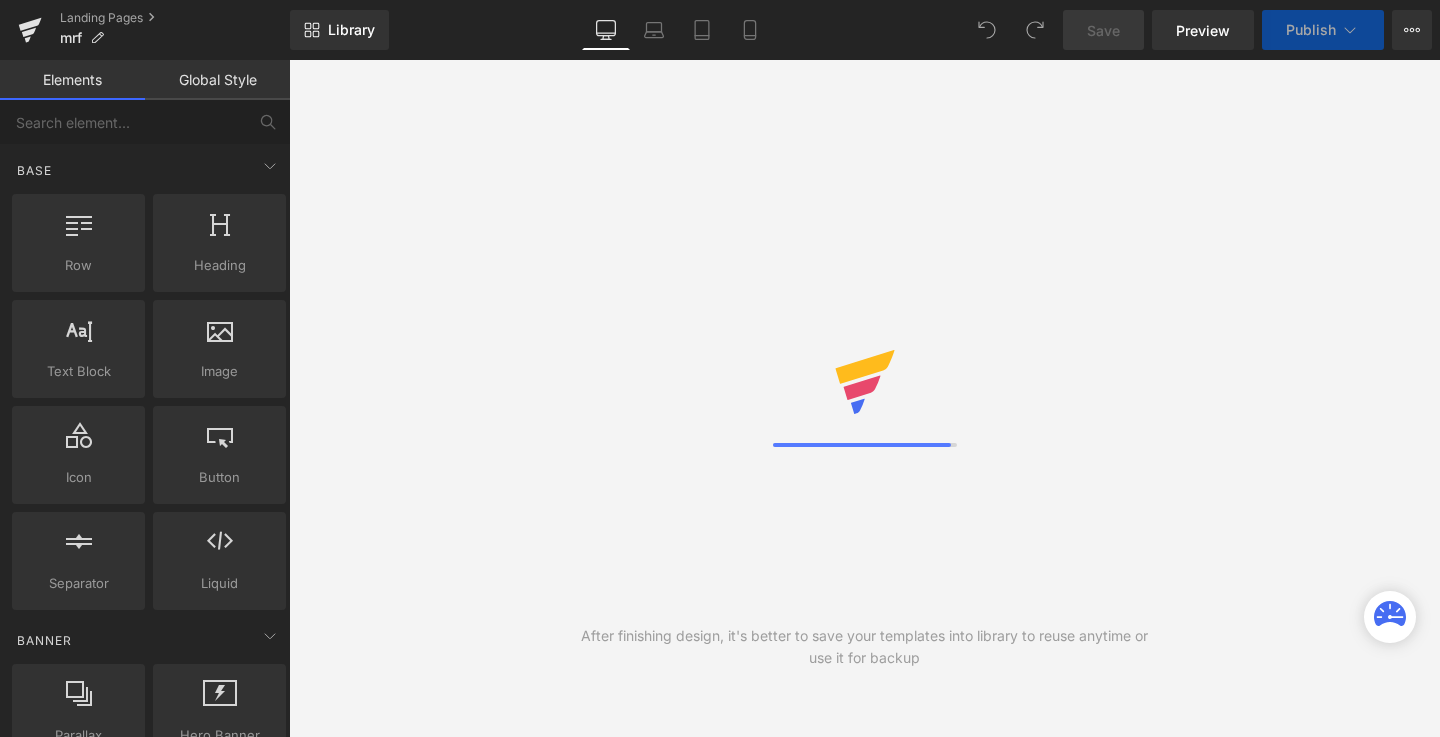 scroll, scrollTop: 0, scrollLeft: 0, axis: both 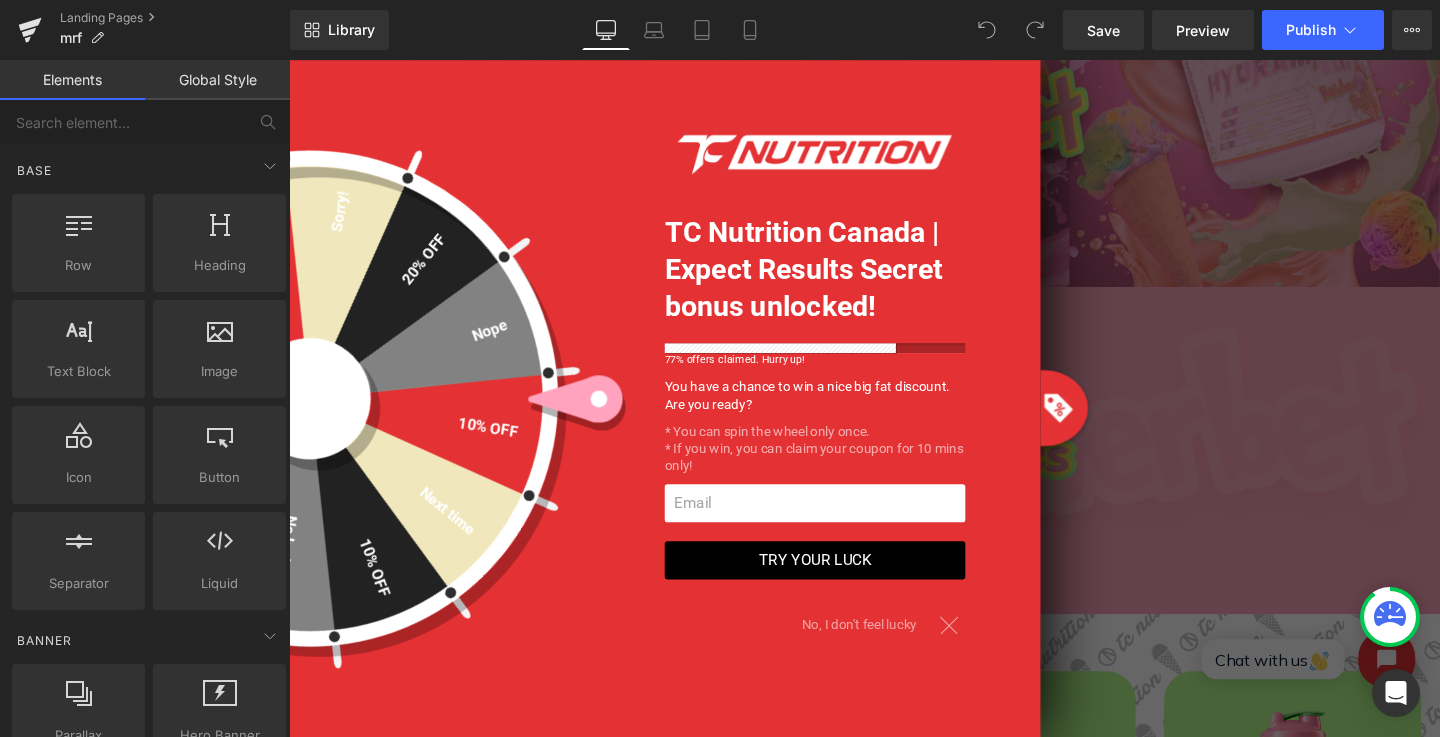 click on "No, I don't feel lucky" at bounding box center [896, 653] 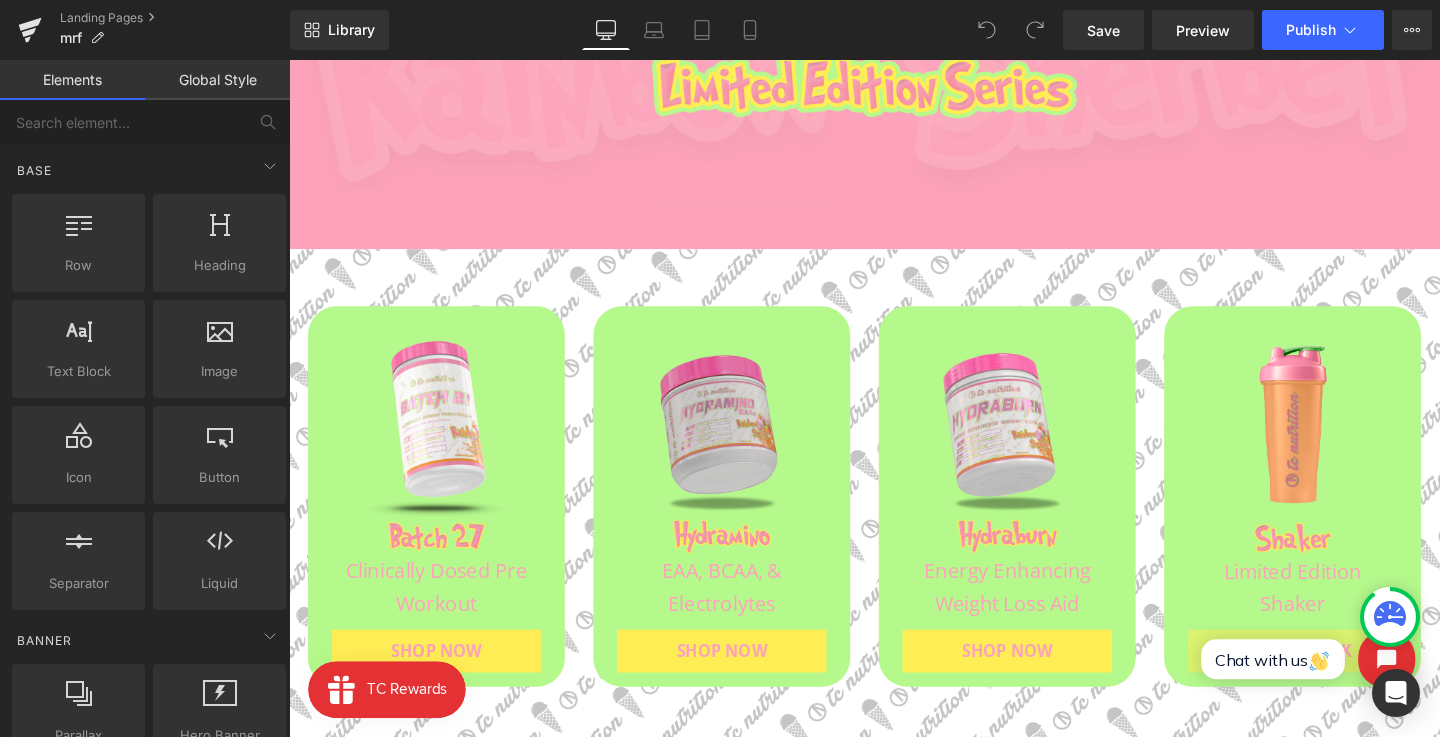 scroll, scrollTop: 747, scrollLeft: 0, axis: vertical 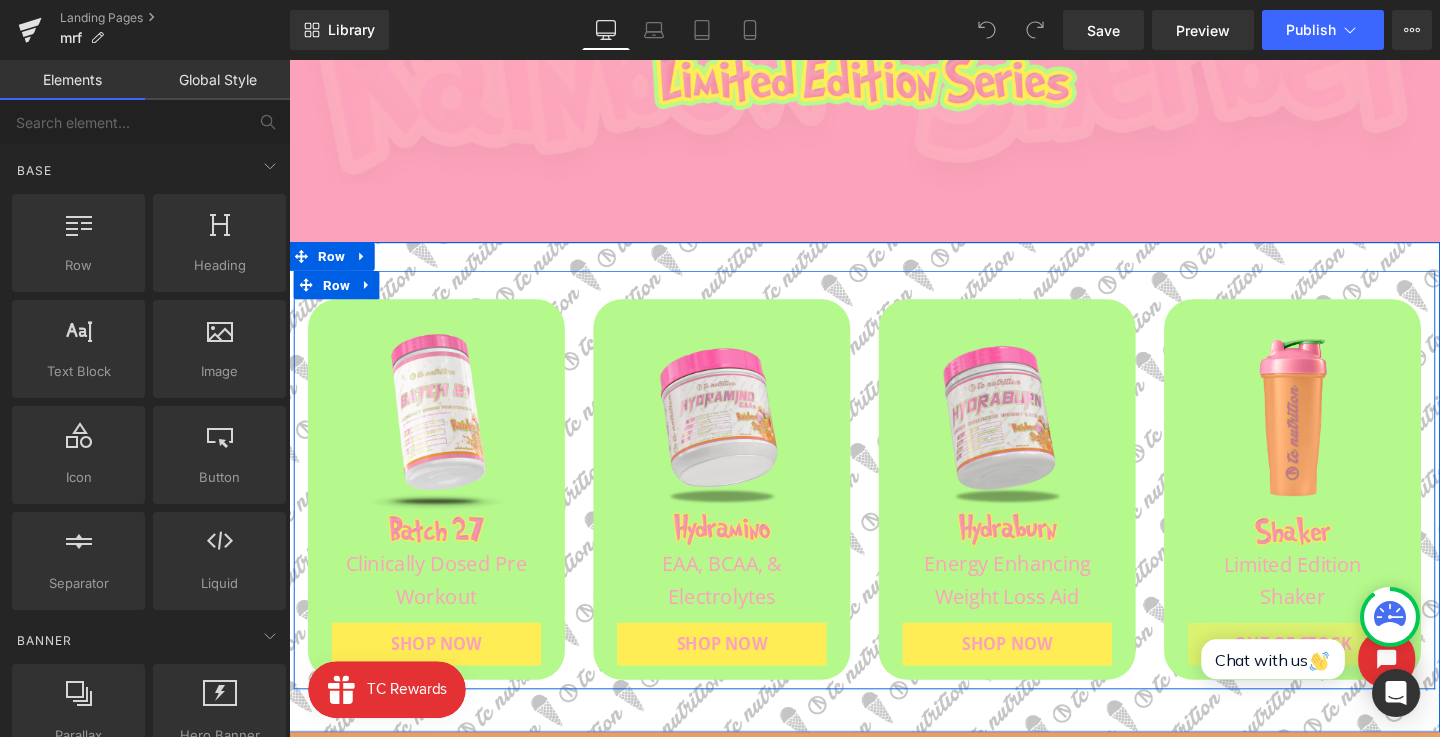 click on "Image         Image         EAA, BCAA, & Electrolytes Text Block         SHOP NOW Button         Row" at bounding box center [744, 512] 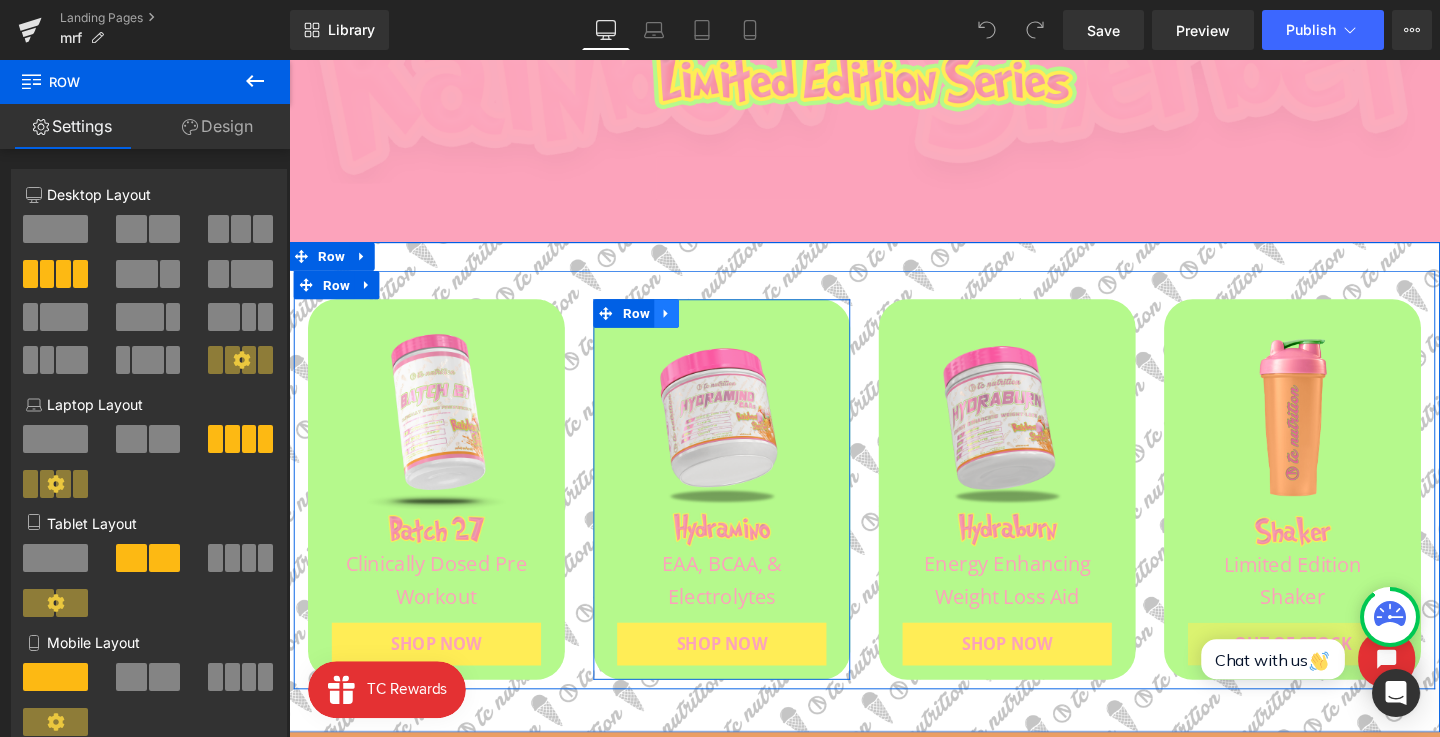 click 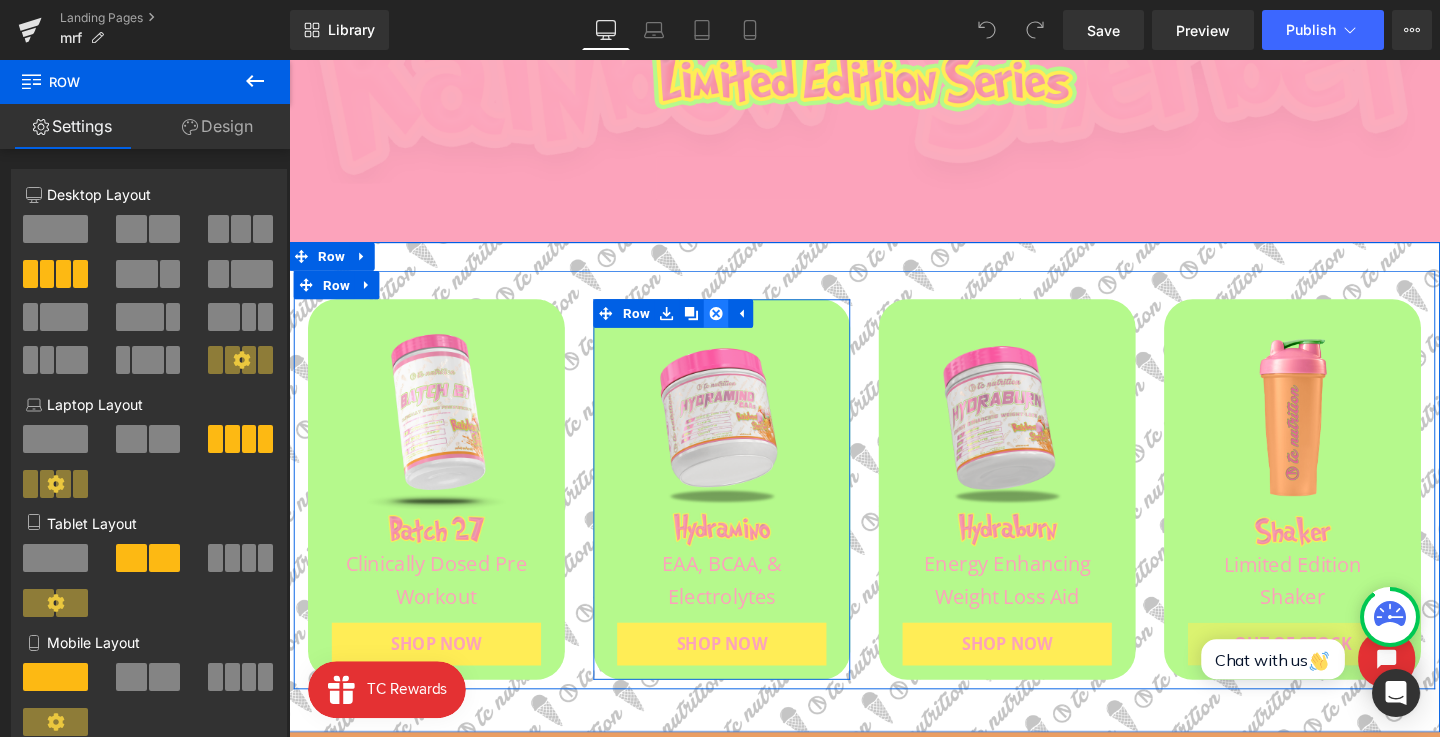 click 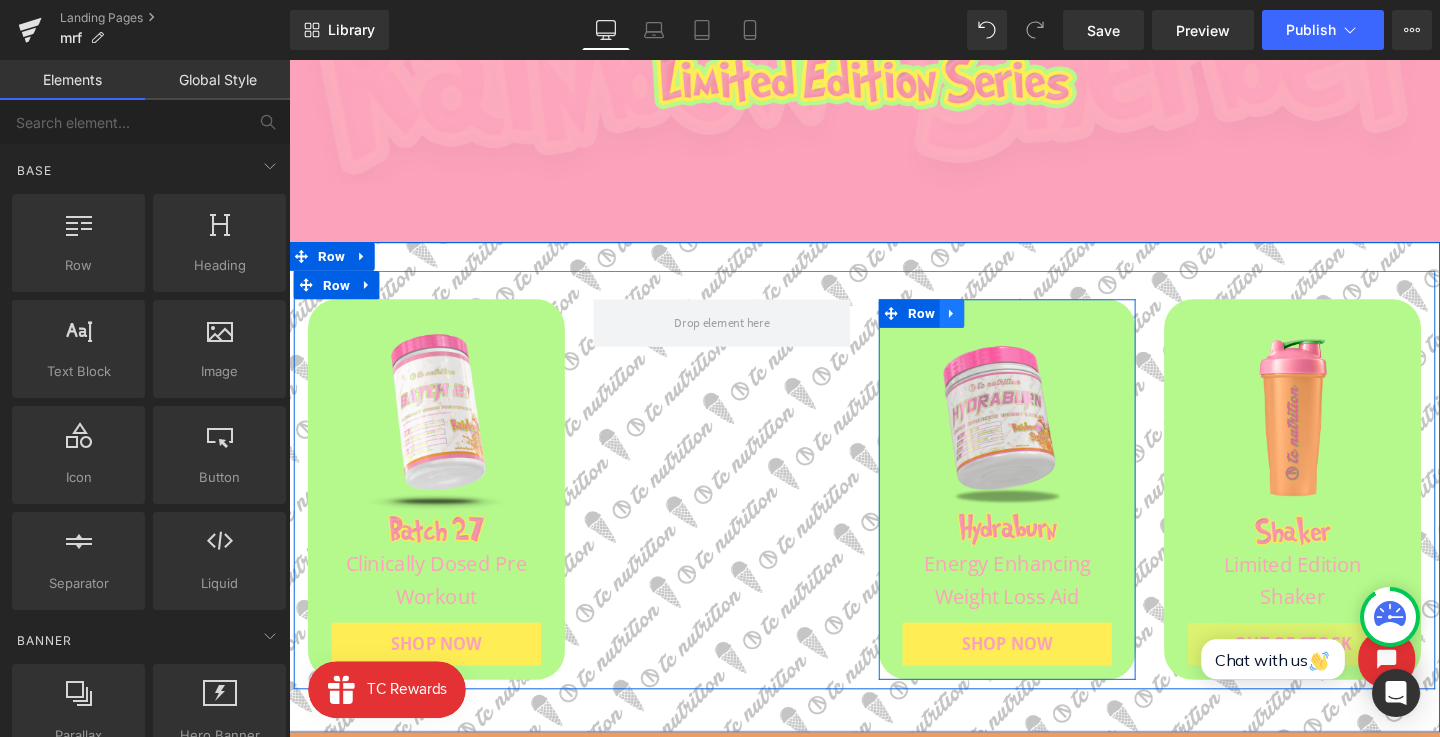 click 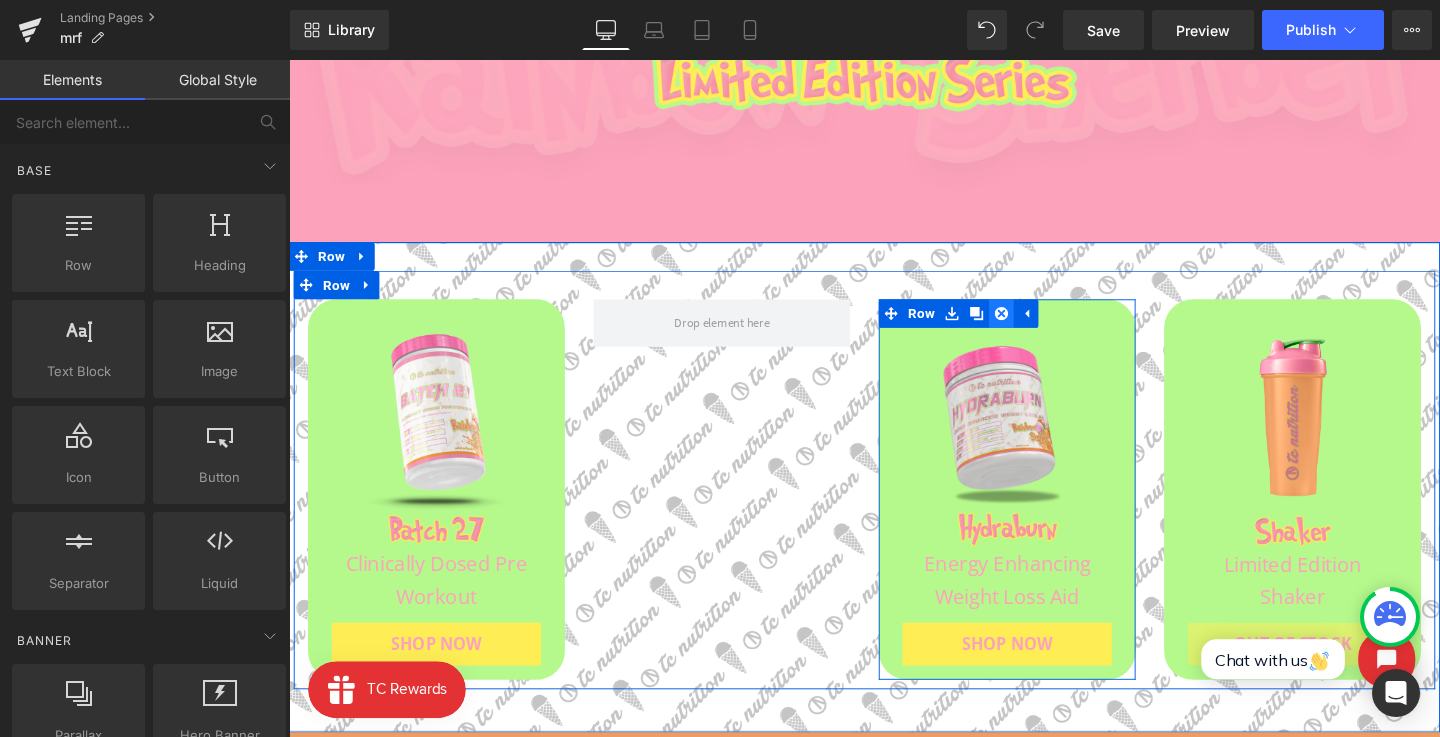 click 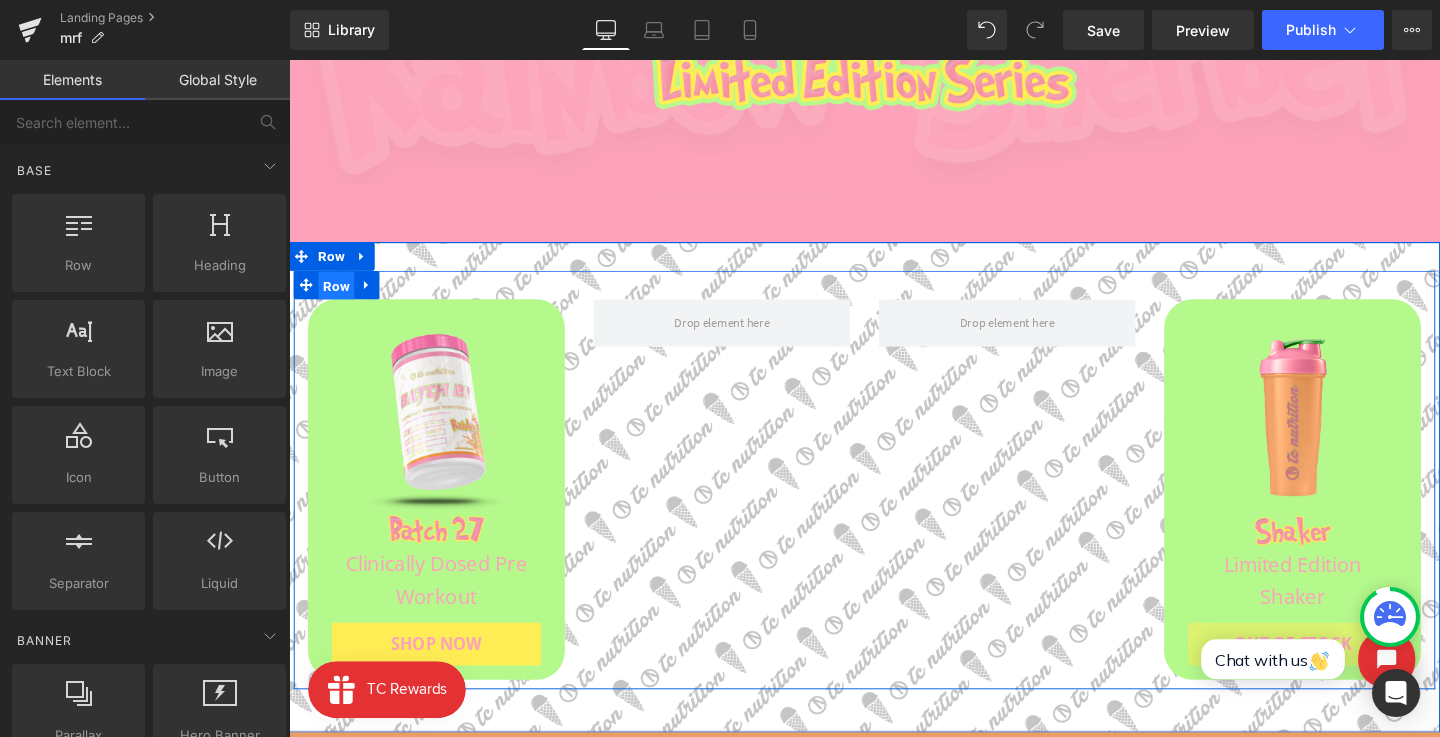 click on "Row" at bounding box center (339, 298) 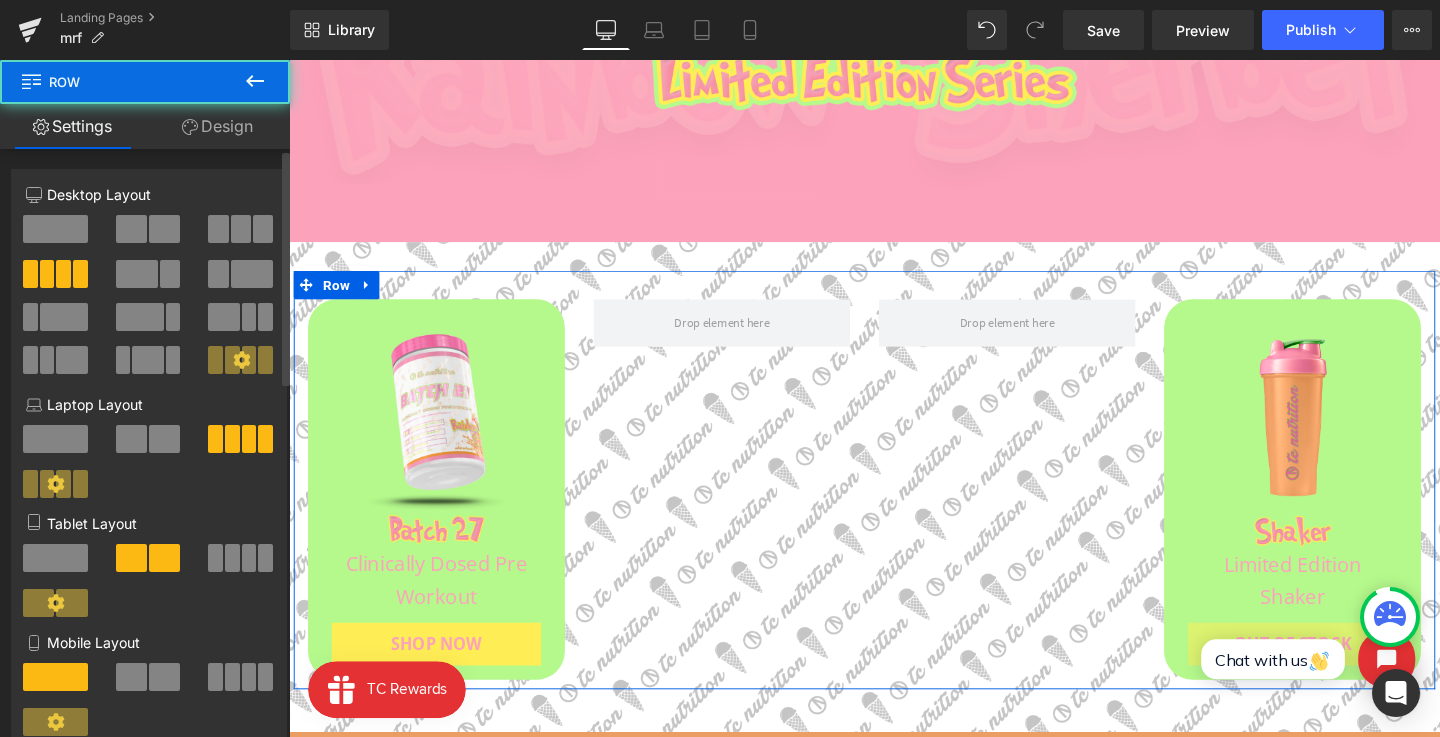 click at bounding box center [131, 229] 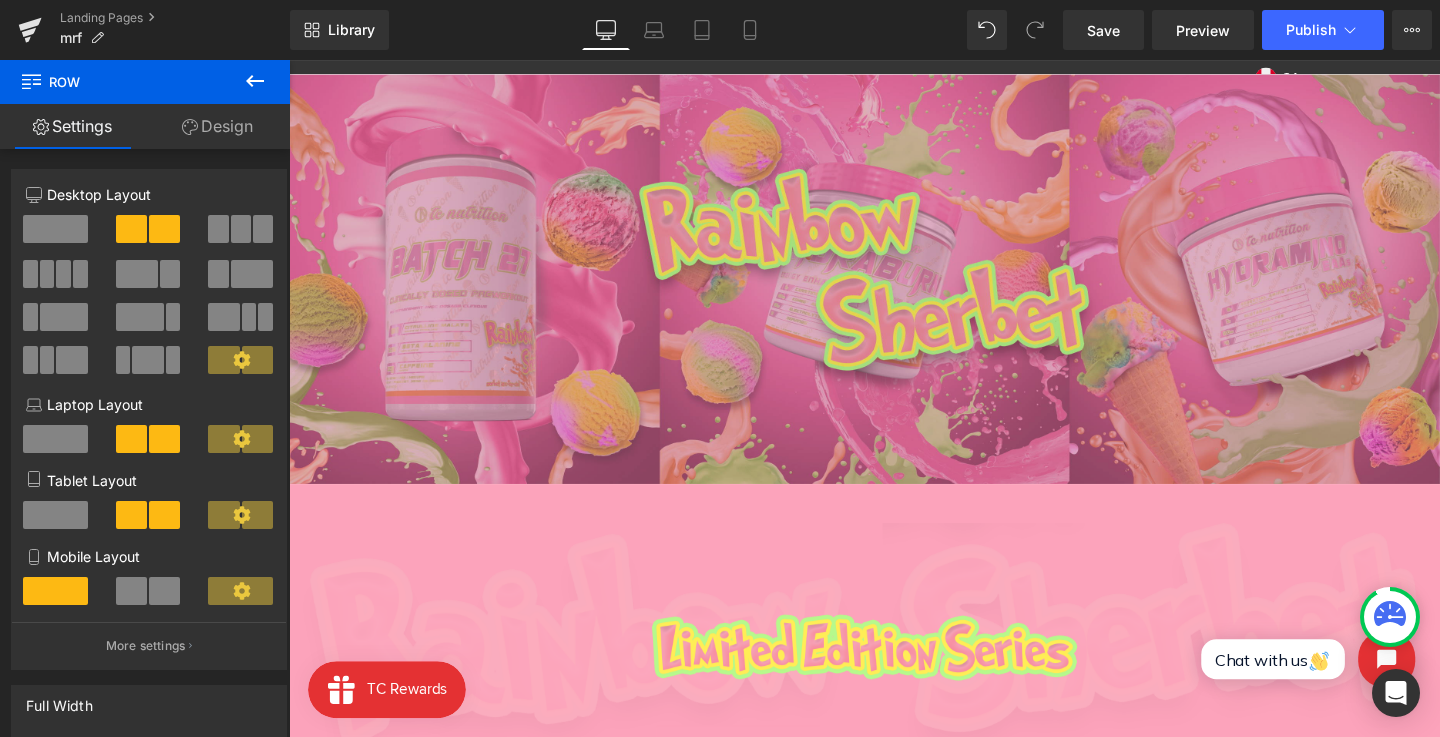 scroll, scrollTop: 89, scrollLeft: 0, axis: vertical 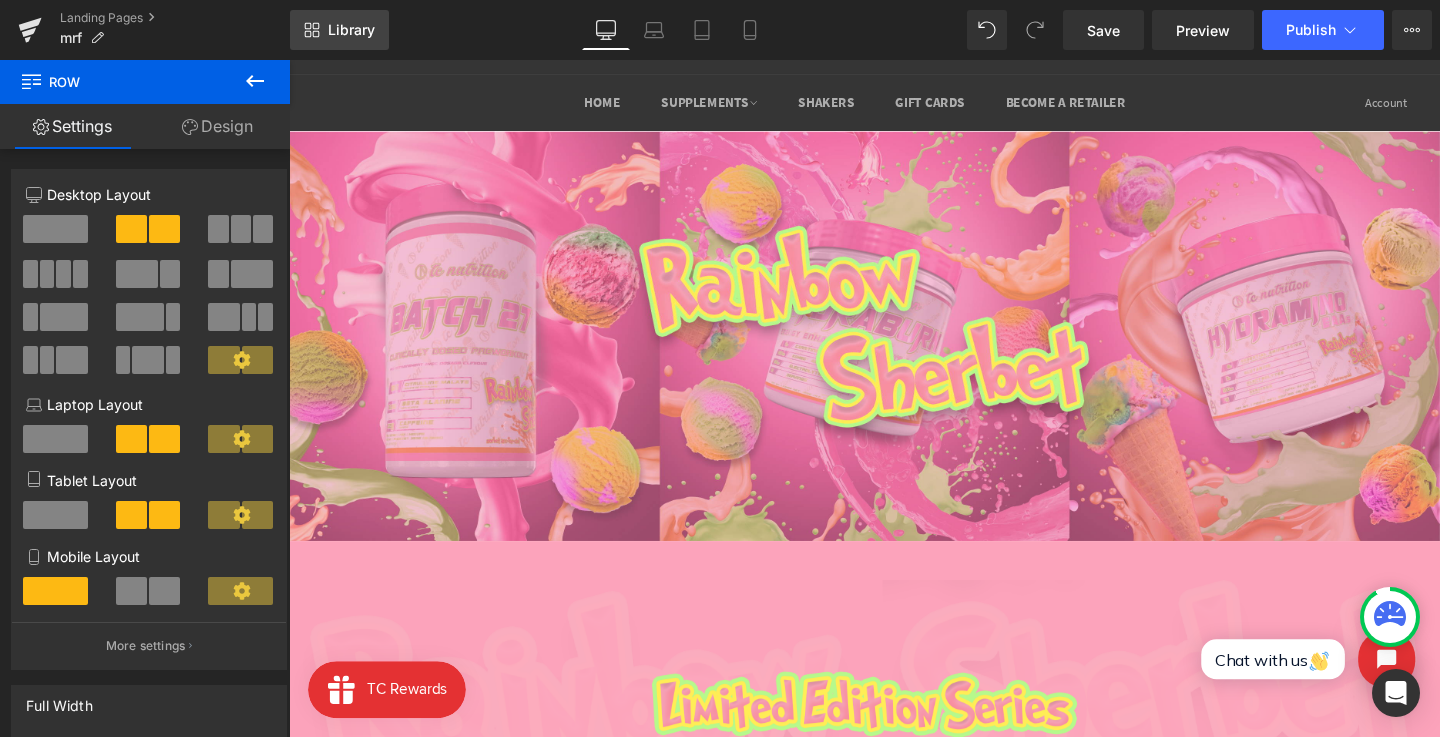 click on "Library" at bounding box center (351, 30) 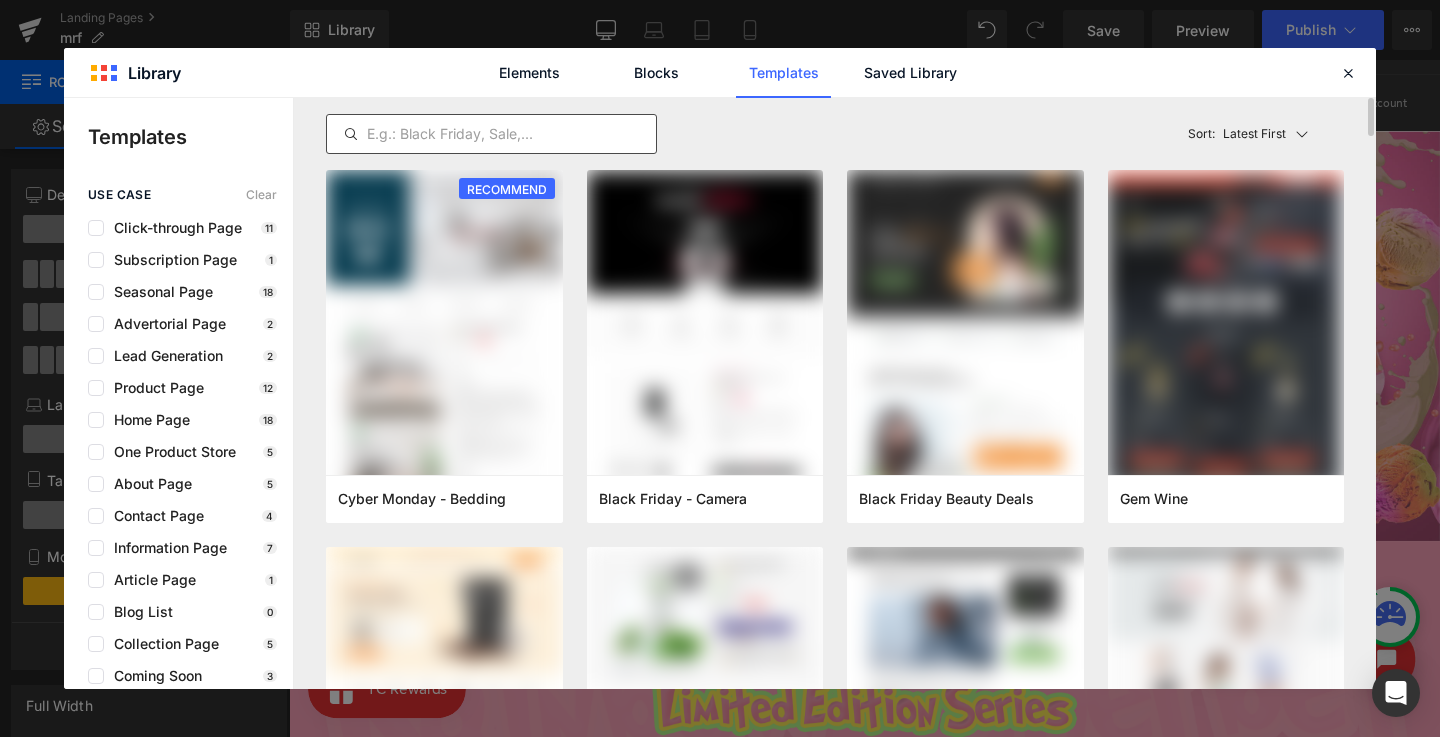 click at bounding box center (491, 134) 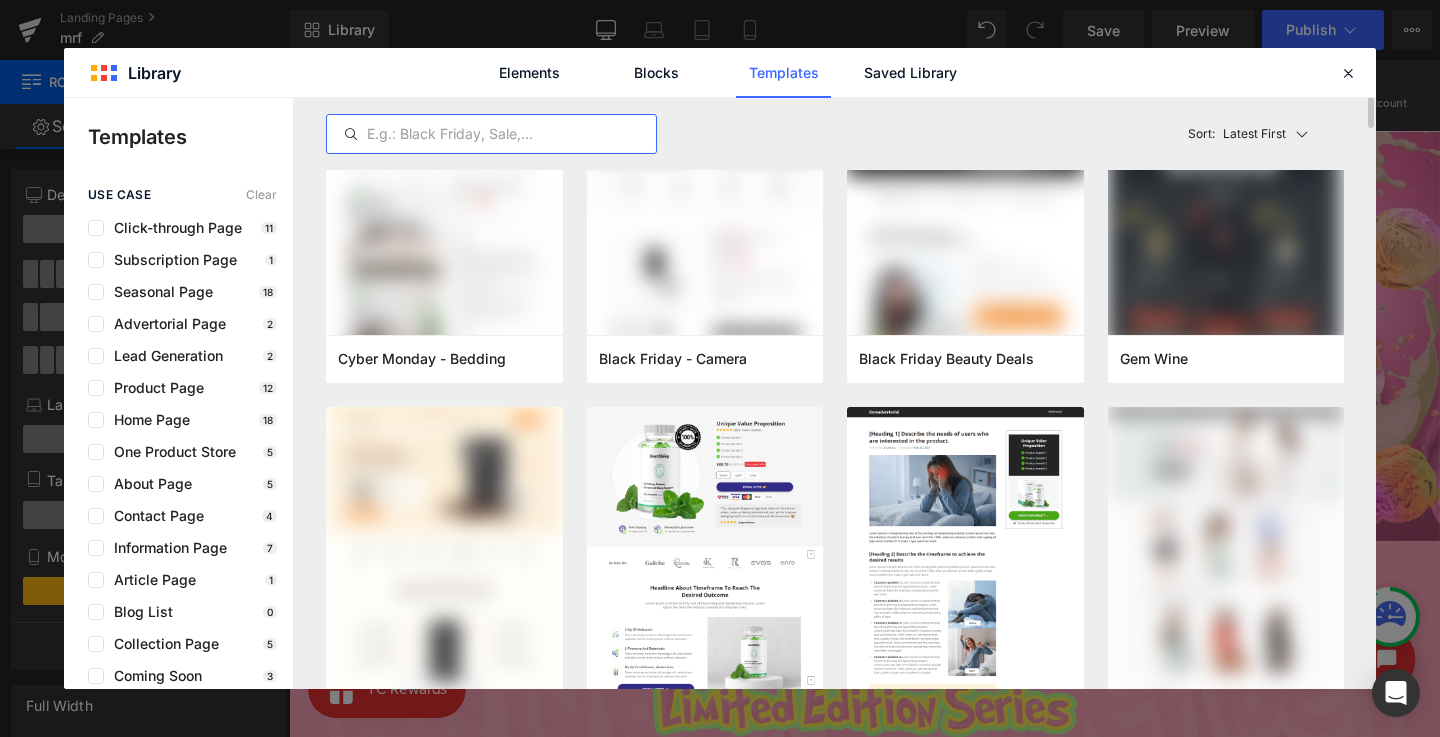 scroll, scrollTop: 0, scrollLeft: 0, axis: both 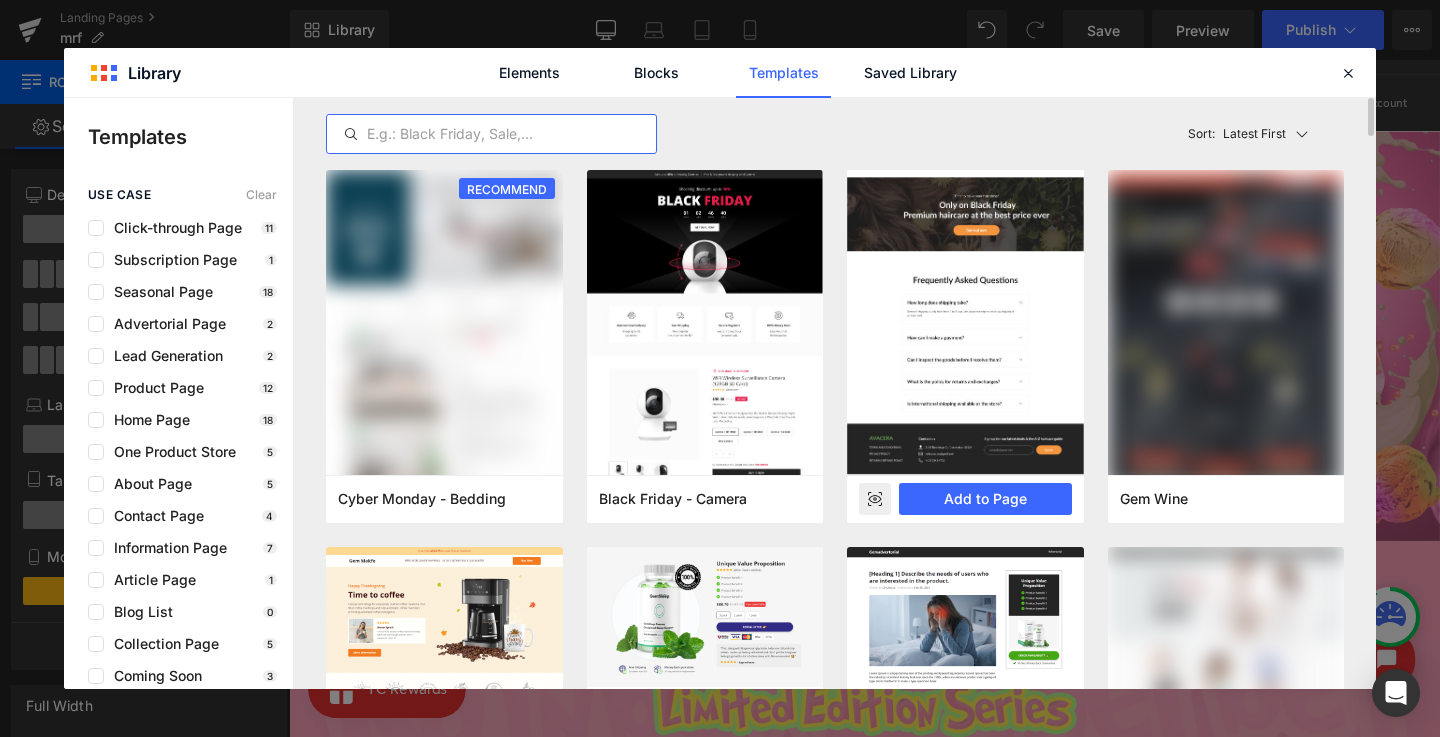 click at bounding box center [965, -185] 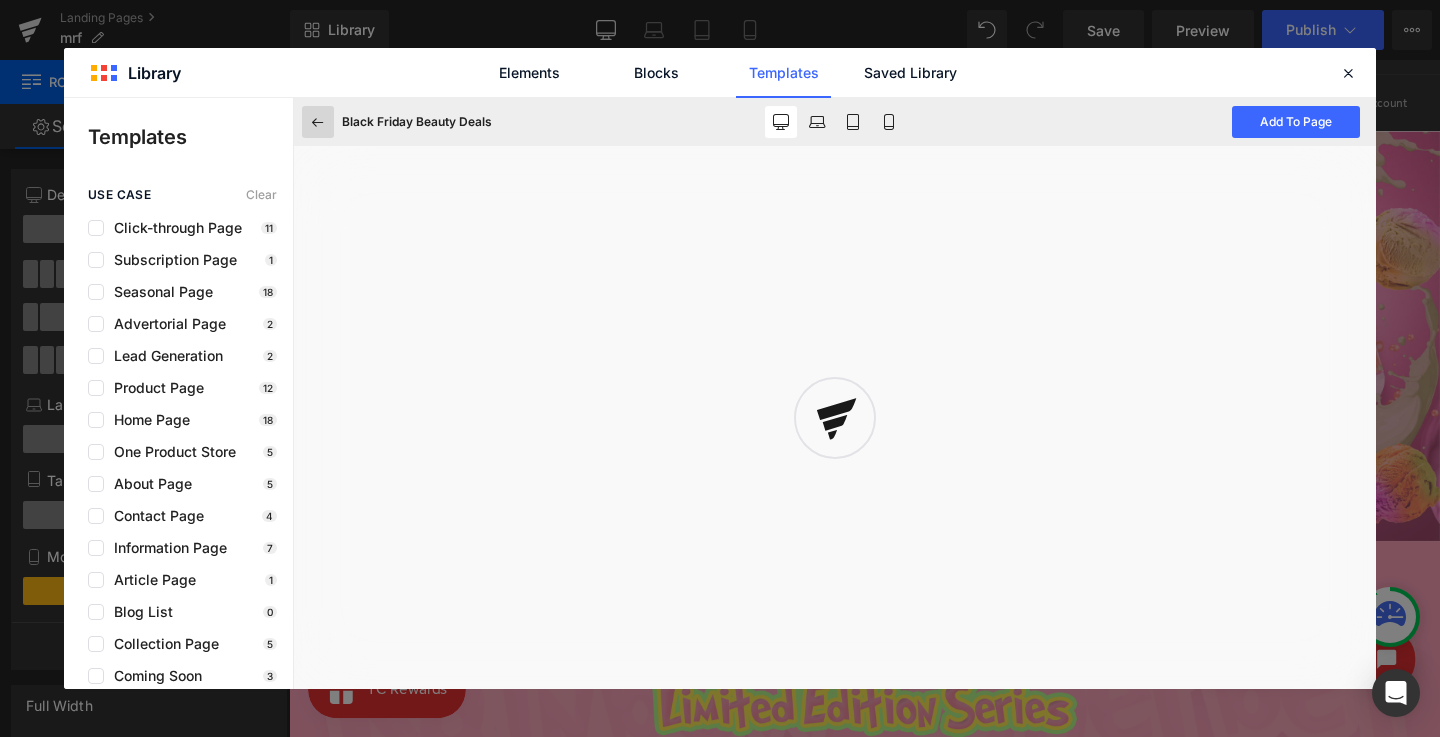 click at bounding box center (318, 122) 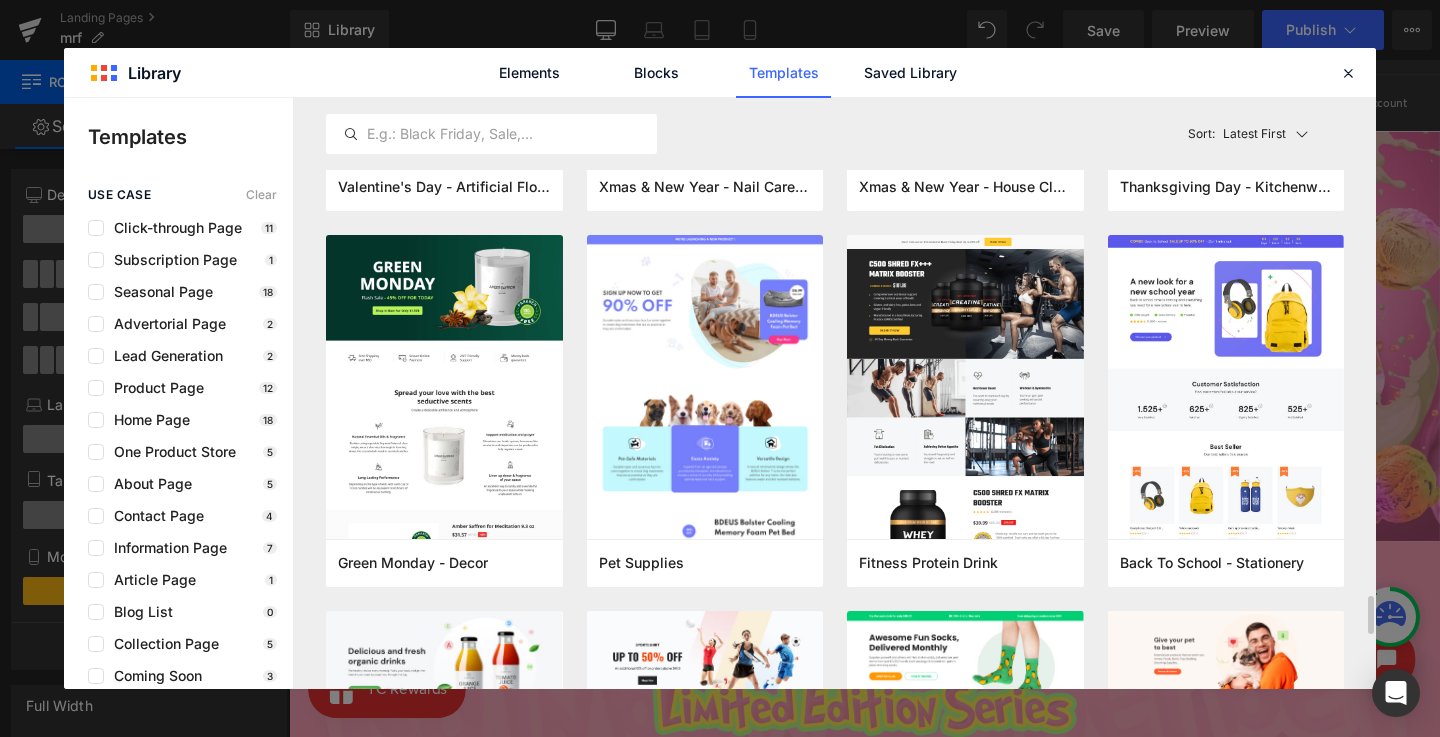 scroll, scrollTop: 3238, scrollLeft: 0, axis: vertical 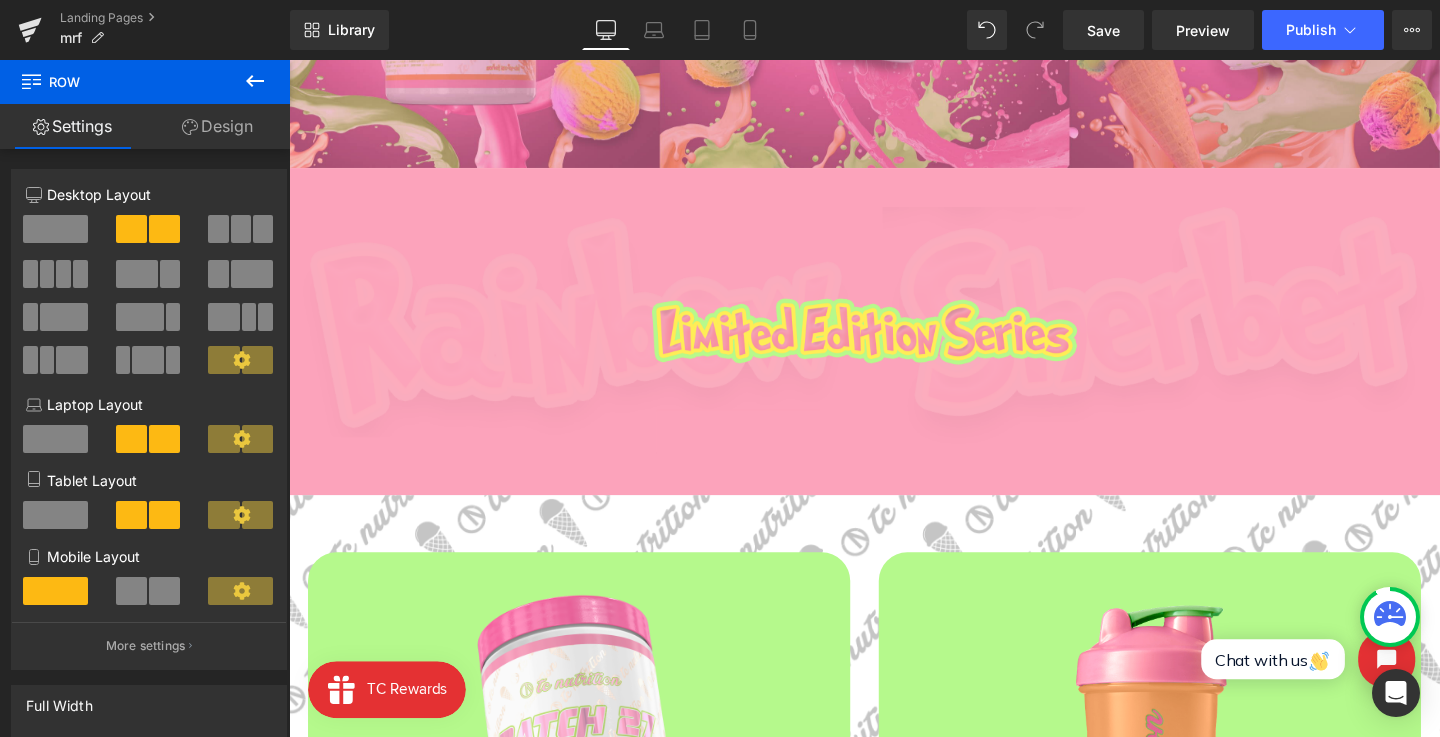 click on "Image" at bounding box center (894, 346) 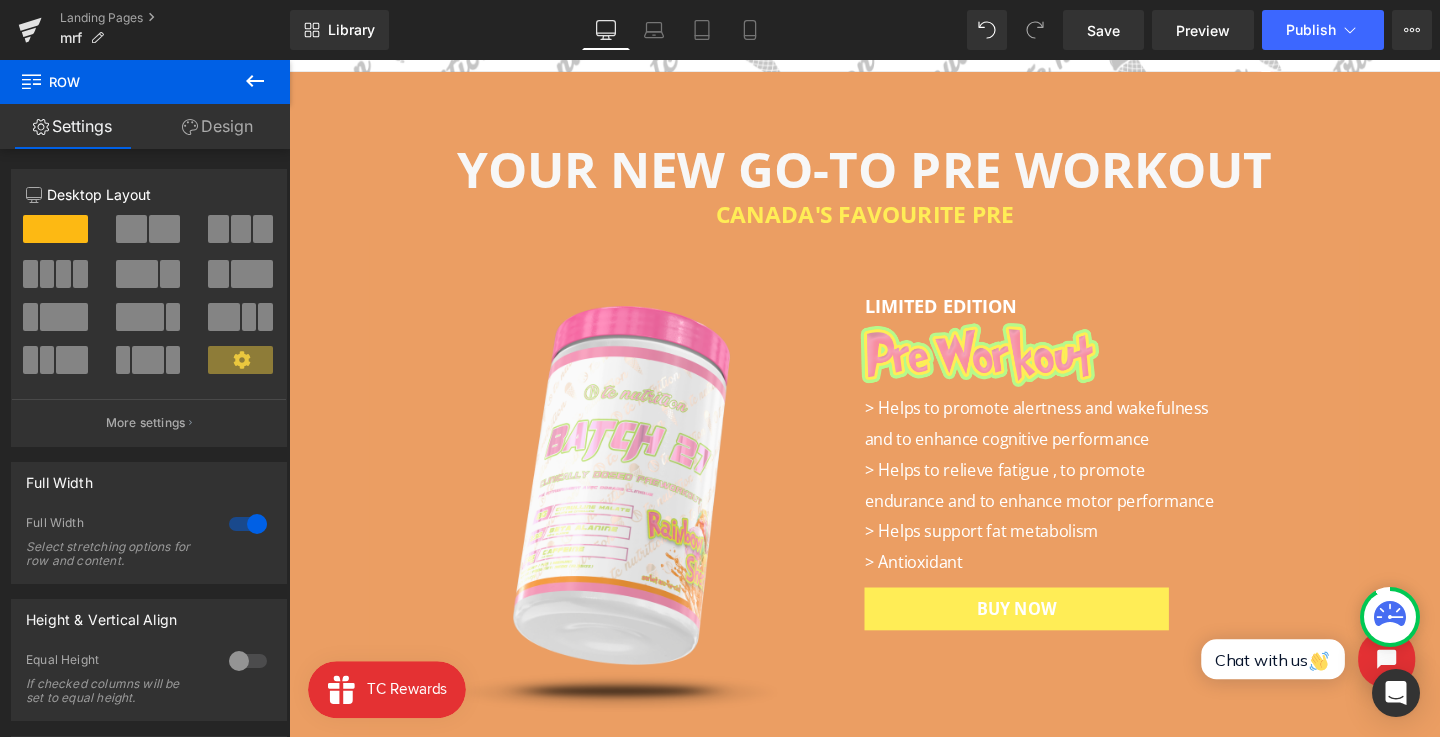 scroll, scrollTop: 1847, scrollLeft: 0, axis: vertical 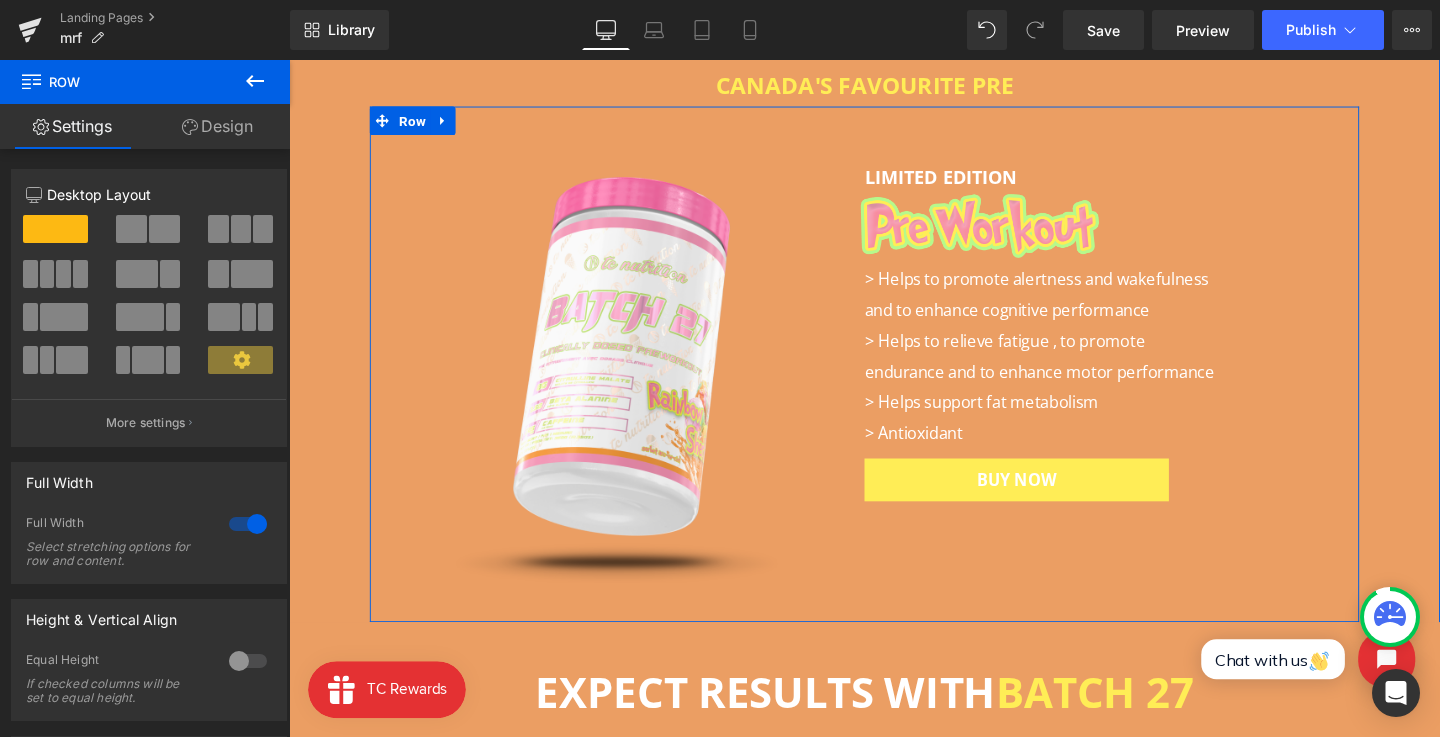 click on "Image         LIMITED EDITION Text Block         Image         > Helps to promote alertness and wakefulness and to enhance cognitive performance > Helps to relieve fatigue , to promote endurance and to enhance motor performance > Helps support fat metabolism > Antioxidant Text Block         BUY NOW Button         Row" at bounding box center (894, 380) 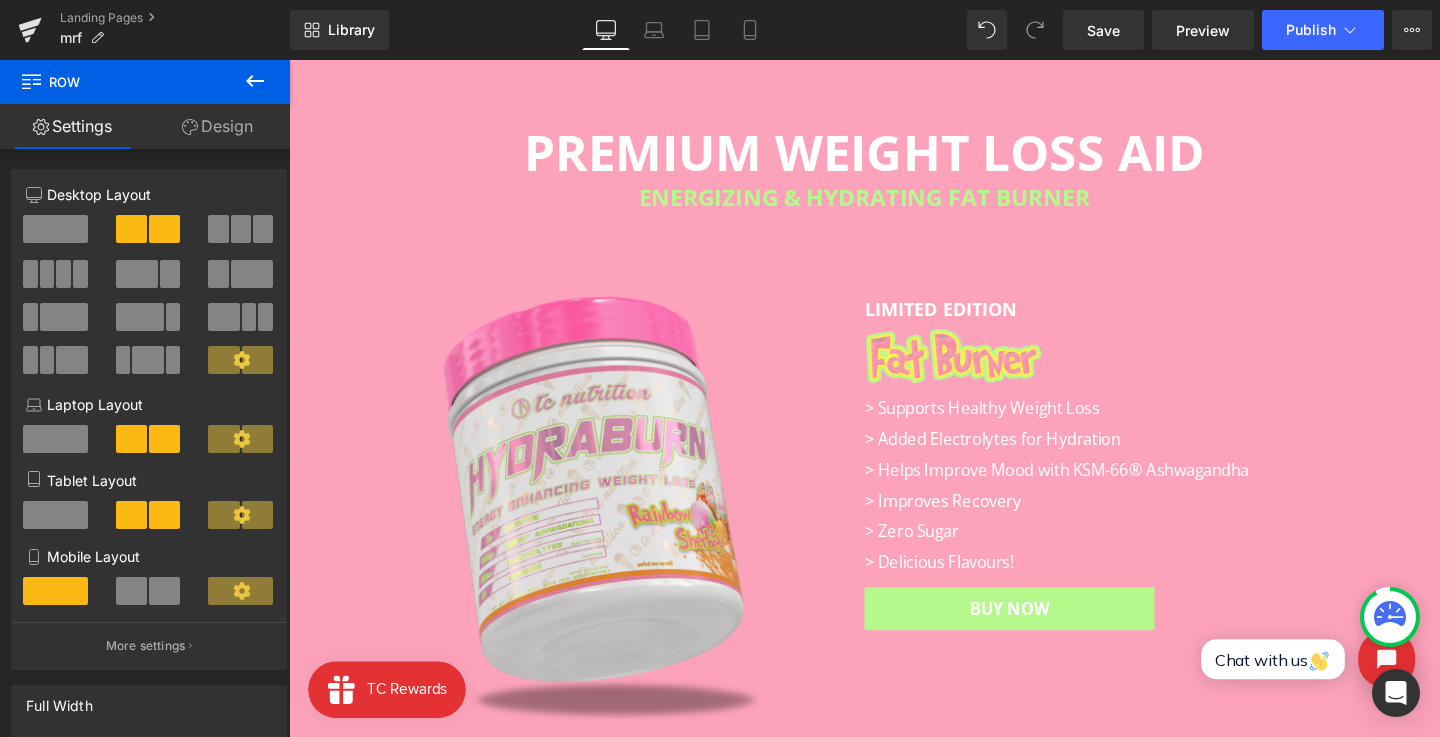 scroll, scrollTop: 5010, scrollLeft: 0, axis: vertical 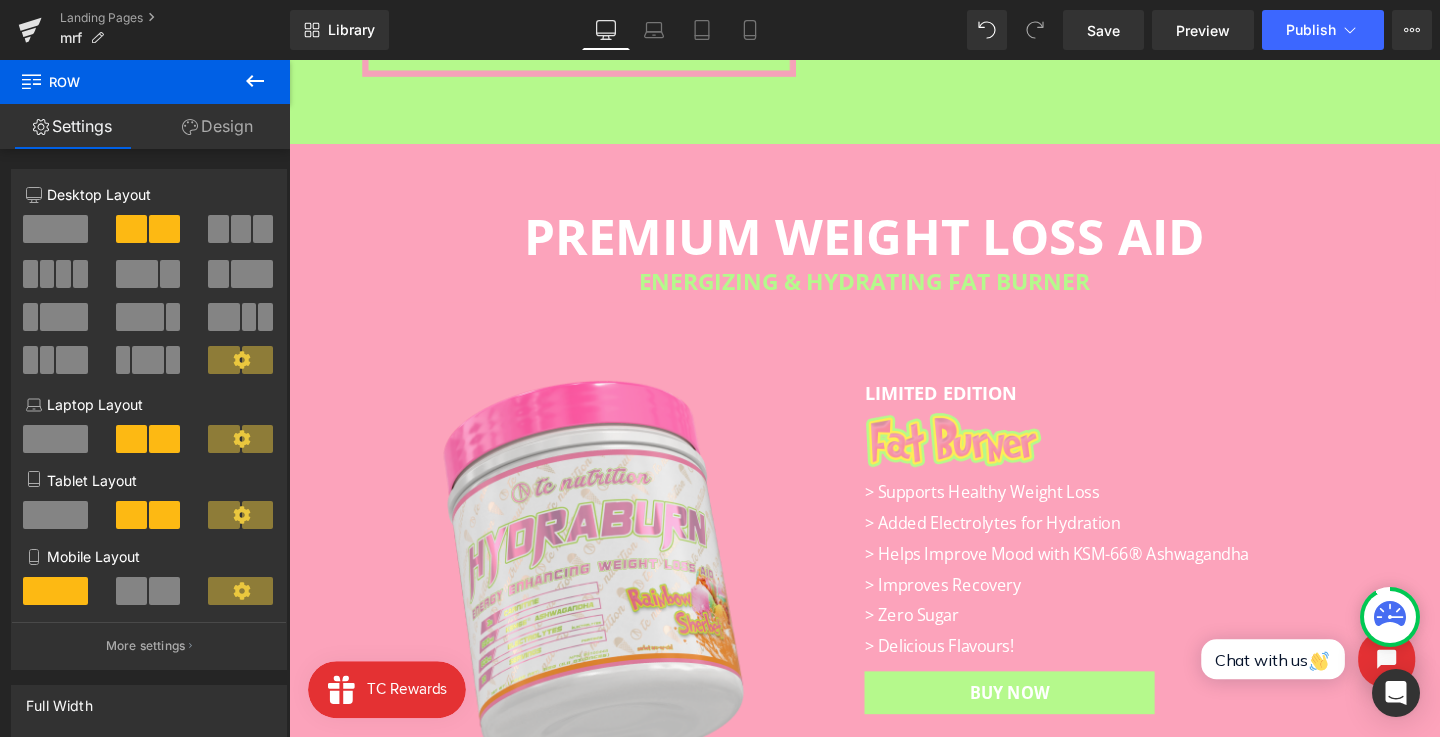 click on "PREMIUM WEIGHT LOSS AID Heading         ENERGIZING & HYDRATING FAT BURNER Heading         Row" at bounding box center (894, 247) 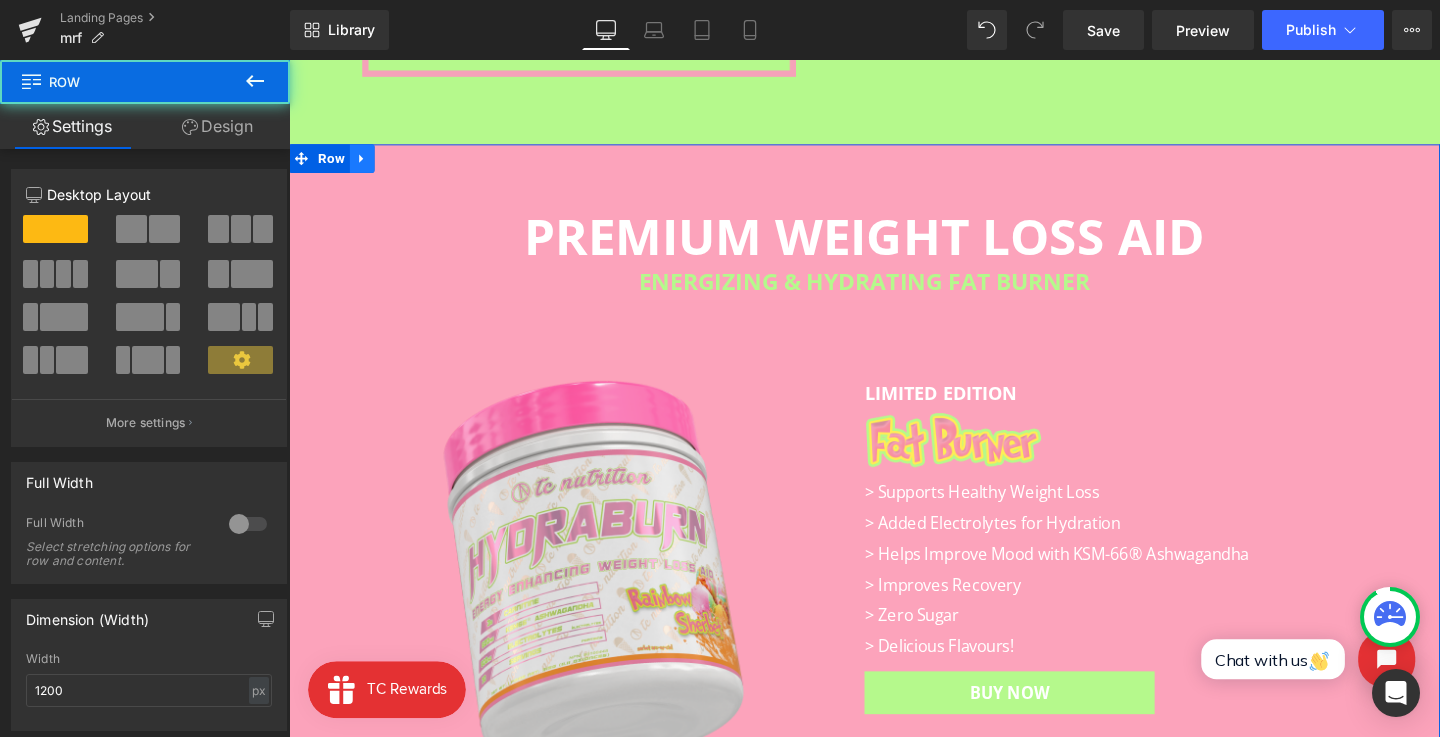 click 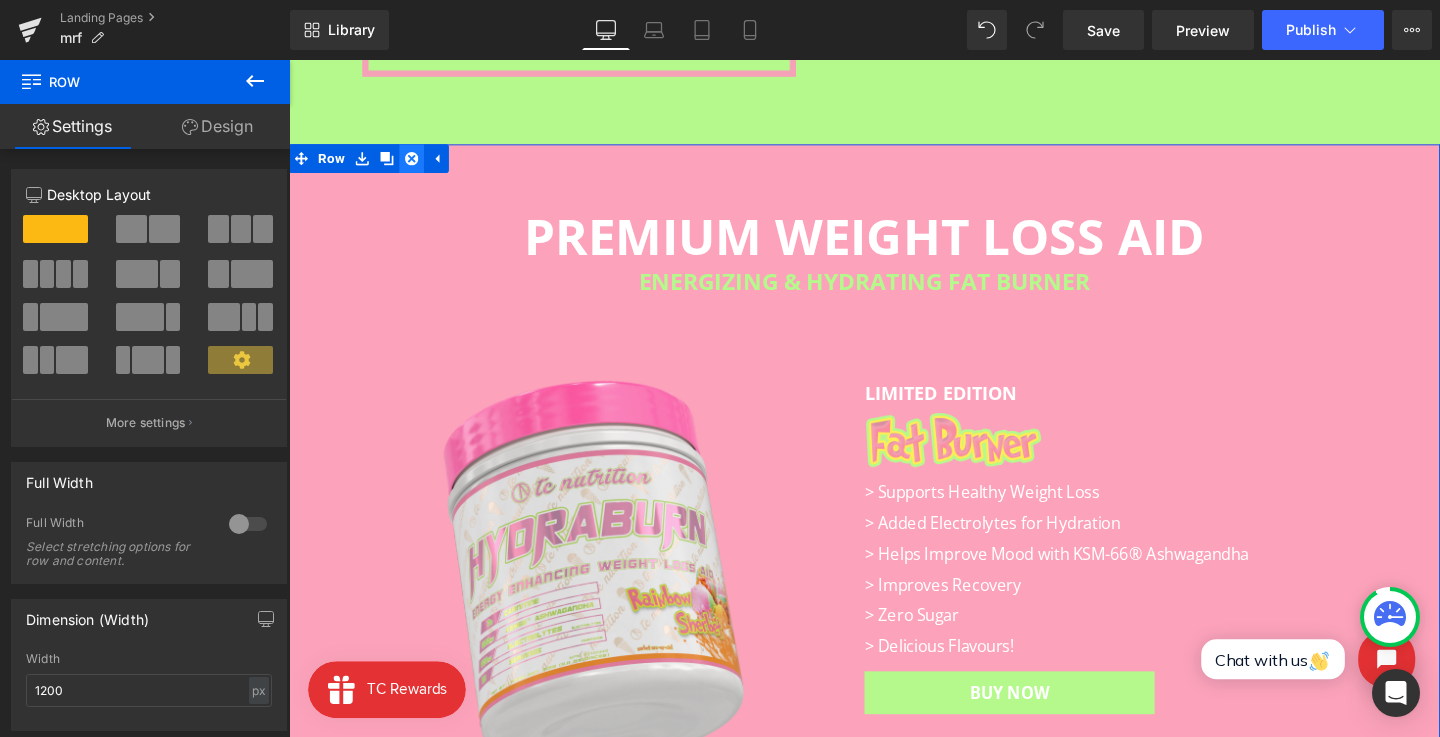 click 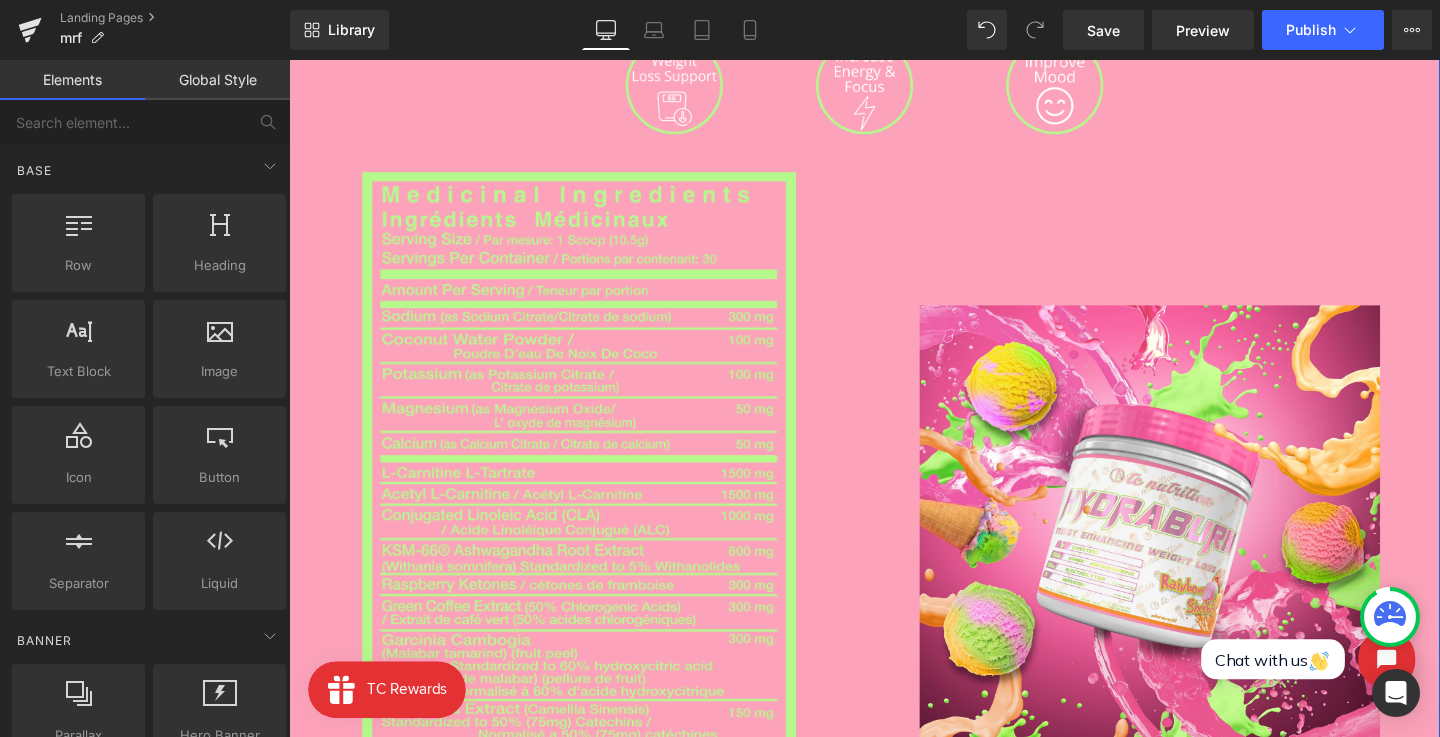 scroll, scrollTop: 5000, scrollLeft: 0, axis: vertical 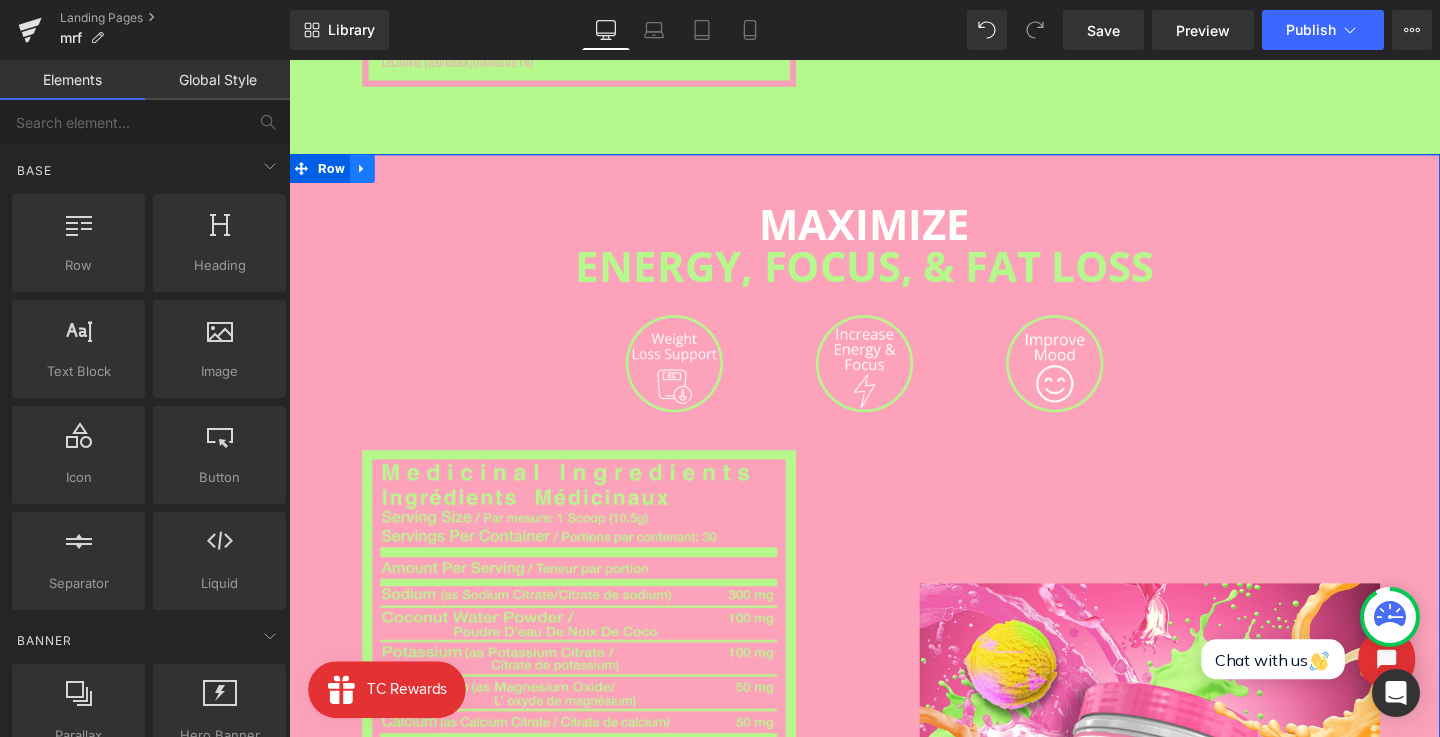 click at bounding box center (366, 174) 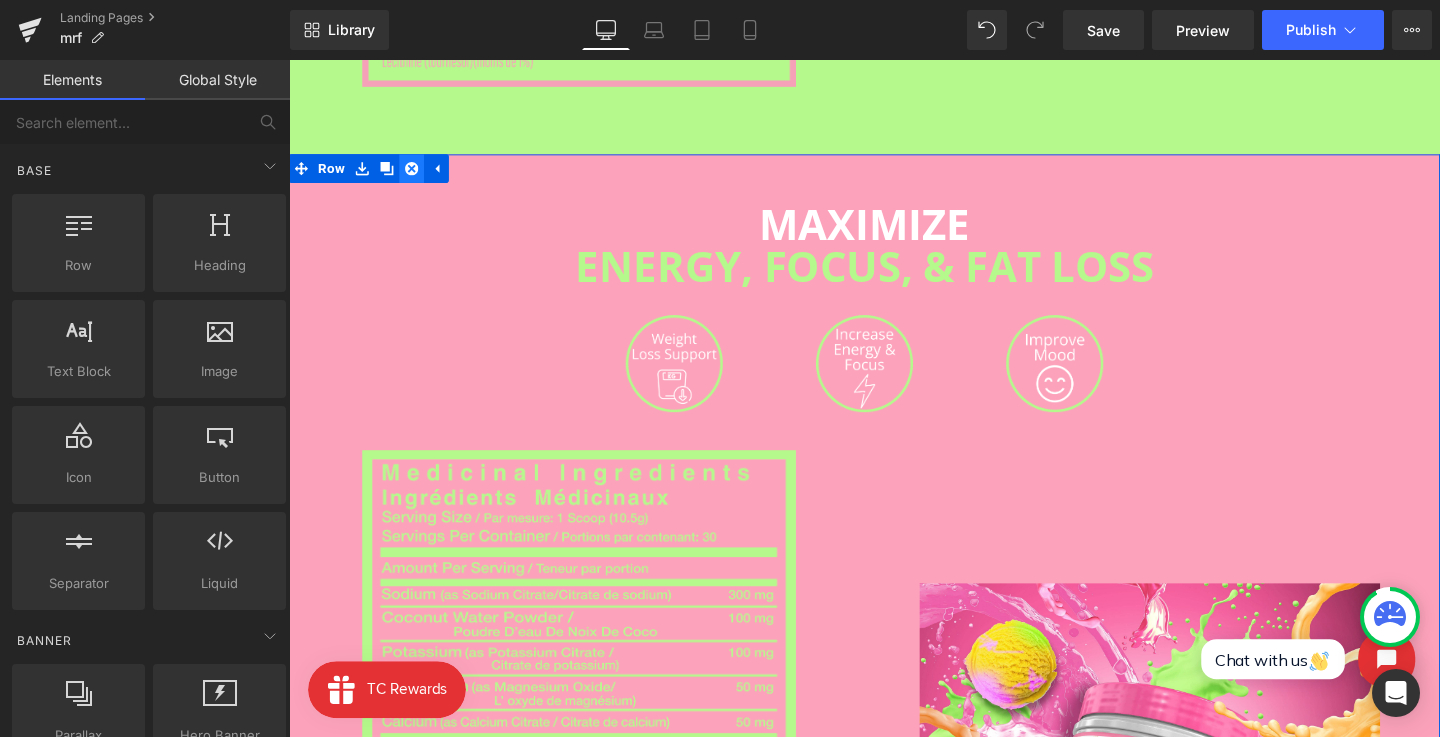 click 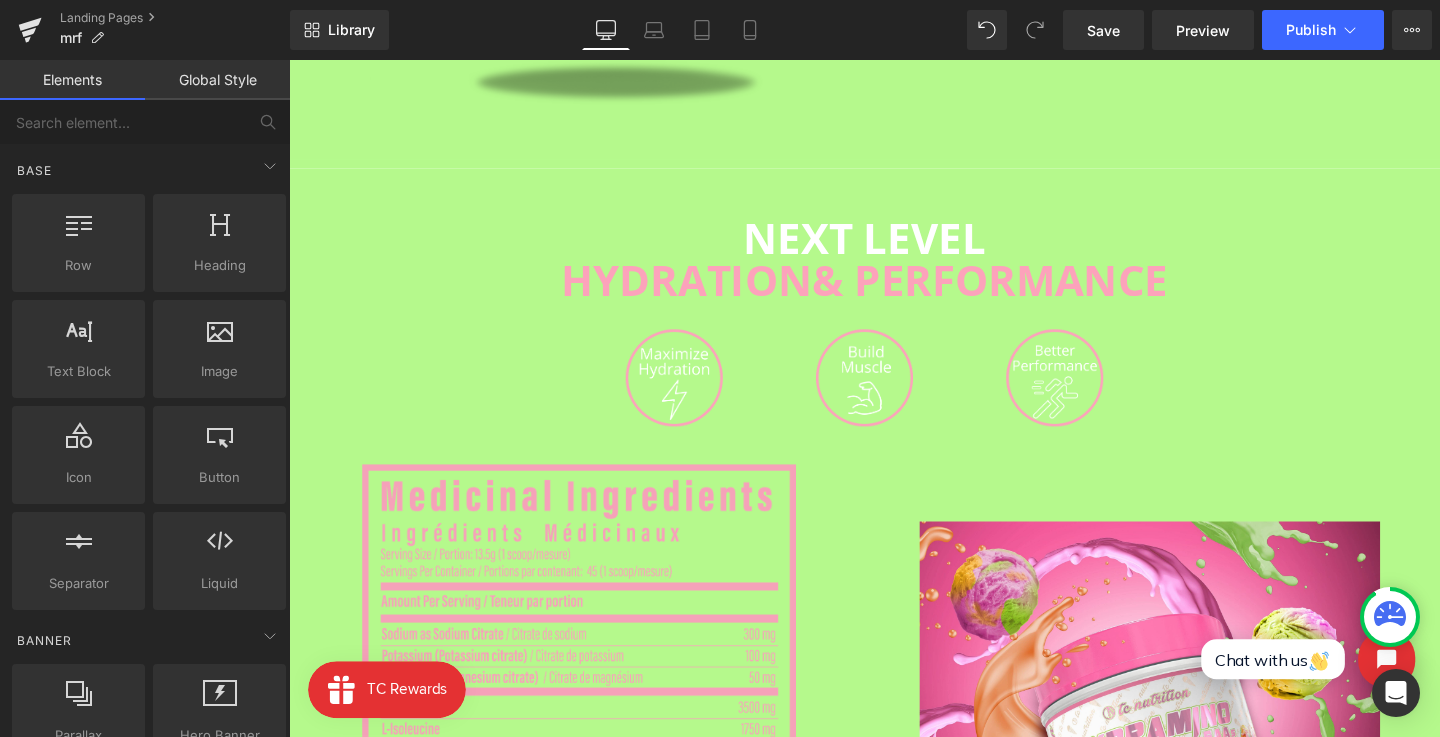 scroll, scrollTop: 3940, scrollLeft: 0, axis: vertical 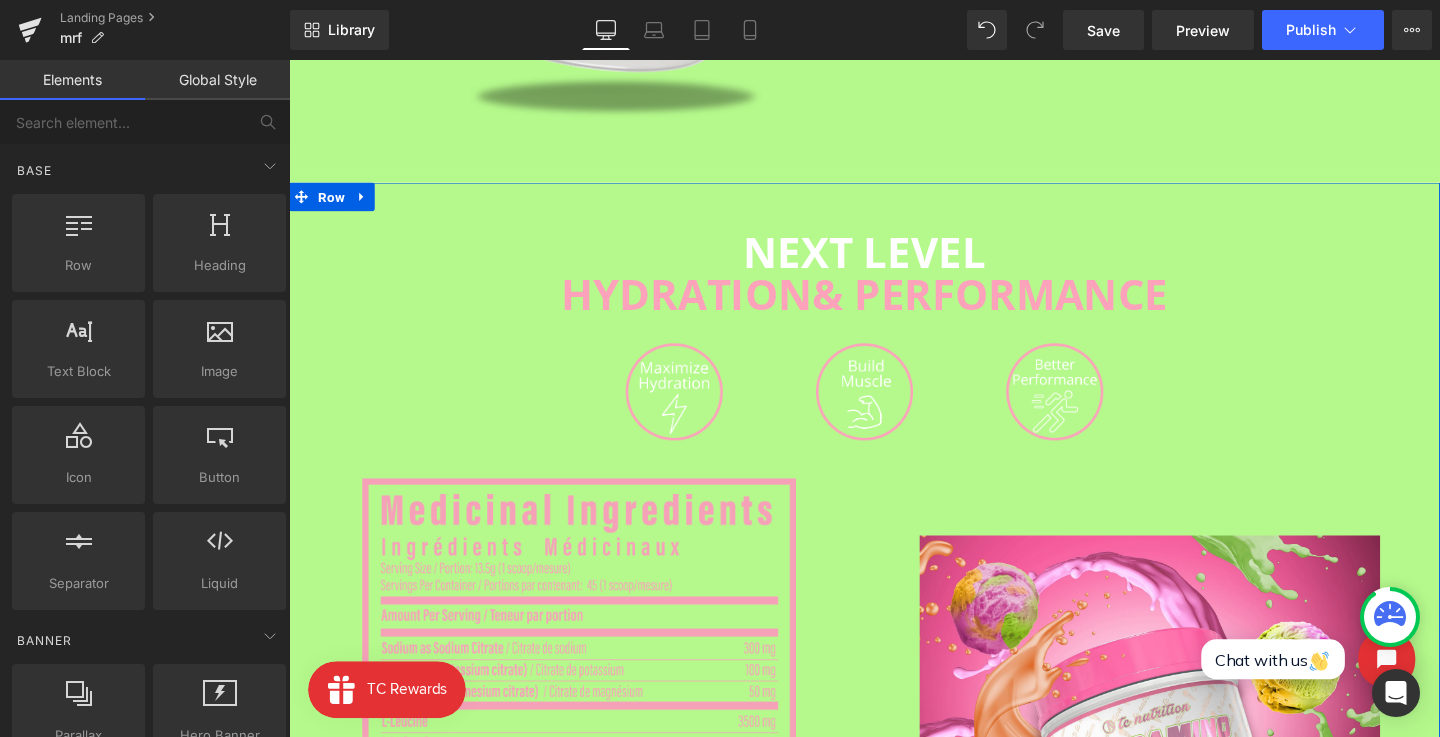 click on "NEXT LEVEL  HYDRATION  & PERFORMANCE Heading         Image         Image         Image         Row         Image         Image         Row         Image         Image         Row" at bounding box center [894, 694] 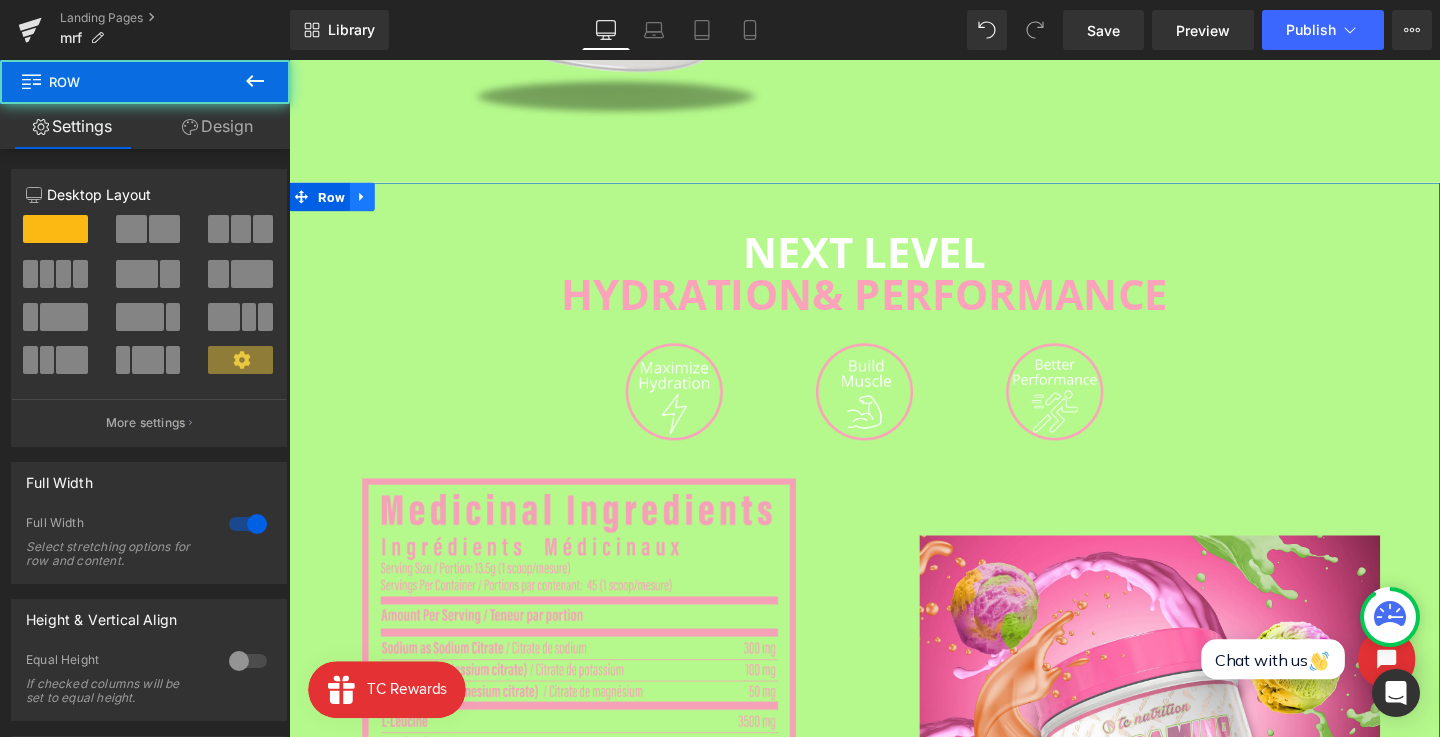 click 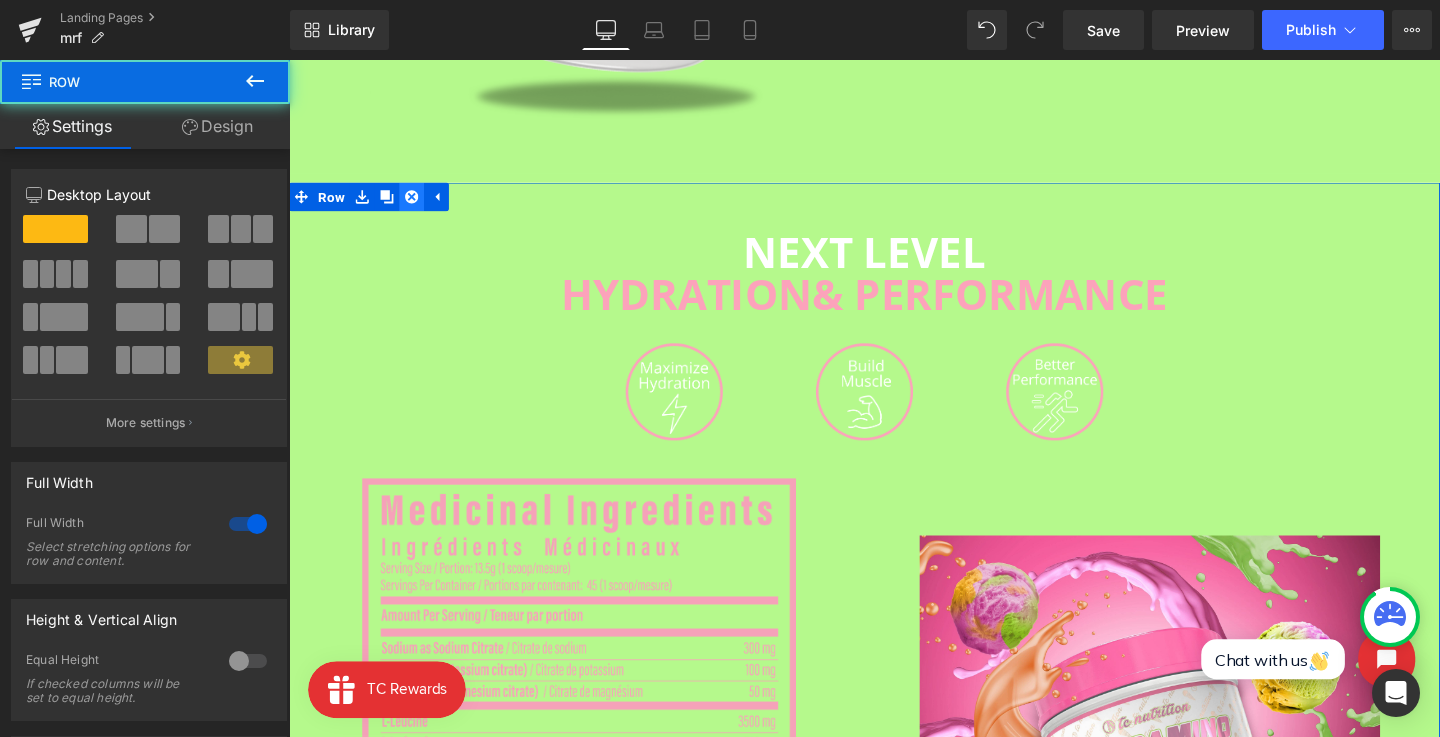 click at bounding box center (418, 204) 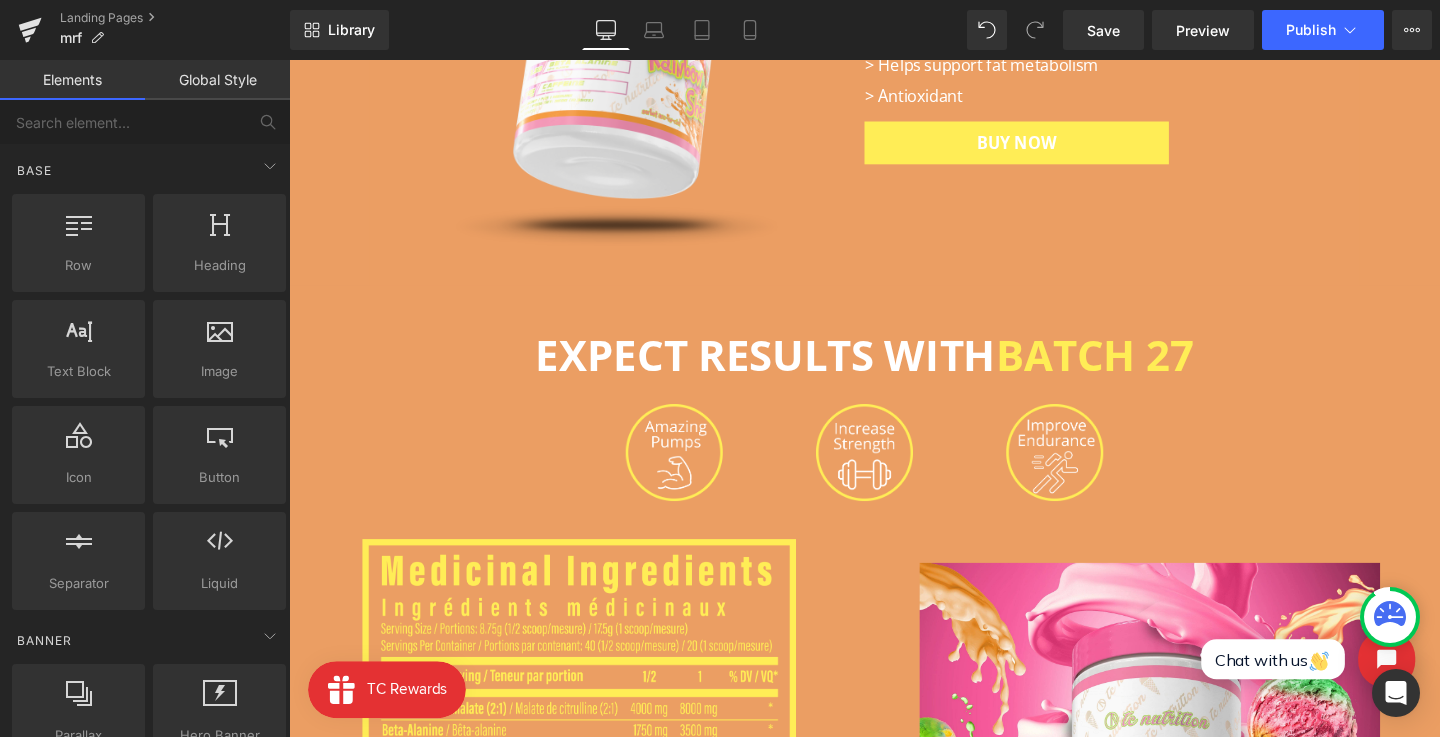 scroll, scrollTop: 2139, scrollLeft: 0, axis: vertical 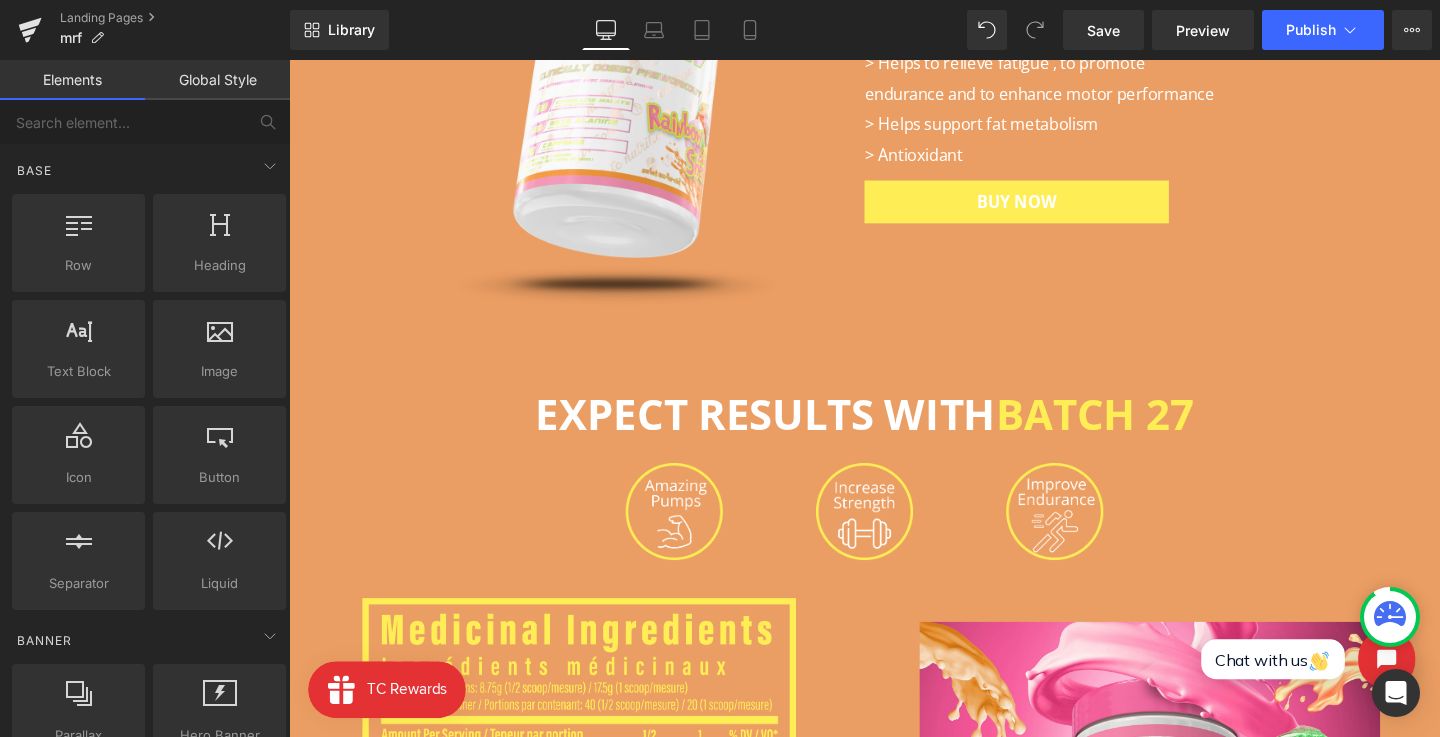 click on "EXPECT RESULTS WITH  BATCH 27 Heading" at bounding box center [894, 432] 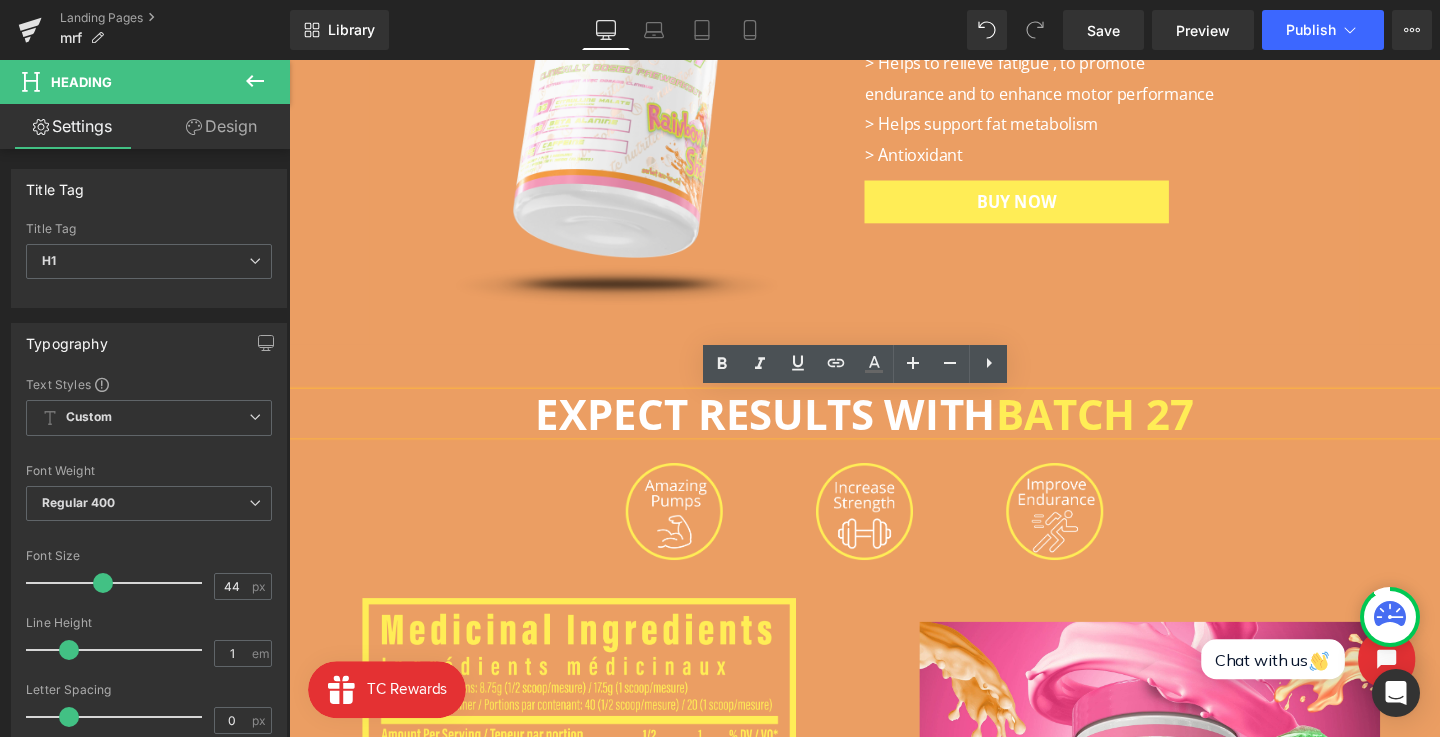 click on "EXPECT RESULTS WITH  BATCH 27 Heading         Image         Image         Image         Row         Image         Image         Row         Image         Image         Row         Row" at bounding box center (894, 793) 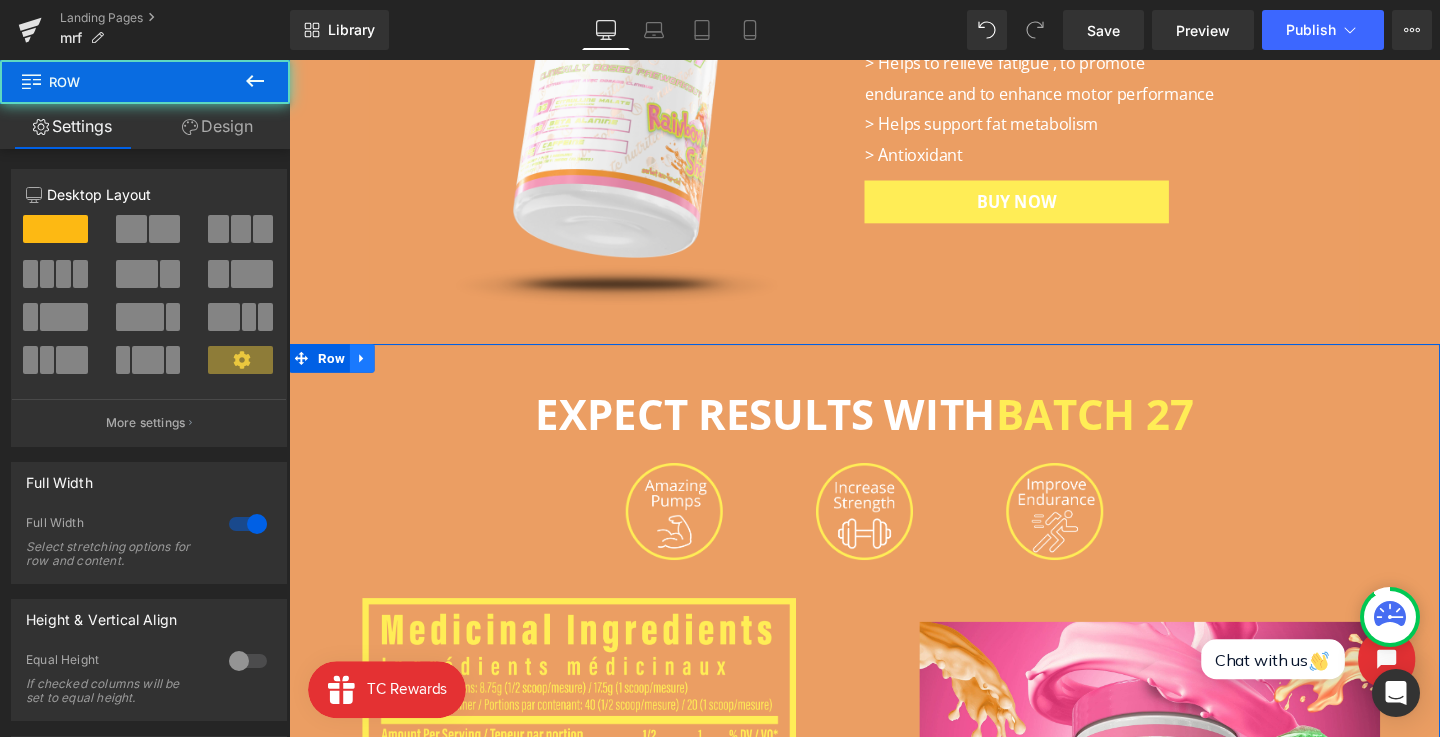 click at bounding box center (366, 374) 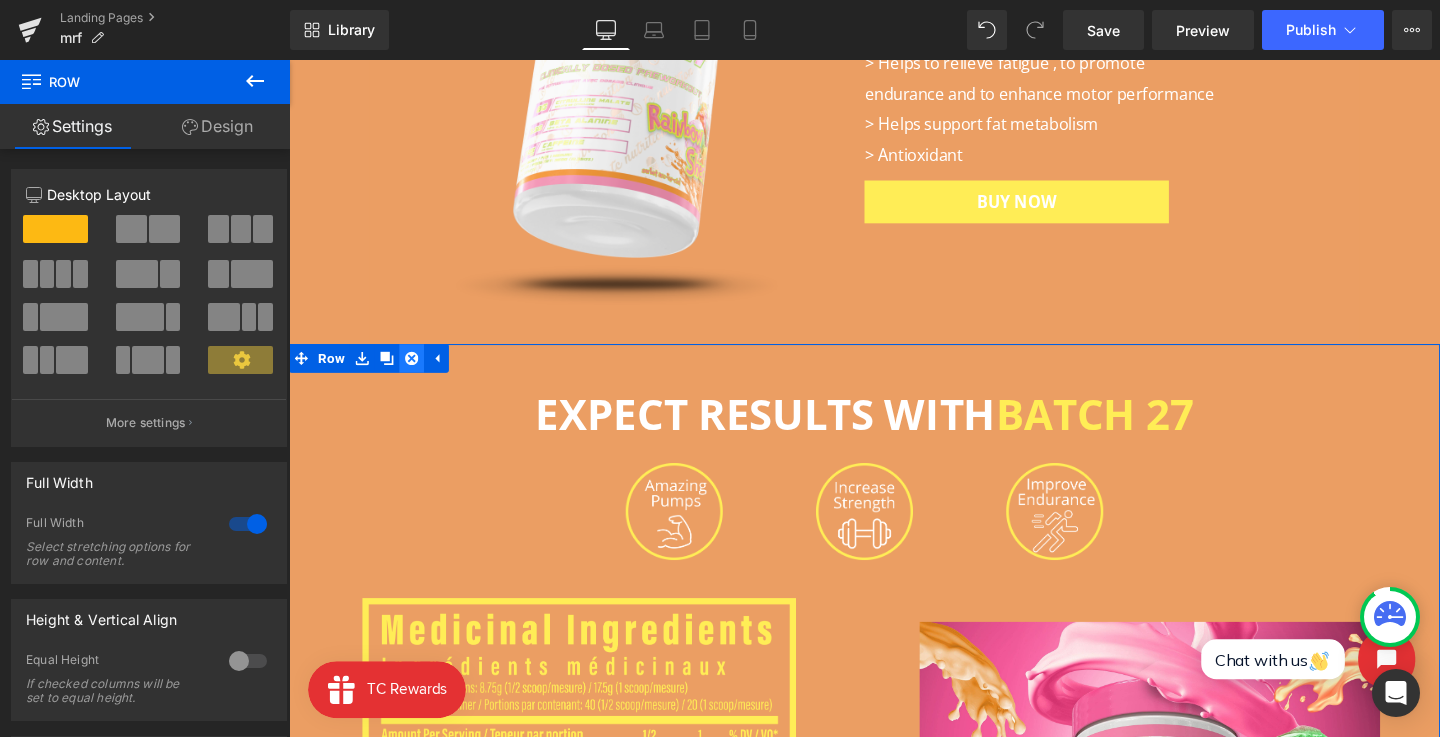 click 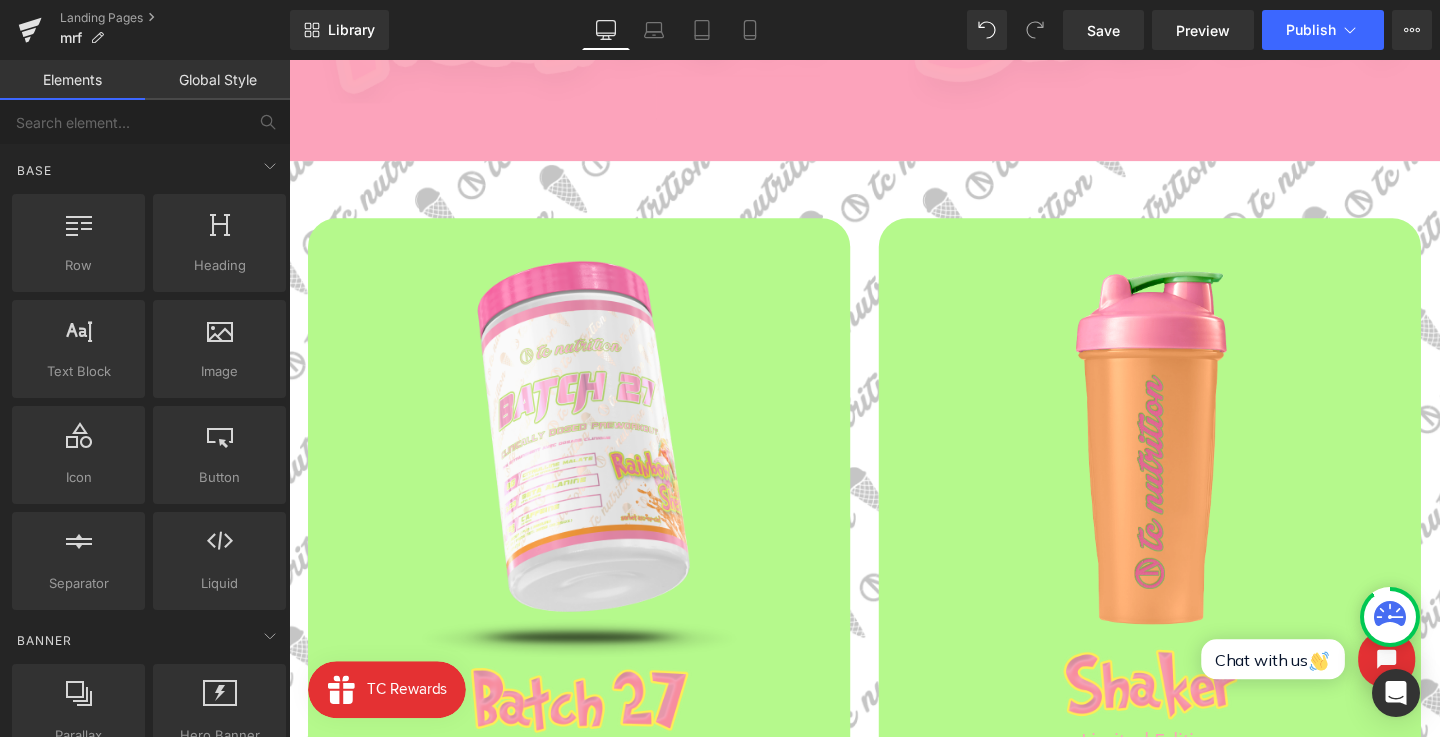 scroll, scrollTop: 793, scrollLeft: 0, axis: vertical 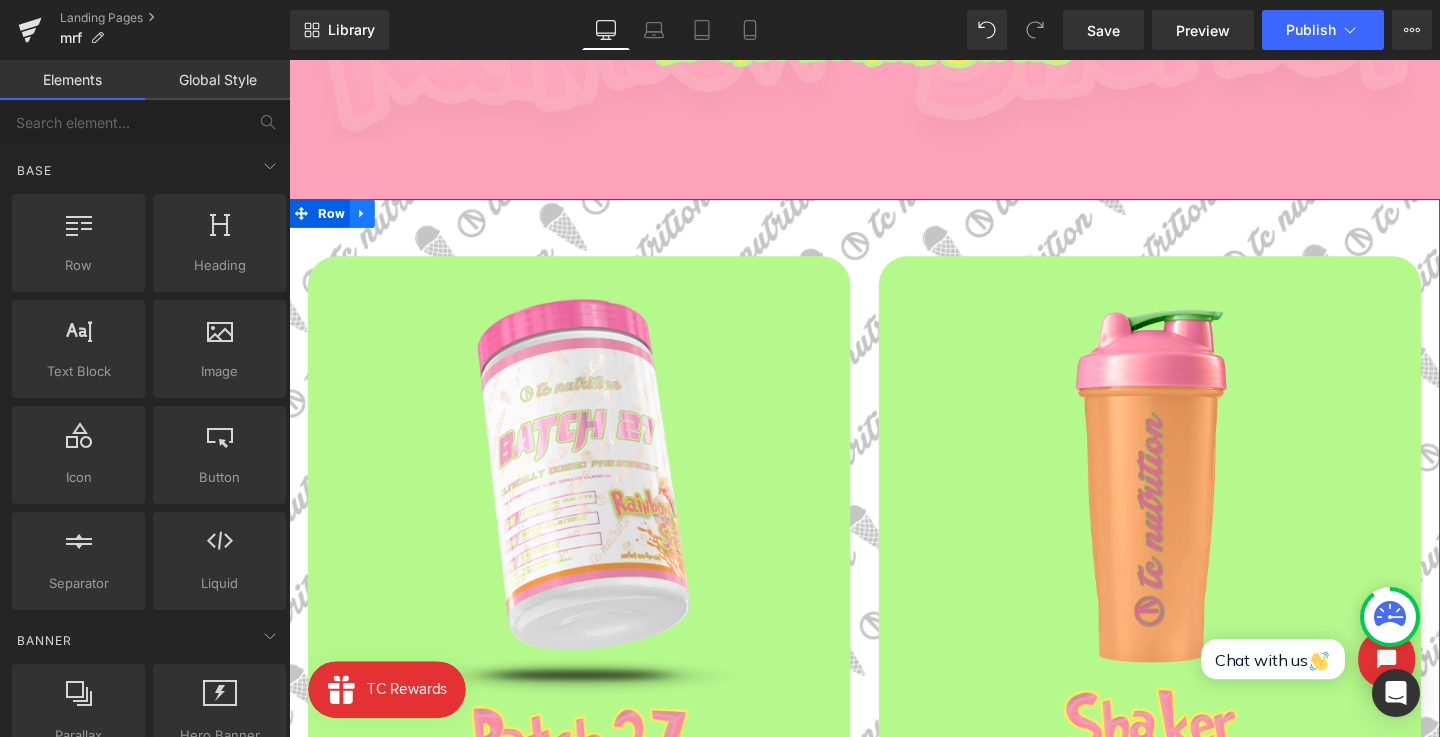 click 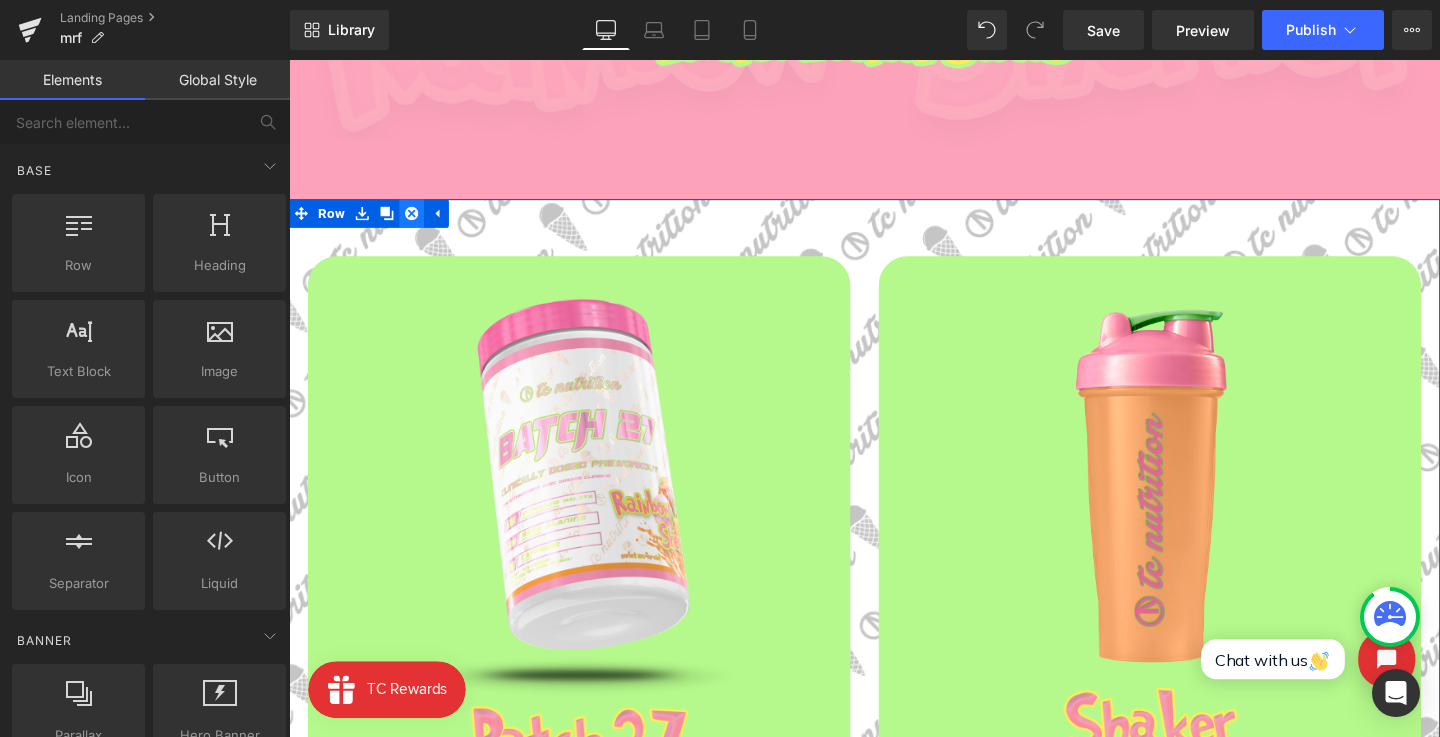 click at bounding box center [418, 221] 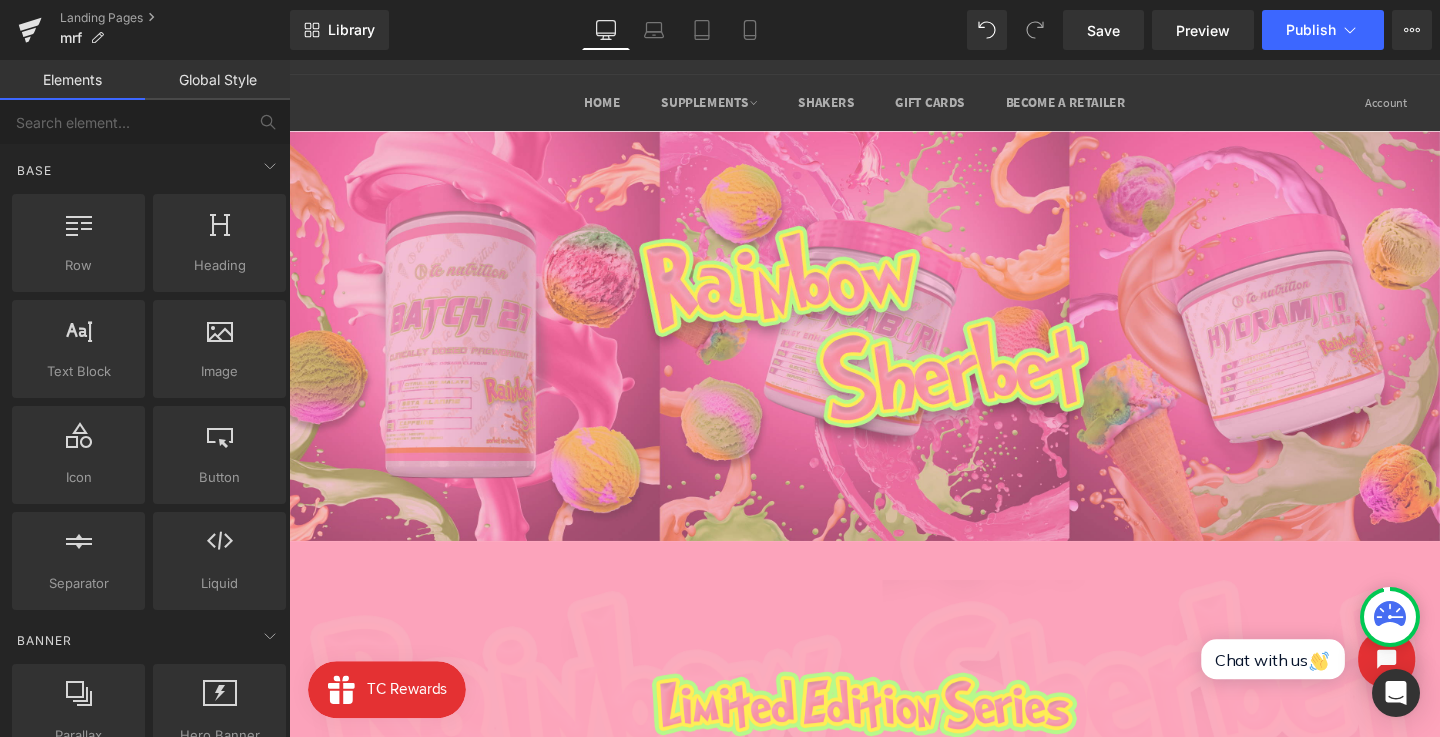 scroll, scrollTop: 51, scrollLeft: 0, axis: vertical 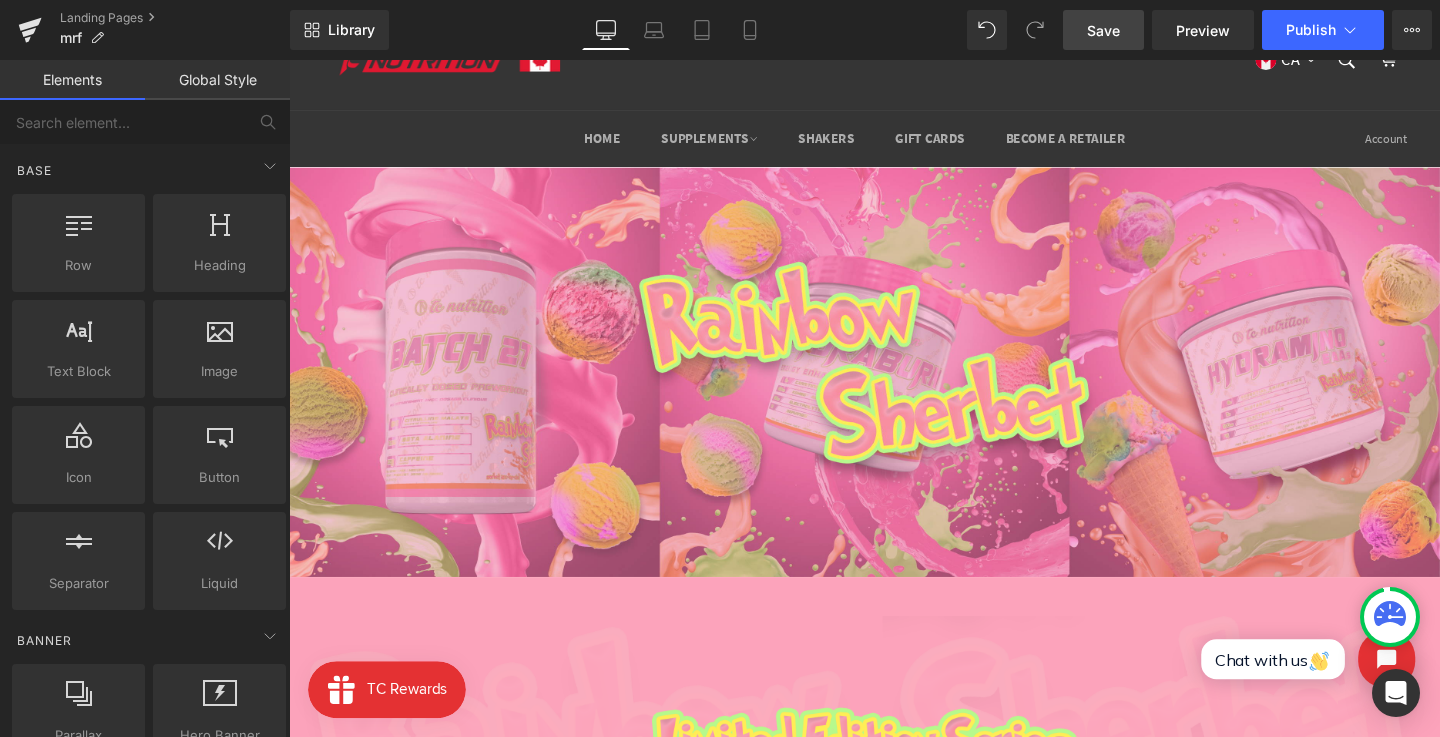 click on "Save" at bounding box center [1103, 30] 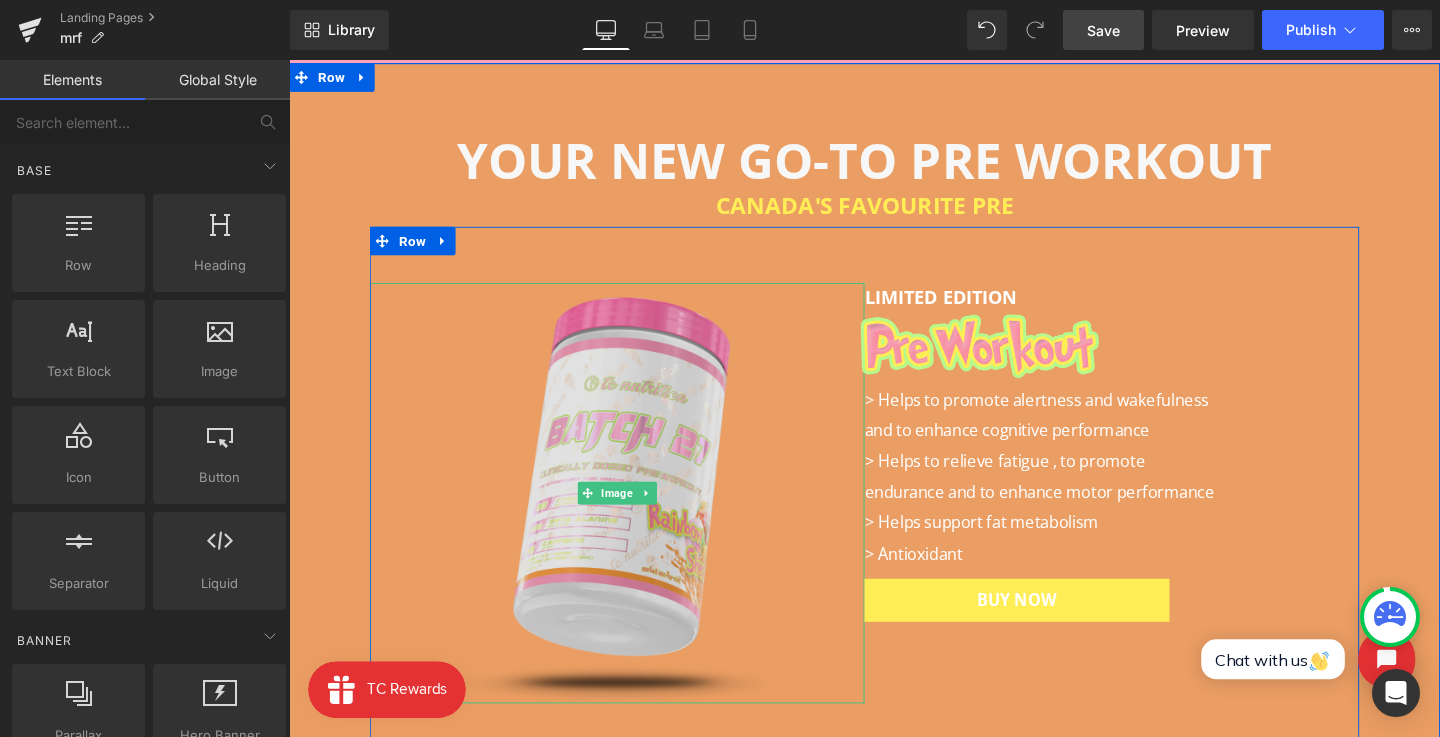 scroll, scrollTop: 922, scrollLeft: 0, axis: vertical 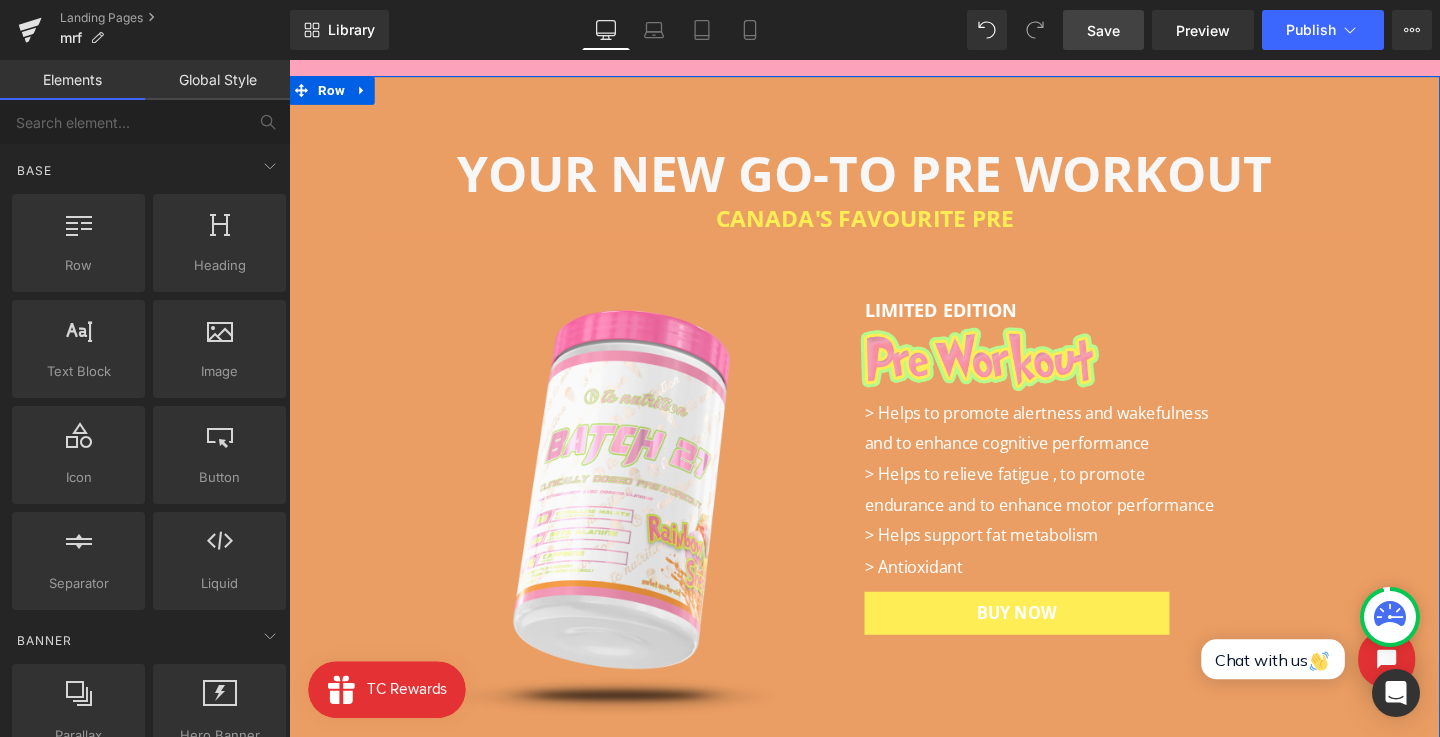 click on "YOUR NEW GO-TO PRE WORKOUT Heading         CA NADA 'S FAVOURITE PRE Heading         Row         Image         LIMITED EDITION Text Block         Image         > Helps to promote alertness and wakefulness and to enhance cognitive performance > Helps to relieve fatigue , to promote endurance and to enhance motor performance > Helps support fat metabolism > Antioxidant Text Block         BUY NOW Button         Row         Row" at bounding box center (894, 450) 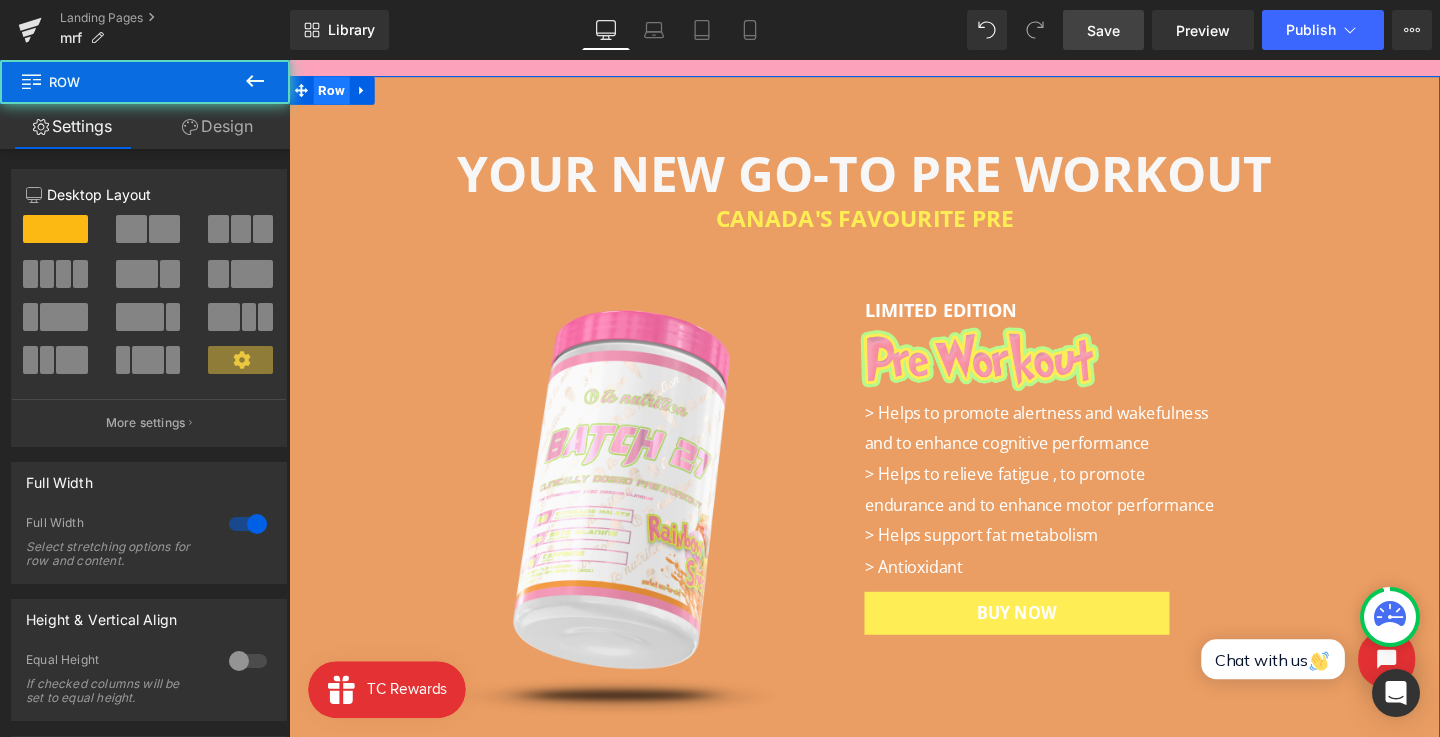 click on "Row" at bounding box center [334, 92] 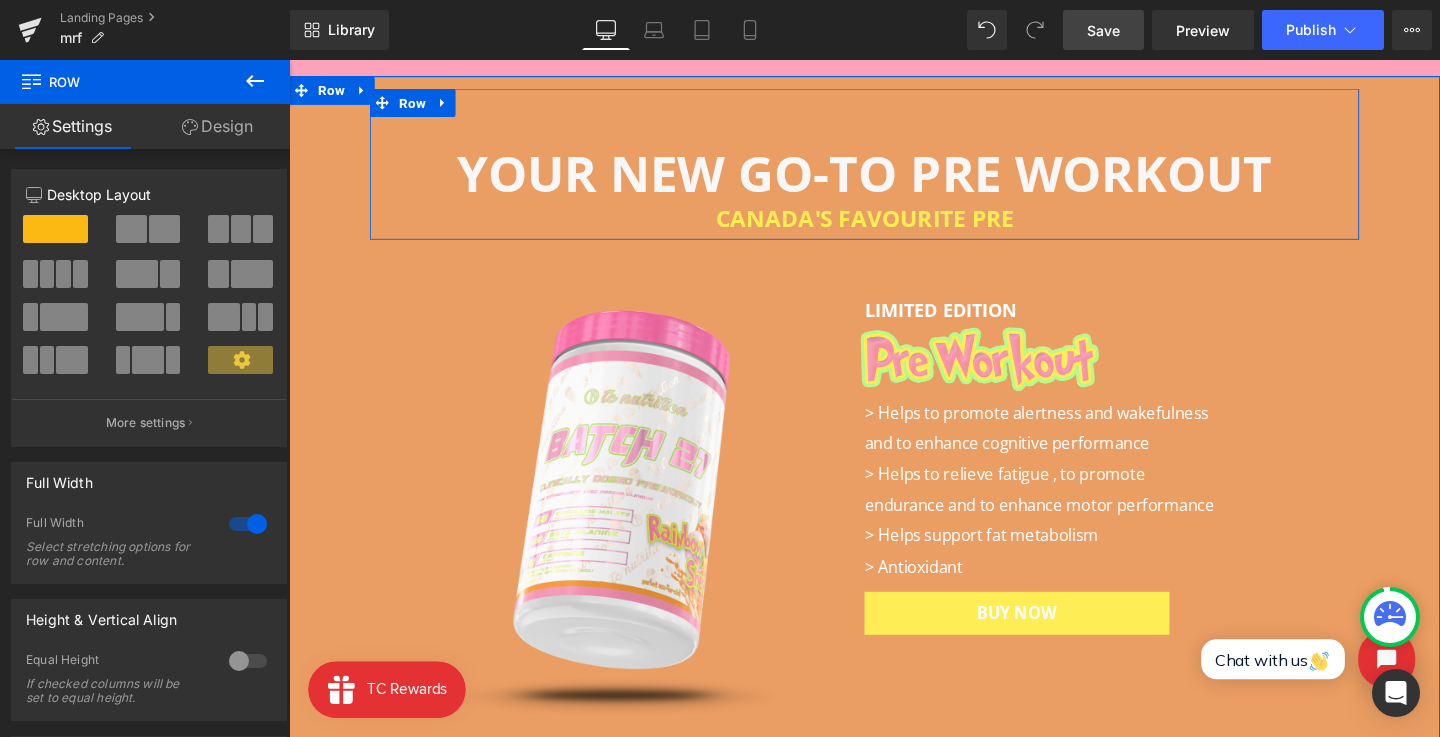 click on "YOUR NEW GO-TO PRE WORKOUT Heading         CA NADA 'S FAVOURITE PRE Heading" at bounding box center [894, 191] 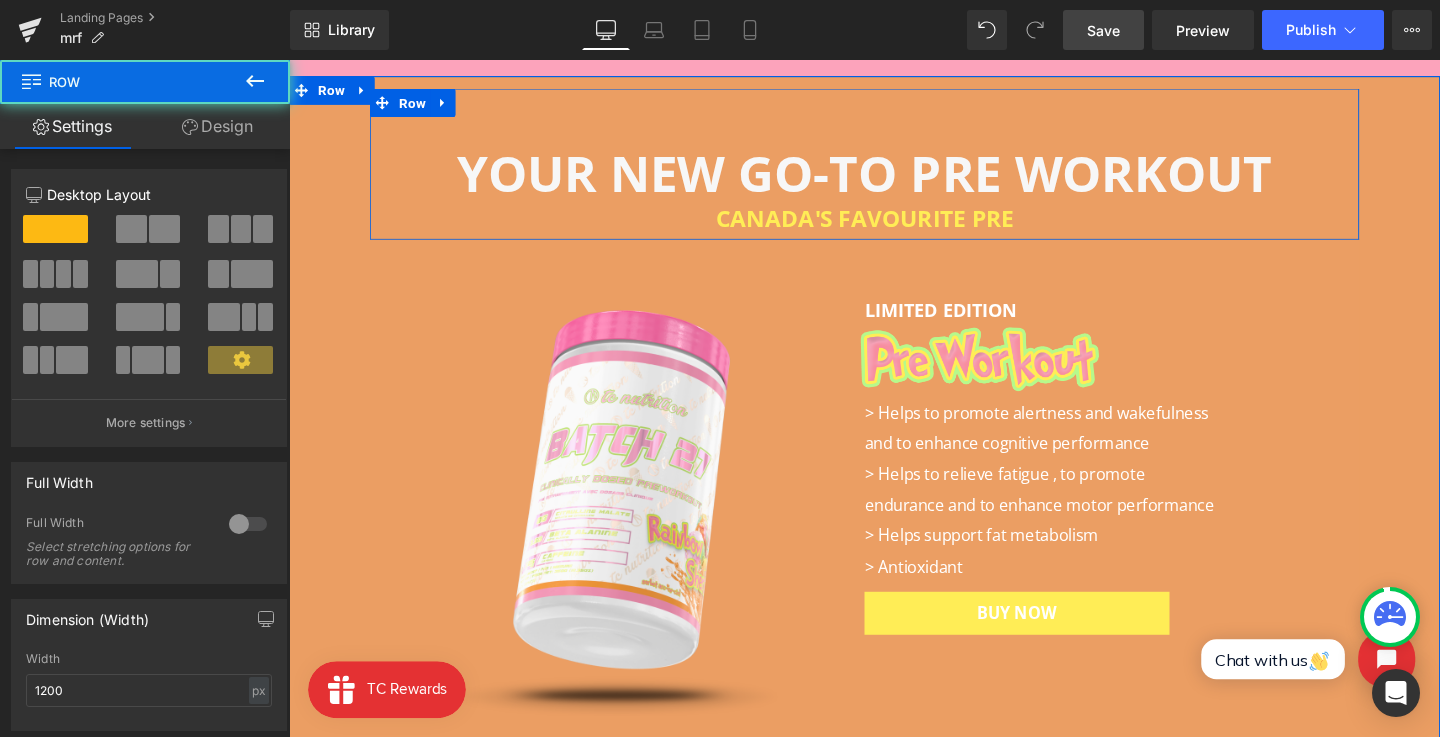 click on "YOUR NEW GO-TO PRE WORKOUT Heading         CA NADA 'S FAVOURITE PRE Heading         Row         Image         LIMITED EDITION Text Block         Image         > Helps to promote alertness and wakefulness and to enhance cognitive performance > Helps to relieve fatigue , to promote endurance and to enhance motor performance > Helps support fat metabolism > Antioxidant Text Block         BUY NOW Button         Row         Row" at bounding box center (894, 450) 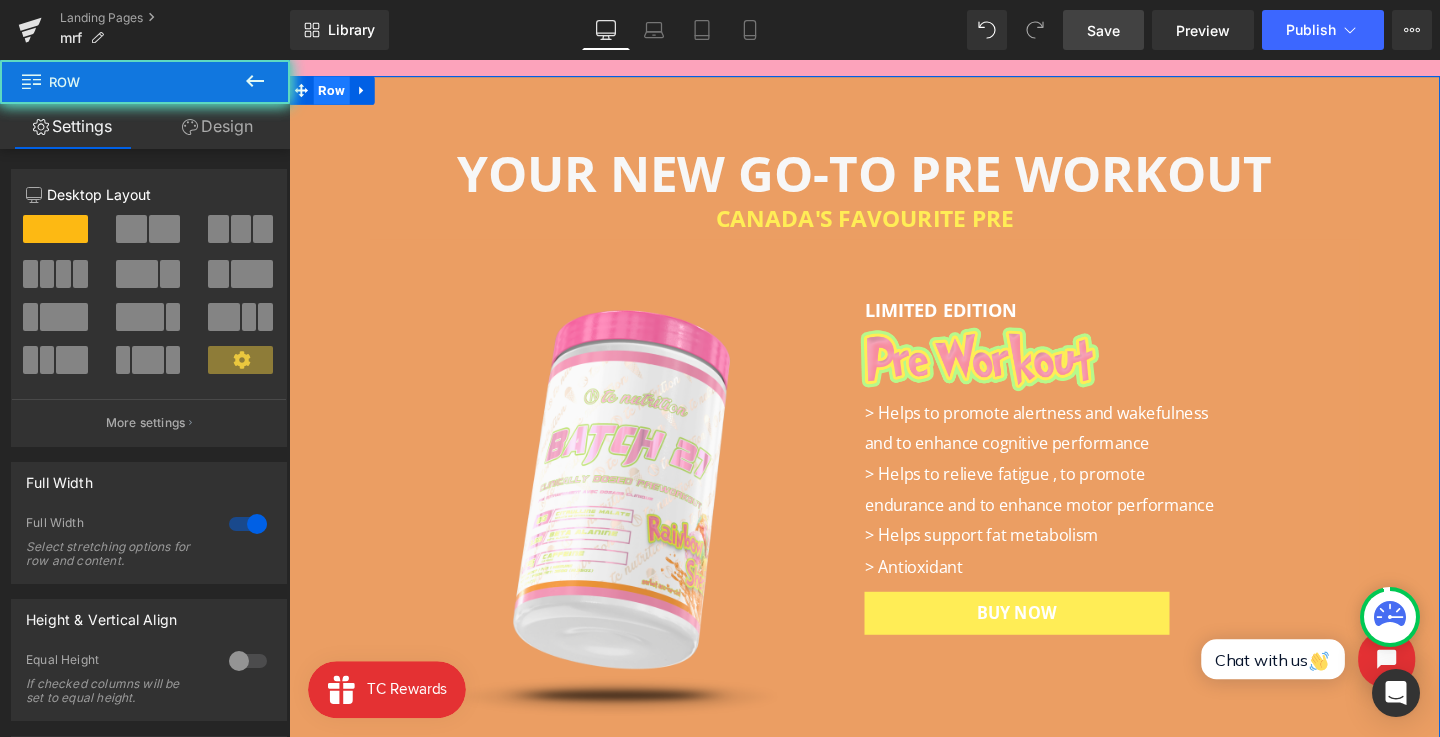 click on "Row" at bounding box center (334, 92) 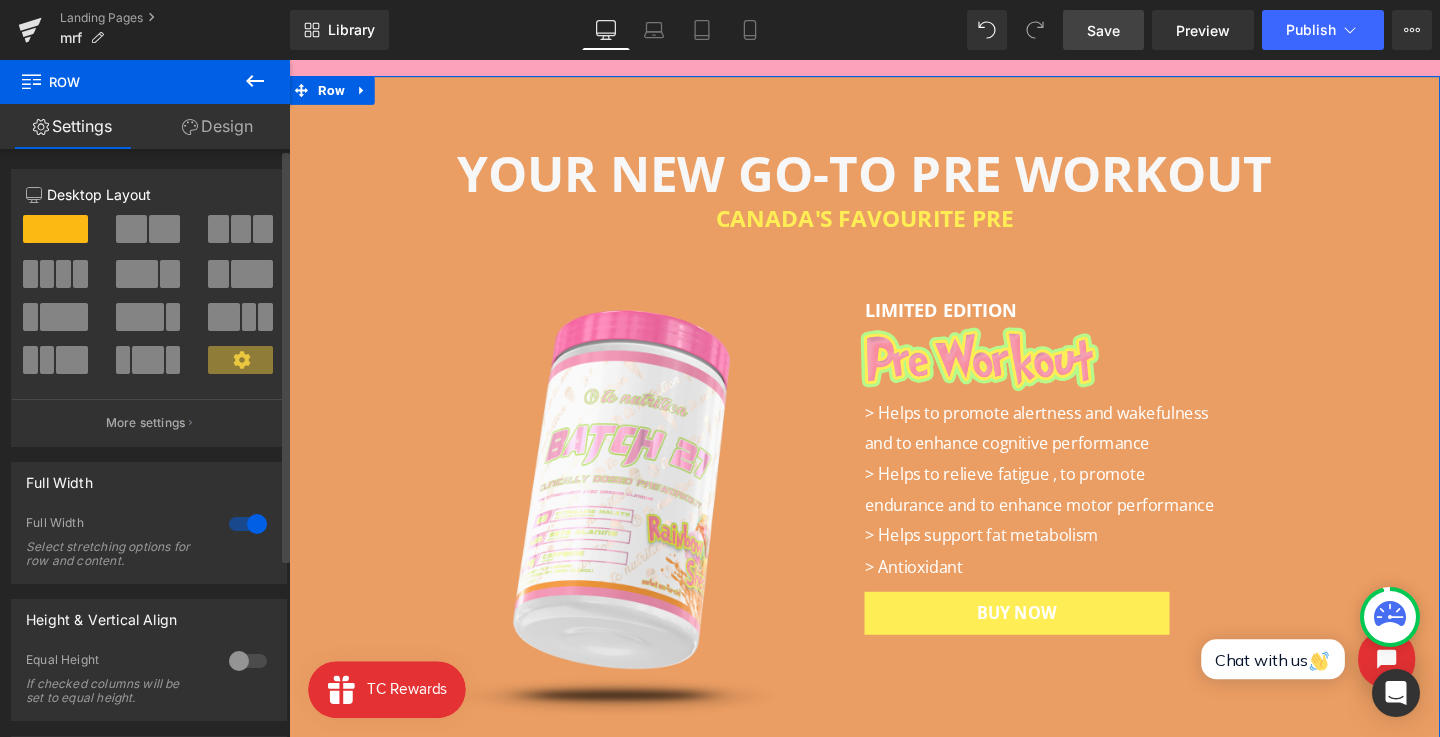 scroll, scrollTop: 21, scrollLeft: 0, axis: vertical 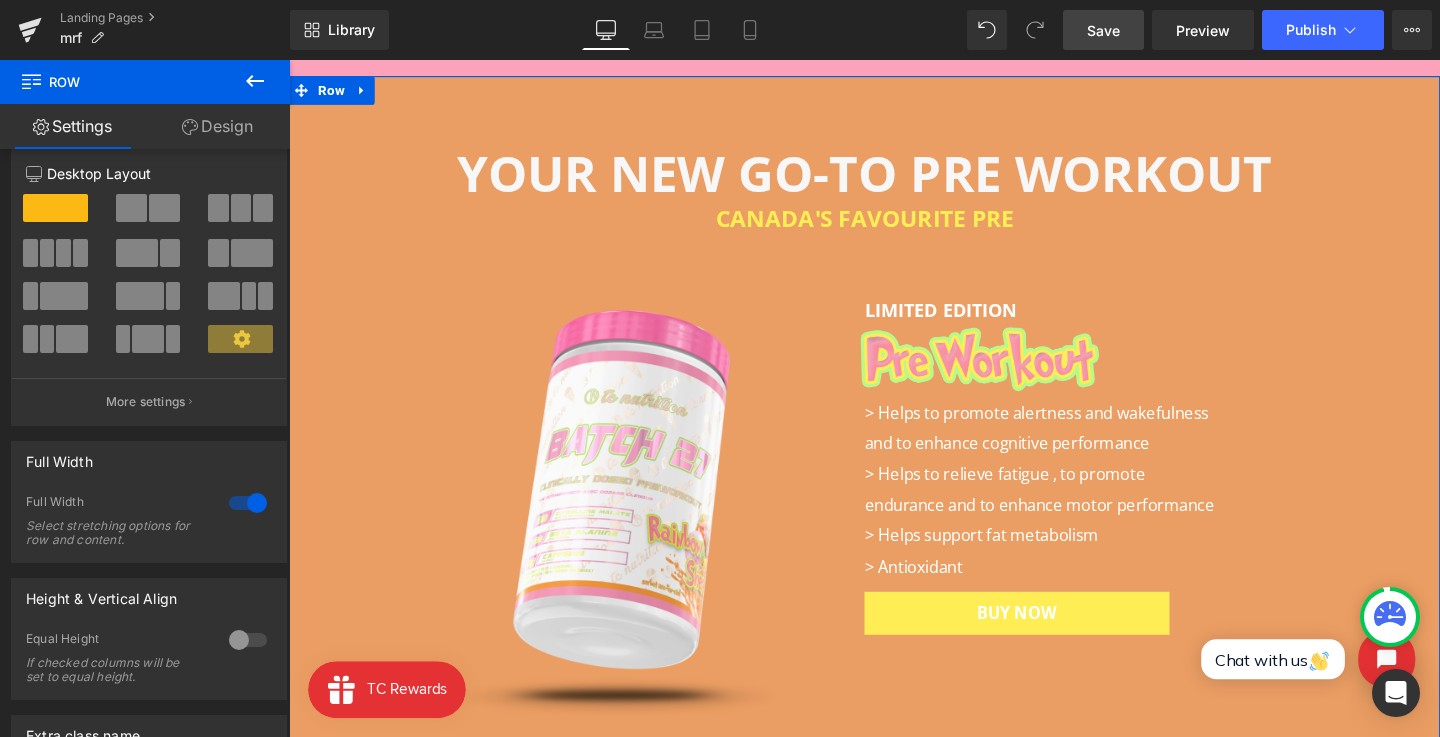 drag, startPoint x: 211, startPoint y: 123, endPoint x: 206, endPoint y: 288, distance: 165.07574 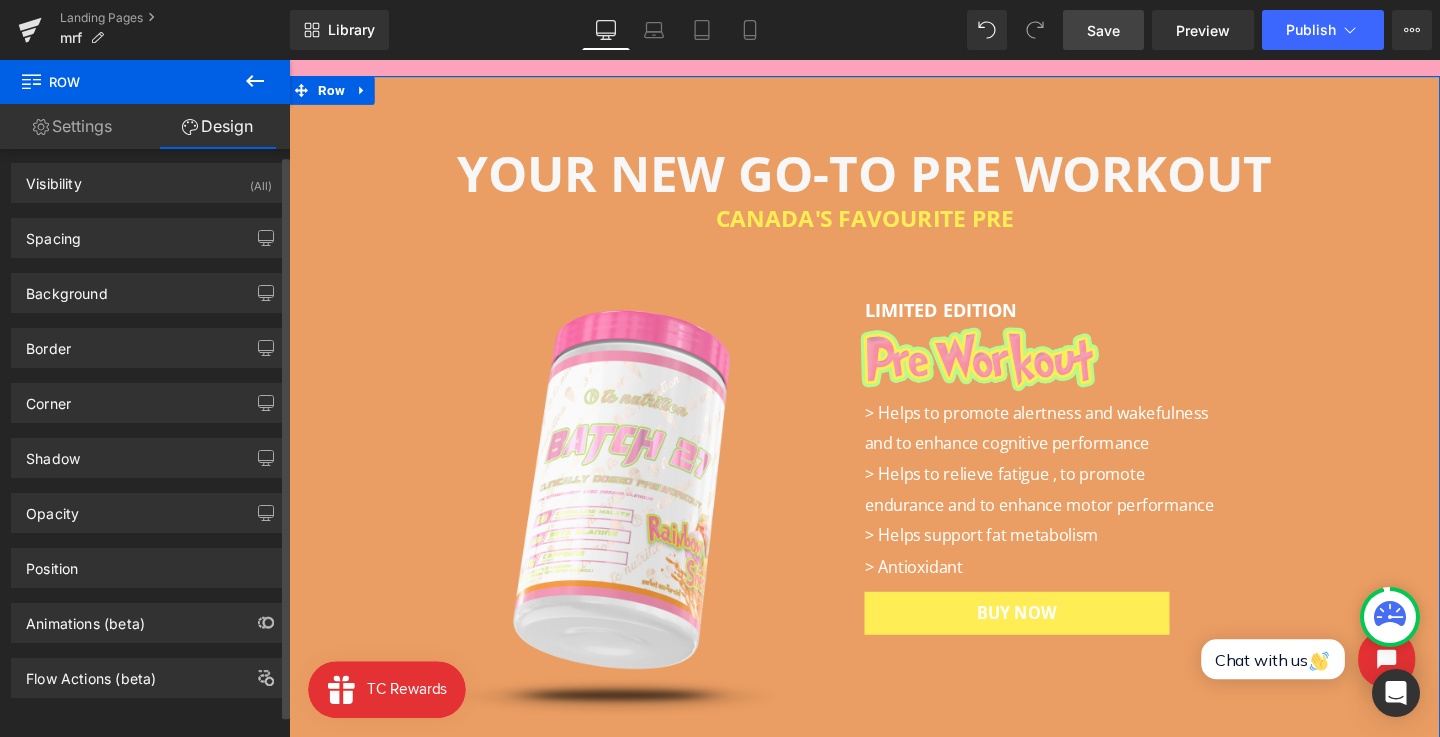scroll, scrollTop: 5, scrollLeft: 0, axis: vertical 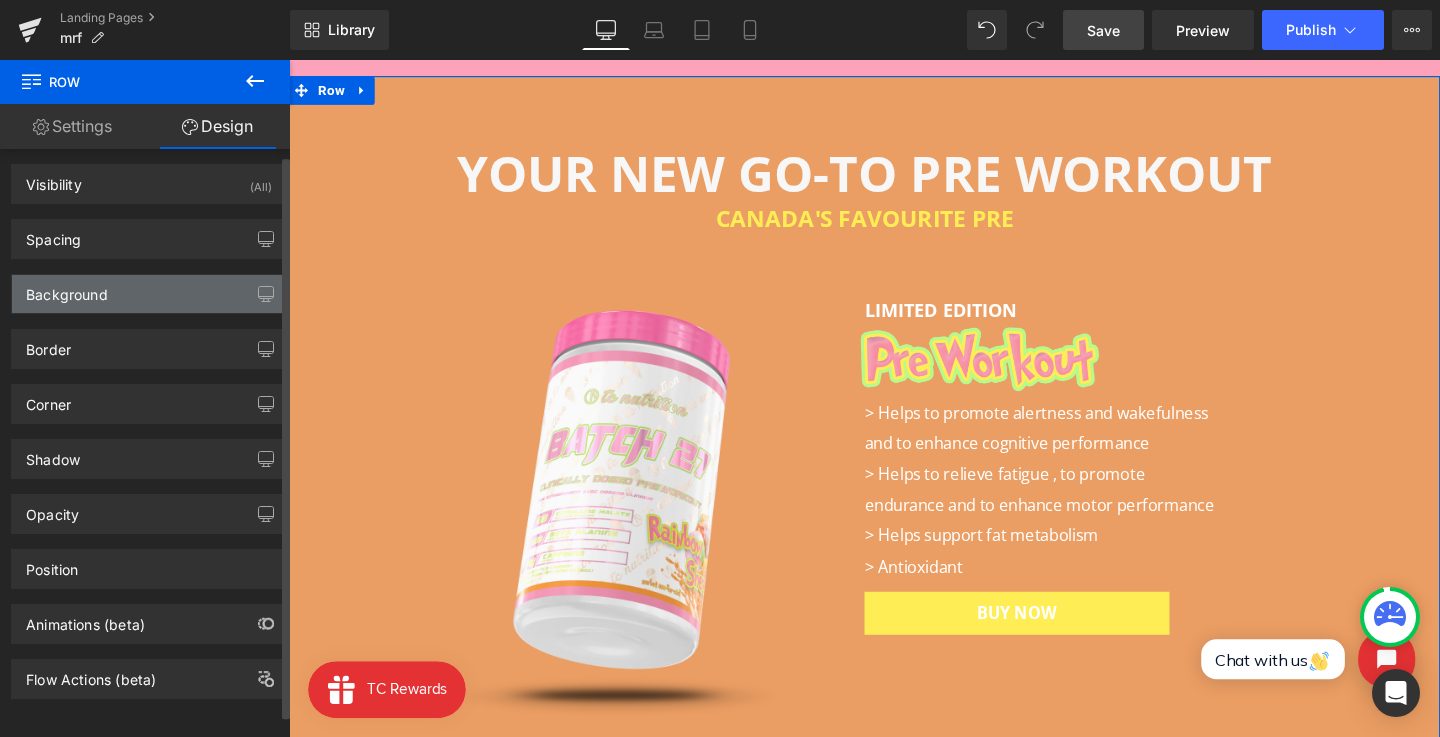 click on "Background" at bounding box center [149, 294] 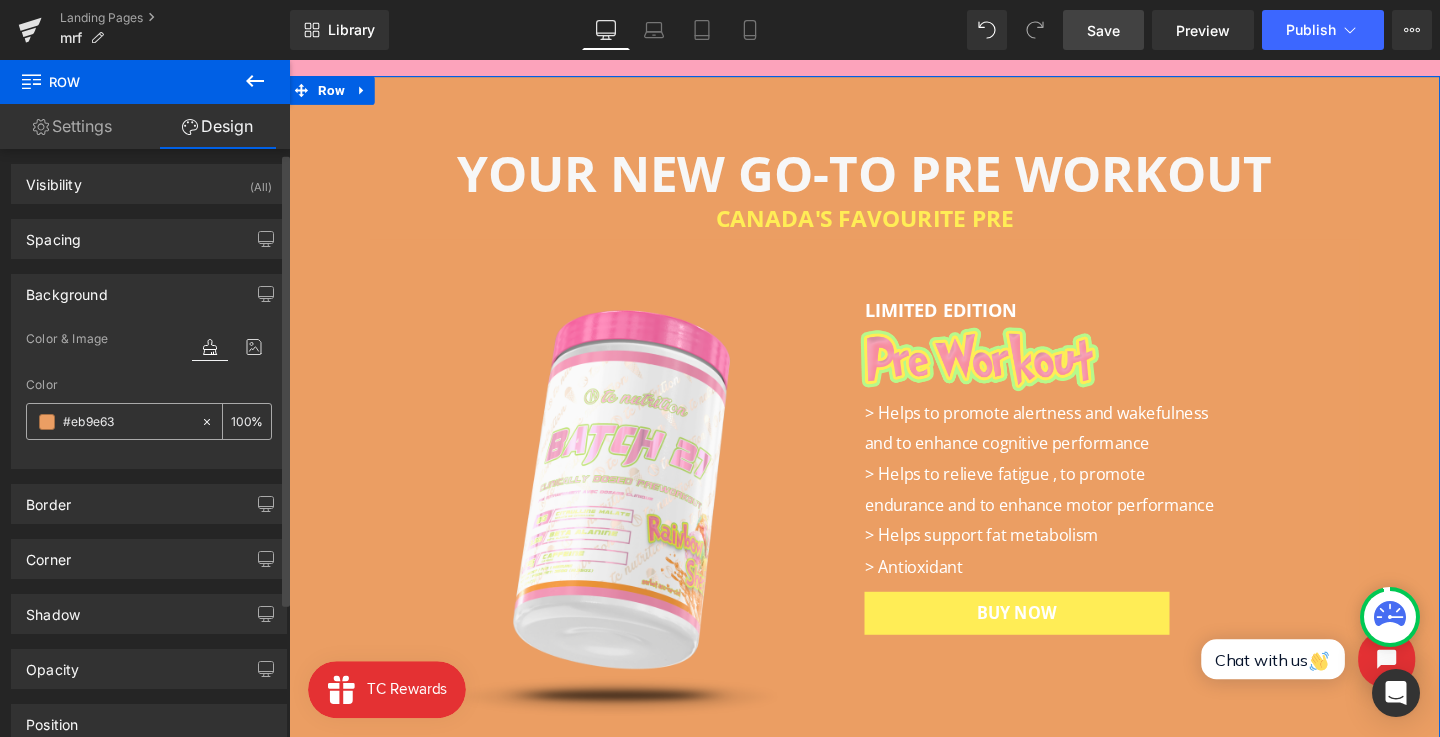 click on "#eb9e63" at bounding box center (127, 422) 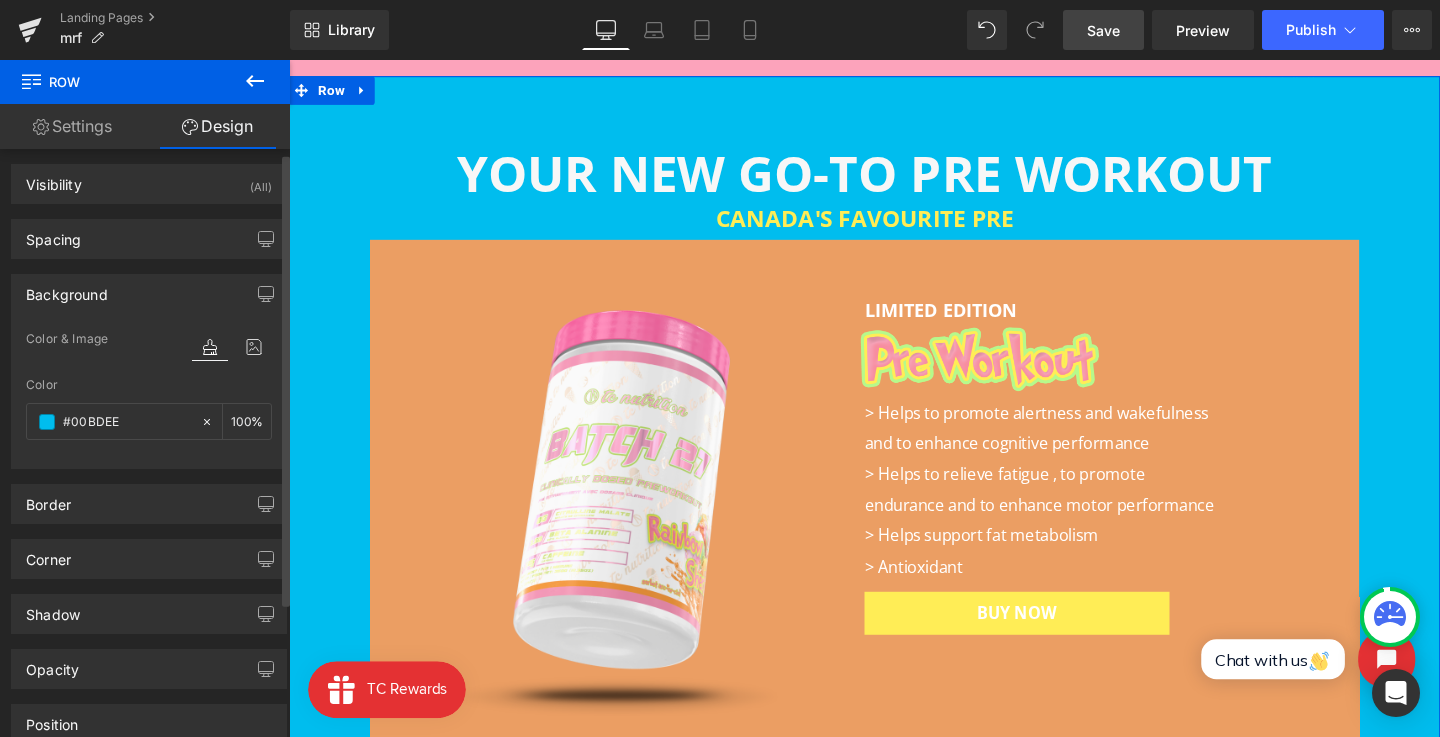 type on "#00bdee" 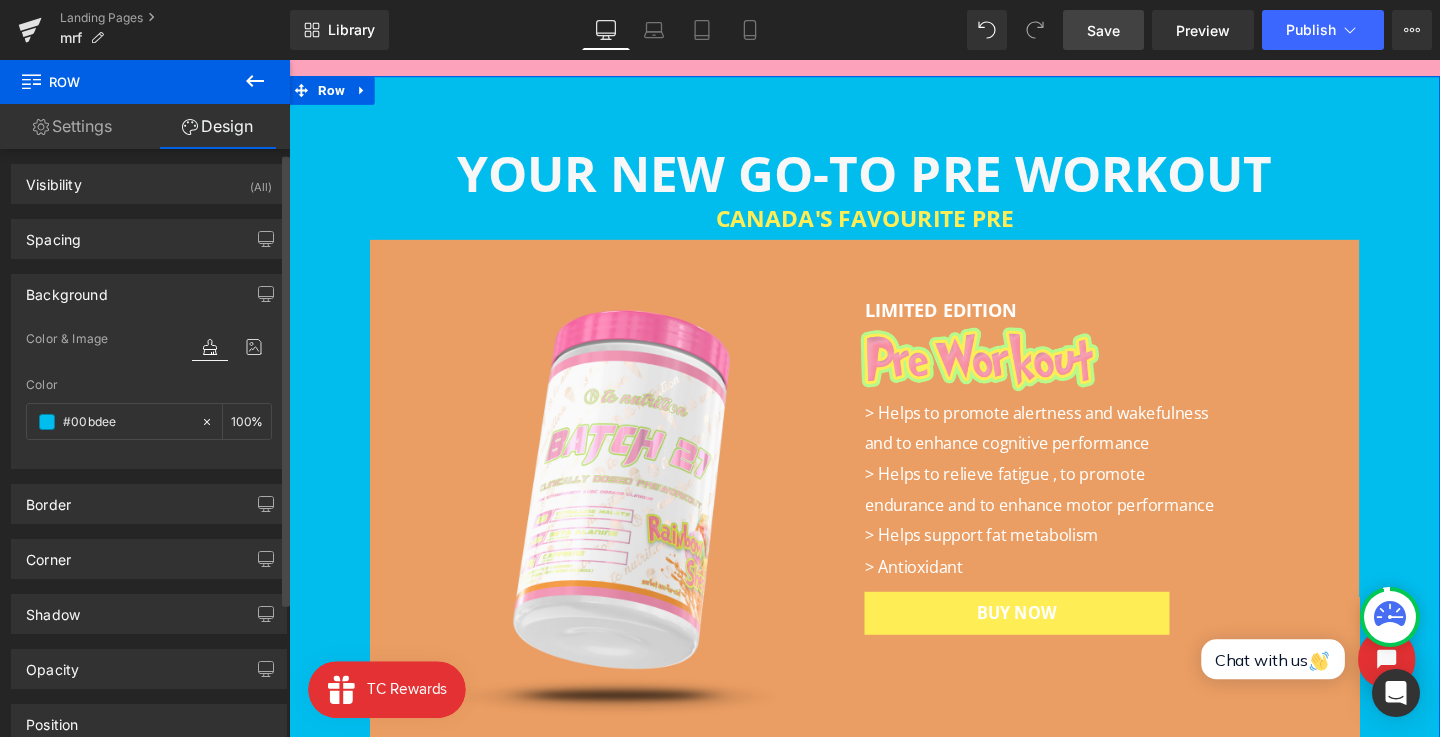 click on "Color #00bdee 100 %" at bounding box center [149, 420] 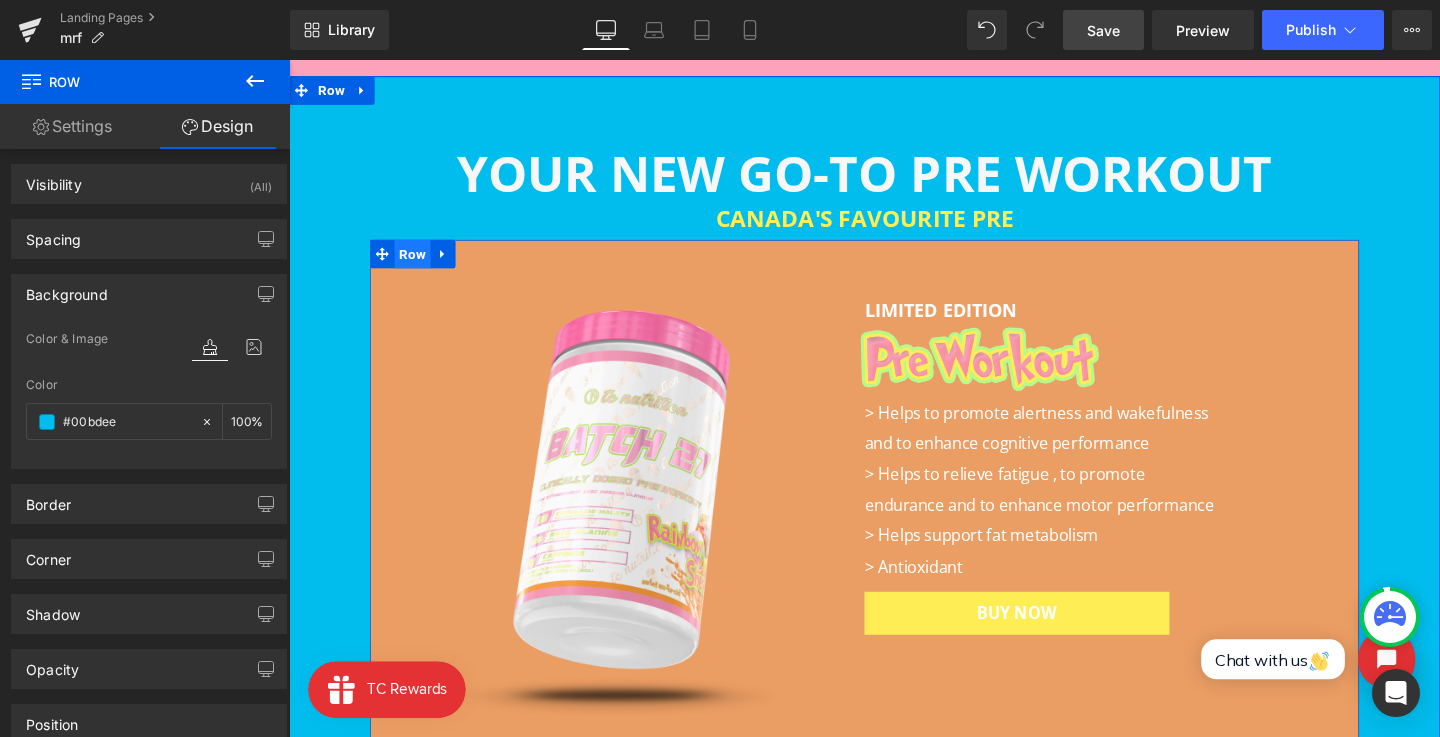 click on "Row" at bounding box center [419, 264] 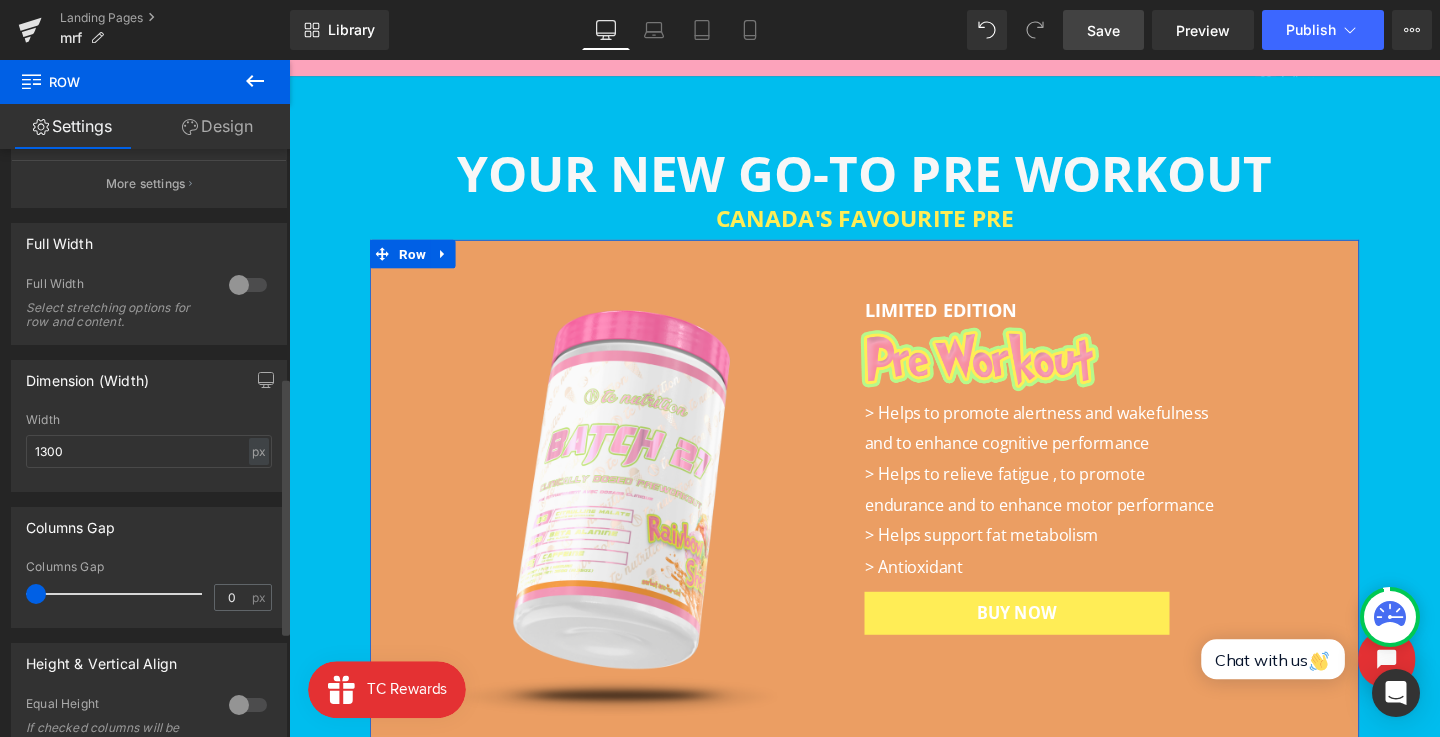 scroll, scrollTop: 761, scrollLeft: 0, axis: vertical 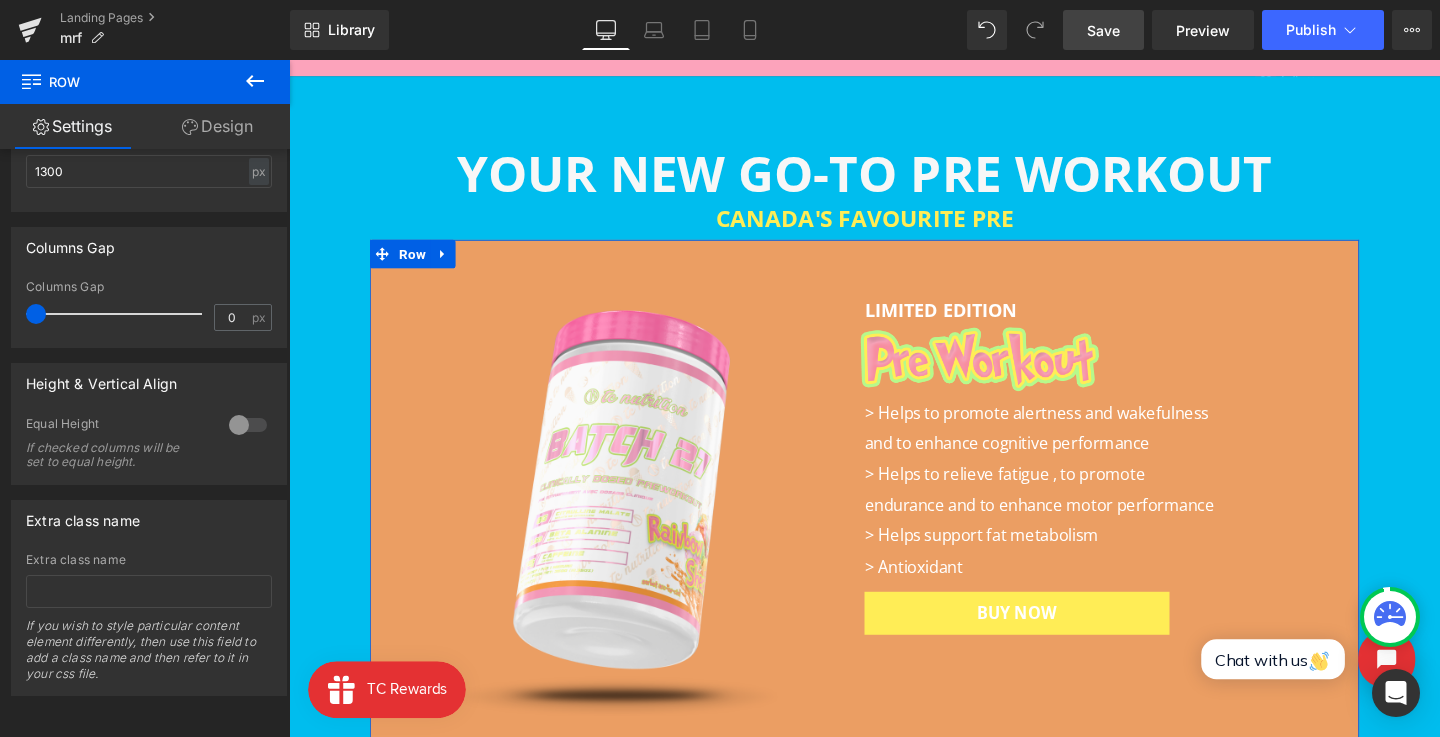 click on "Design" at bounding box center (217, 126) 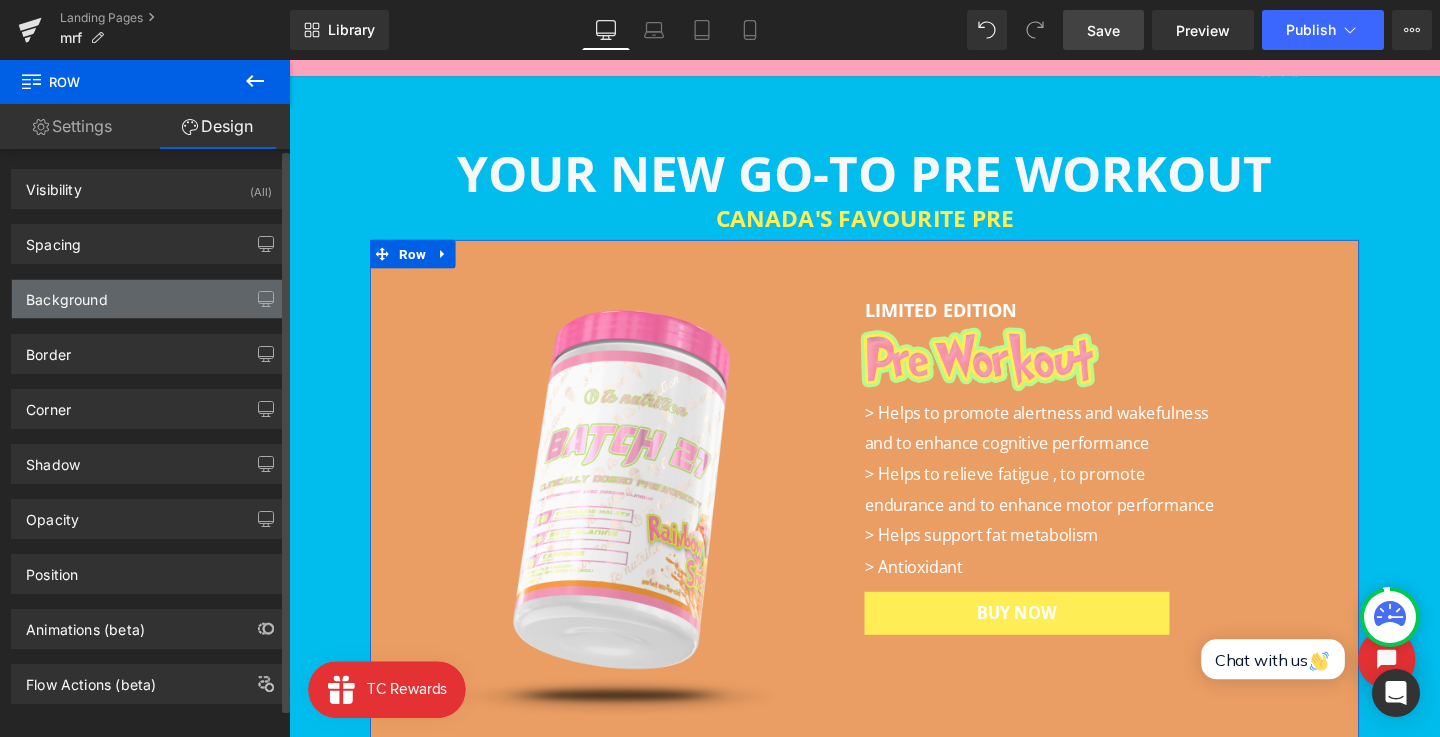 click on "Background" at bounding box center (149, 299) 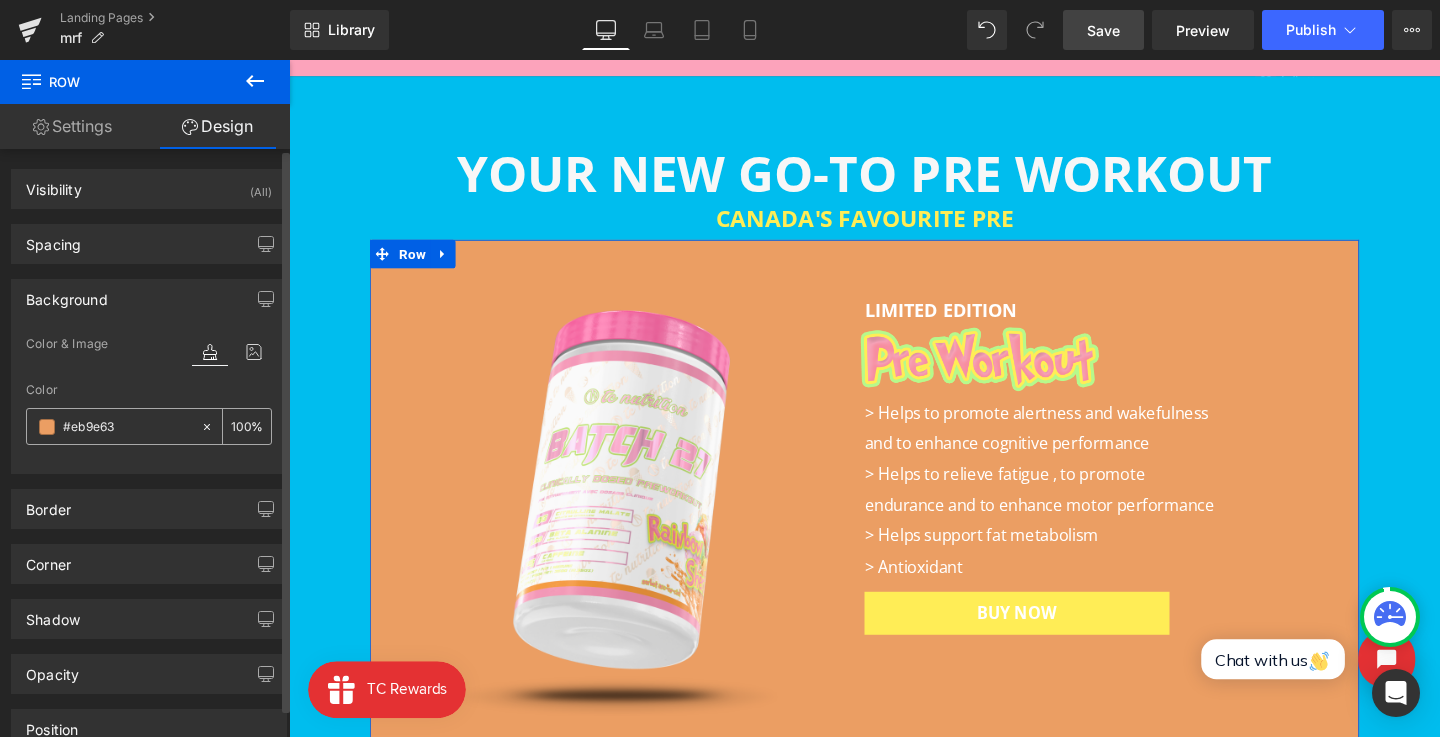 click on "#eb9e63" at bounding box center (127, 427) 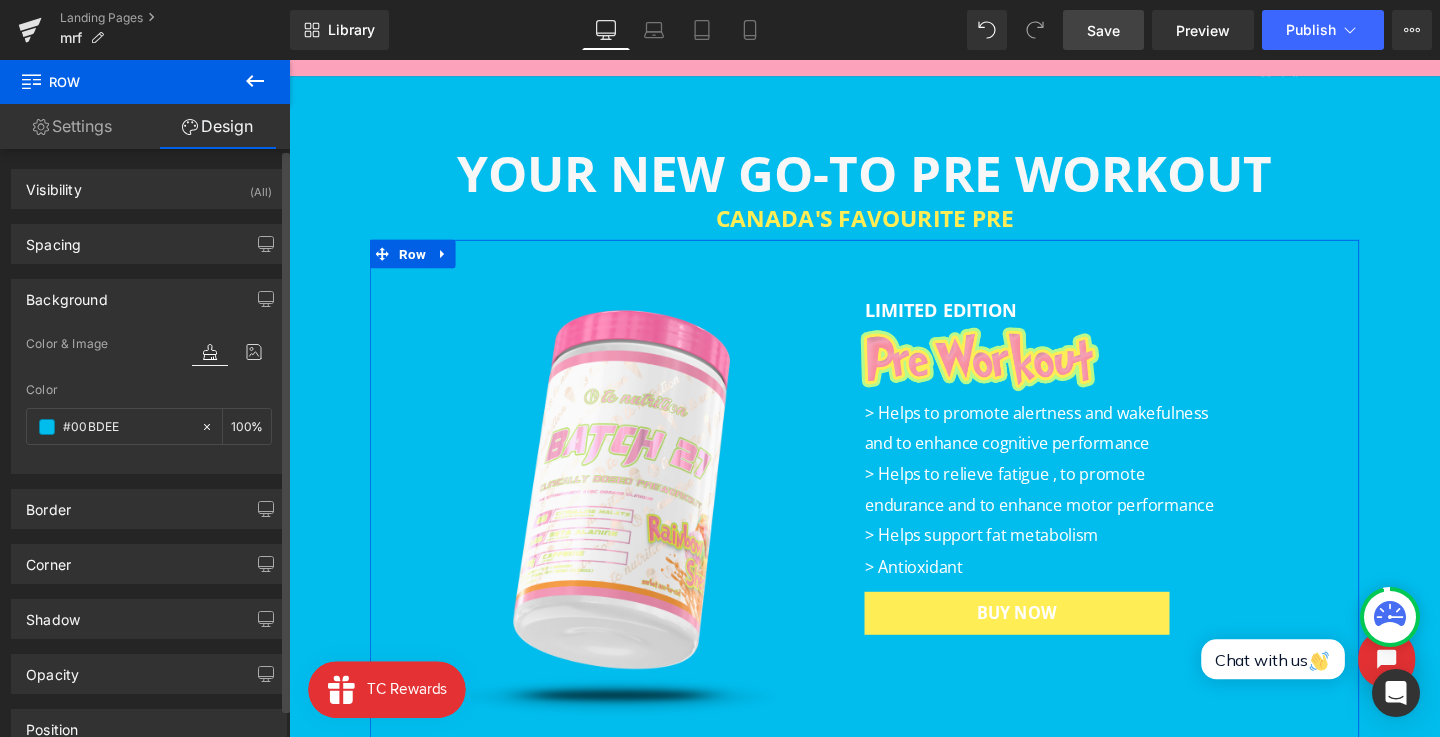 type on "#00bdee" 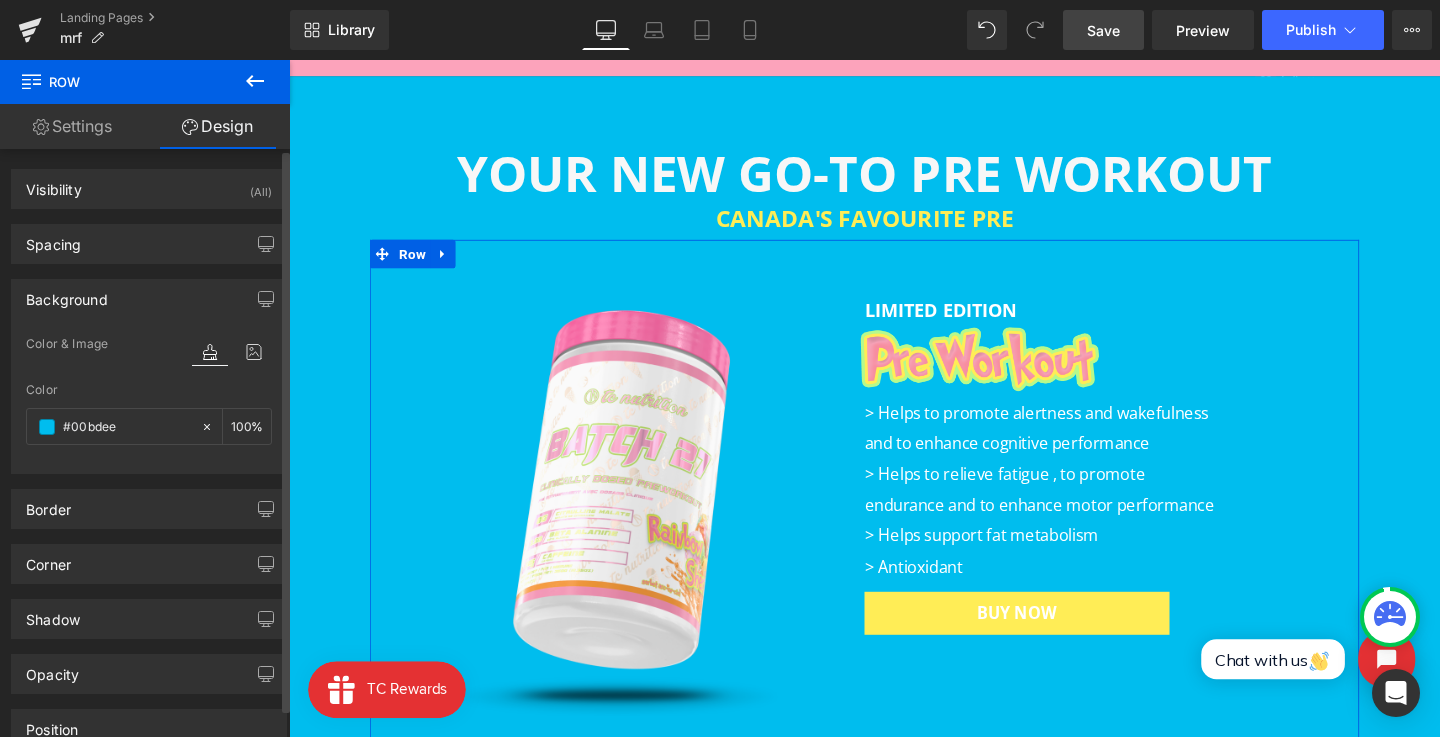 click on "Color #00bdee 100 %" at bounding box center (149, 425) 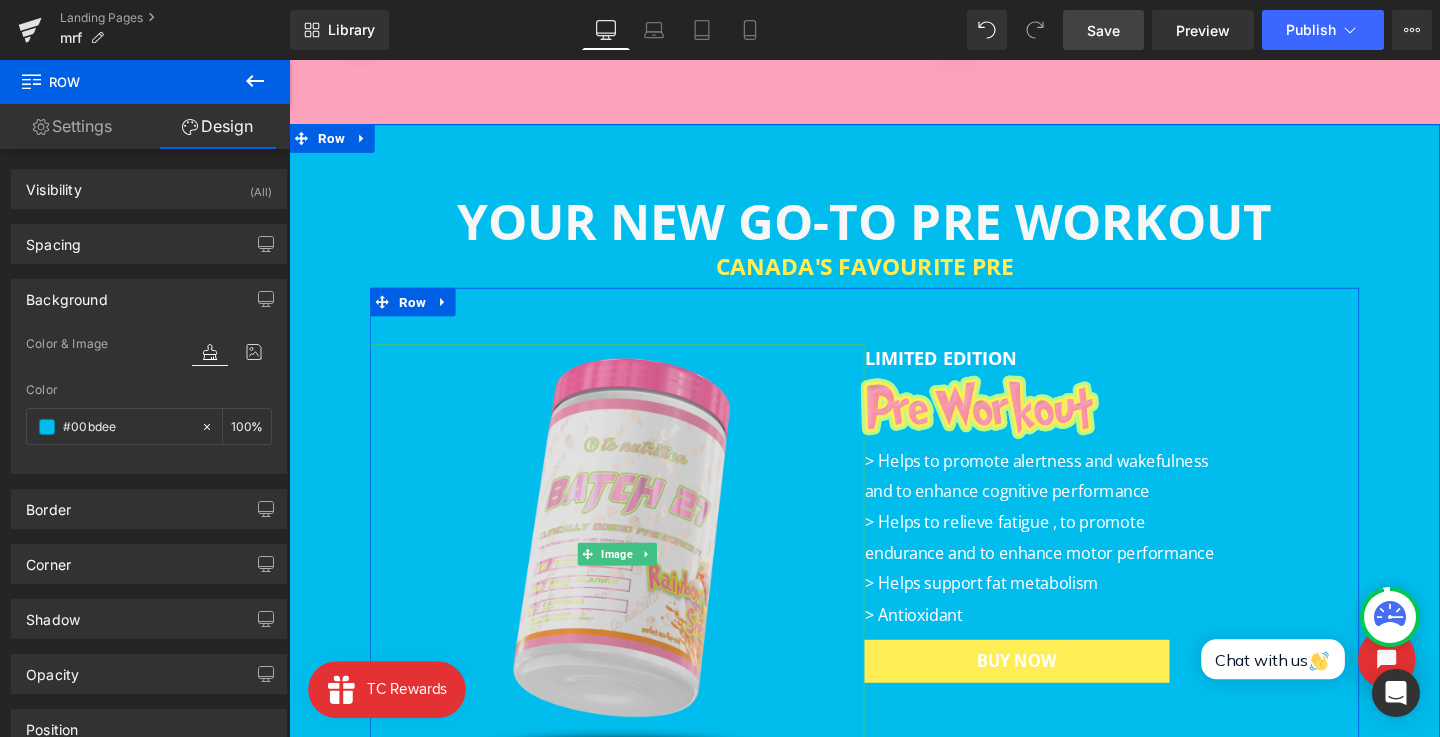 scroll, scrollTop: 865, scrollLeft: 0, axis: vertical 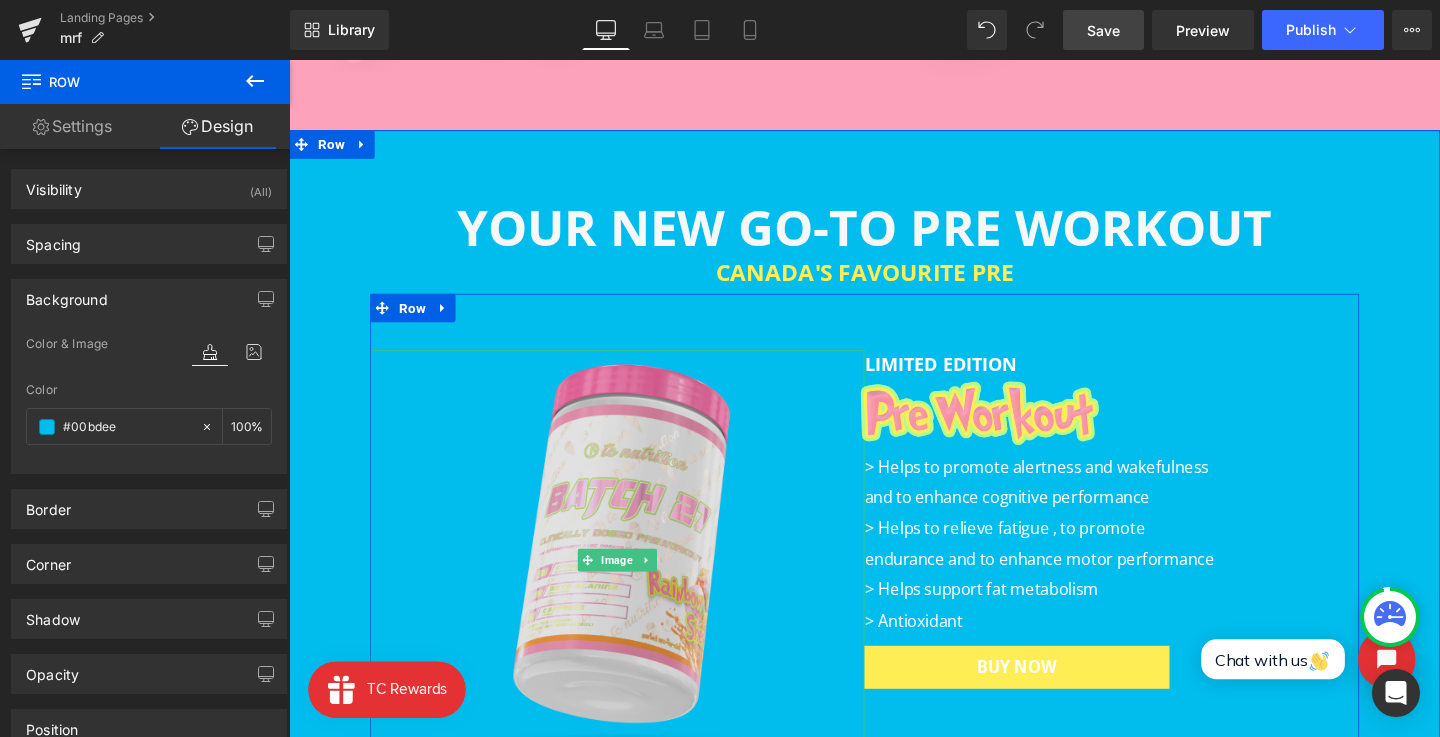 click at bounding box center (634, 586) 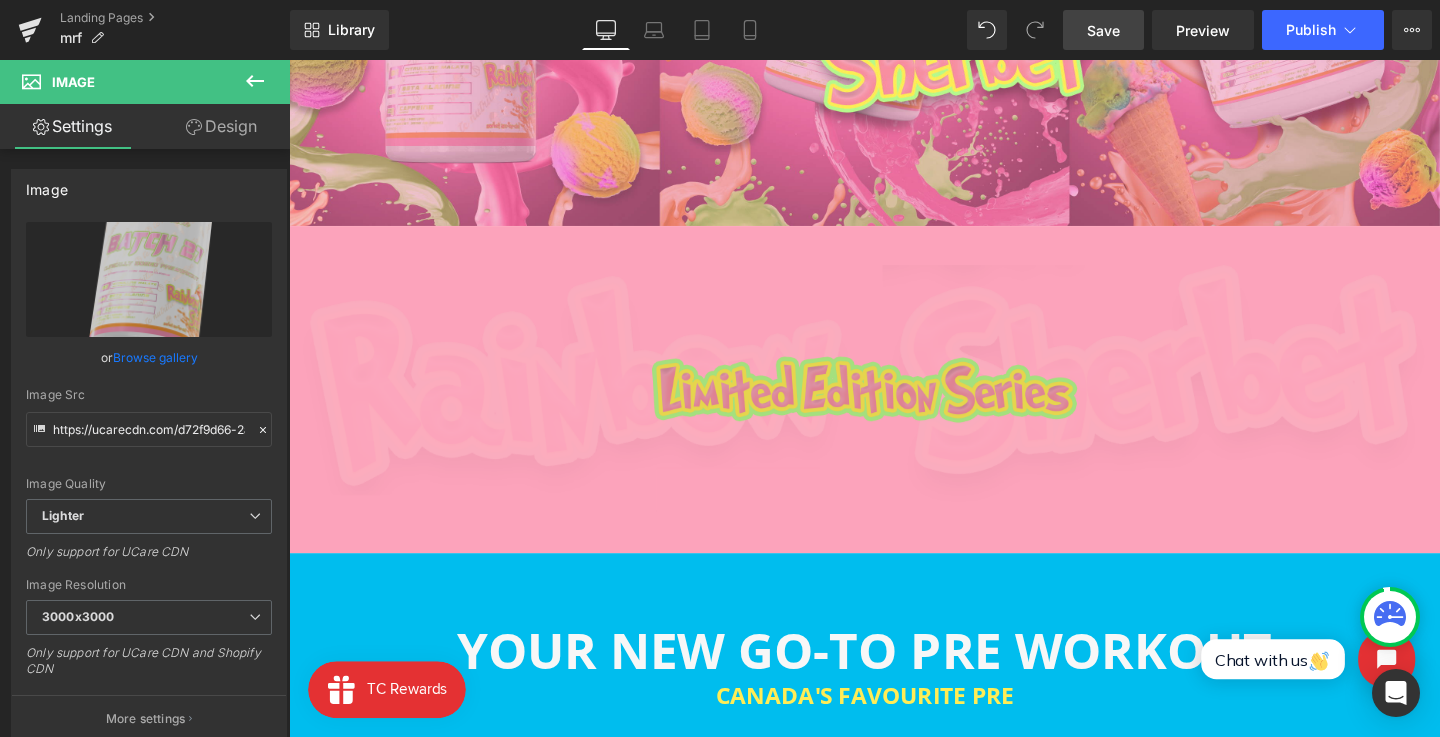 scroll, scrollTop: 425, scrollLeft: 0, axis: vertical 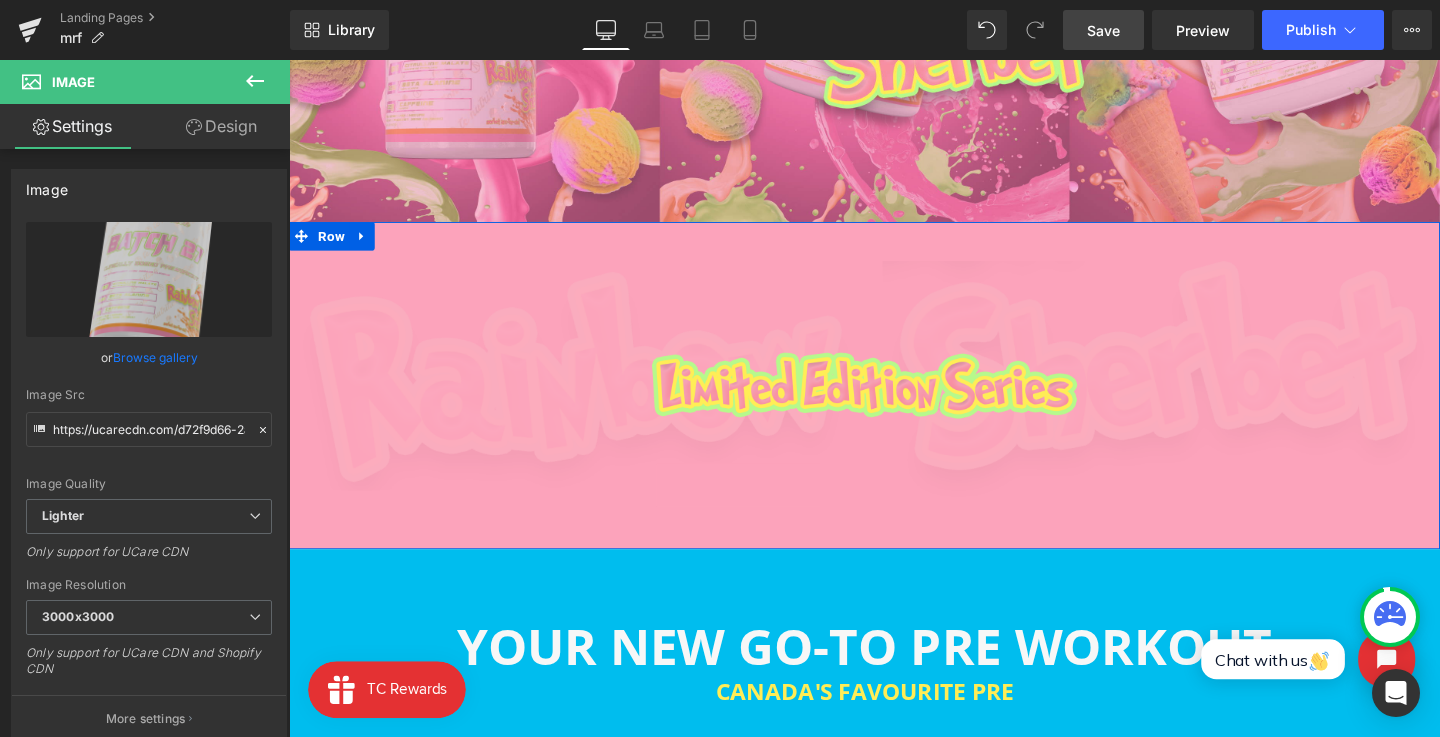 click on "Image" at bounding box center [894, 402] 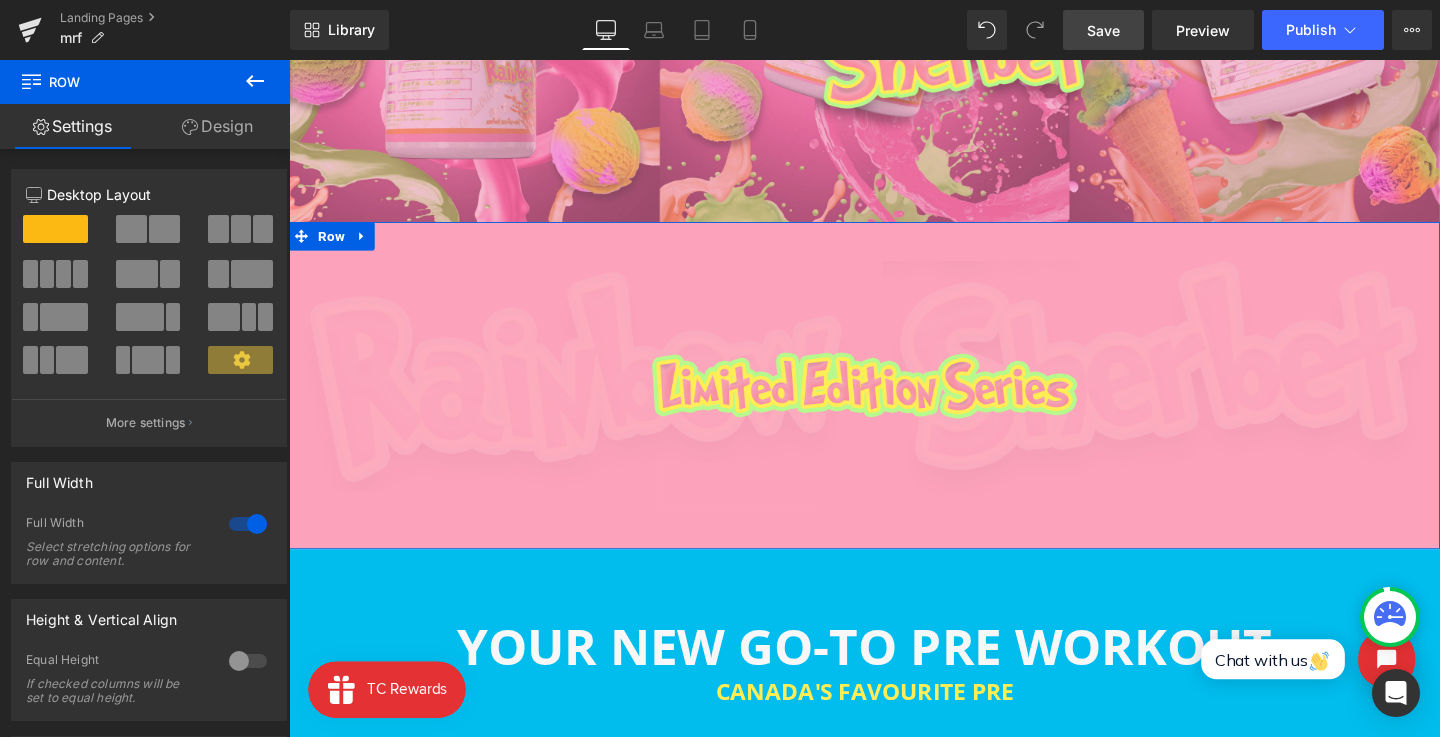 click on "Design" at bounding box center (217, 126) 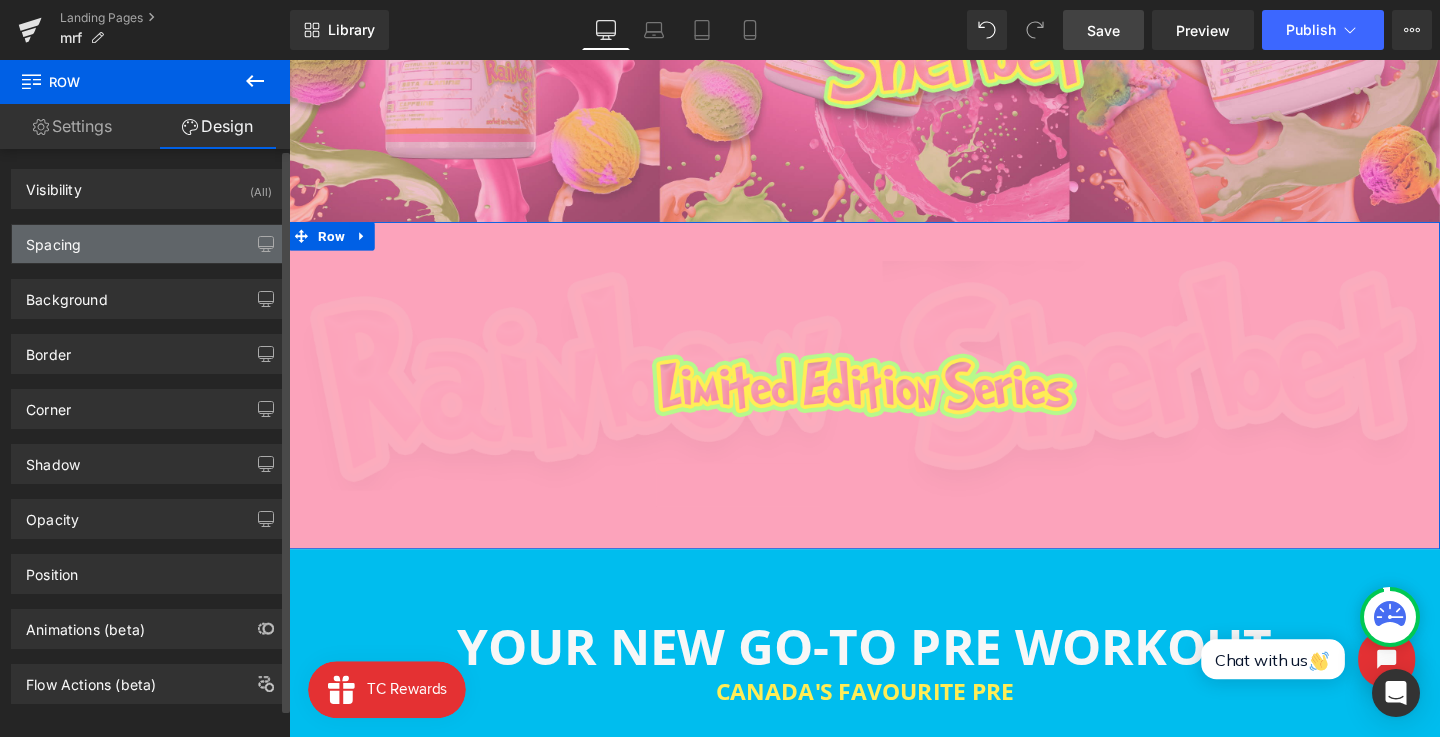 type on "#fca3bb" 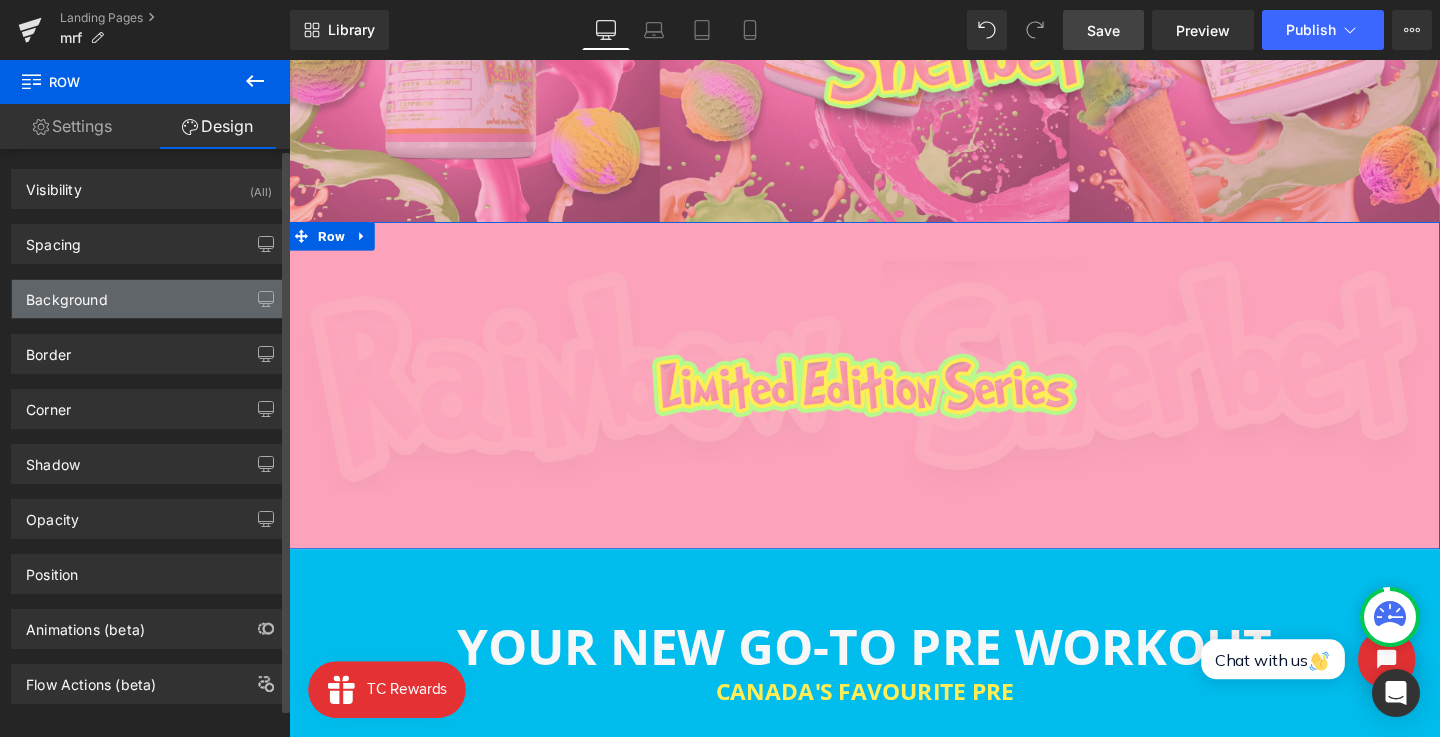 click on "Background" at bounding box center [149, 299] 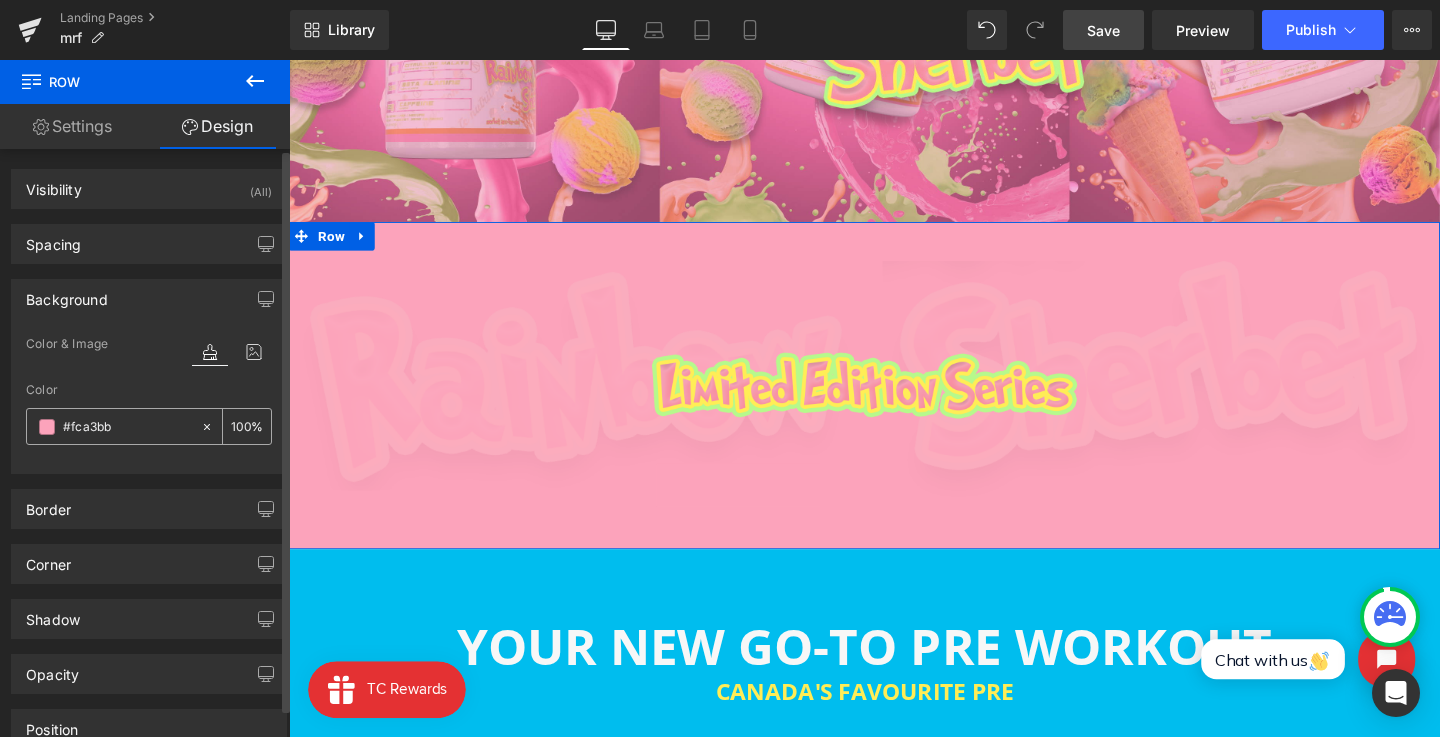 click at bounding box center [47, 427] 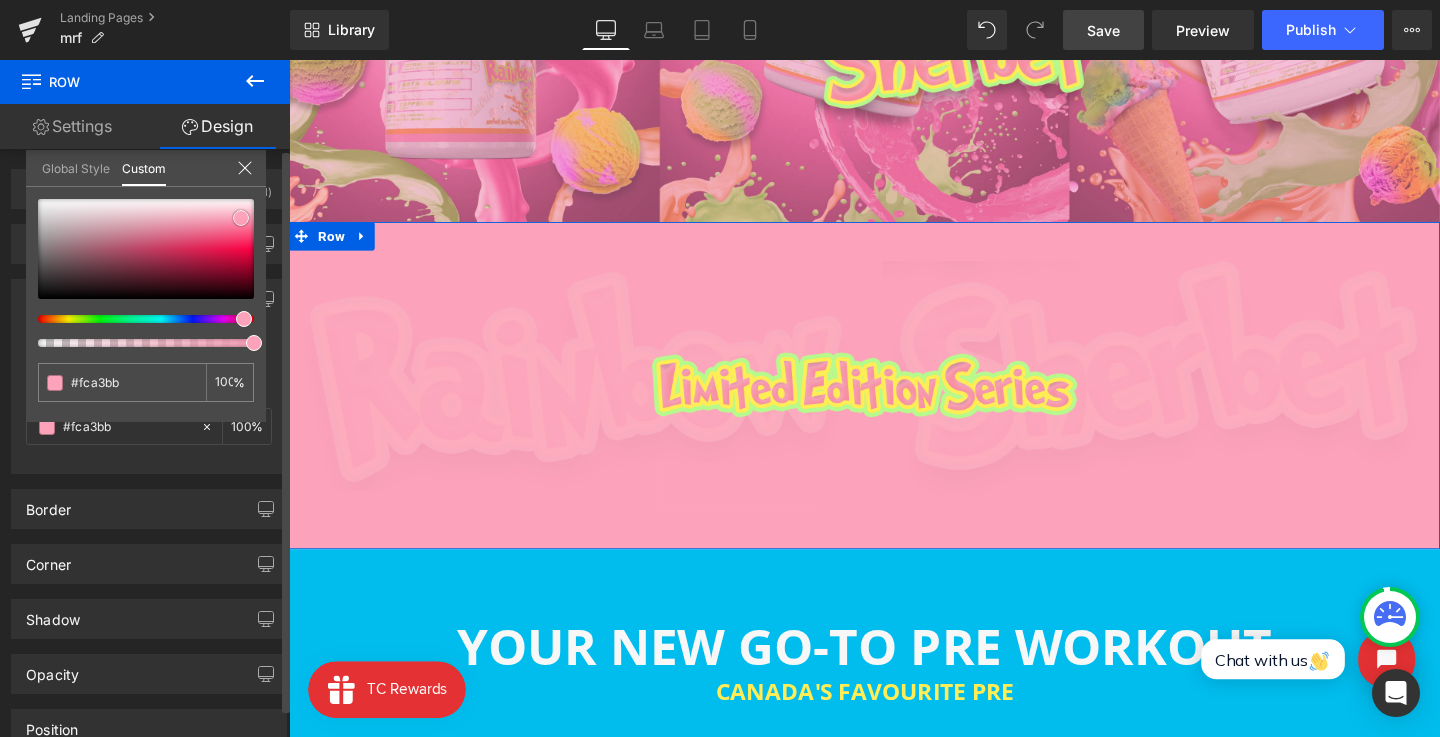 type on "#6f3d4a" 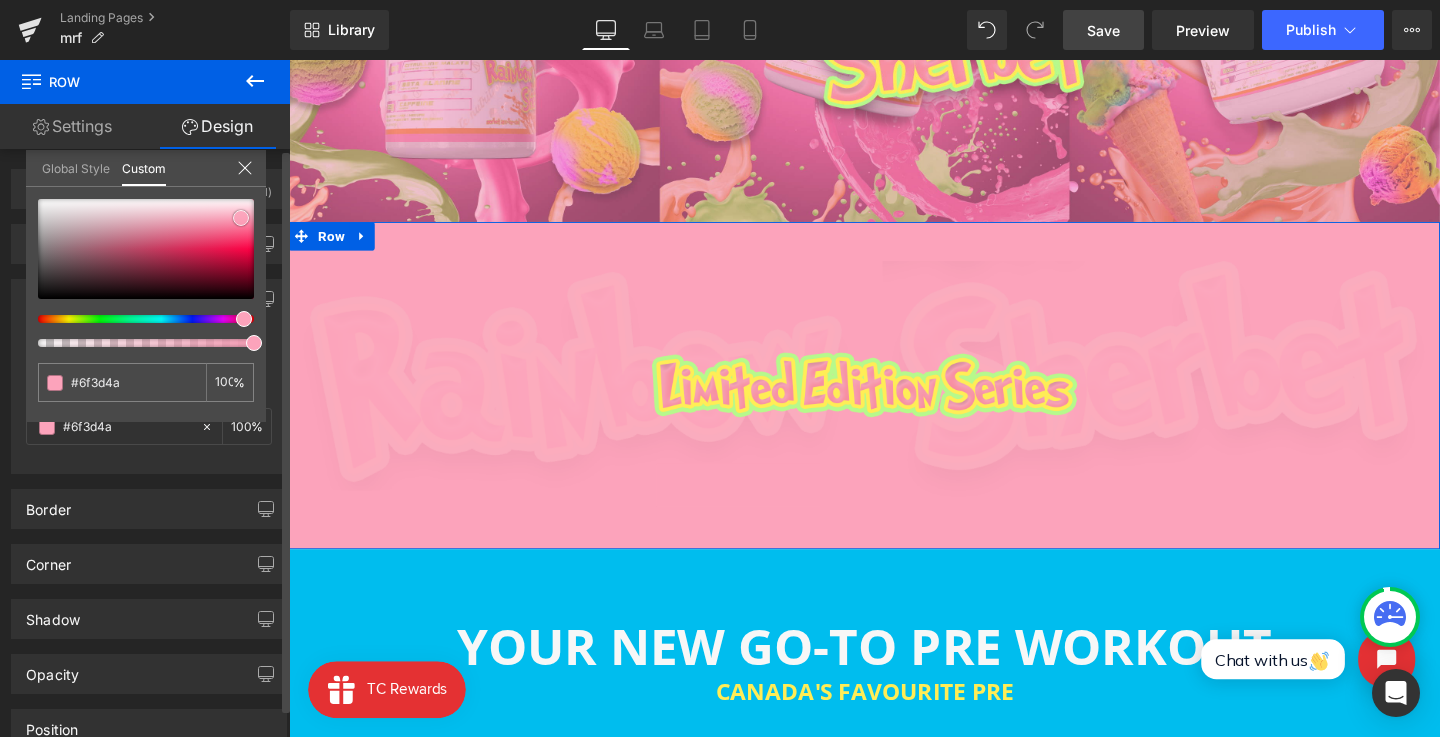 type on "#77404e" 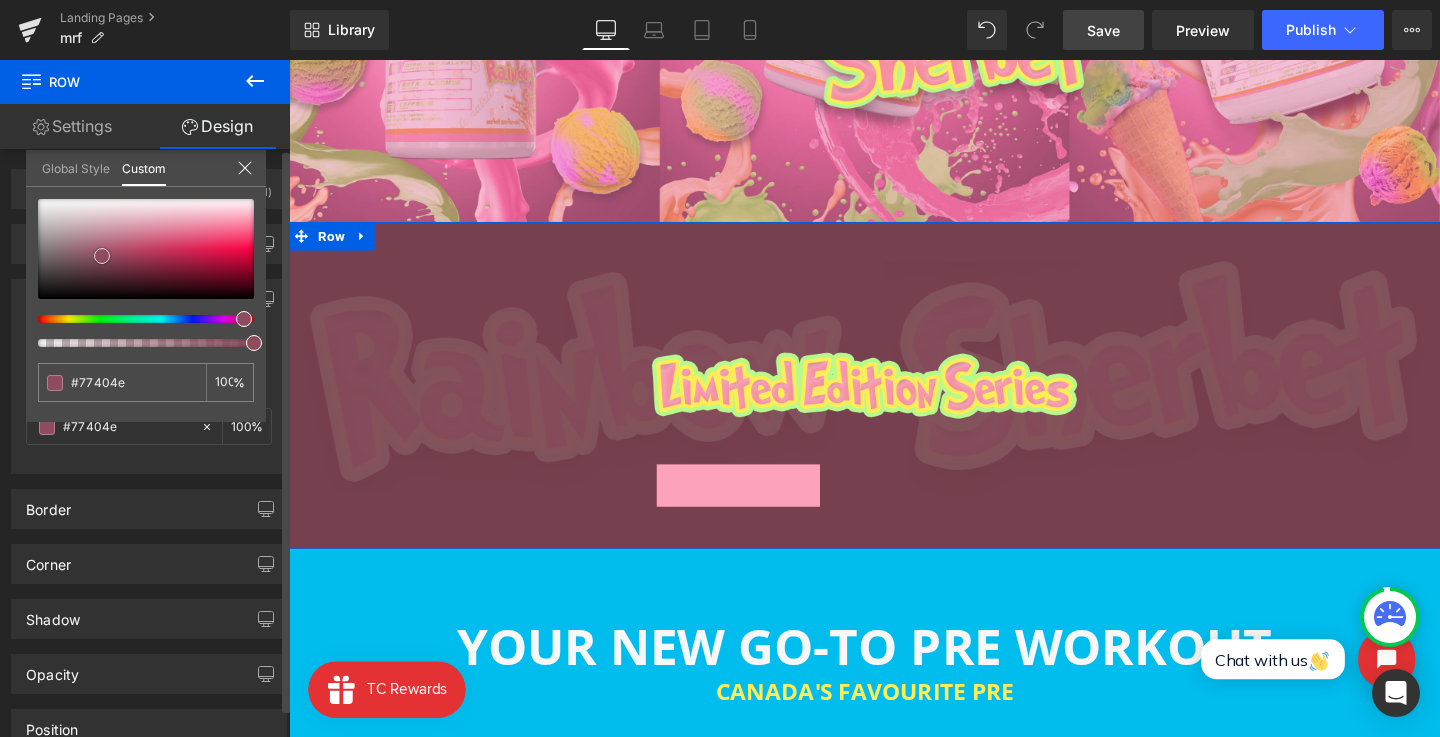 type on "#844757" 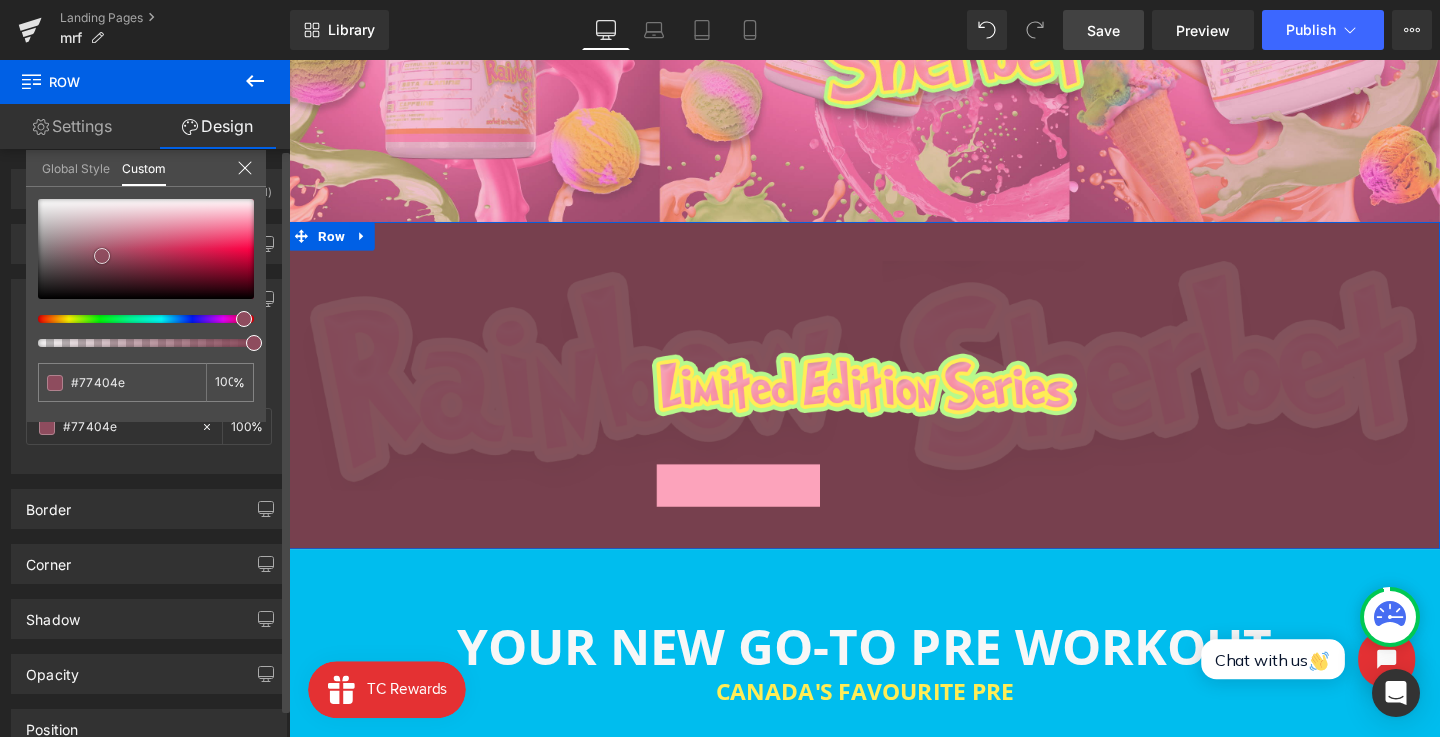 type on "#844757" 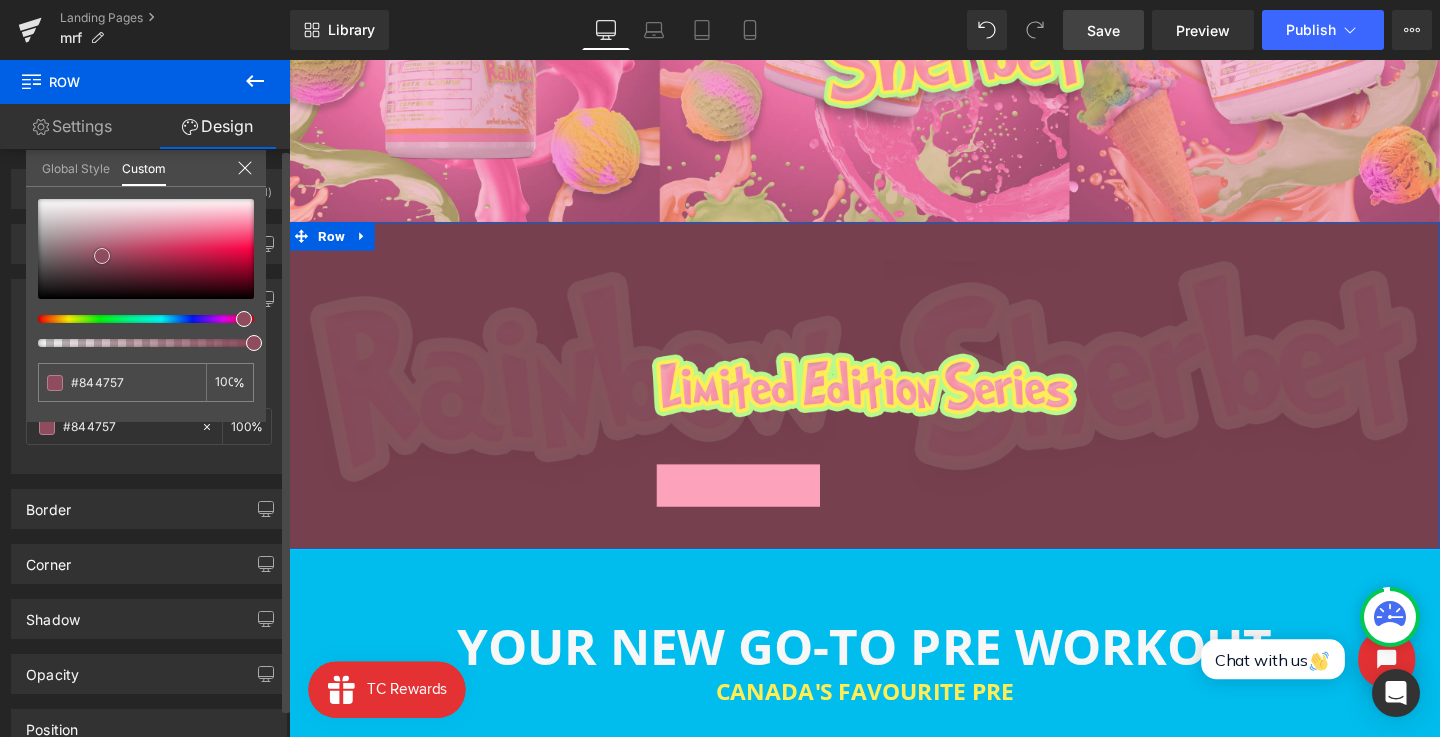 type on "#985264" 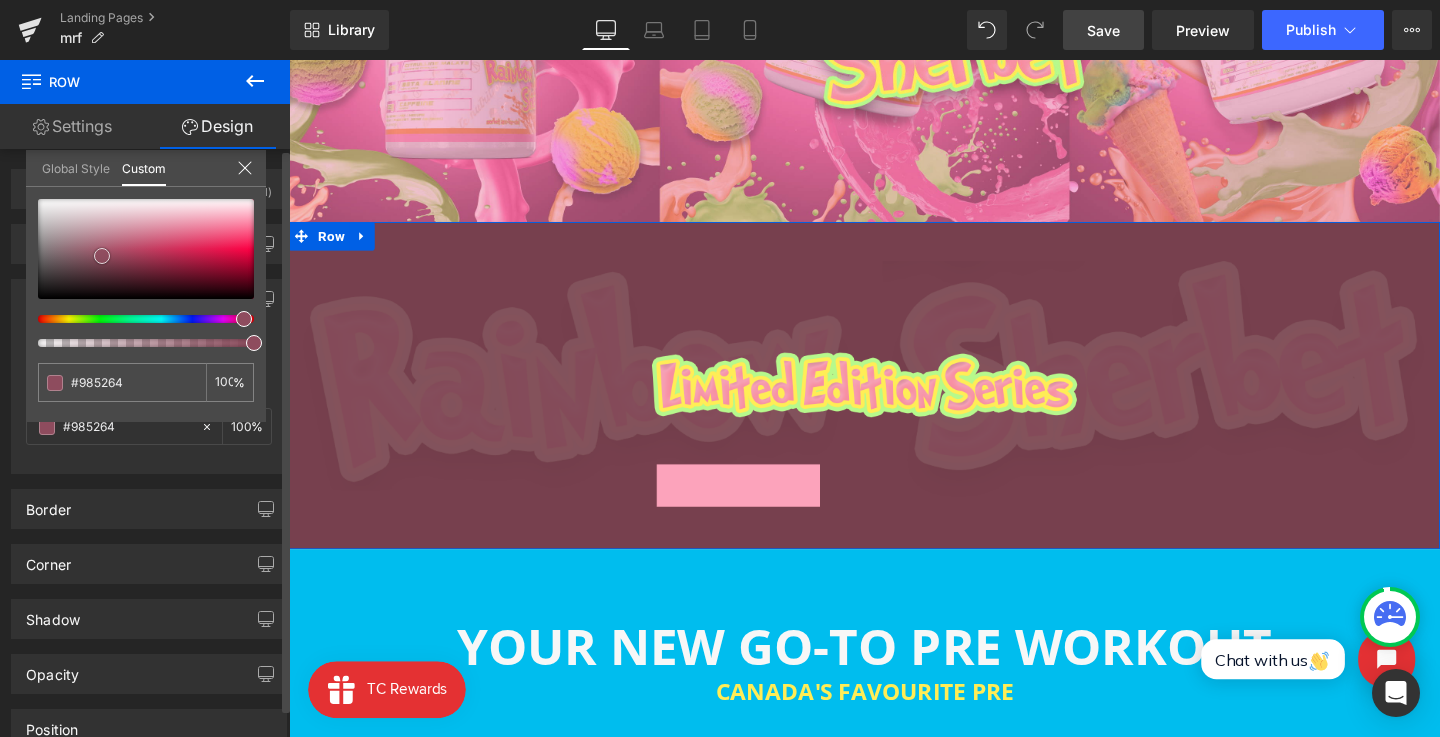 type on "#a95f72" 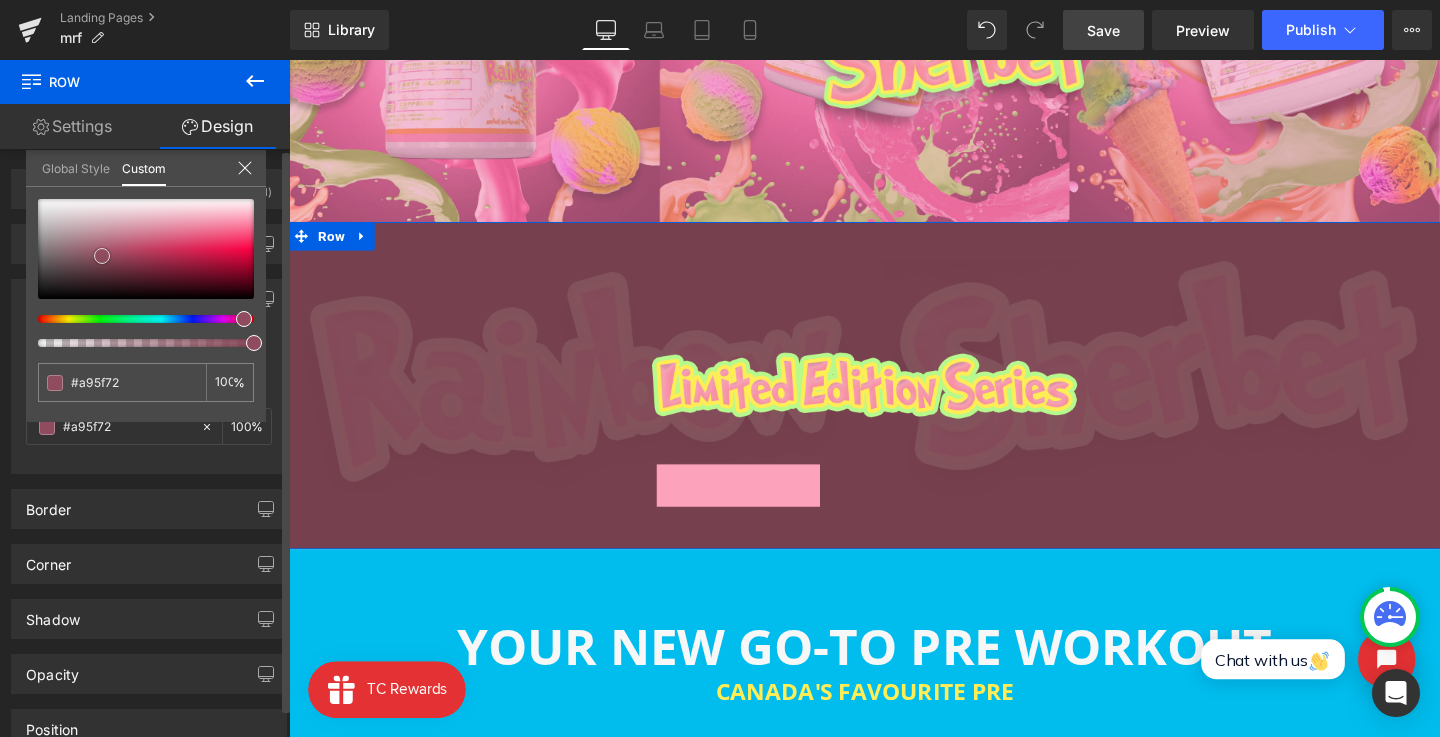 type on "#ac6678" 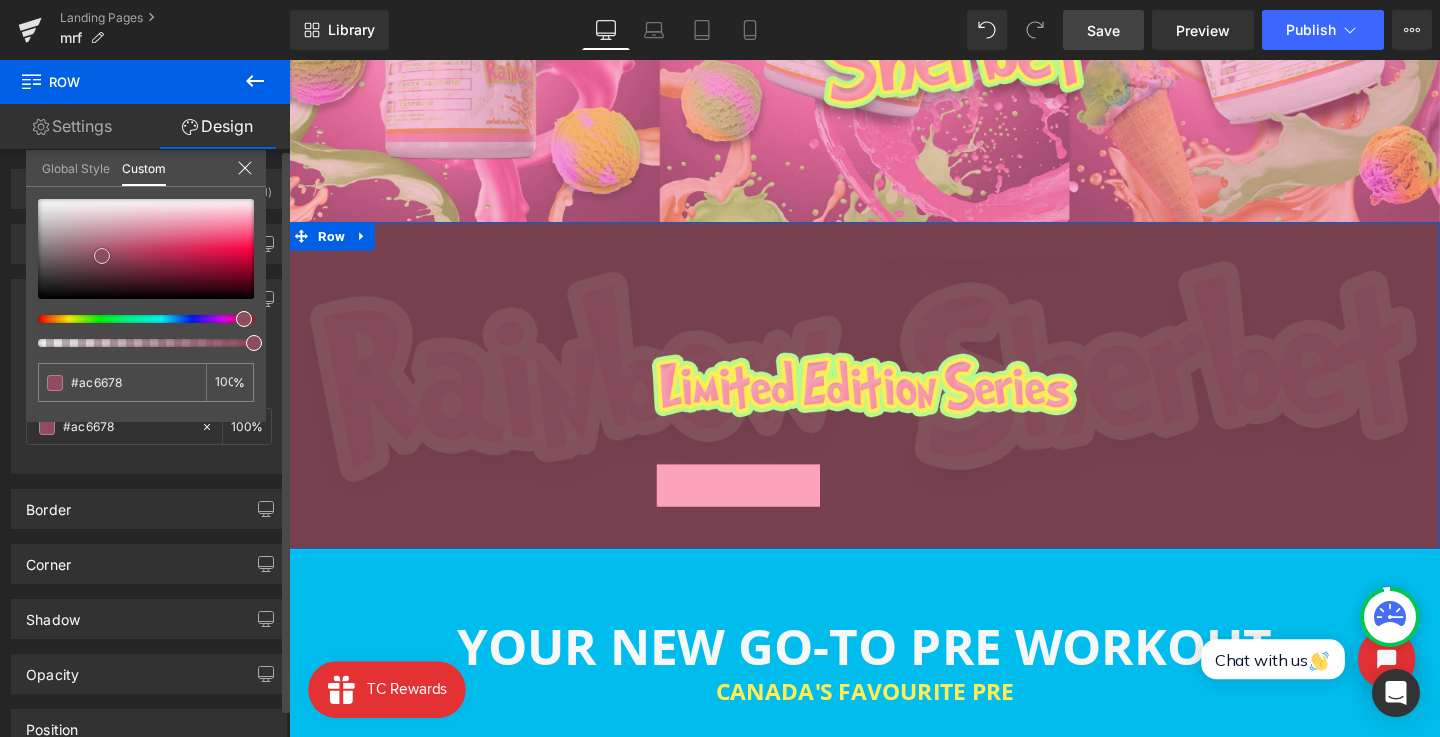 type on "#ae697c" 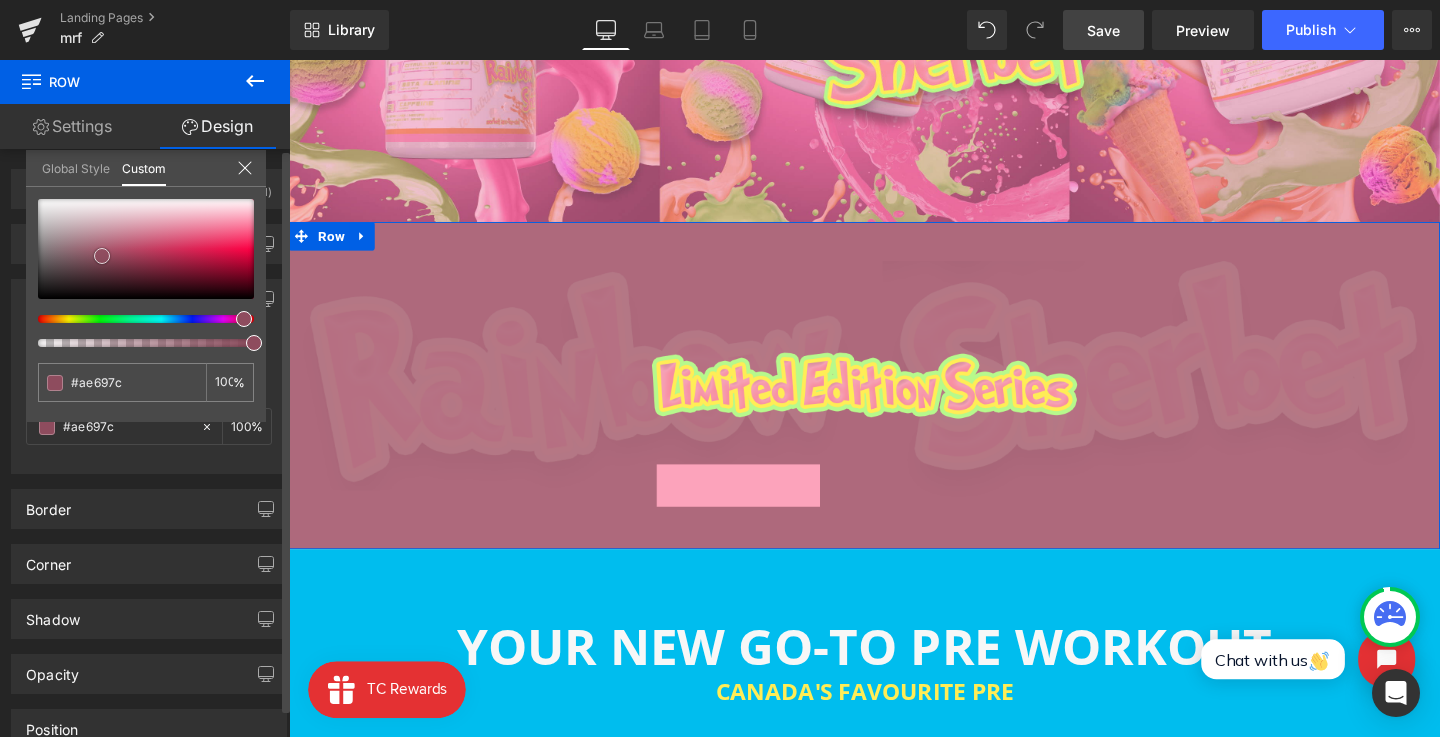 type on "#ae697d" 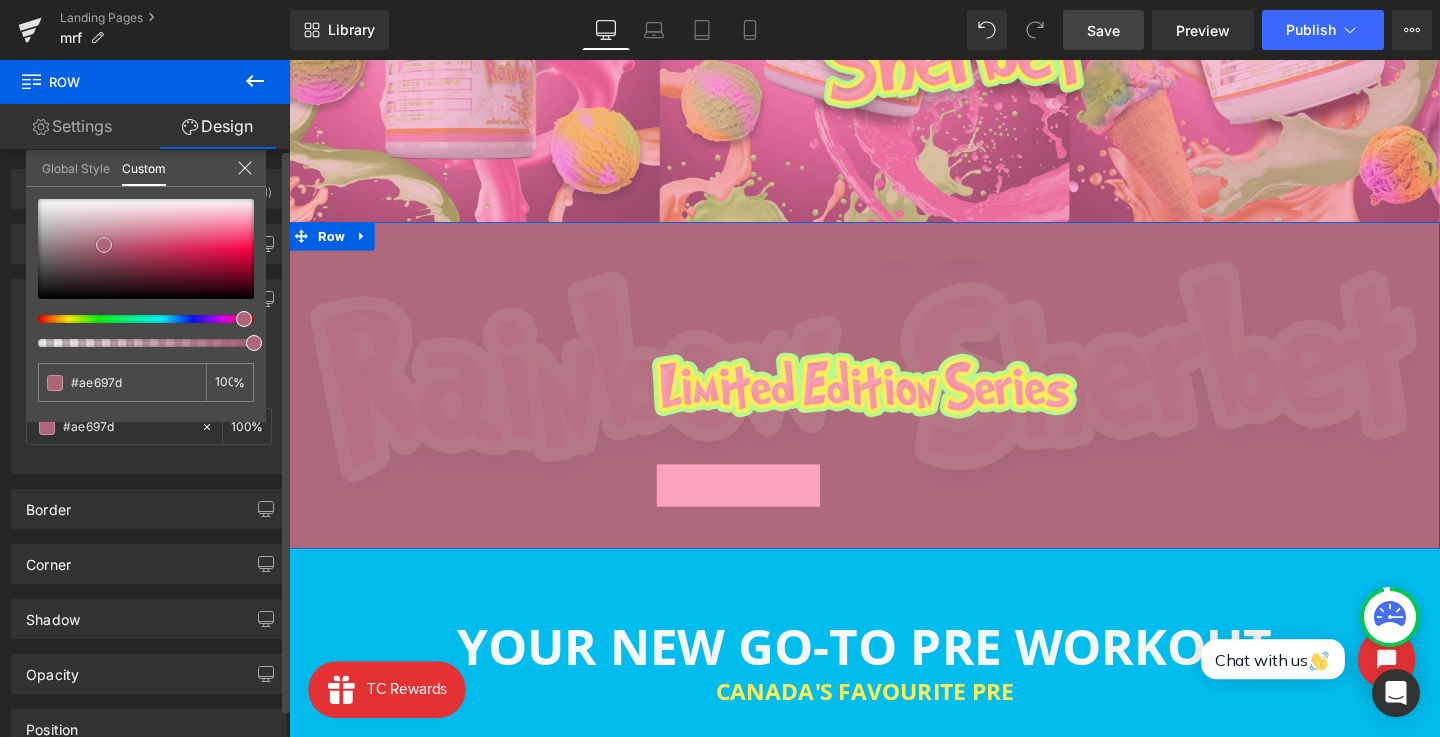 type on "#ae6579" 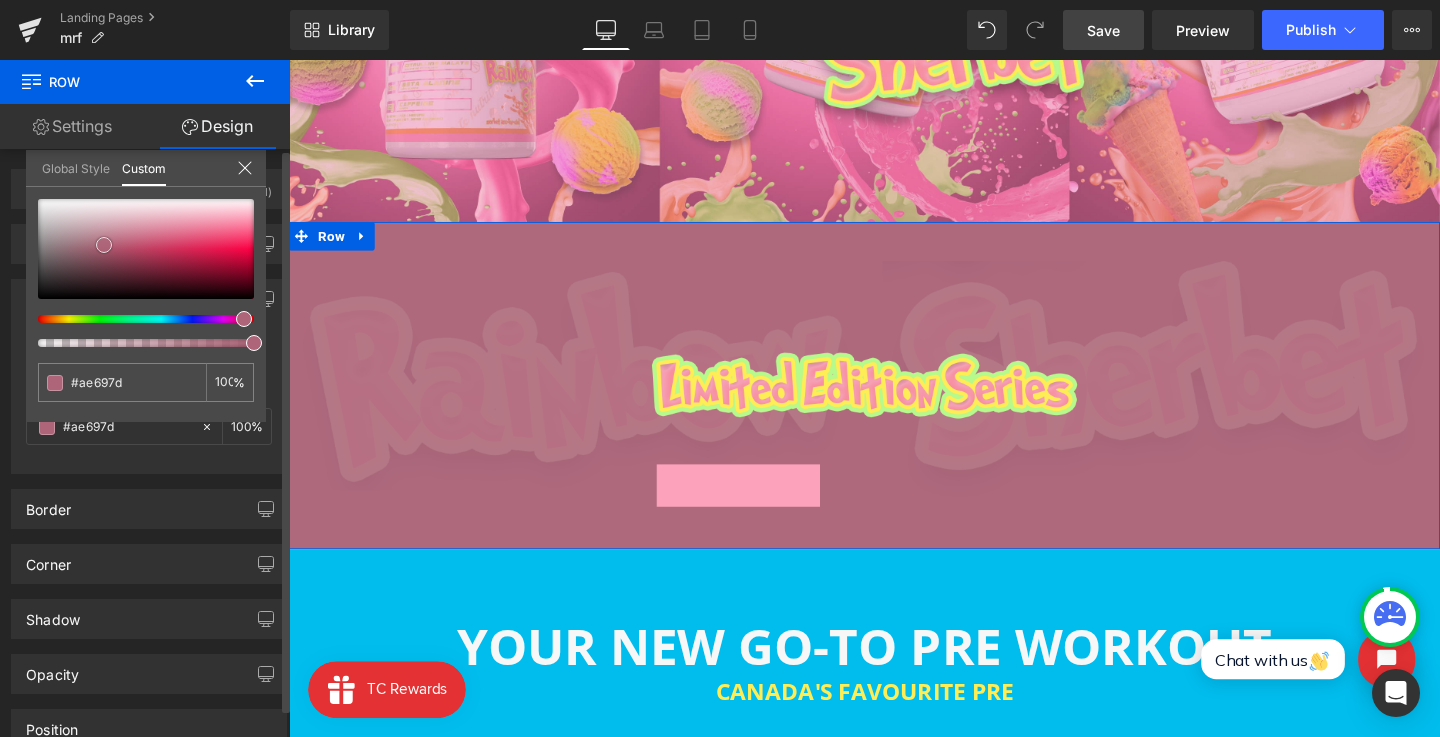 type on "#ae6579" 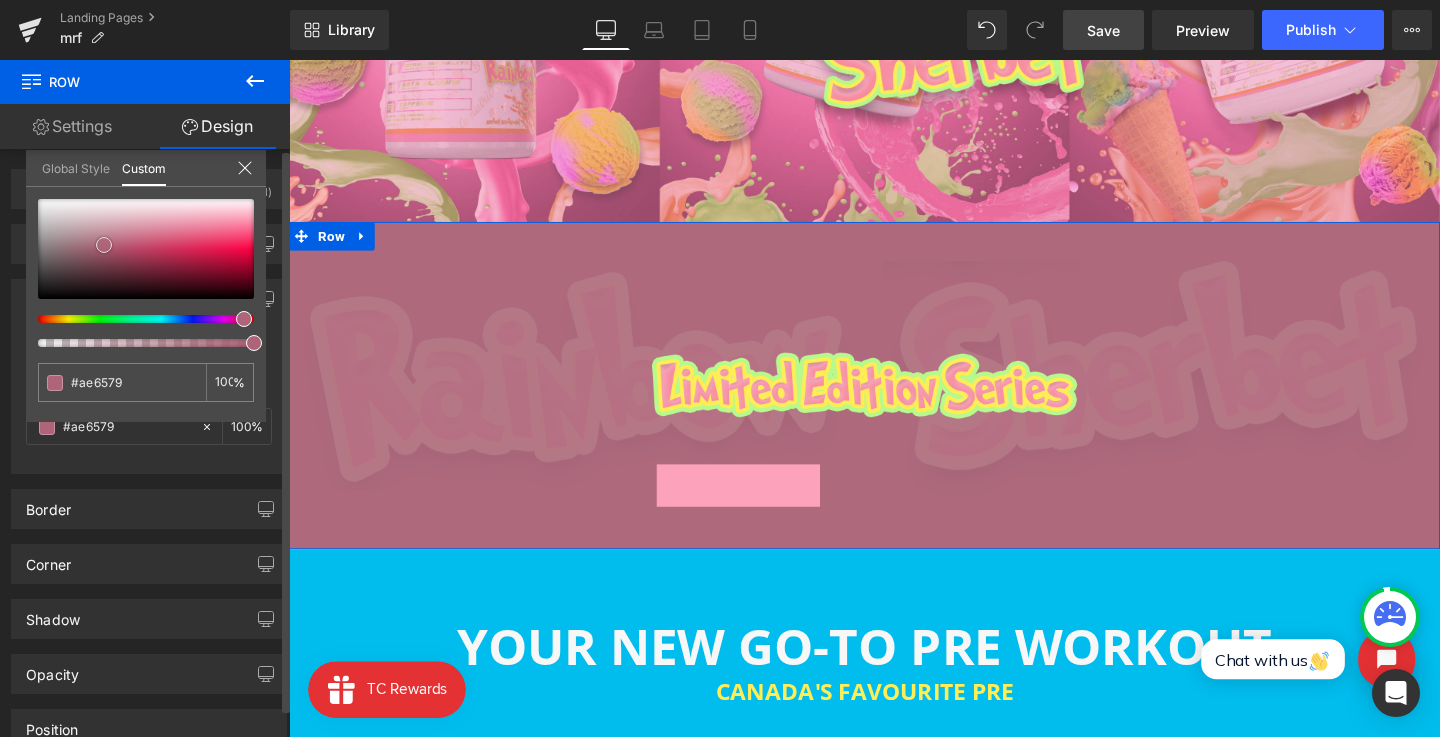 type on "#a7576d" 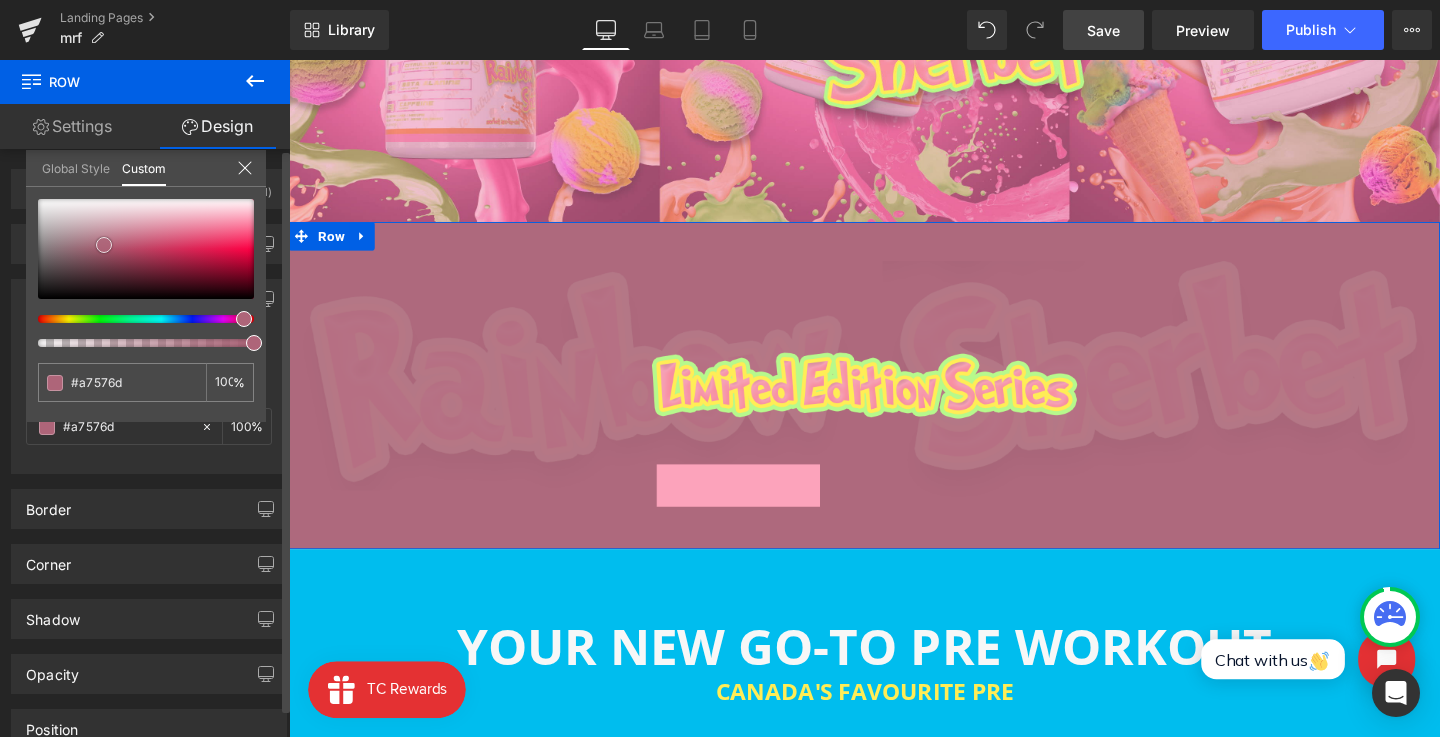 type on "#904a5d" 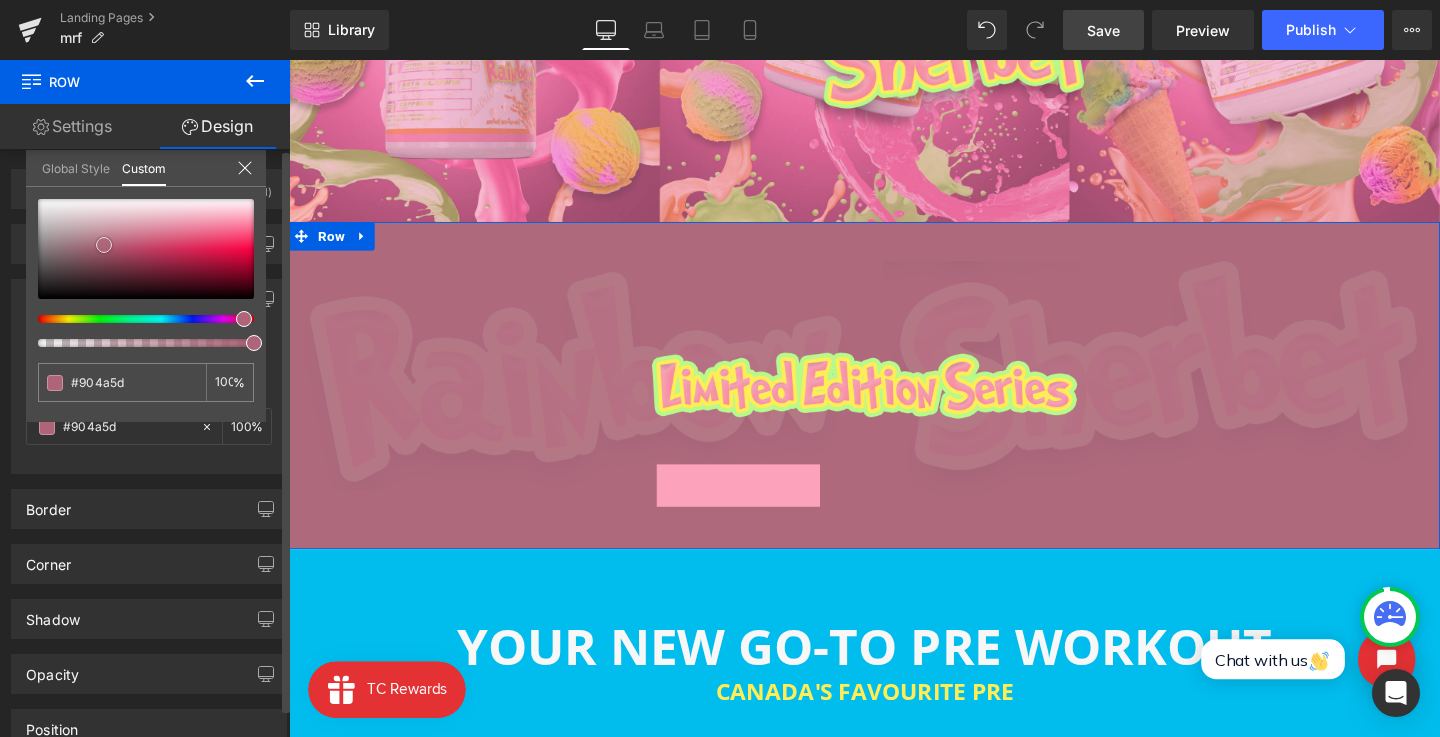 type on "#7b3c4d" 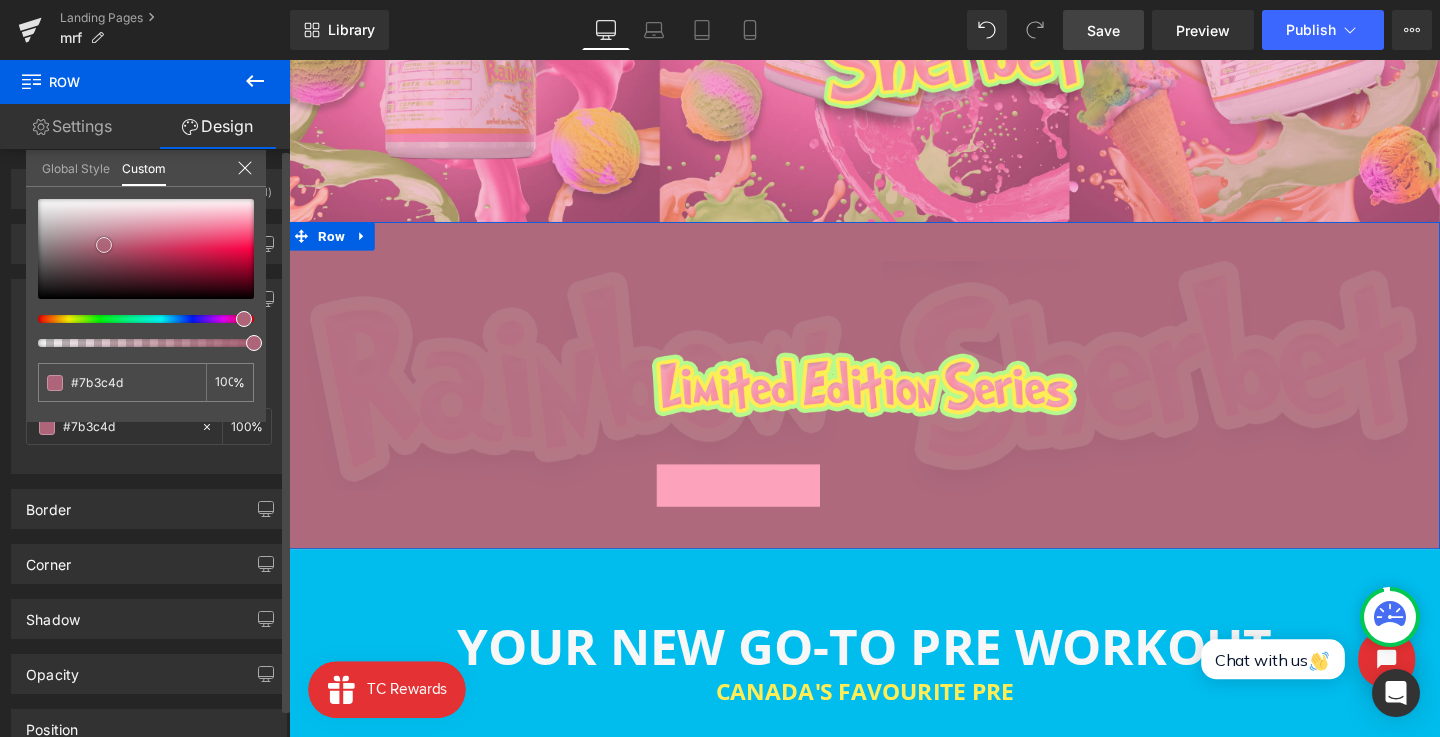 type on "#68303f" 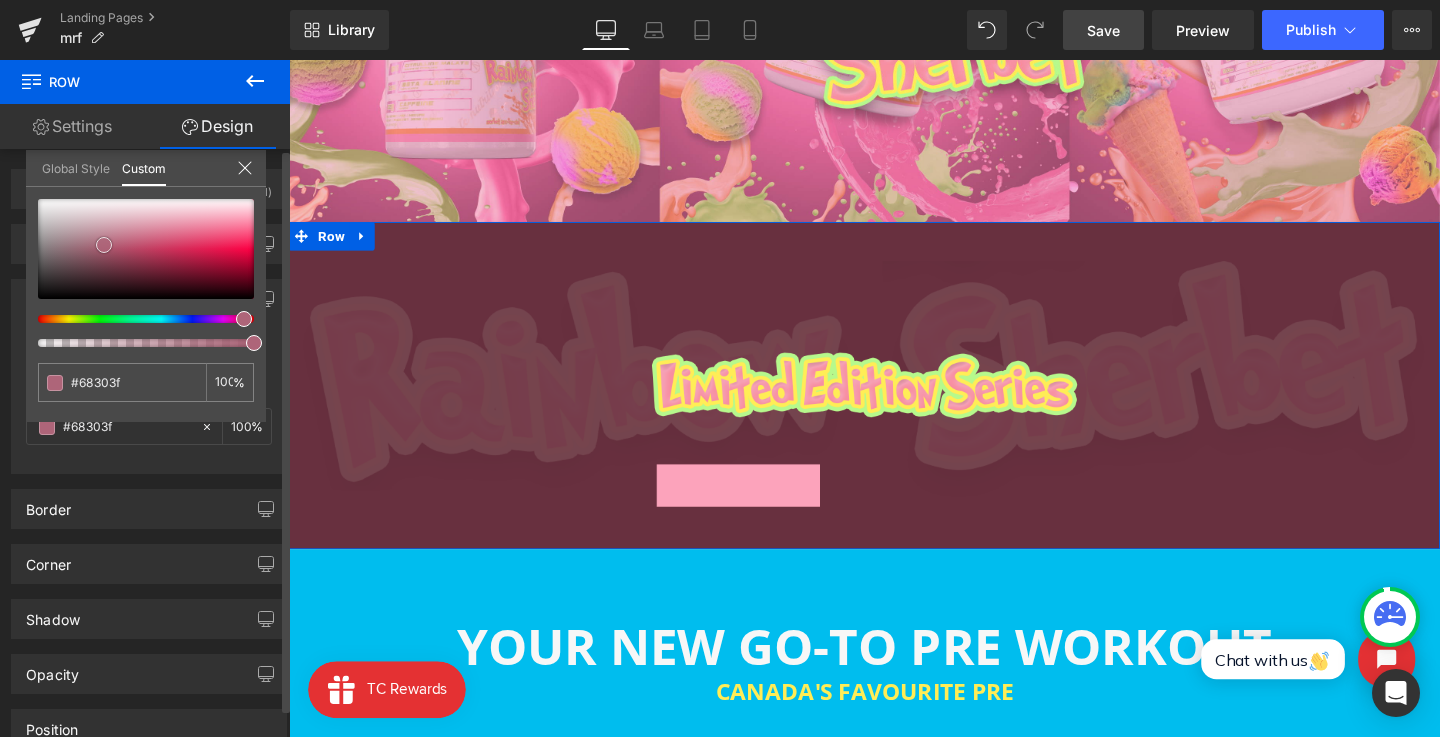 type on "#5d2c39" 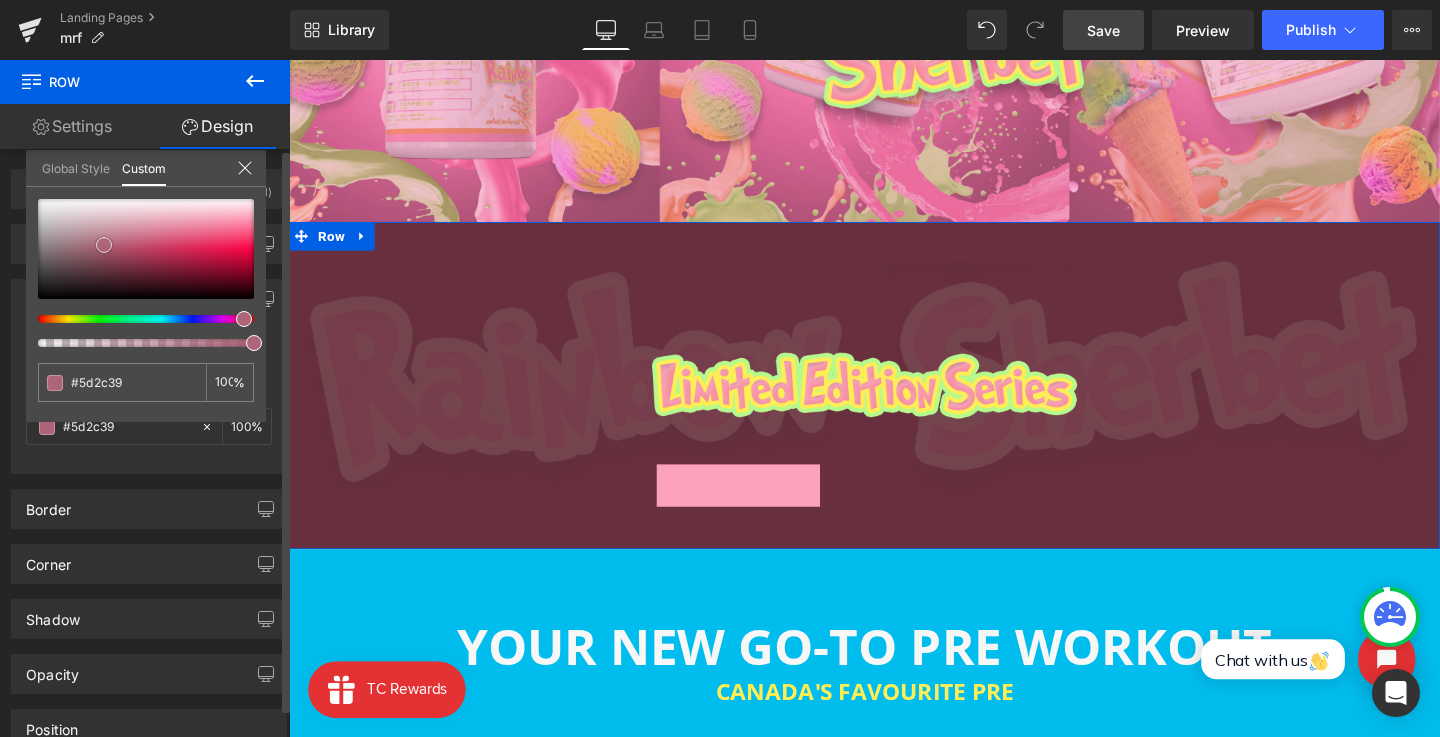 type on "#5a2936" 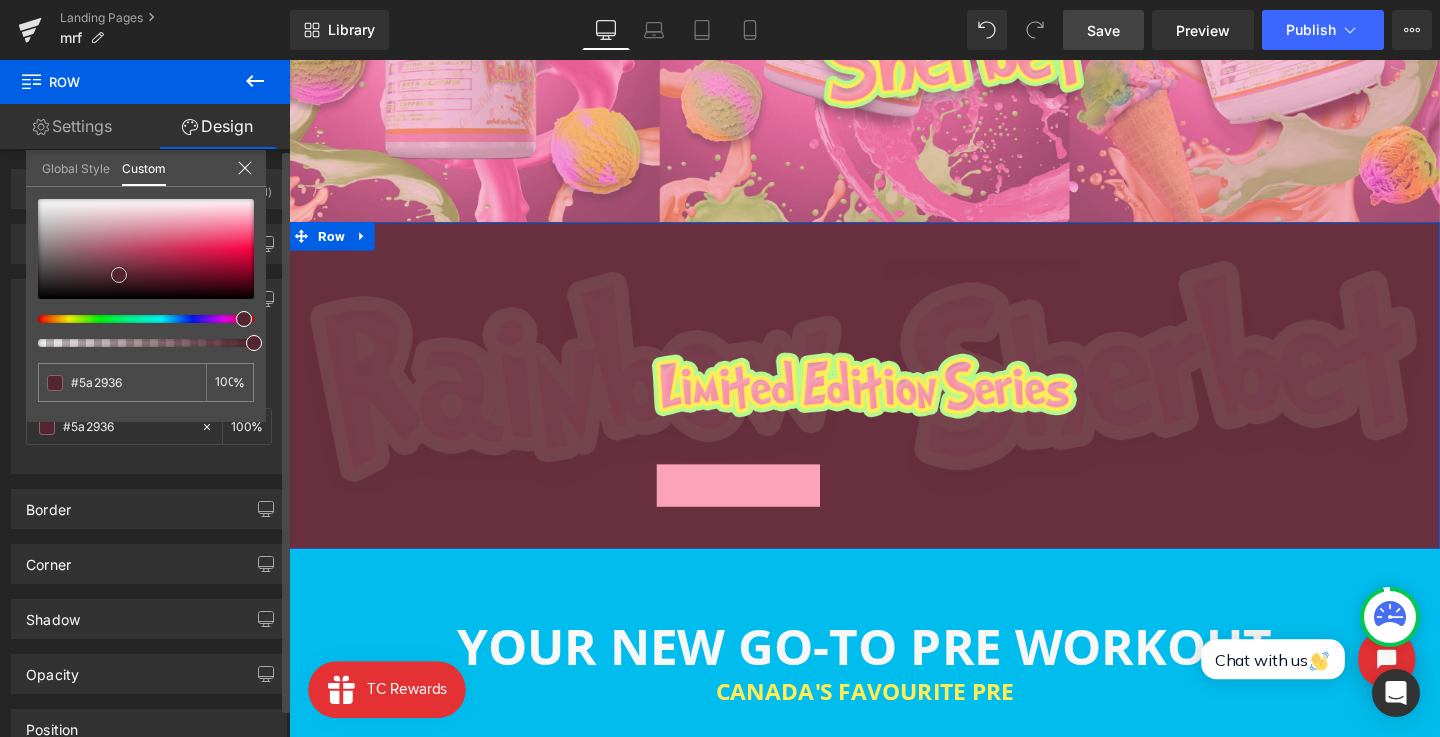 type on "#532631" 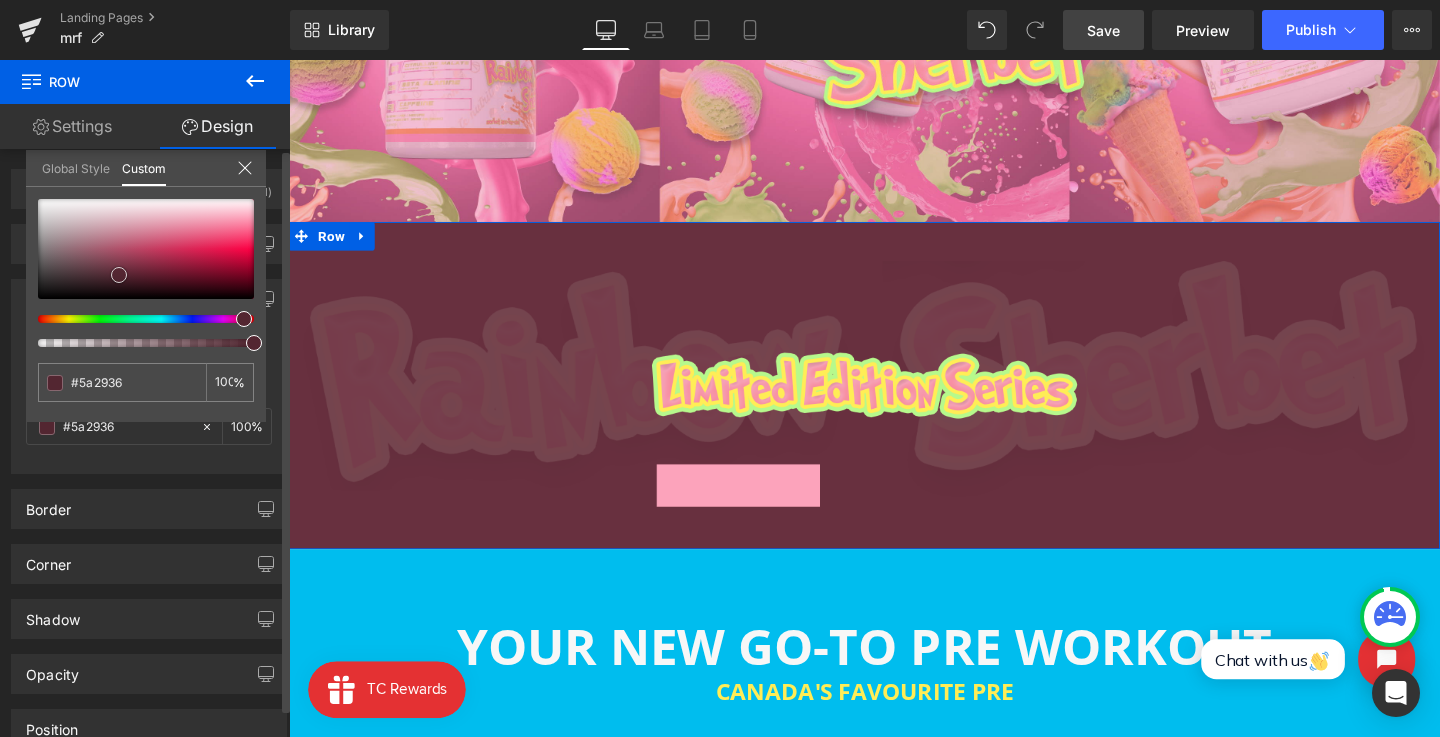 type on "#532631" 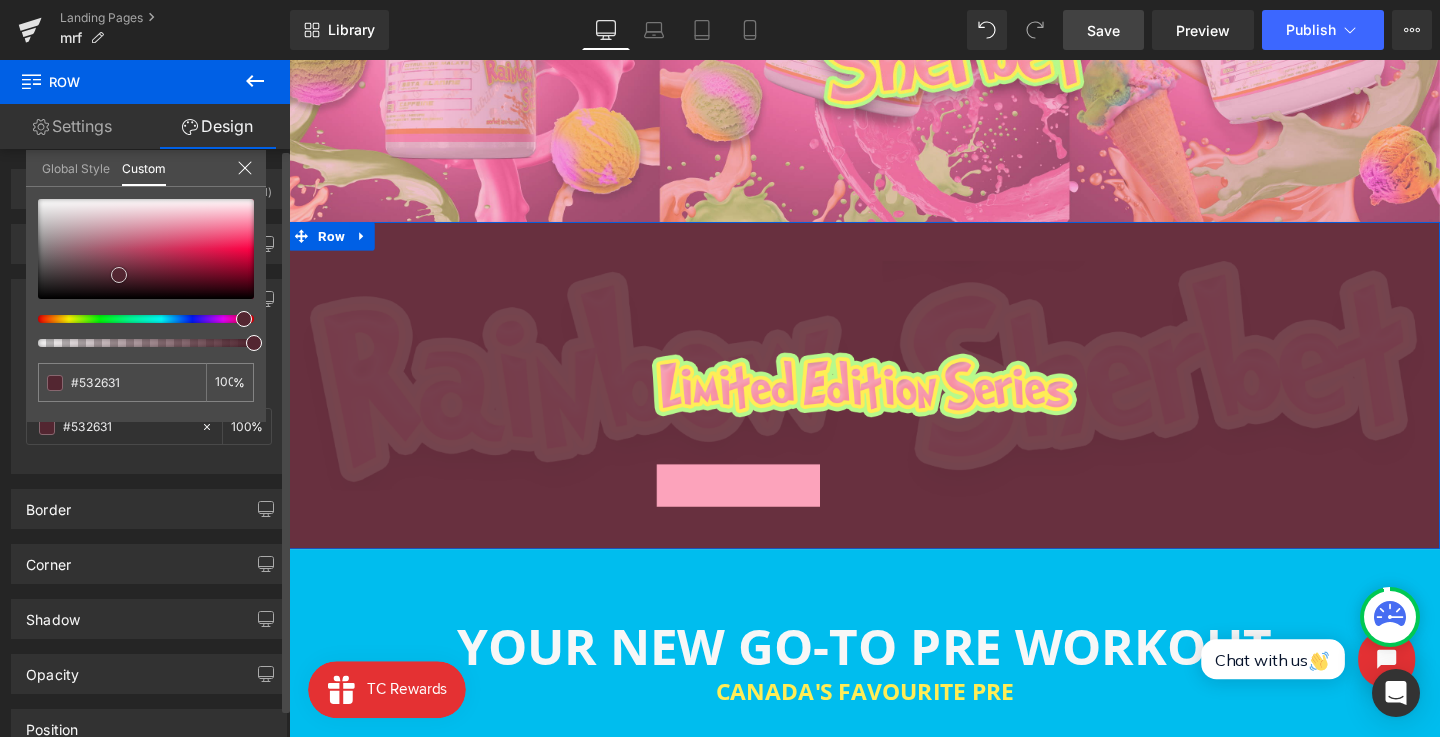 type on "#50242f" 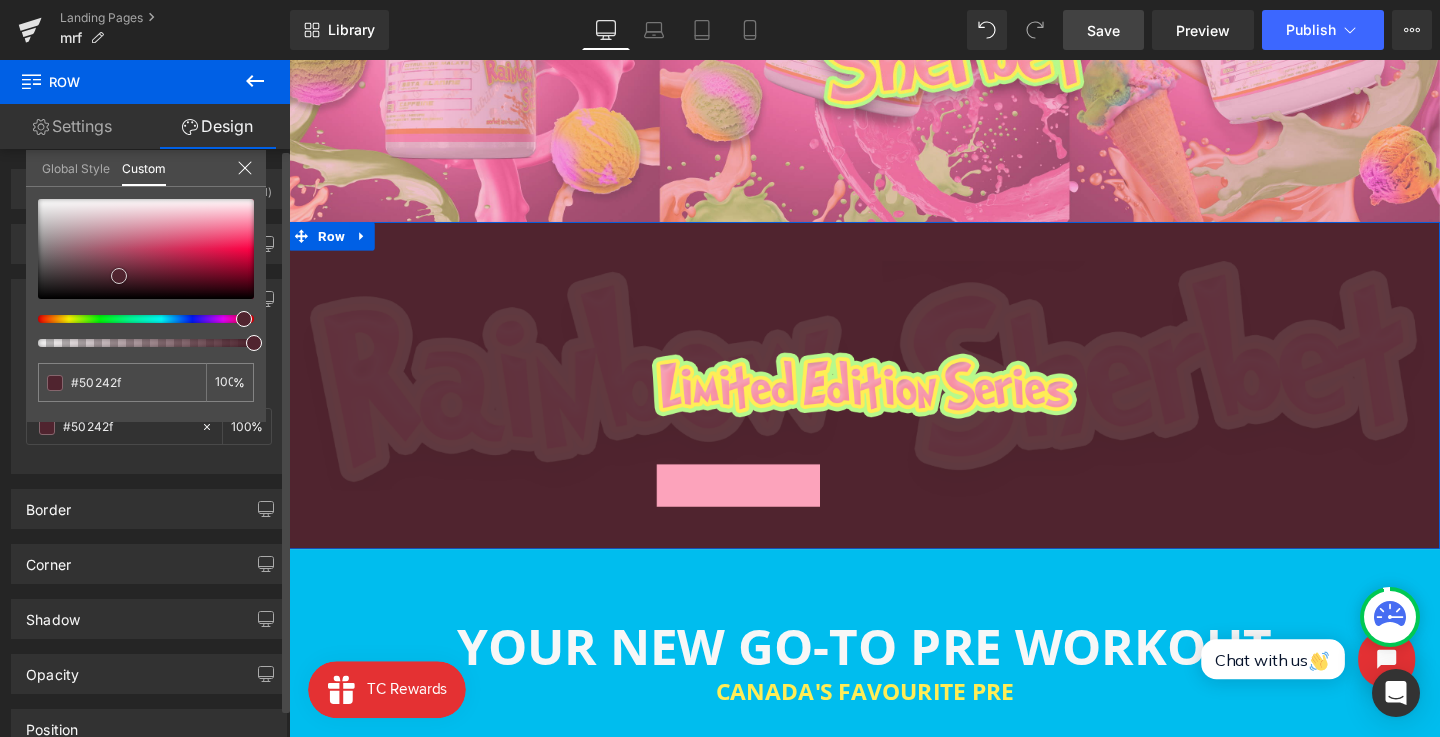 type on "#52232f" 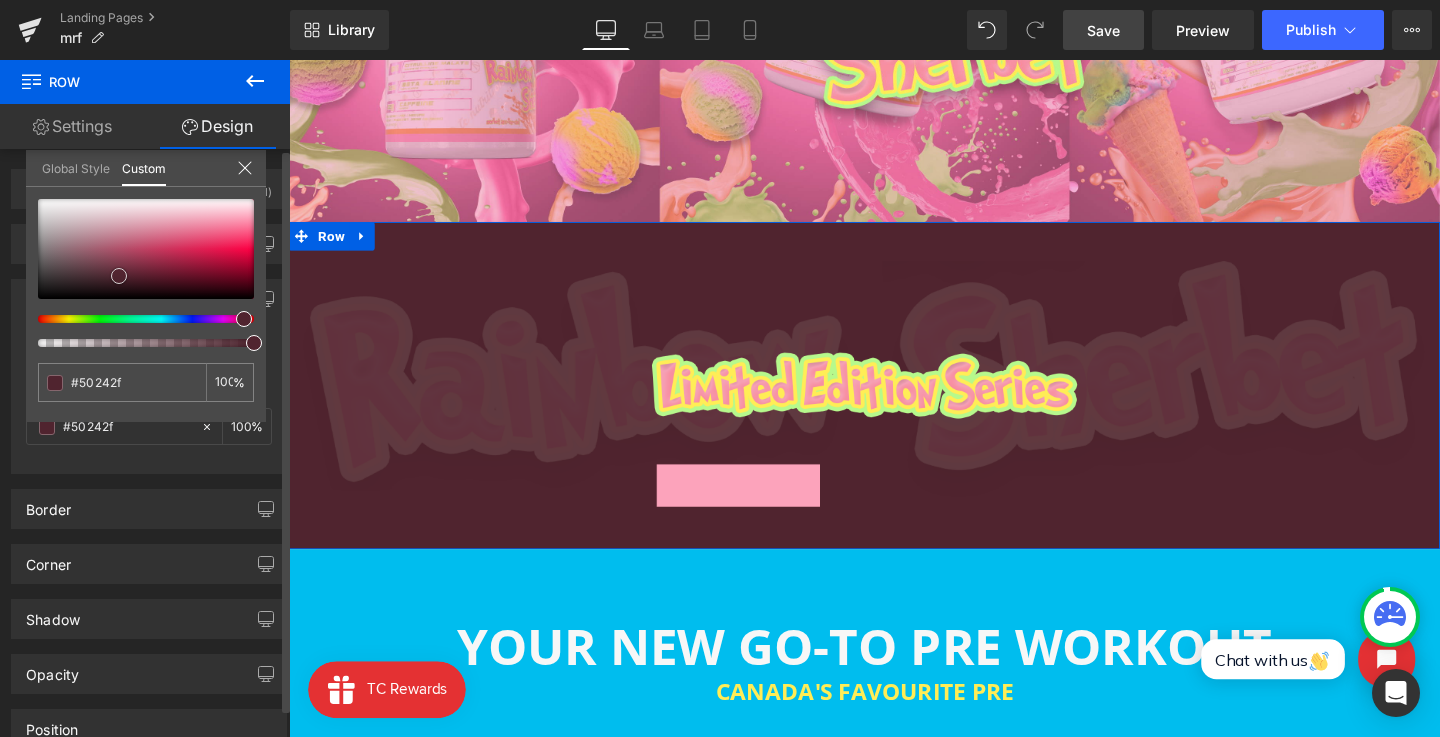 type on "#52232f" 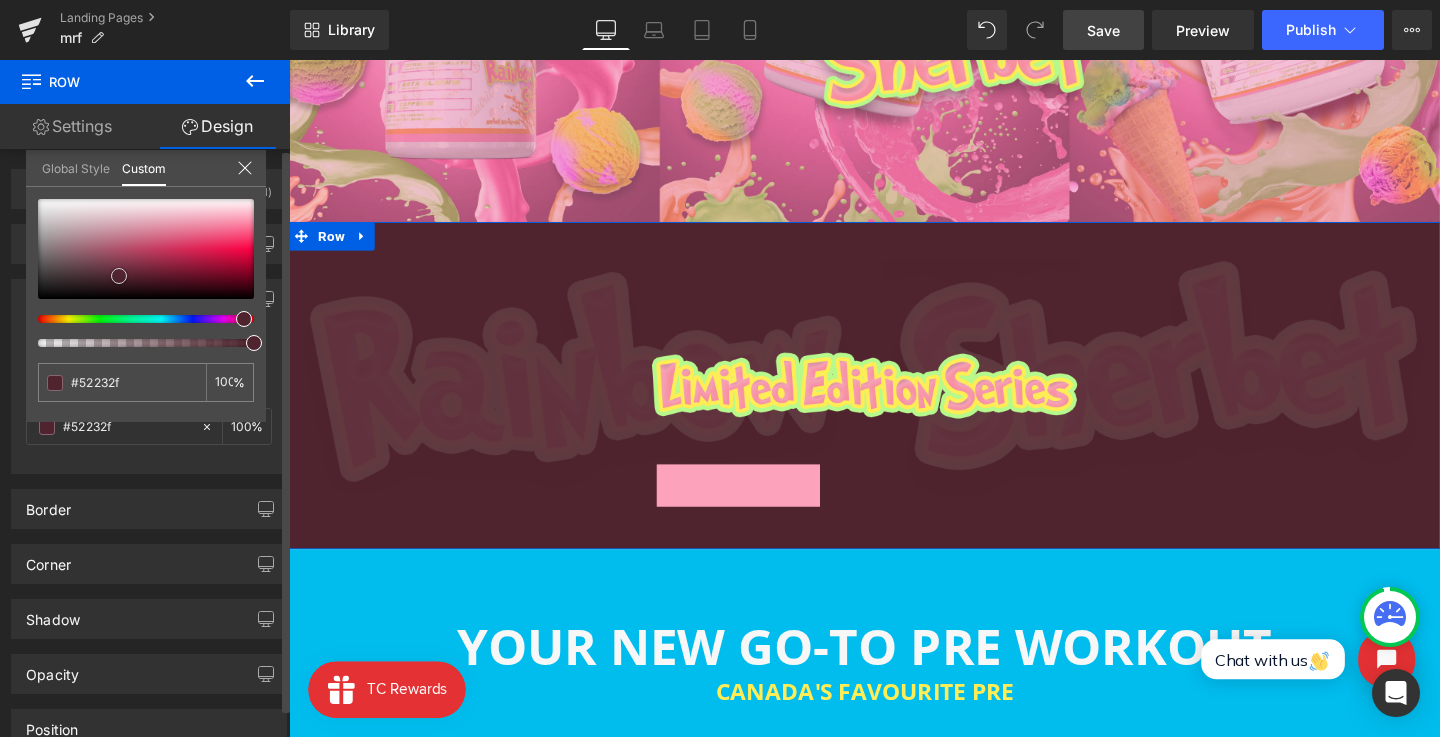 type on "#53222e" 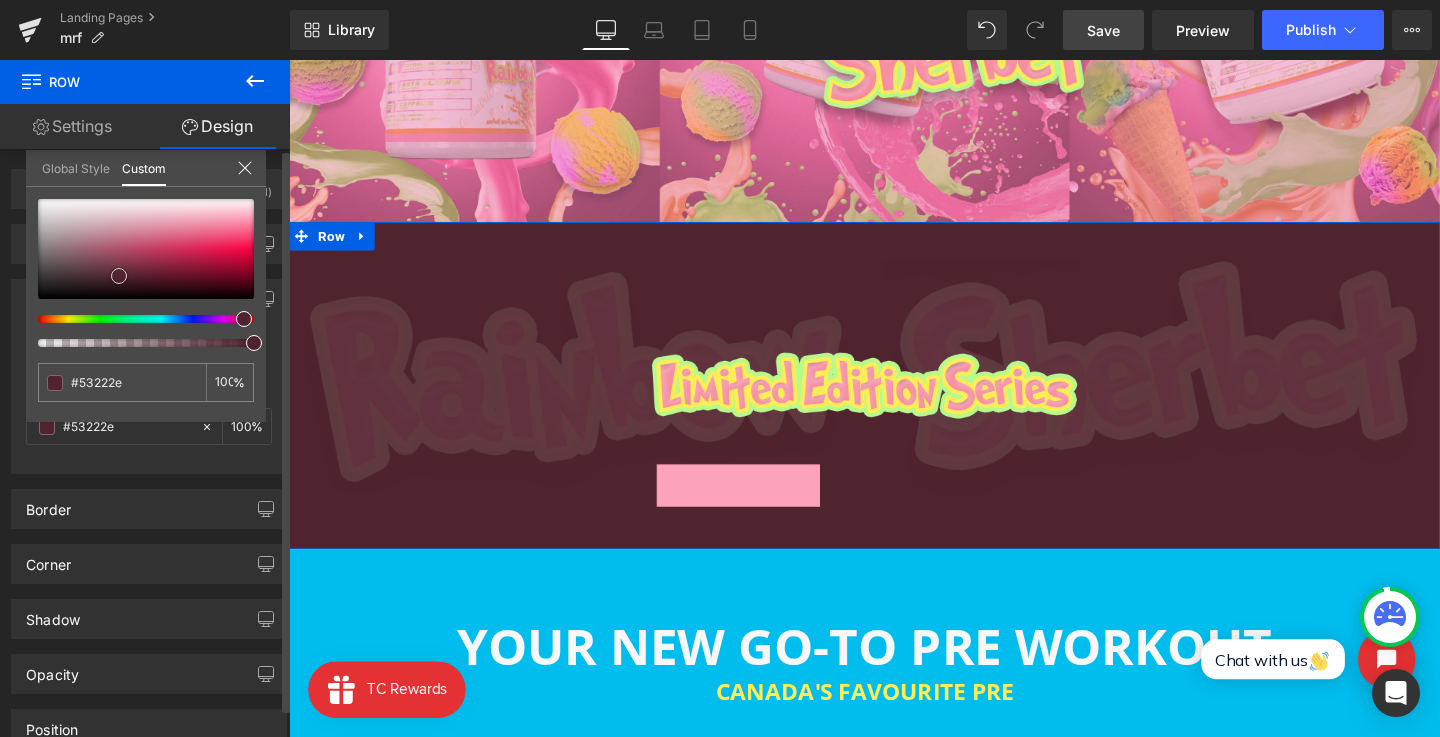 type on "#561f2d" 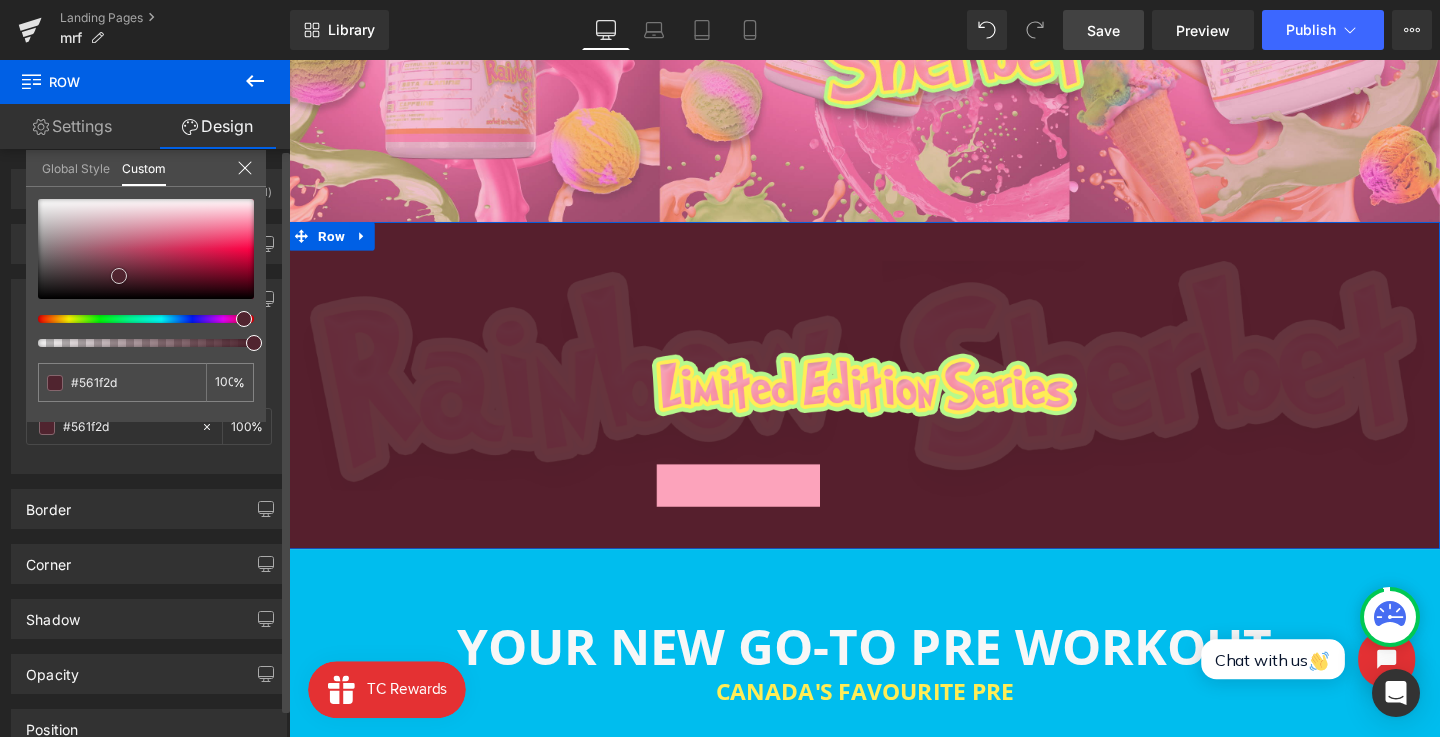 type on "#571d2b" 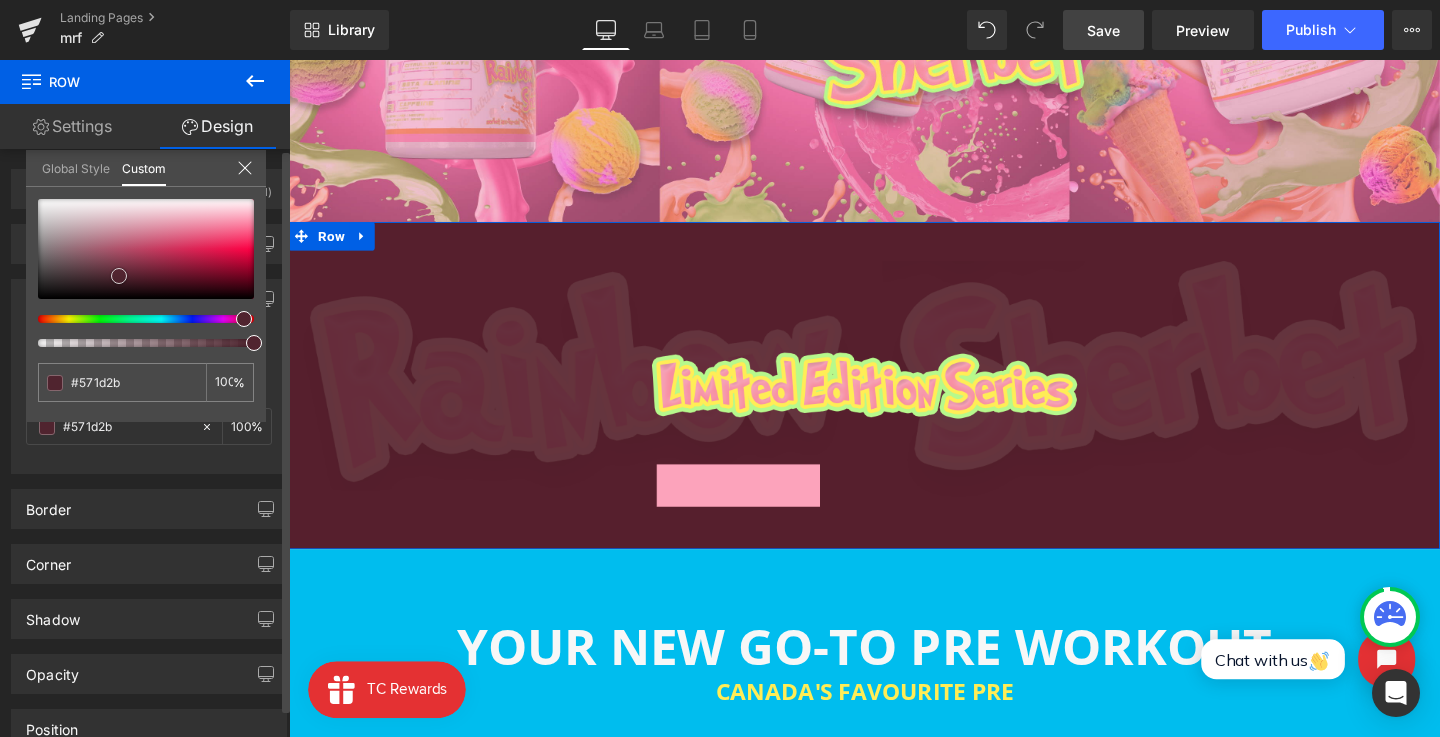 type on "#591c2a" 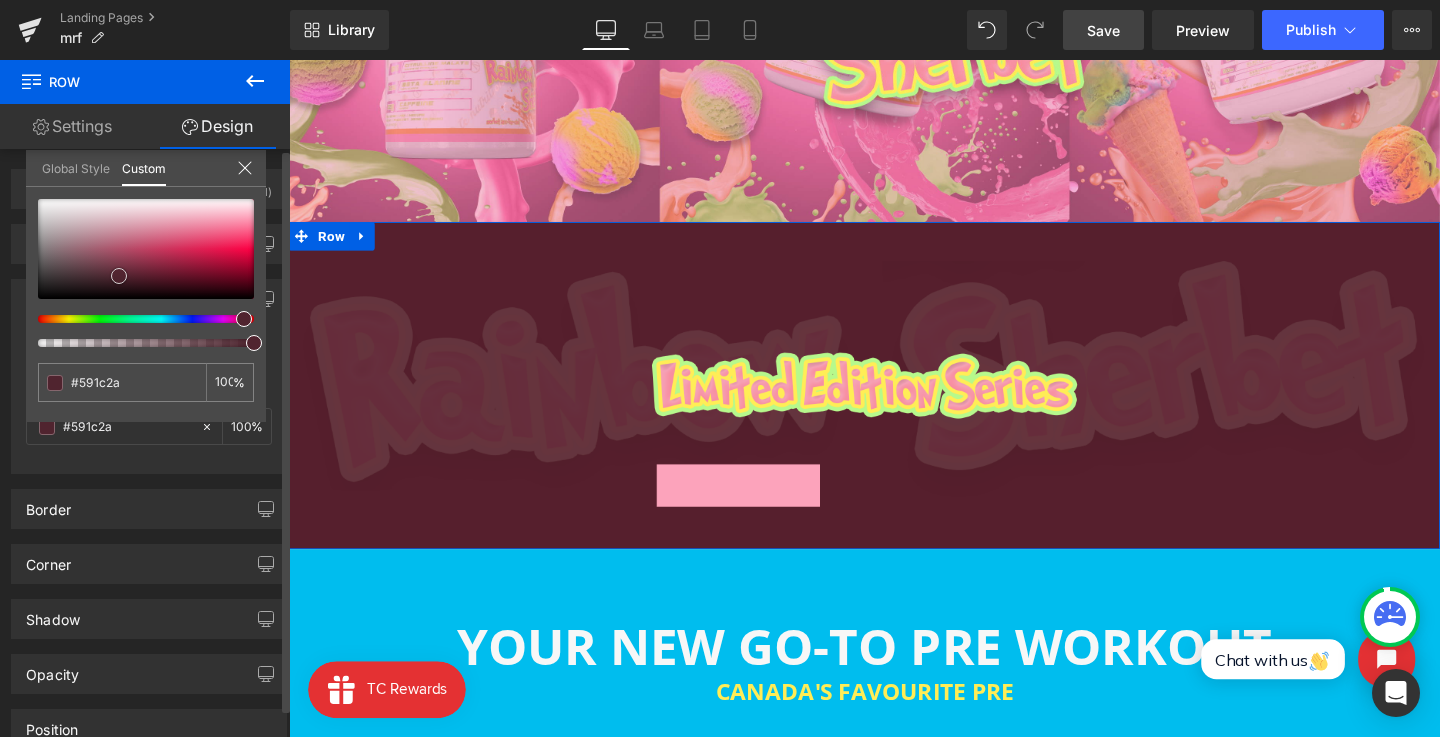type on "#641f2f" 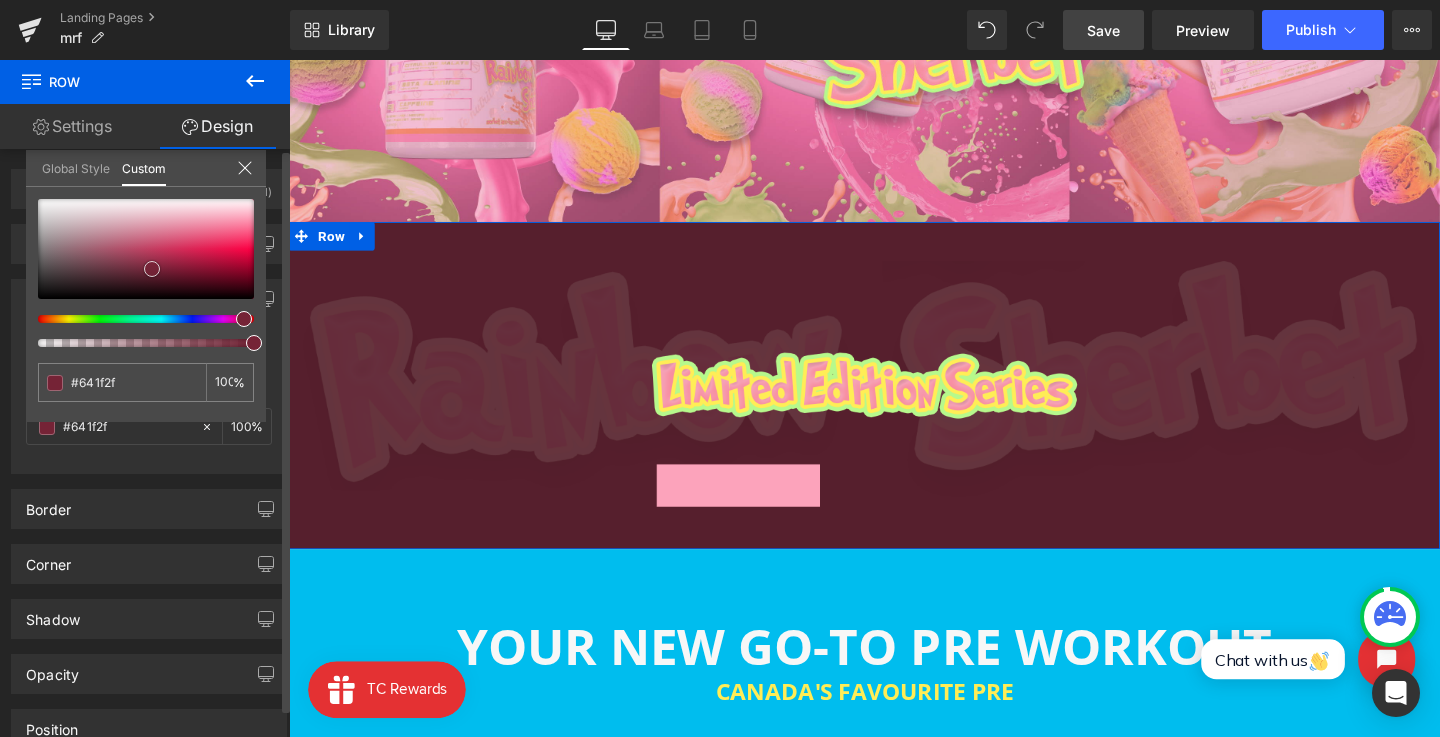 type on "#752336" 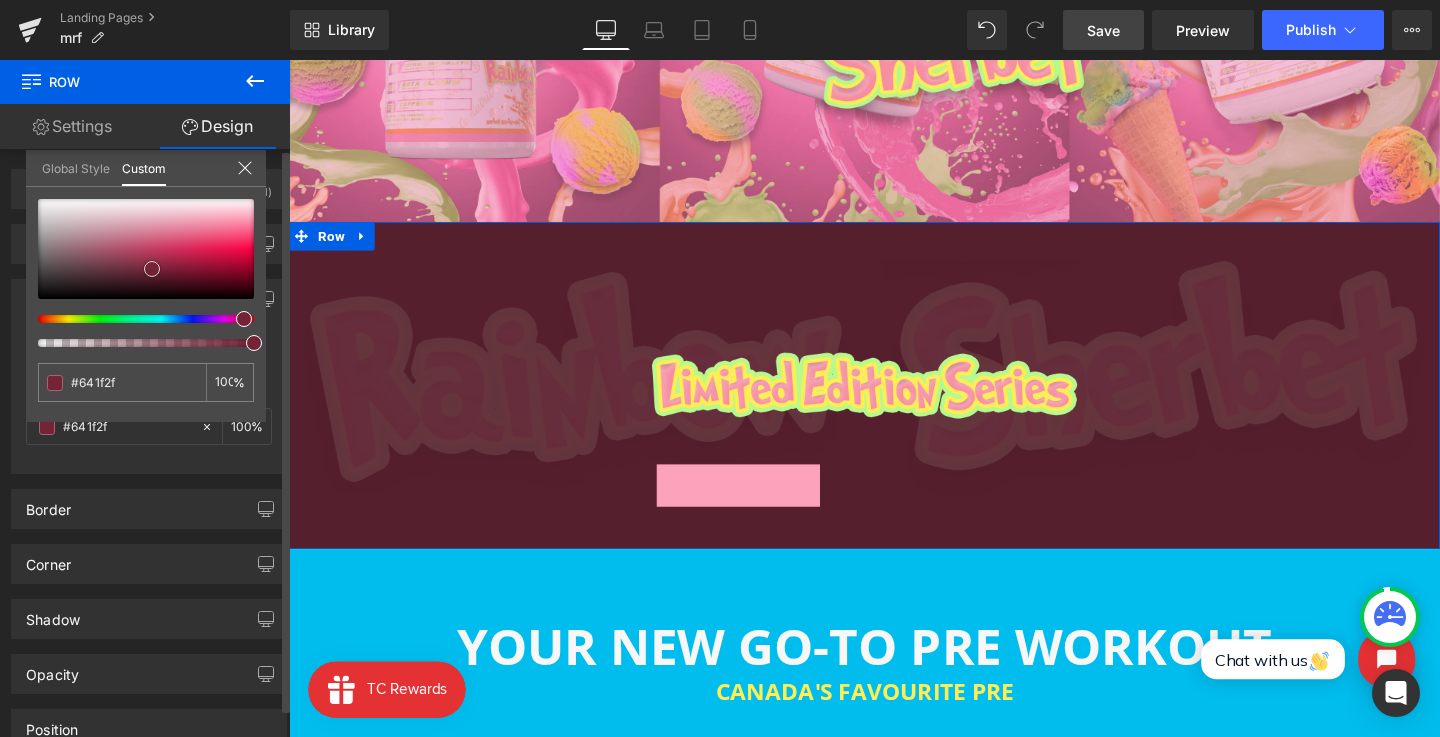 type on "#752336" 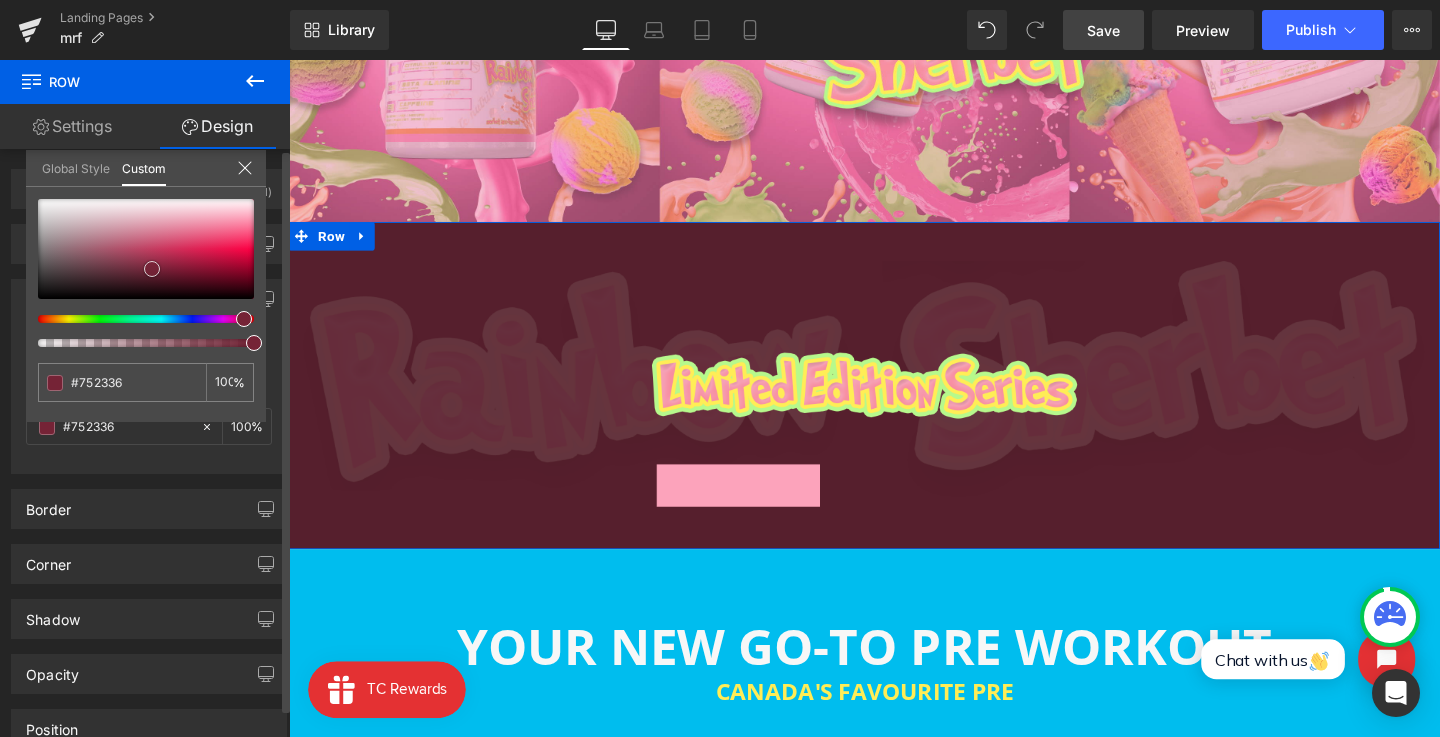 type on "#962b44" 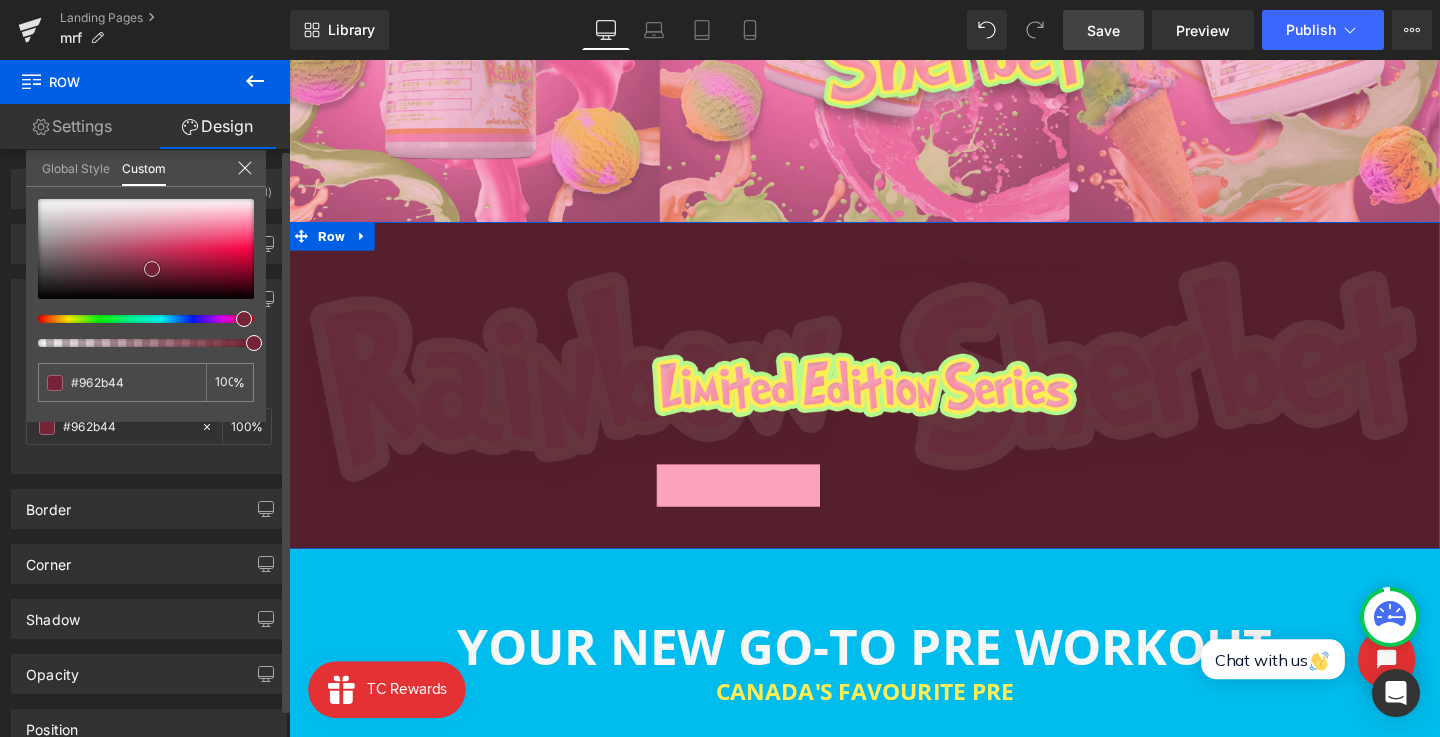 type on "#b53452" 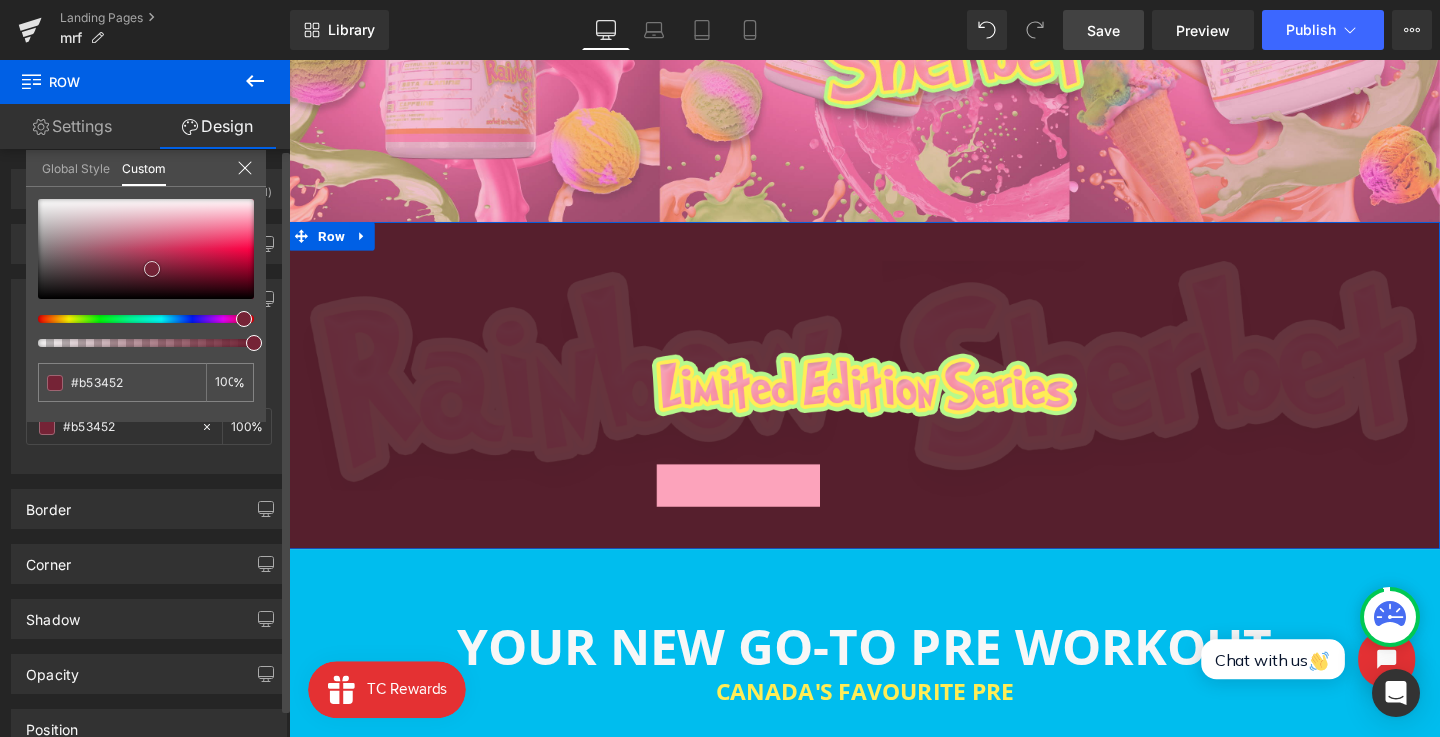 type on "#ca4463" 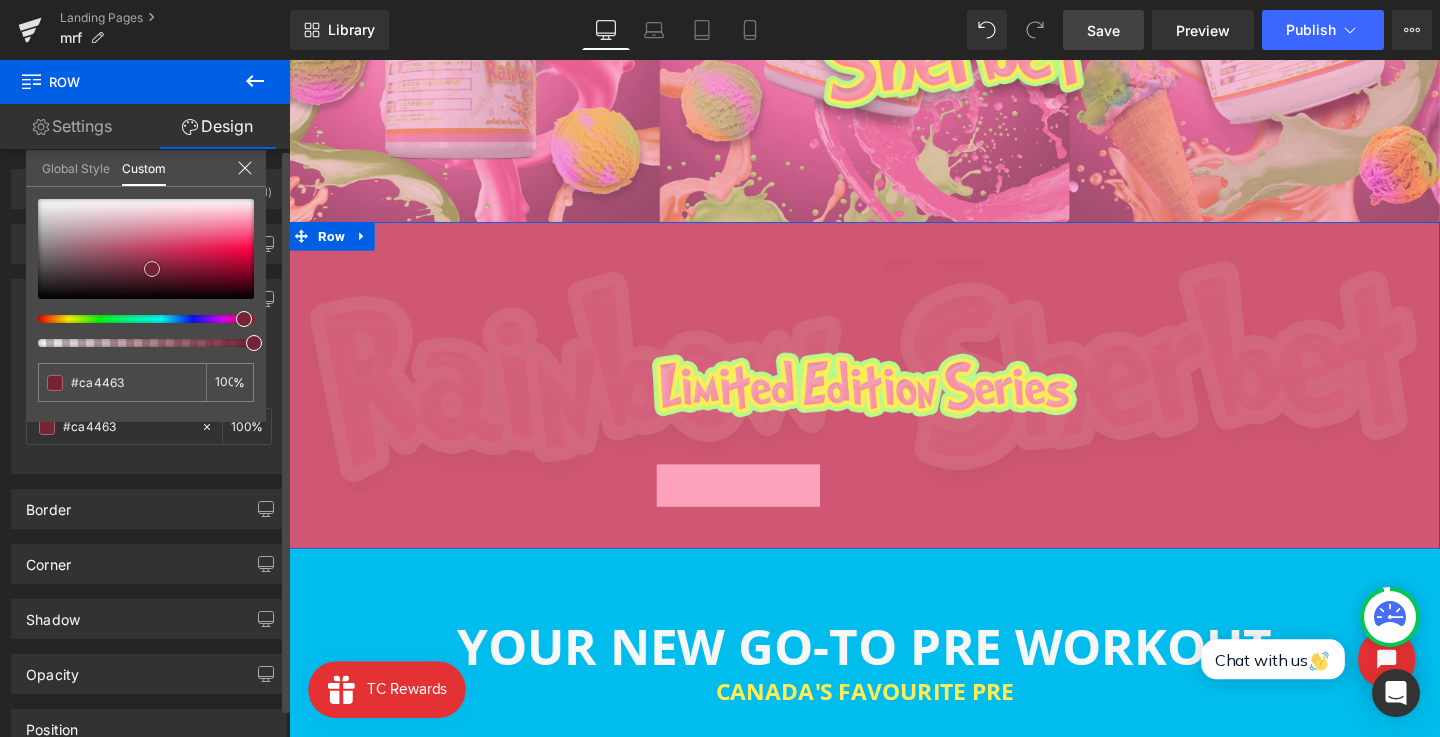 type on "#cf5773" 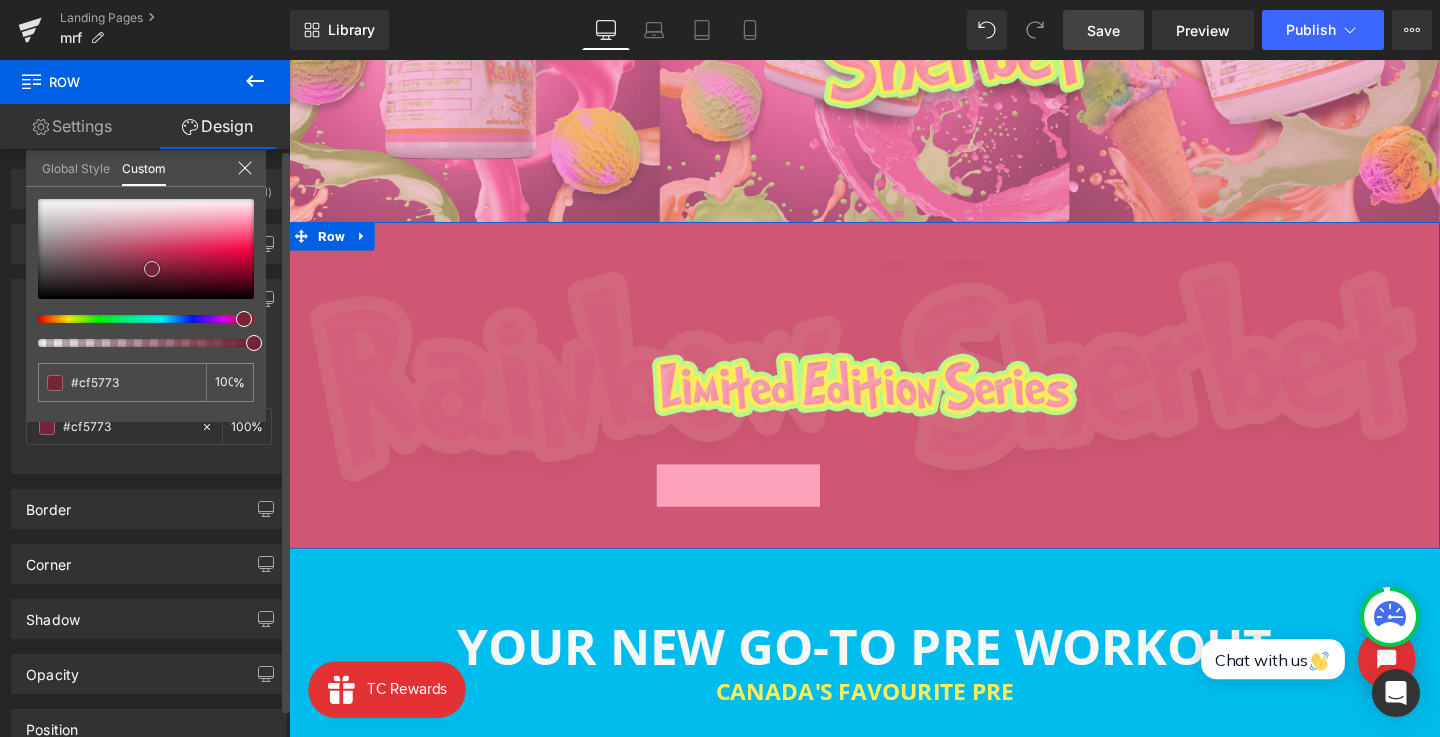 type on "#d66a83" 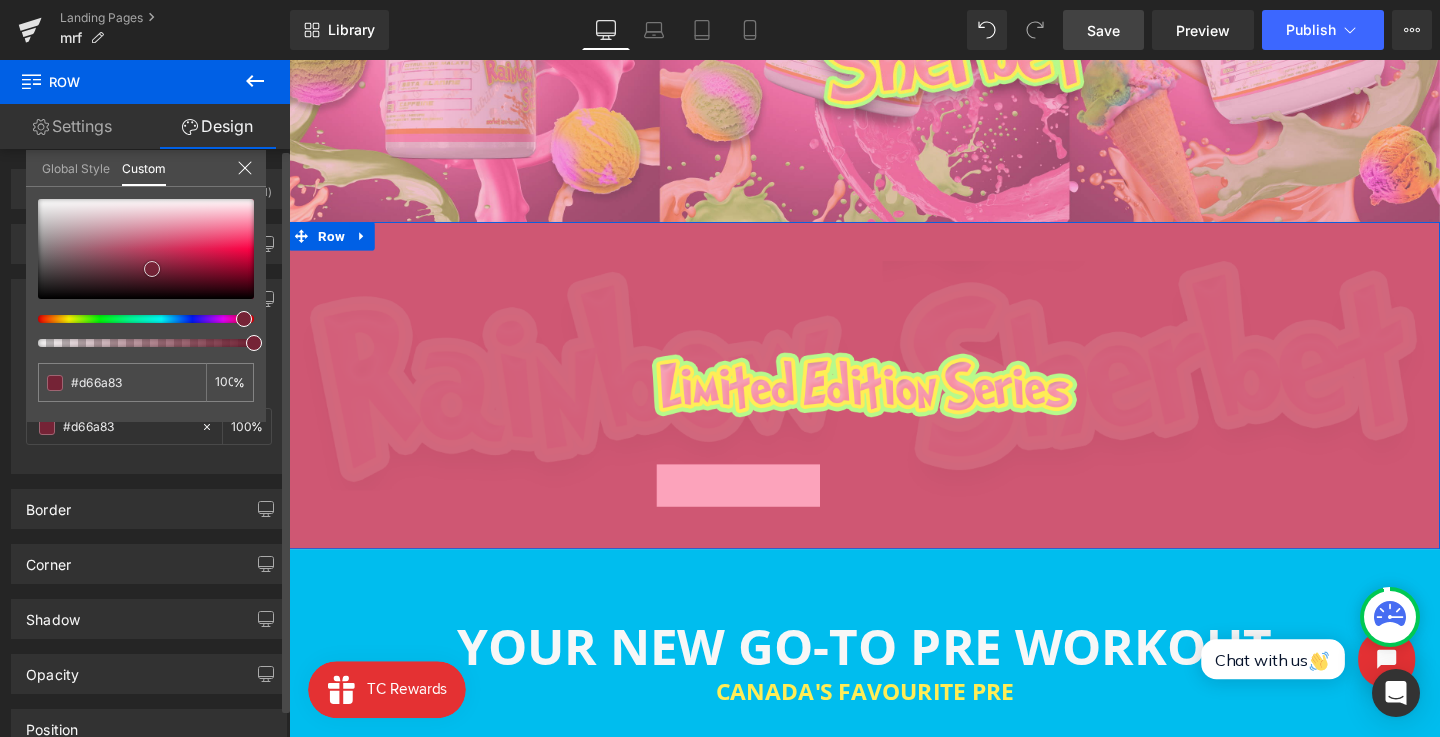 type on "#db7a90" 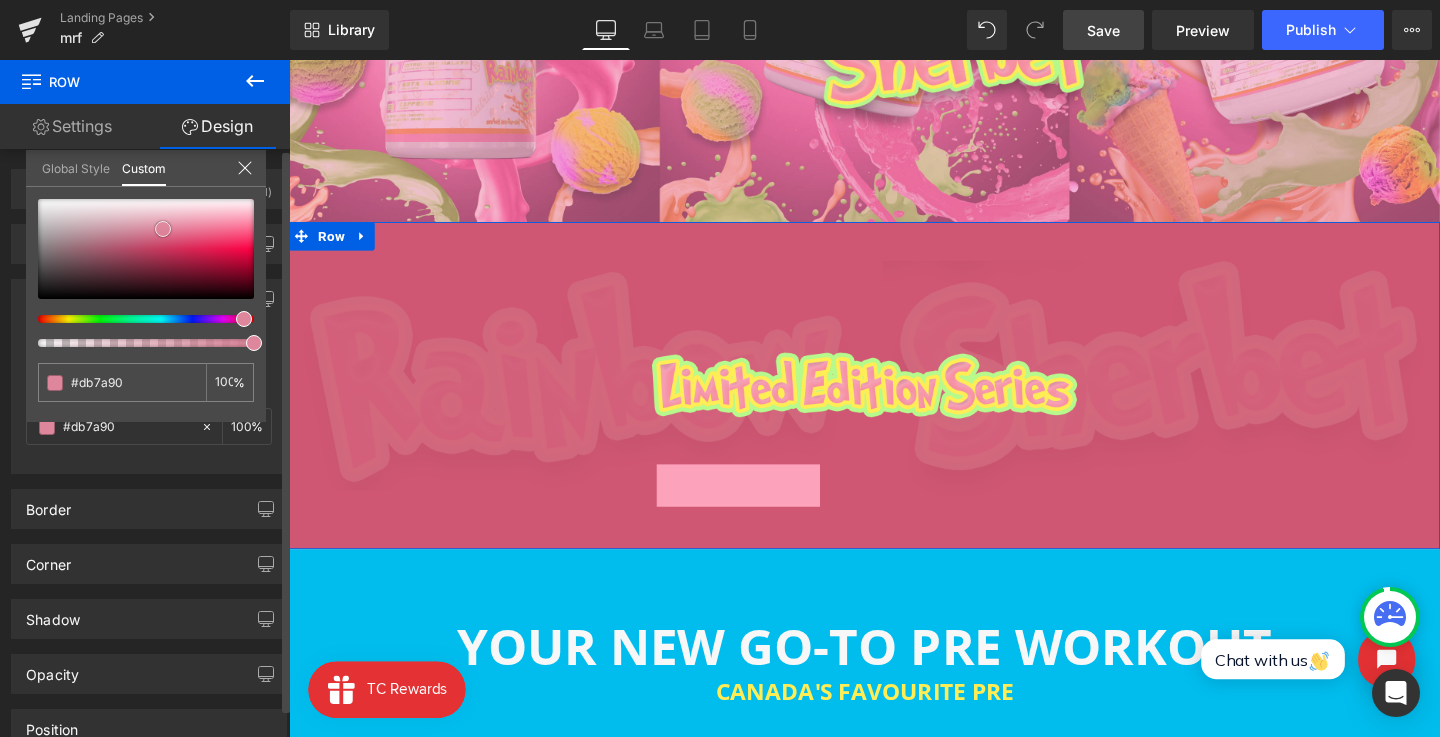 type on "#dd8297" 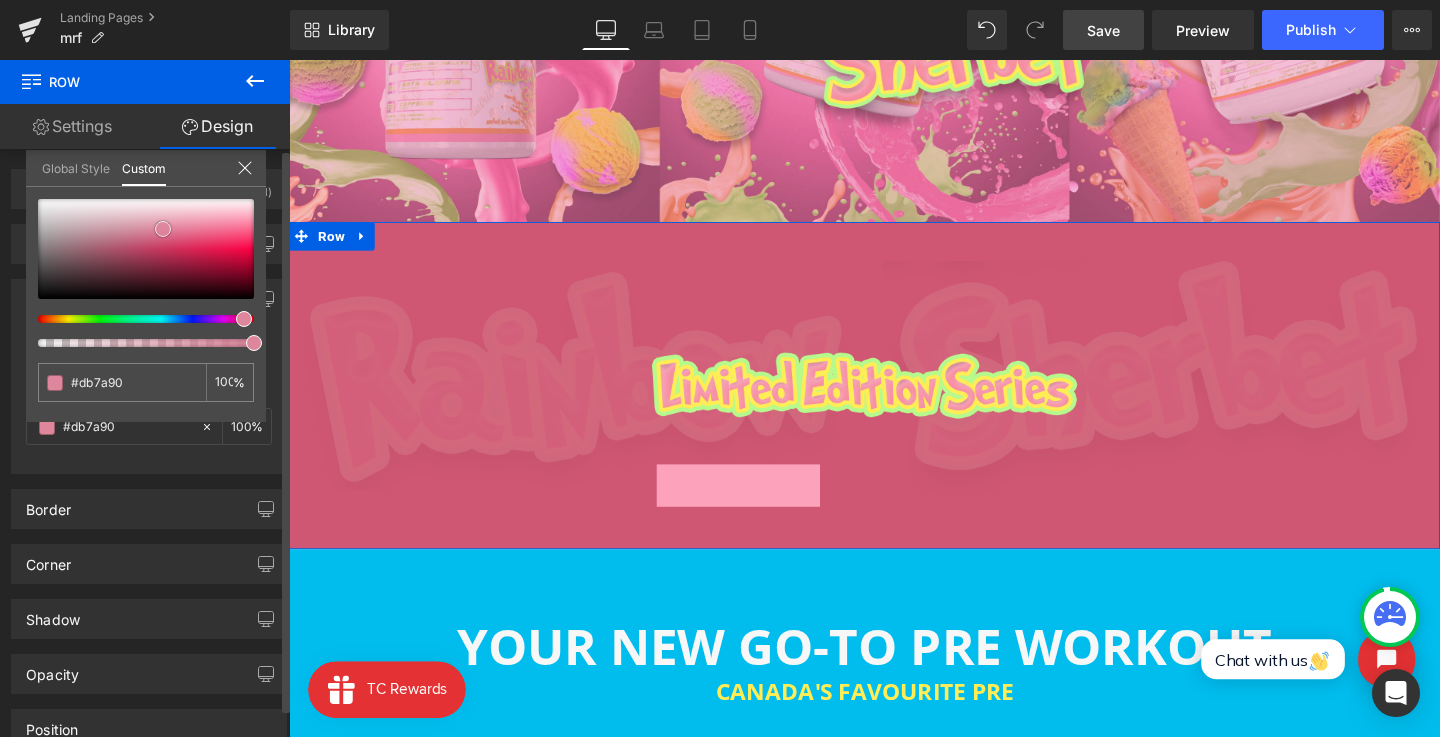 type on "#dd8297" 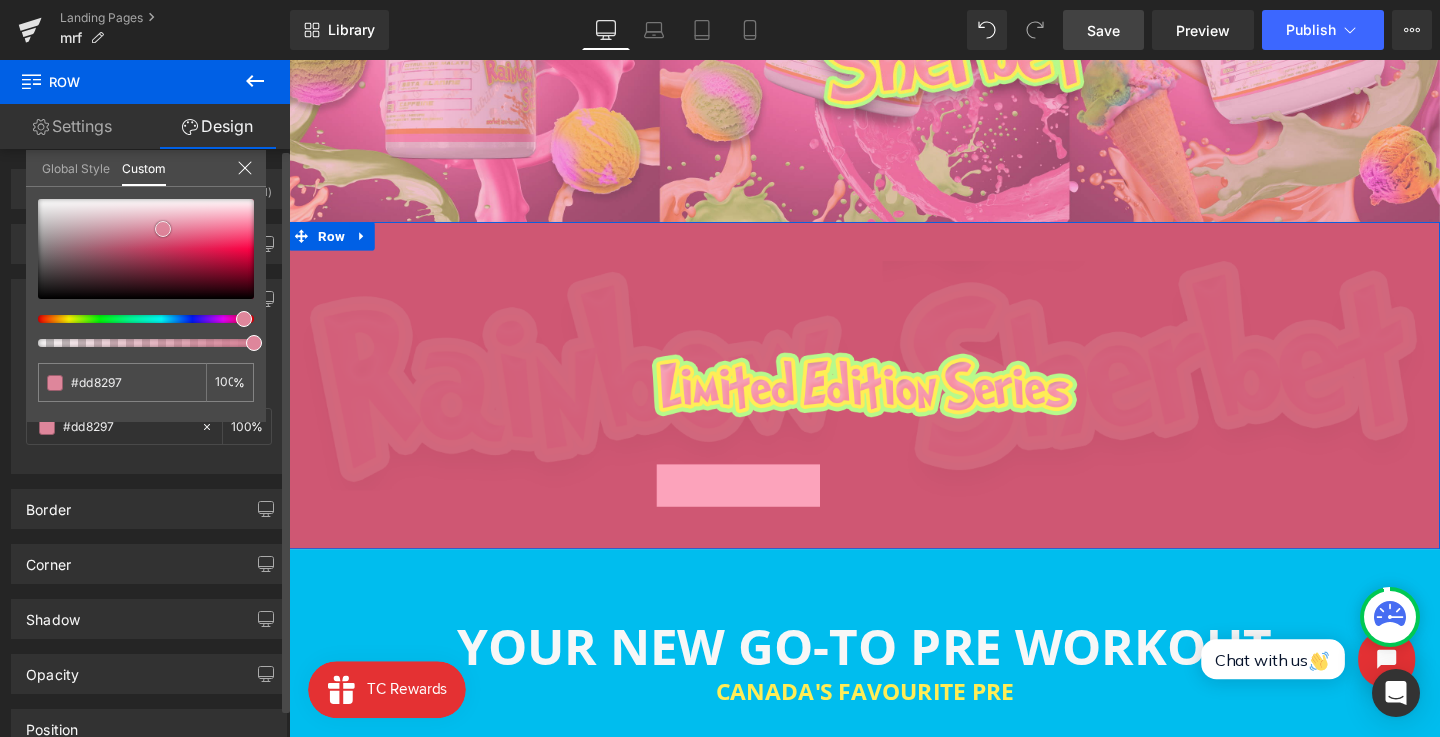 type on "#df8a9e" 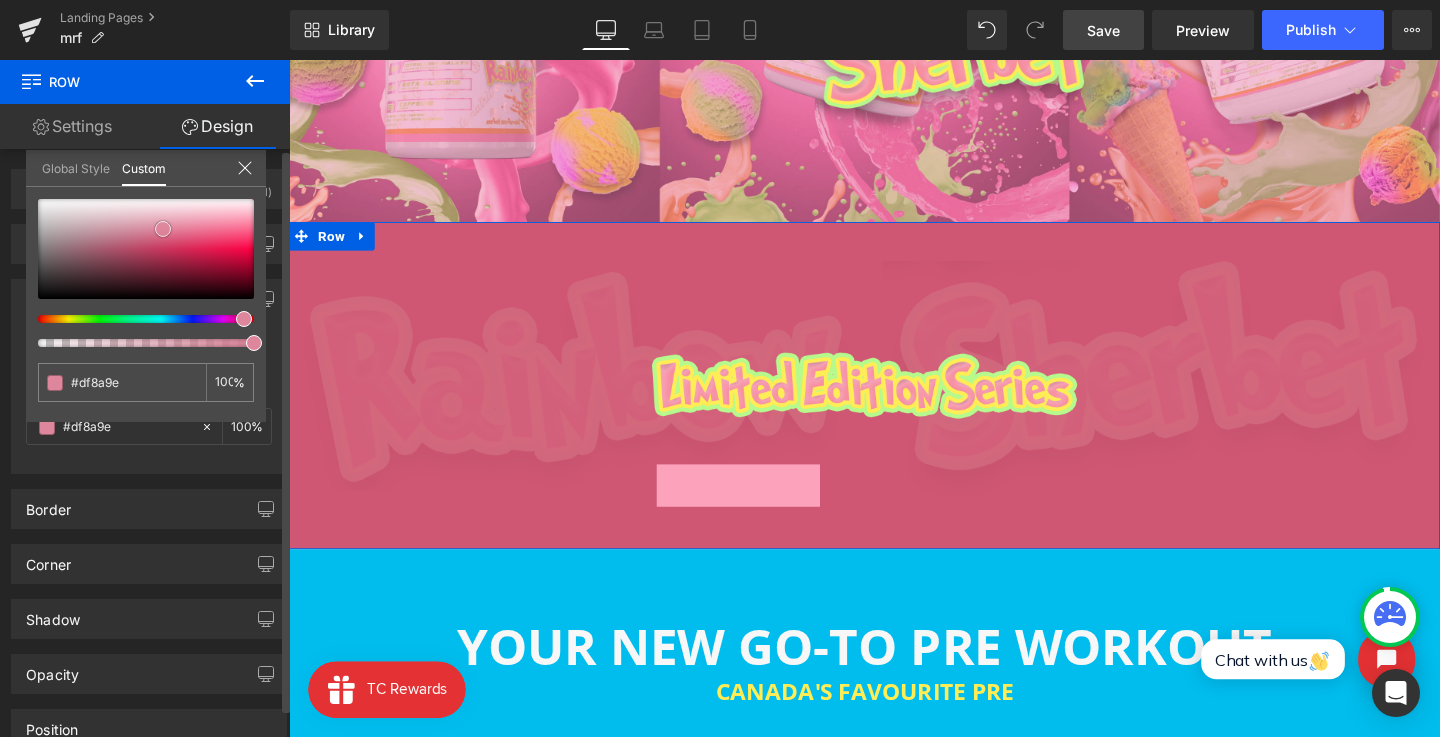 type on "#e292a4" 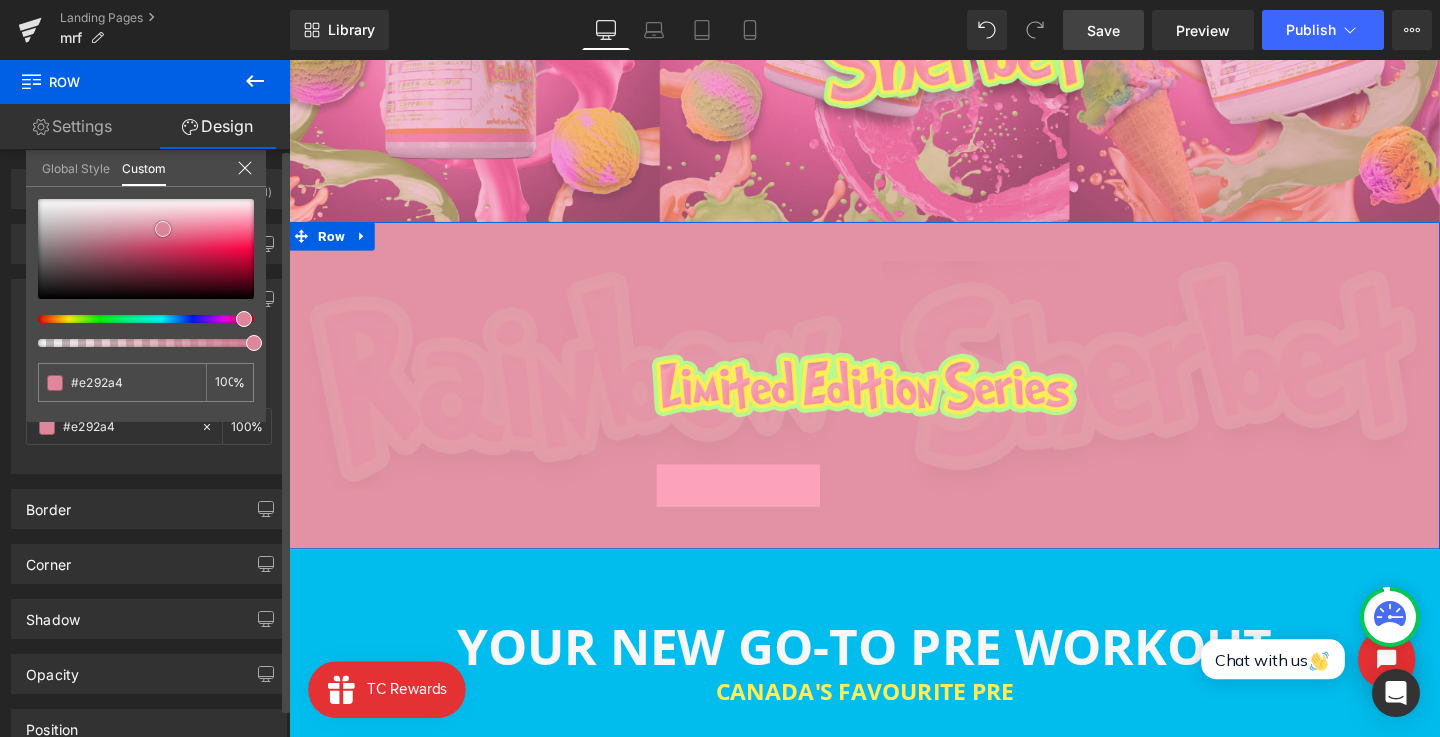 type on "#e192a5" 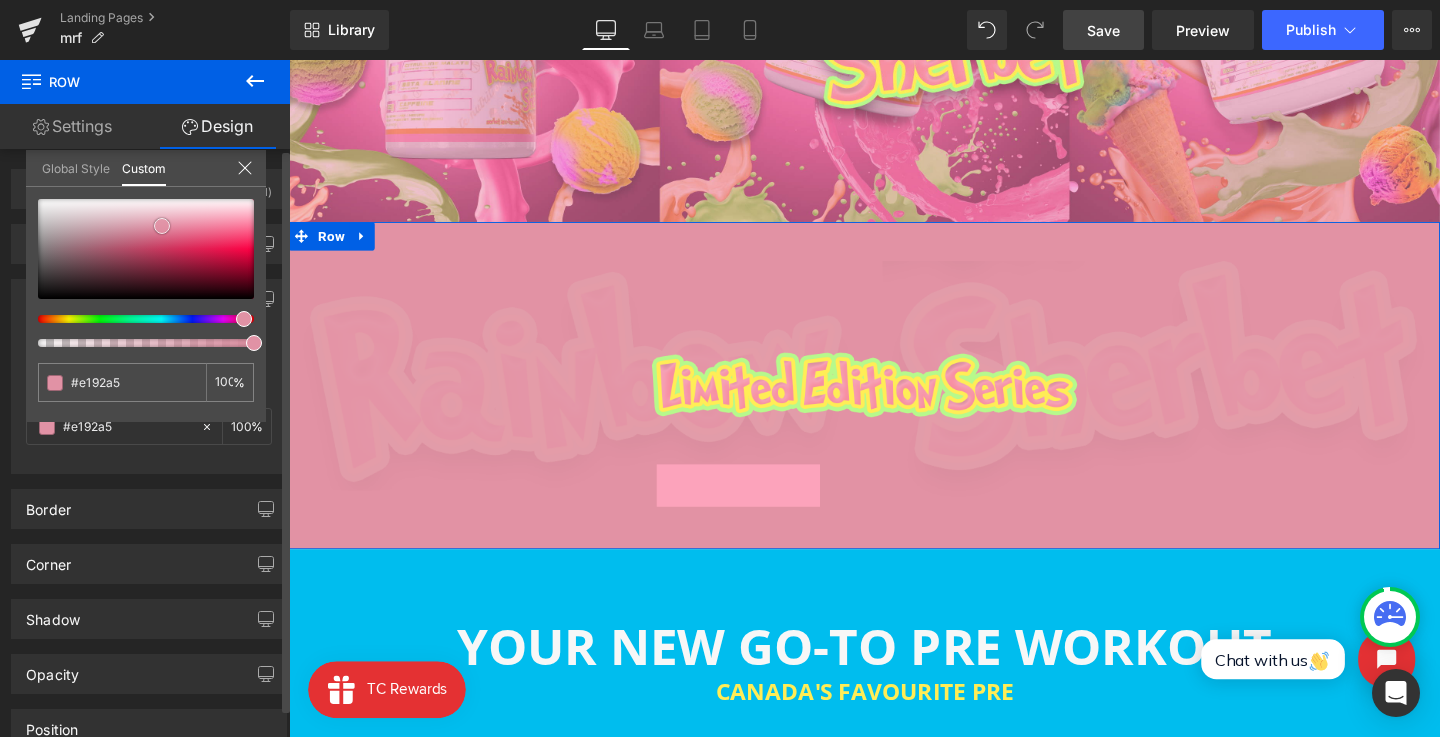 type on "#e094a5" 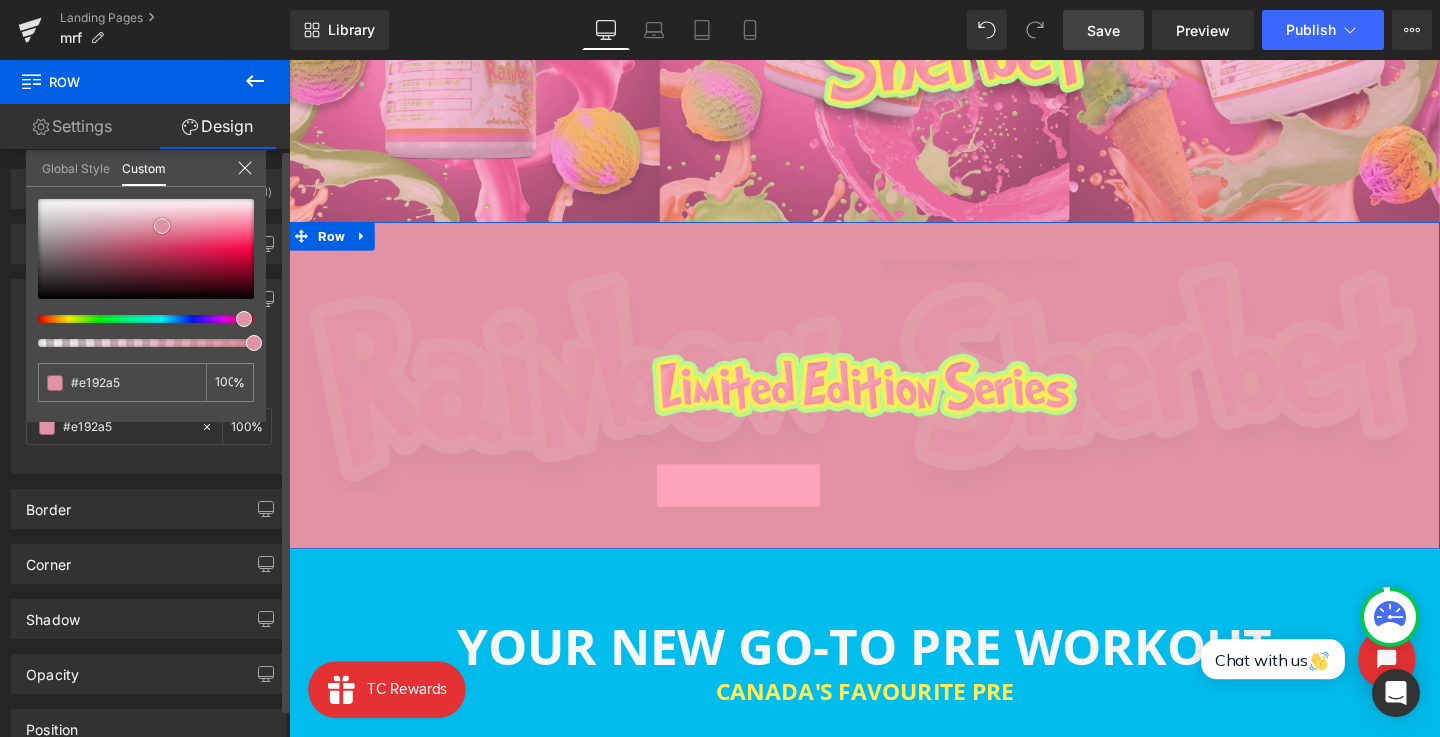 type on "#e094a5" 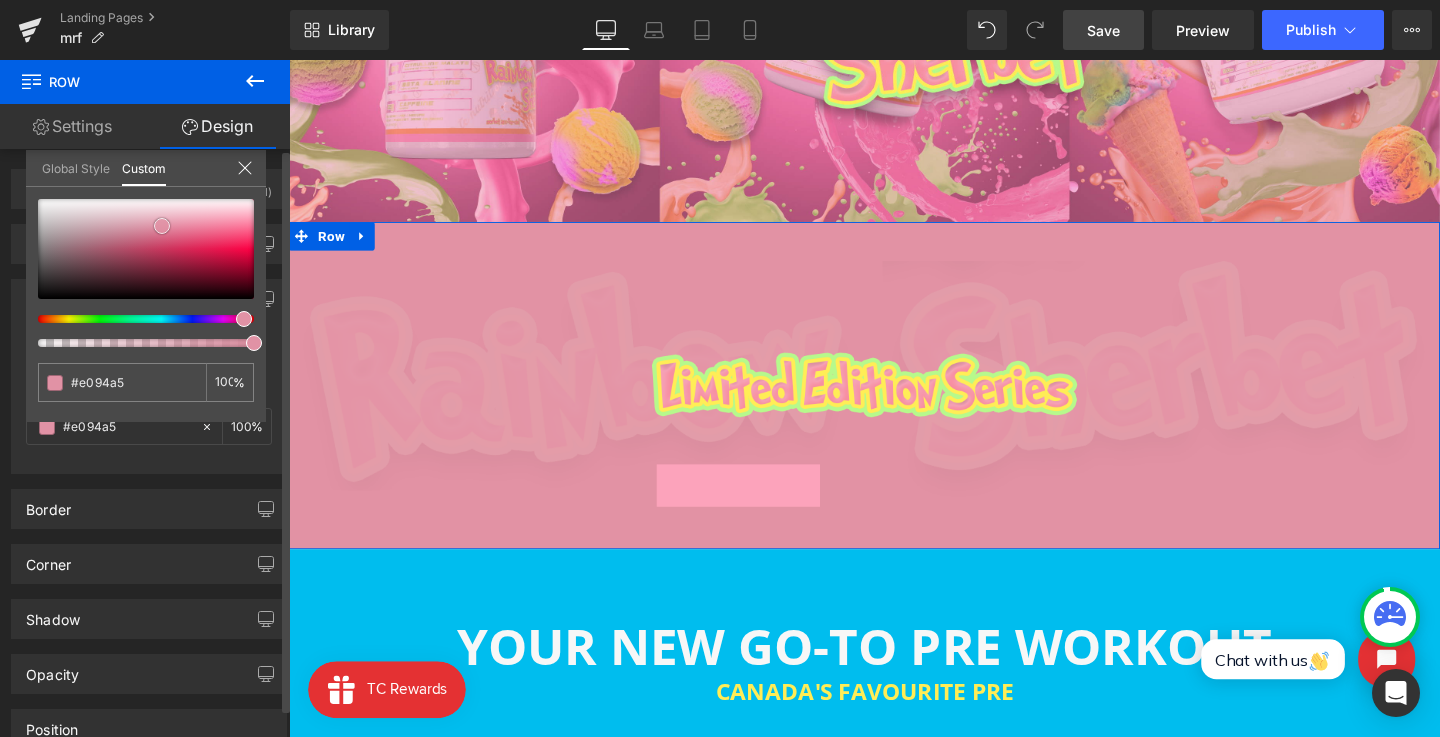 type on "#e094a4" 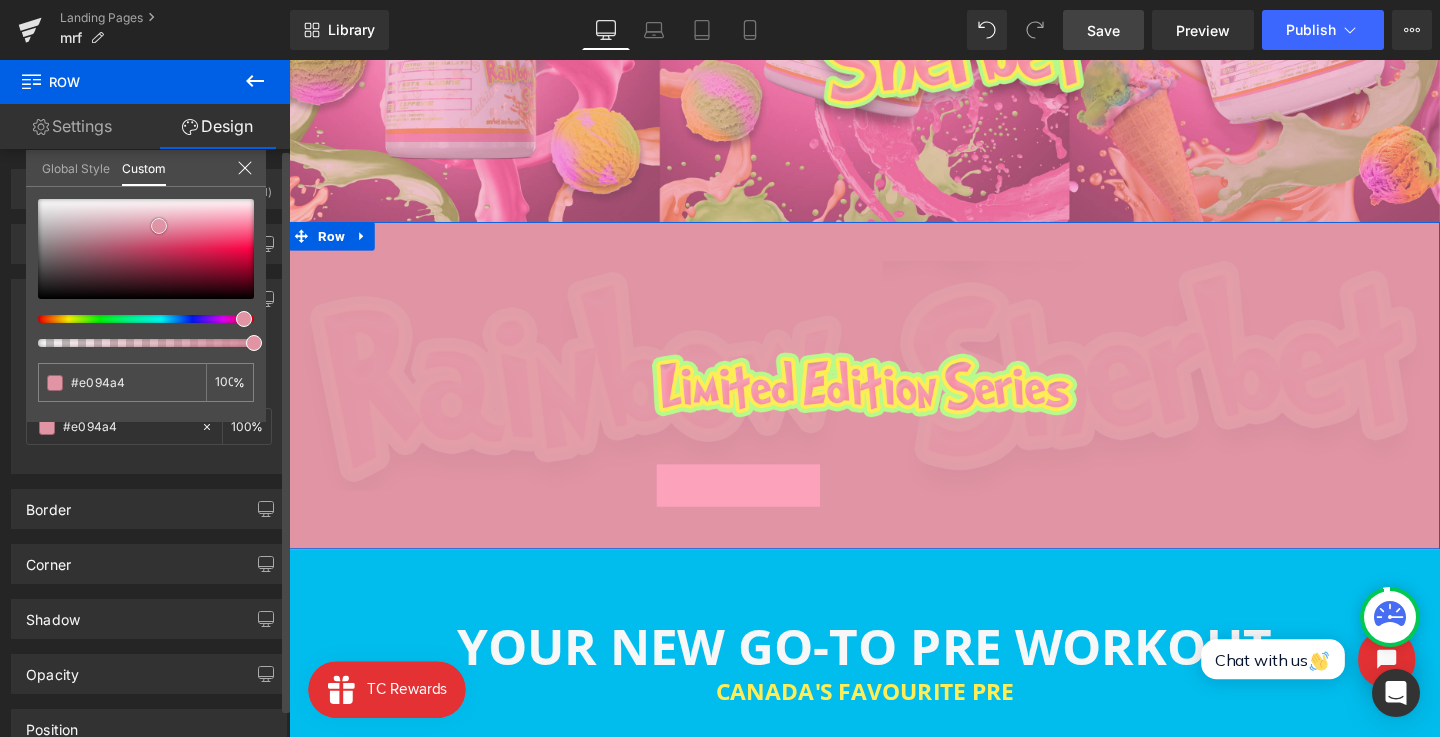 type on "#de90a1" 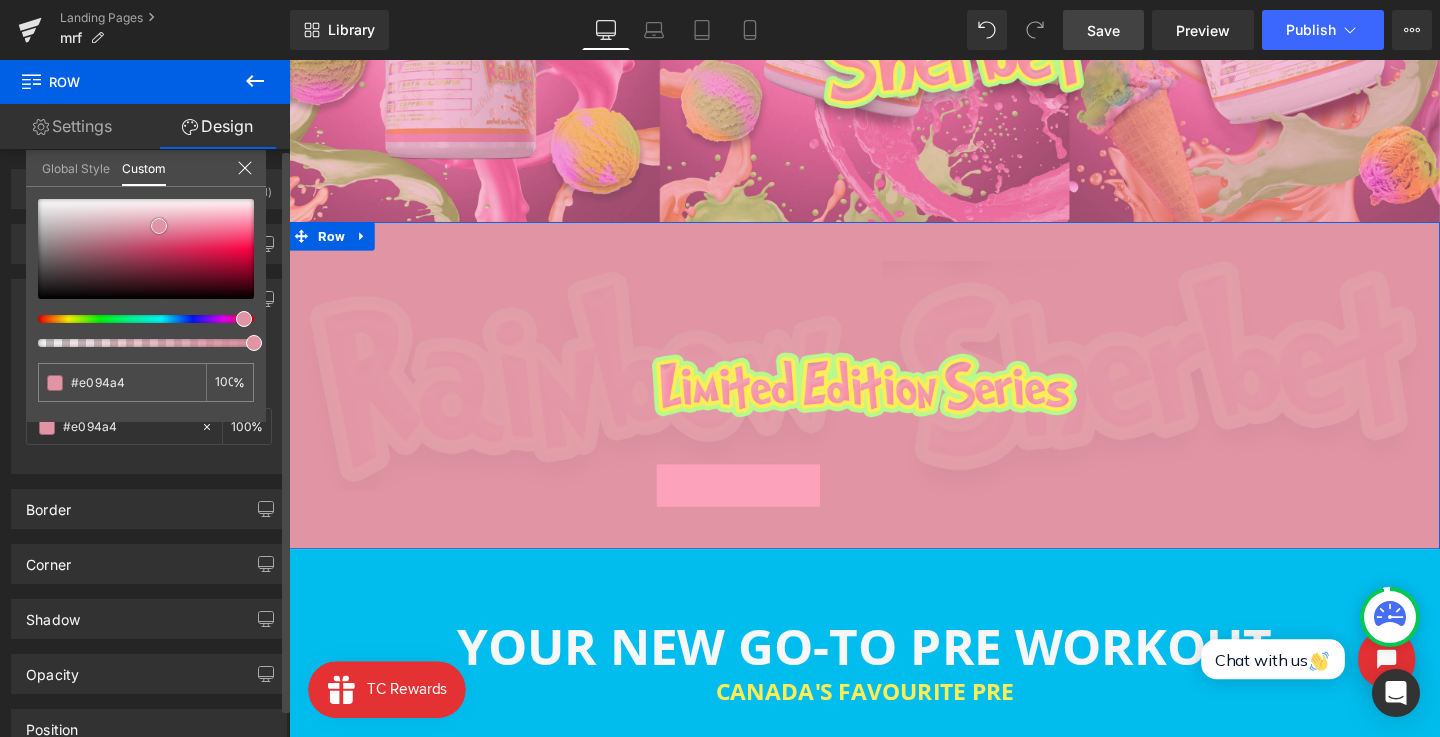 type on "#de90a1" 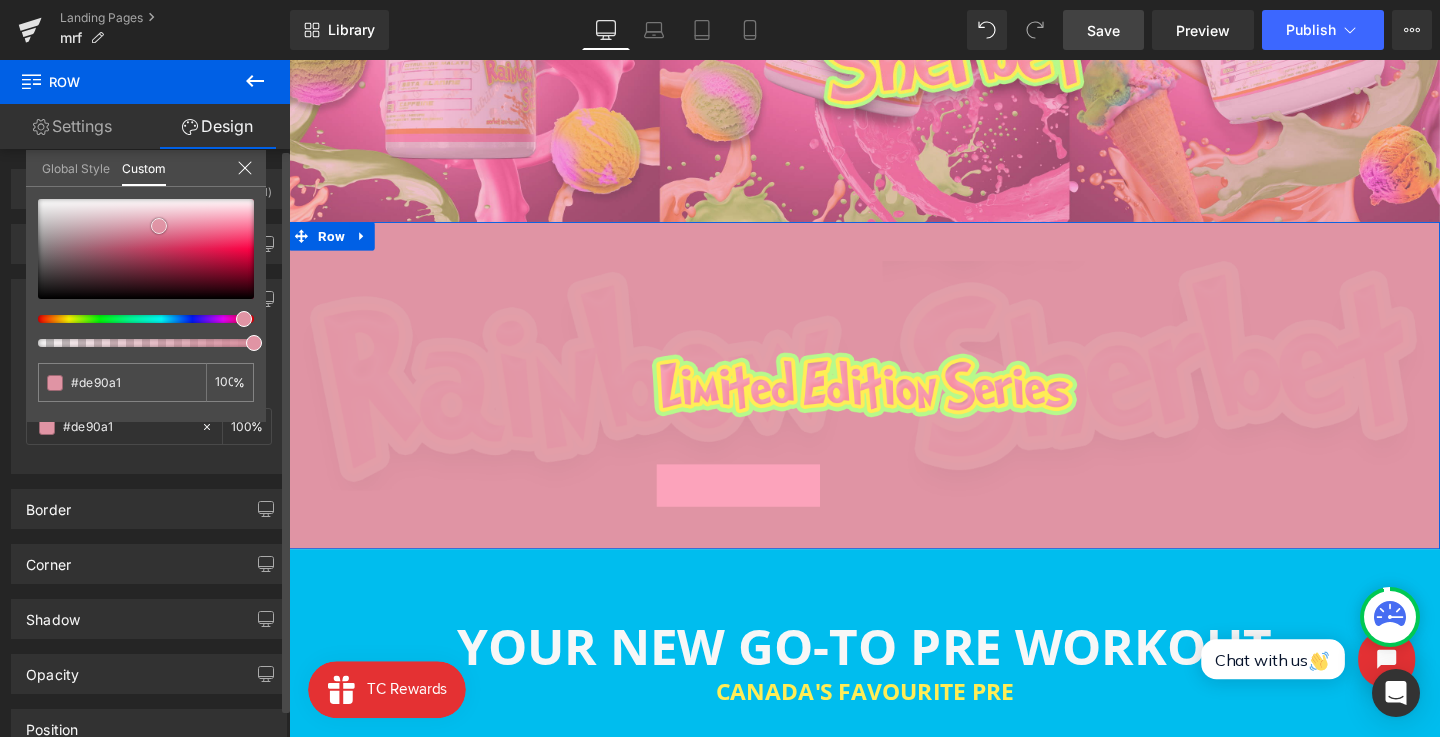 type on "#dc8d9d" 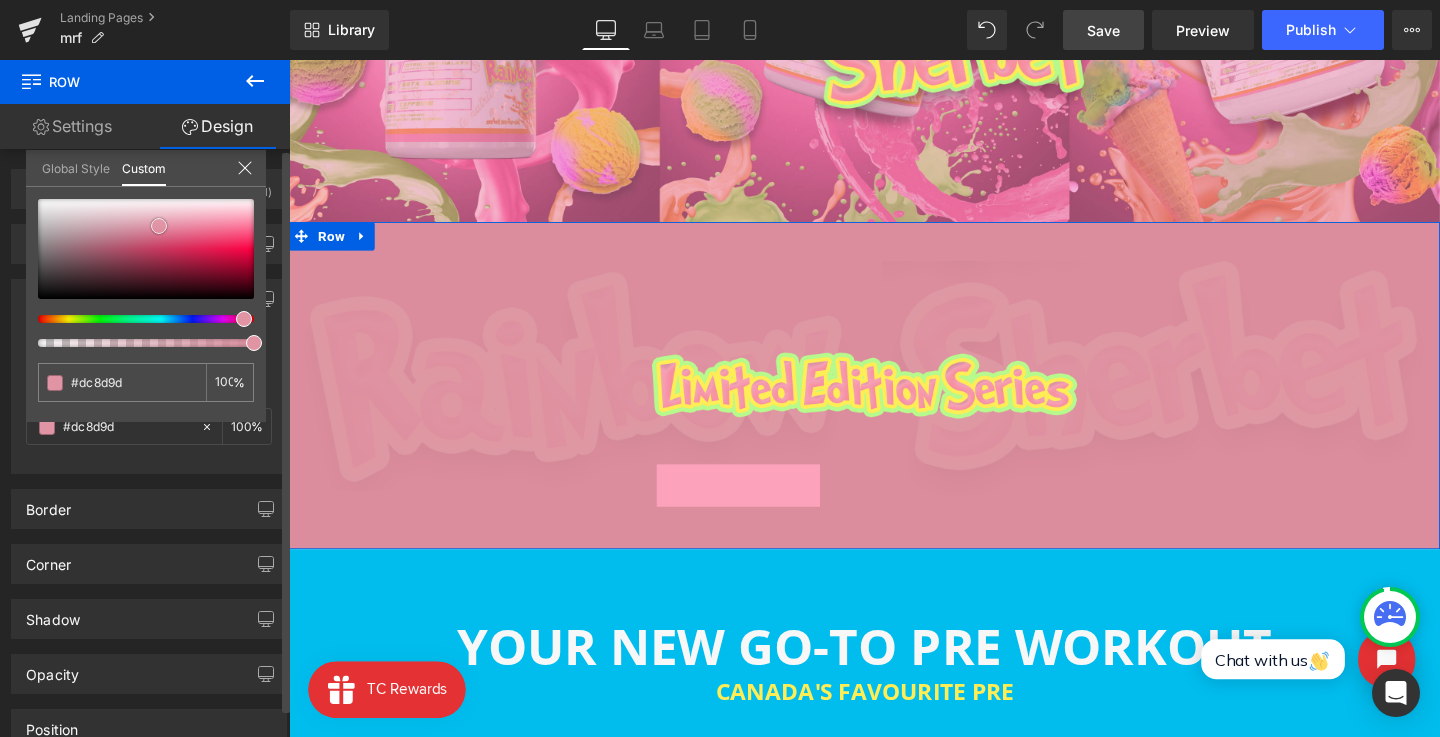 type on "#db899a" 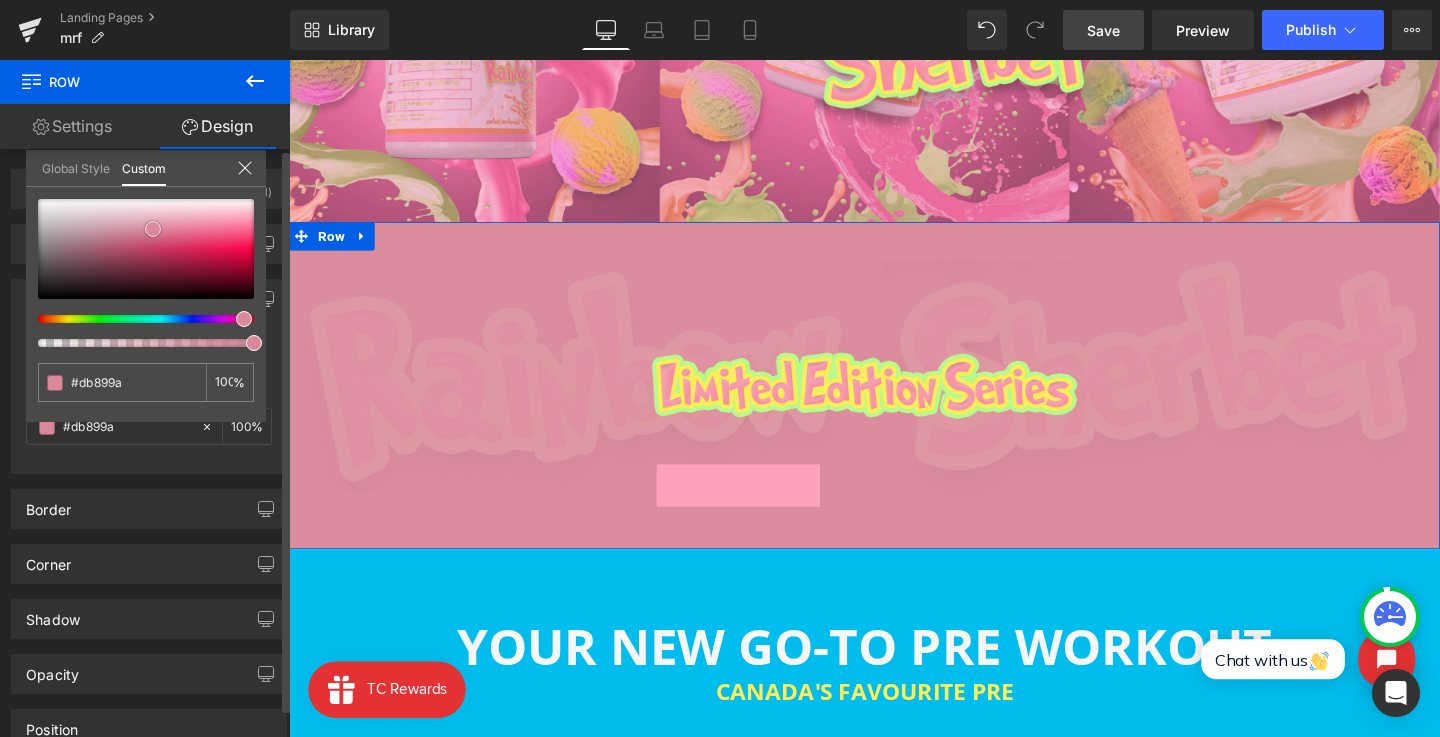 drag, startPoint x: 102, startPoint y: 263, endPoint x: 150, endPoint y: 229, distance: 58.821766 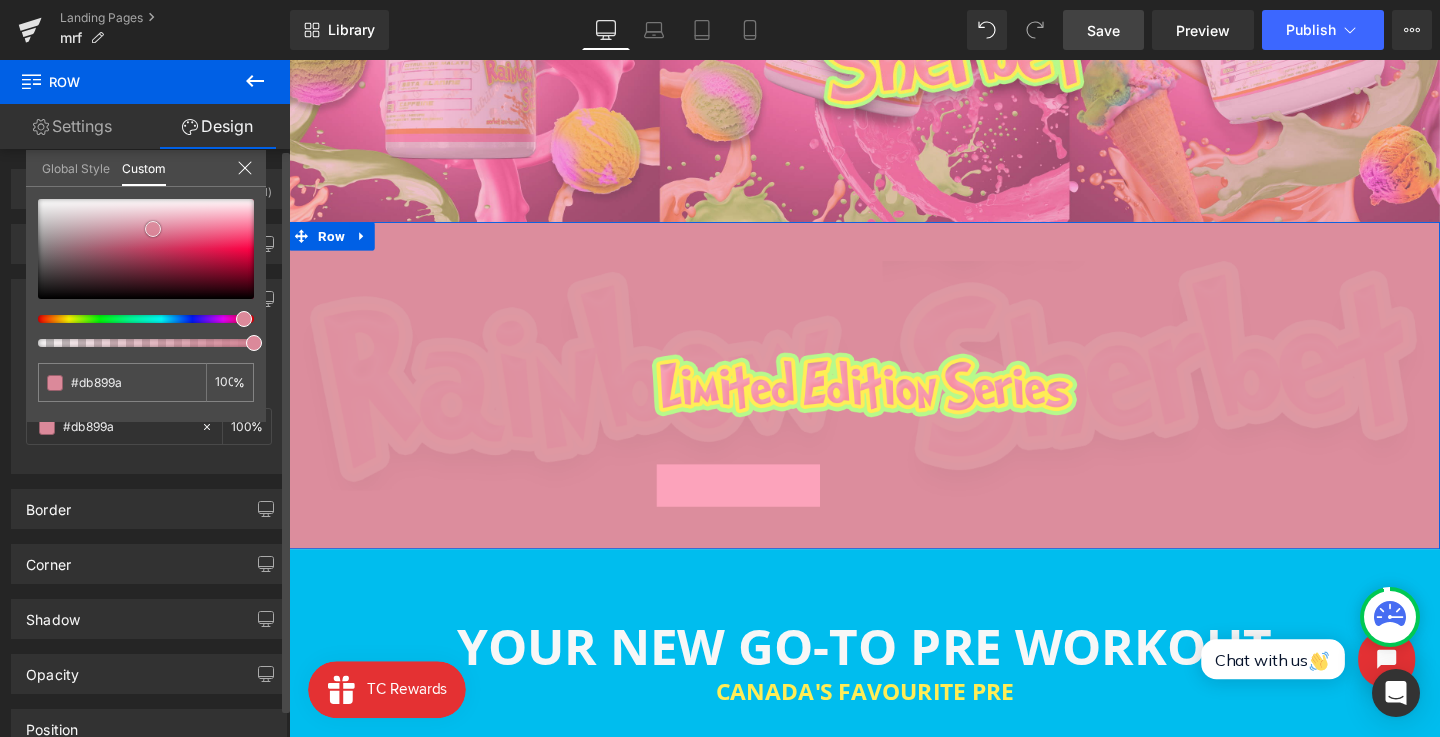 click at bounding box center (146, 249) 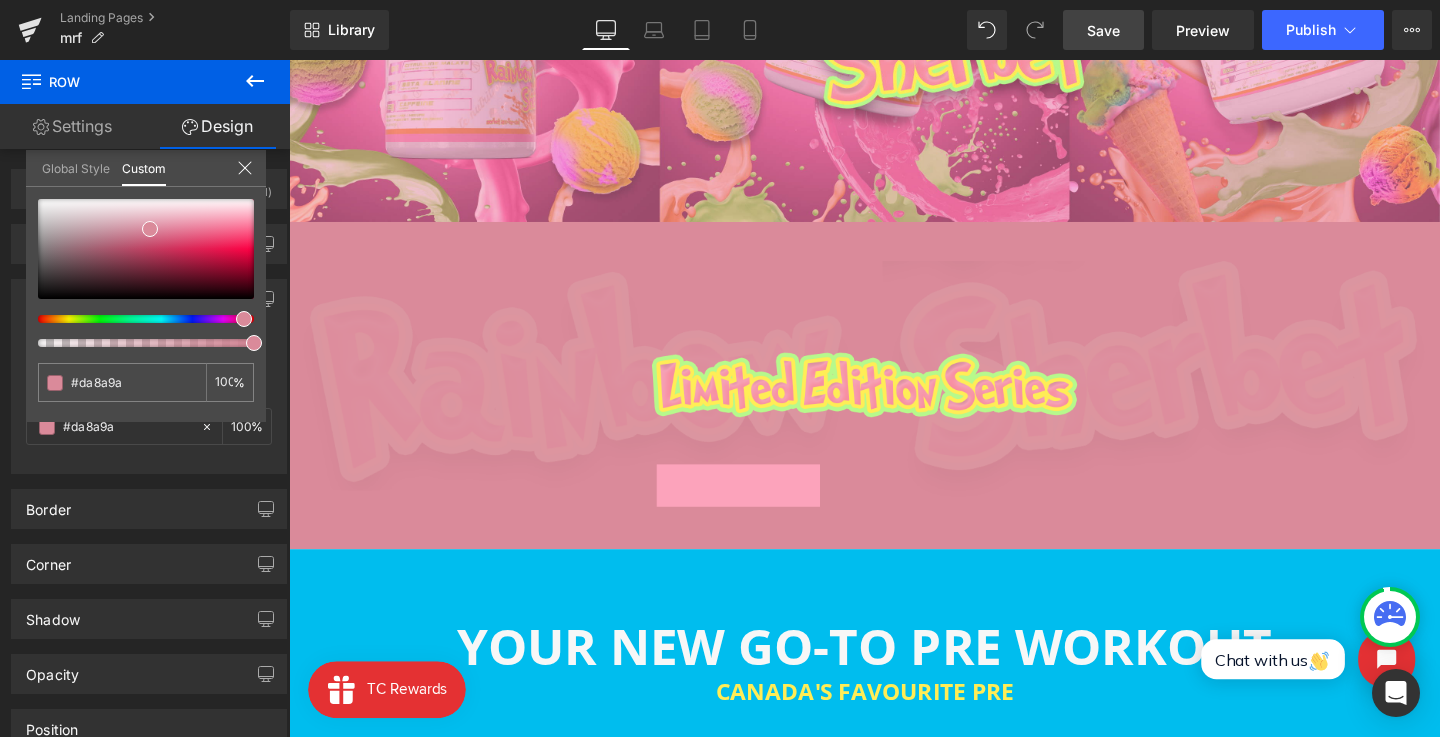 click on "Skip to content
Search
Home
Supplements
PRE WORKOUT
CARAMEL CANDY APPLE - LIMITED EDITION
EAAs / BCAAs
PROTEIN
CREATINE" at bounding box center [894, 1266] 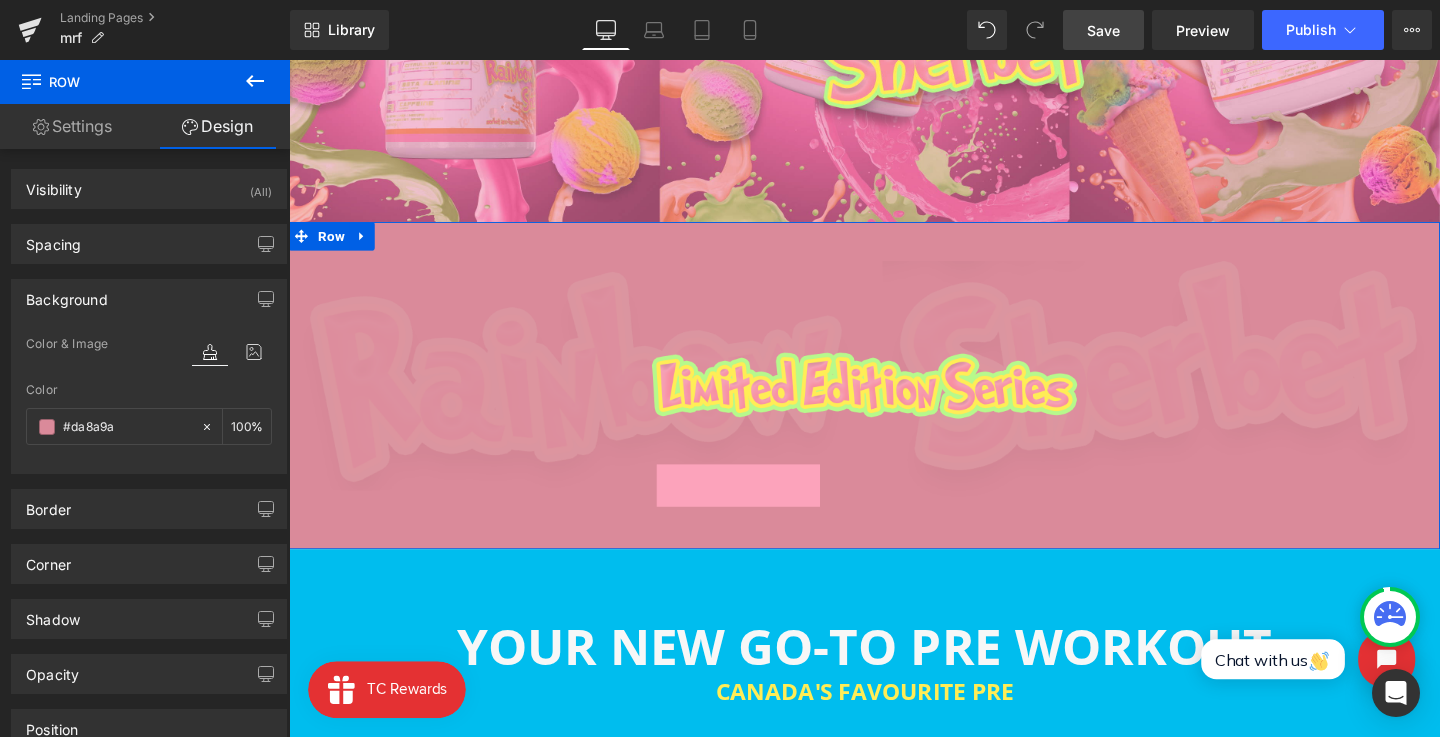 click on "Settings" at bounding box center (72, 126) 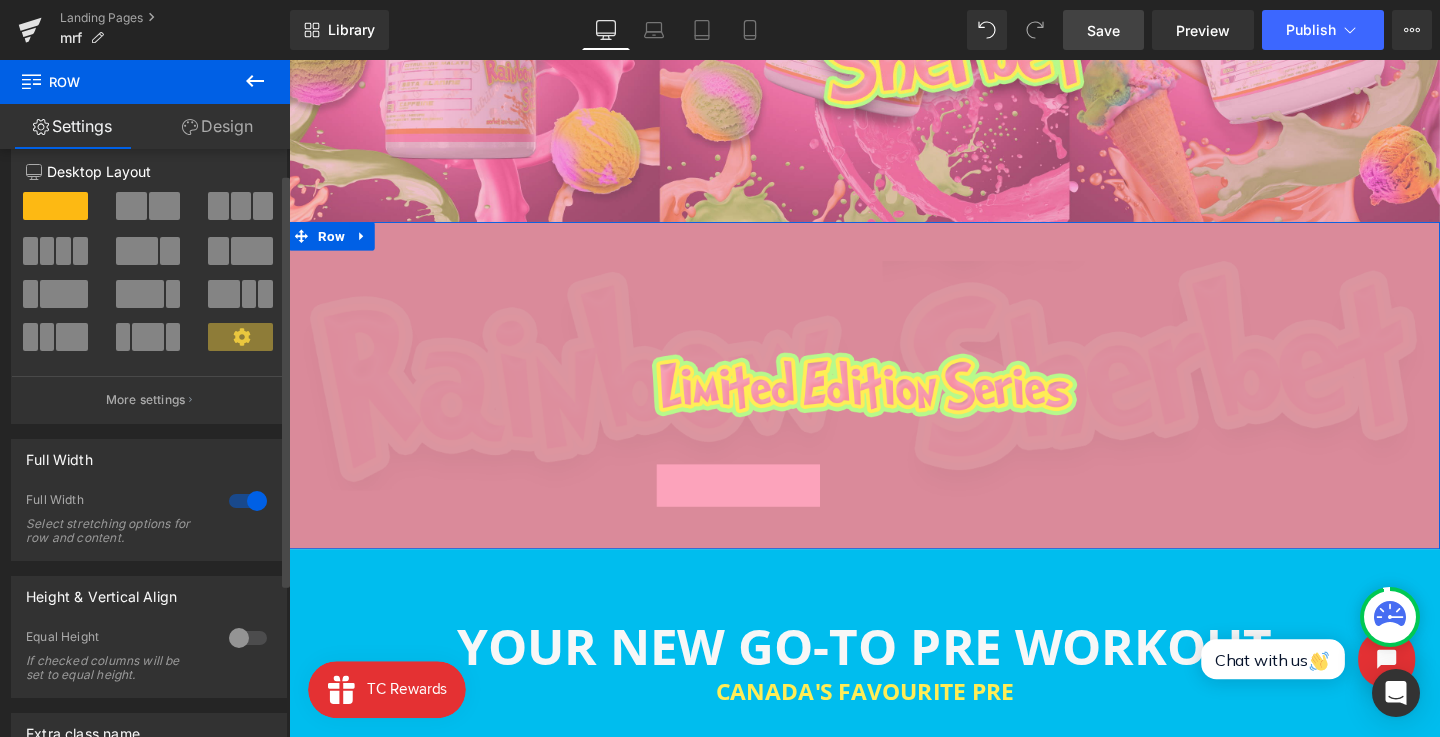 scroll, scrollTop: 75, scrollLeft: 0, axis: vertical 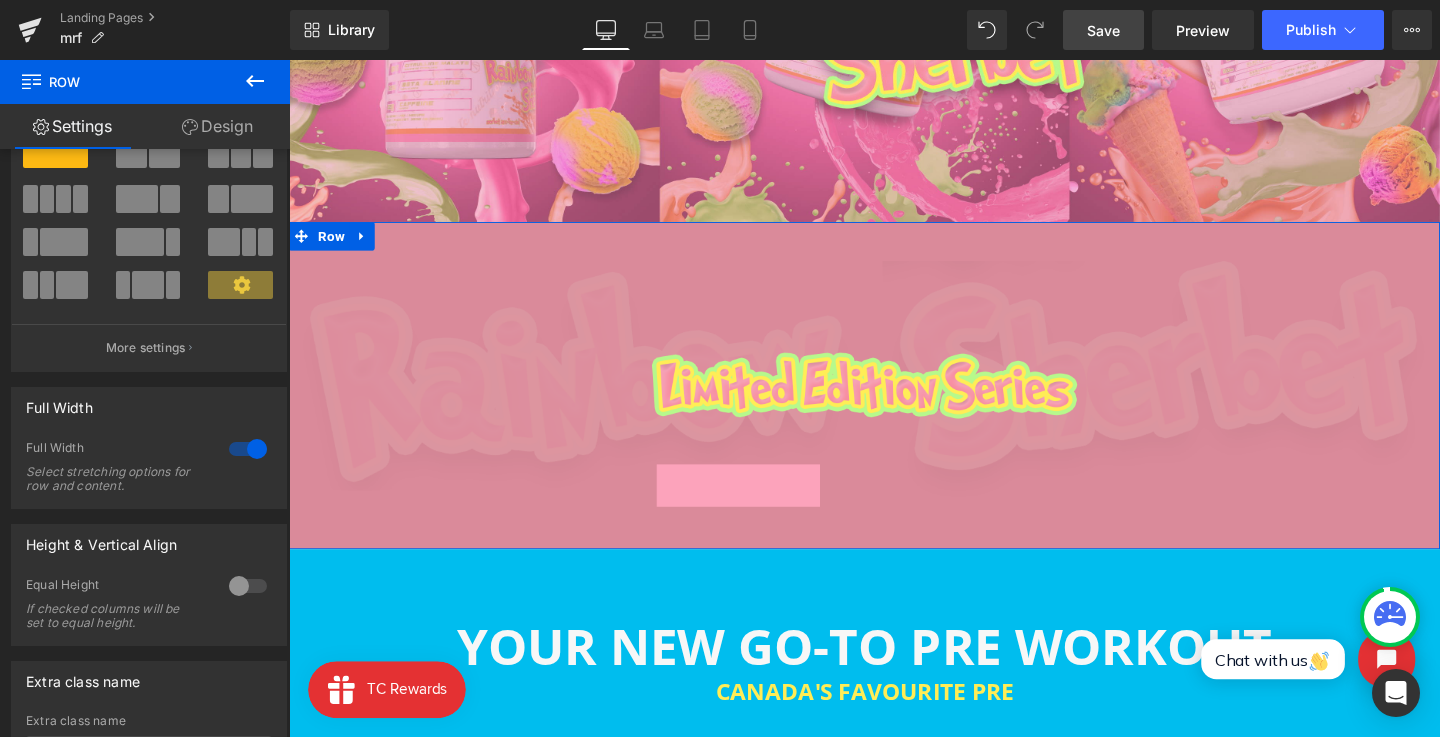 click on "Image" at bounding box center (894, 402) 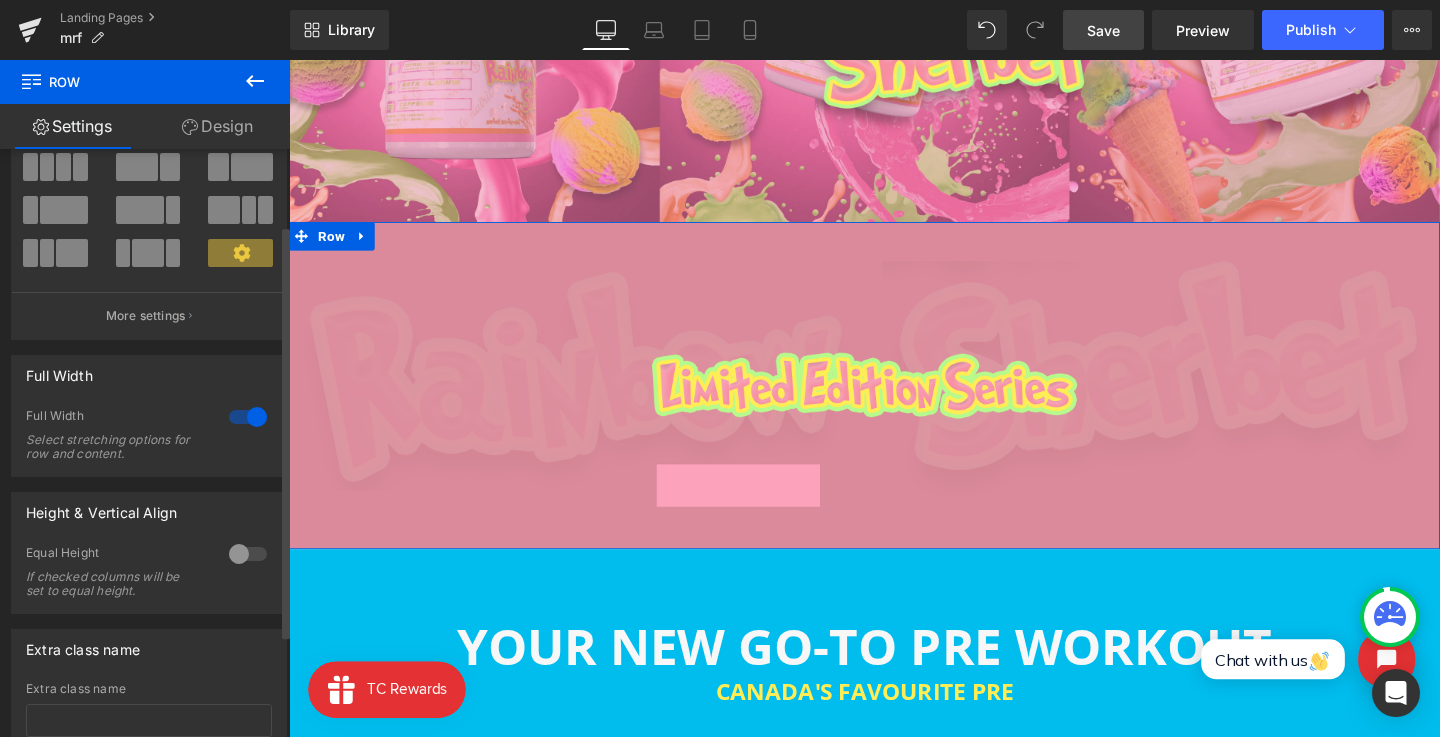 scroll, scrollTop: 0, scrollLeft: 0, axis: both 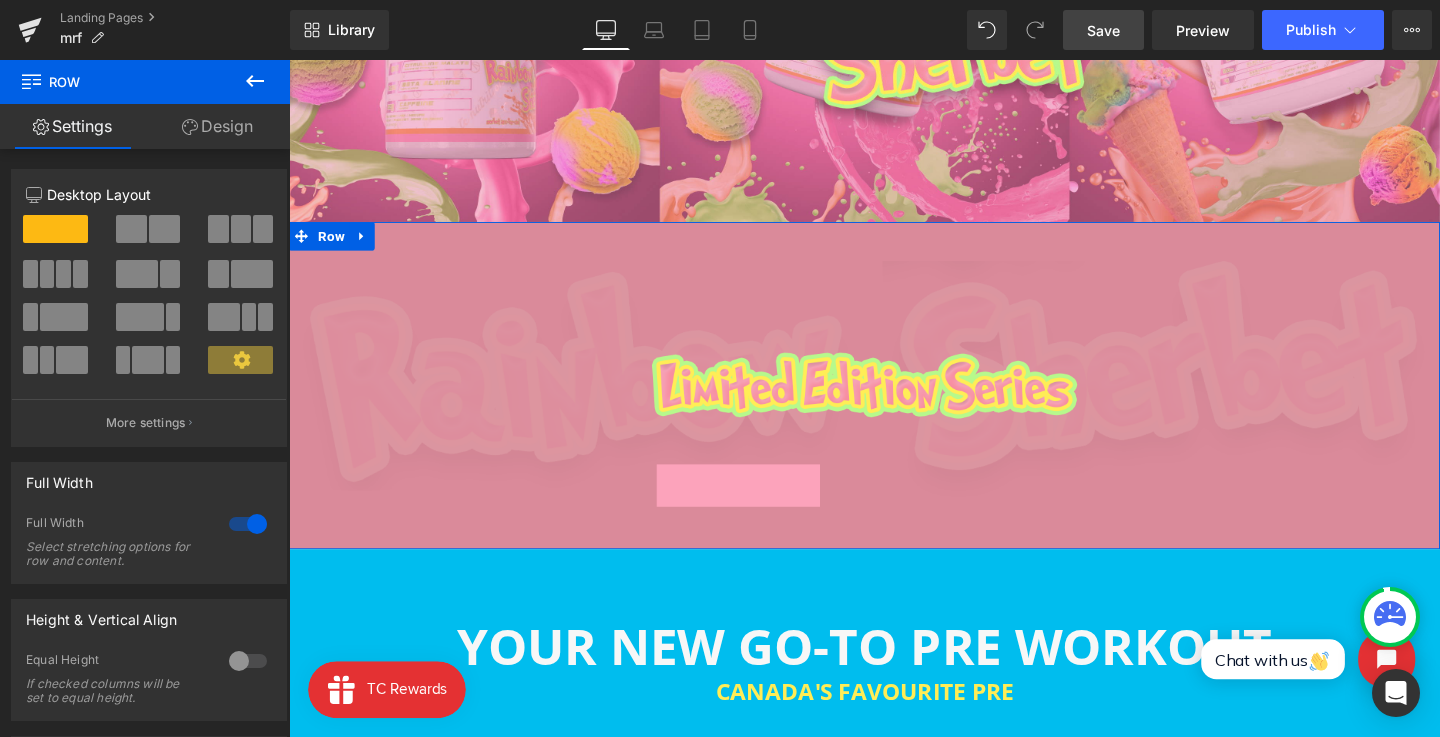 click on "Design" at bounding box center [217, 126] 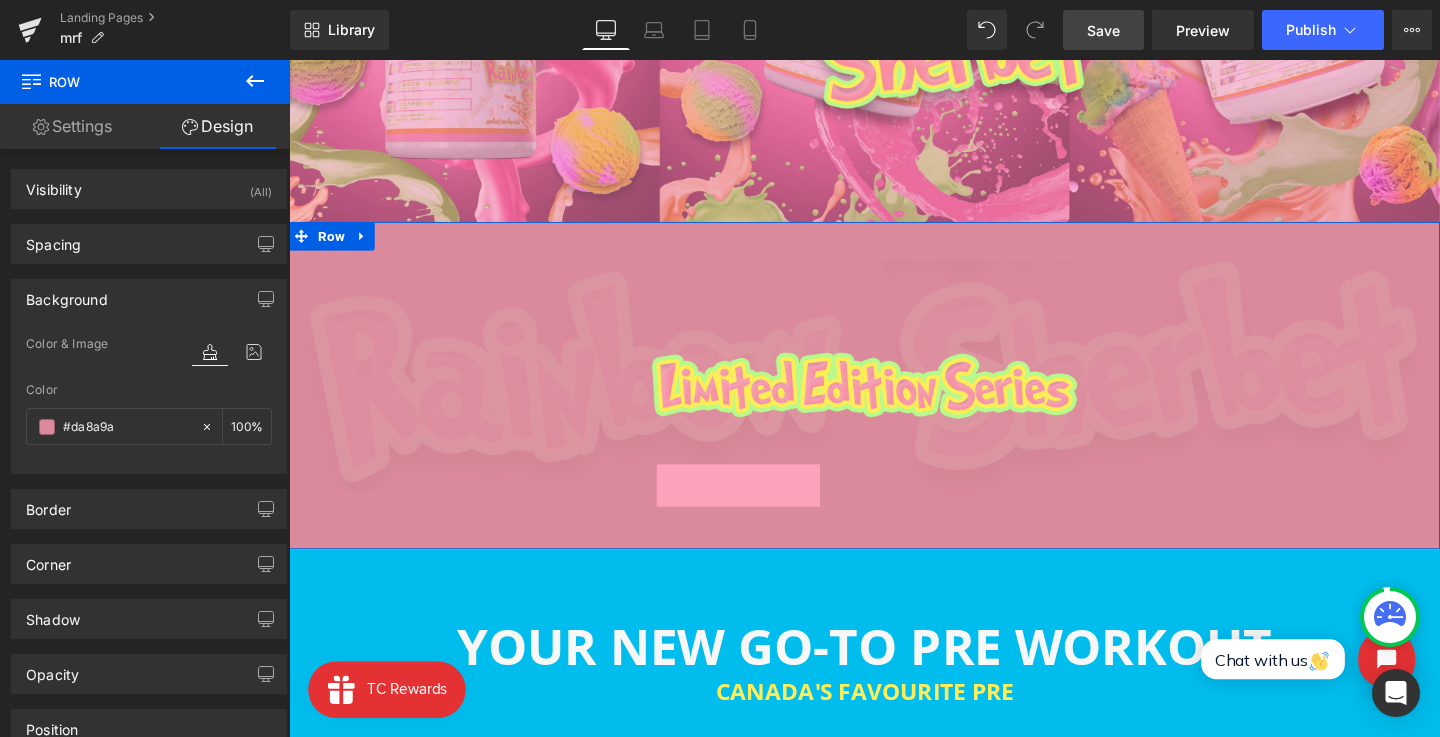 type on "100" 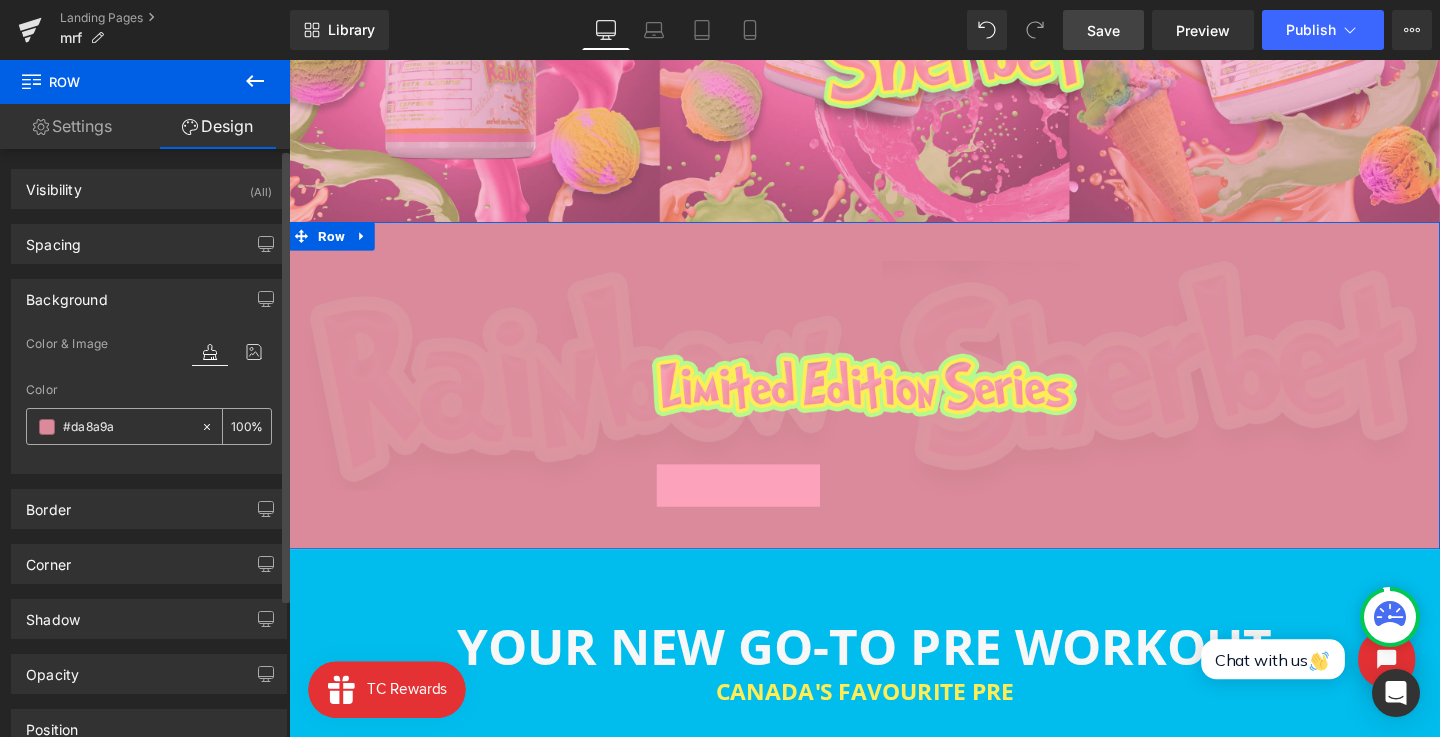 click on "#da8a9a" at bounding box center [127, 427] 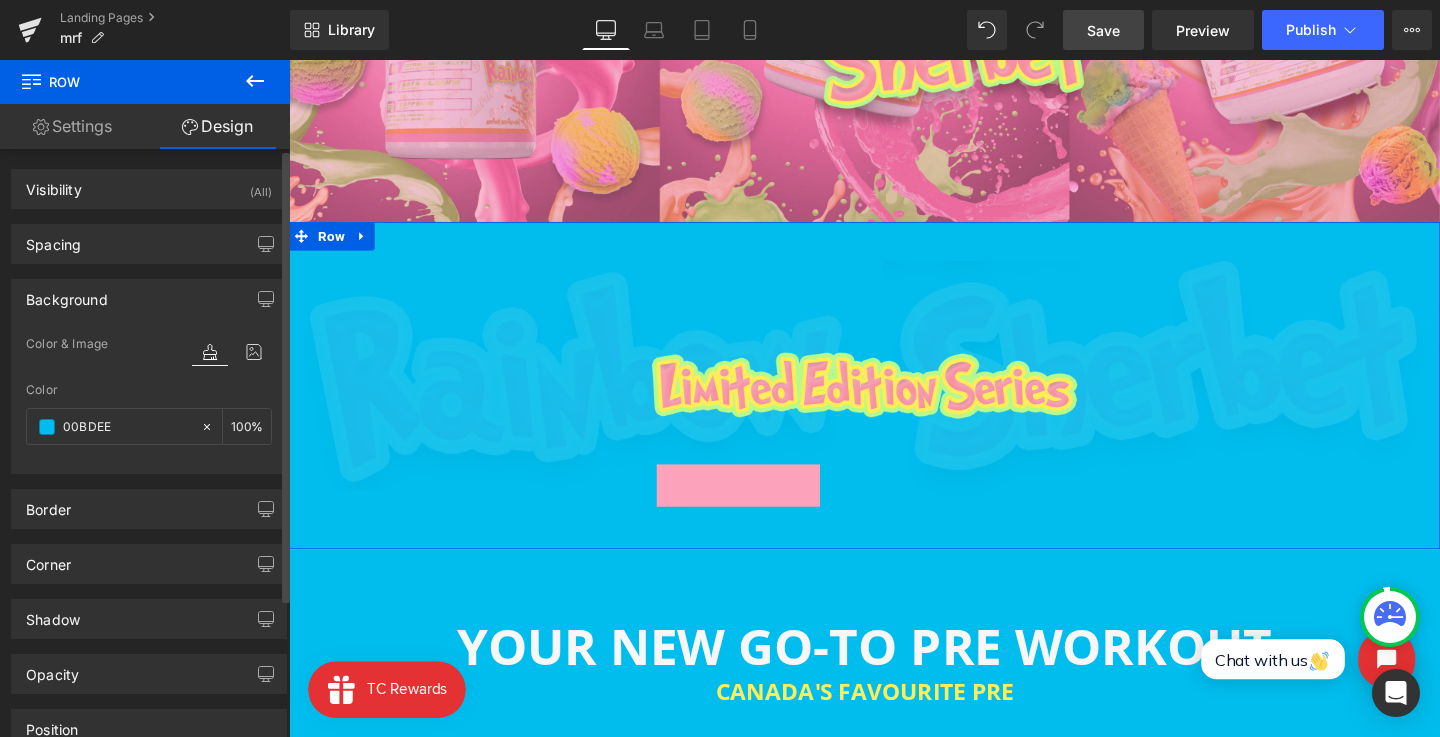 type on "#00bdee" 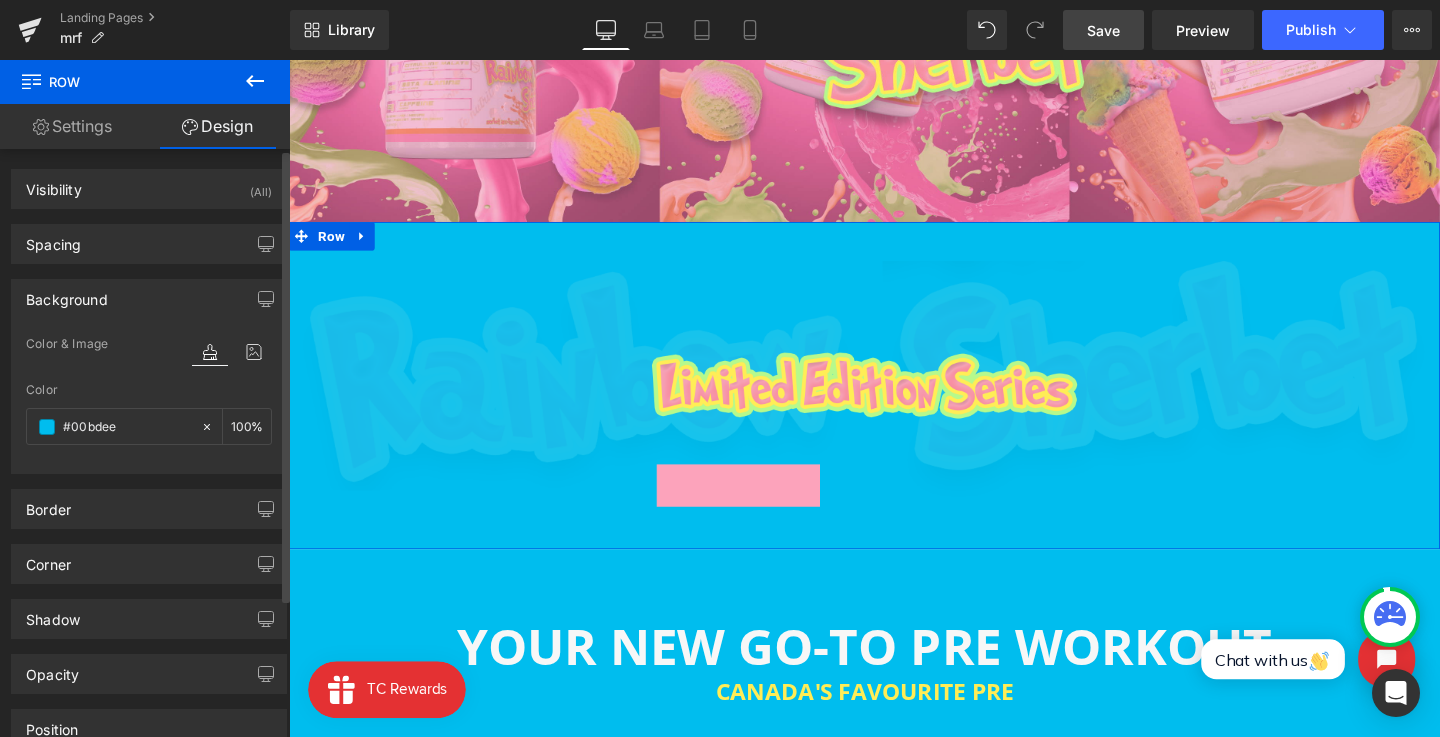 click on "Color" at bounding box center [149, 390] 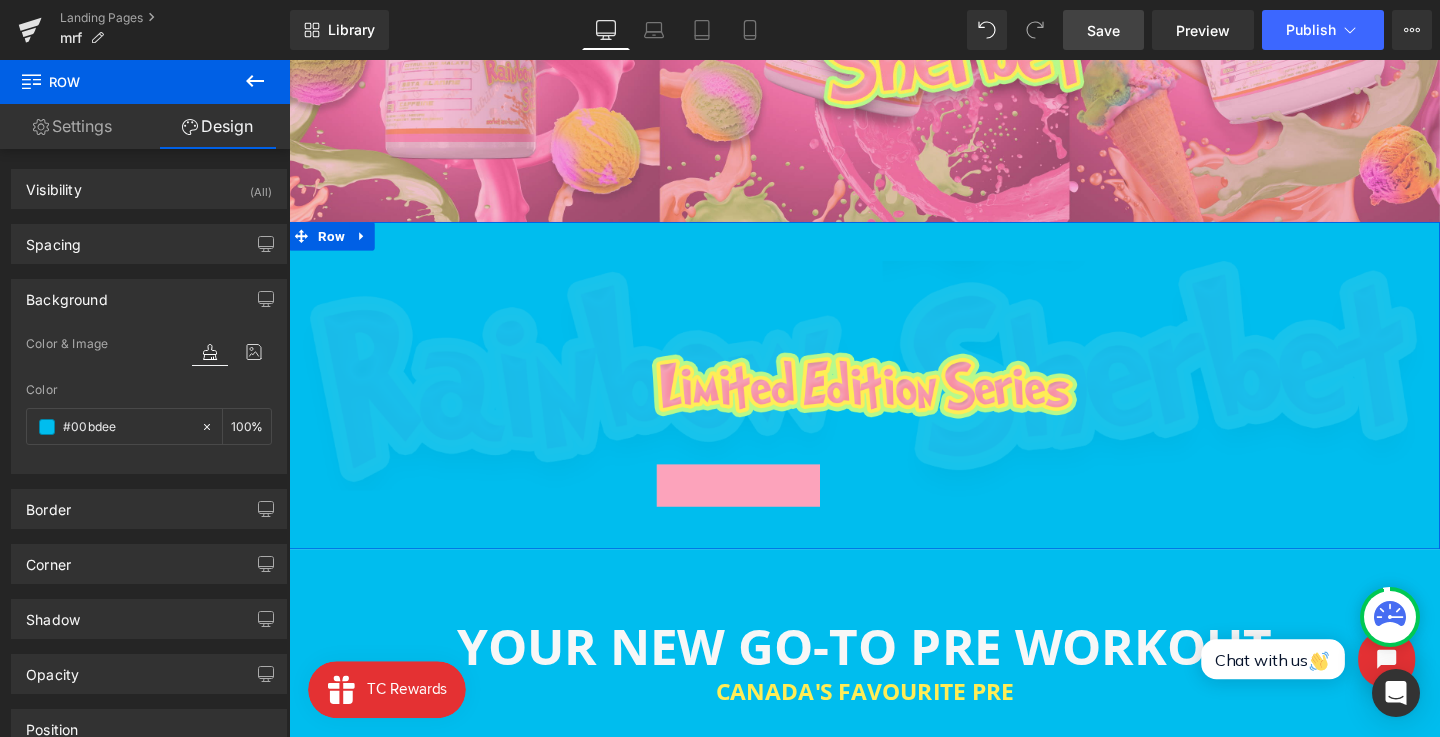 click on "Settings" at bounding box center [72, 126] 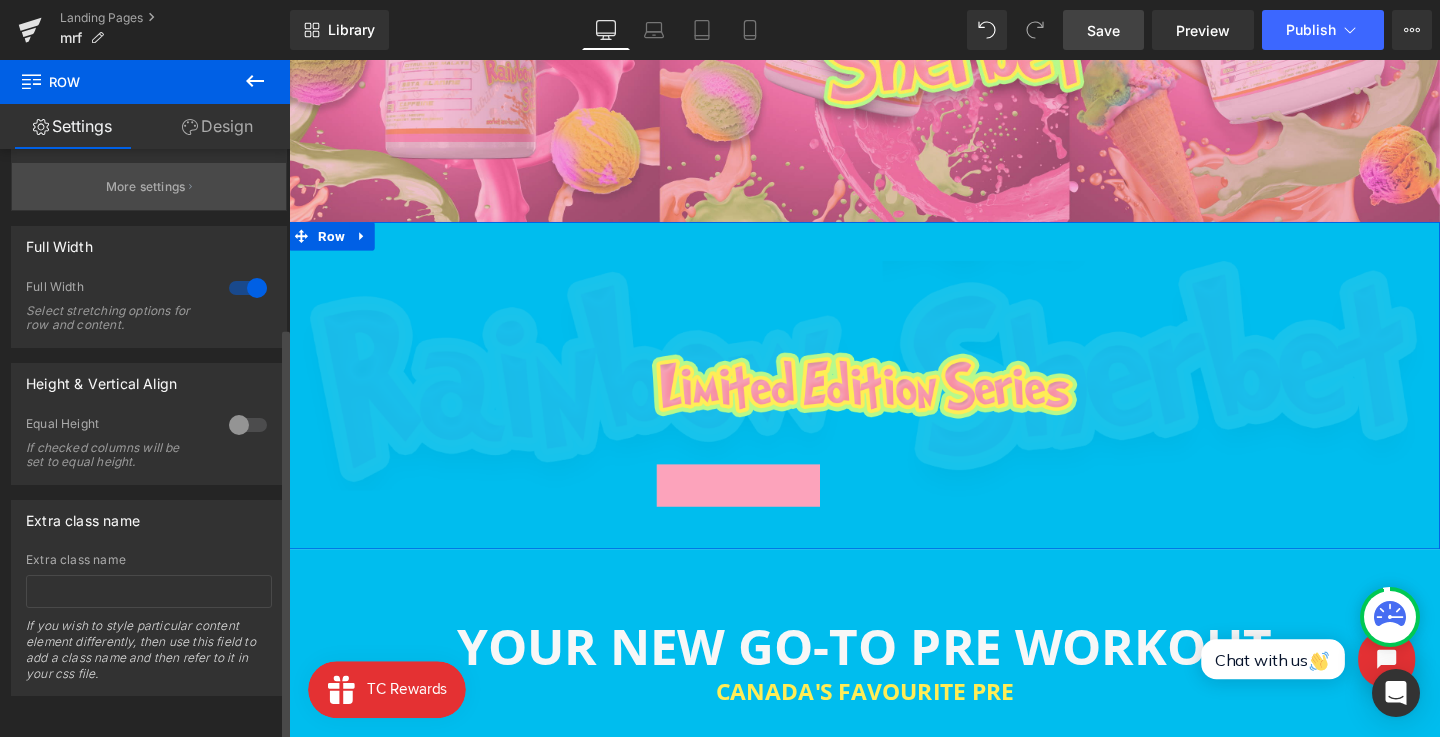 scroll, scrollTop: 0, scrollLeft: 0, axis: both 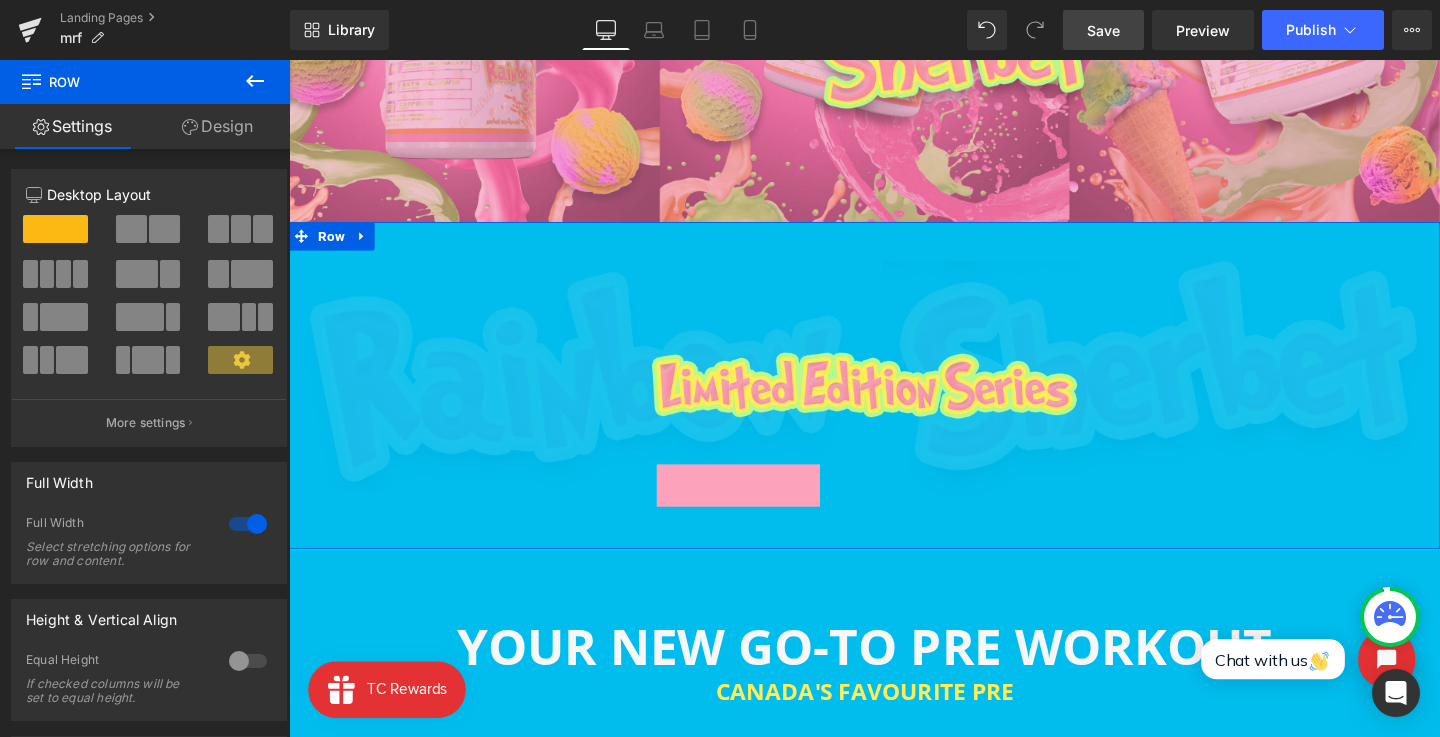click 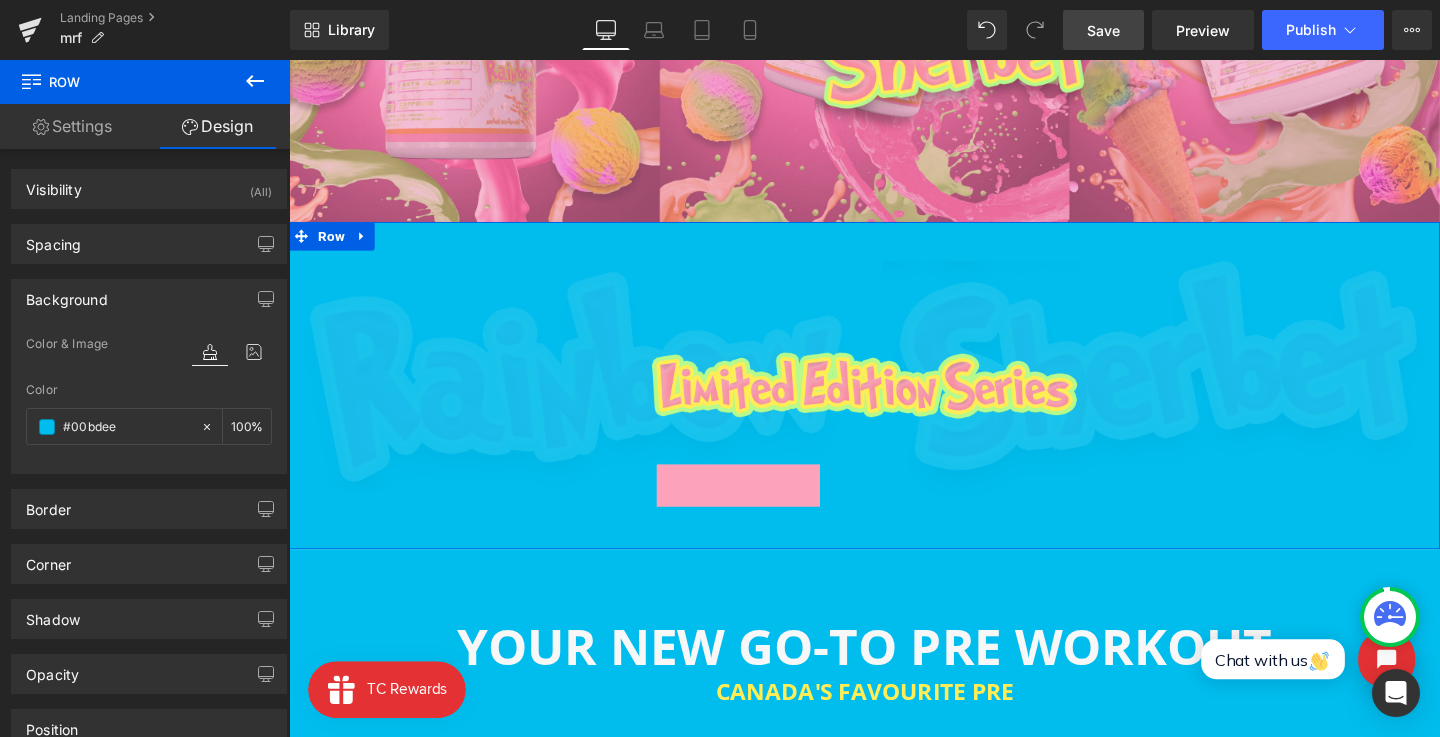 type on "100" 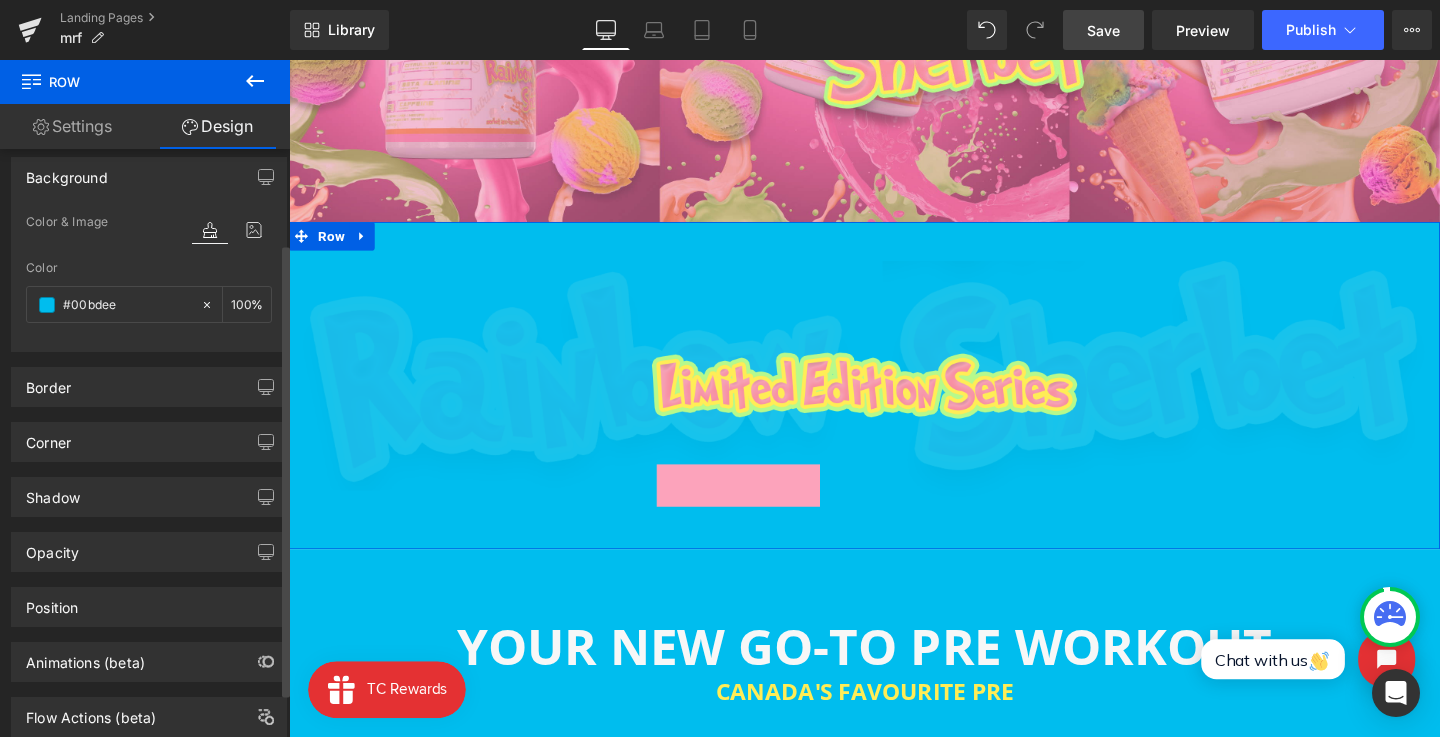 scroll, scrollTop: 132, scrollLeft: 0, axis: vertical 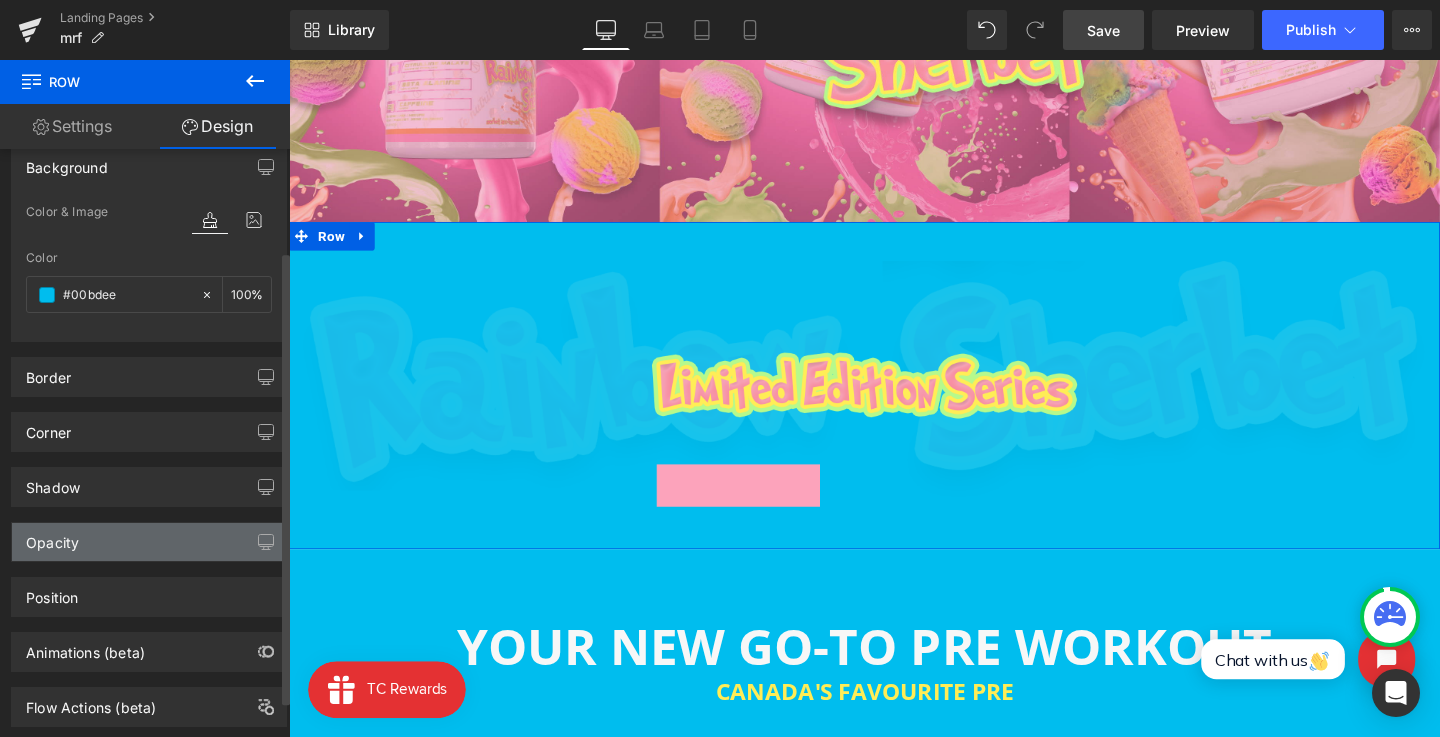 click on "Opacity" at bounding box center [149, 542] 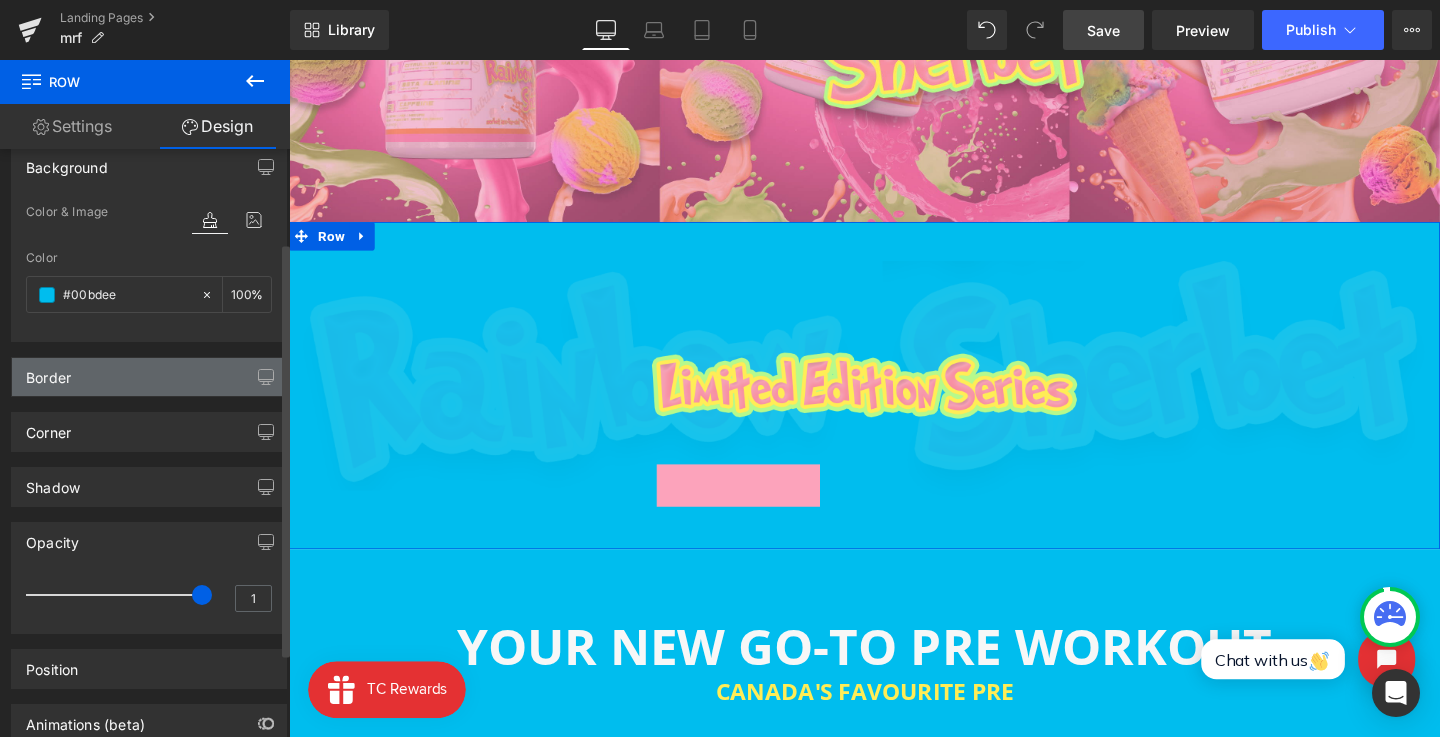 click on "Border" at bounding box center (149, 377) 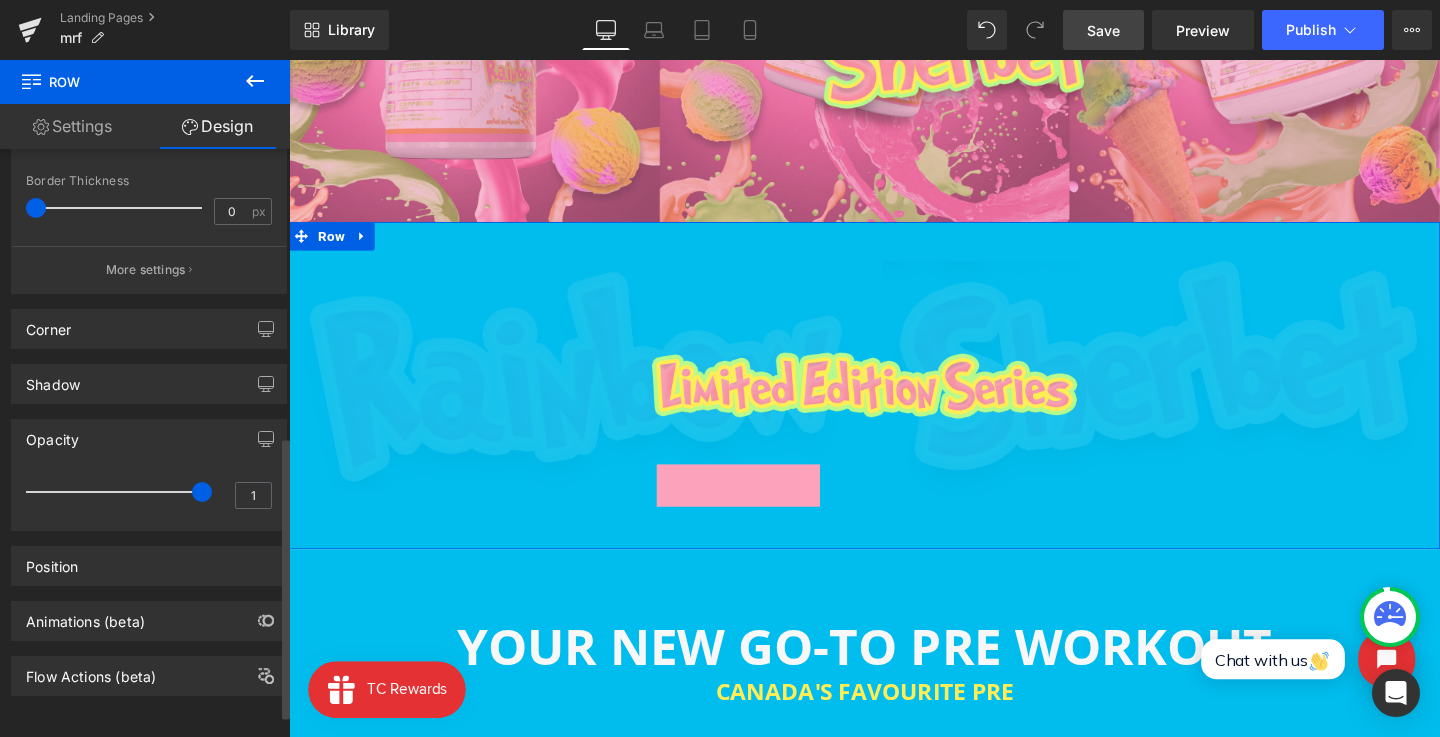 scroll, scrollTop: 0, scrollLeft: 0, axis: both 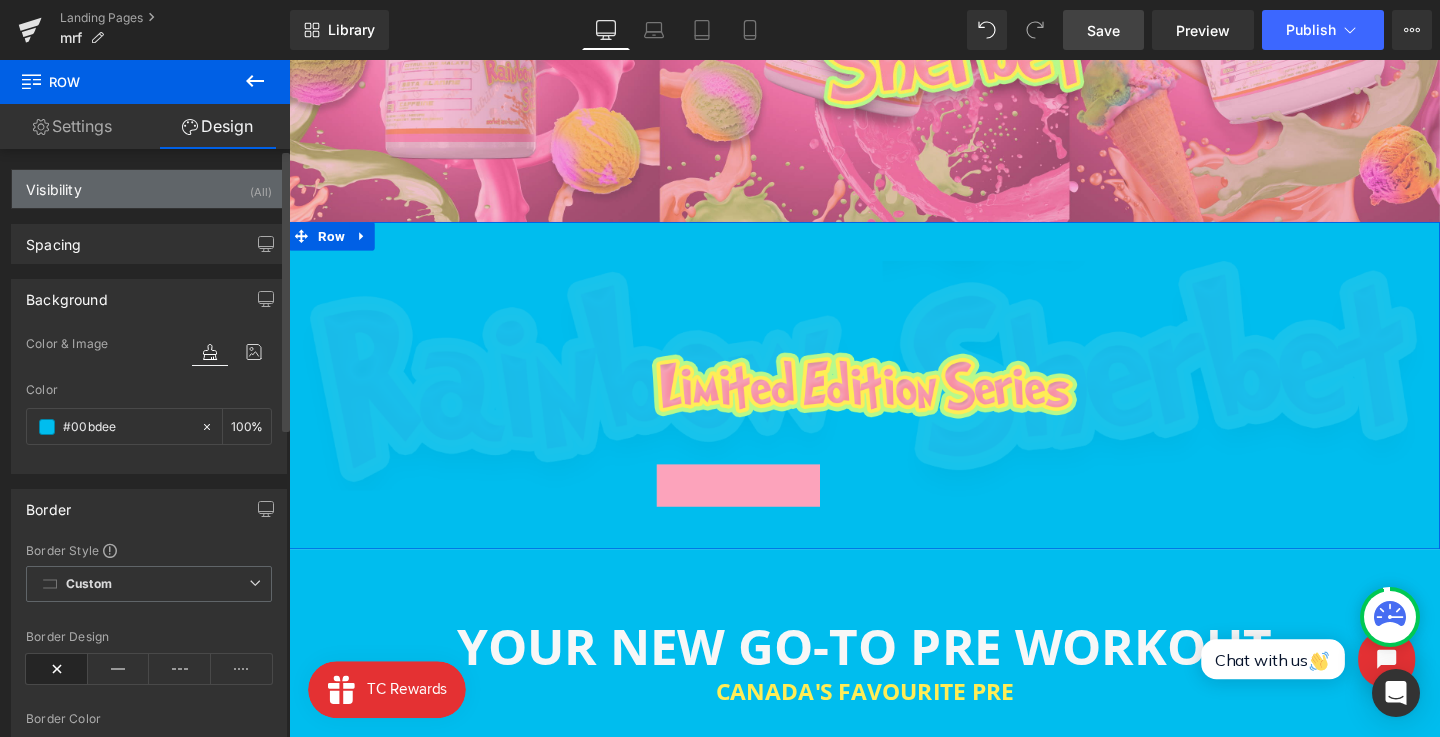 click on "Visibility
(All)" at bounding box center (149, 189) 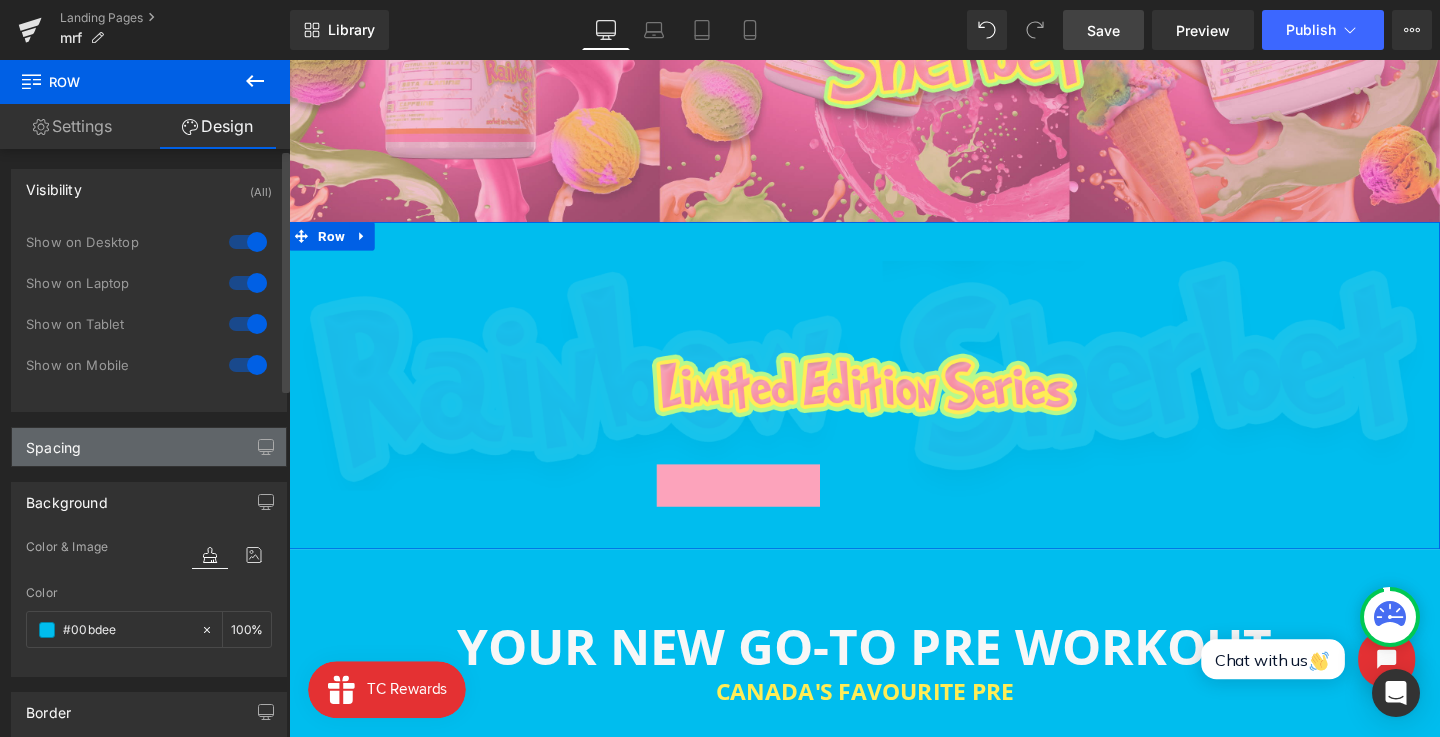 click on "Spacing" at bounding box center [149, 447] 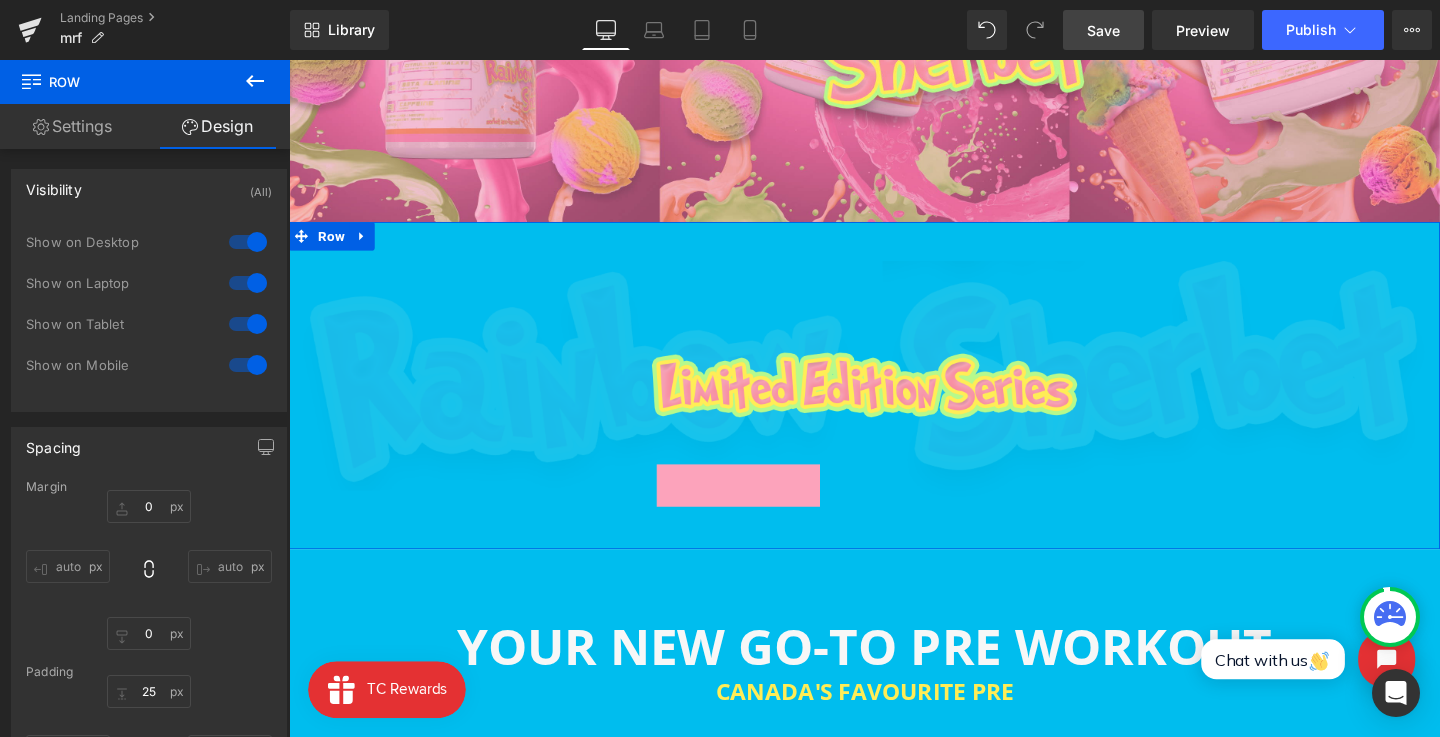 click on "Settings" at bounding box center [72, 126] 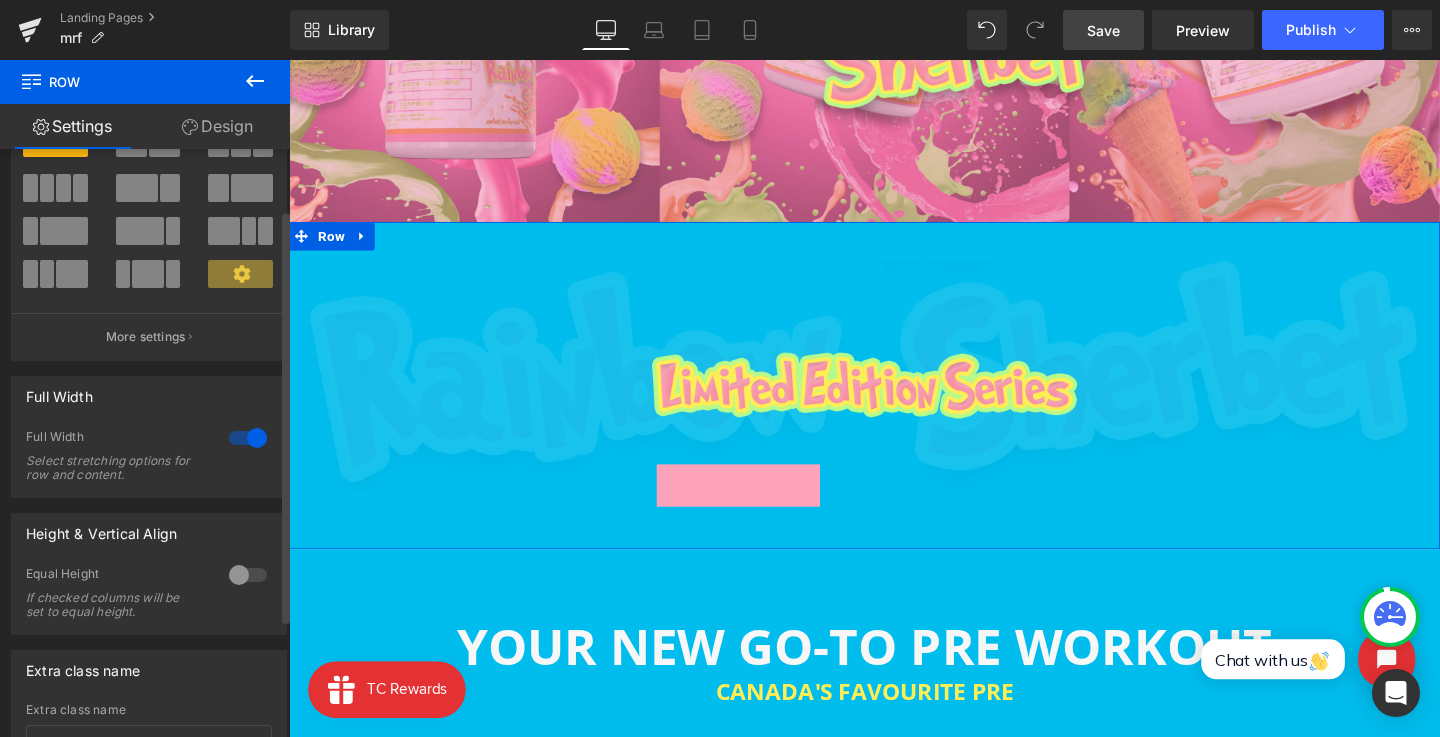 scroll, scrollTop: 252, scrollLeft: 0, axis: vertical 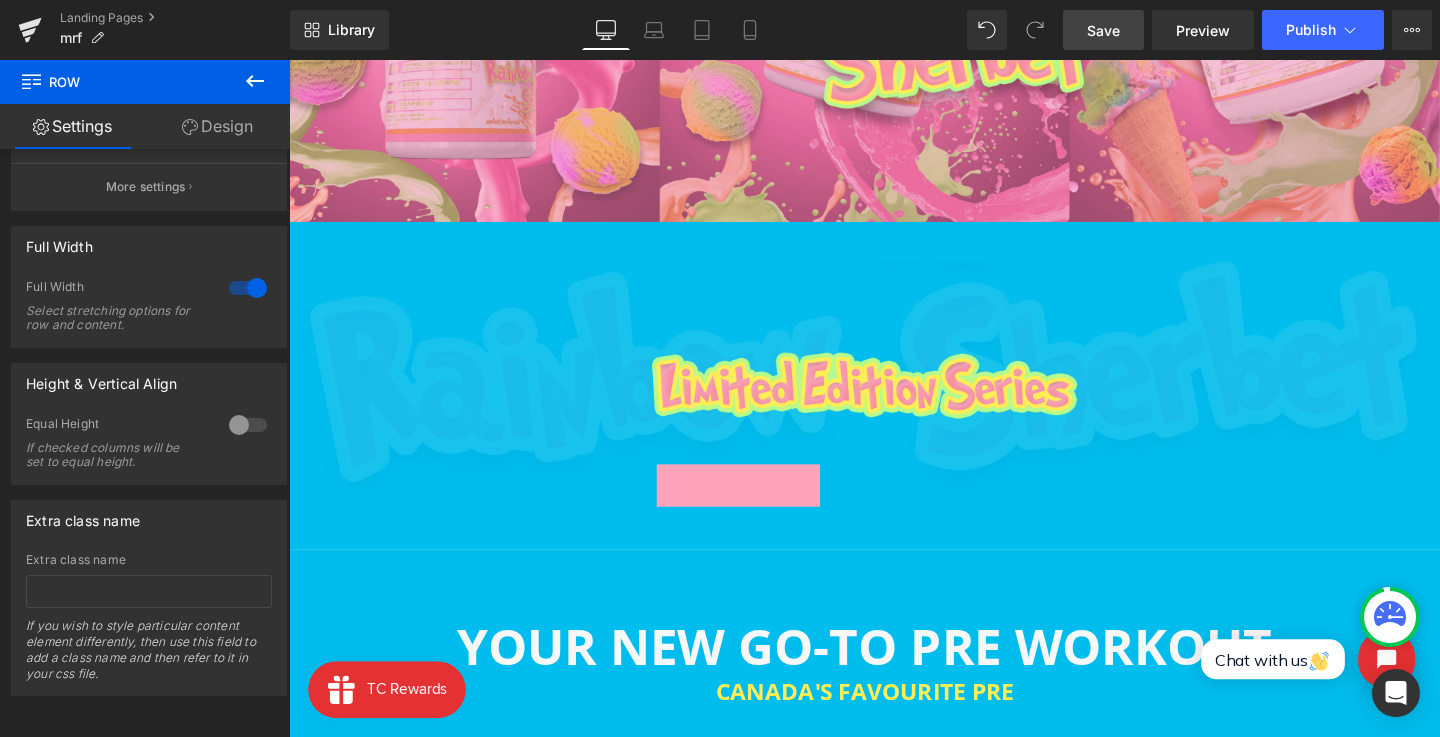 click at bounding box center [894, 402] 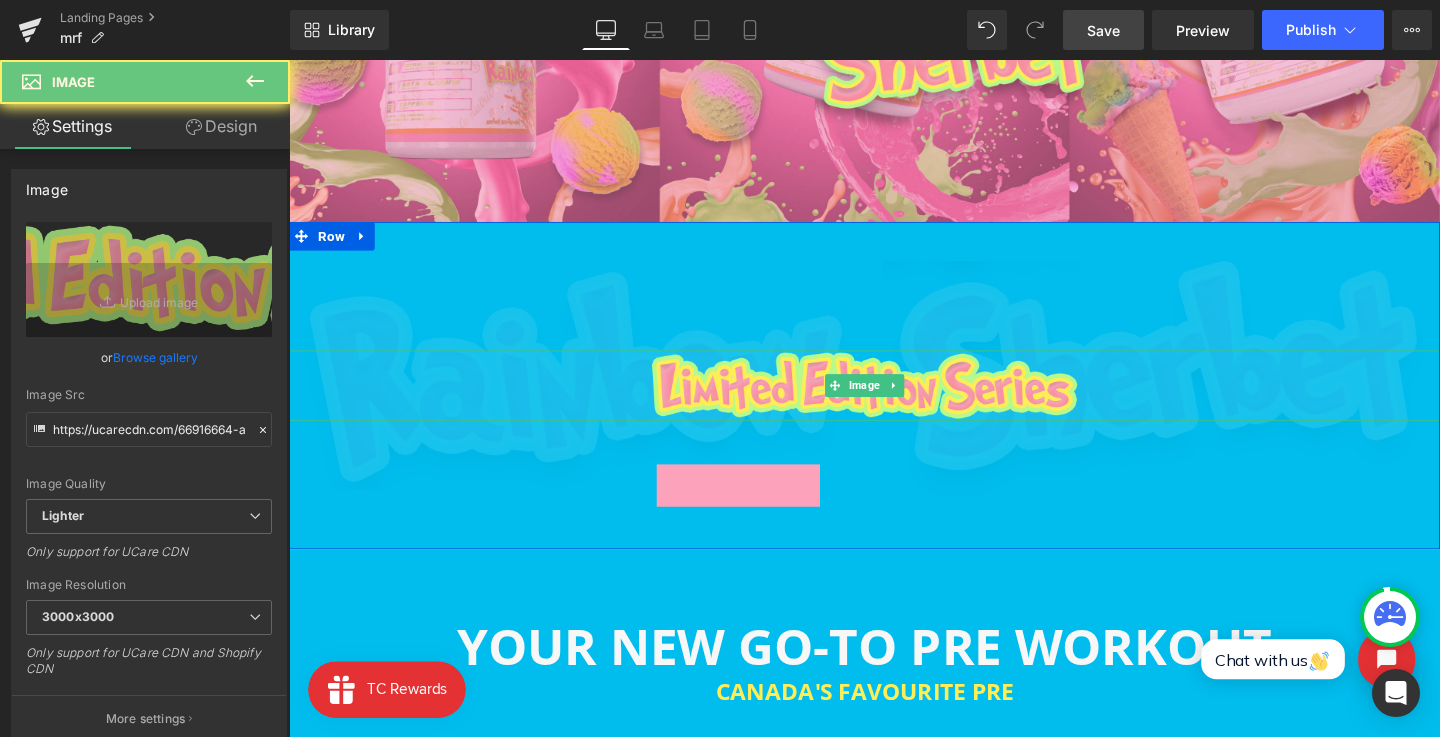 click at bounding box center (894, 402) 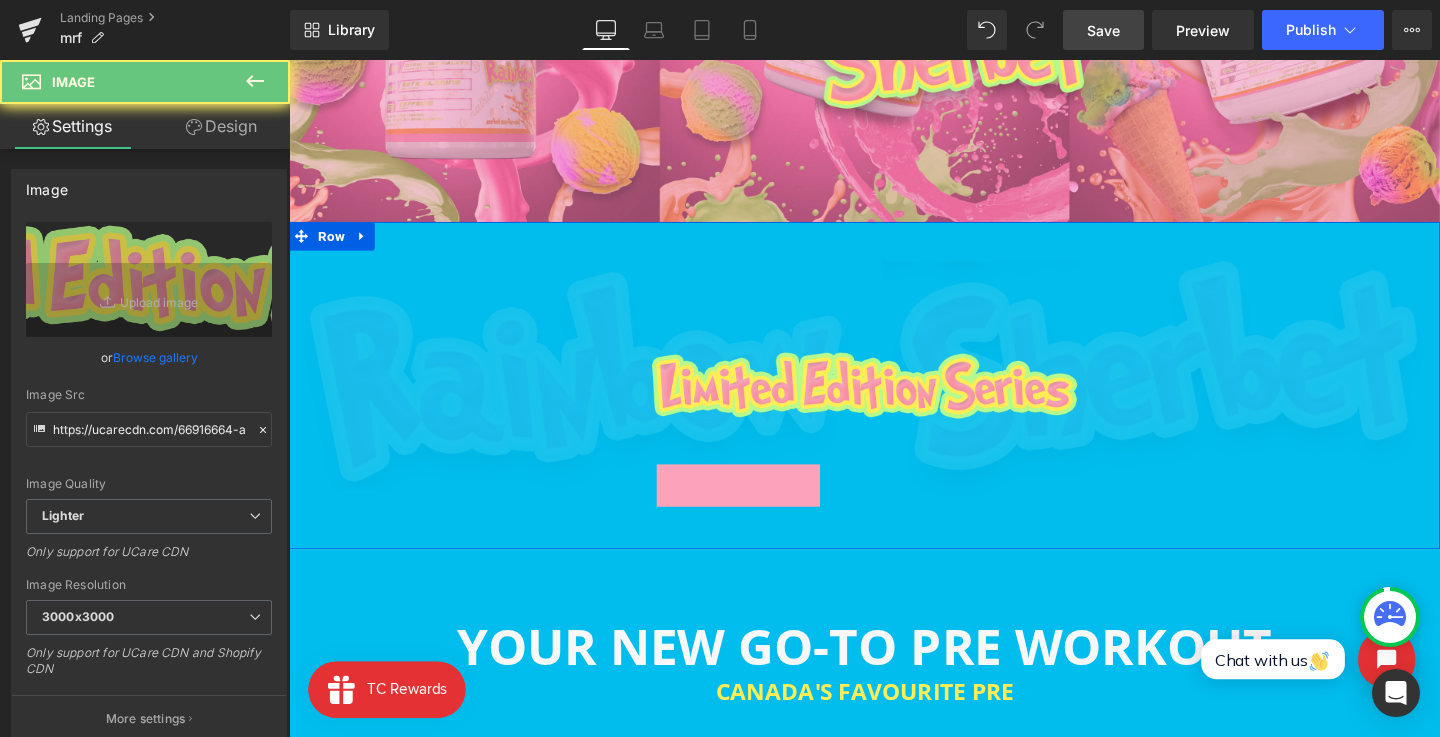 click on "Image" at bounding box center (894, 402) 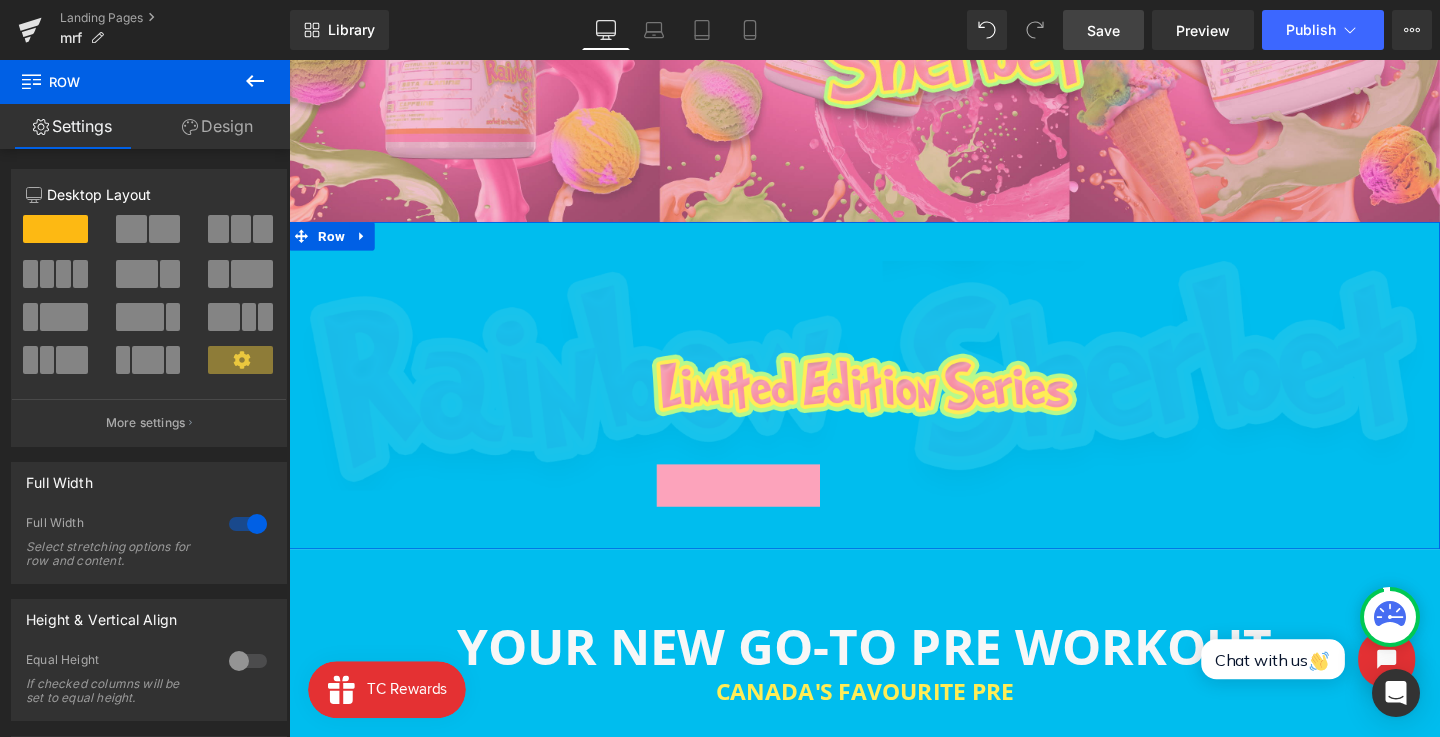 click on "Image" at bounding box center (894, 402) 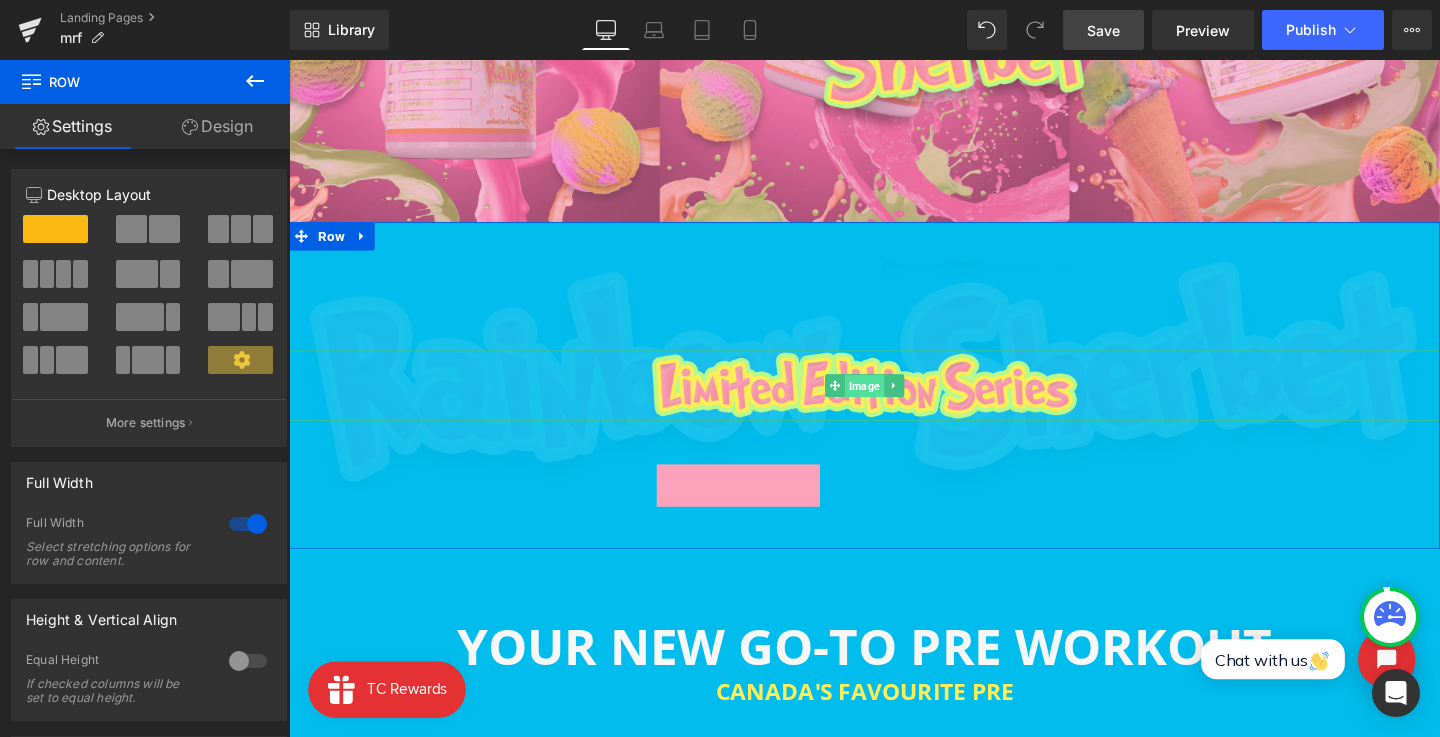 click on "Image" at bounding box center (893, 403) 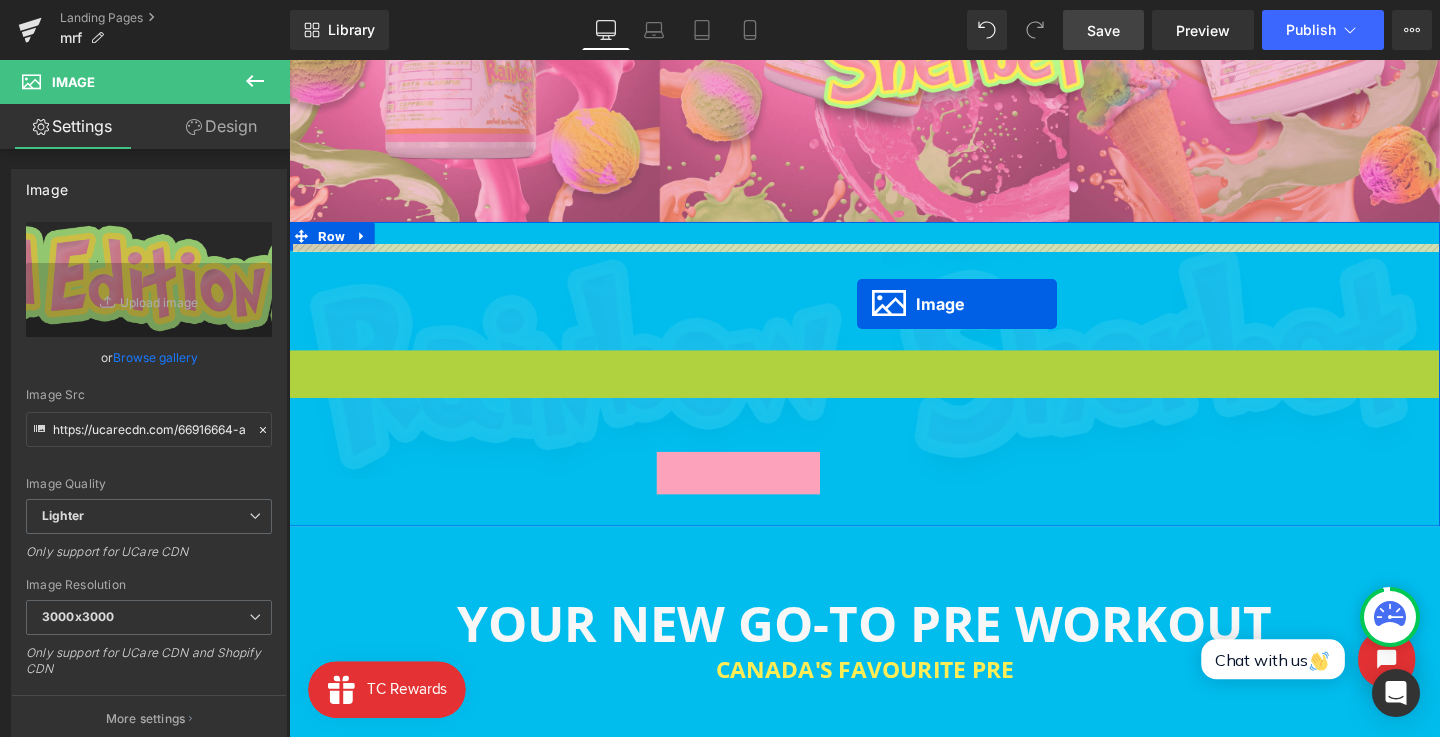 drag, startPoint x: 886, startPoint y: 395, endPoint x: 886, endPoint y: 316, distance: 79 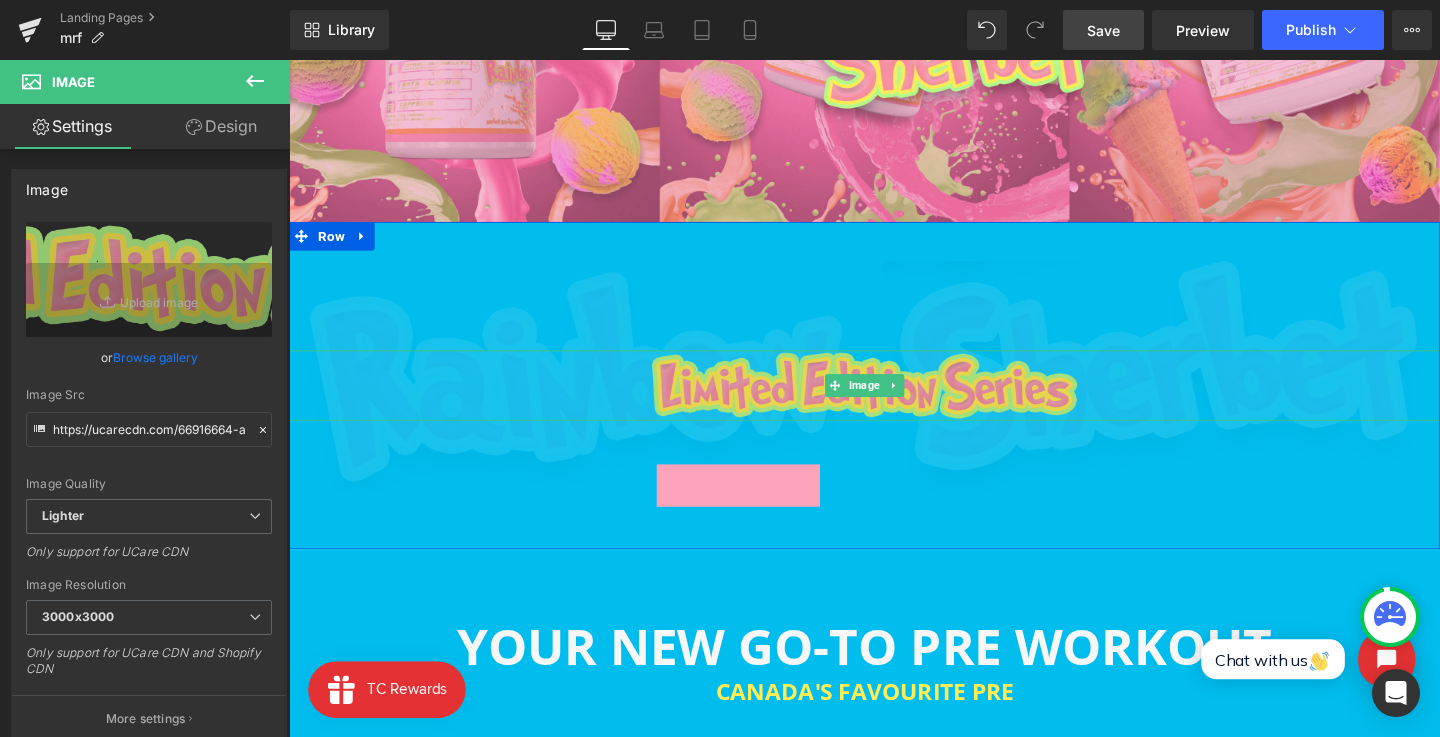 click at bounding box center [894, 402] 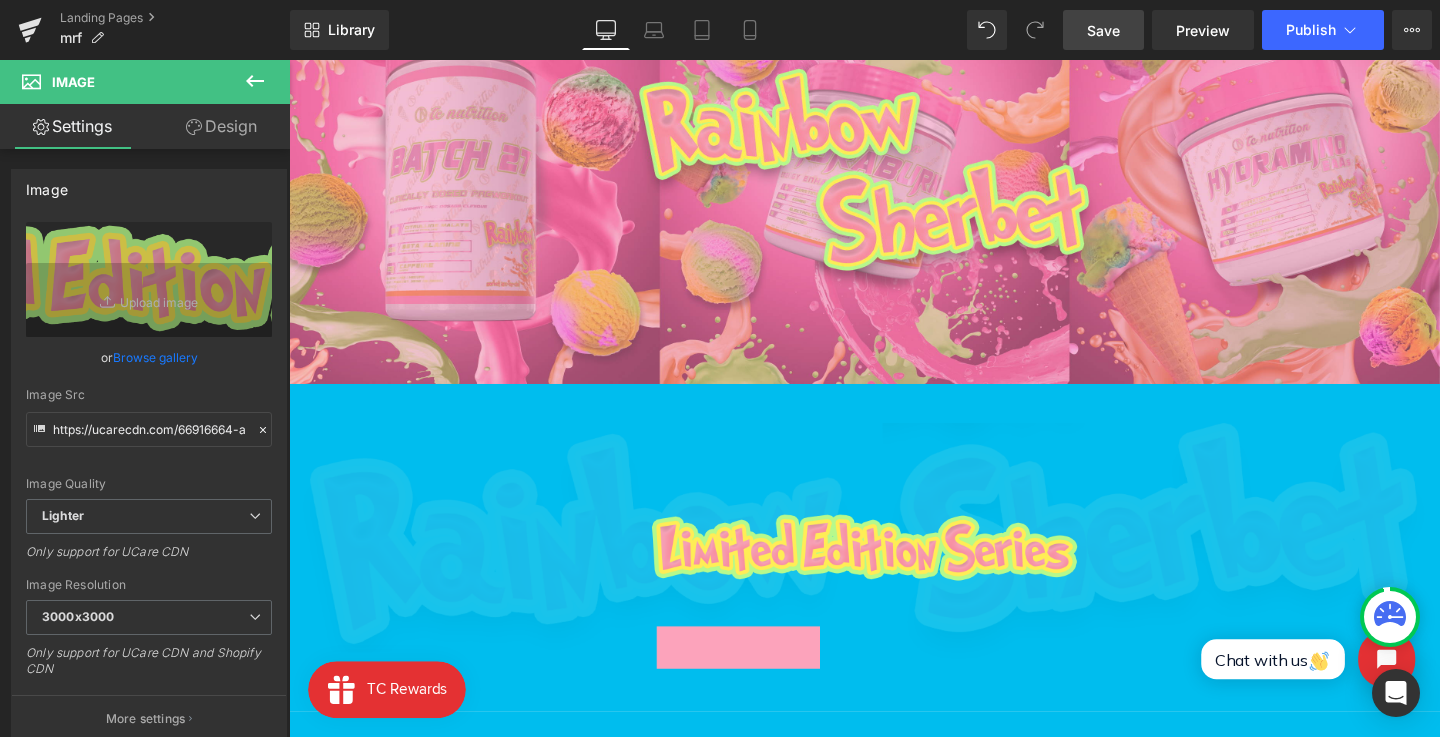 scroll, scrollTop: 248, scrollLeft: 0, axis: vertical 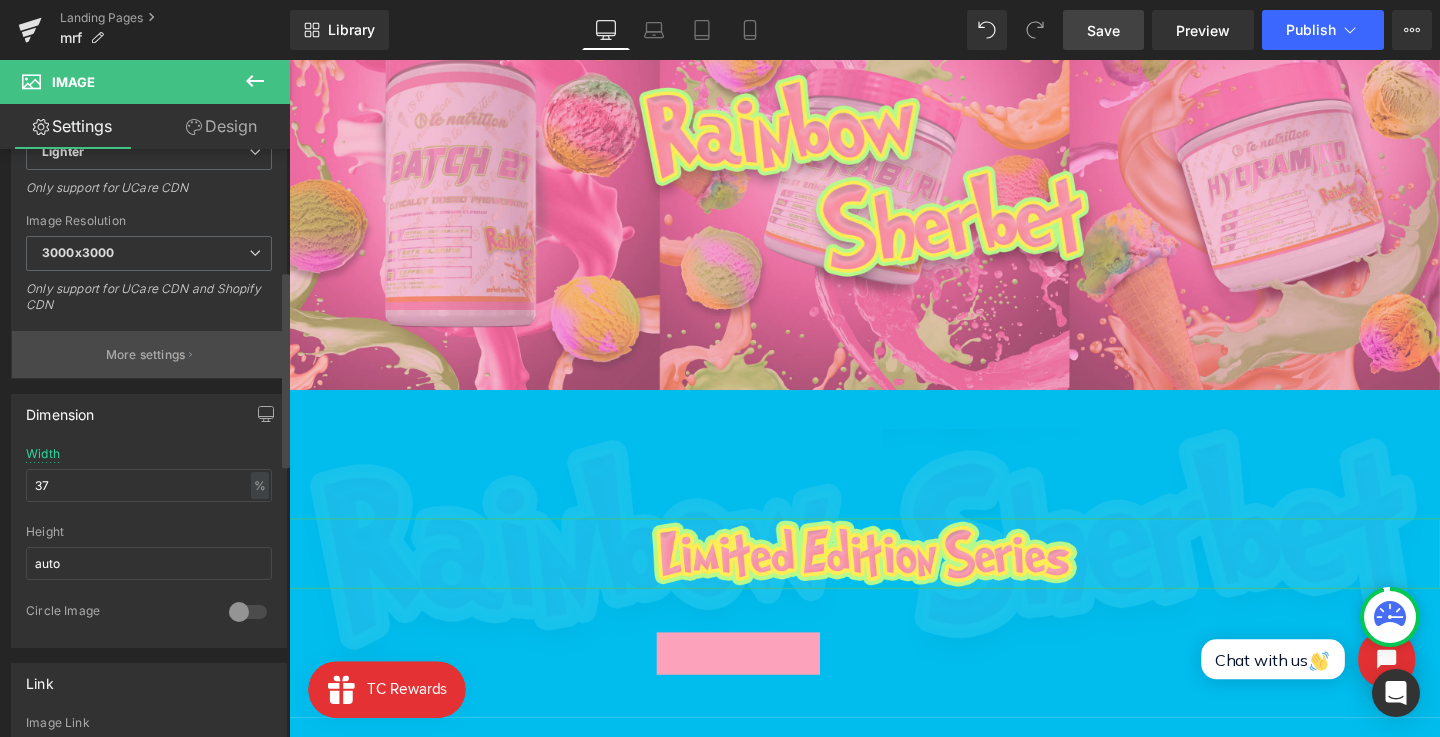 click on "More settings" at bounding box center [149, 354] 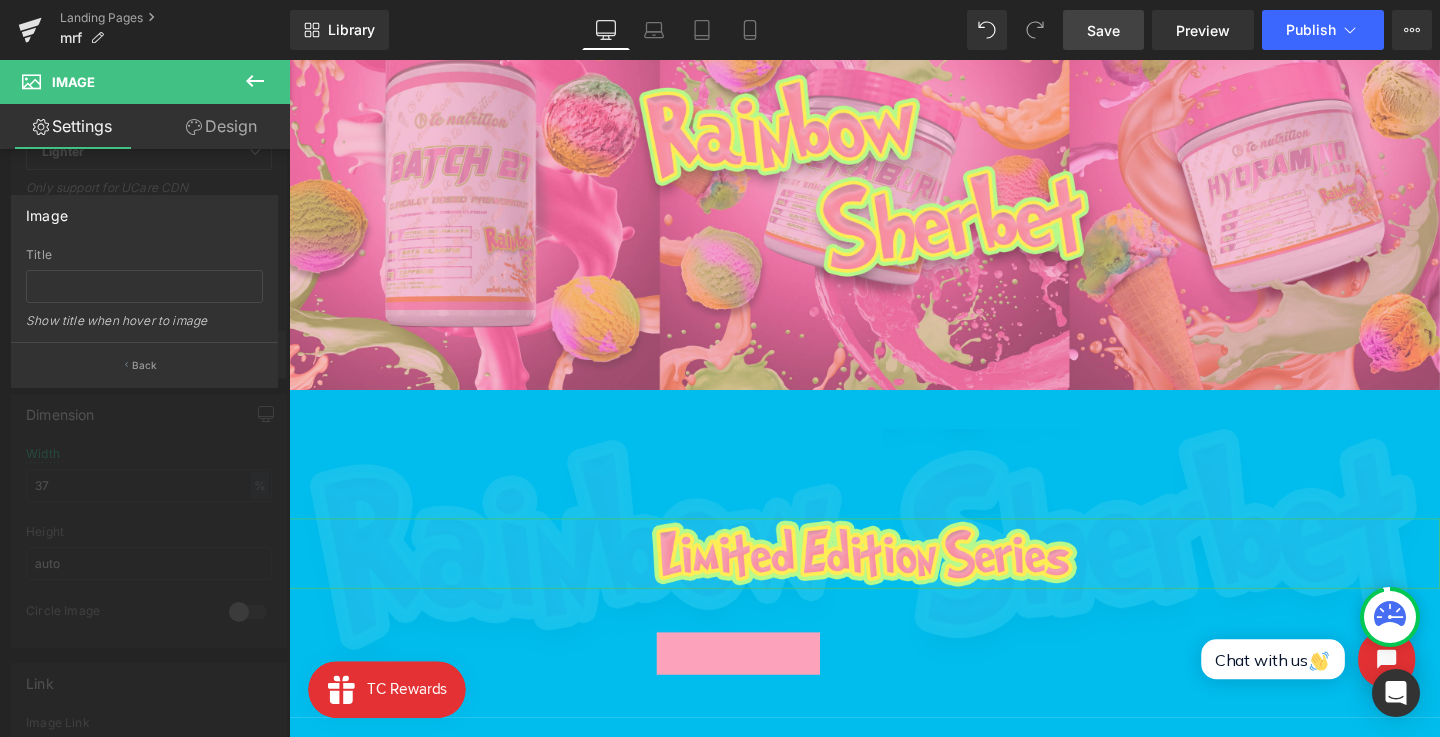 click on "Back" at bounding box center [144, 364] 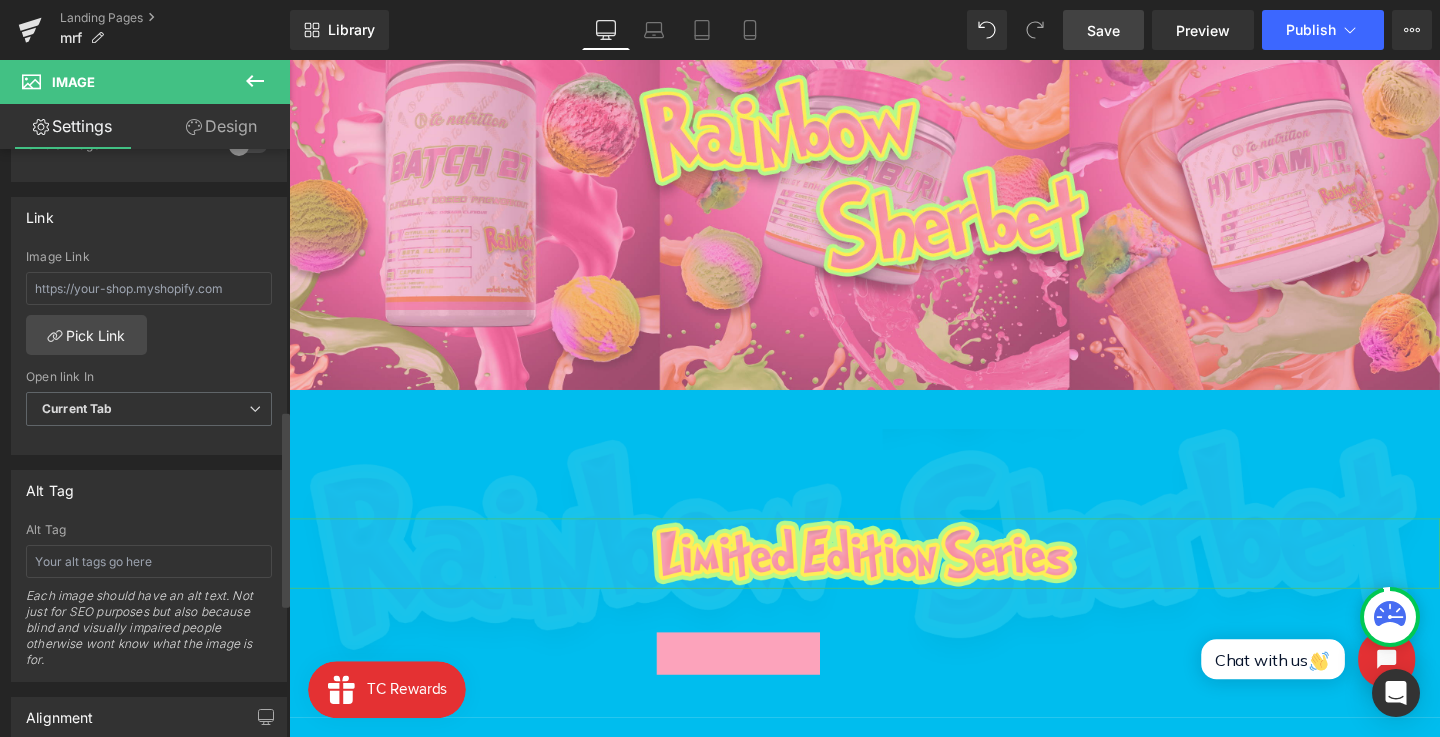 scroll, scrollTop: 851, scrollLeft: 0, axis: vertical 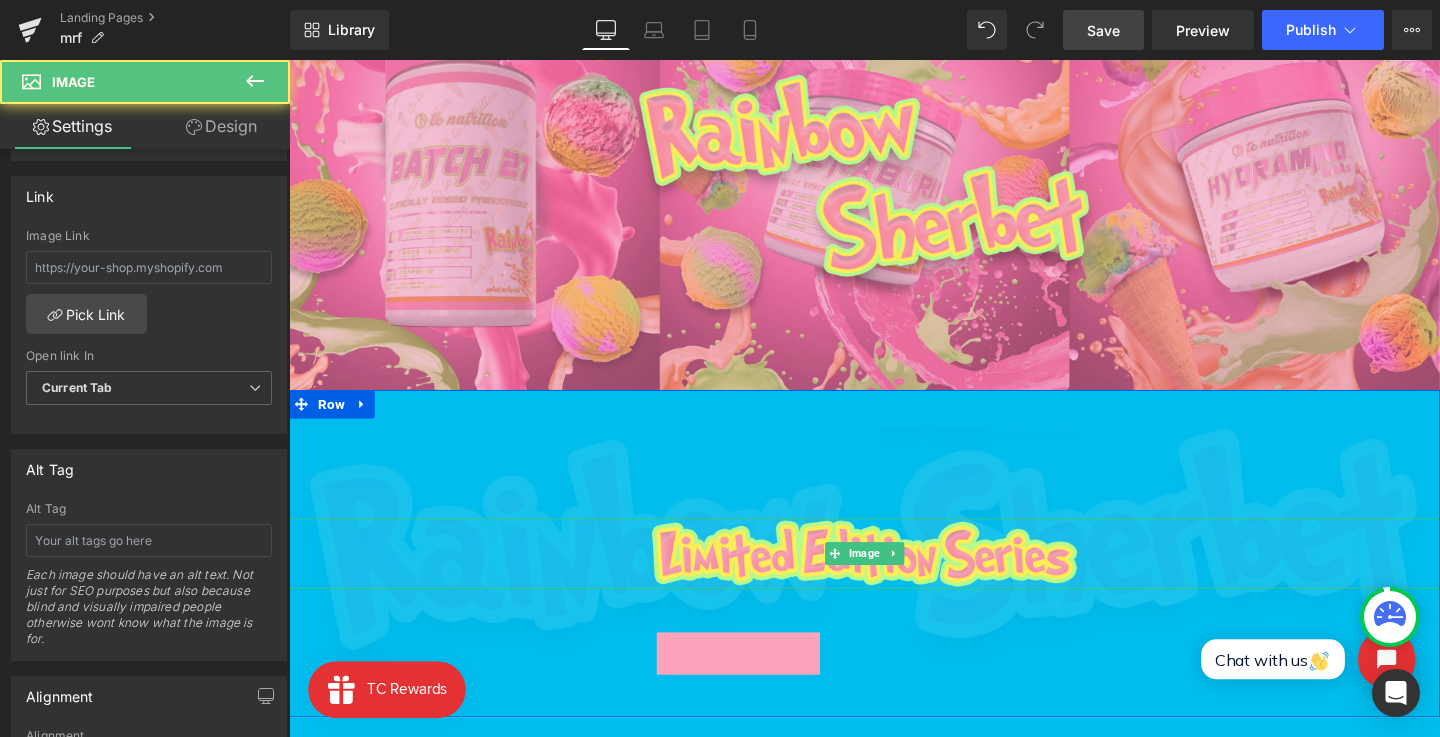 click at bounding box center (894, 579) 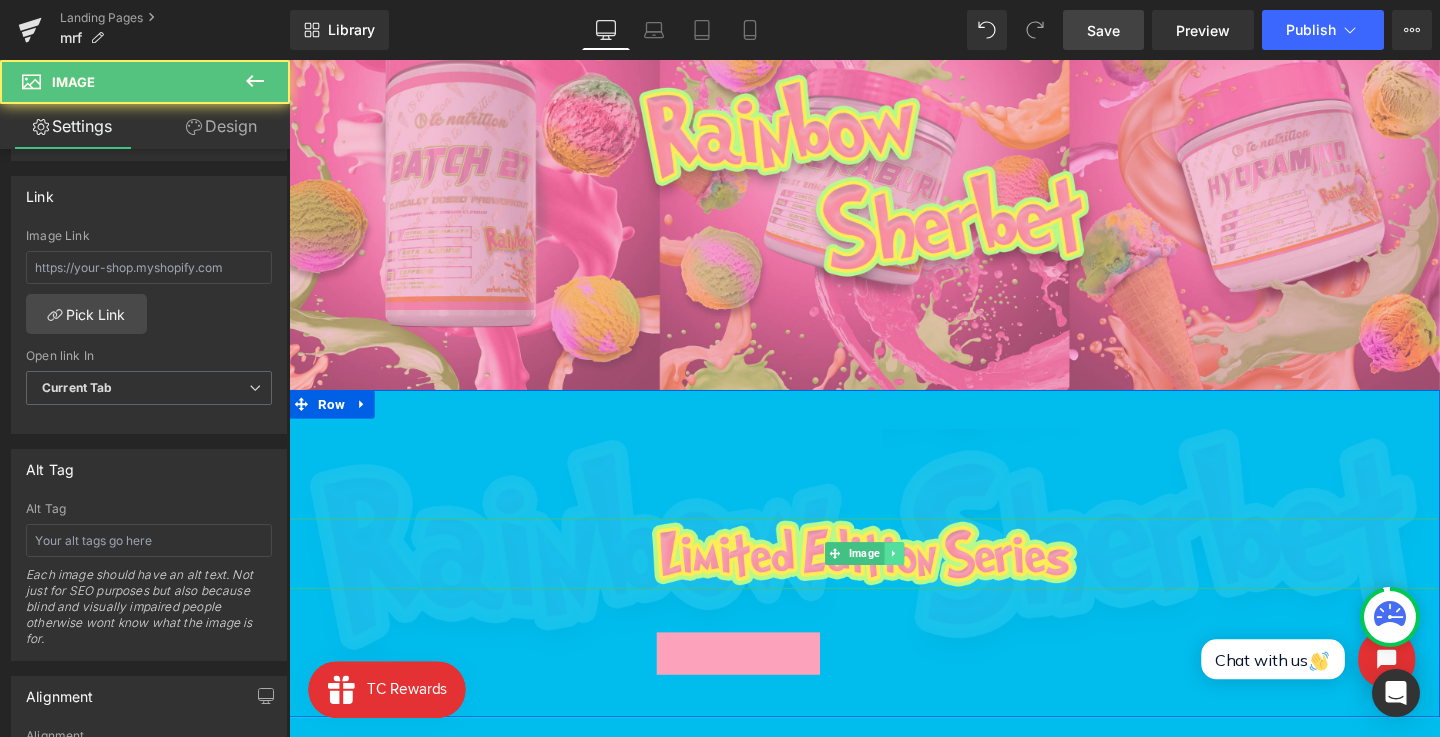 click 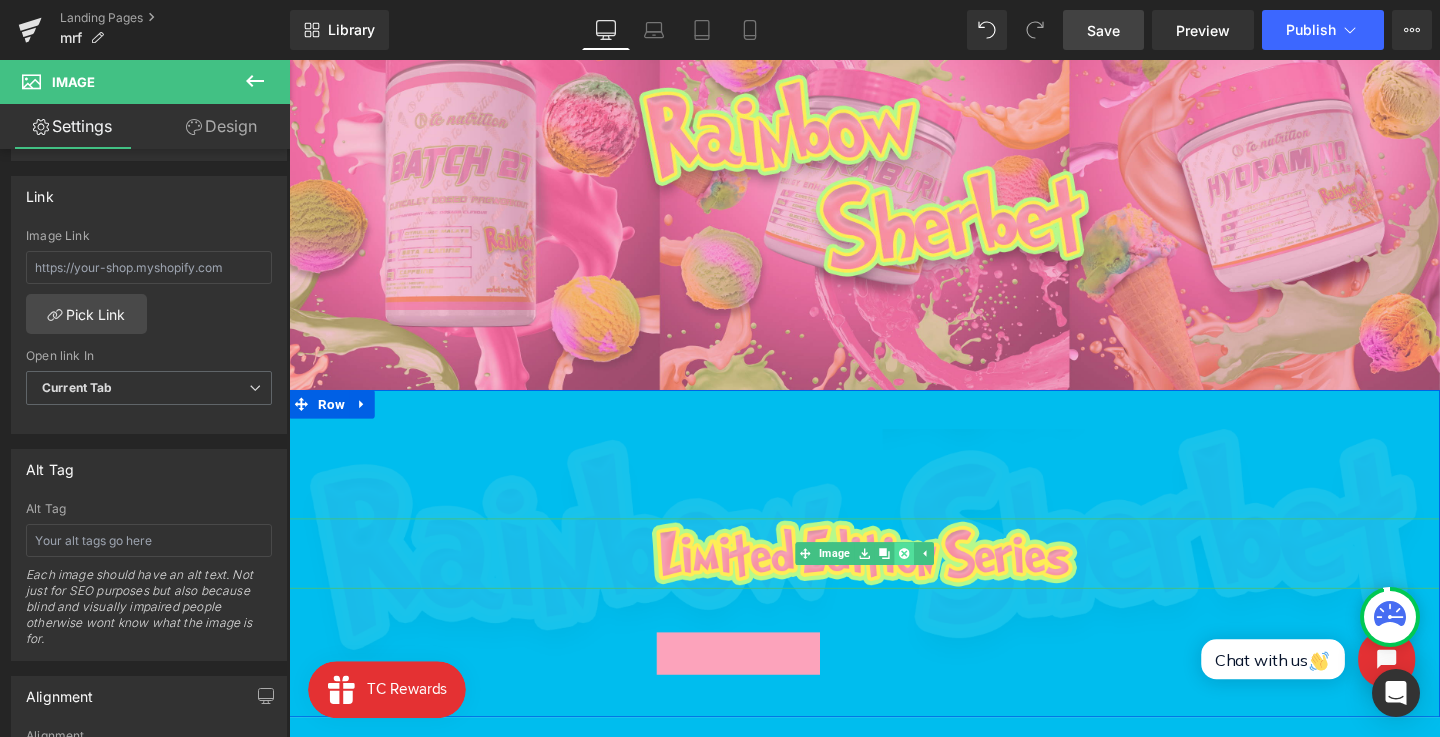 click 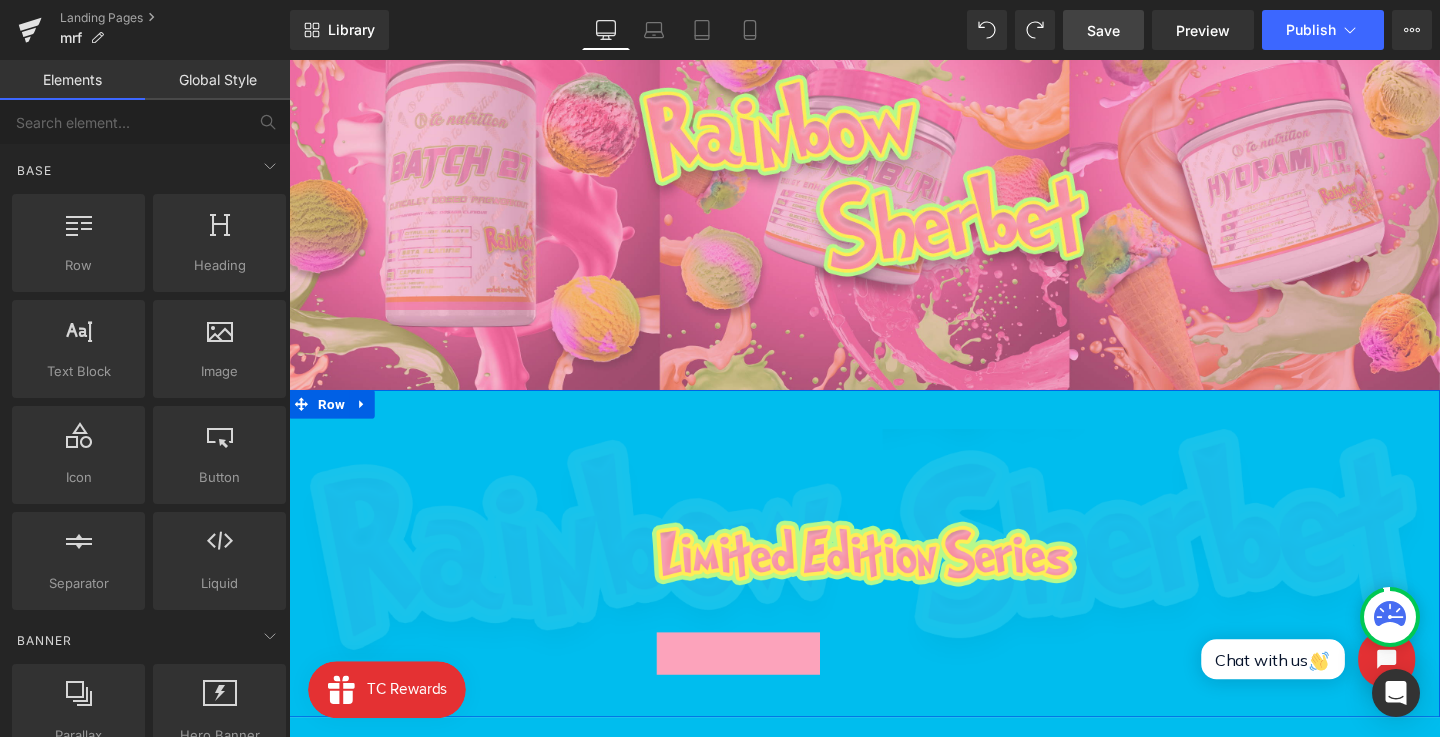 click on "Image" at bounding box center [894, 579] 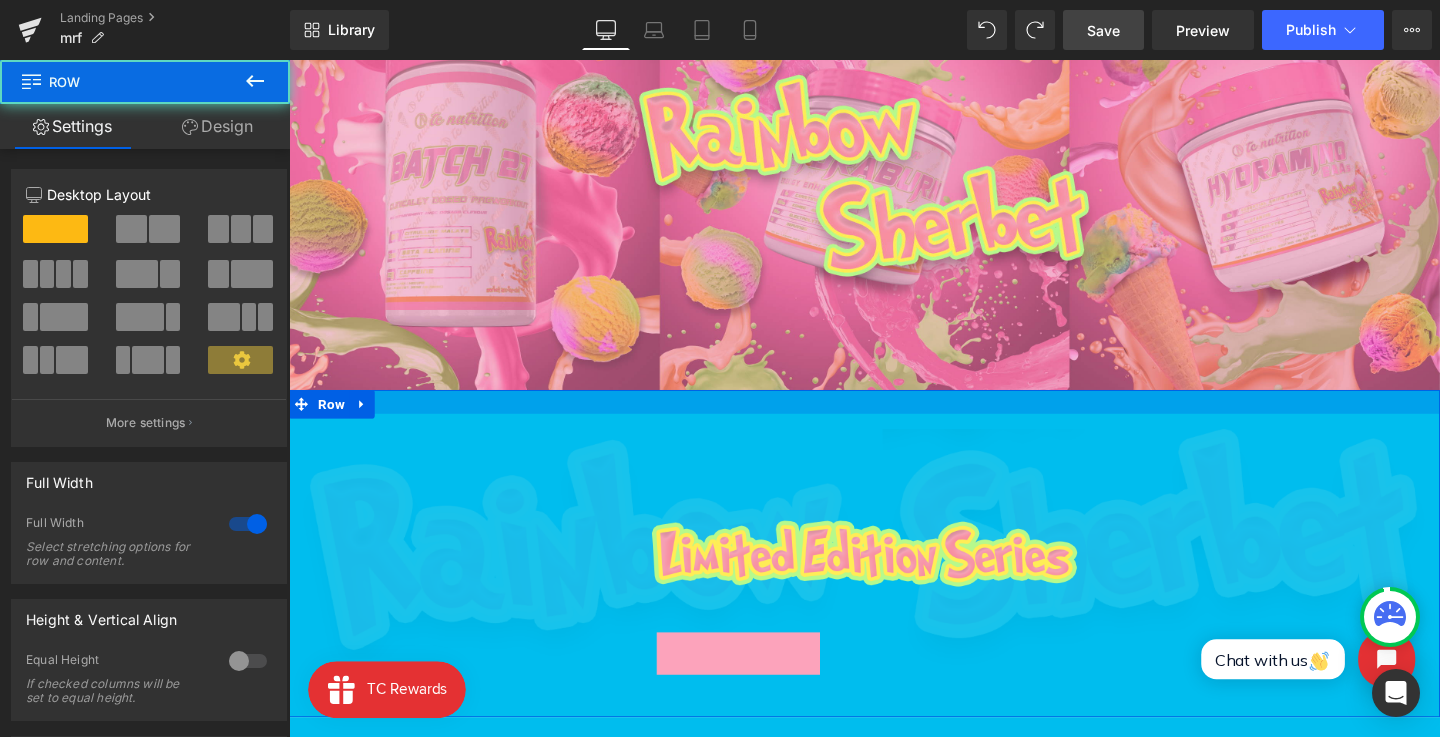click at bounding box center (894, 419) 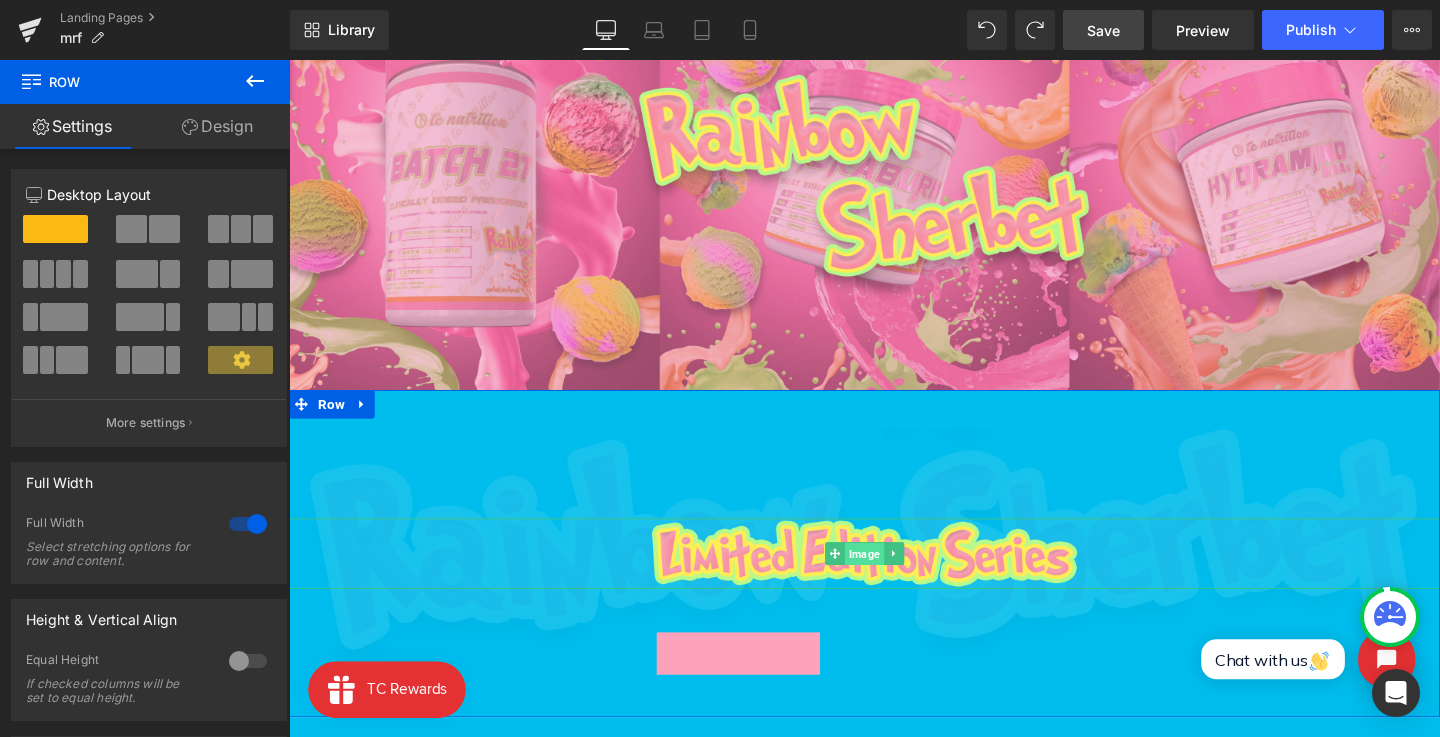 click on "Image" at bounding box center [893, 580] 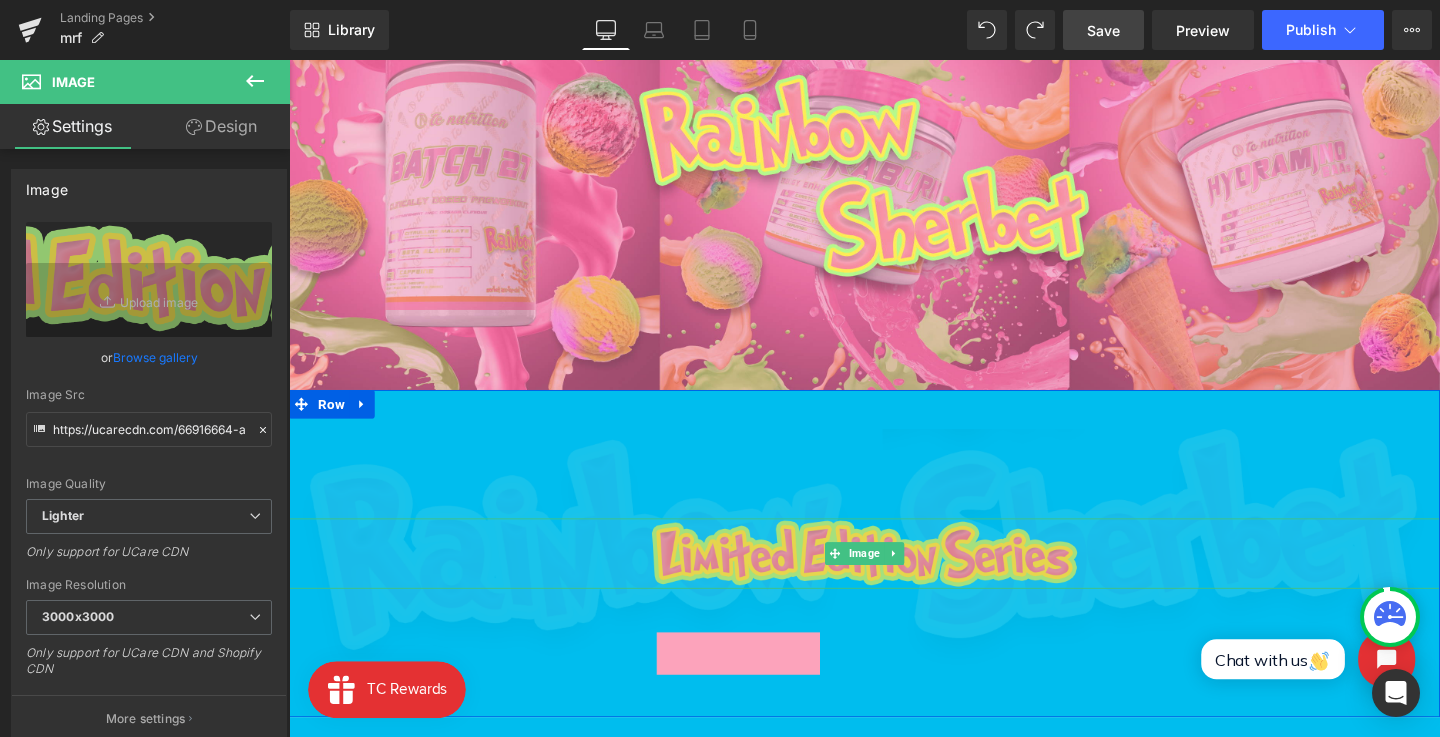 click at bounding box center [894, 579] 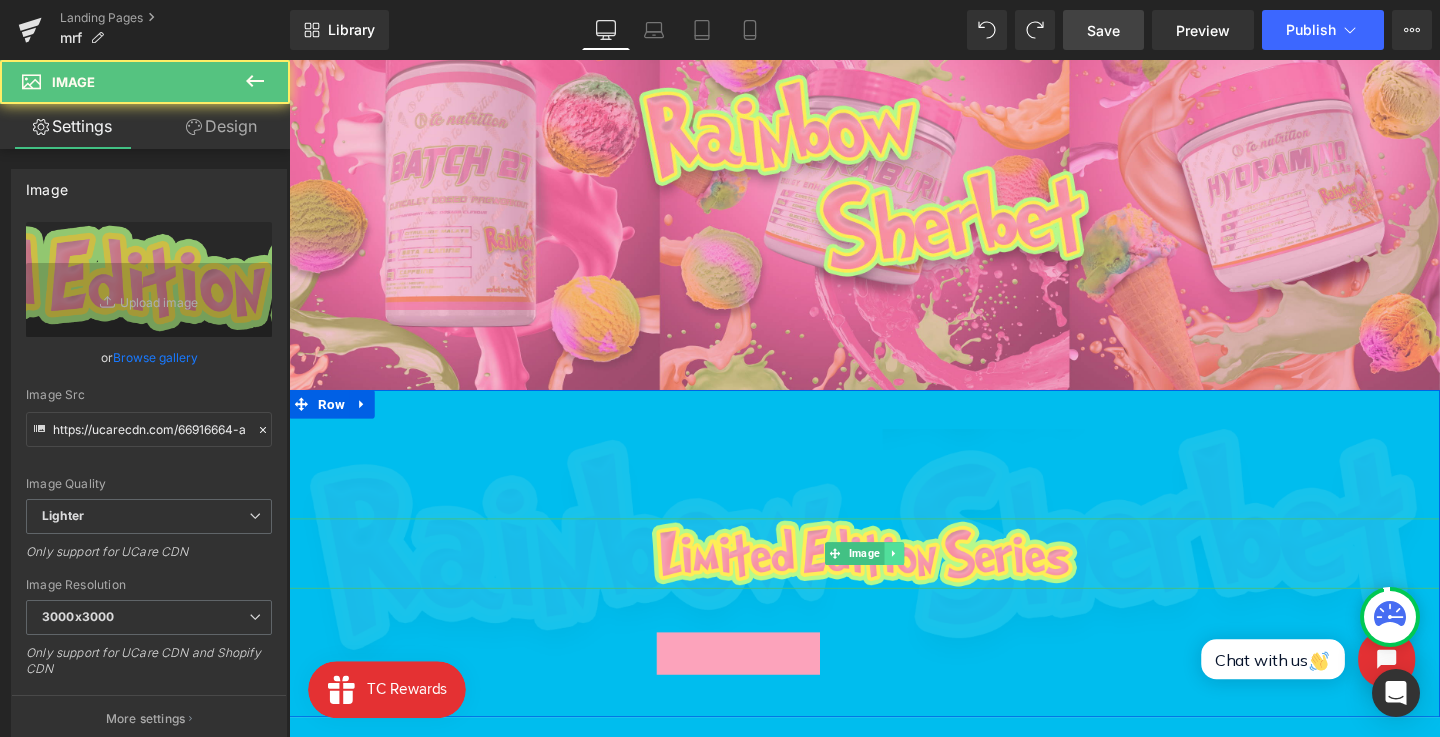 click 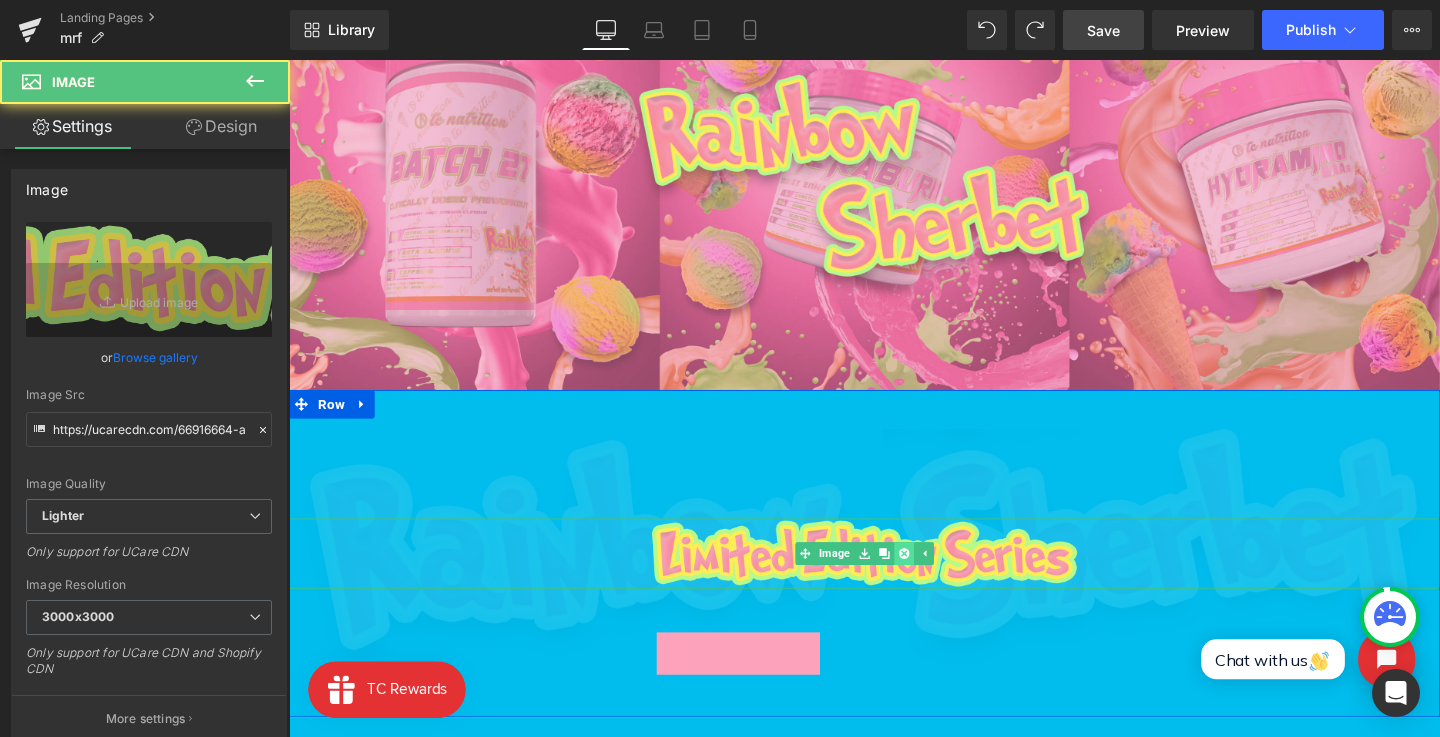 click 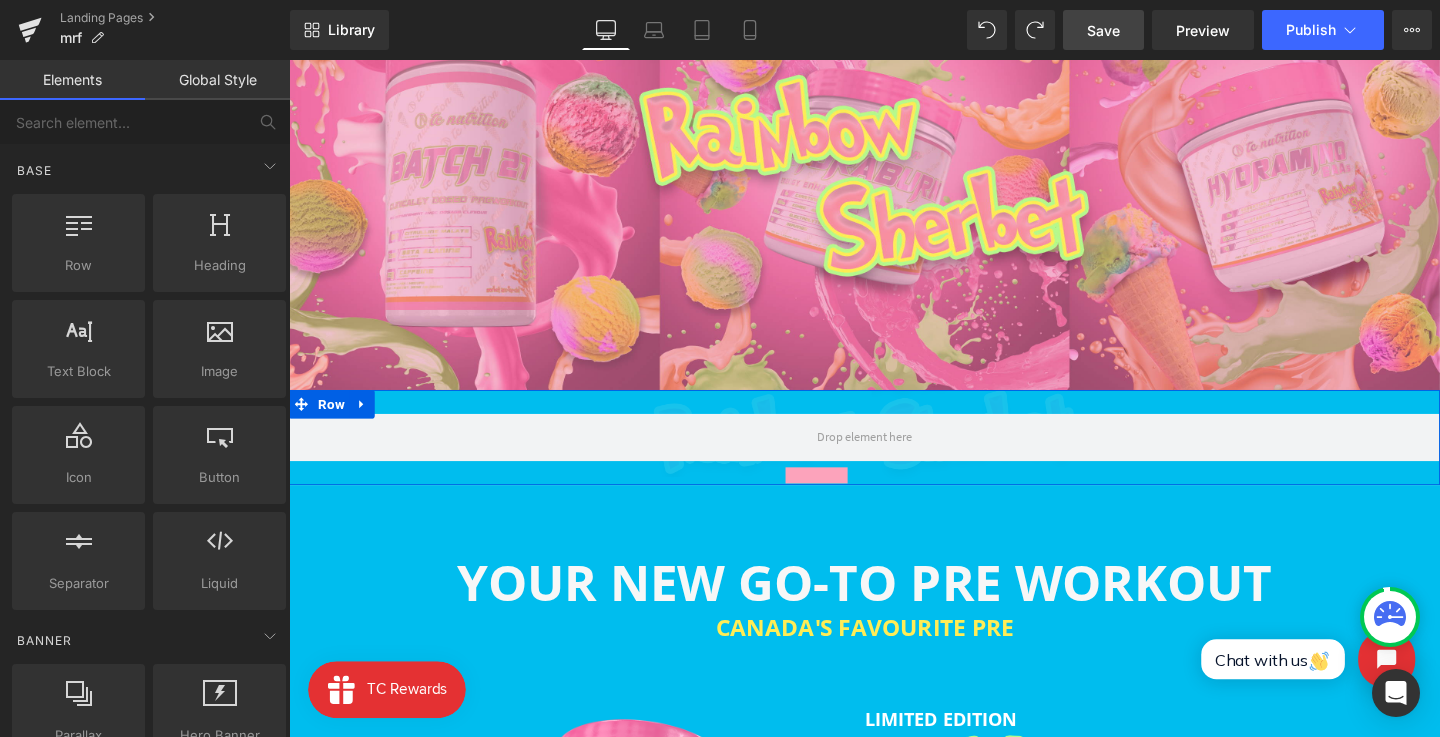 click on "Row" at bounding box center [894, 457] 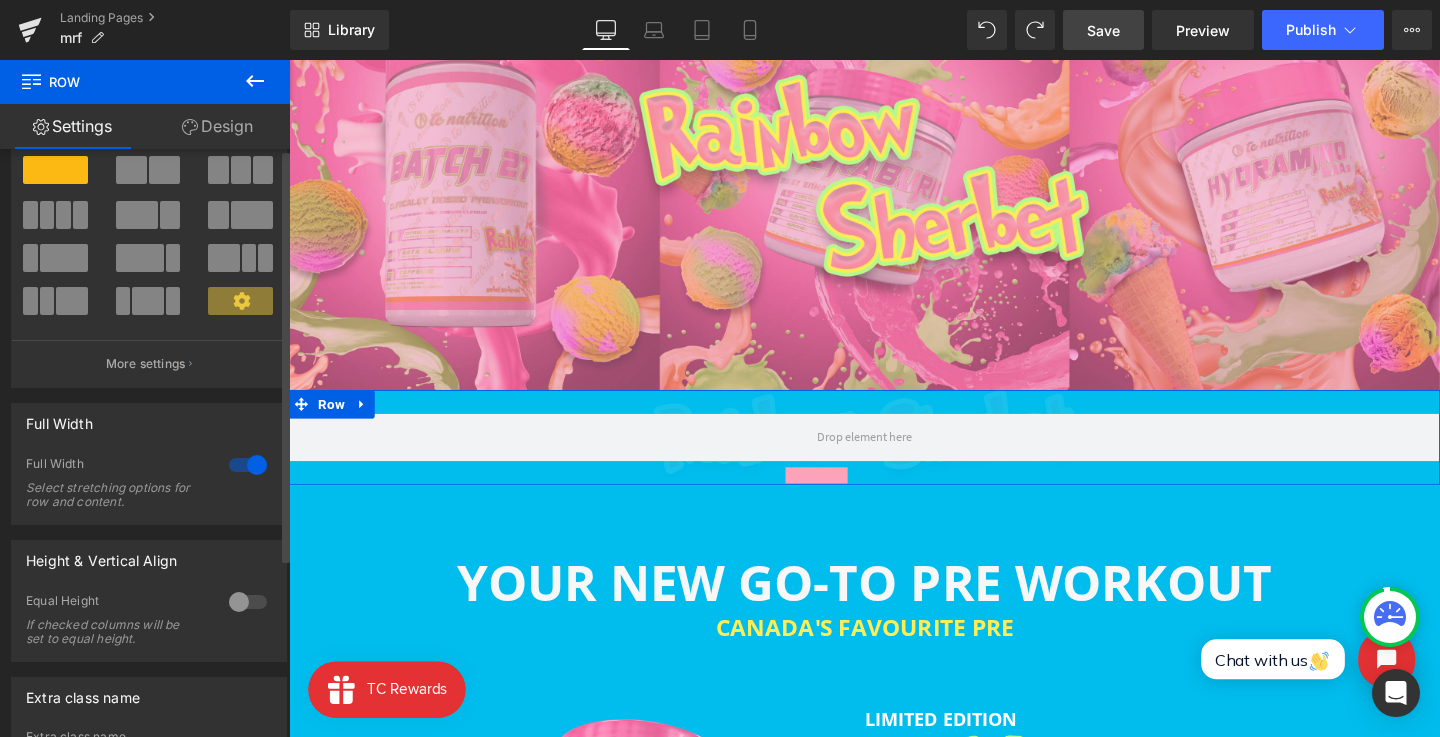 scroll, scrollTop: 0, scrollLeft: 0, axis: both 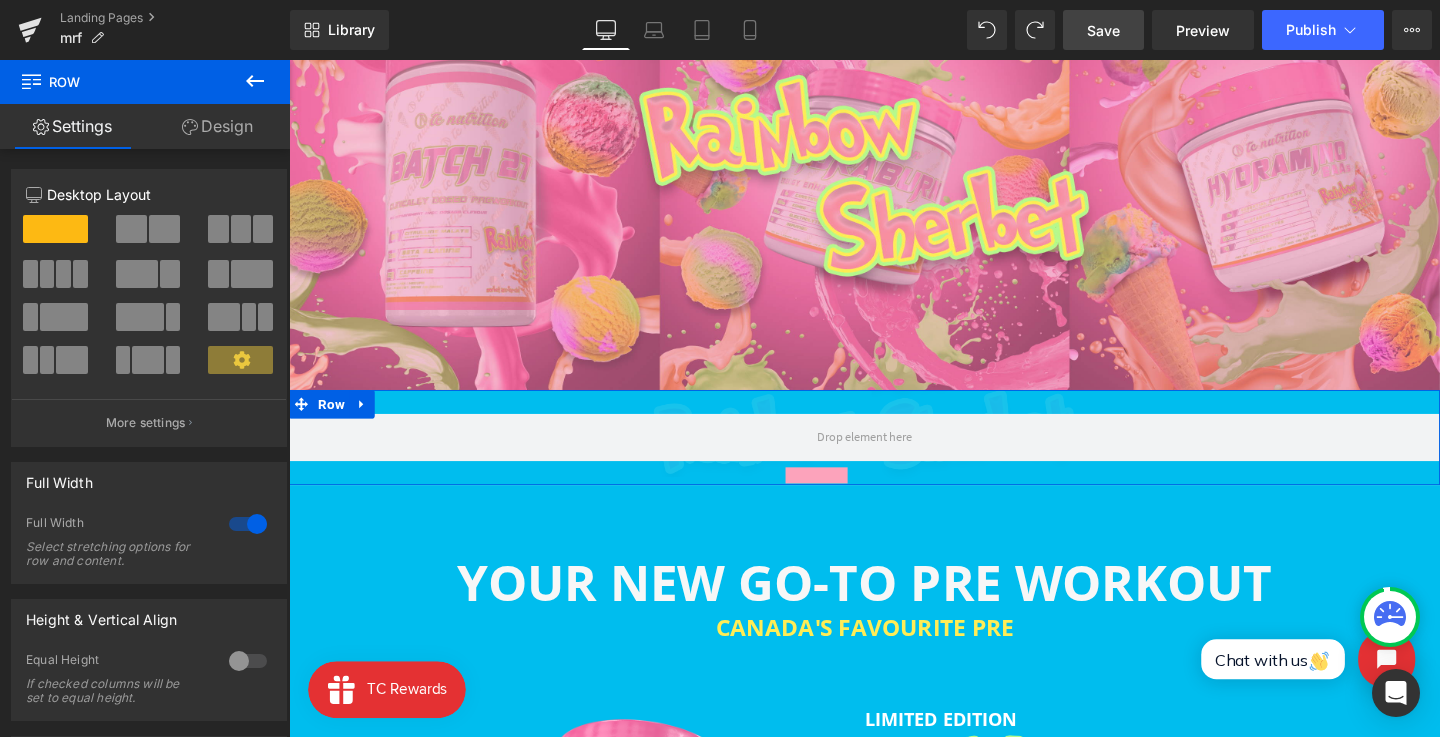 click on "Design" at bounding box center [217, 126] 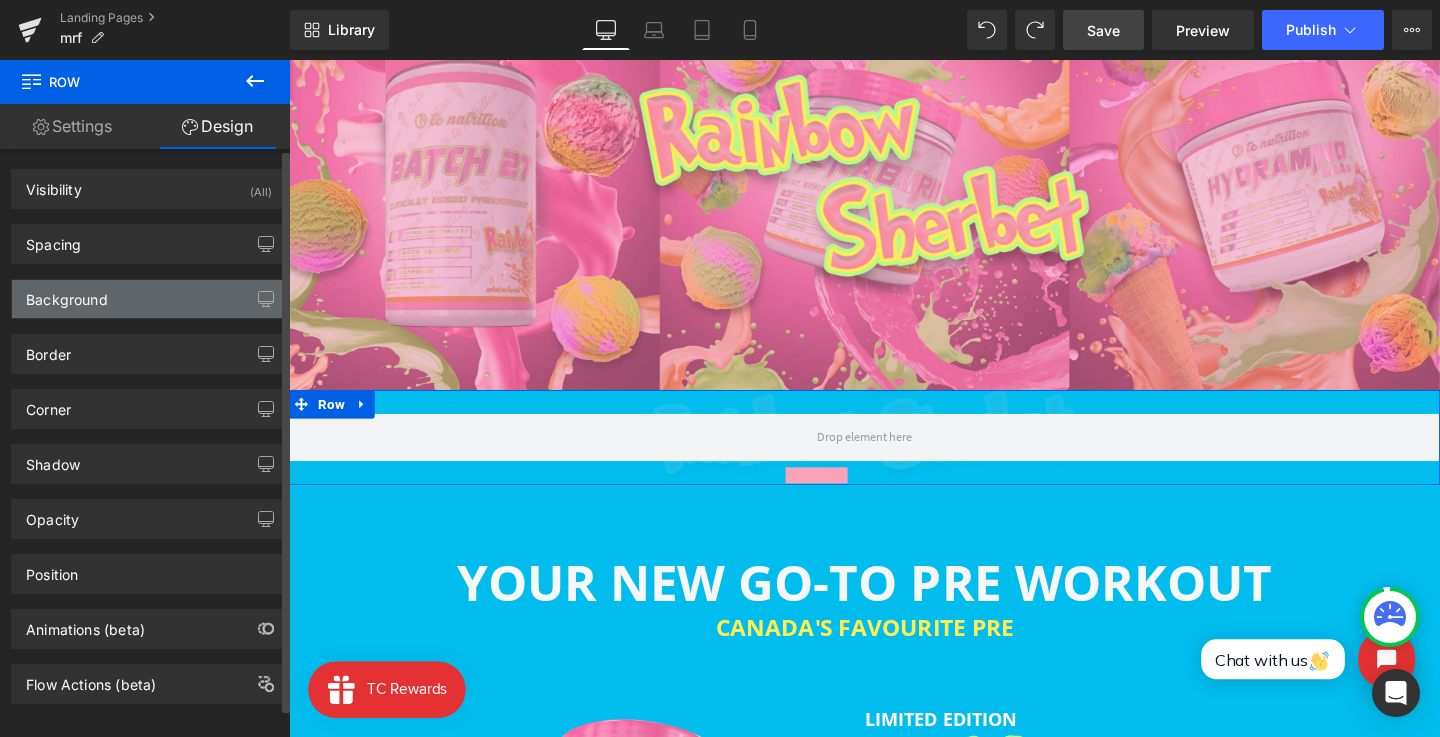 type on "https://ucarecdn.com/95453b3f-275c-4593-8d2d-525420233b4b/-/format/auto/-/preview/3000x3000/-/quality/lighter/Group%2060.png" 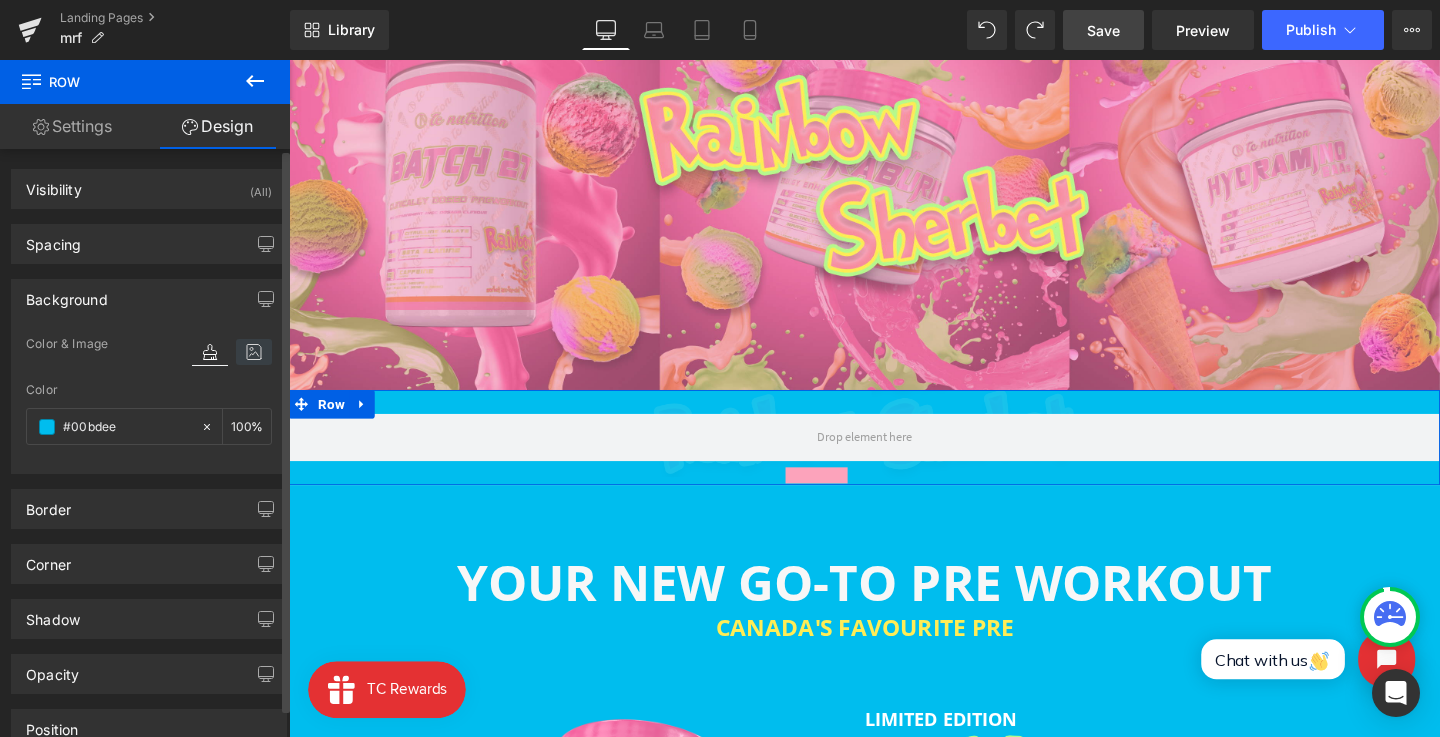 click at bounding box center (254, 352) 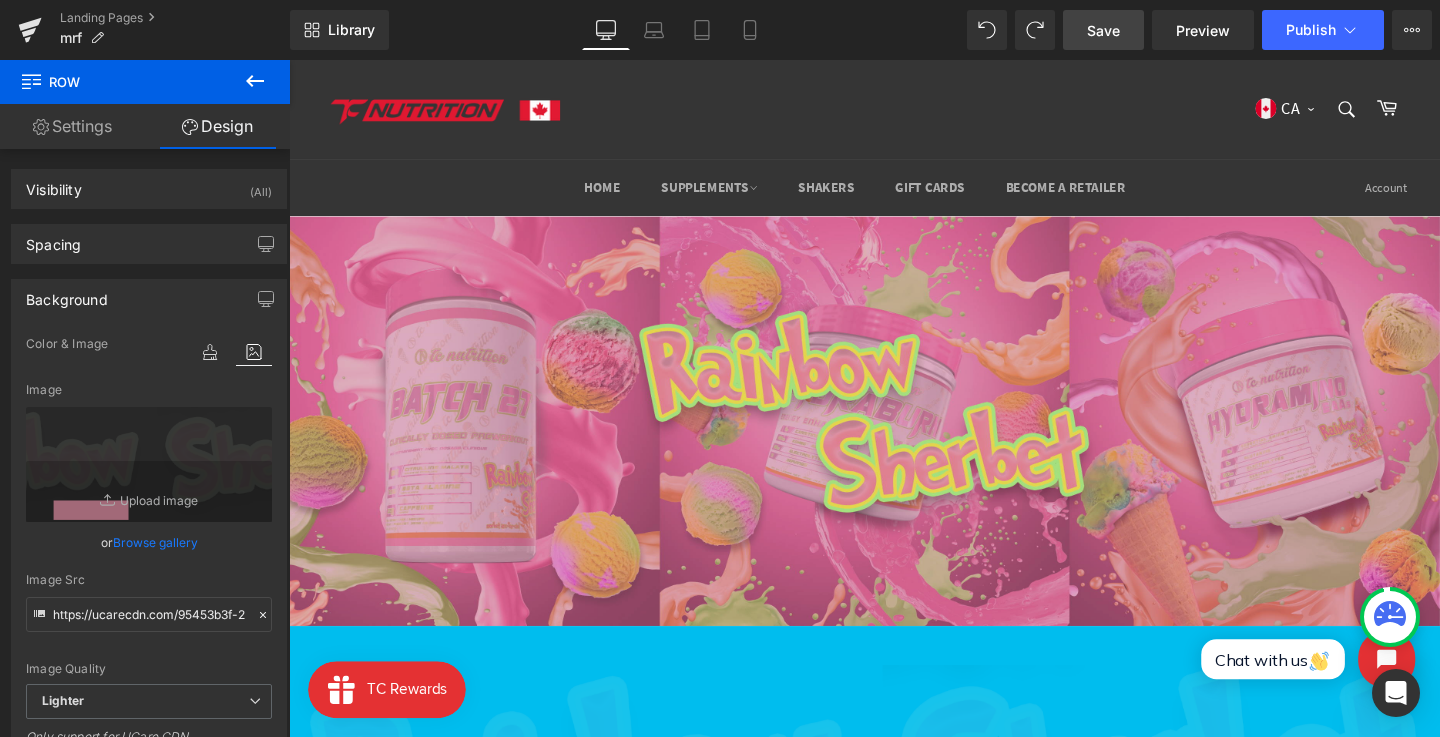 scroll, scrollTop: 12, scrollLeft: 0, axis: vertical 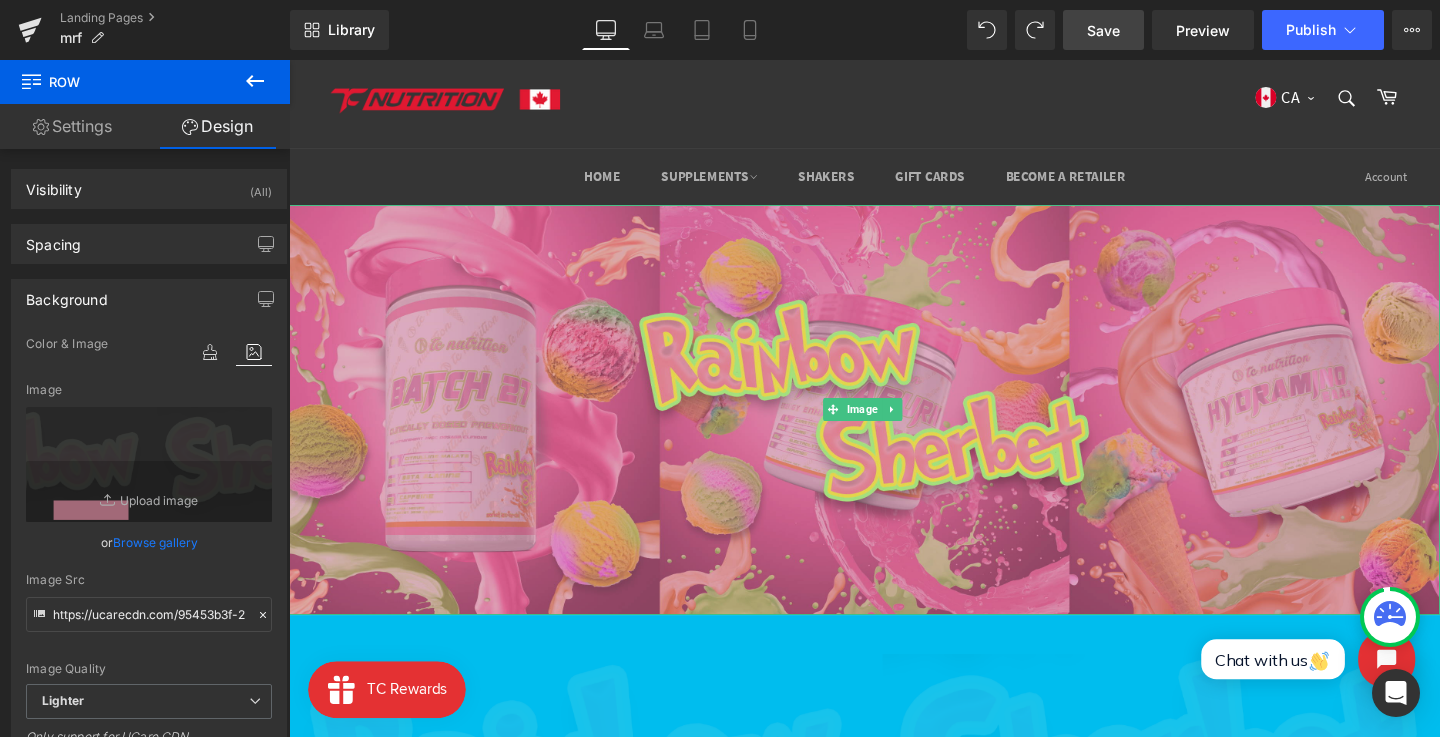 drag, startPoint x: 664, startPoint y: 305, endPoint x: 652, endPoint y: 306, distance: 12.0415945 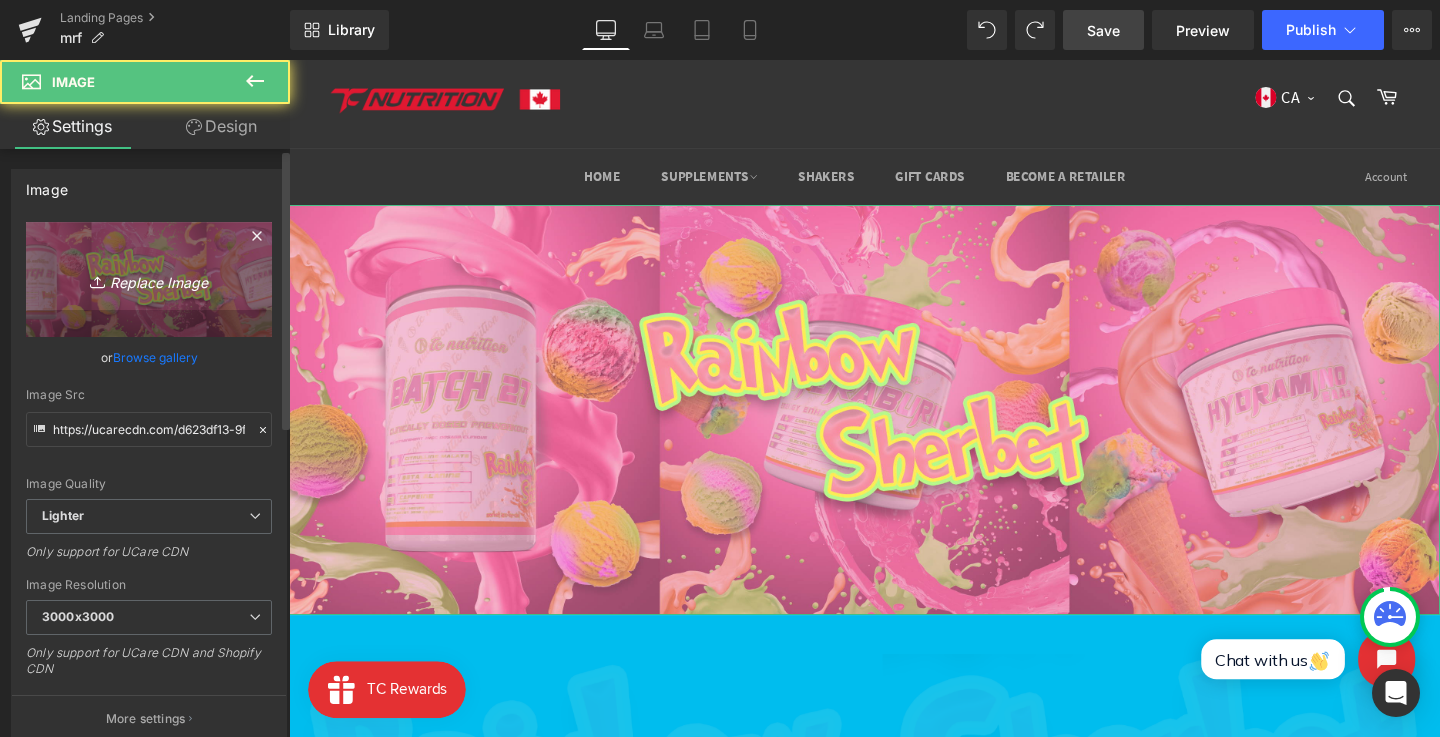 click on "Replace Image" at bounding box center (149, 279) 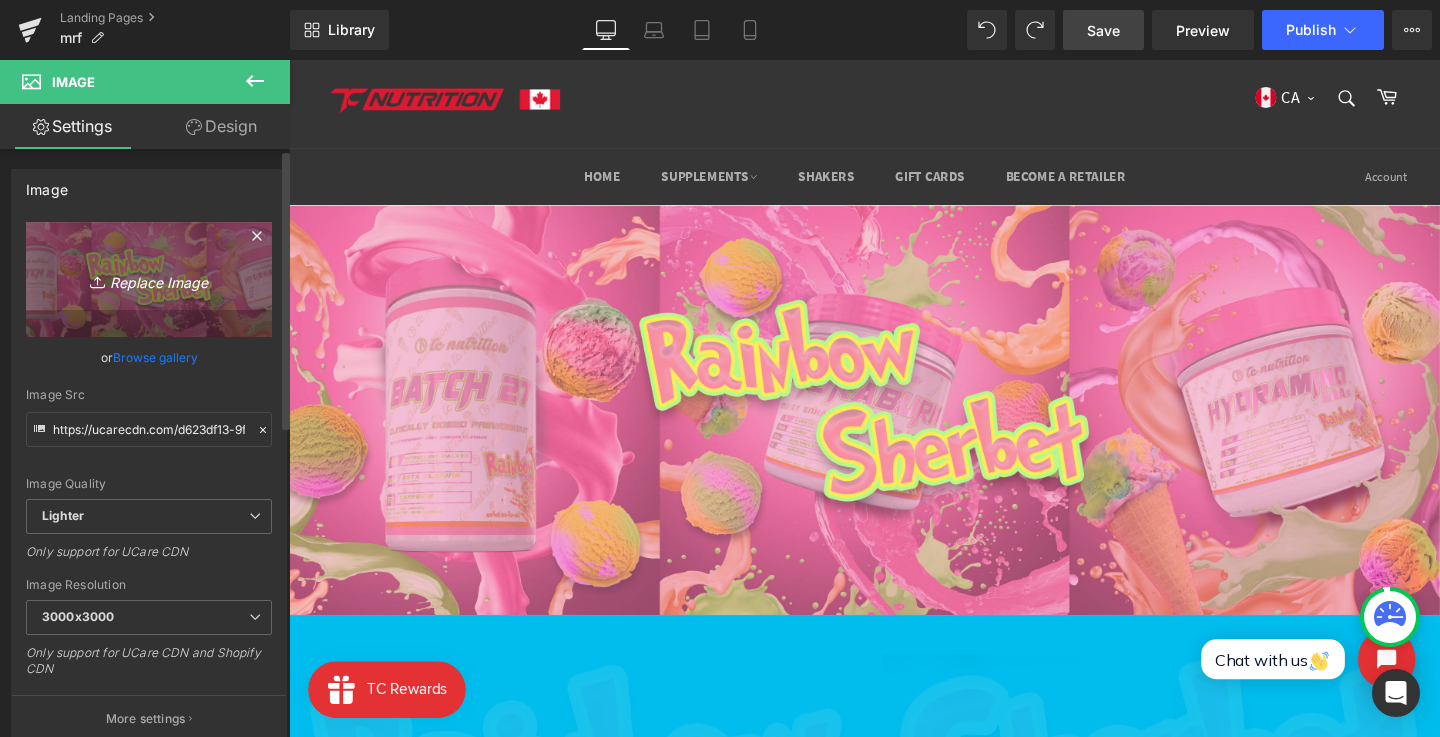 type on "C:\fakepath\Frame 34.png" 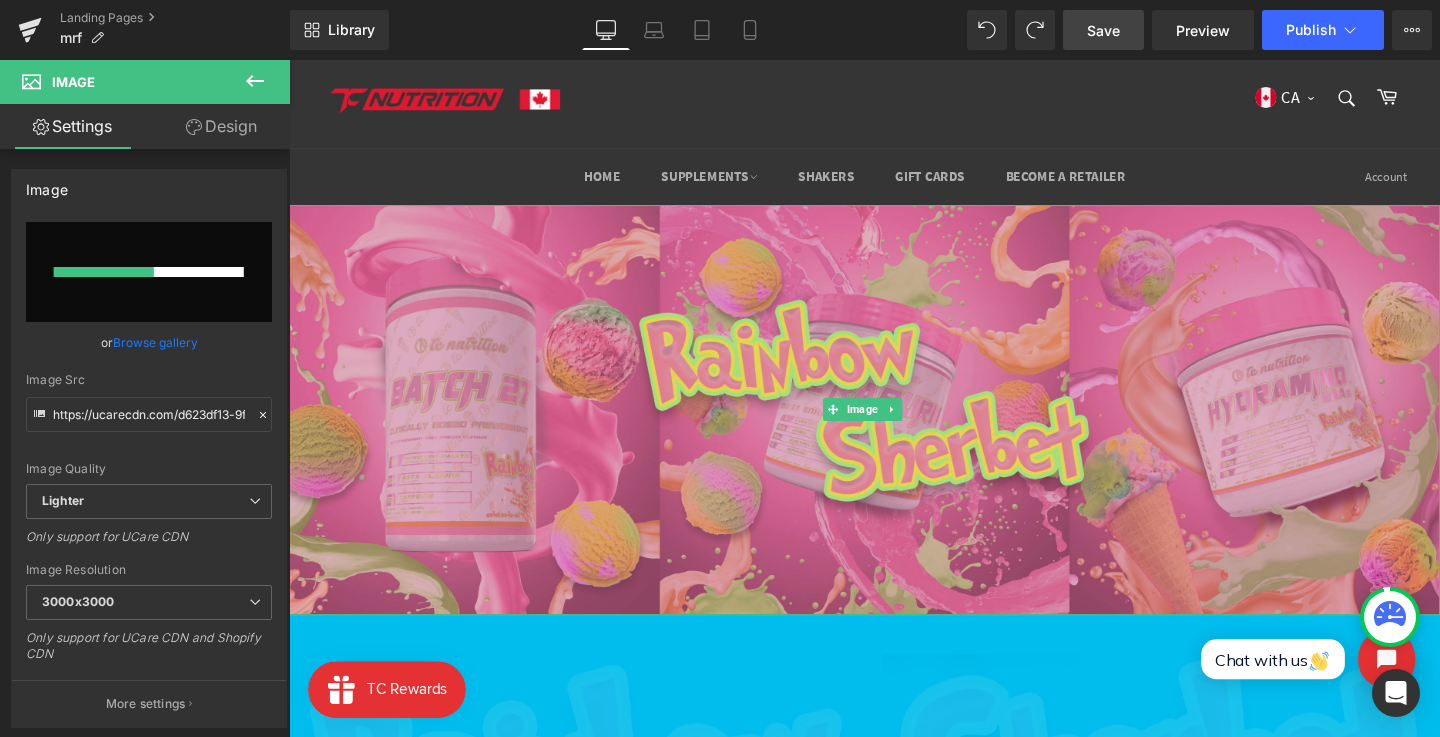 type 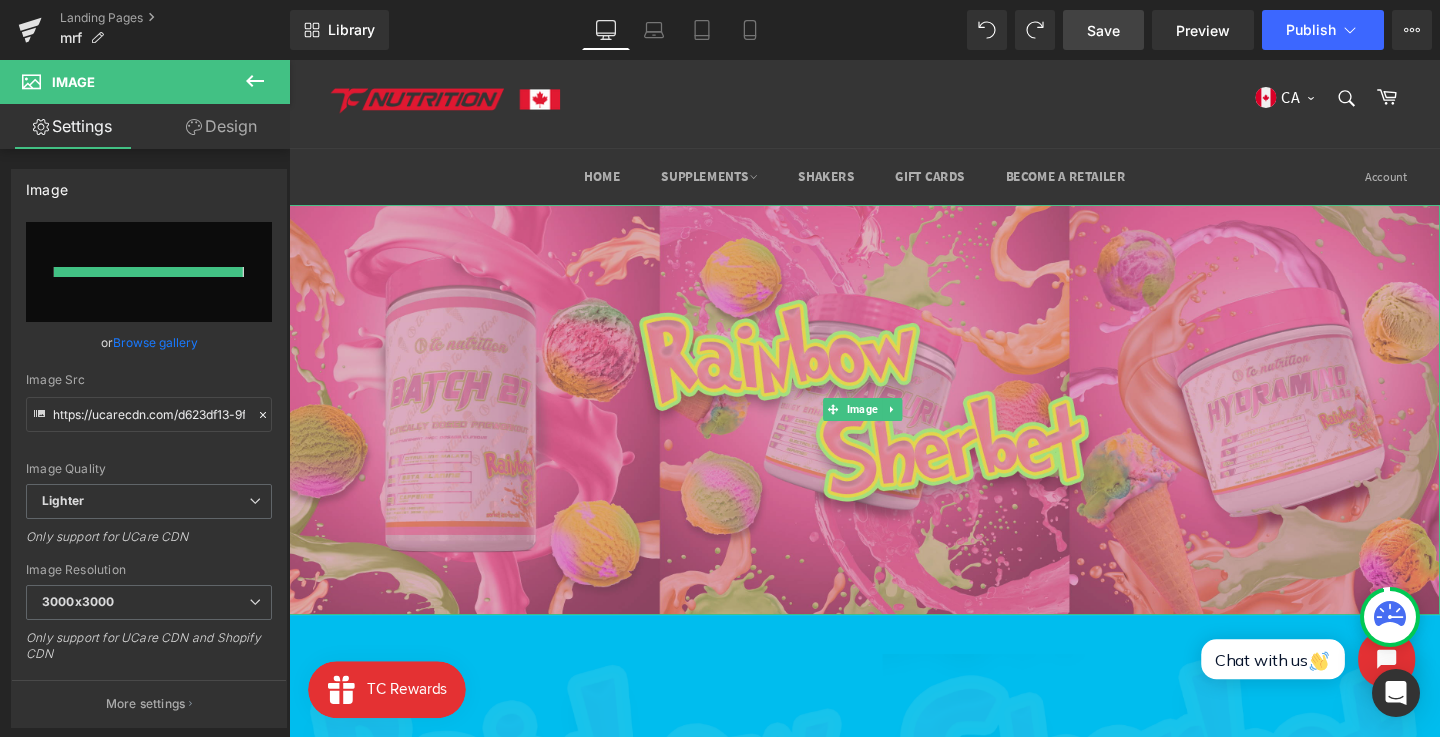 type on "https://ucarecdn.com/e32ab1e1-74d7-4a8f-a4a4-ee7ef759c462/-/format/auto/-/preview/3000x3000/-/quality/lighter/Frame%2034.png" 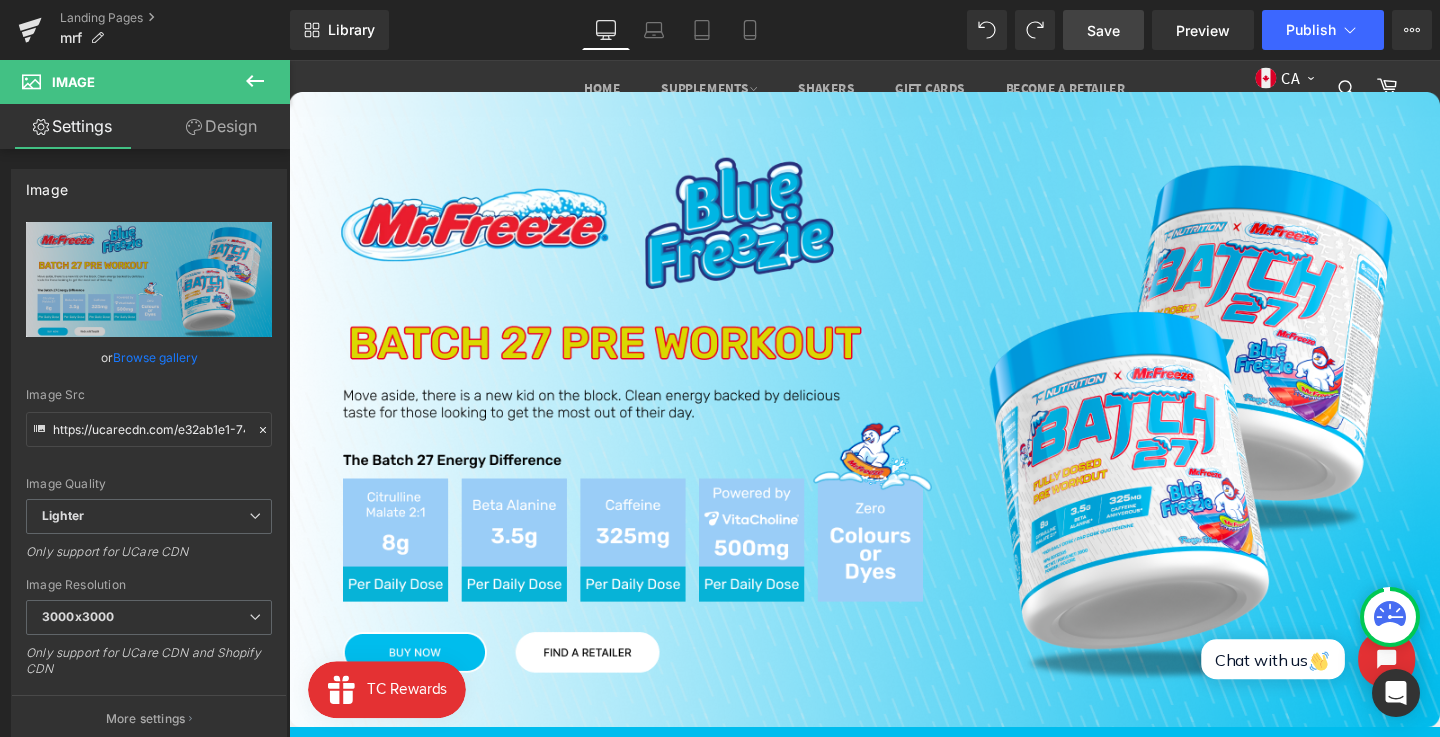 scroll, scrollTop: 118, scrollLeft: 0, axis: vertical 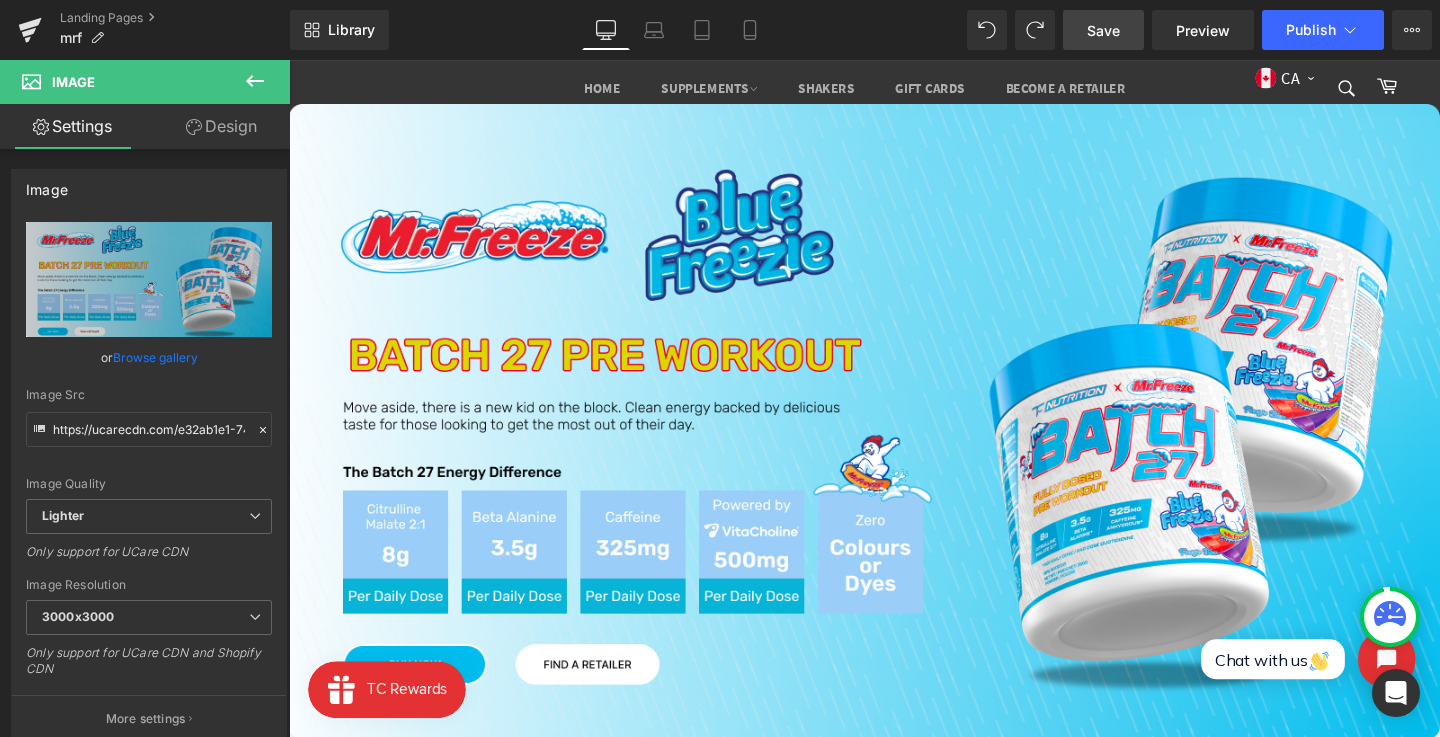 click on "Save" at bounding box center [1103, 30] 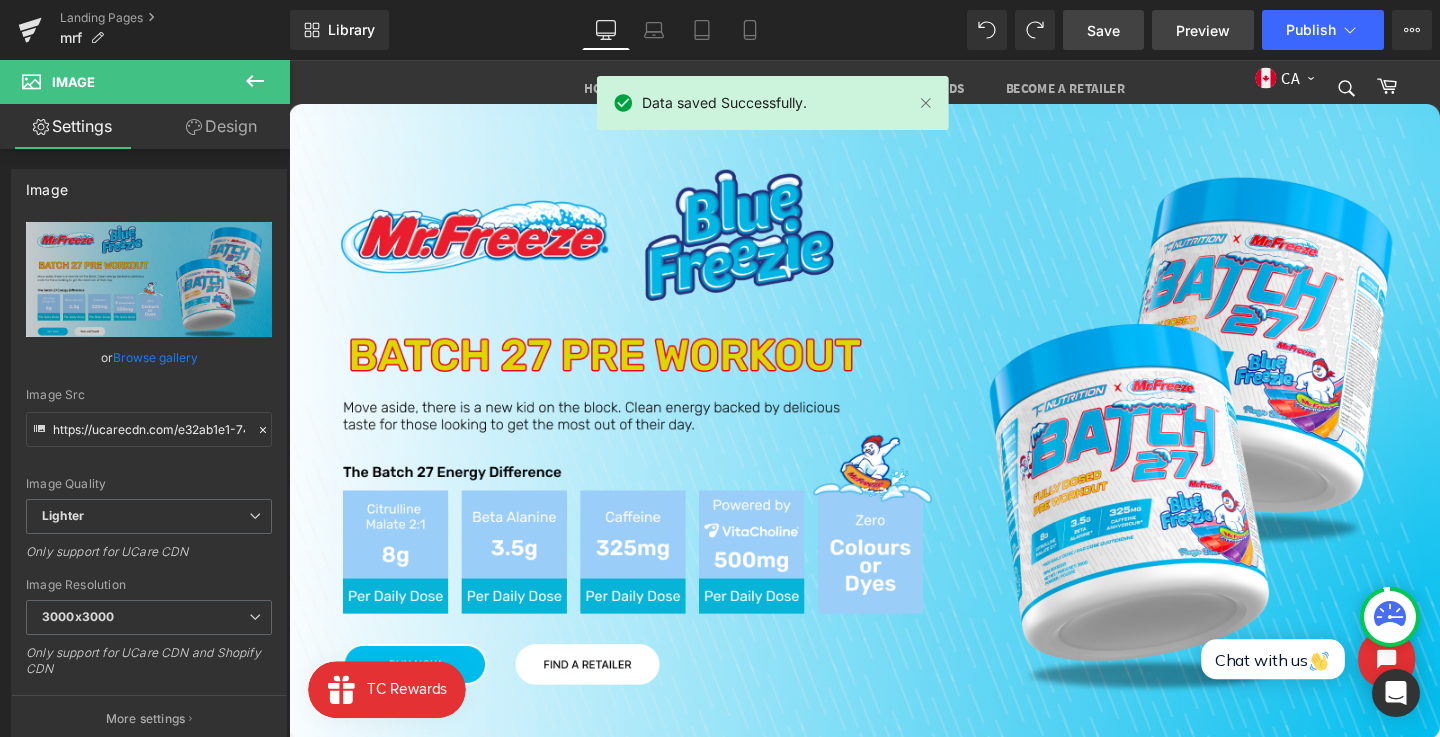click on "Preview" at bounding box center (1203, 30) 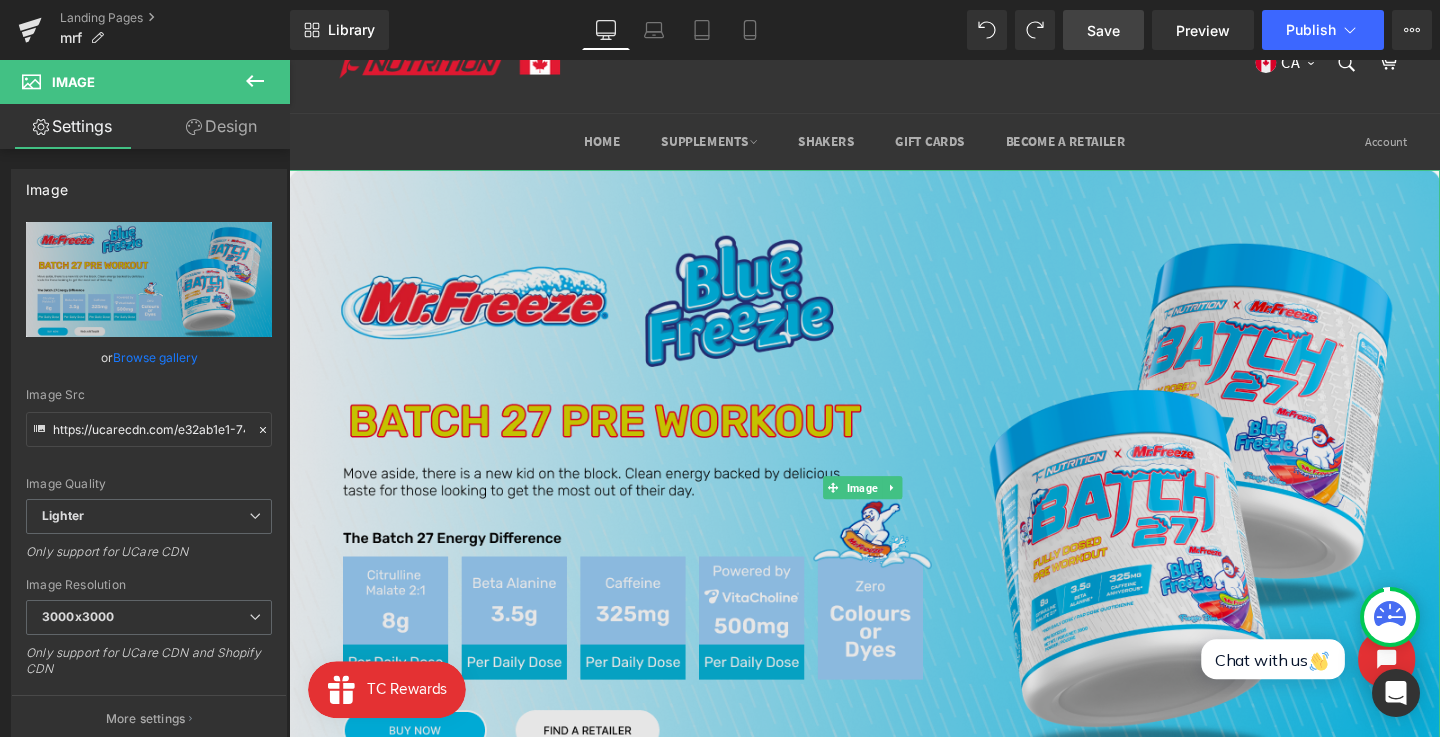 scroll, scrollTop: 34, scrollLeft: 0, axis: vertical 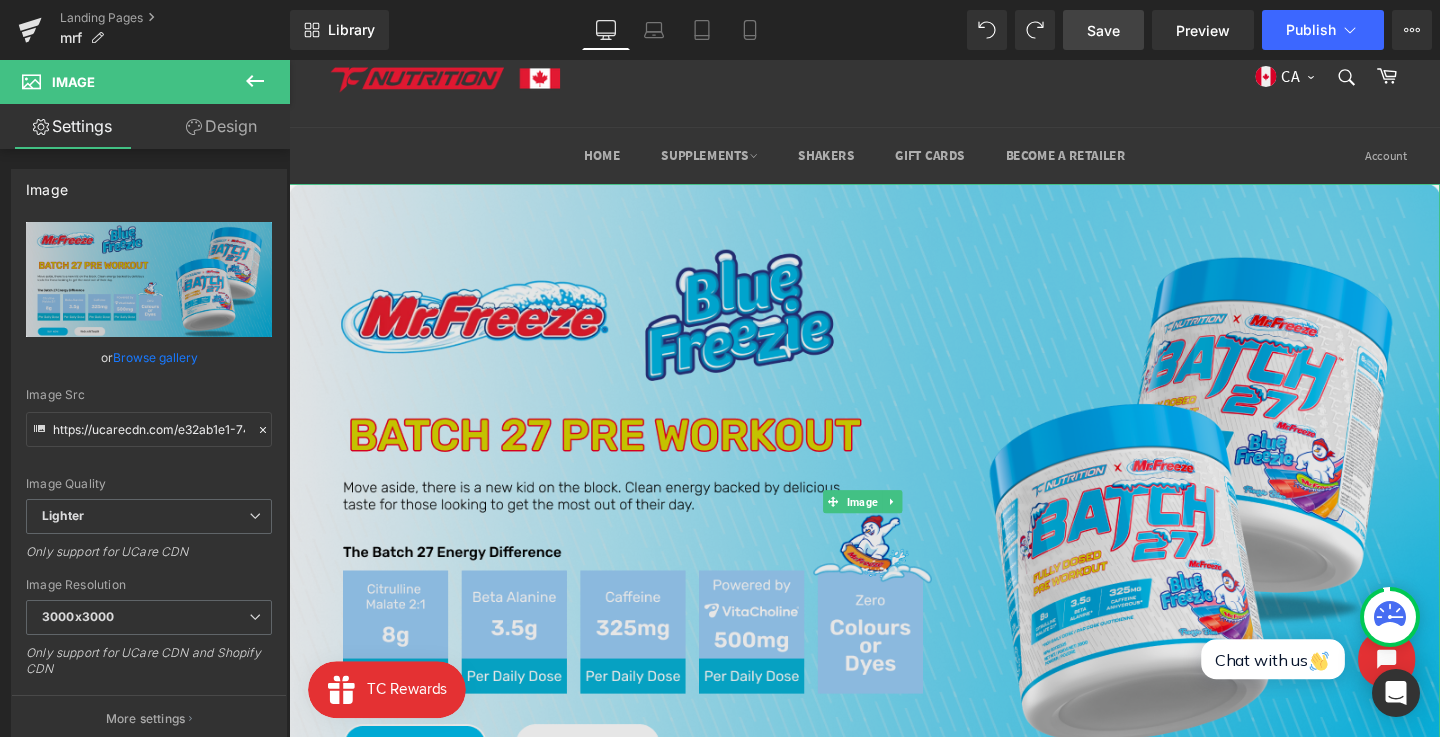 click at bounding box center (894, 524) 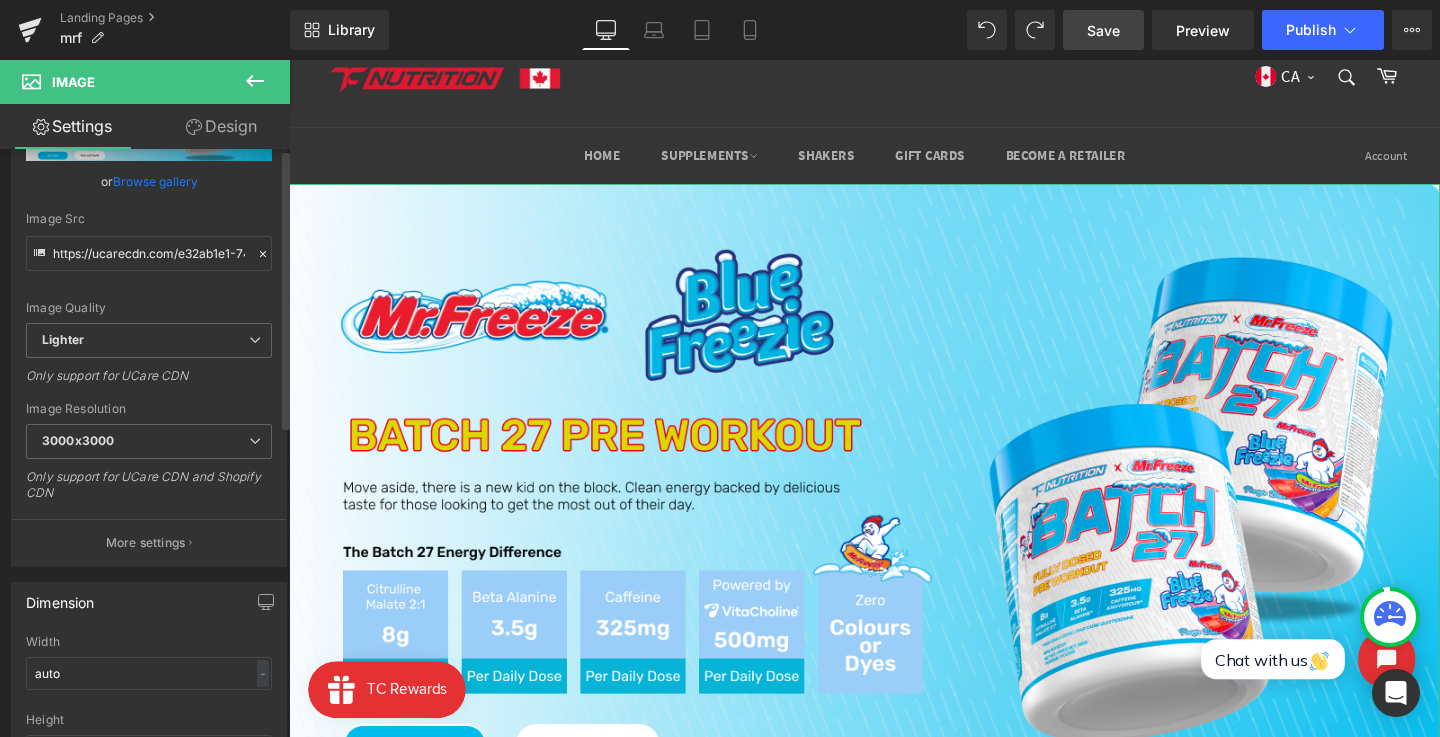 scroll, scrollTop: 0, scrollLeft: 0, axis: both 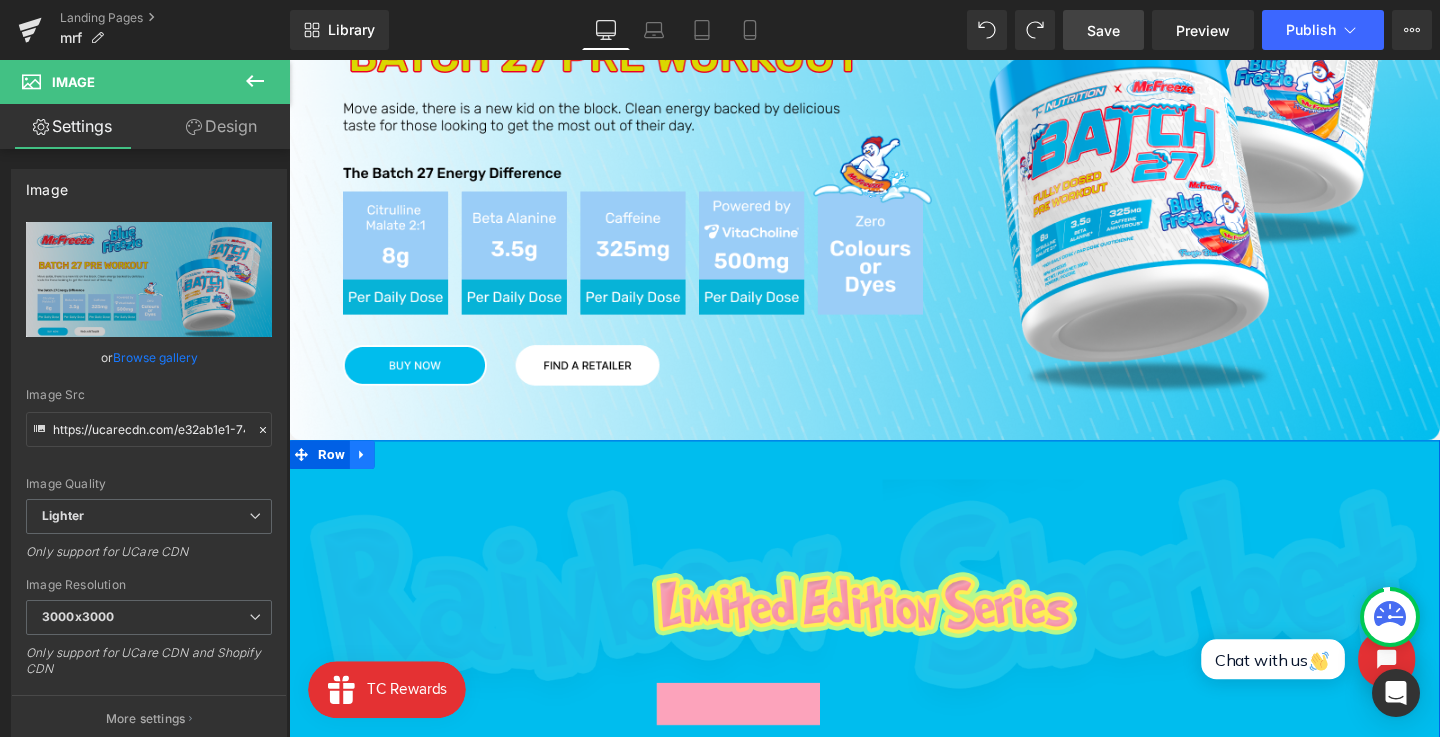 click 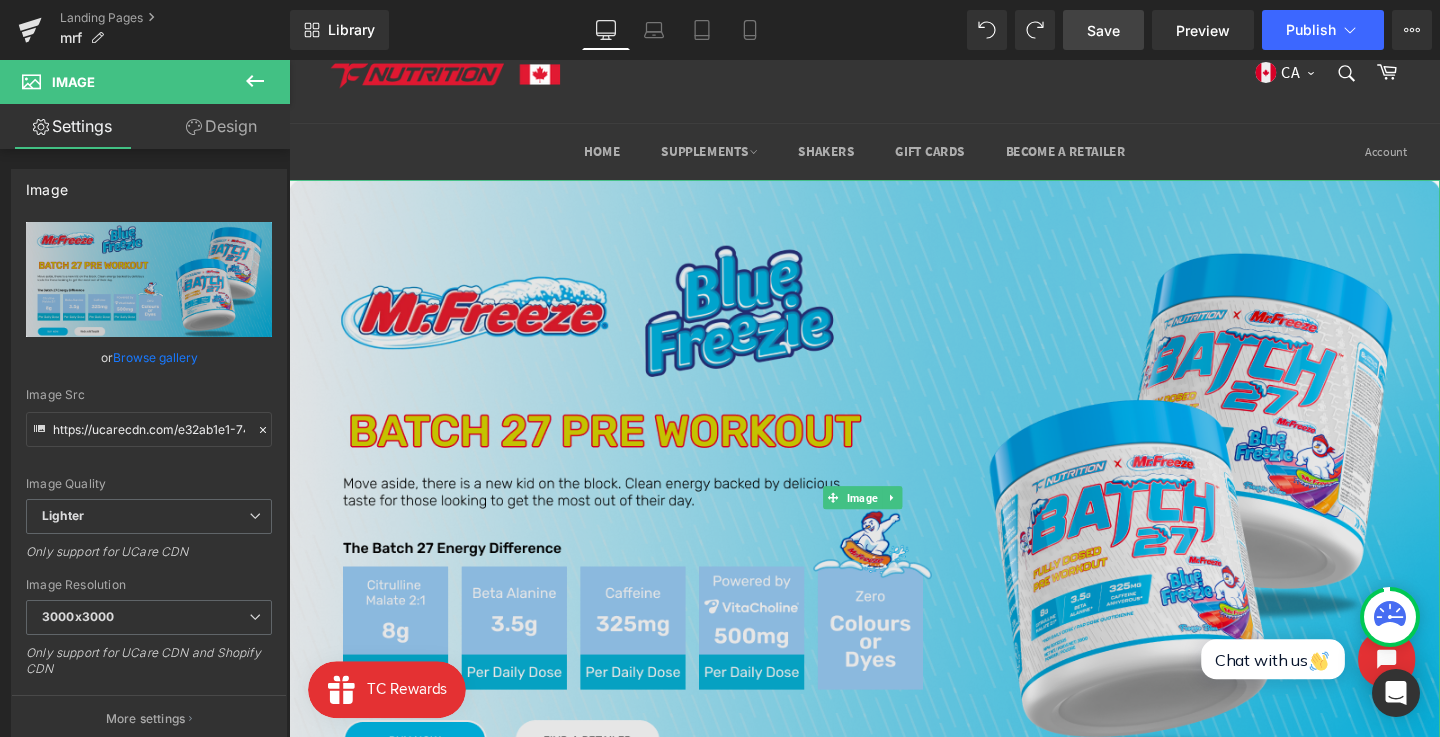 scroll, scrollTop: 114, scrollLeft: 0, axis: vertical 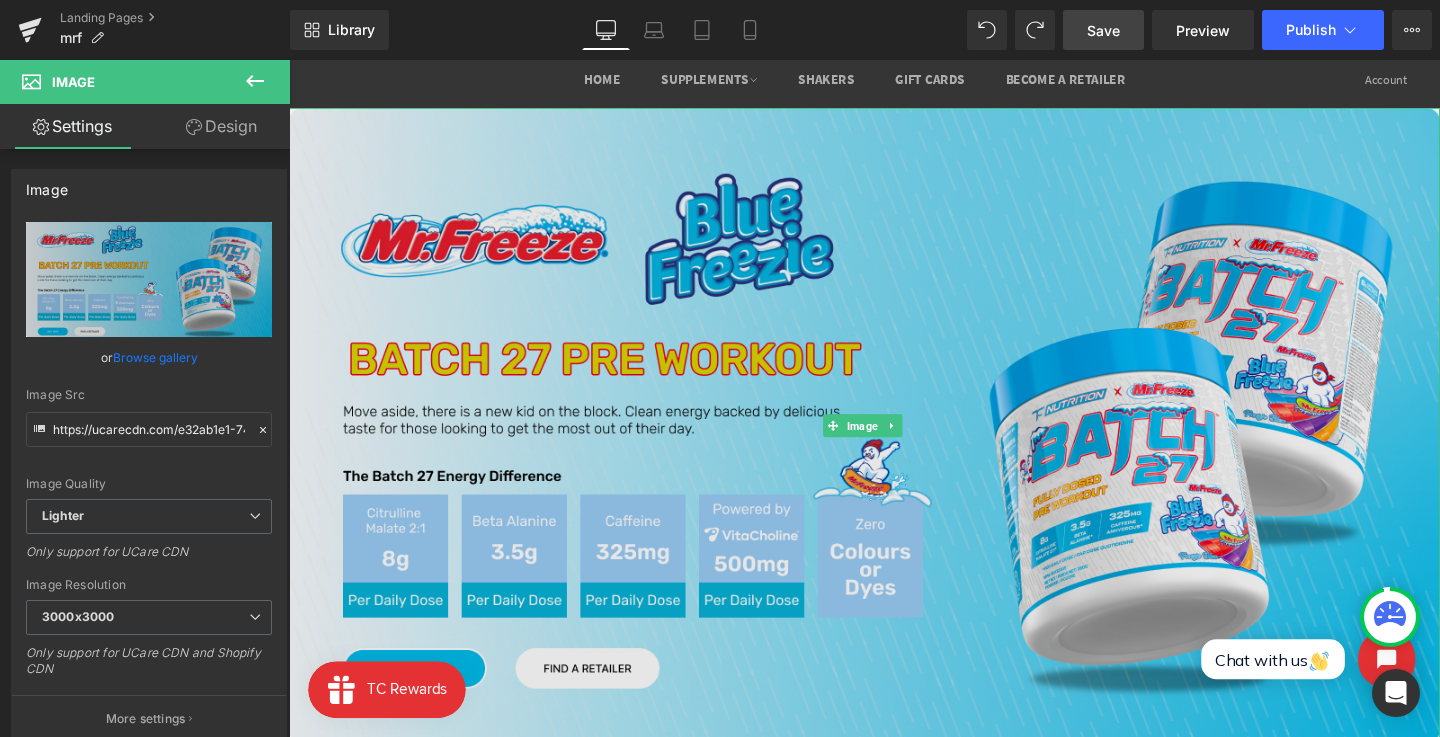 click at bounding box center (894, 444) 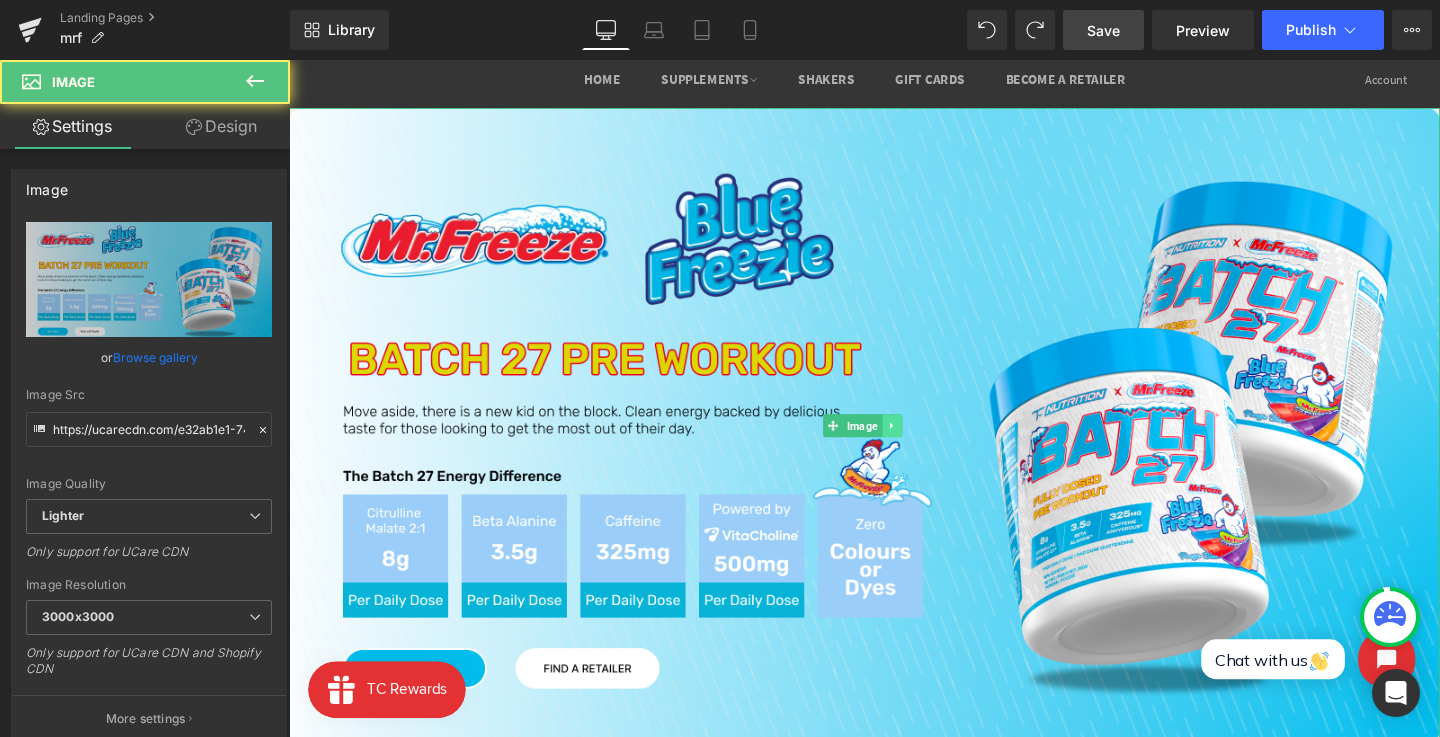 click 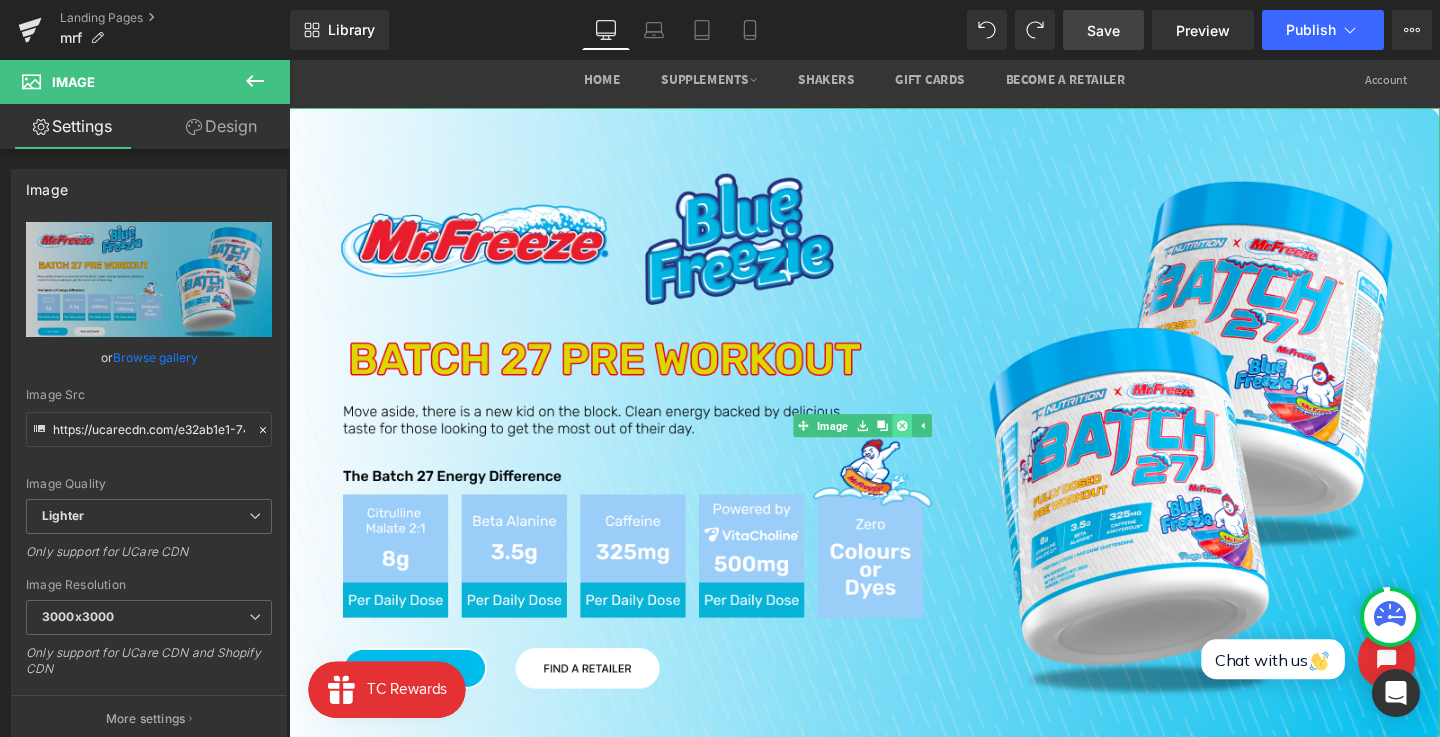 click 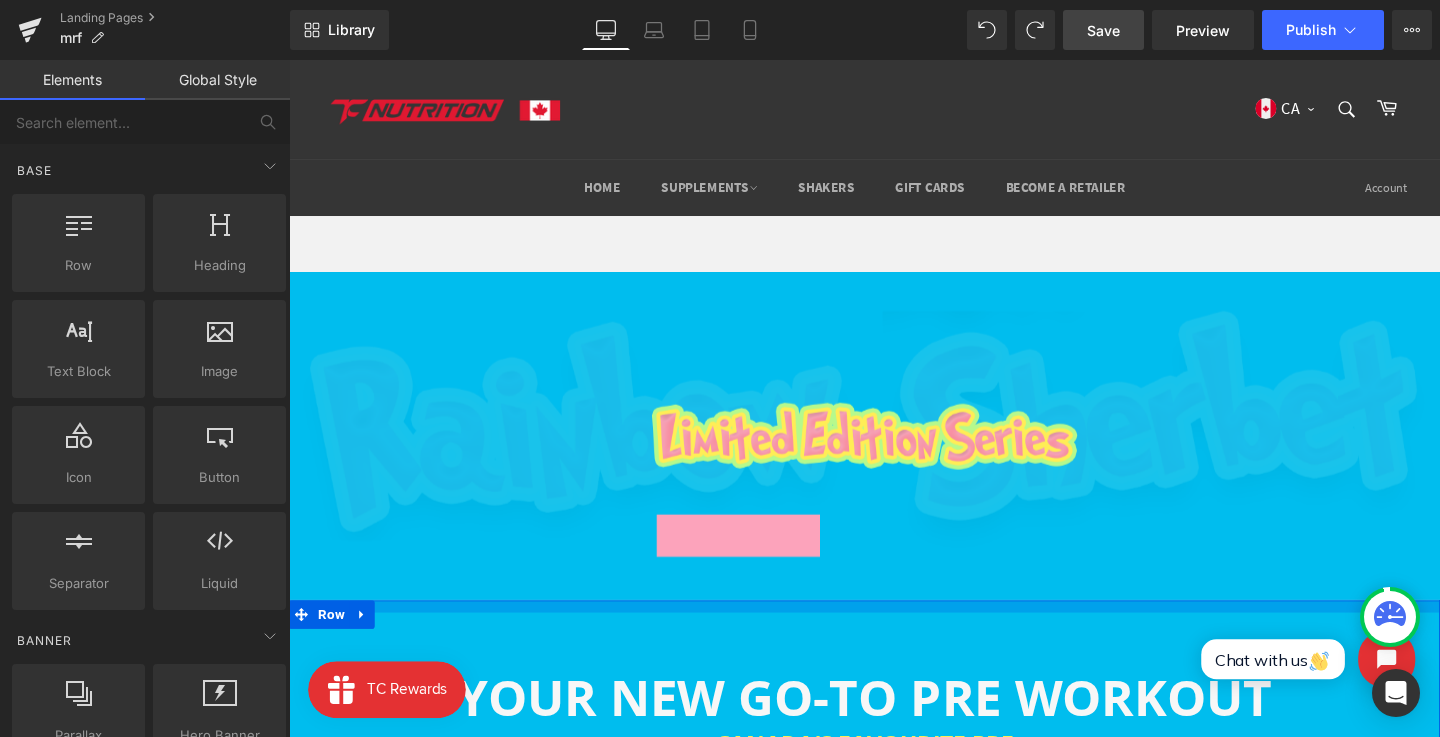 scroll, scrollTop: 101, scrollLeft: 0, axis: vertical 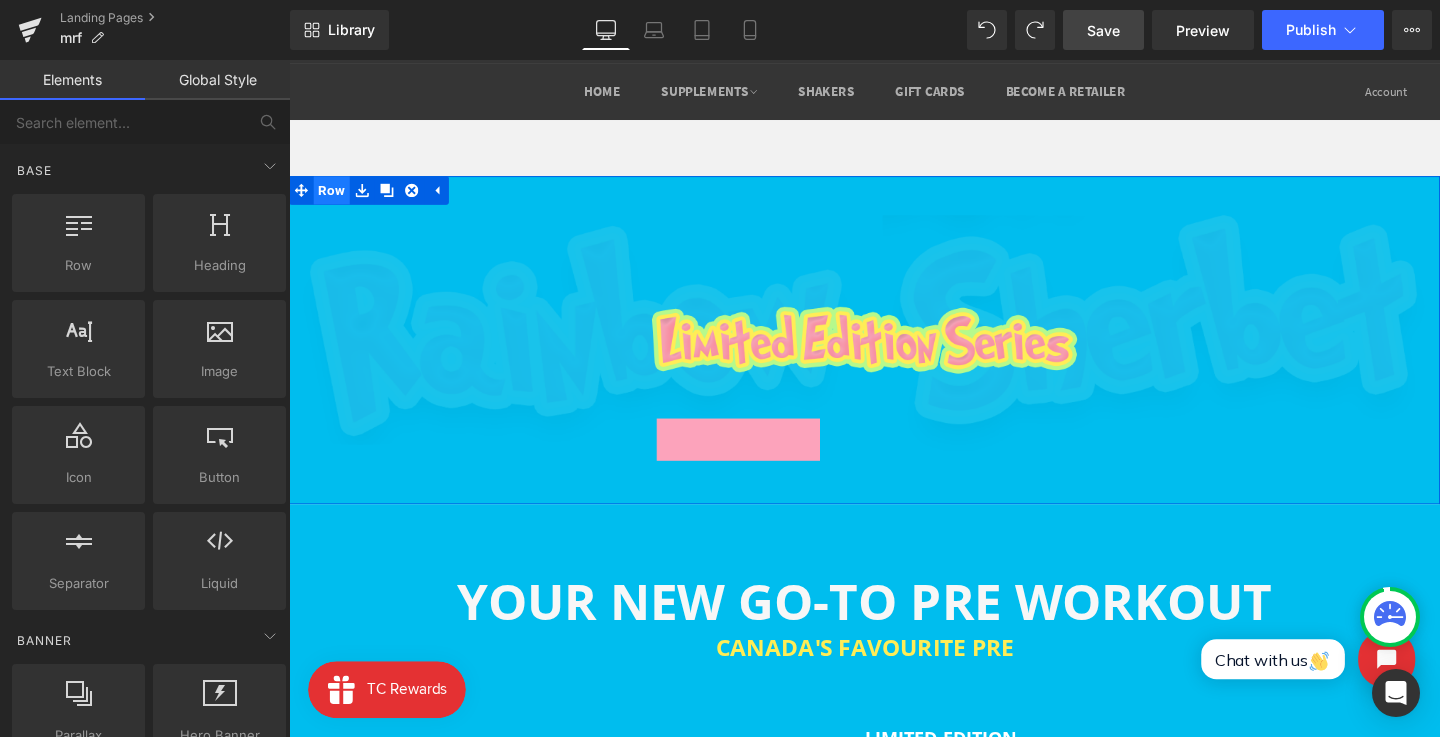 click on "Row" at bounding box center (334, 197) 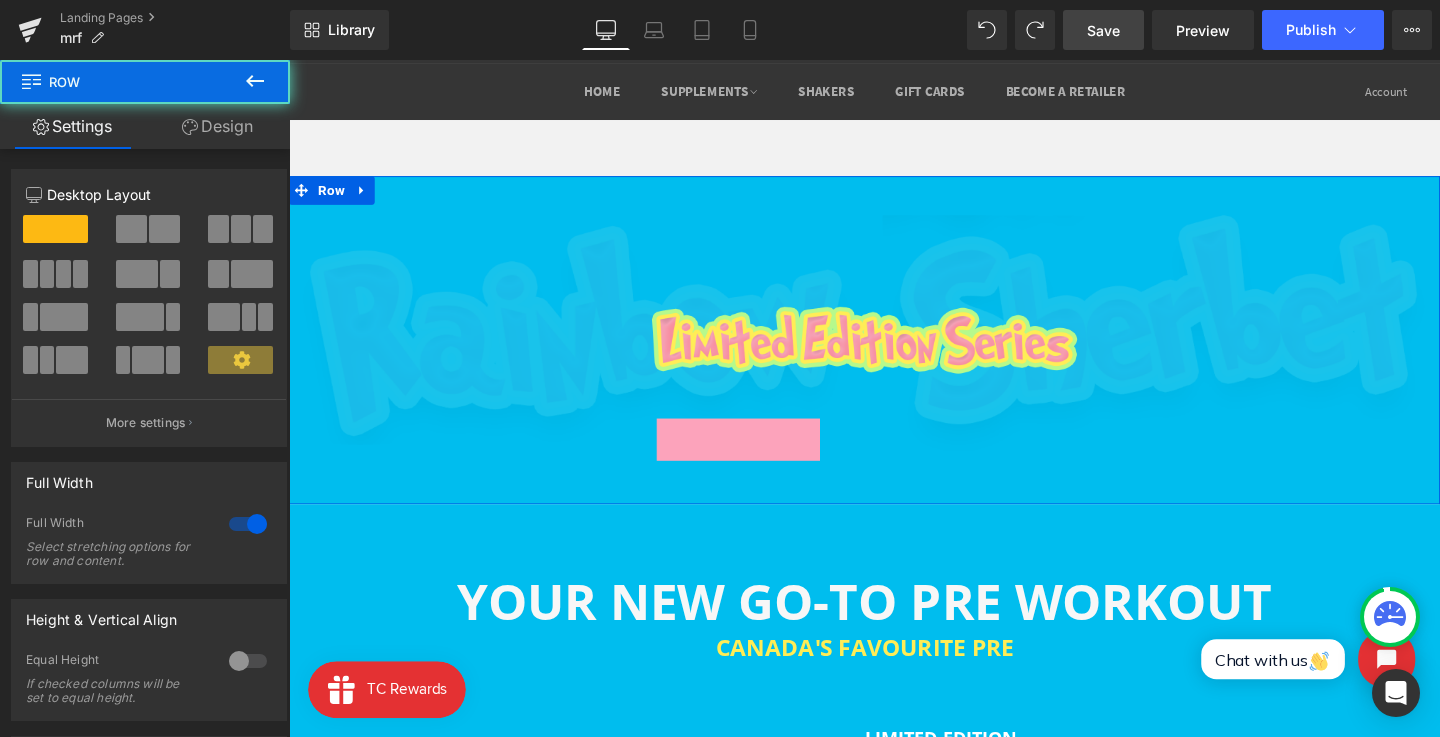 click on "Design" at bounding box center [217, 126] 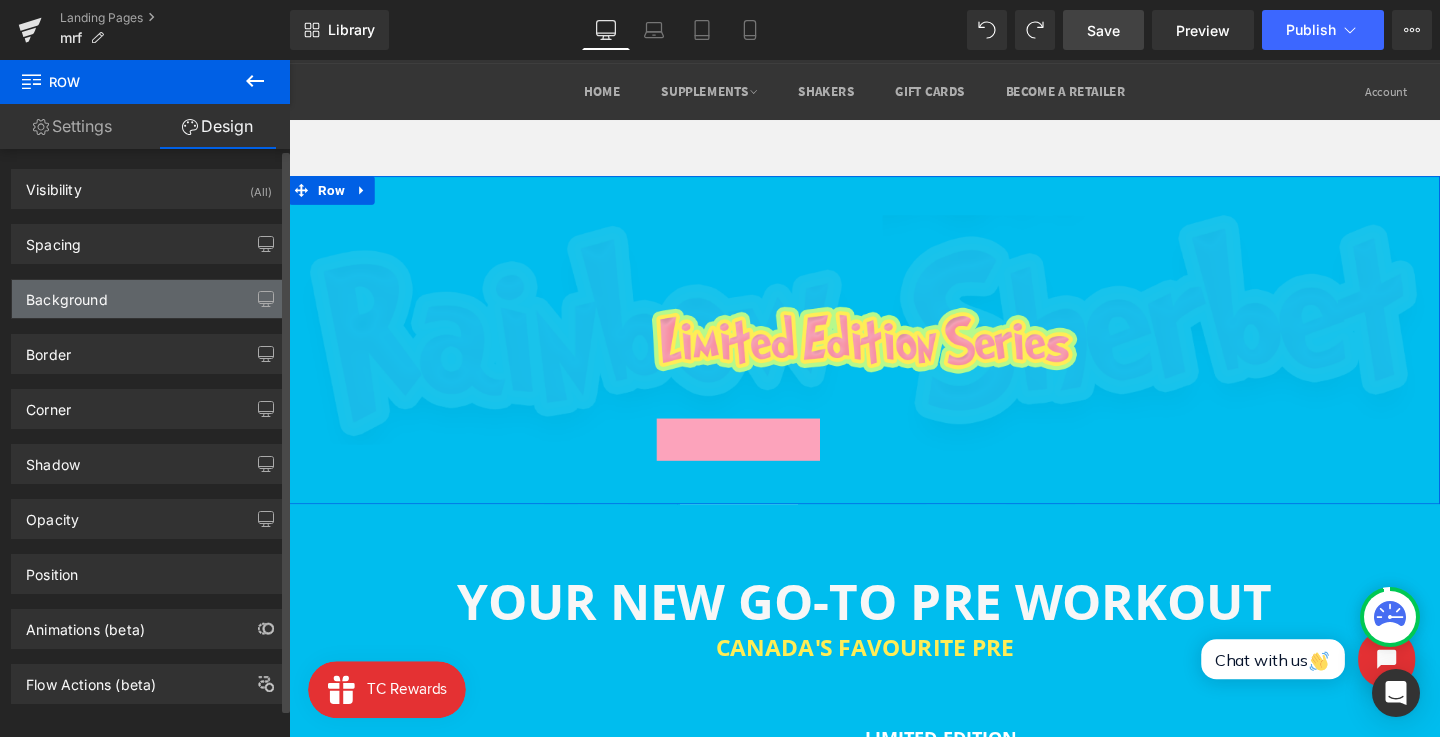 click on "Background" at bounding box center (149, 299) 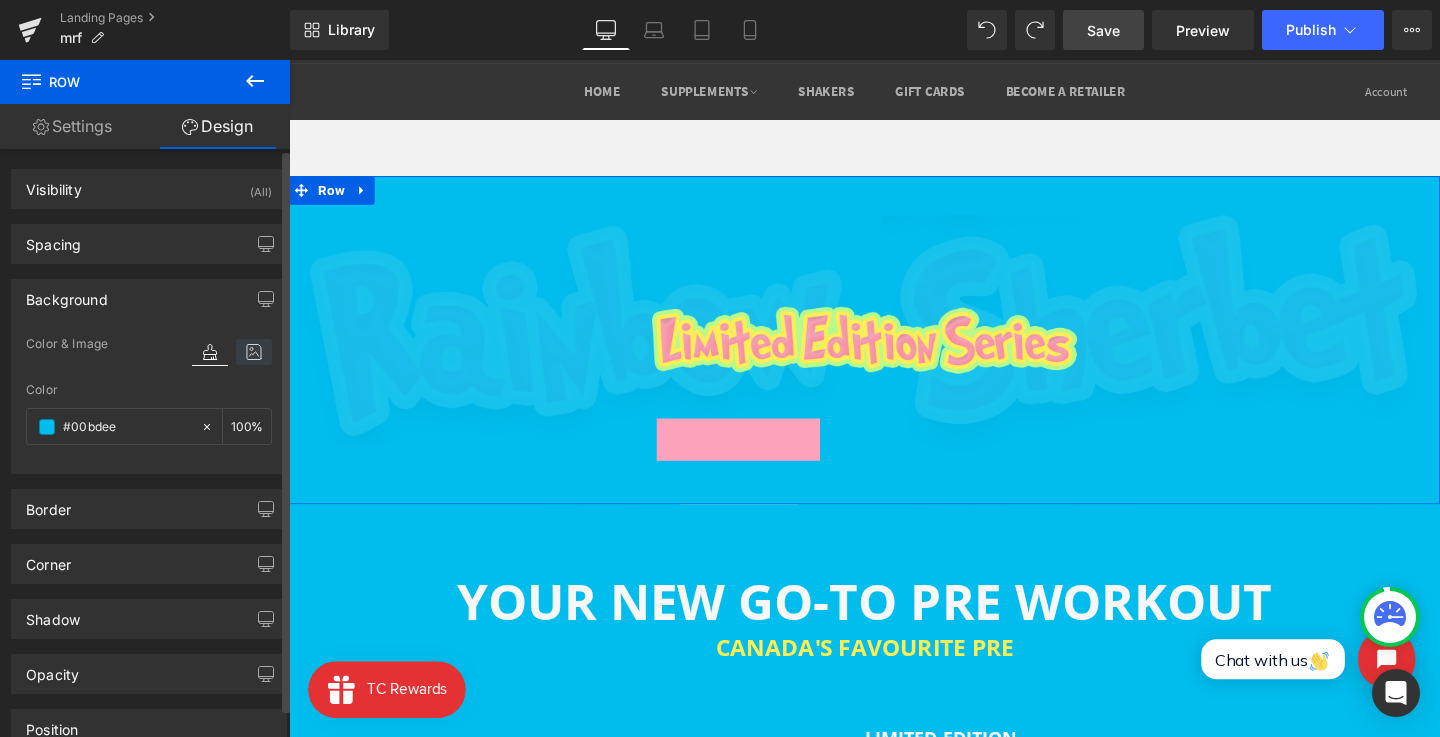 click at bounding box center [254, 352] 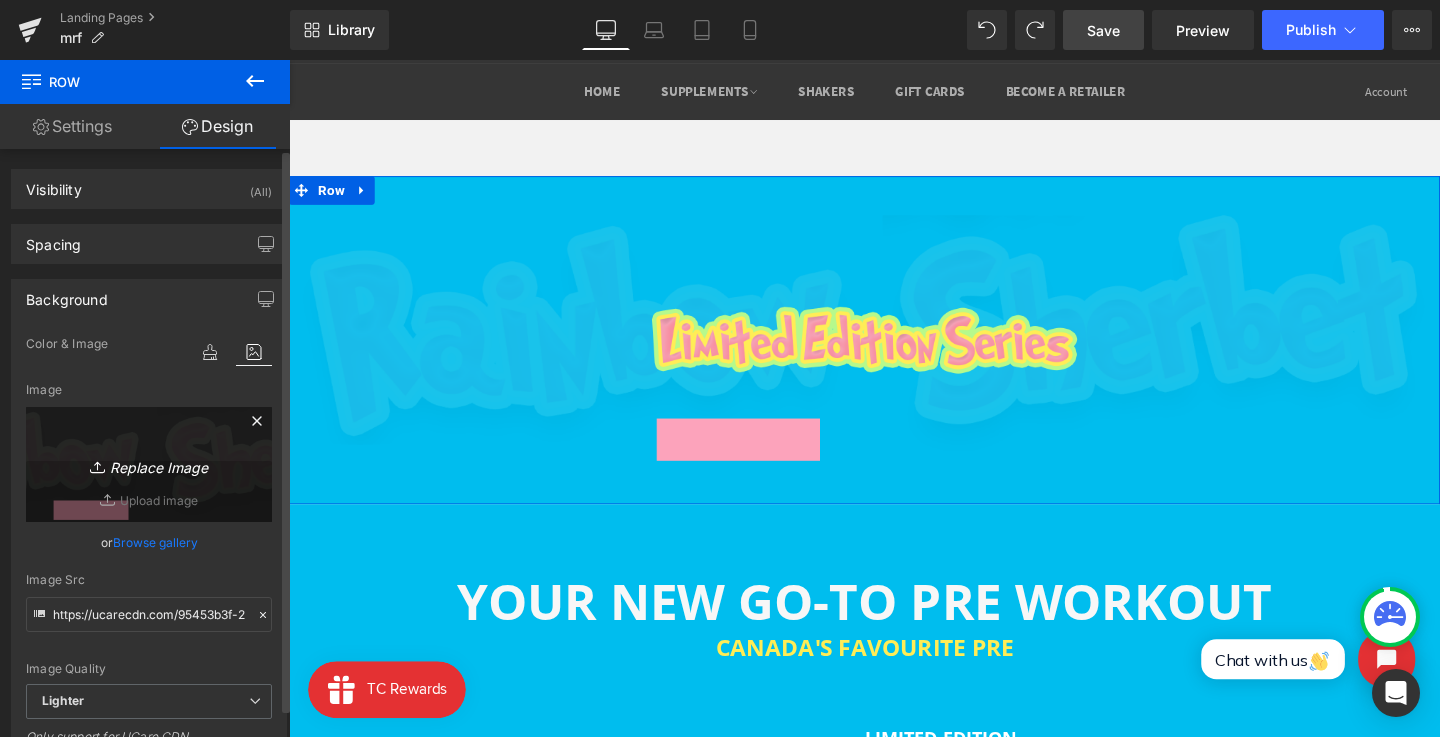 click on "Replace Image" at bounding box center [149, 464] 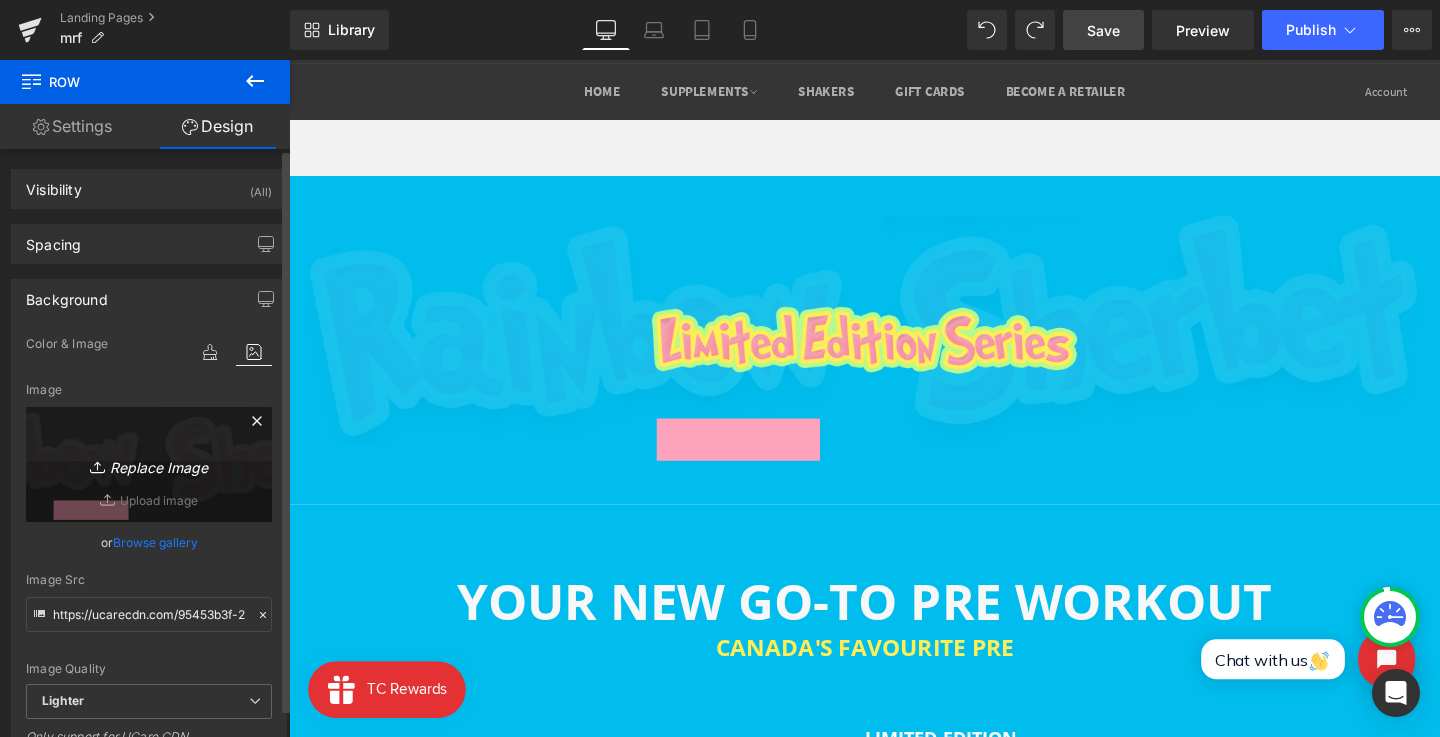 type on "C:\fakepath\blue_freezie_PNG.png" 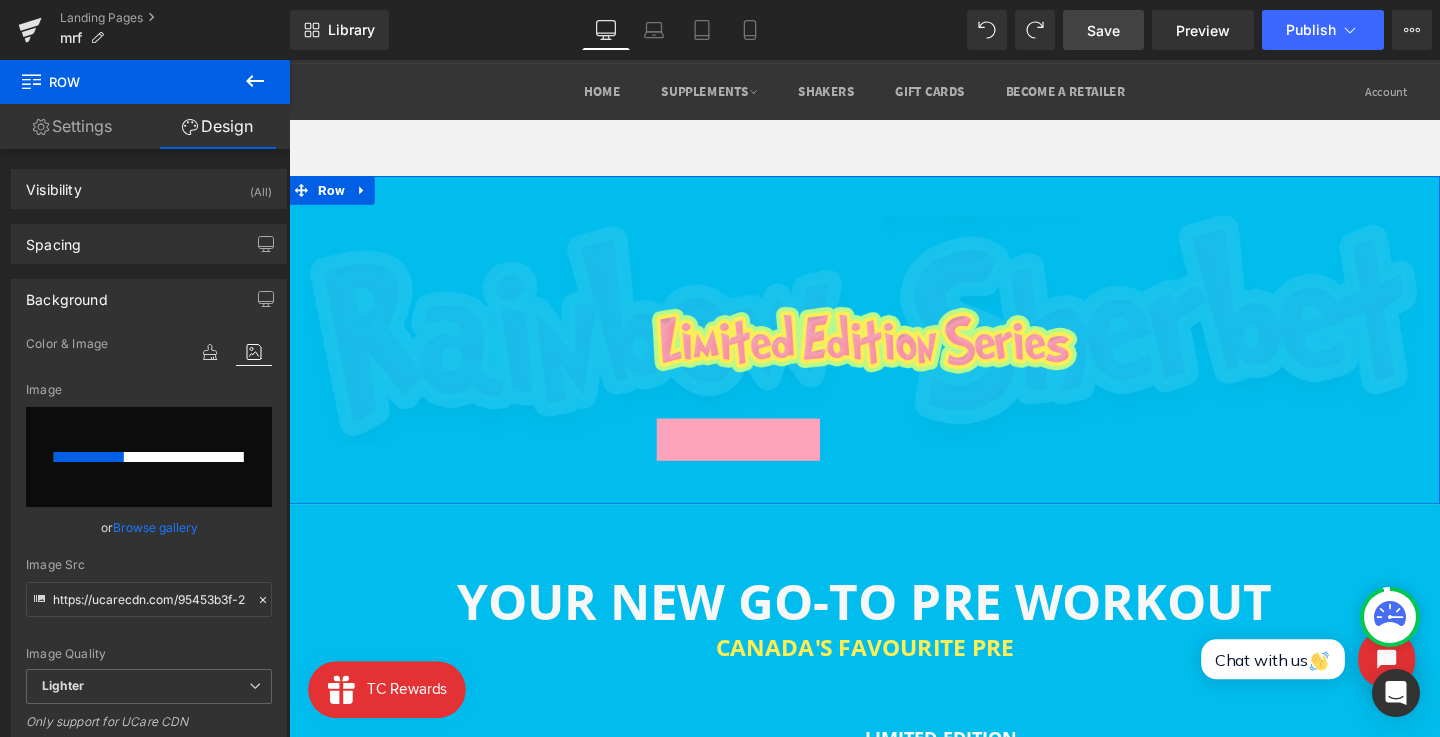 type 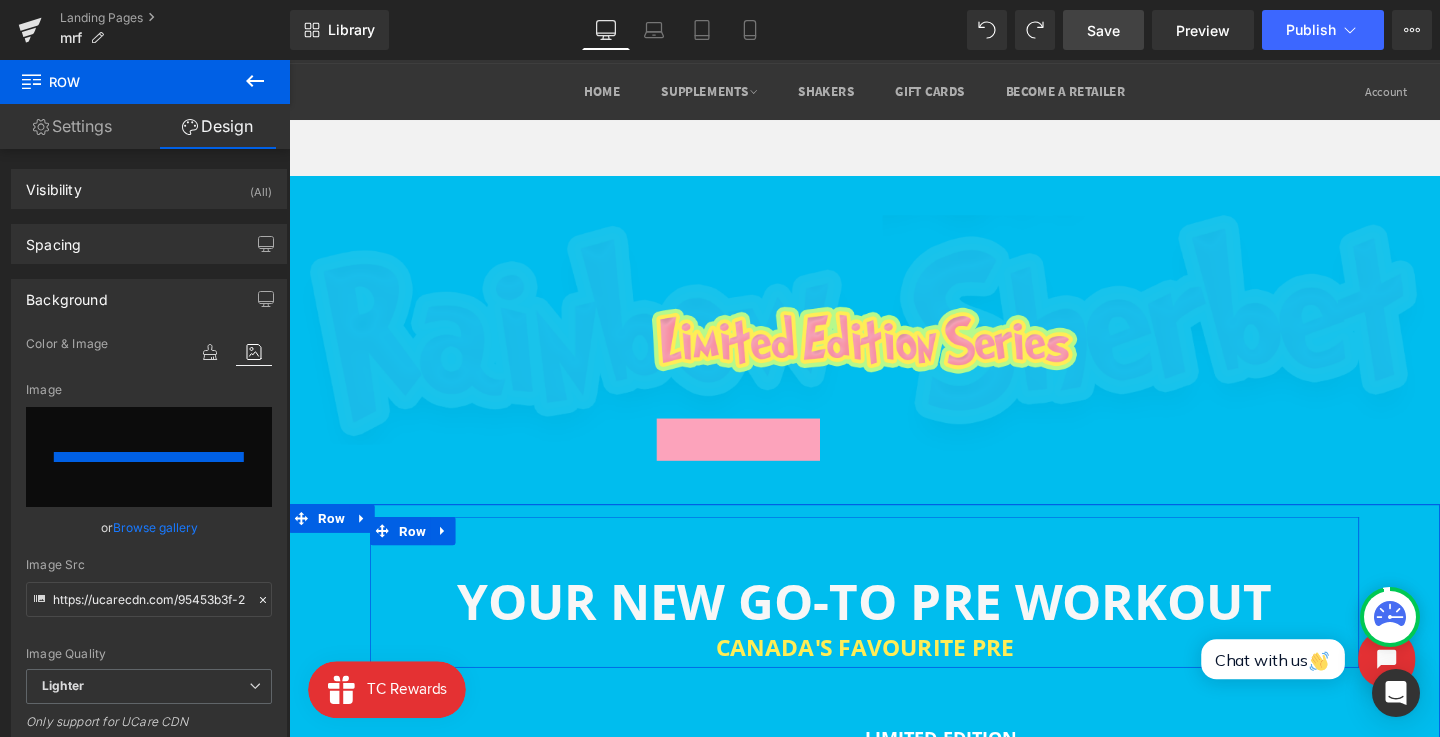 type on "https://ucarecdn.com/b0b08061-89e9-4394-9520-0f544c601497/-/format/auto/-/preview/3000x3000/-/quality/lighter/blue_freezie_PNG.png" 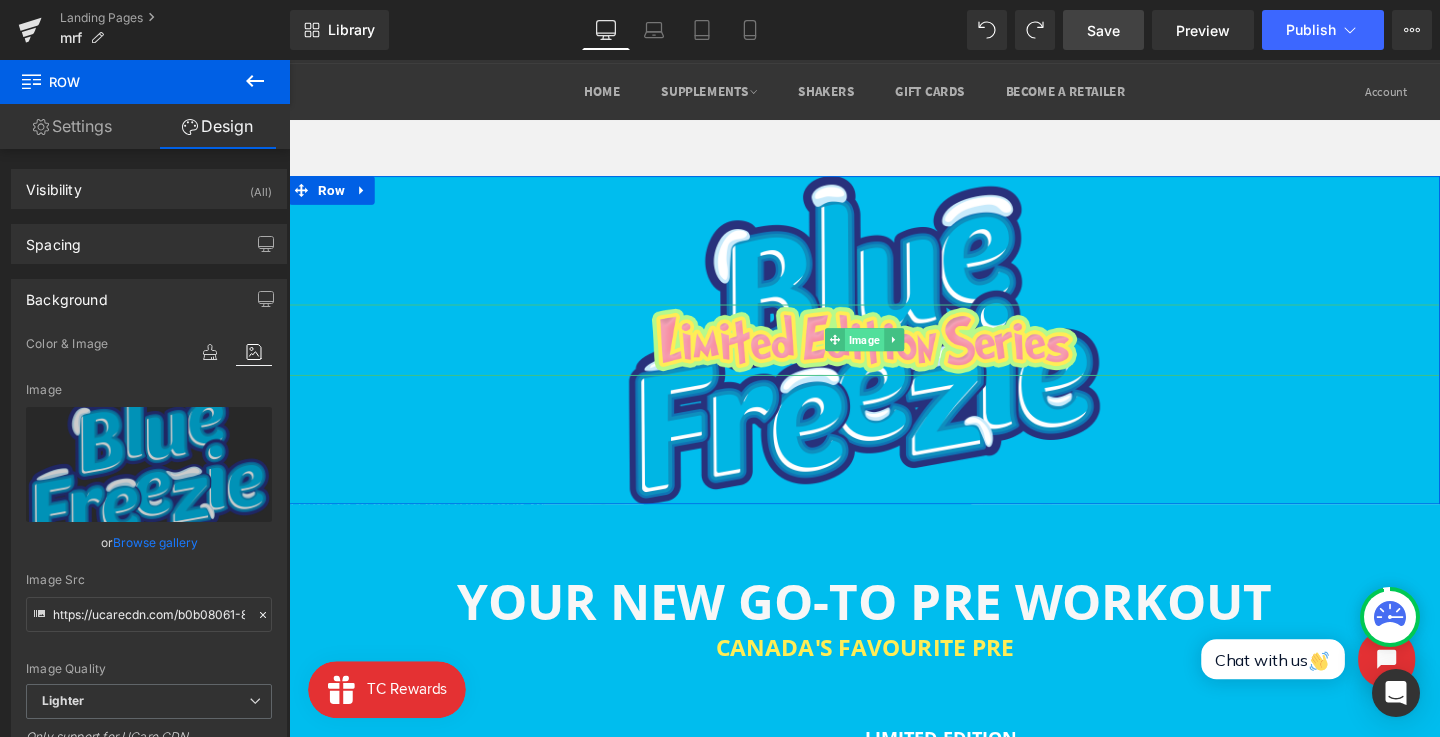 click on "Image" at bounding box center [893, 354] 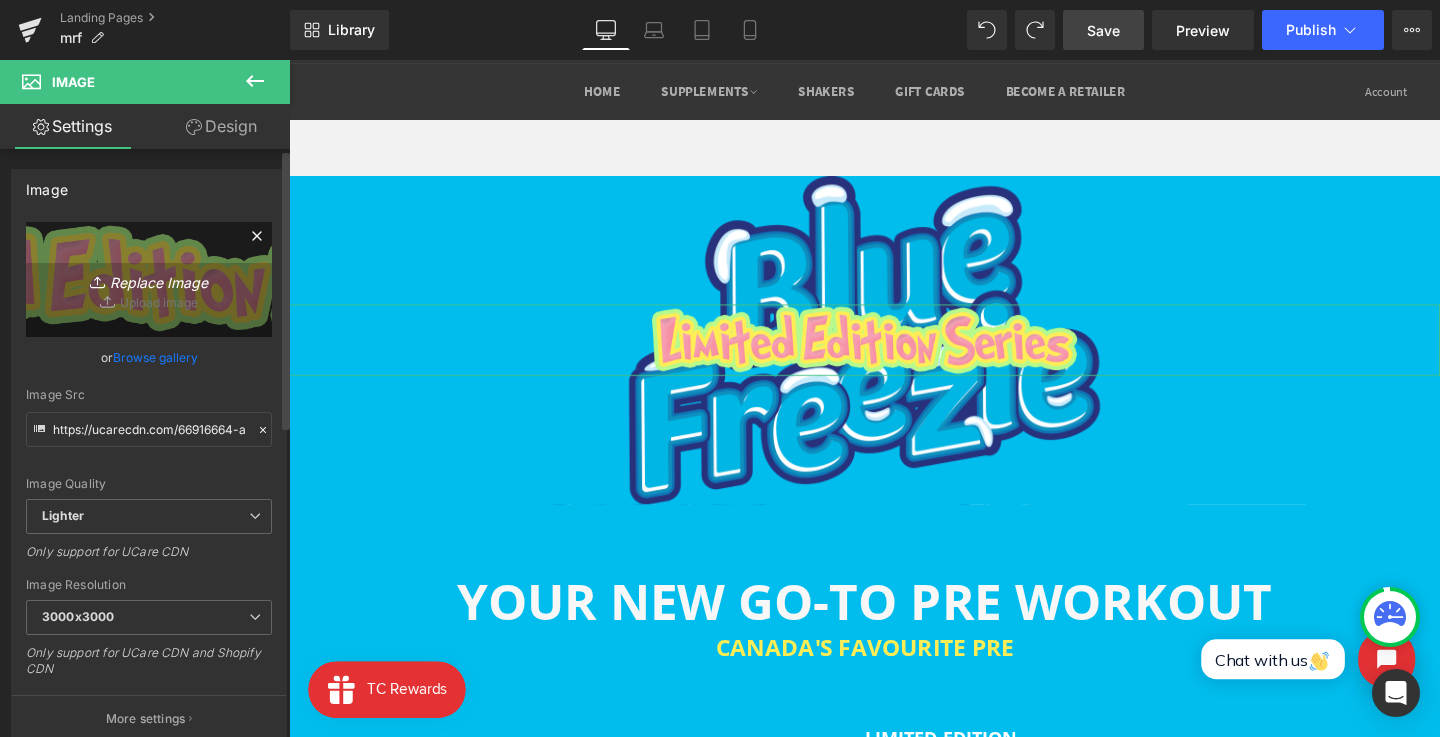 click on "Replace Image" at bounding box center (149, 279) 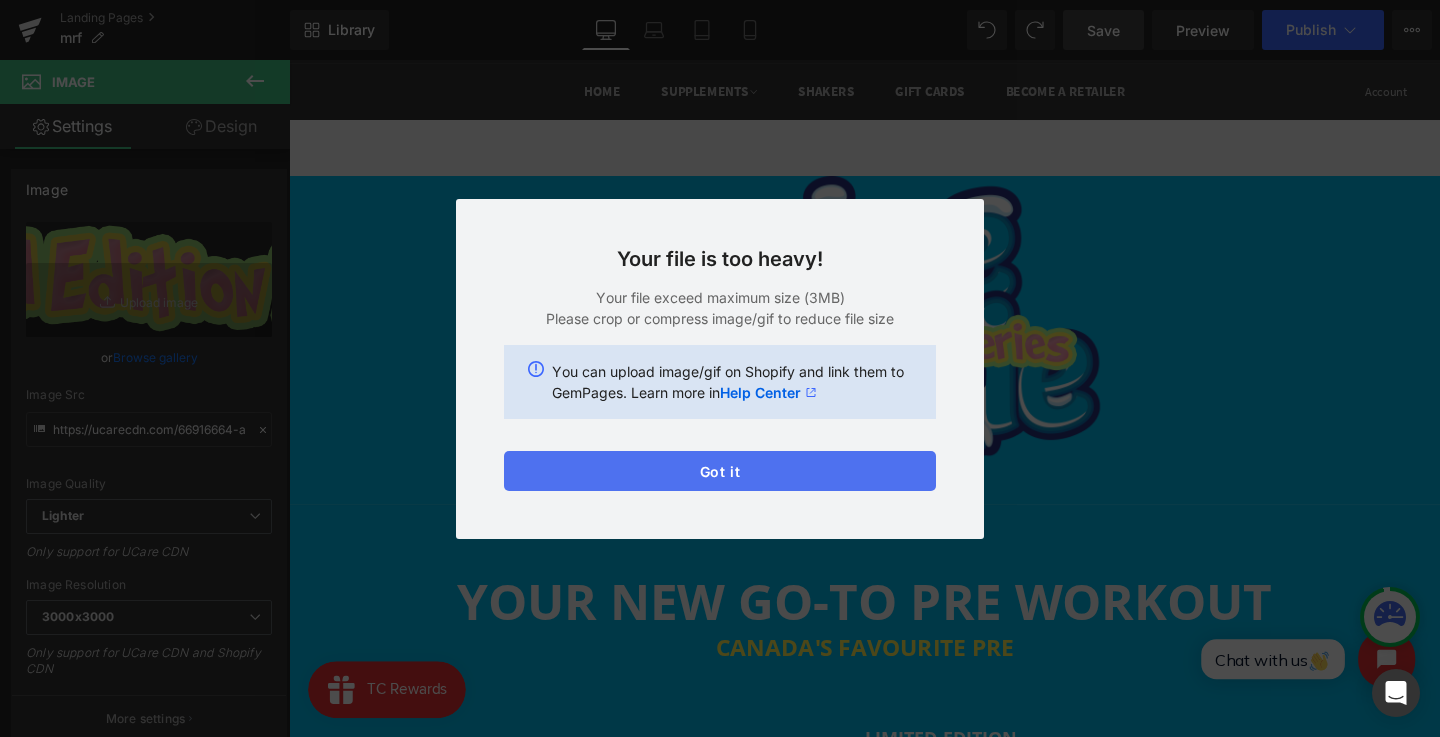 click on "Got it" at bounding box center [720, 471] 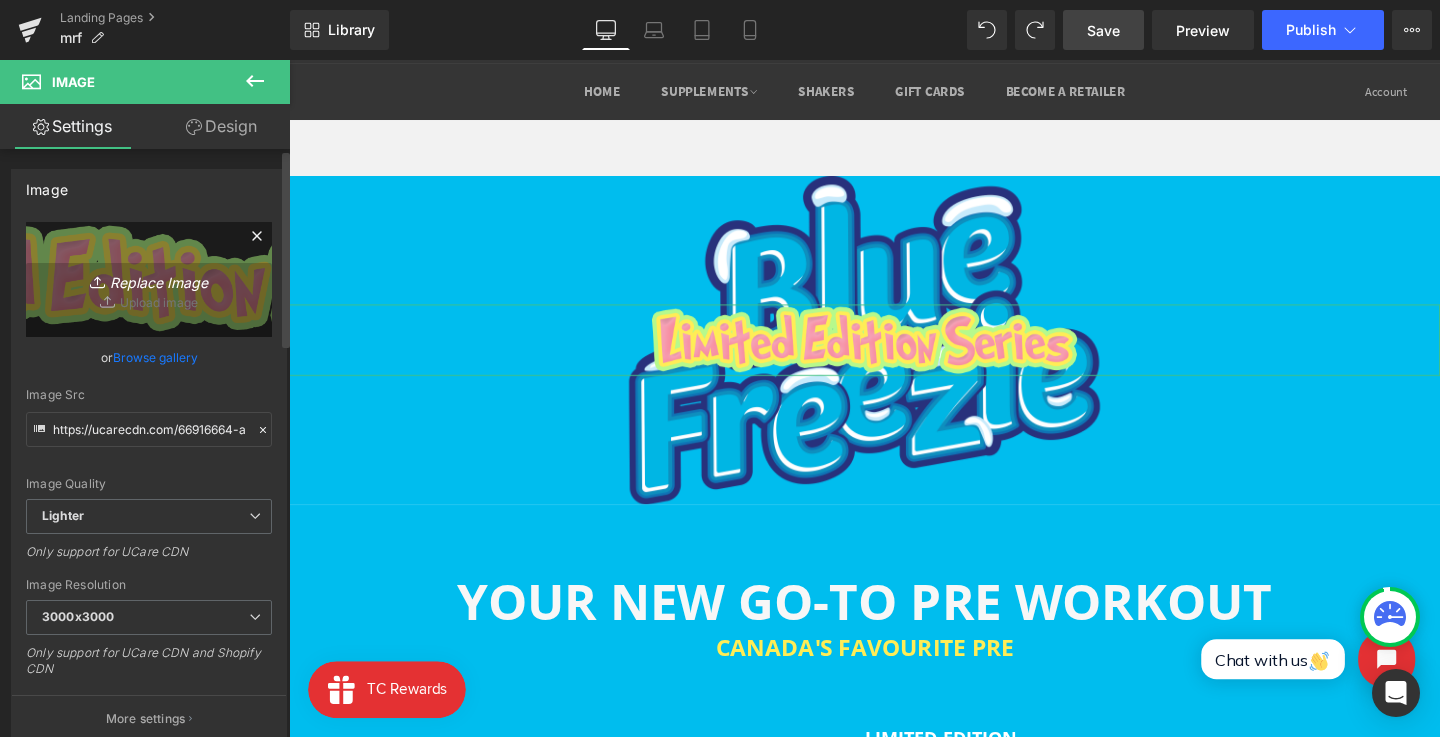 click on "Replace Image" at bounding box center [149, 279] 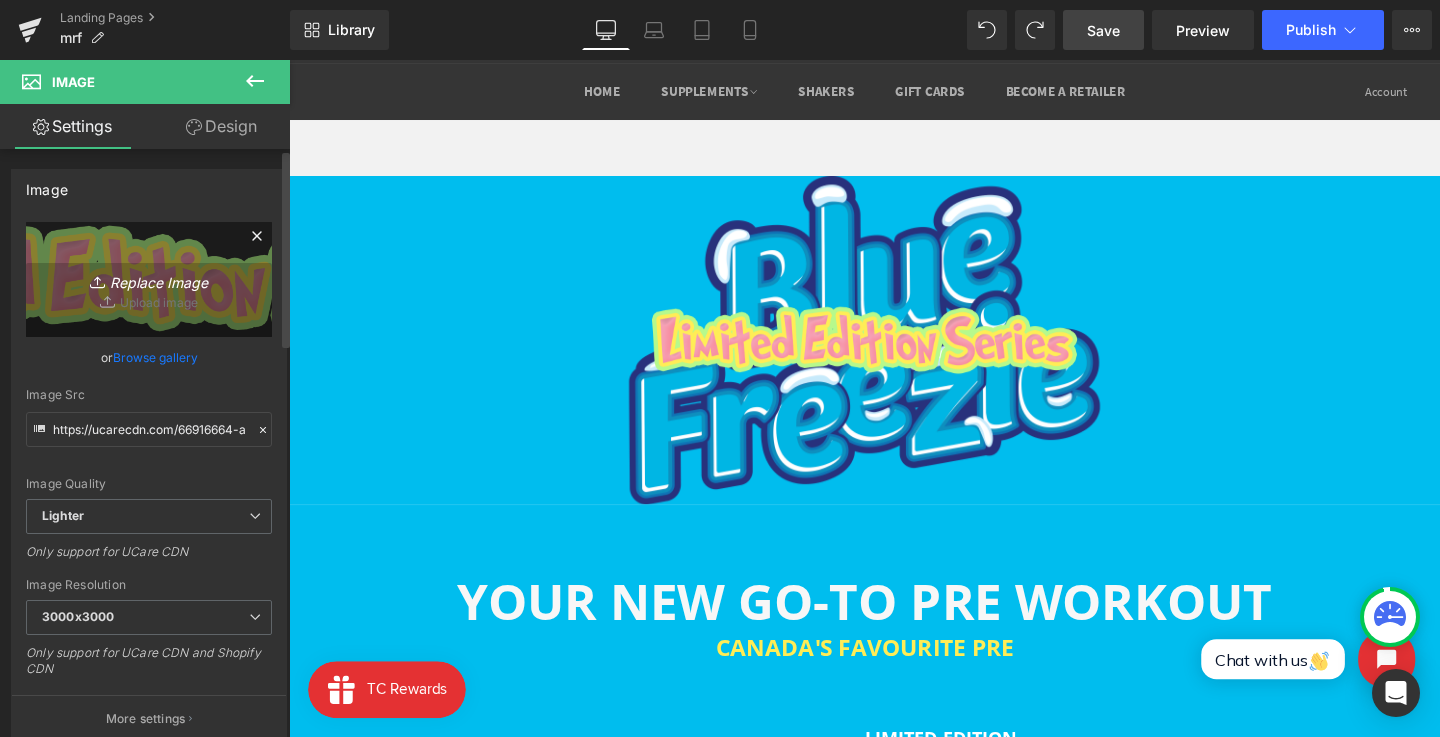 type on "C:\fakepath\02 (2) 2.png" 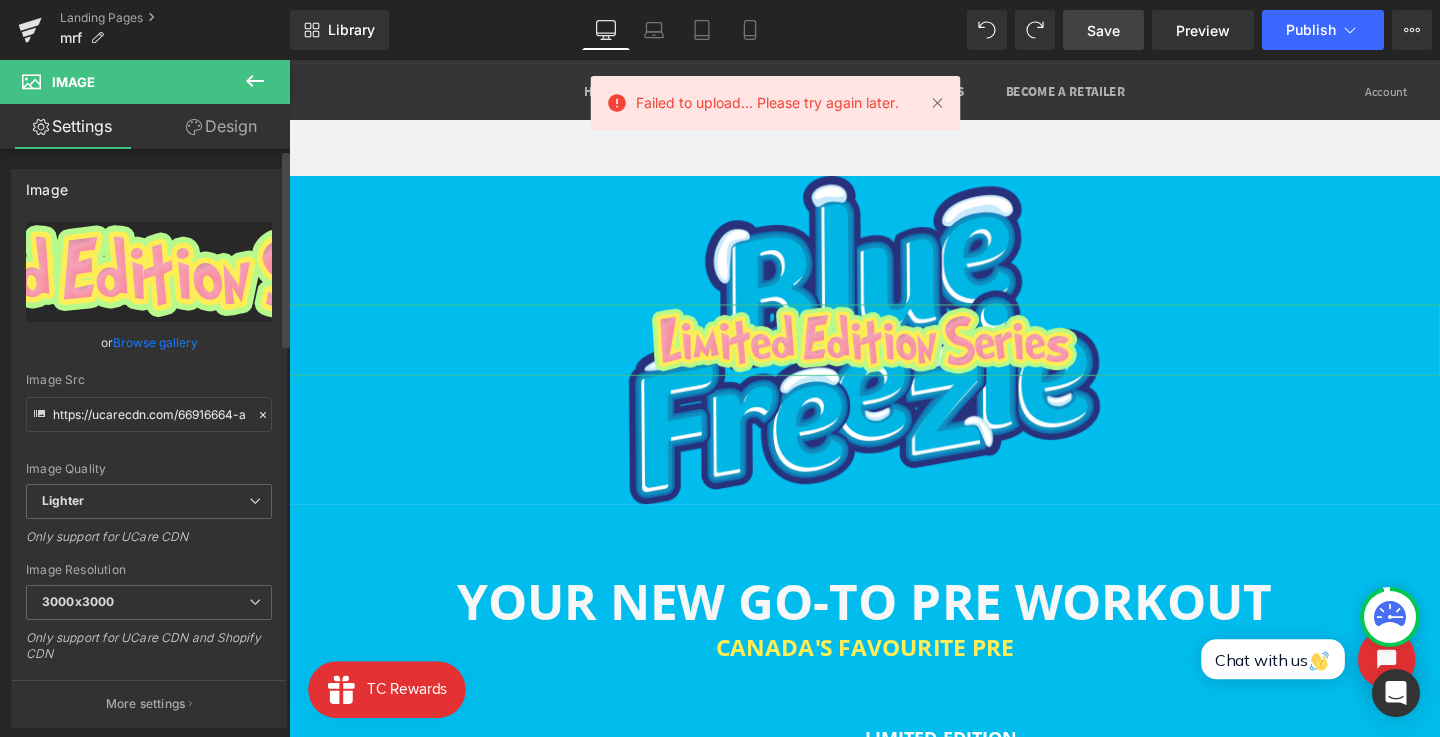 click at bounding box center [149, 272] 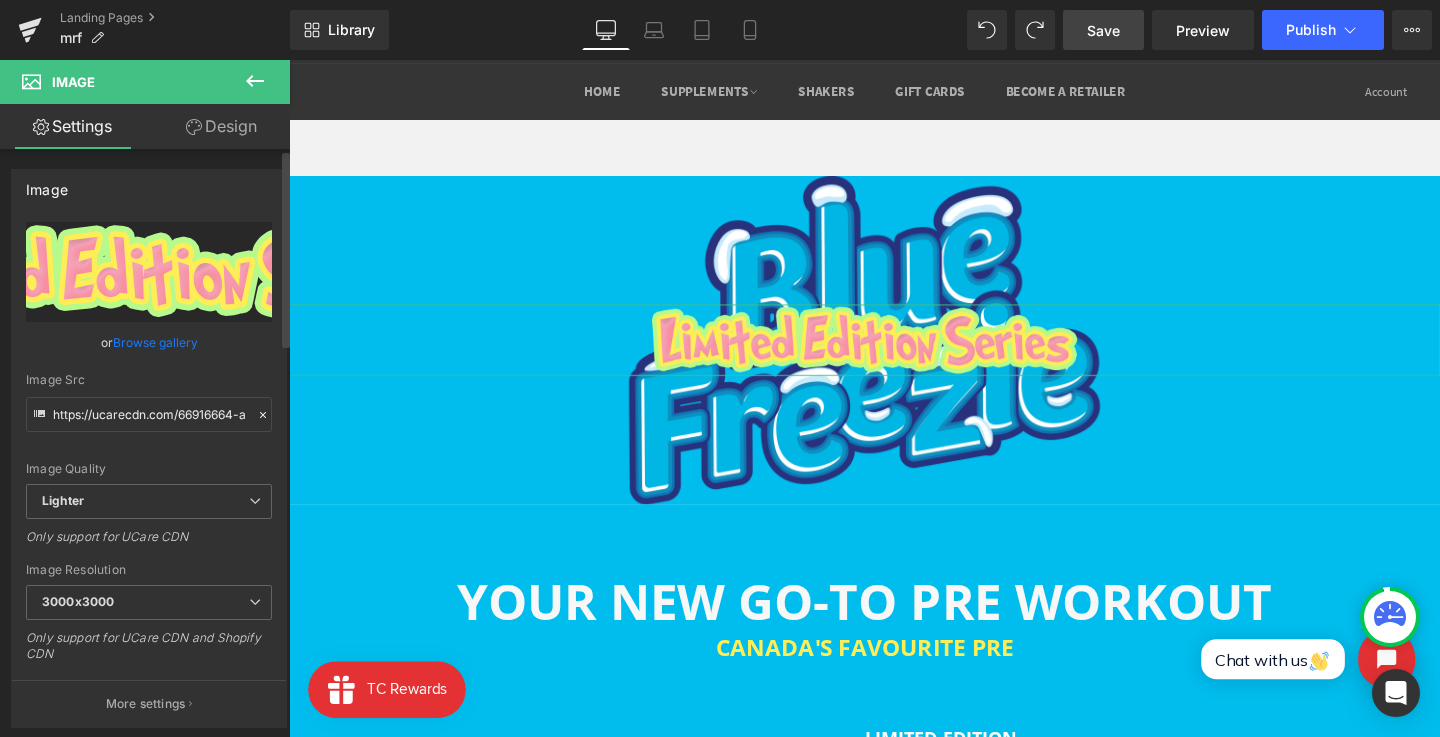 click at bounding box center (149, 272) 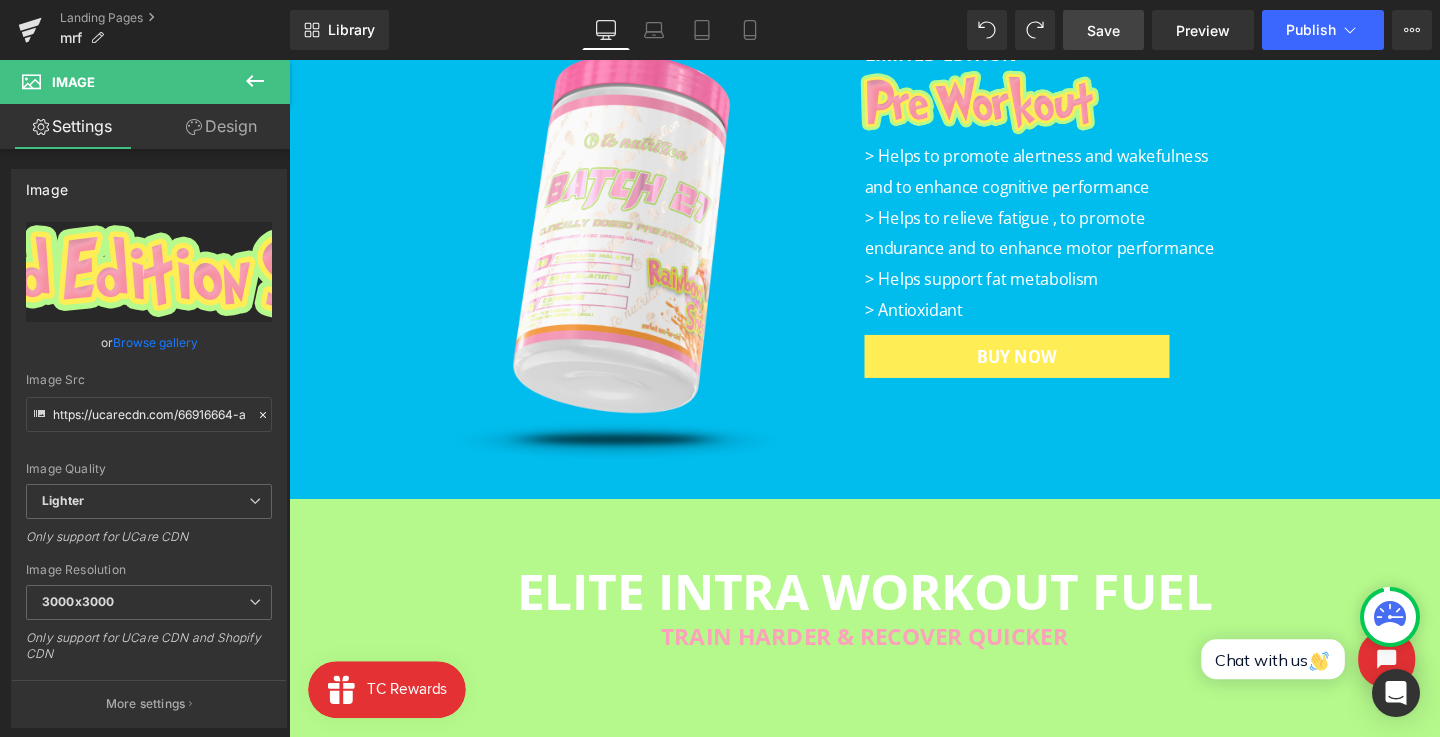 scroll, scrollTop: 0, scrollLeft: 0, axis: both 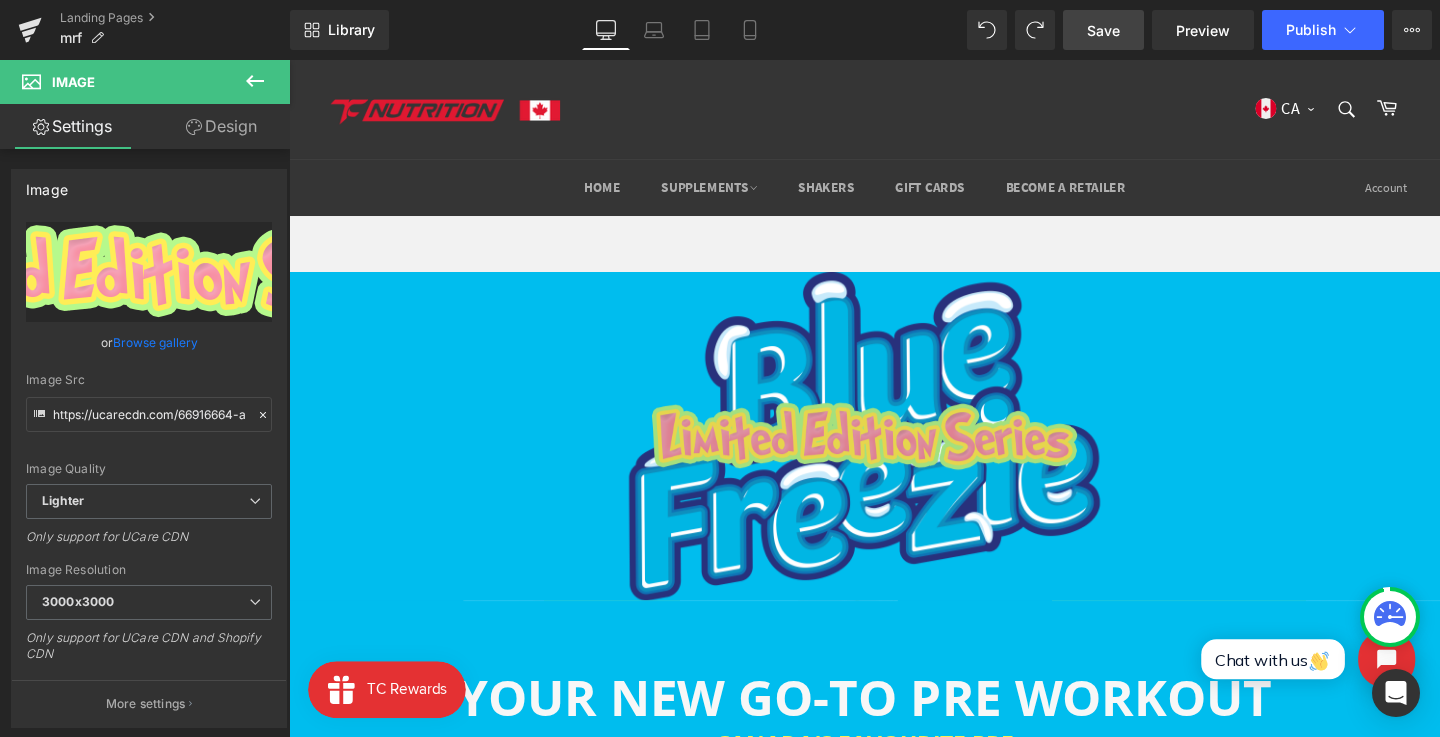 click at bounding box center [894, 455] 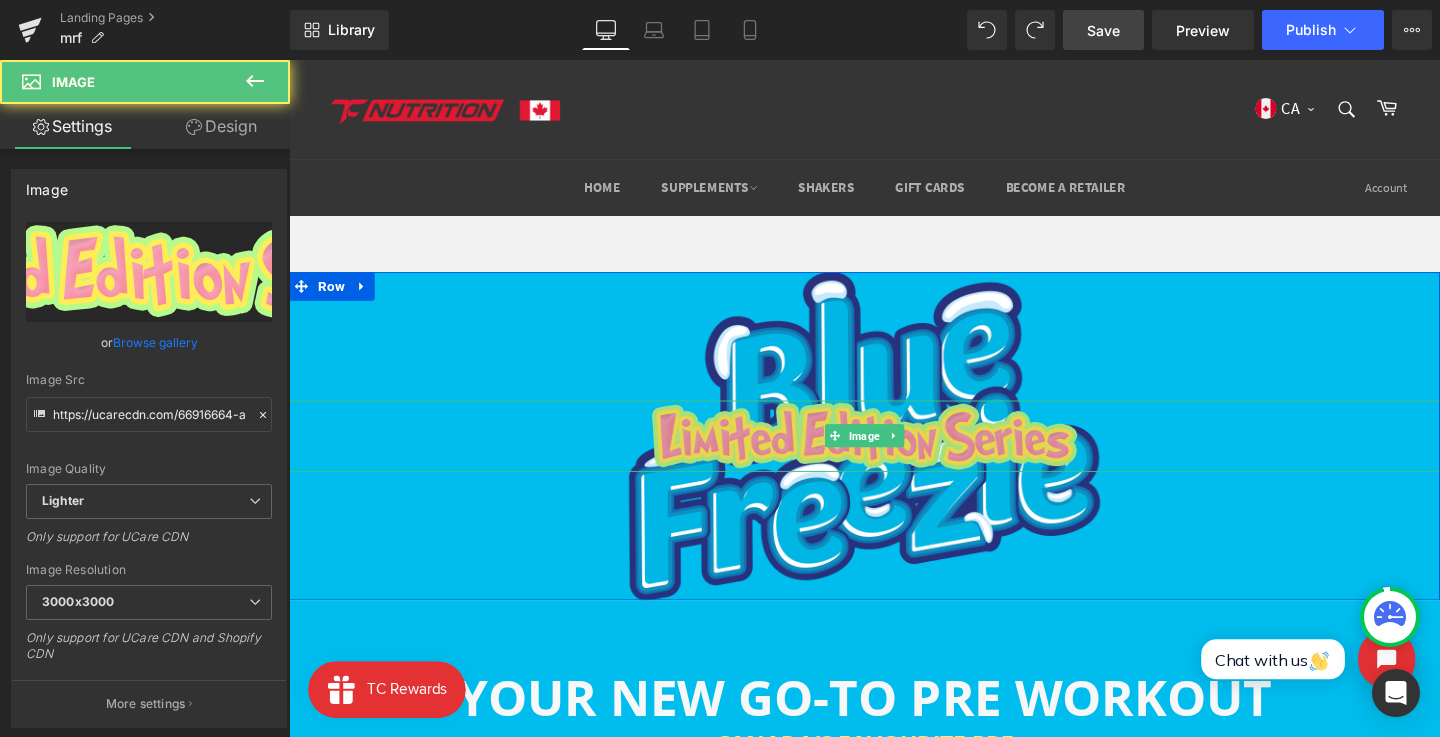 click at bounding box center (894, 455) 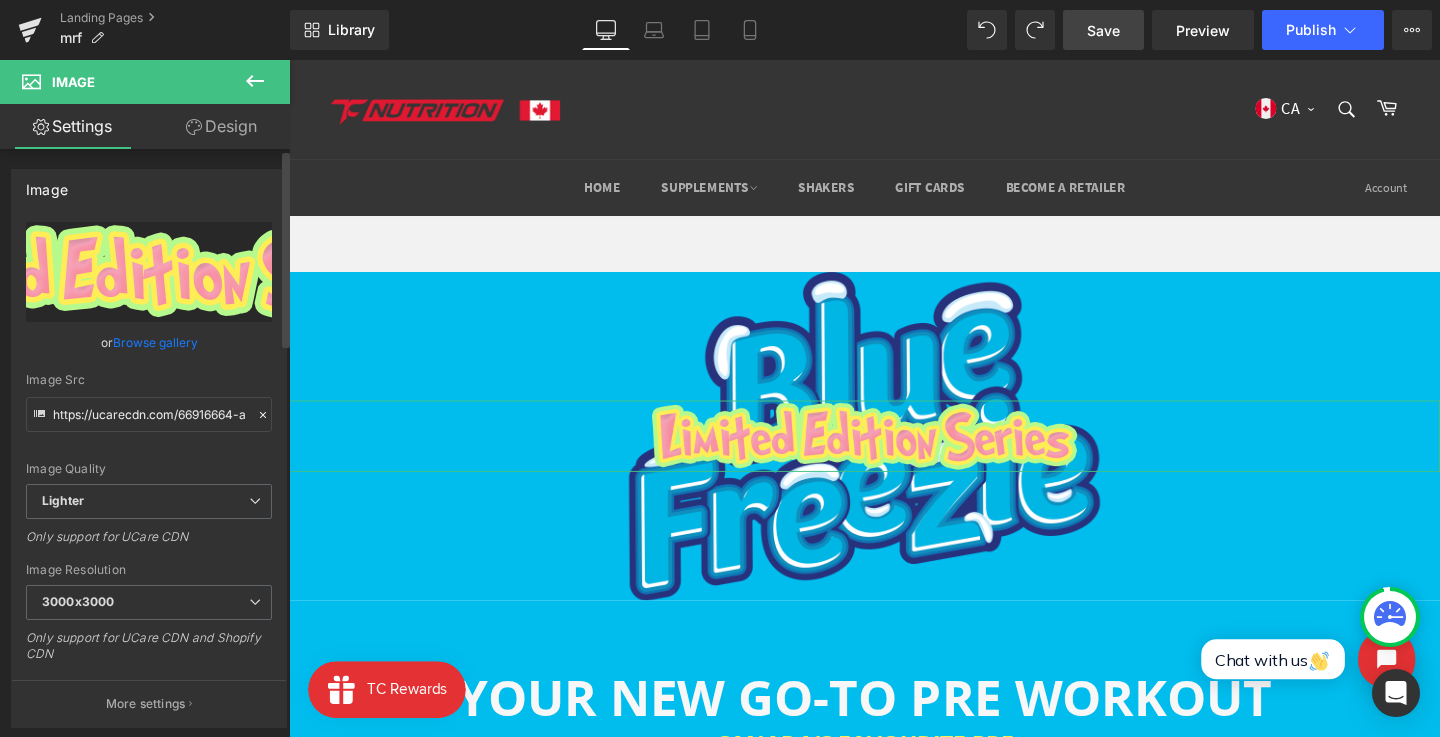 click on "Browse gallery" at bounding box center [155, 342] 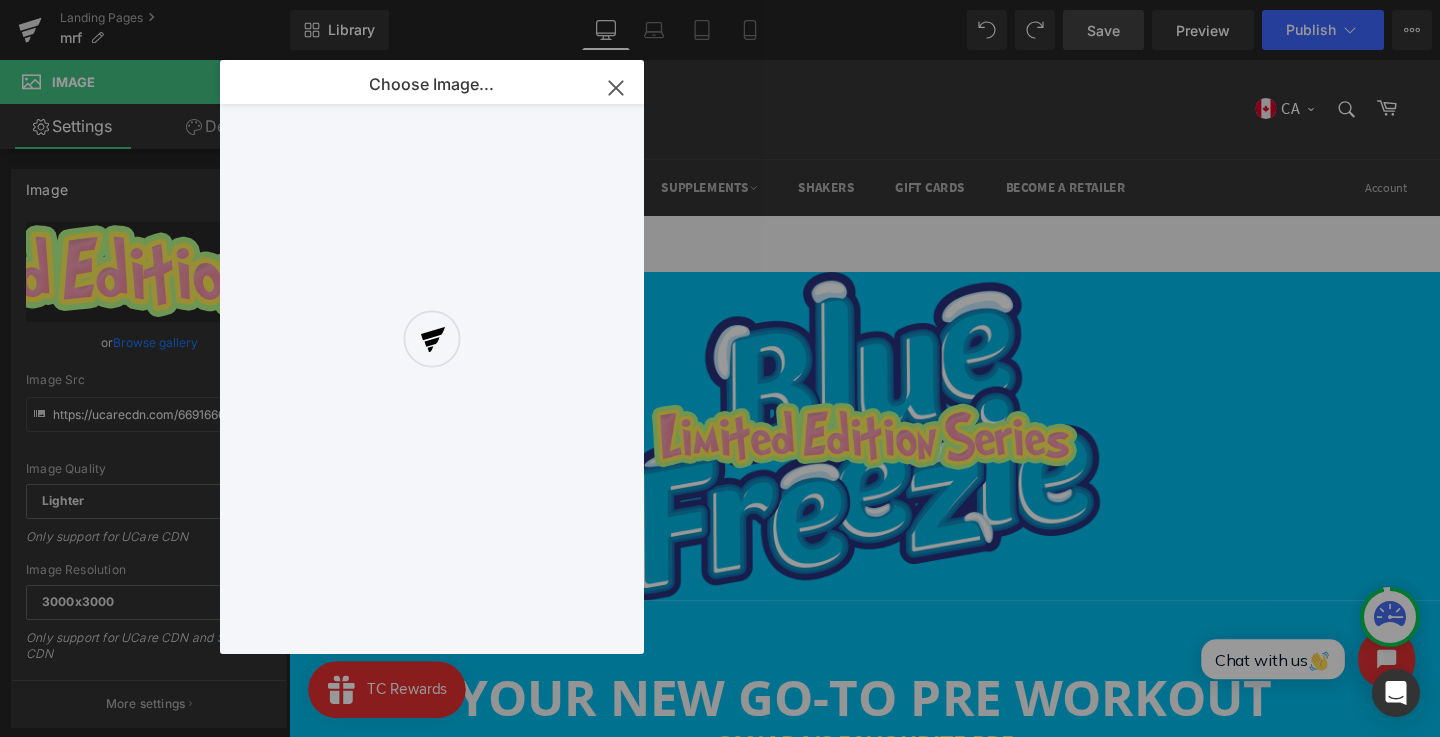 click at bounding box center (432, 357) 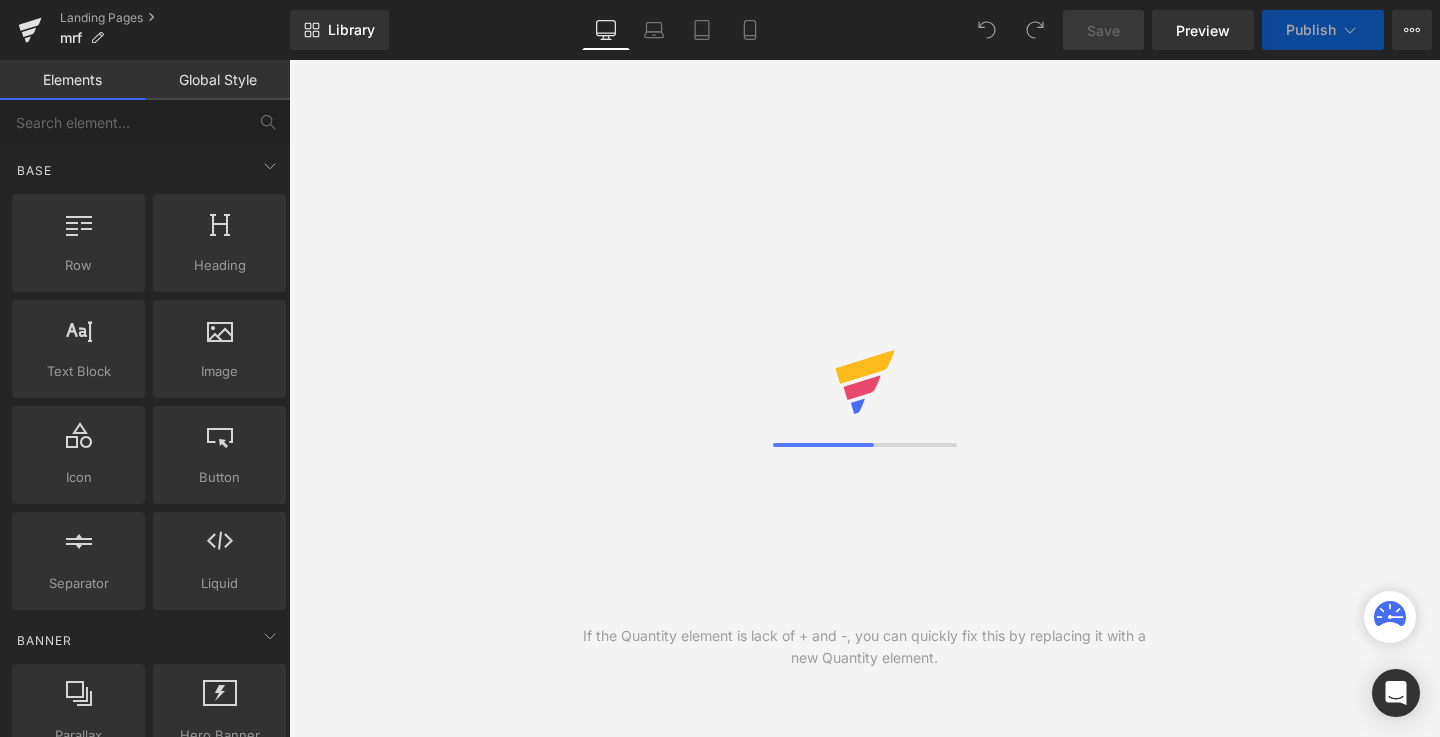 scroll, scrollTop: 0, scrollLeft: 0, axis: both 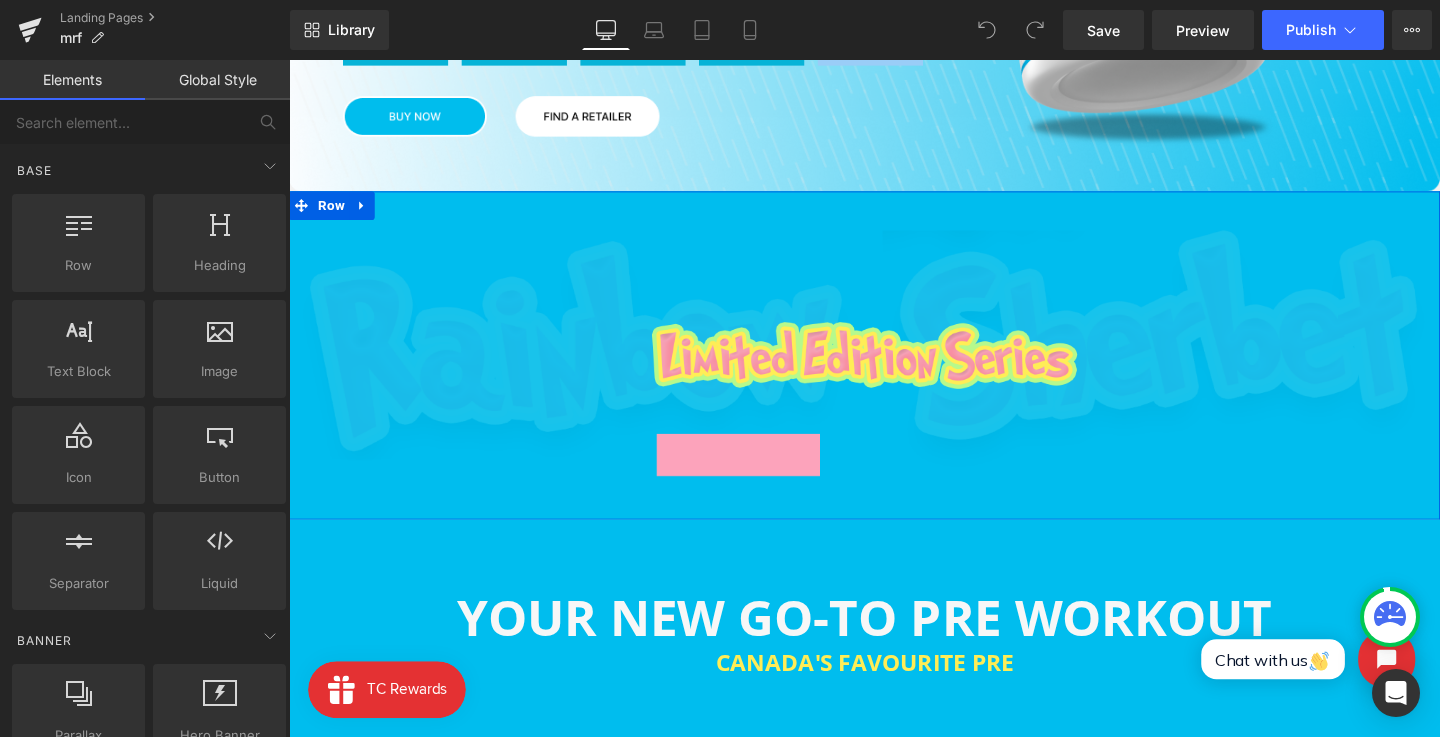click on "Image" at bounding box center [894, 370] 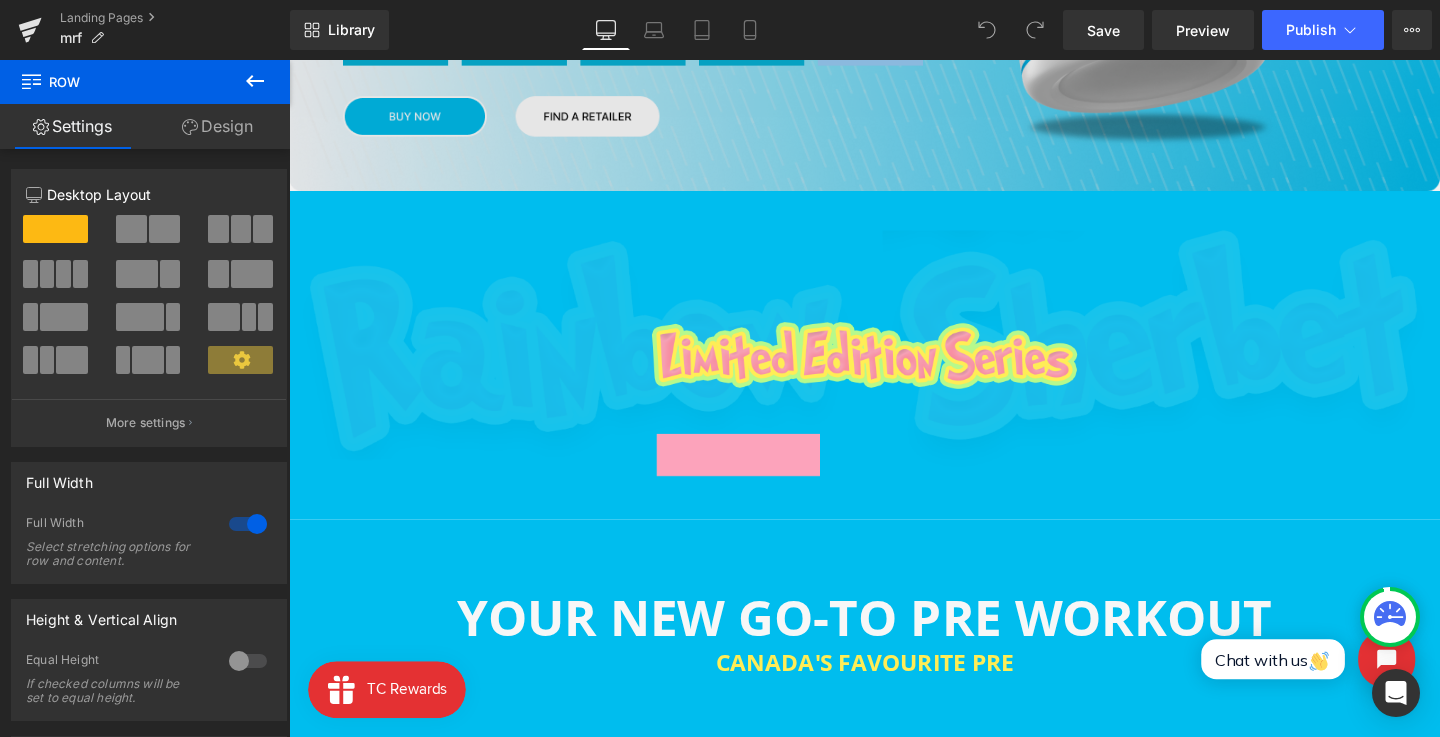 click at bounding box center (289, 60) 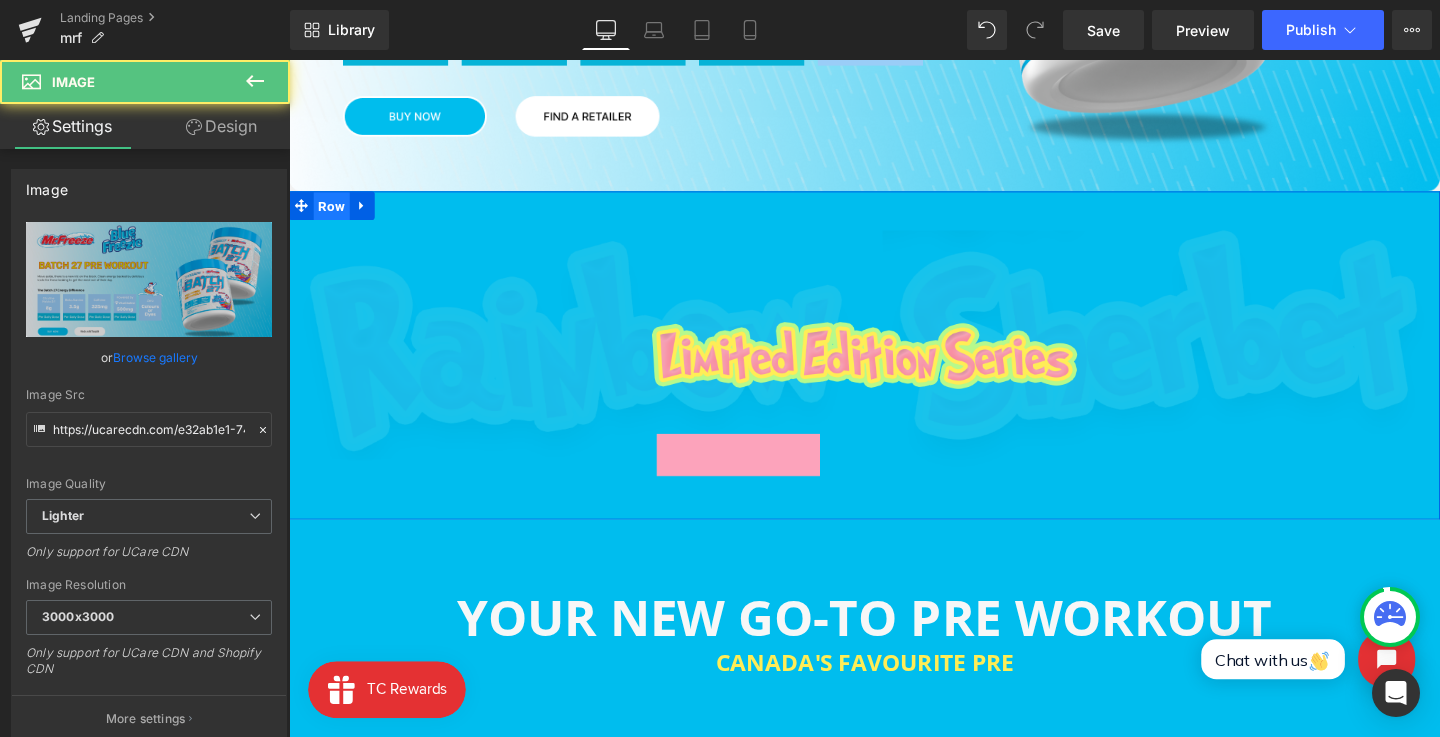 click on "Row" at bounding box center (334, 214) 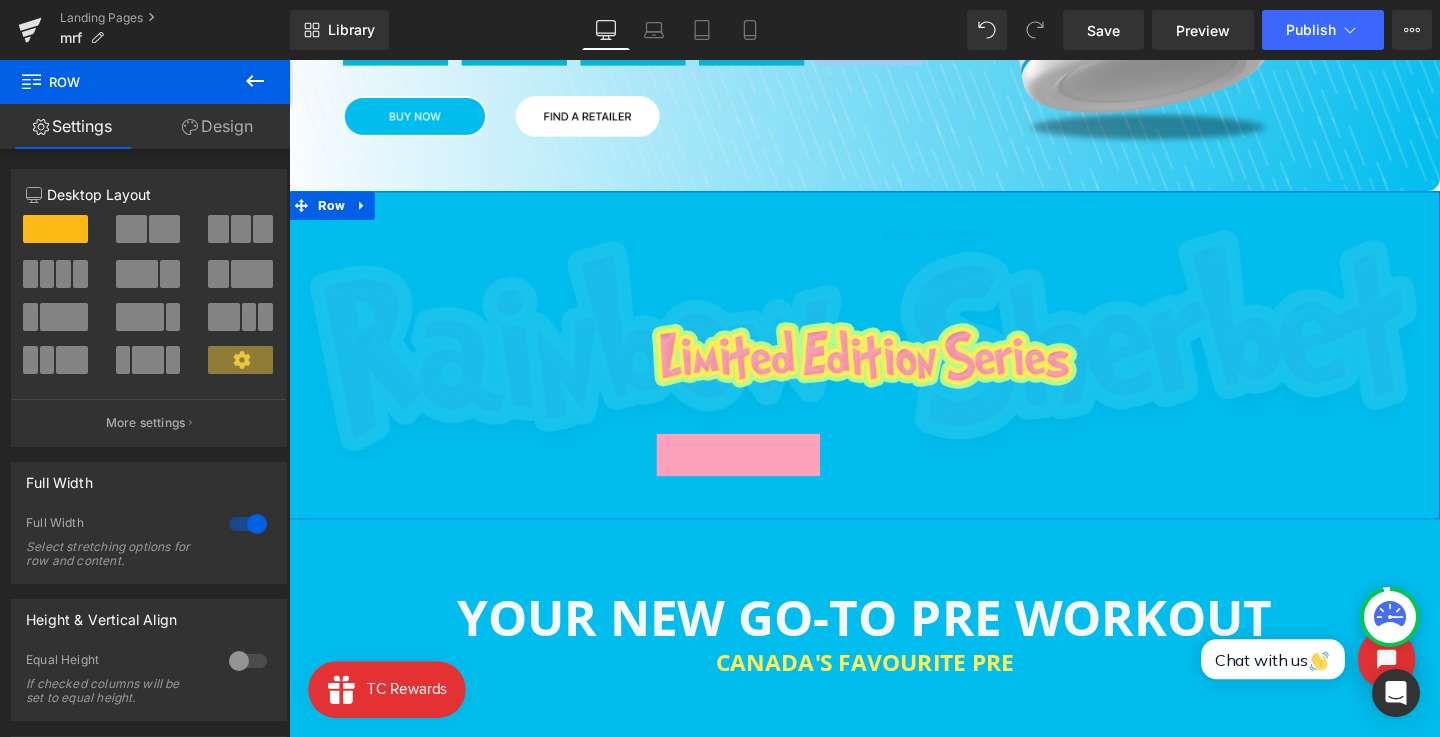 click on "Design" at bounding box center (217, 126) 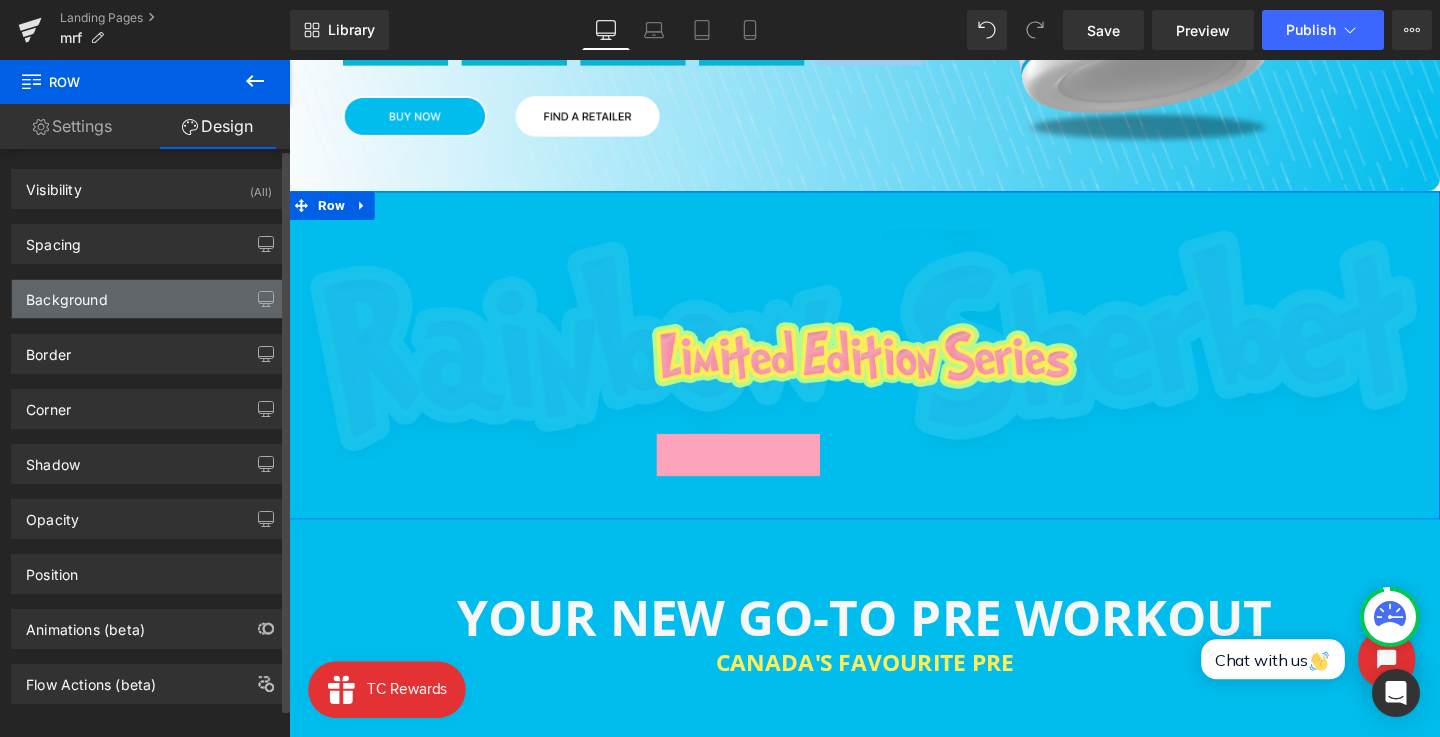 click on "Background" at bounding box center [149, 299] 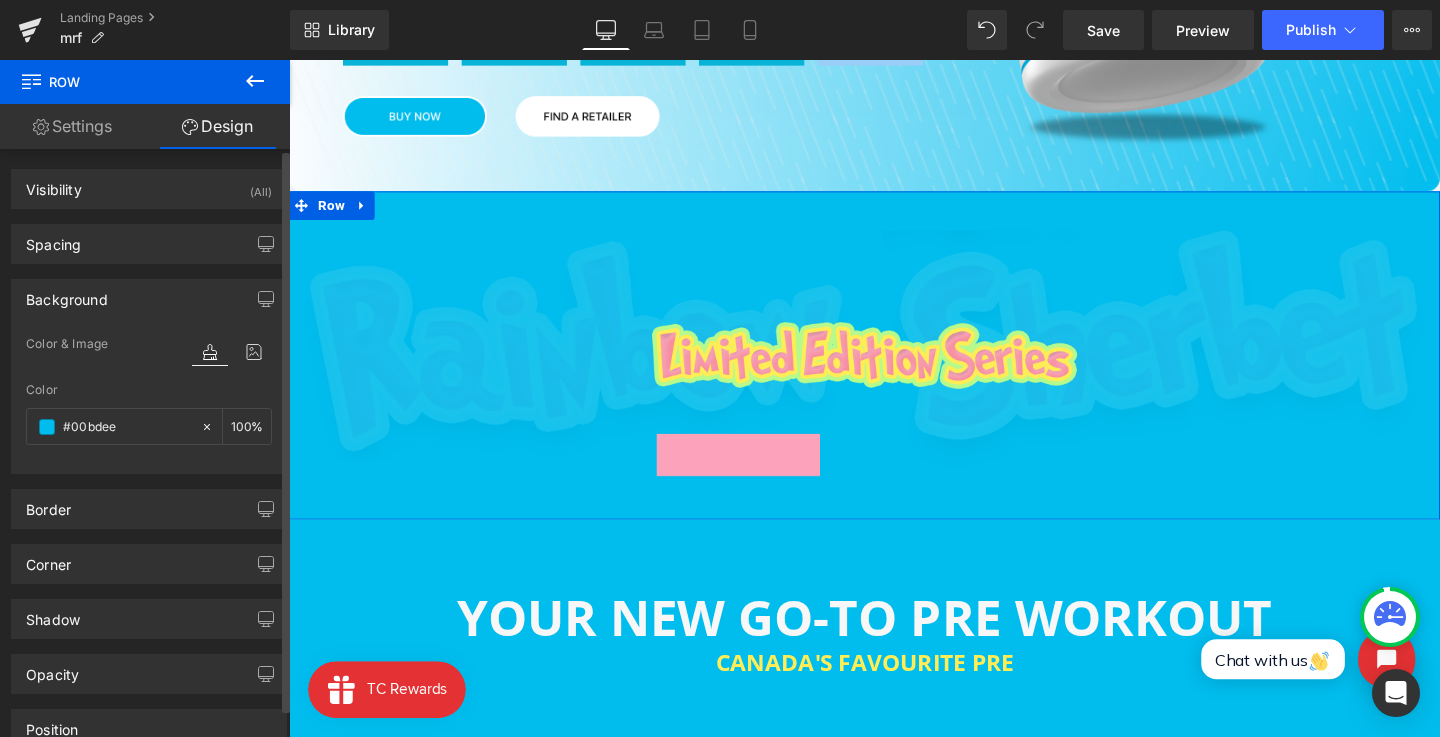 click at bounding box center (232, 351) 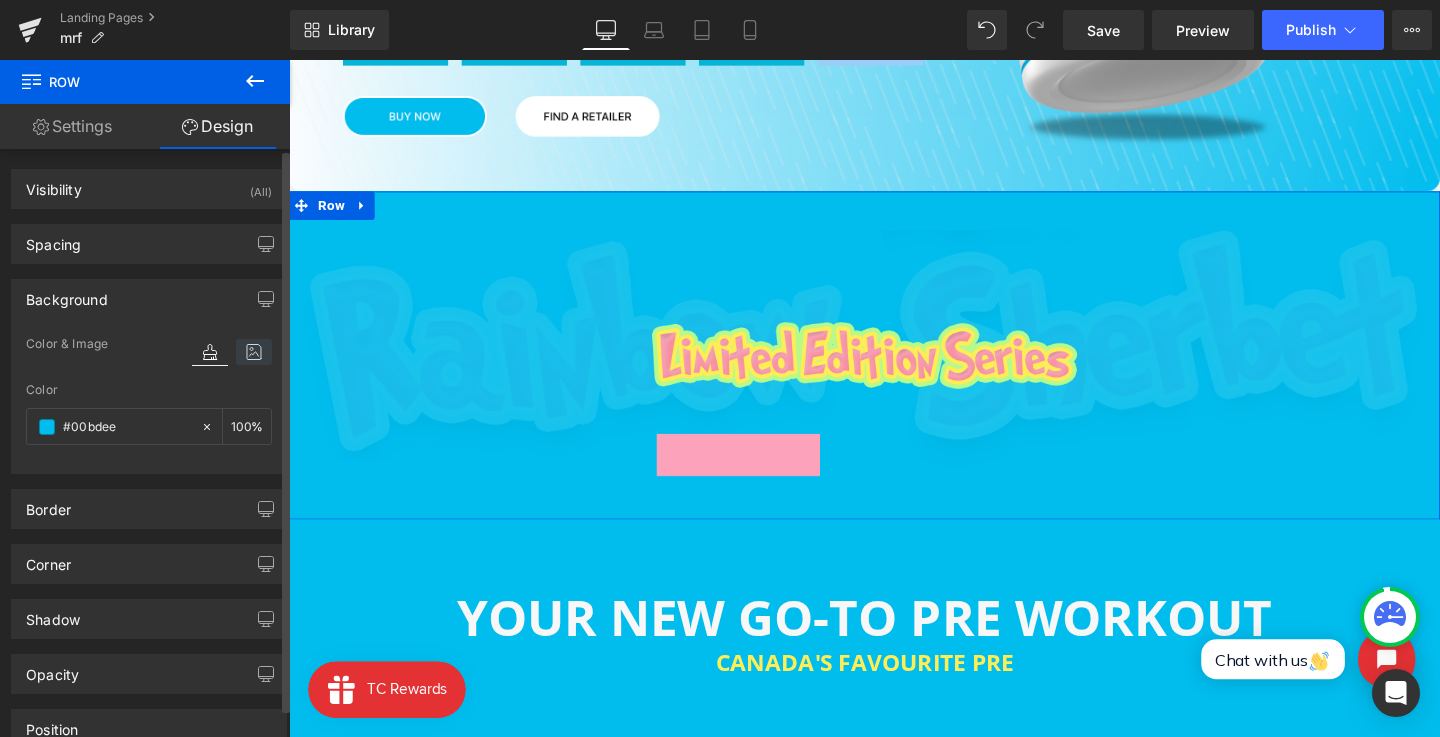 click at bounding box center (254, 352) 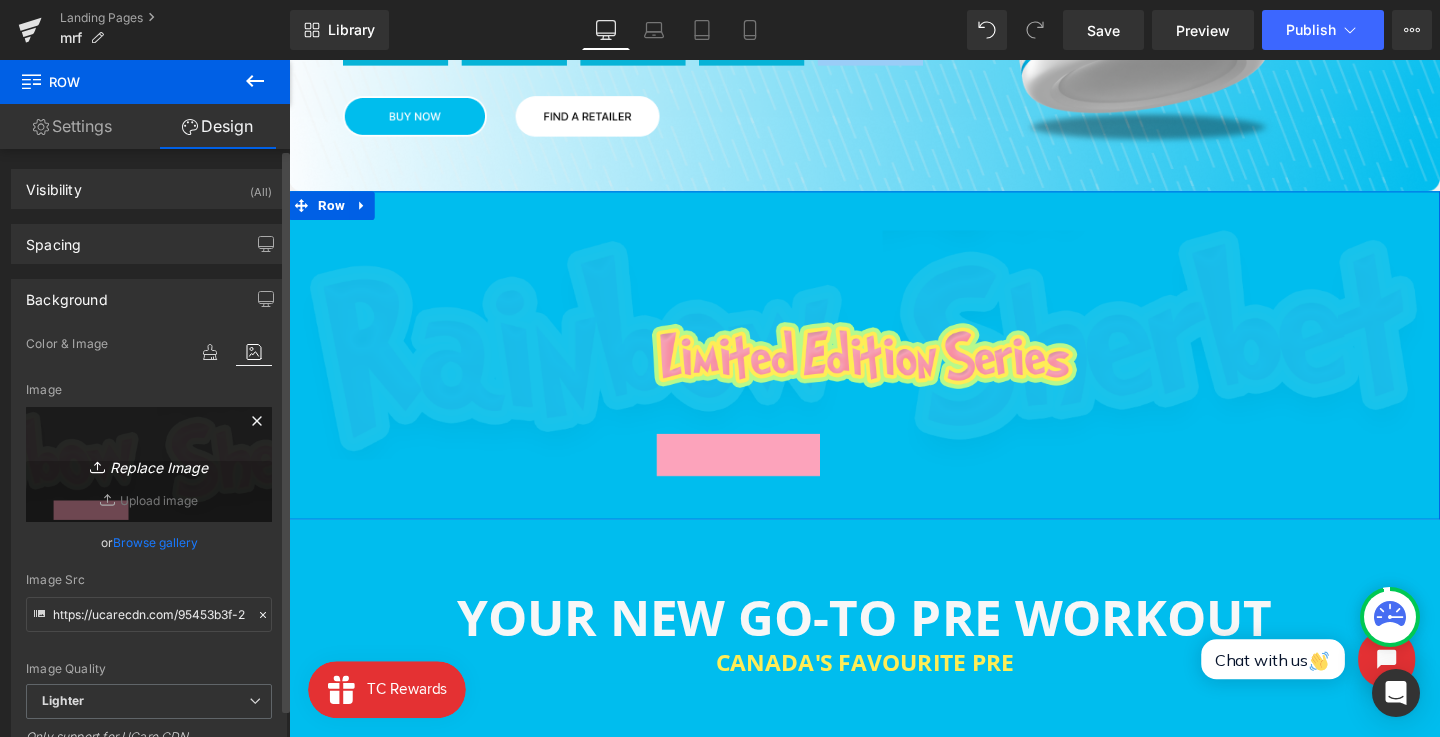 click on "Replace Image" at bounding box center (149, 464) 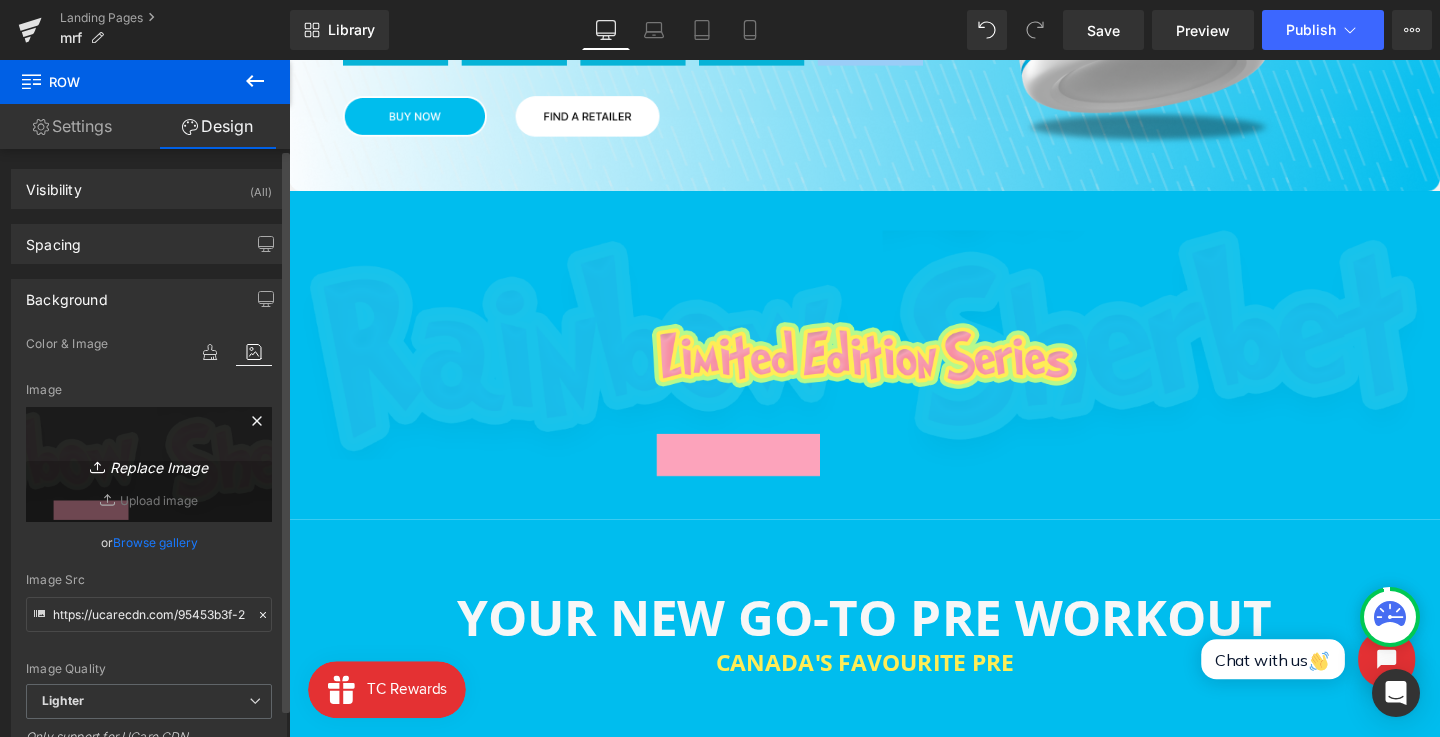 type on "C:\fakepath\blue_freezie_PNG.png" 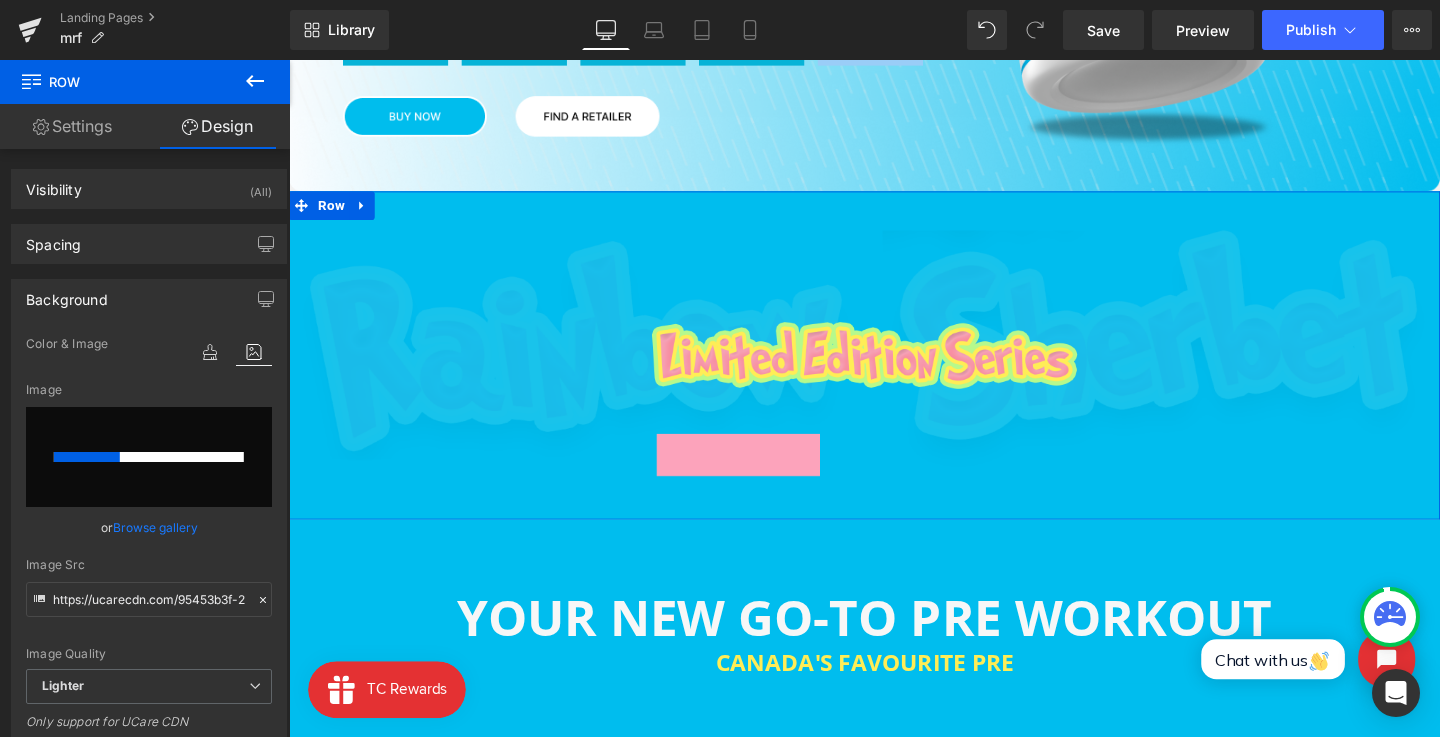 type 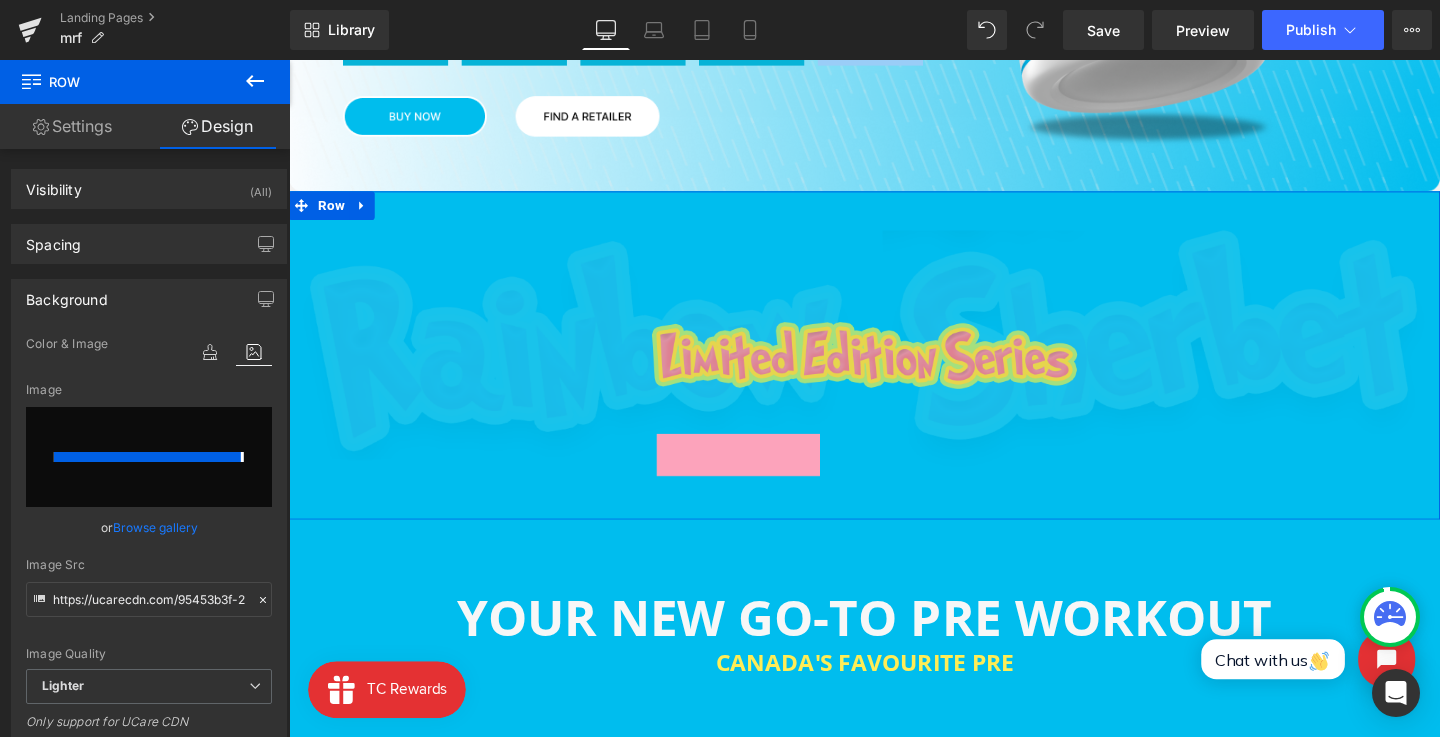 type on "https://ucarecdn.com/0c1ce5e9-7fe0-4b00-b507-75080ad96892/-/format/auto/-/preview/3000x3000/-/quality/lighter/blue_freezie_PNG.png" 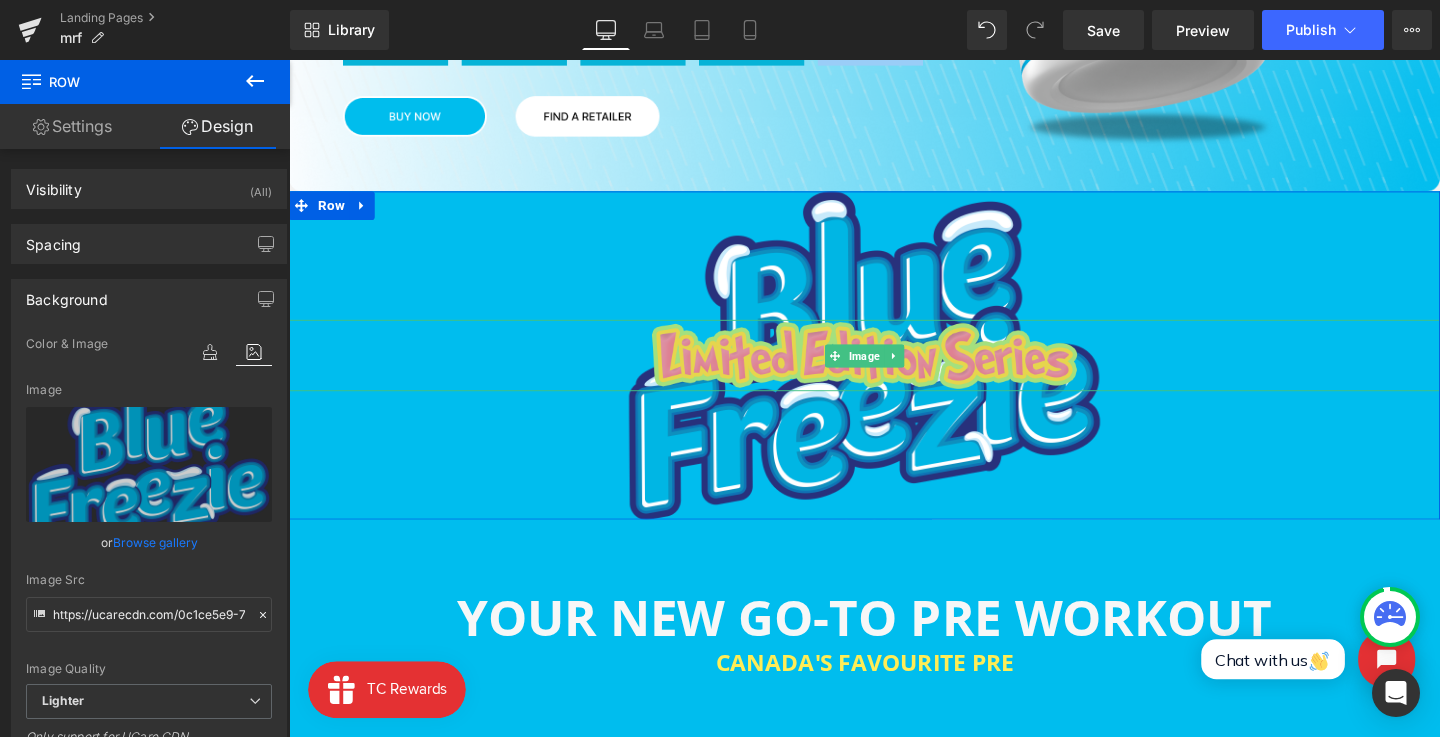 click at bounding box center (894, 370) 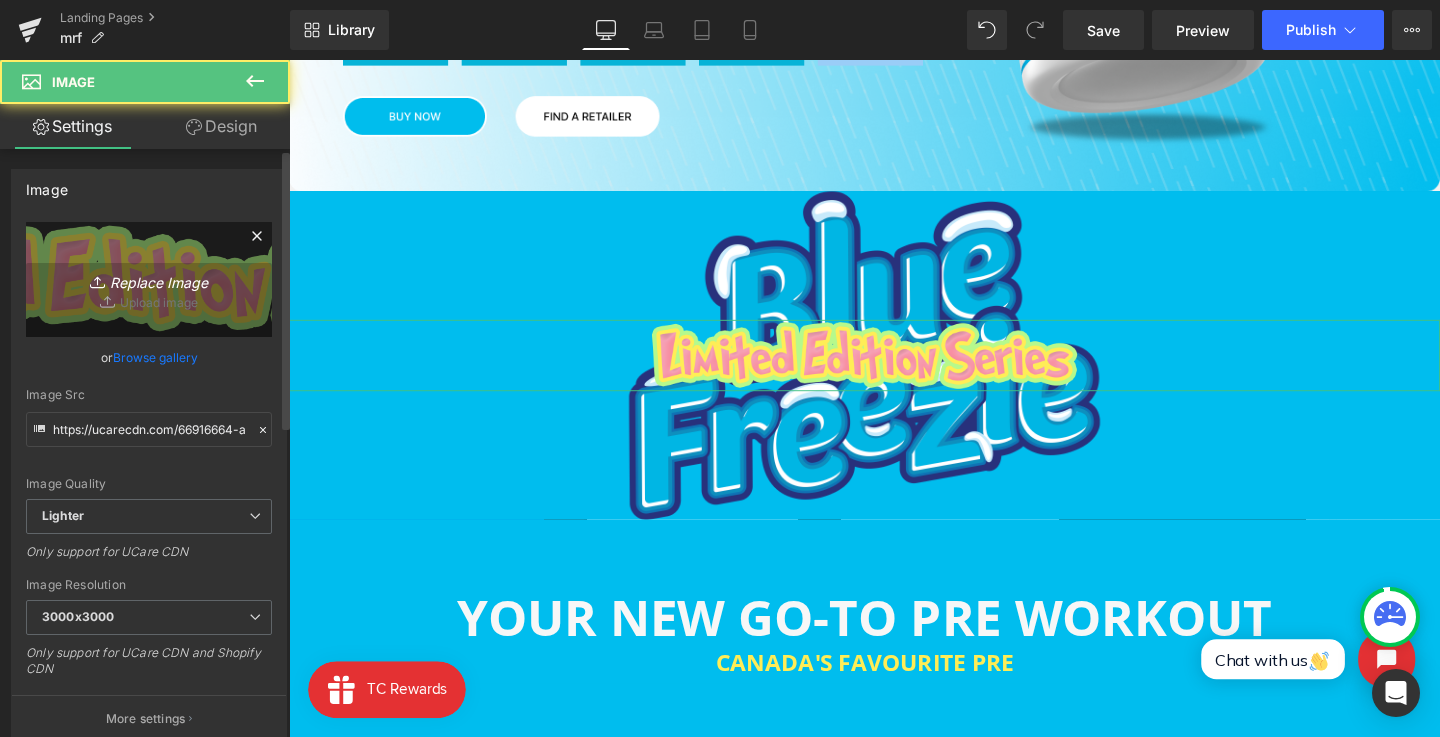 click on "Replace Image" at bounding box center (149, 279) 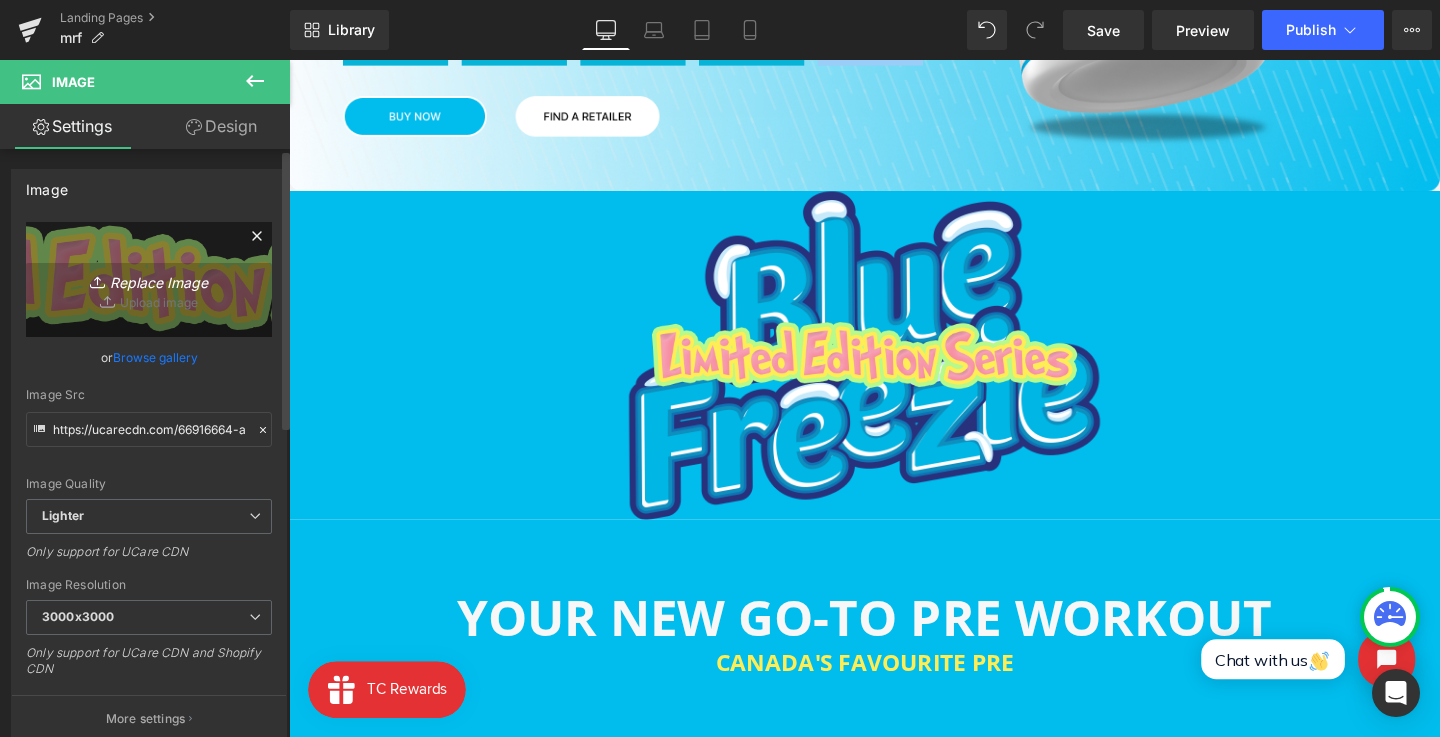 type on "C:\fakepath\02 (2) 2.png" 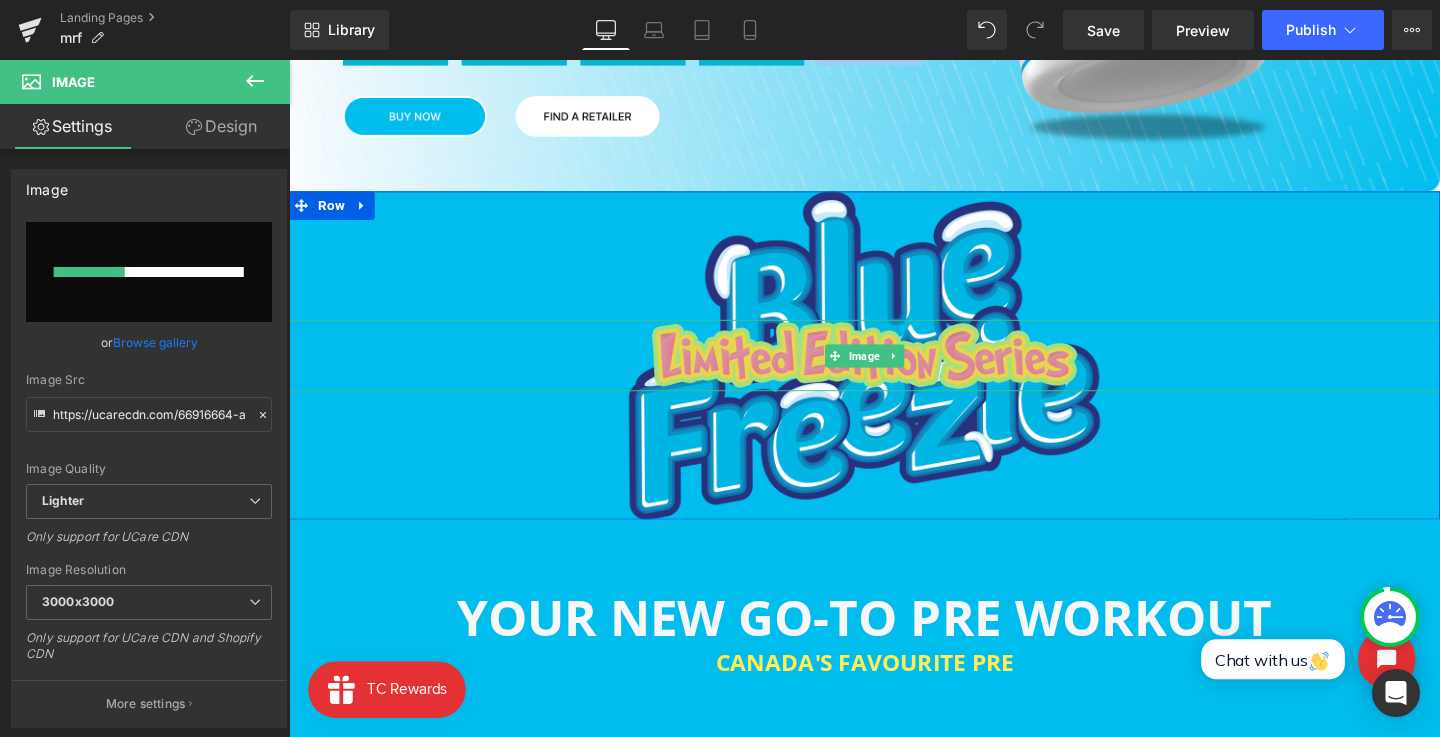 type 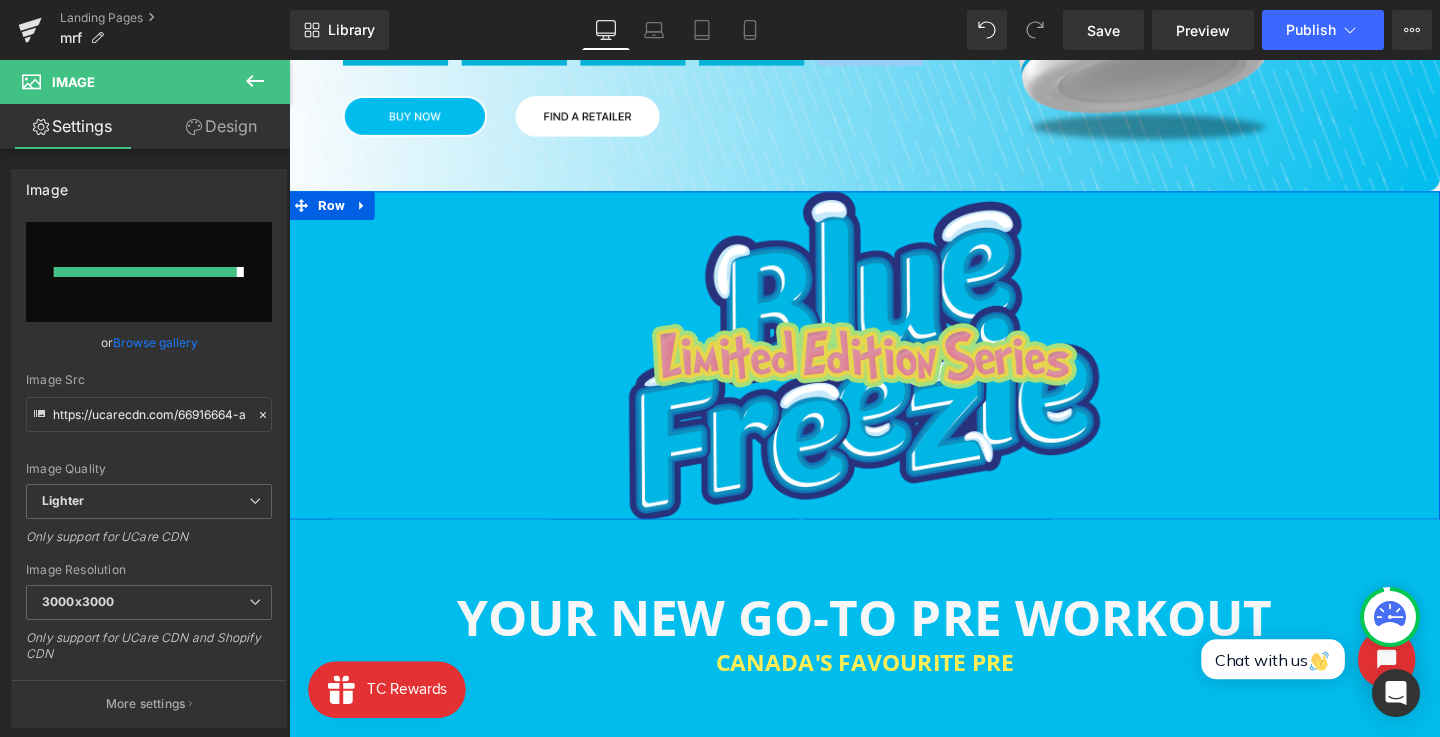 type on "https://ucarecdn.com/39d1000d-55e2-4ed4-b8a6-1d24424aeb42/-/format/auto/-/preview/3000x3000/-/quality/lighter/02%20_2_%202.png" 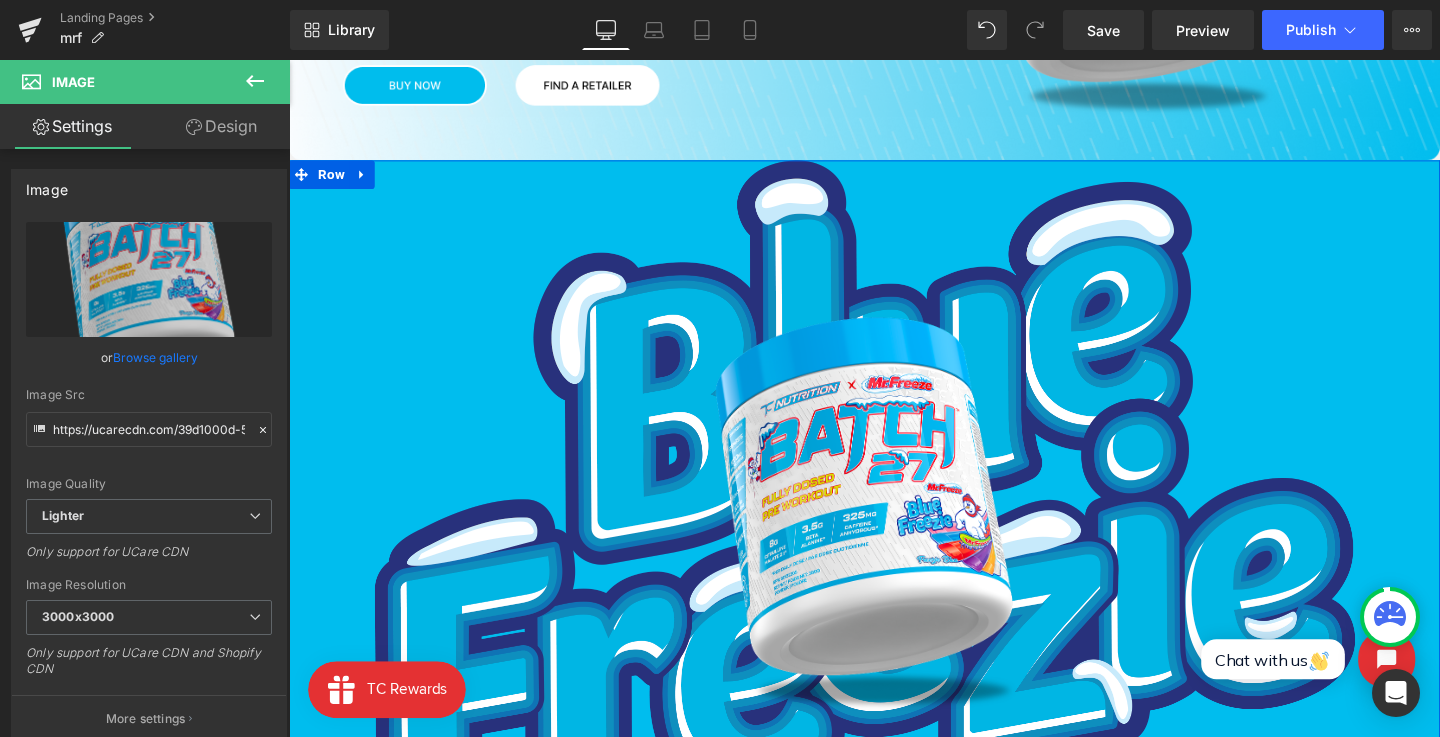scroll, scrollTop: 719, scrollLeft: 0, axis: vertical 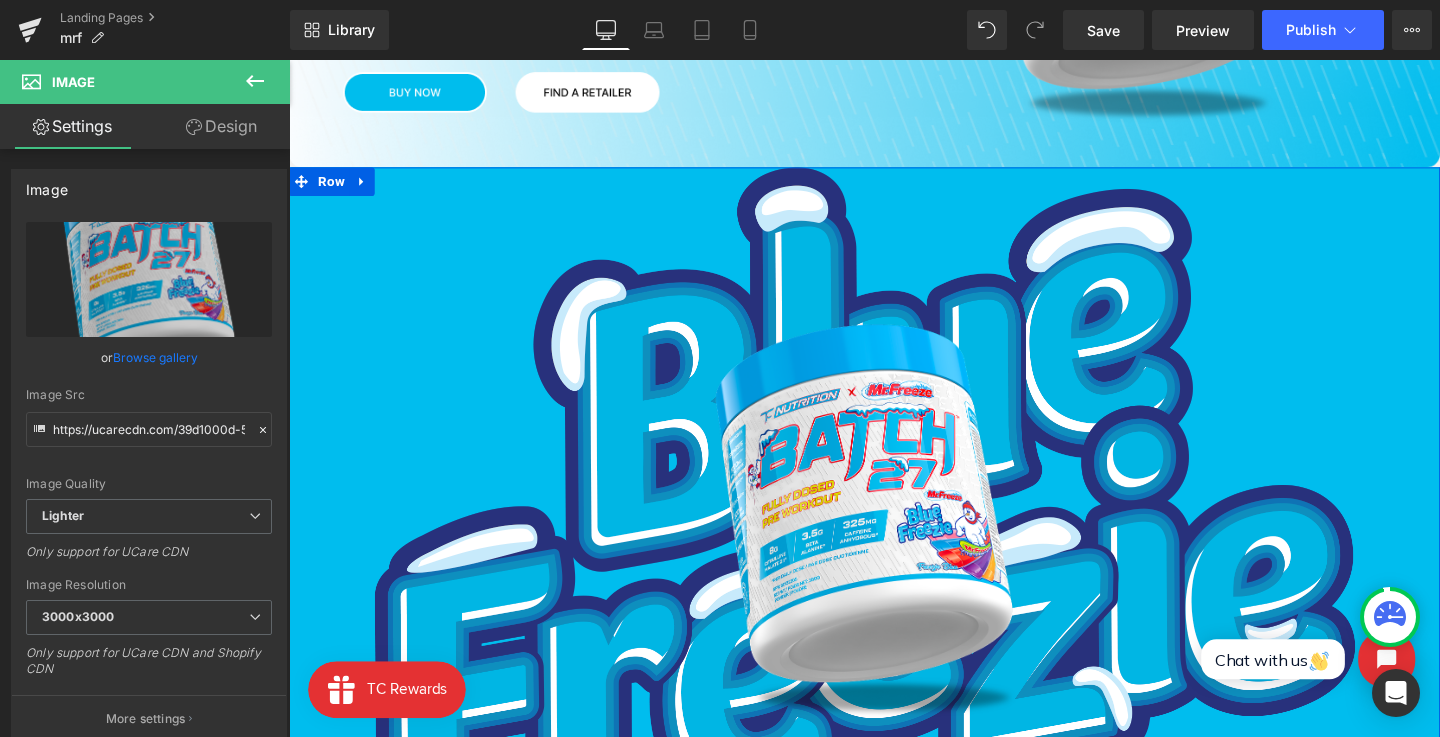 click on "Image" at bounding box center [894, 532] 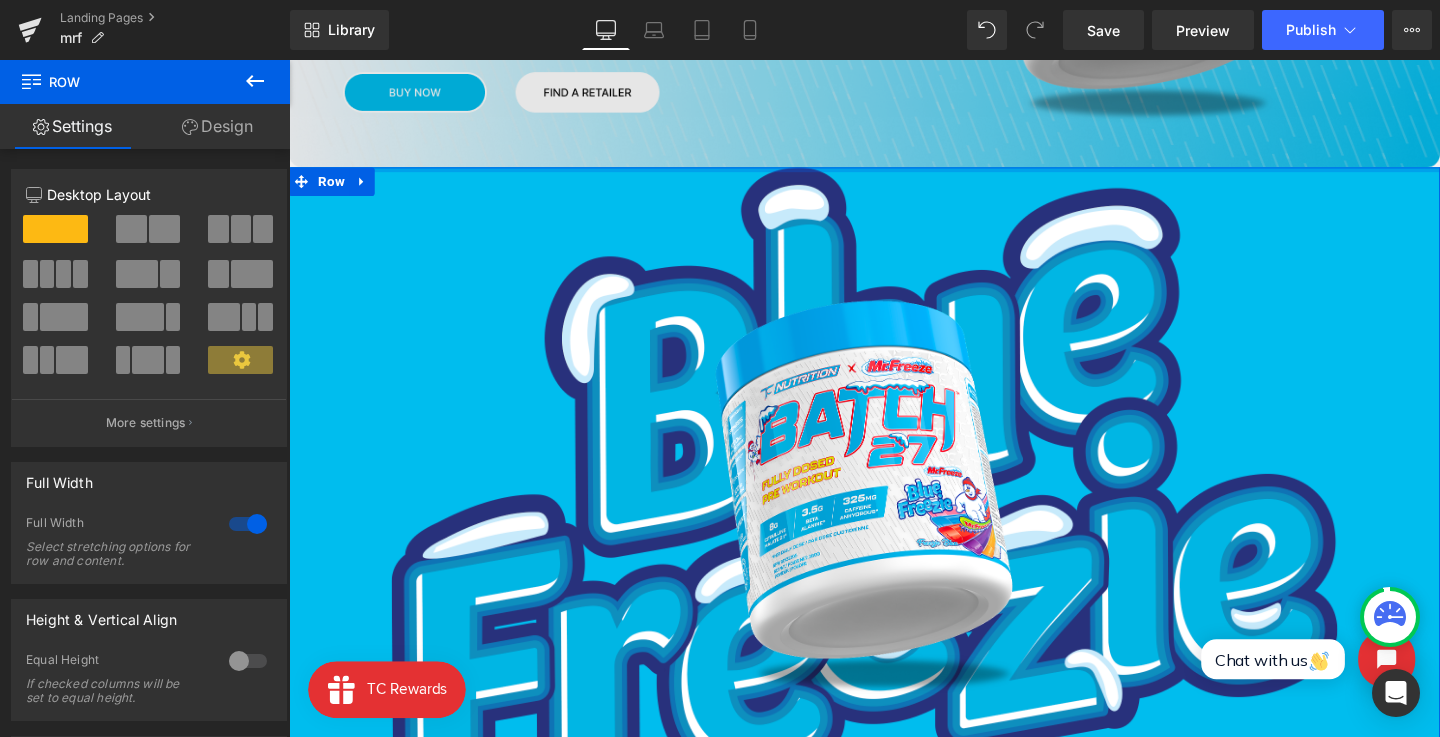 drag, startPoint x: 667, startPoint y: 173, endPoint x: 678, endPoint y: 115, distance: 59.03389 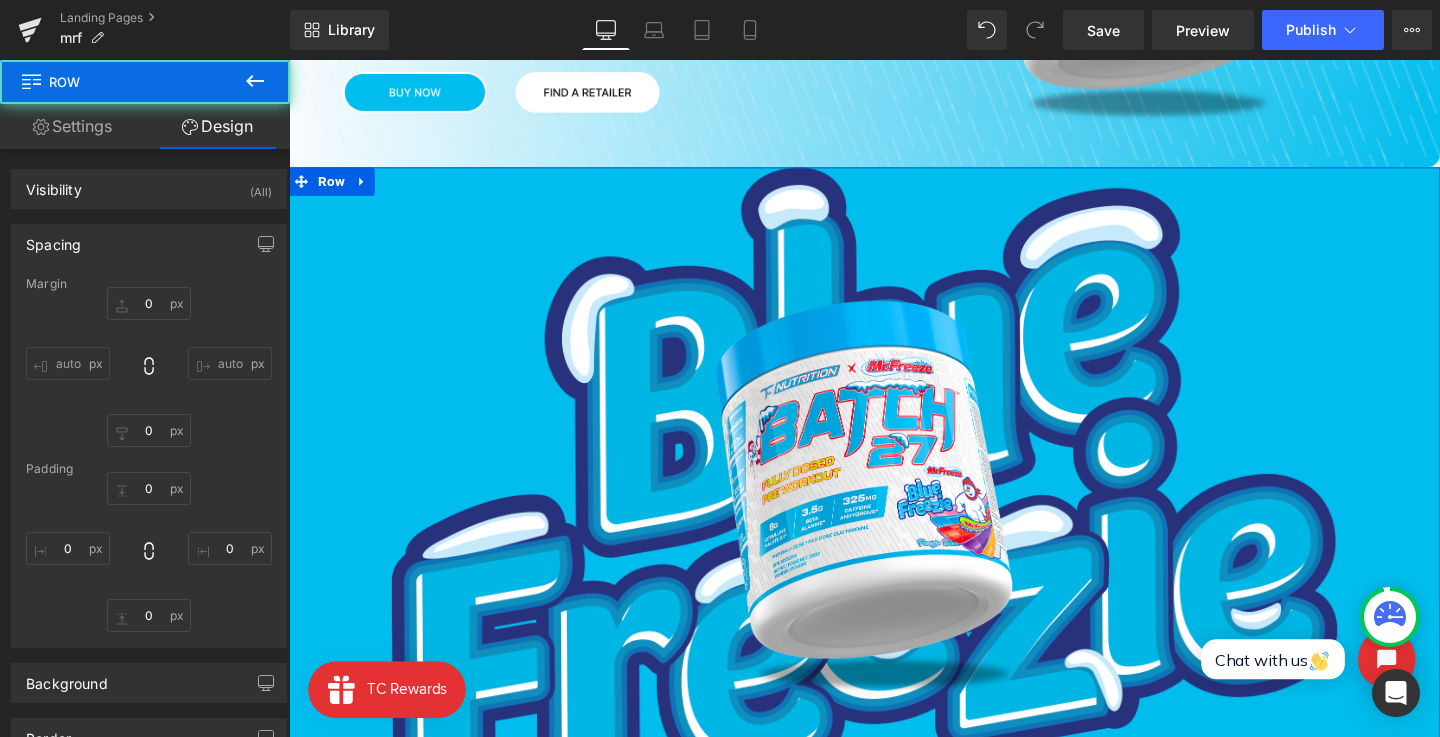 type on "0" 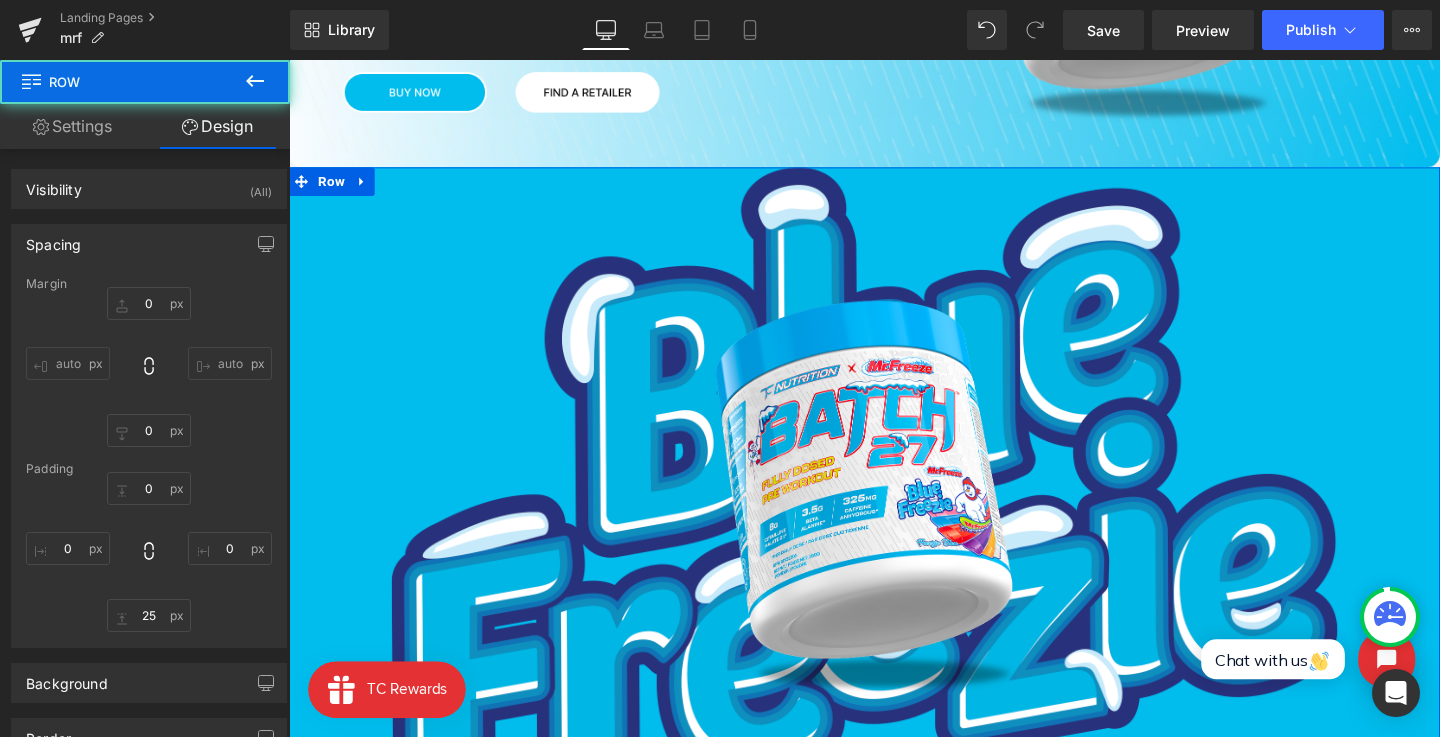 scroll, scrollTop: 926, scrollLeft: 0, axis: vertical 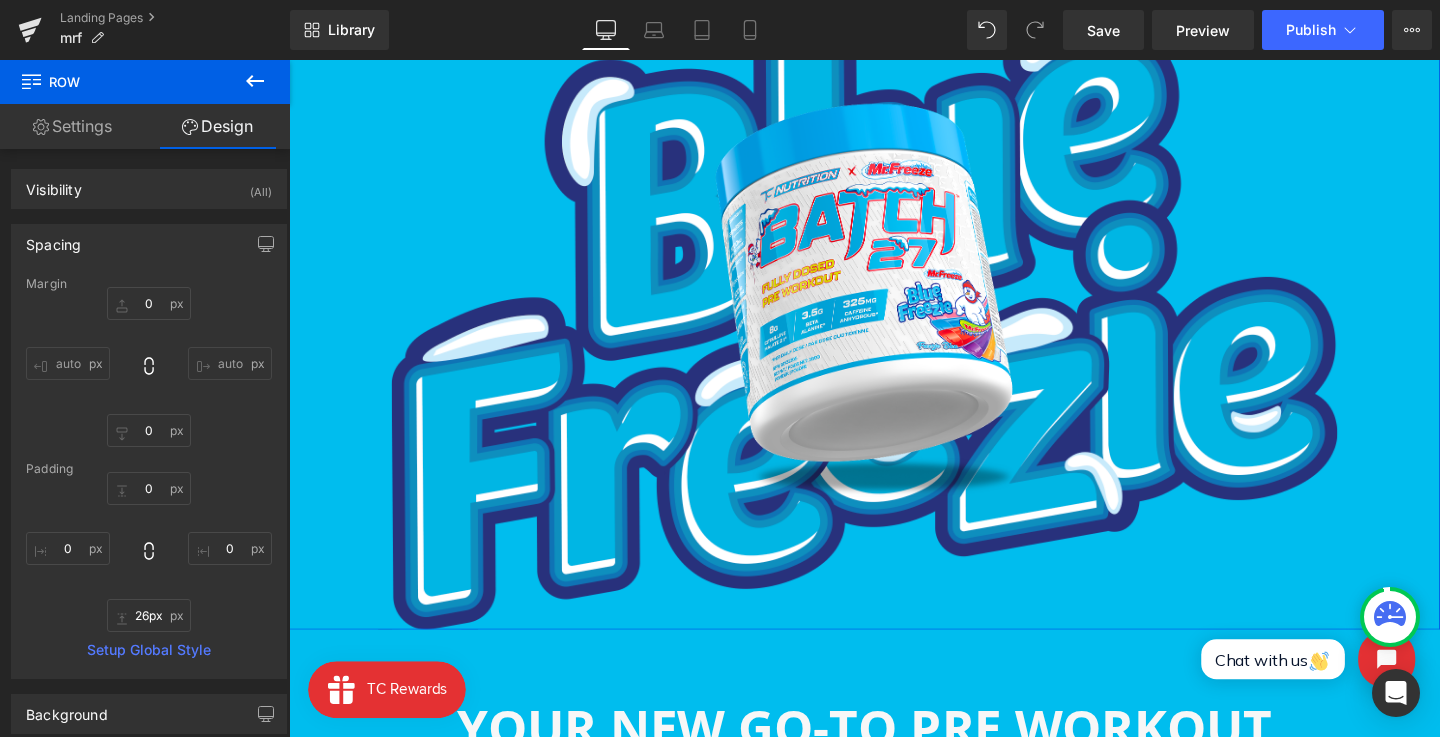 click at bounding box center (894, 656) 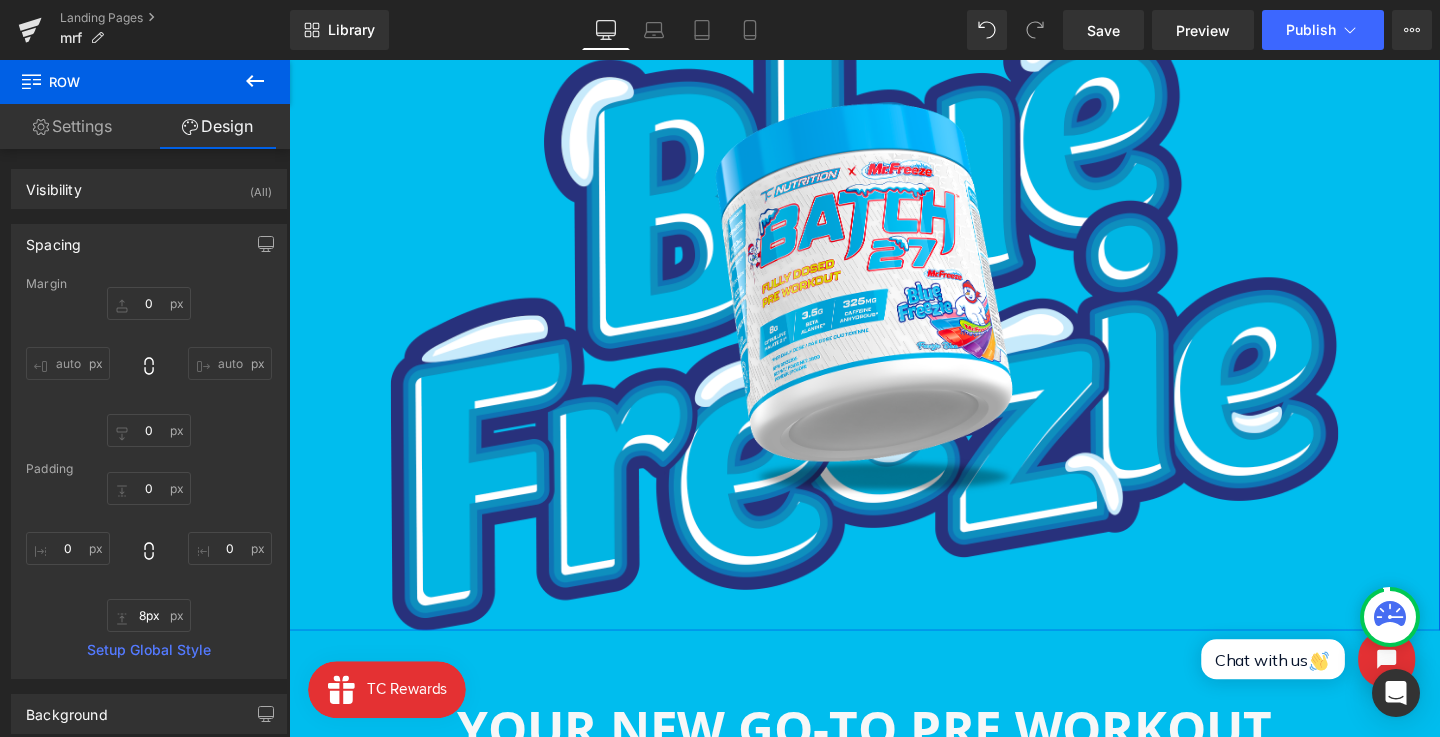 type on "0px" 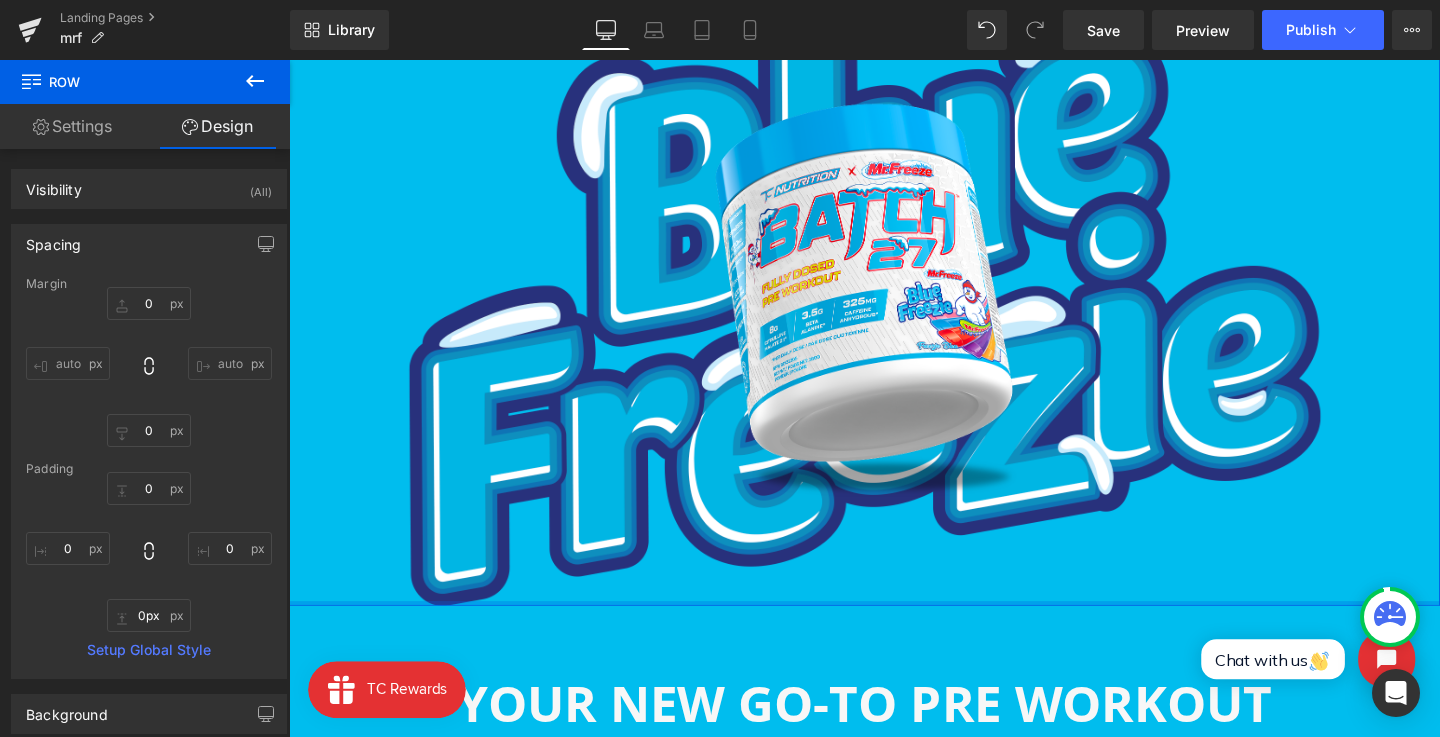 drag, startPoint x: 702, startPoint y: 652, endPoint x: 712, endPoint y: 535, distance: 117.426575 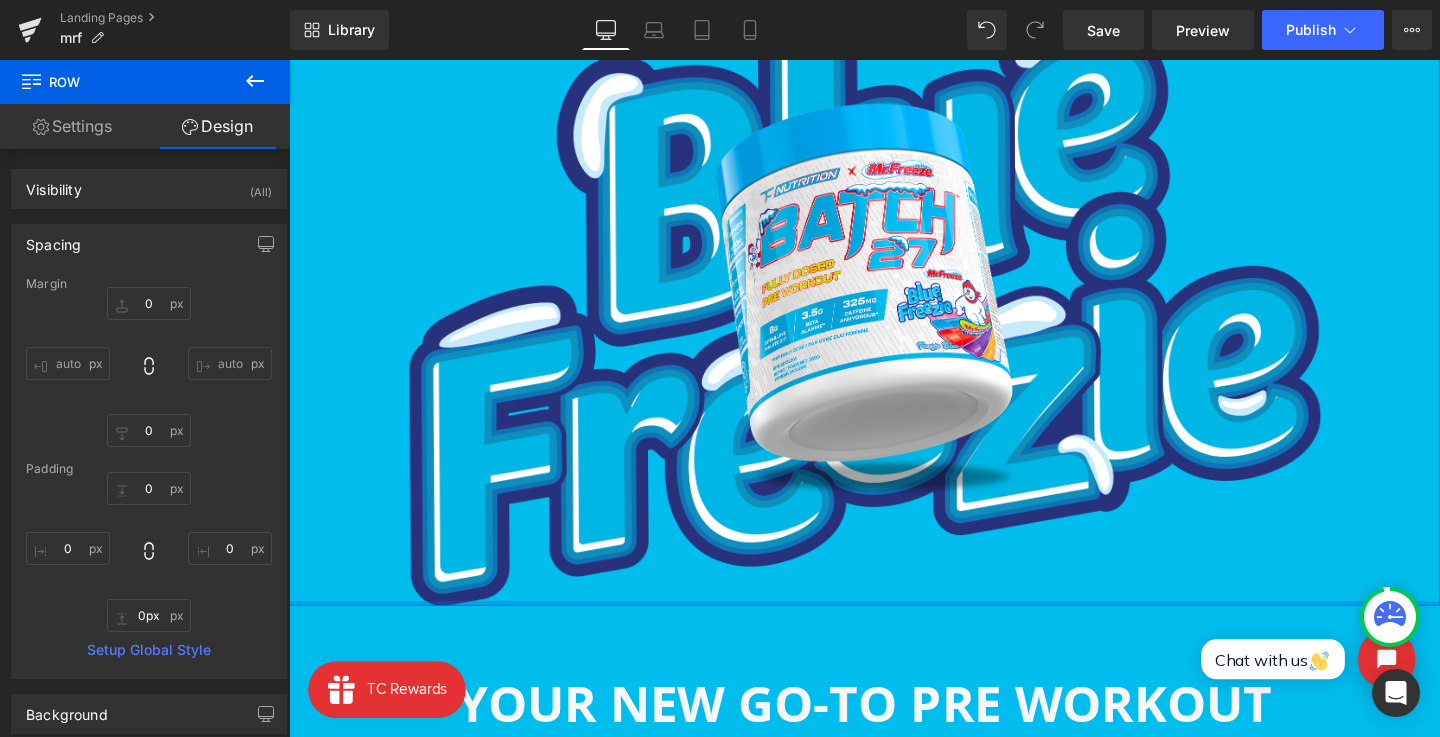 click on "Image         Row" at bounding box center (894, 300) 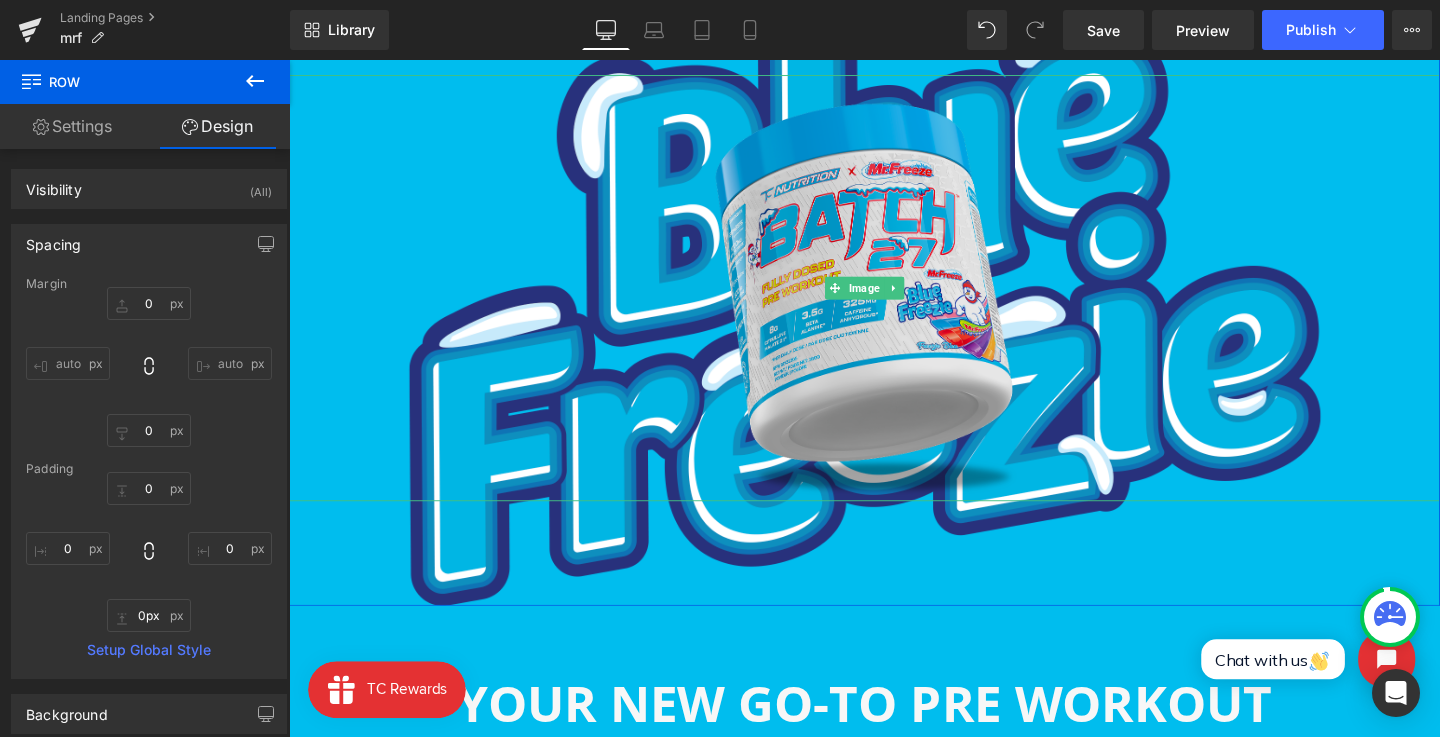 scroll, scrollTop: 907, scrollLeft: 0, axis: vertical 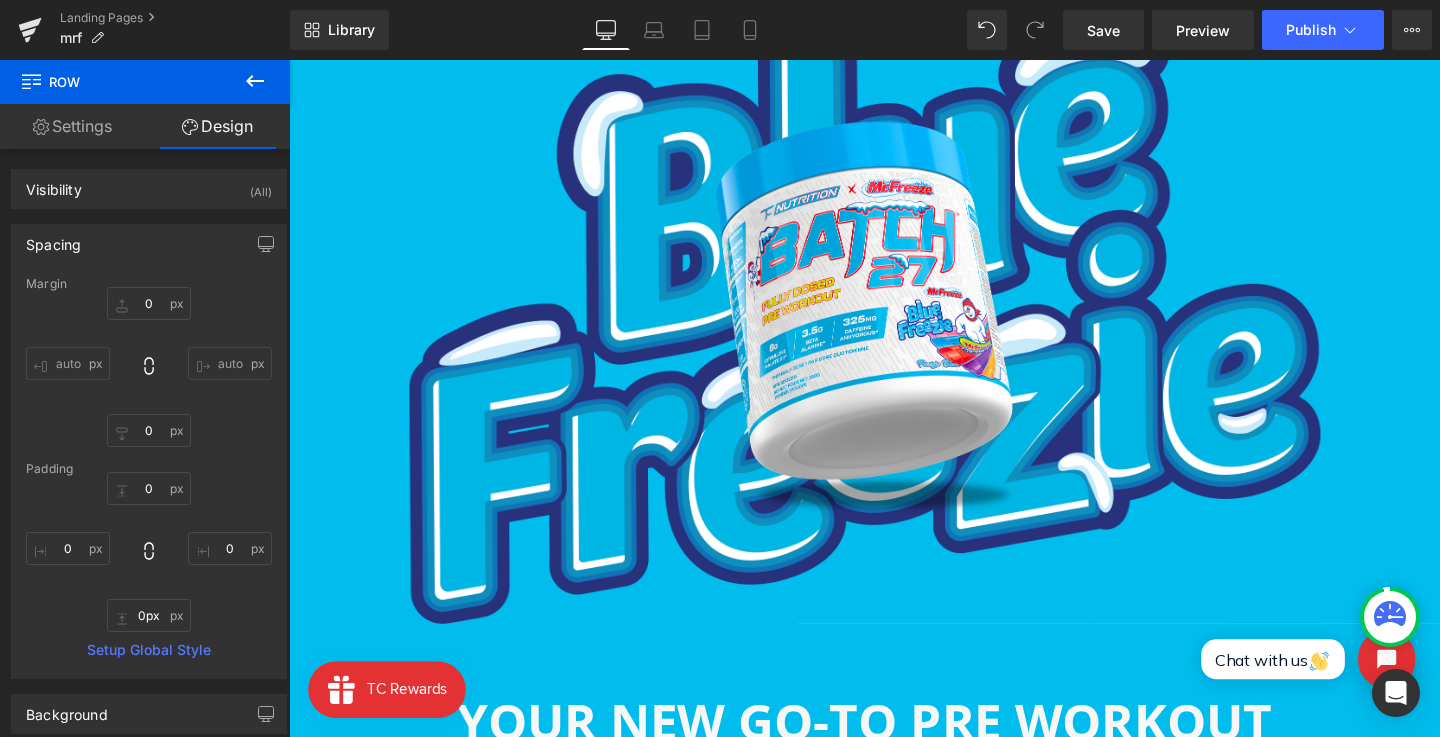 click at bounding box center (894, 319) 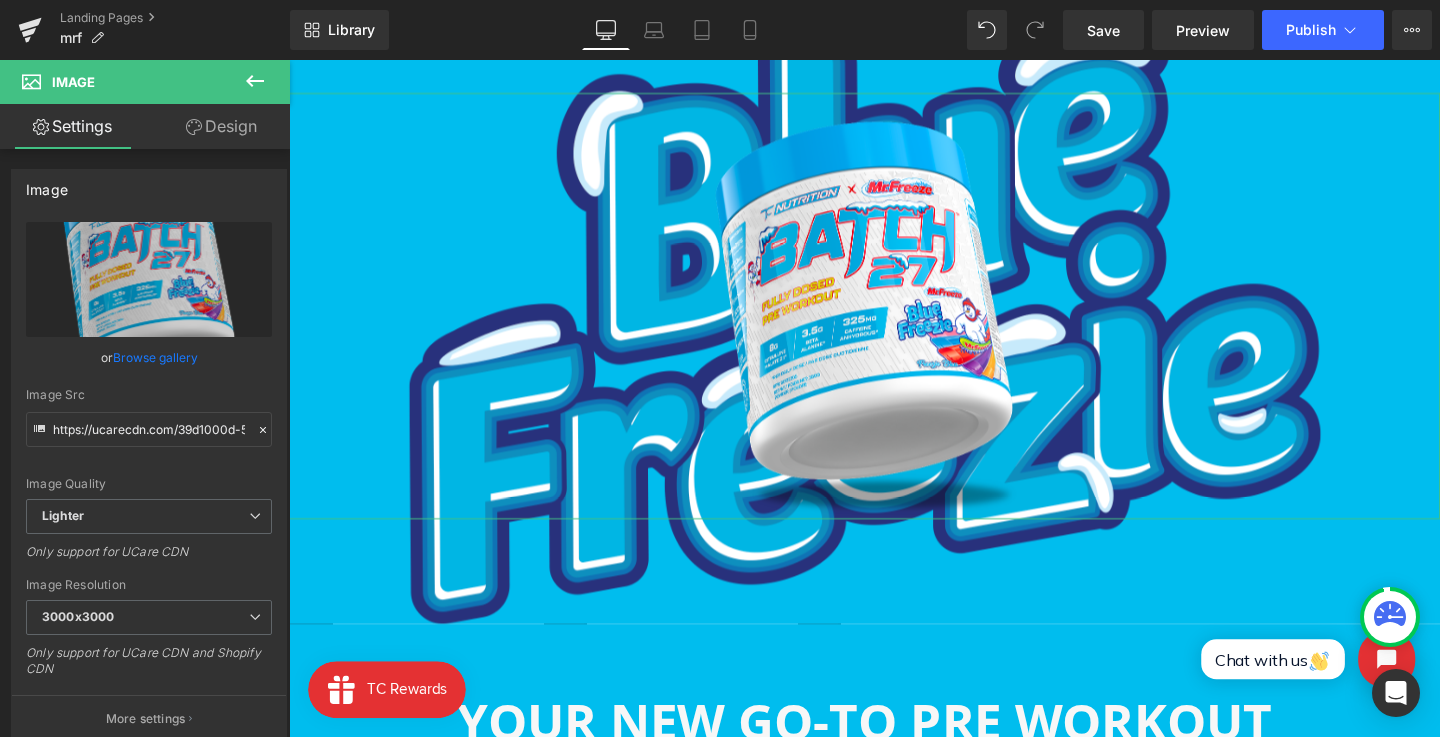 click on "Design" at bounding box center [221, 126] 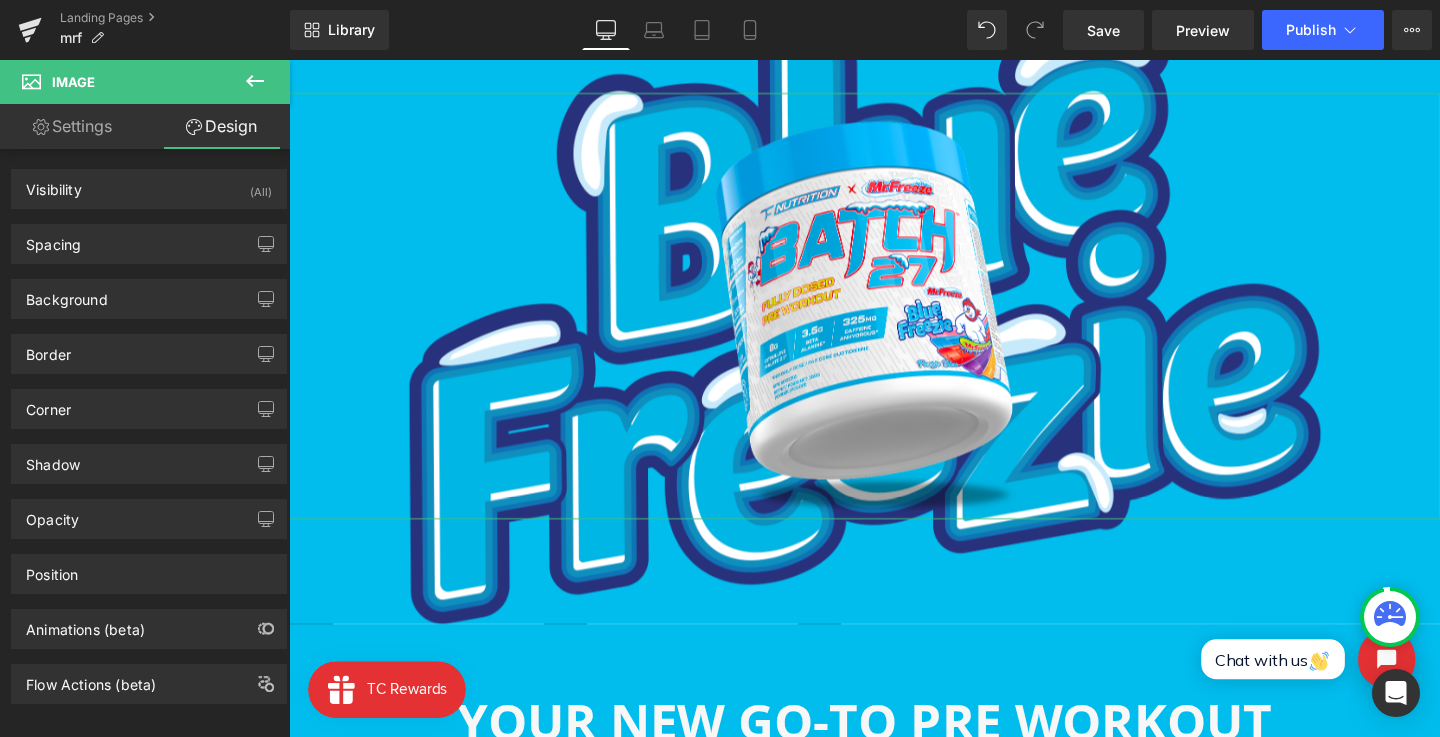 type on "110" 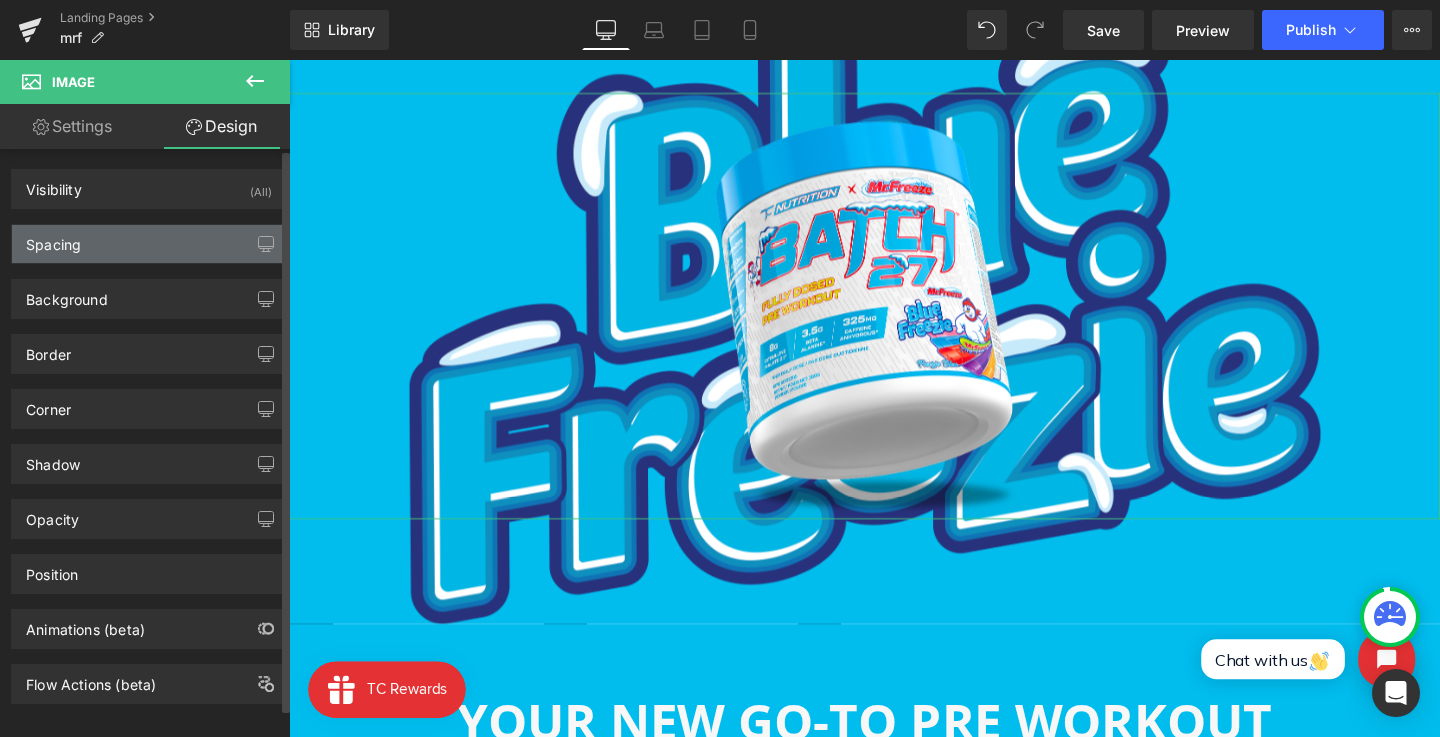 click on "Spacing" at bounding box center [149, 244] 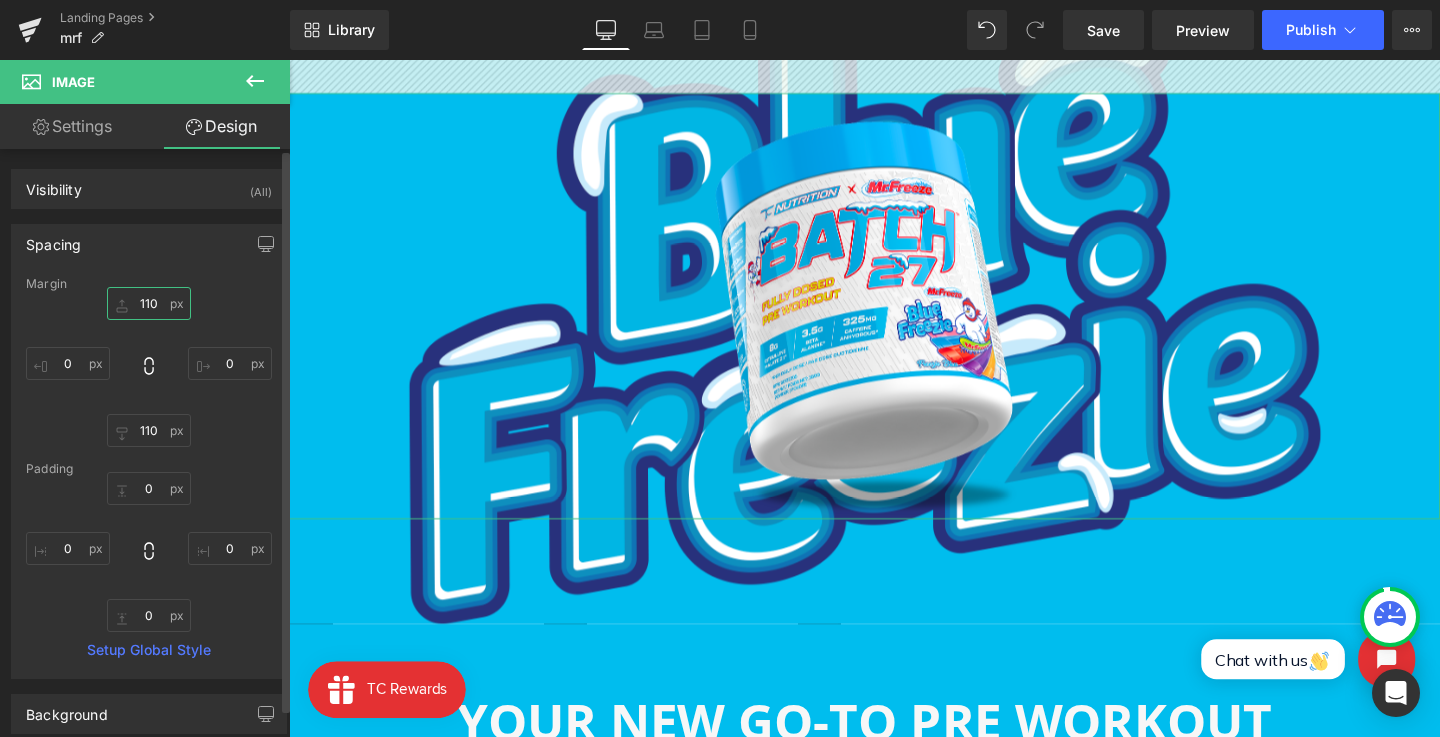 click on "110" at bounding box center [149, 303] 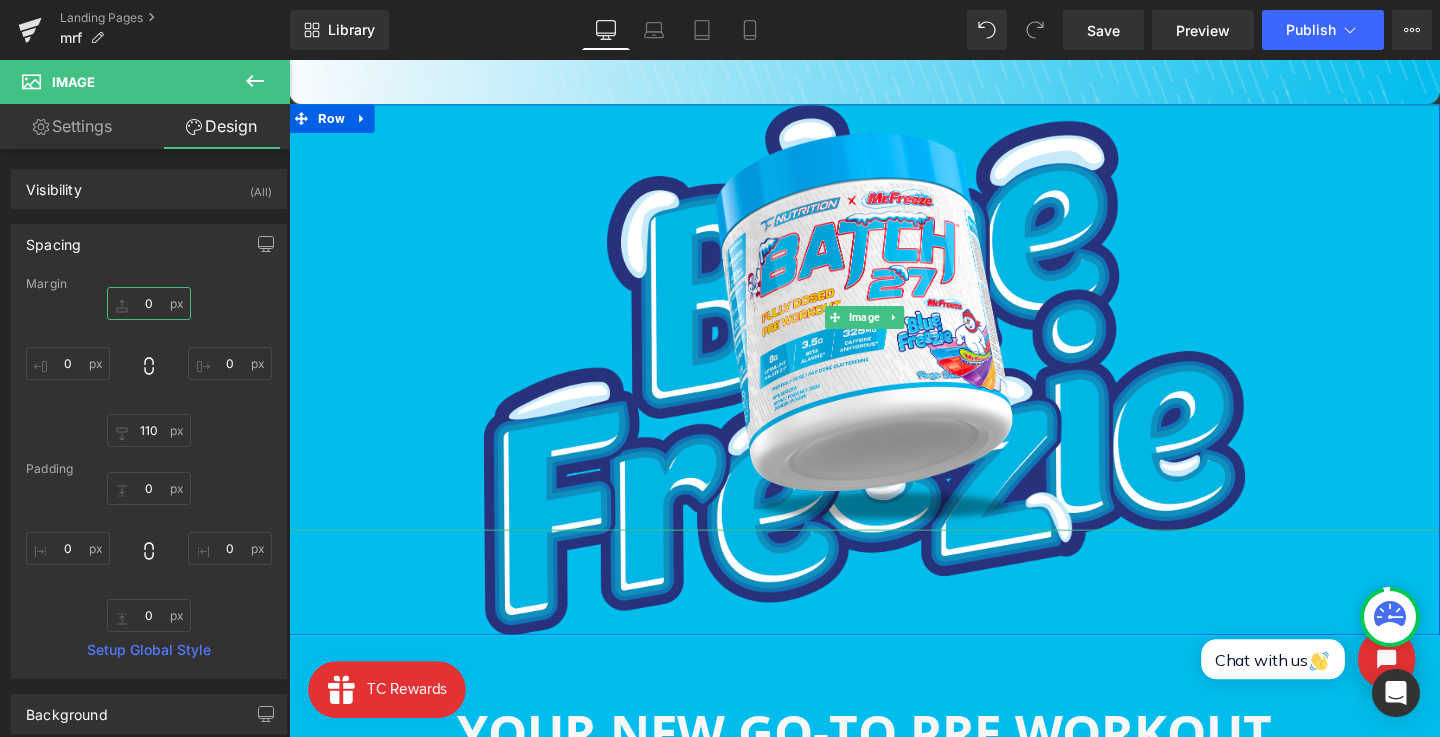 scroll, scrollTop: 773, scrollLeft: 0, axis: vertical 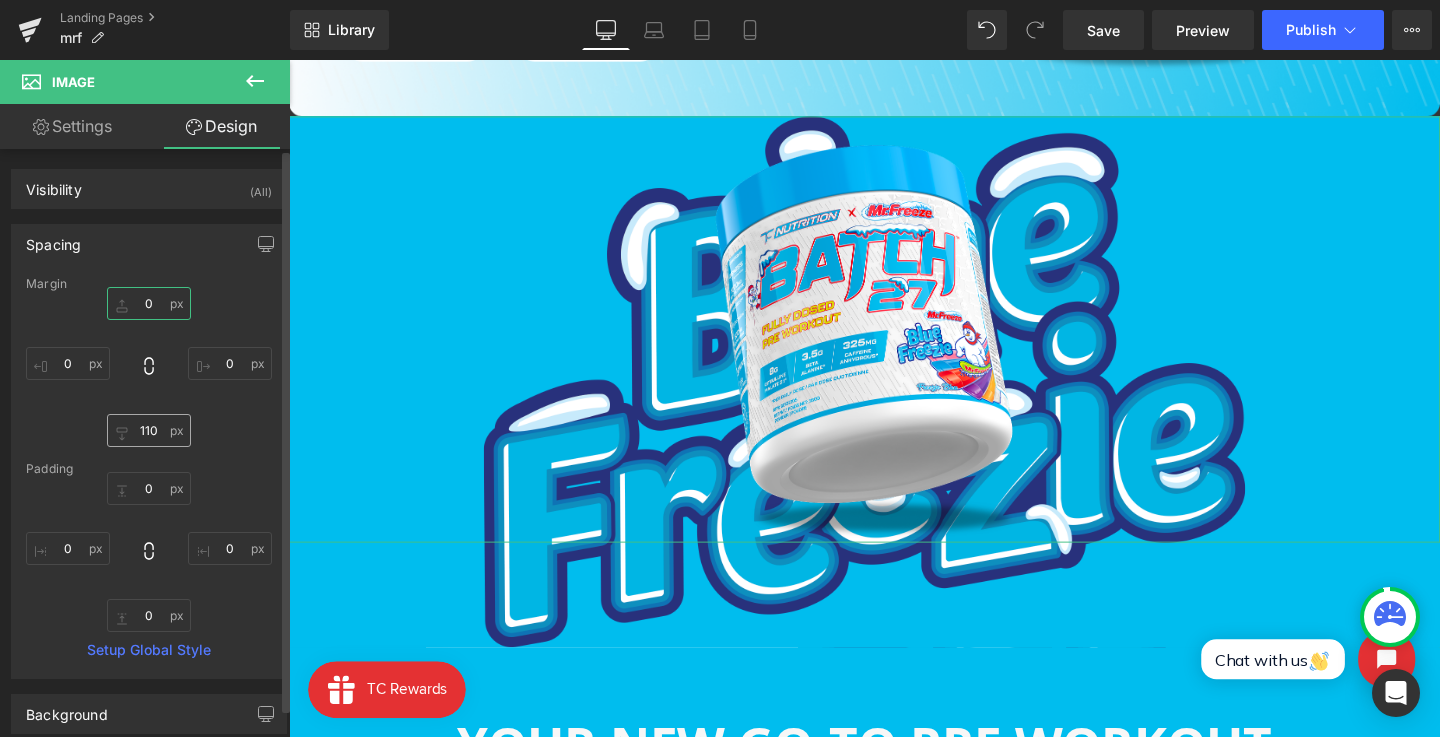 type on "0" 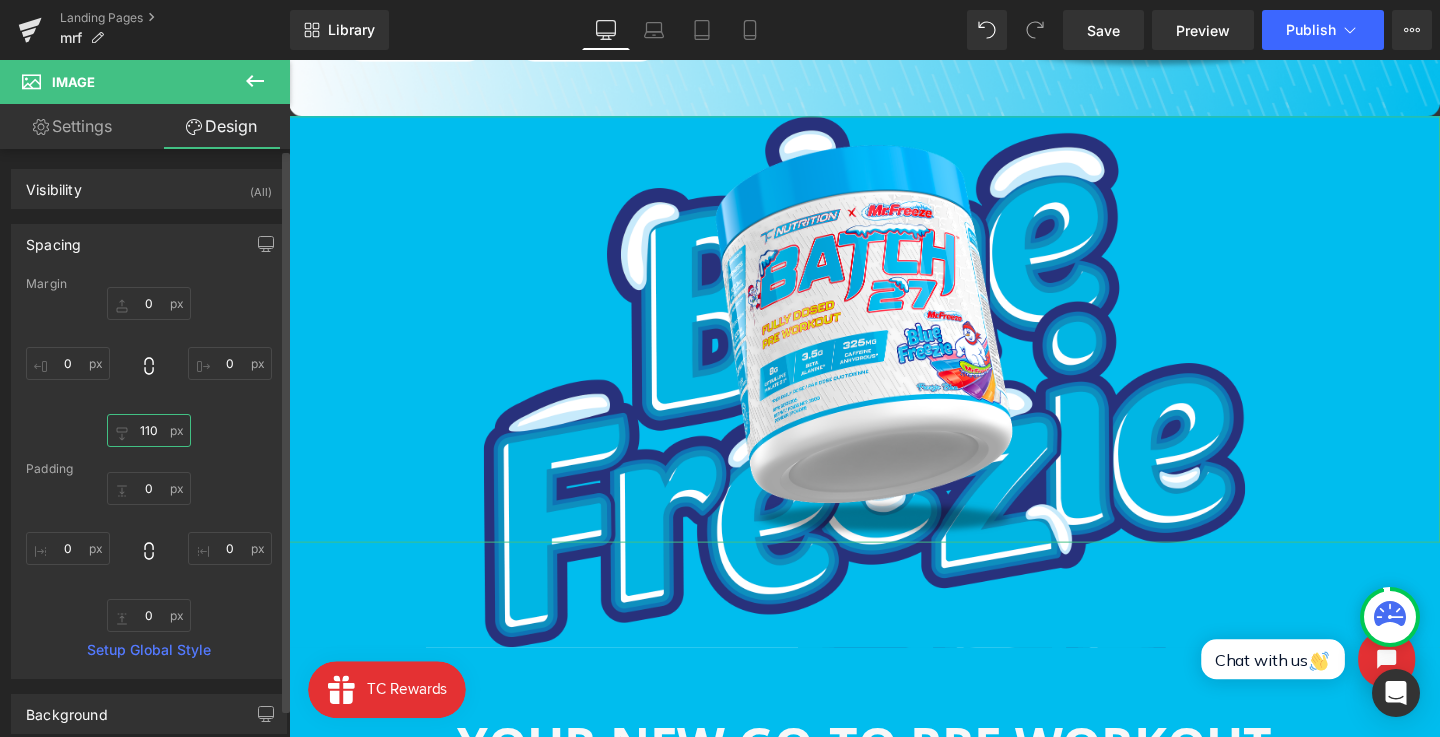 click on "110" at bounding box center [149, 430] 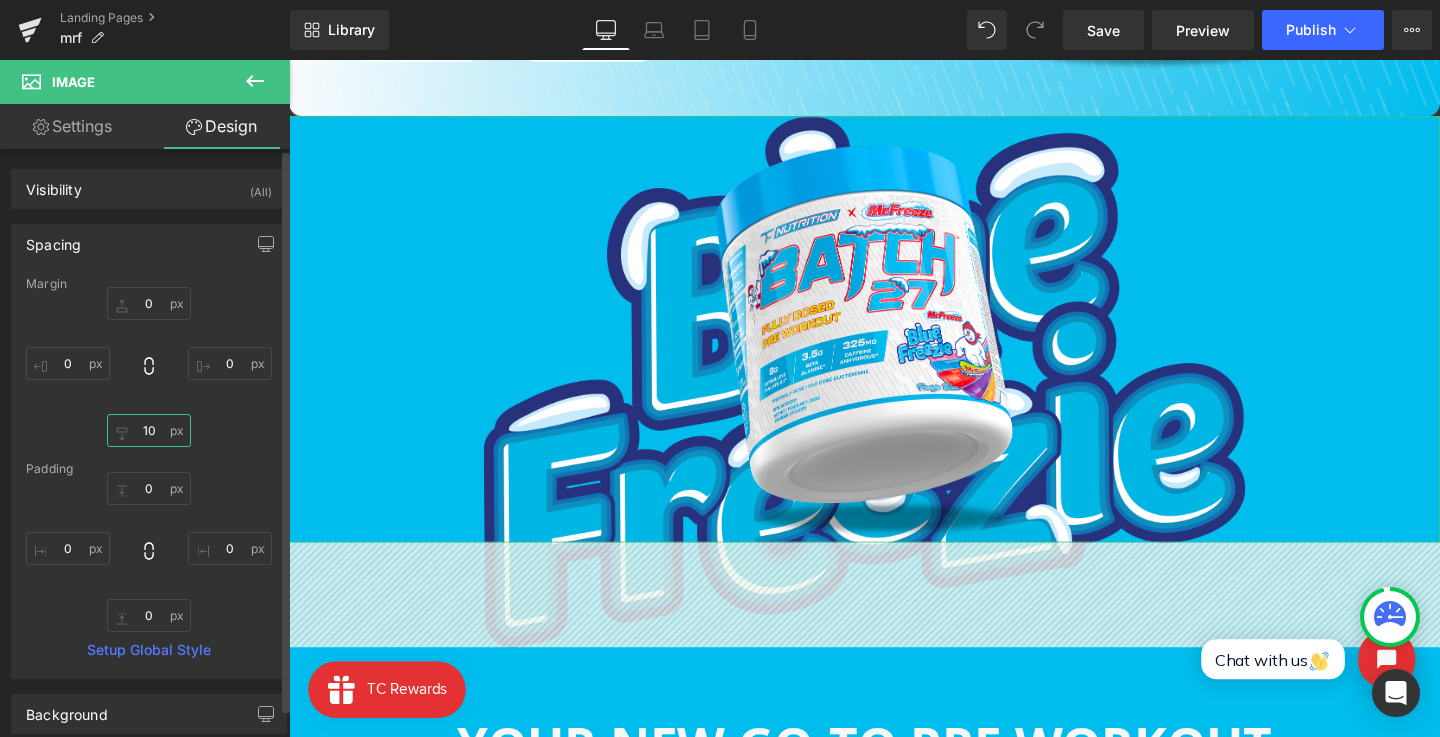type on "0" 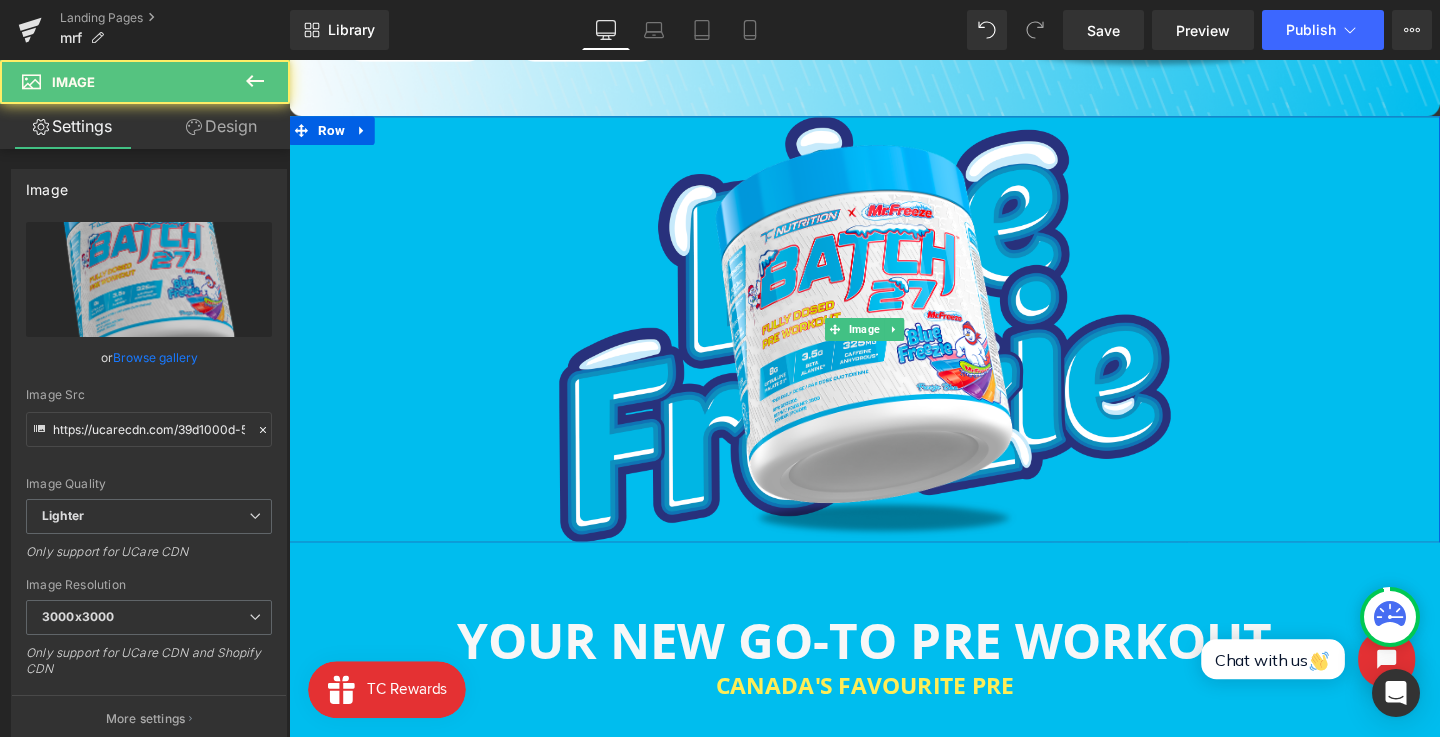 click at bounding box center [894, 343] 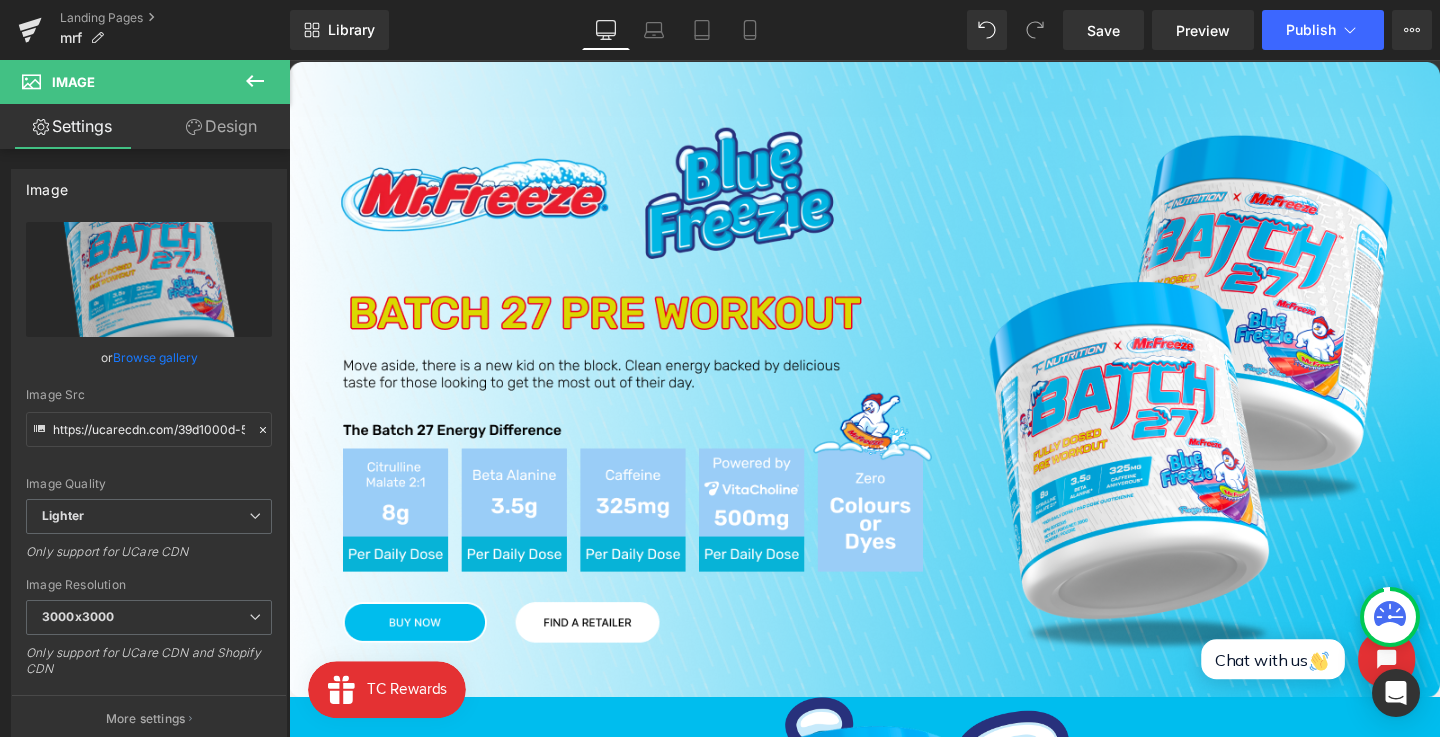 scroll, scrollTop: 69, scrollLeft: 0, axis: vertical 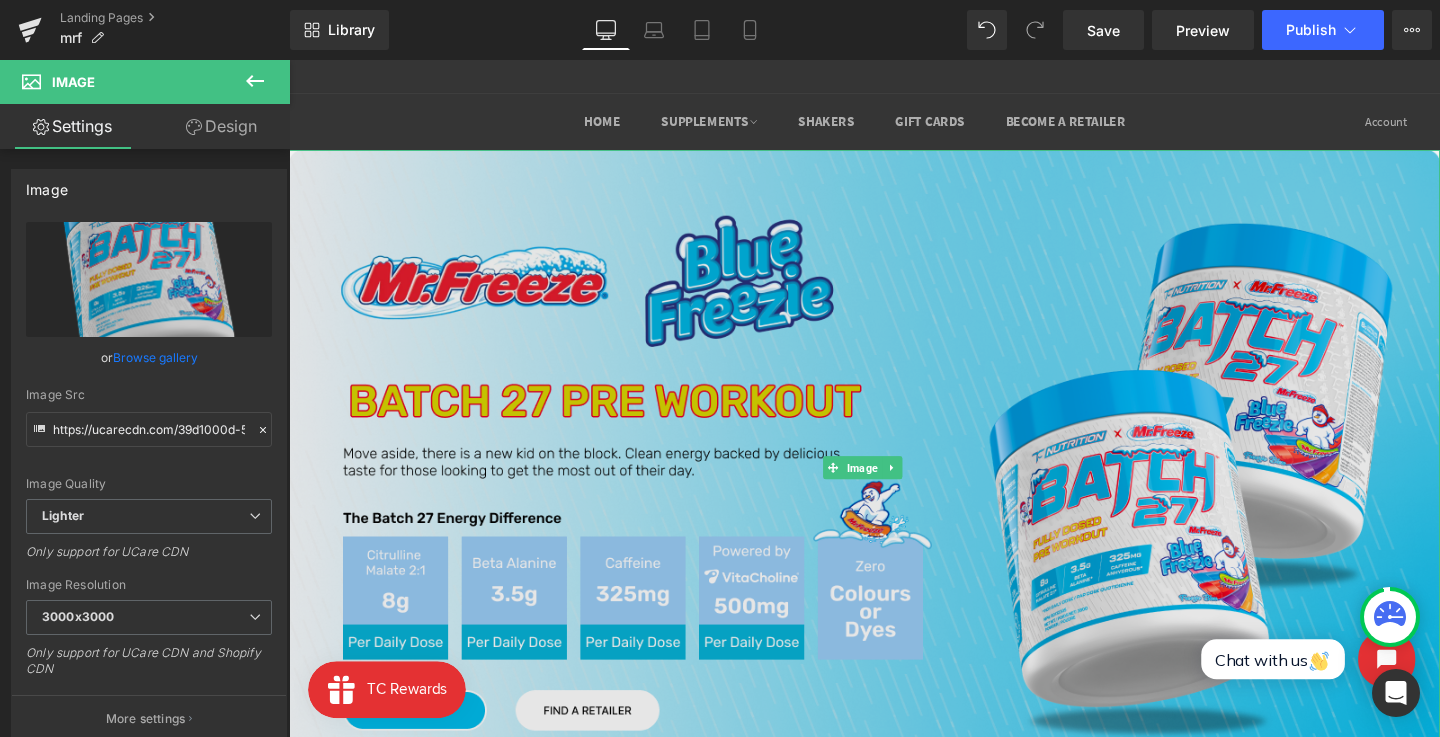 click at bounding box center [894, 489] 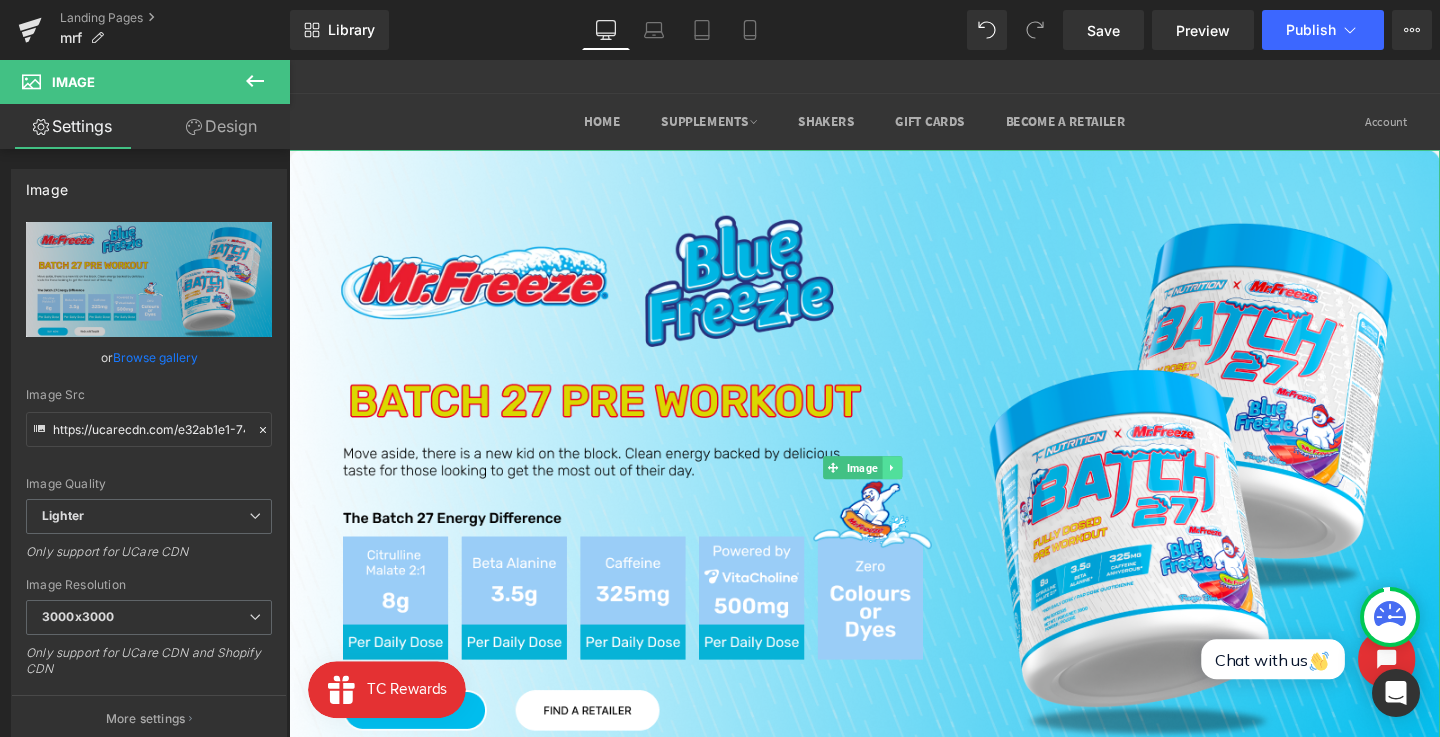 click 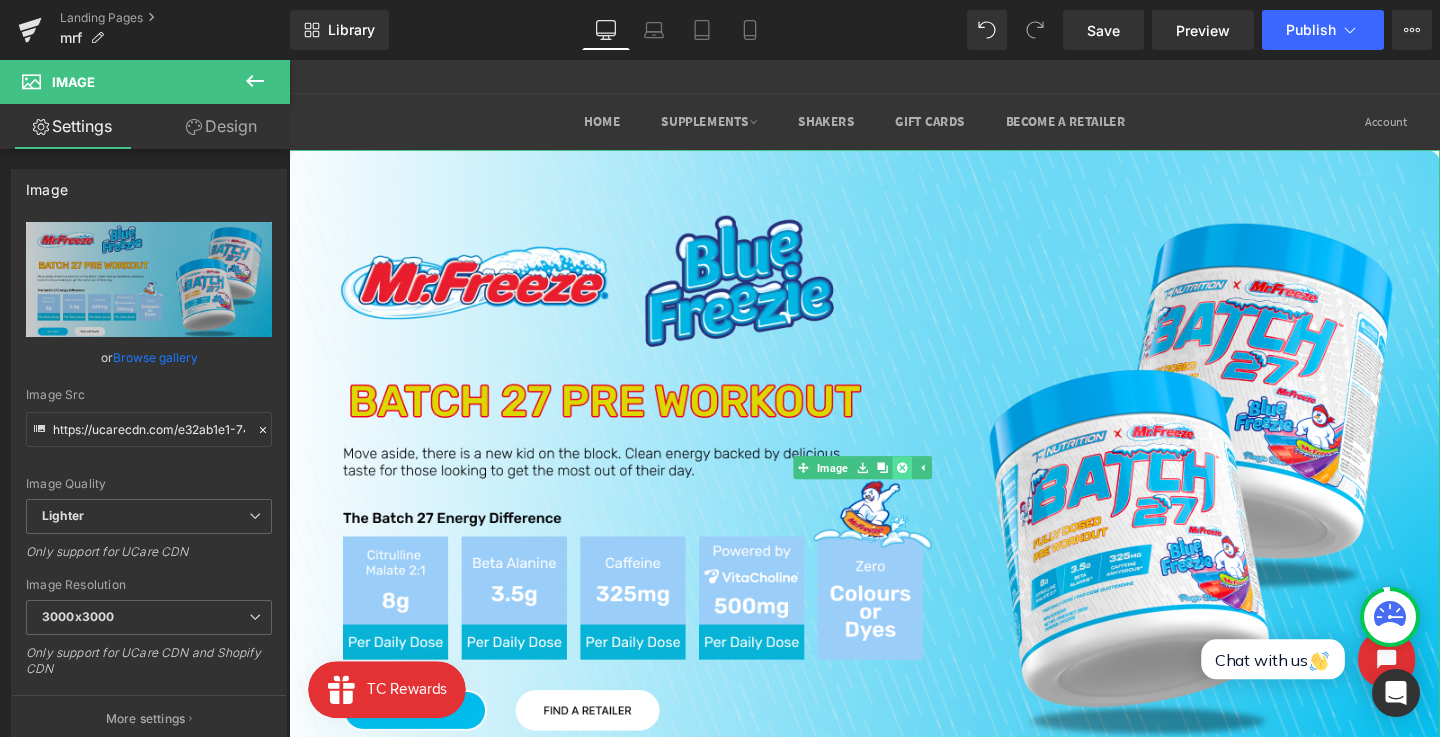 click 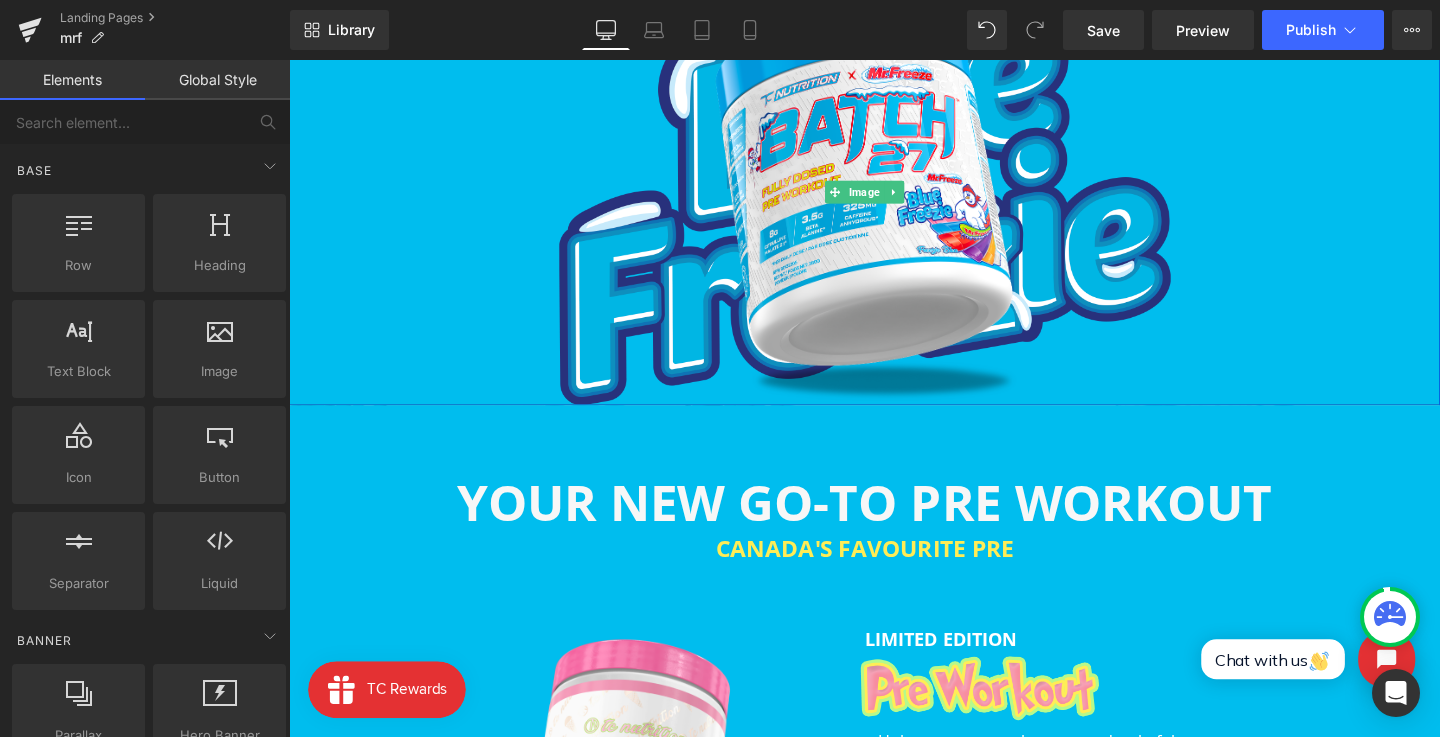 scroll, scrollTop: 309, scrollLeft: 0, axis: vertical 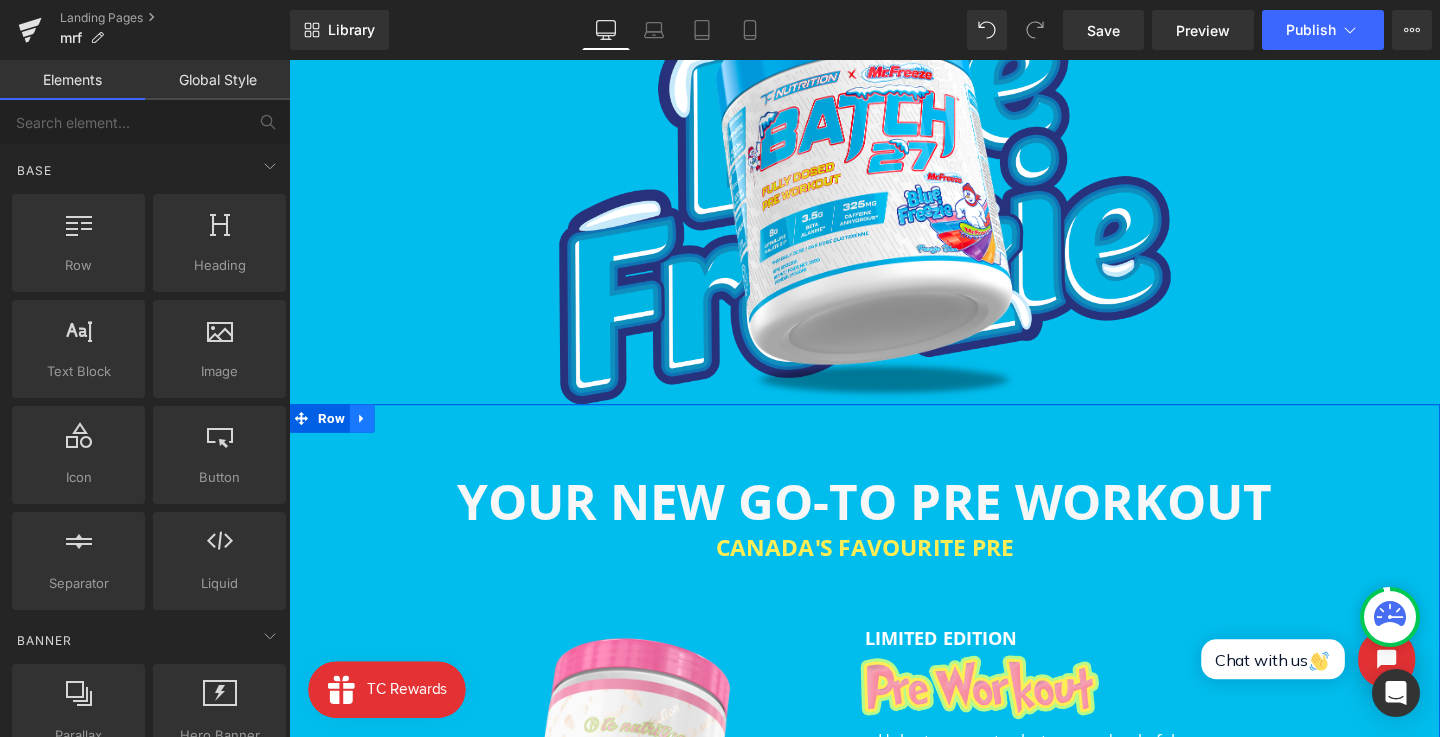 click 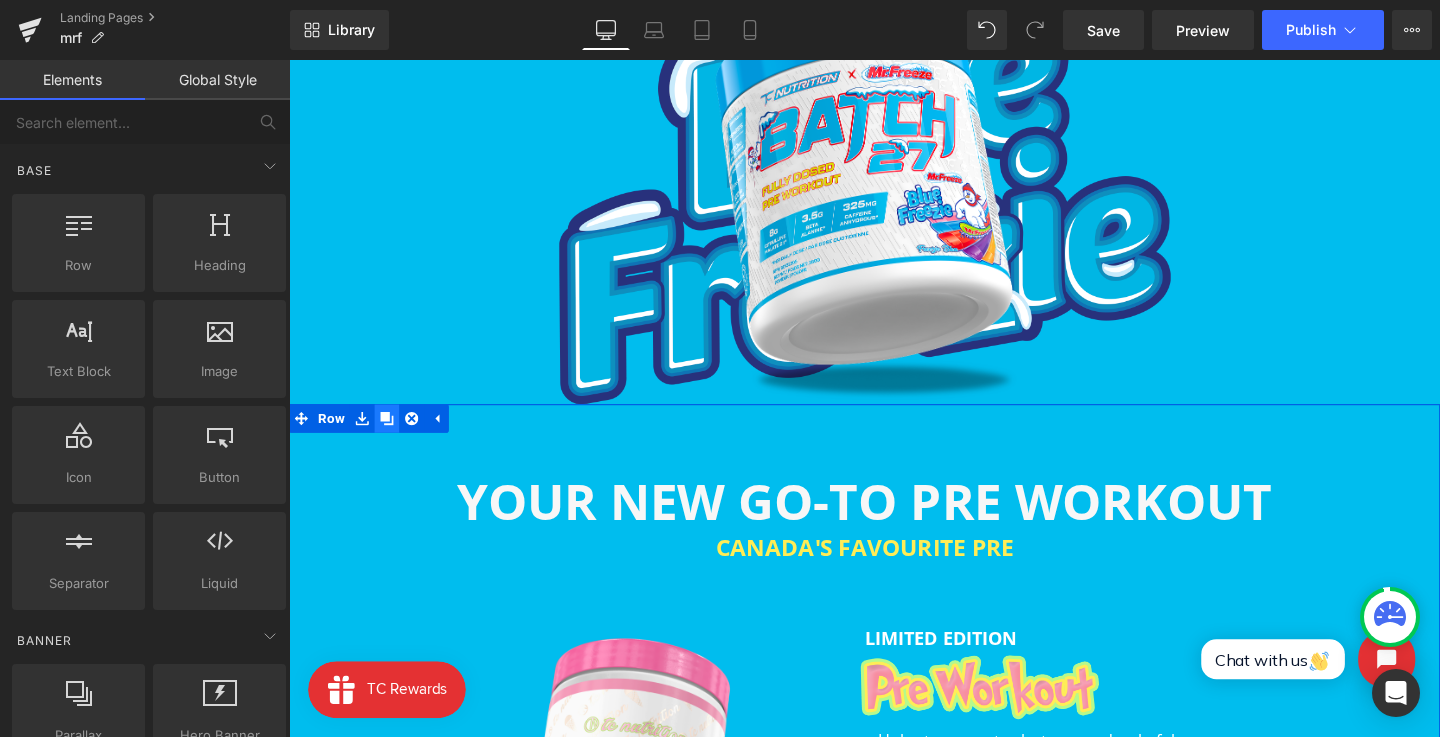 click 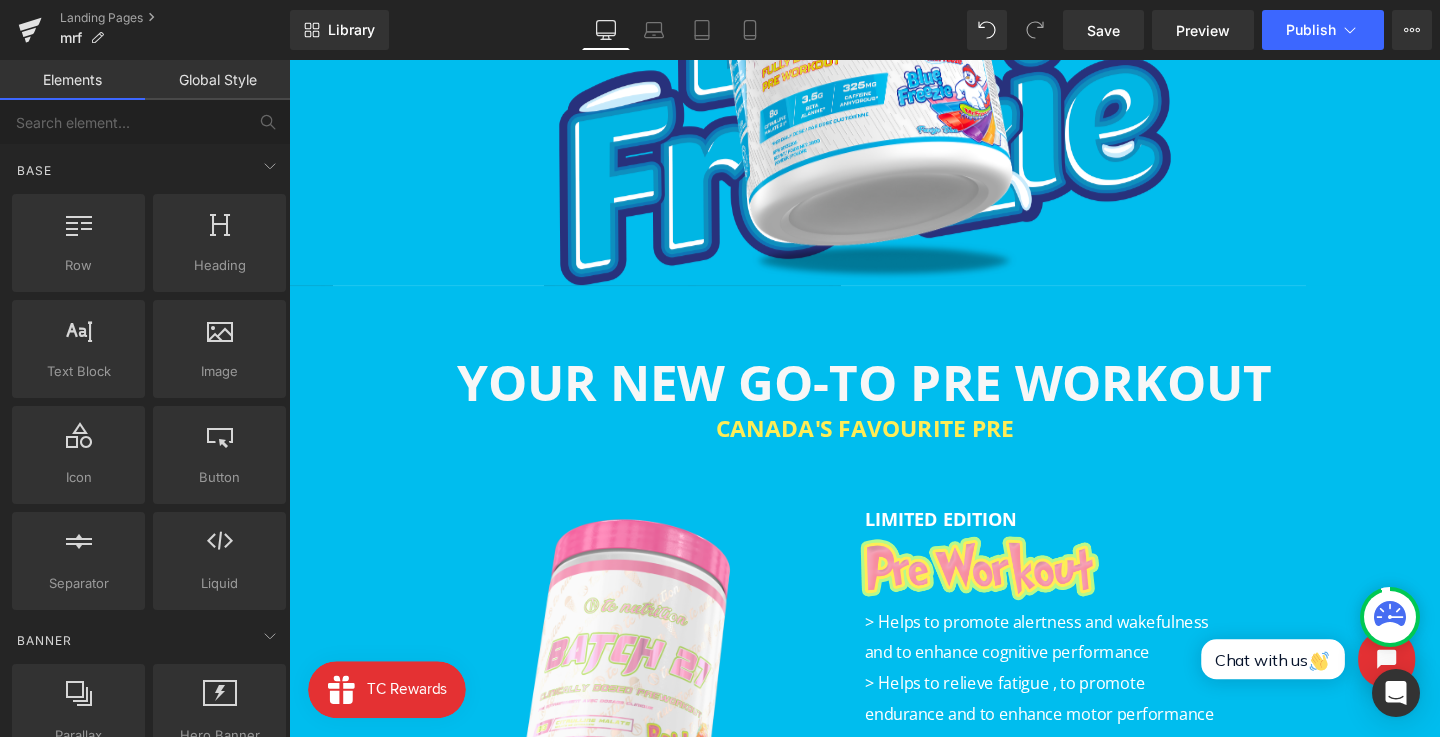 scroll, scrollTop: 415, scrollLeft: 0, axis: vertical 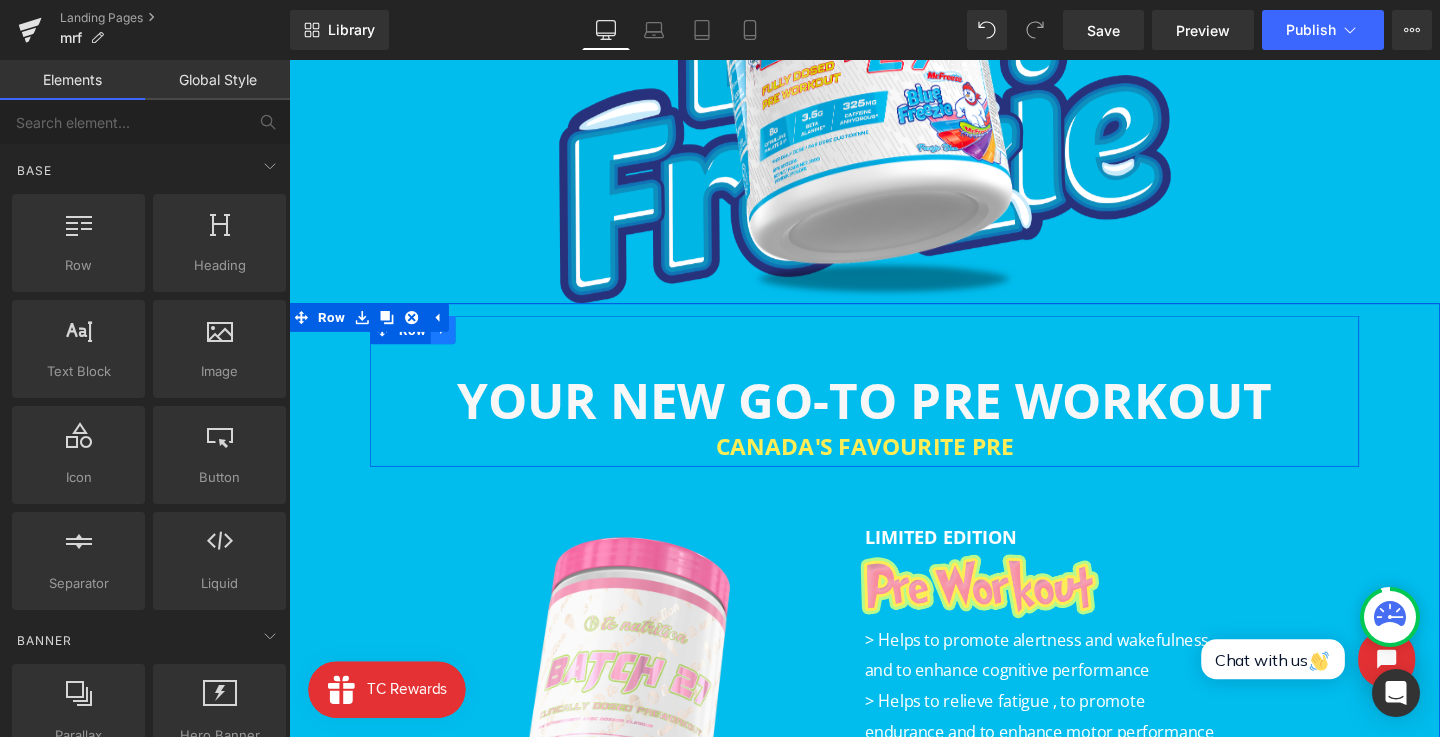 click 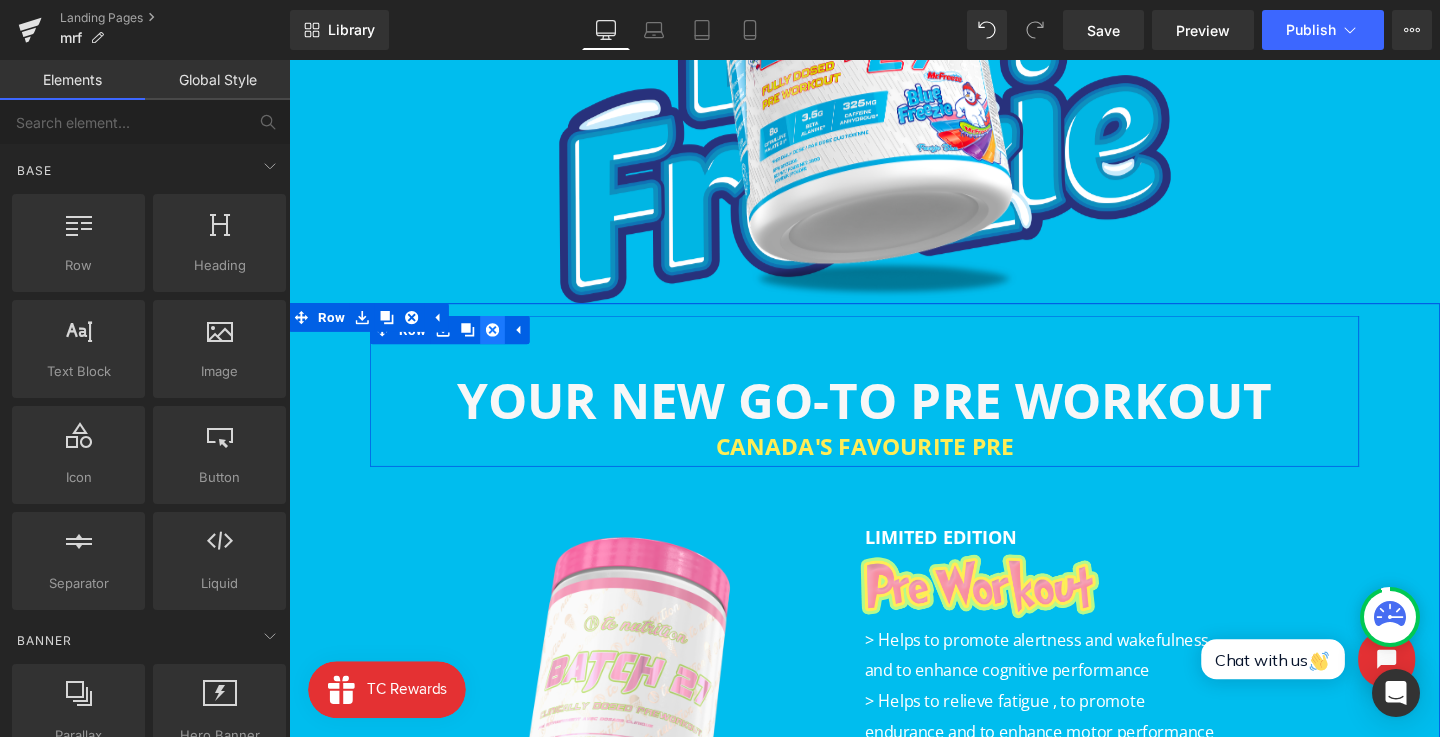 click 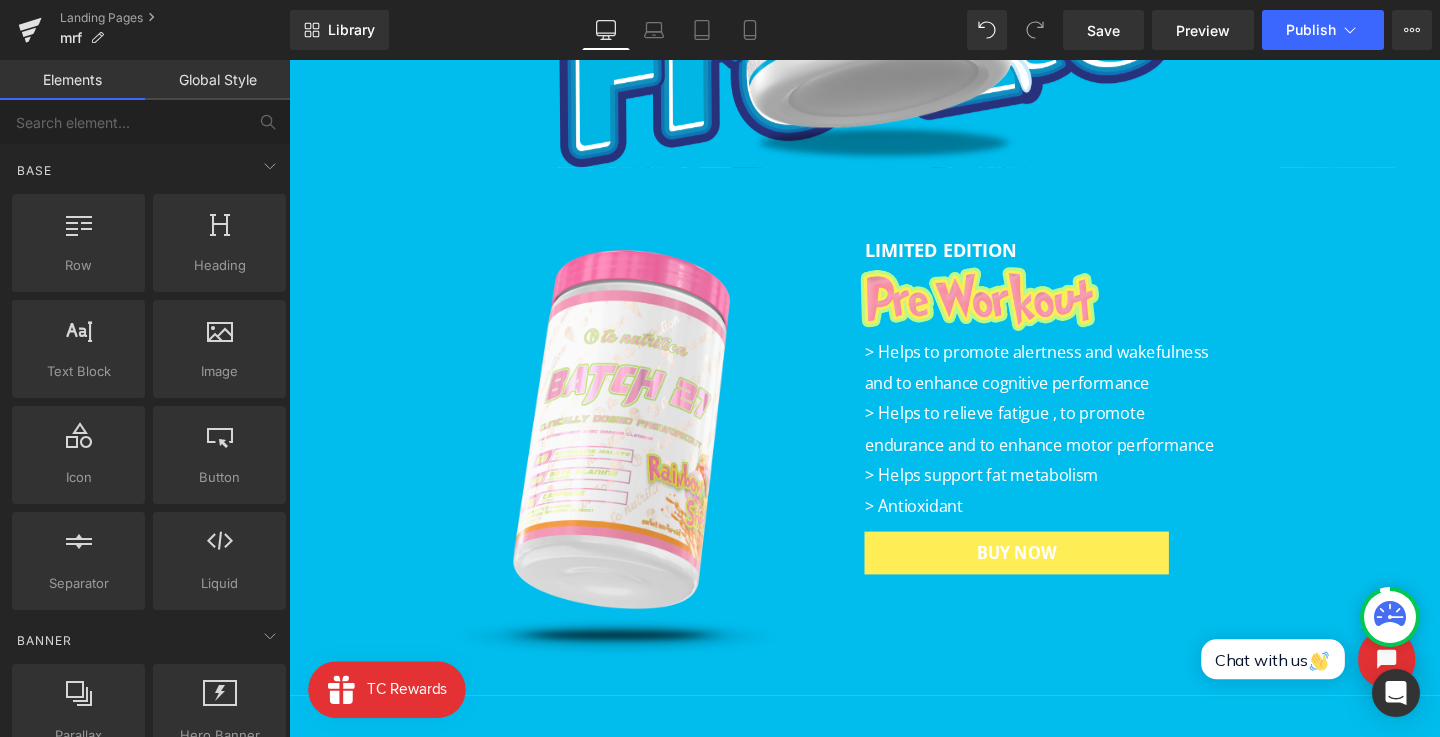 scroll, scrollTop: 533, scrollLeft: 0, axis: vertical 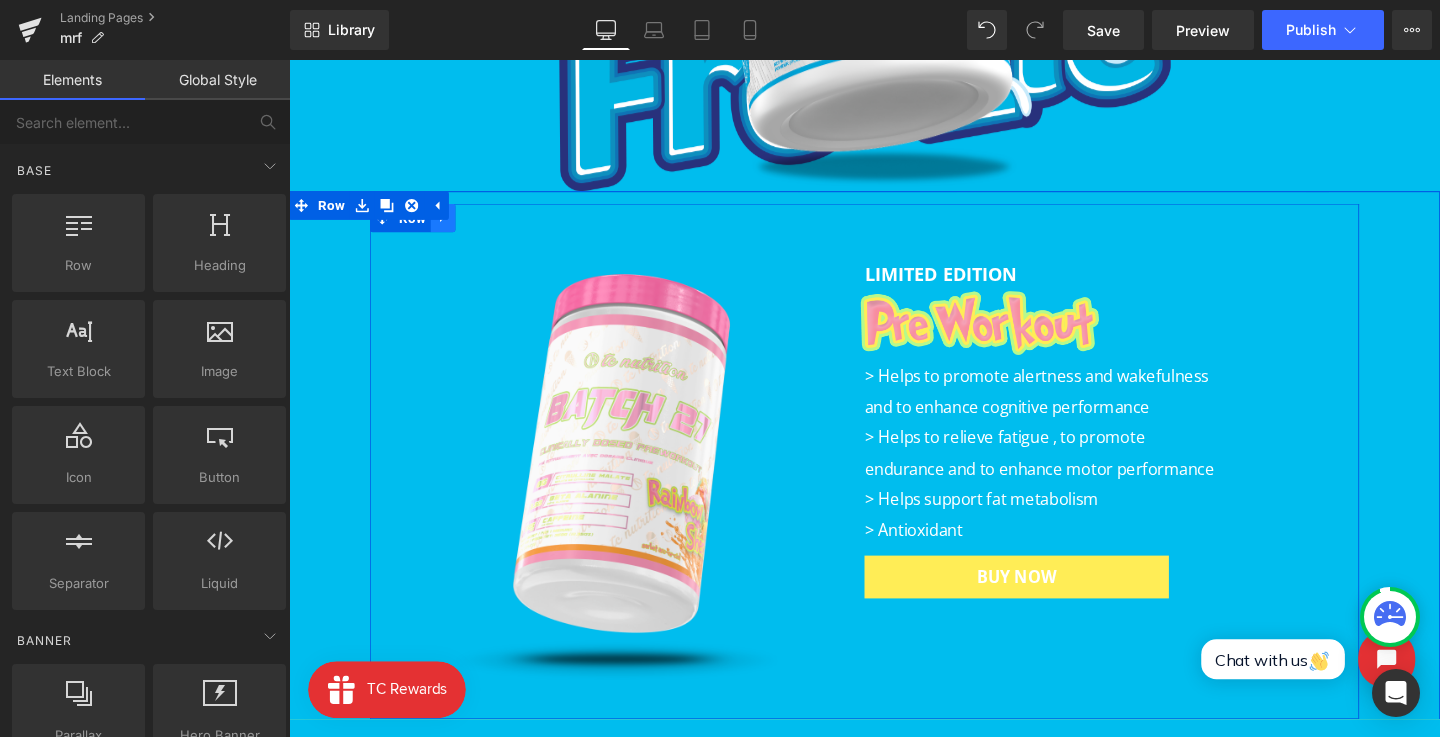 click at bounding box center (451, 226) 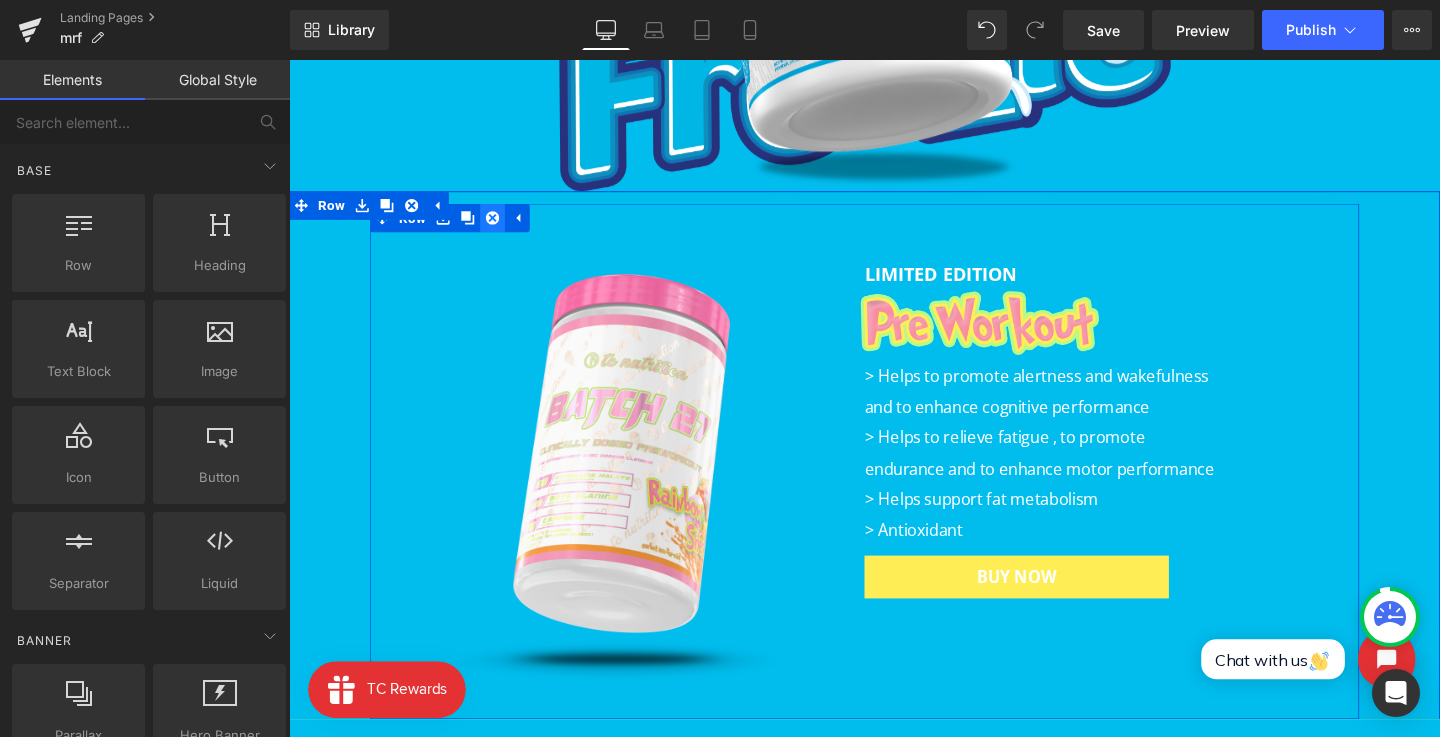 click 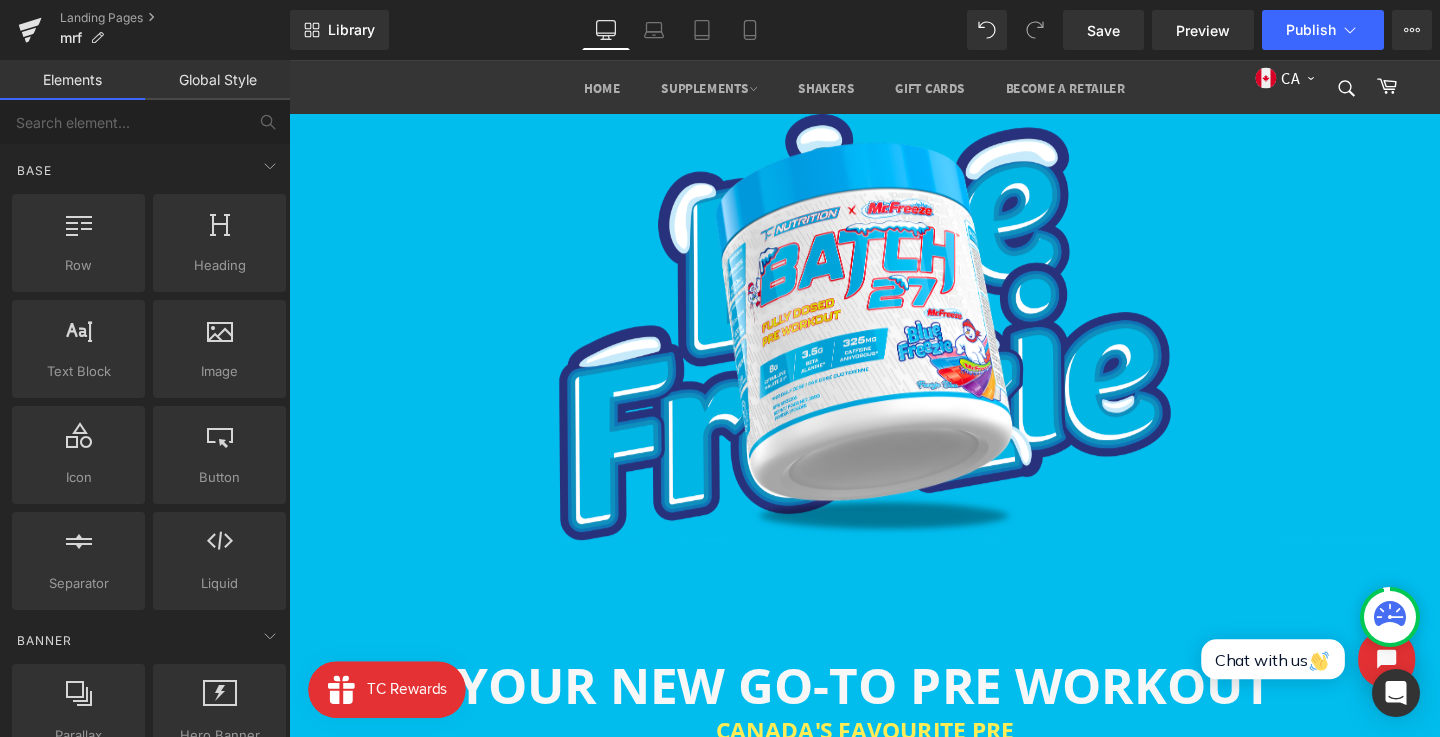 scroll, scrollTop: 73, scrollLeft: 0, axis: vertical 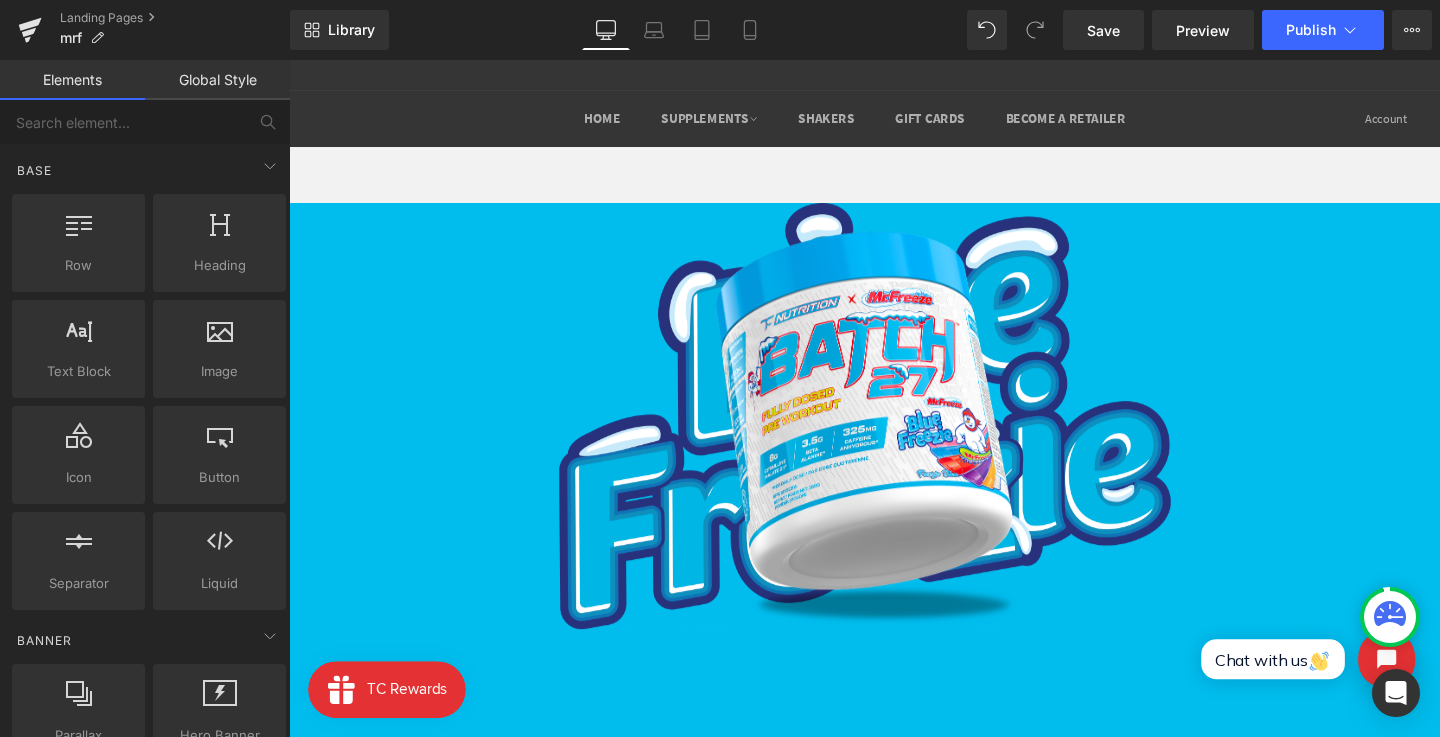 click at bounding box center (894, 434) 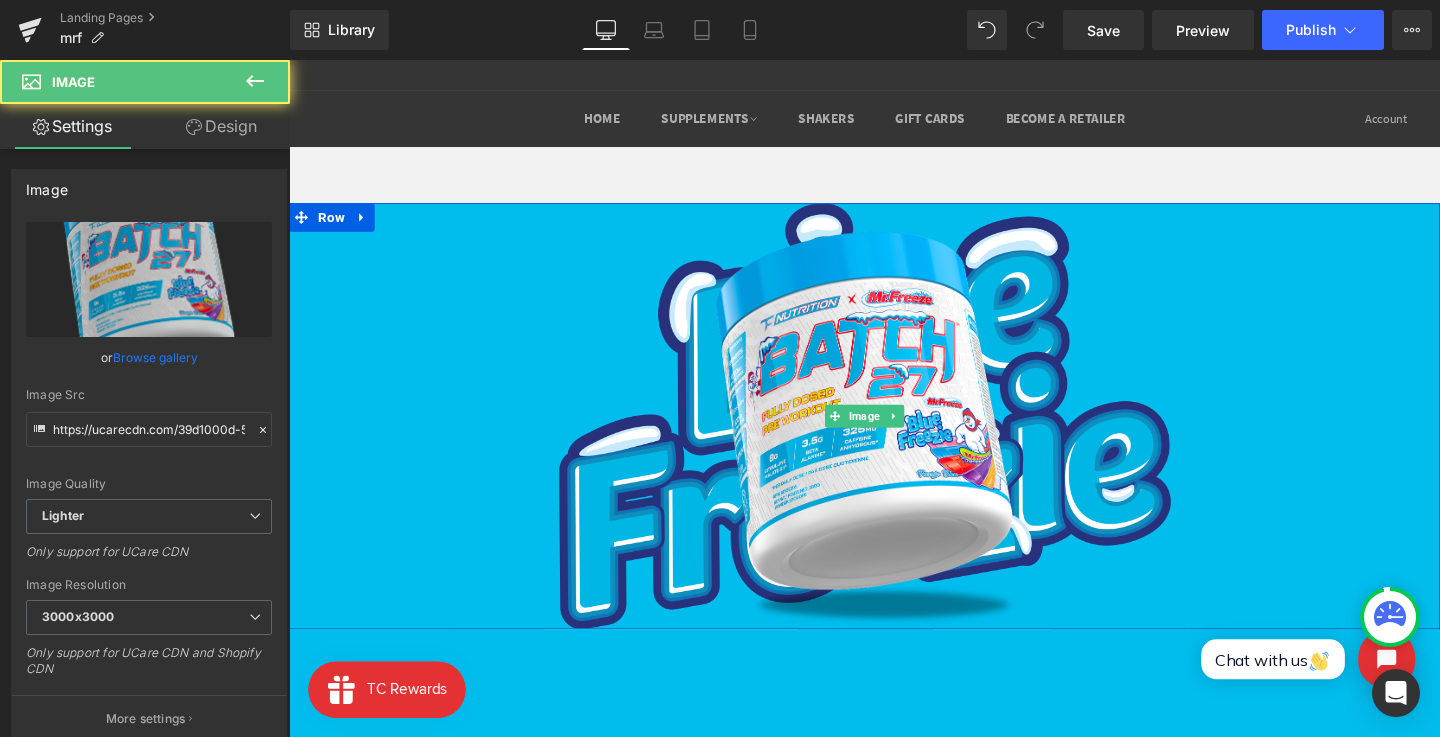 click at bounding box center (894, 434) 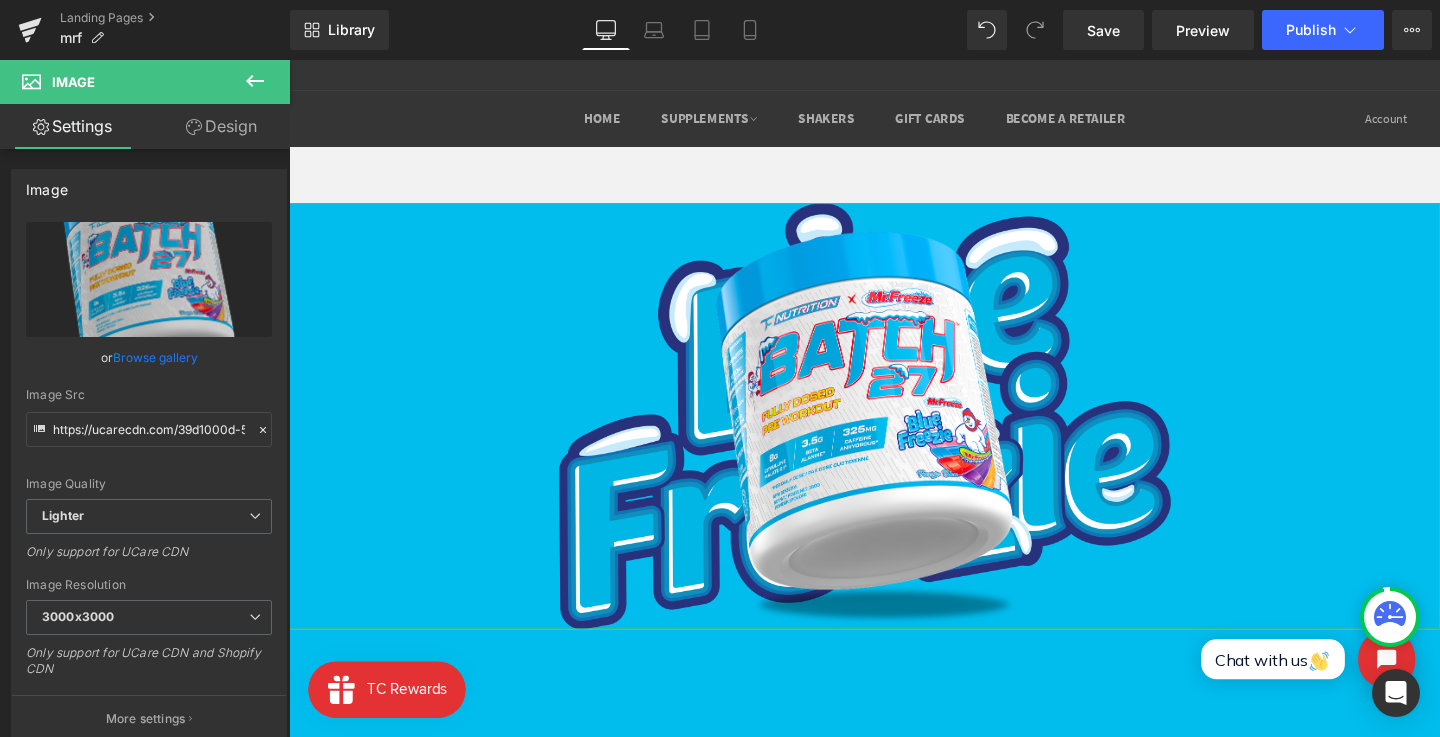 click on "Design" at bounding box center (221, 126) 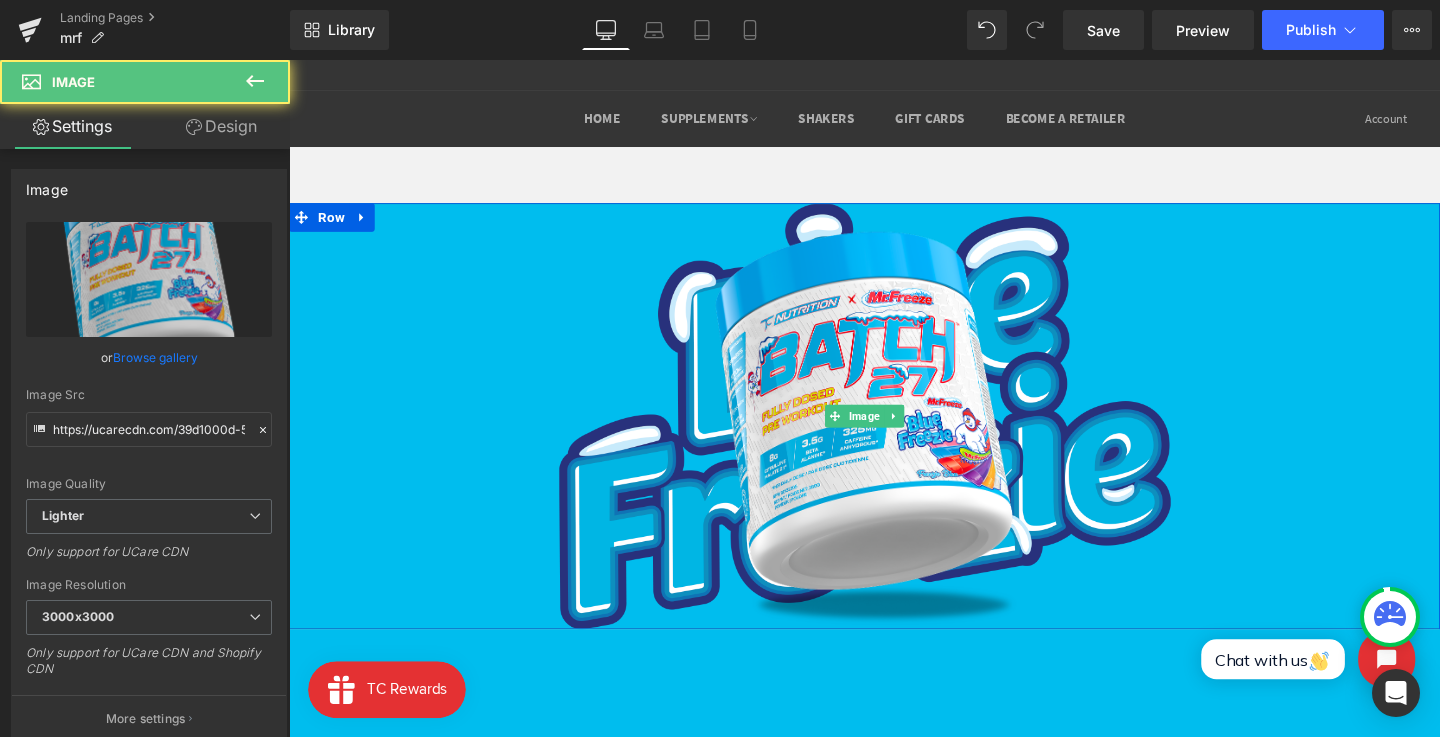 click at bounding box center (894, 434) 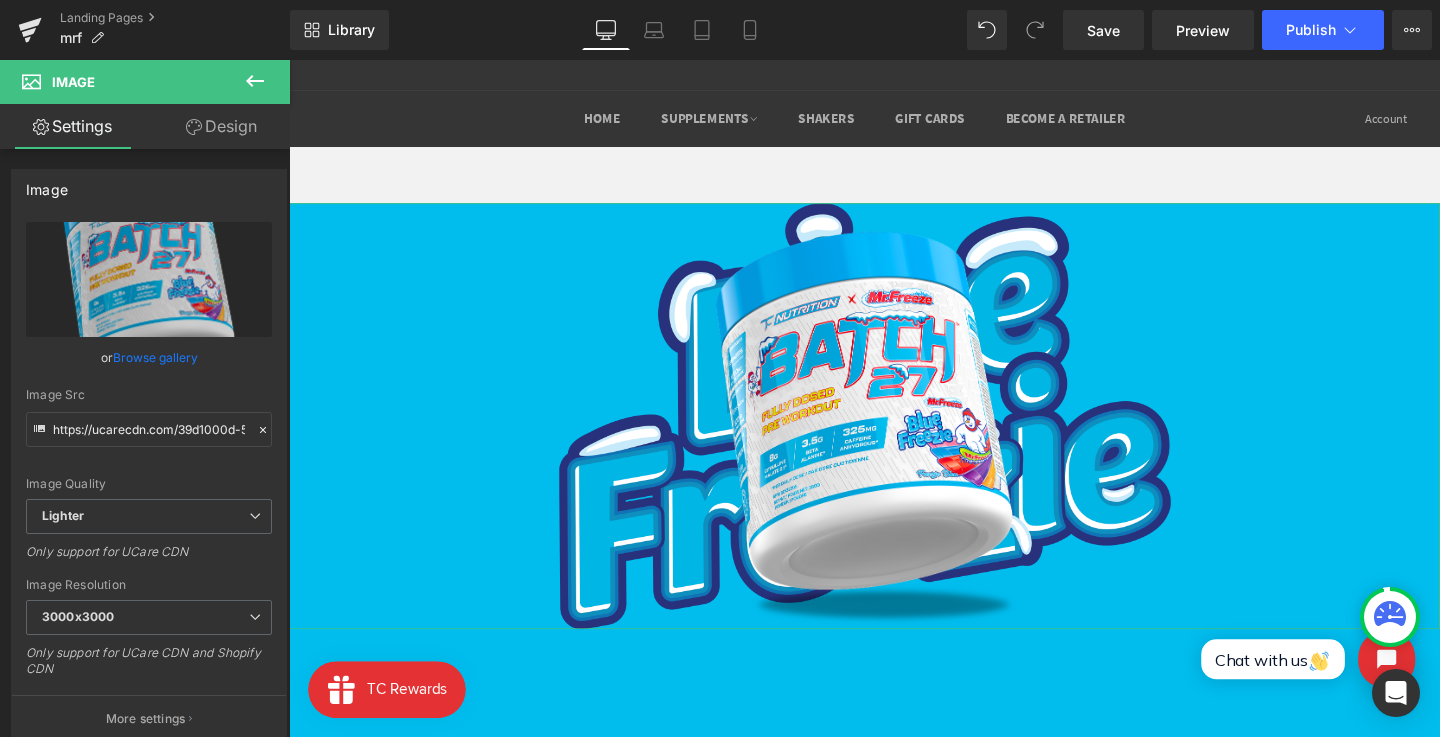 click on "Design" at bounding box center (221, 126) 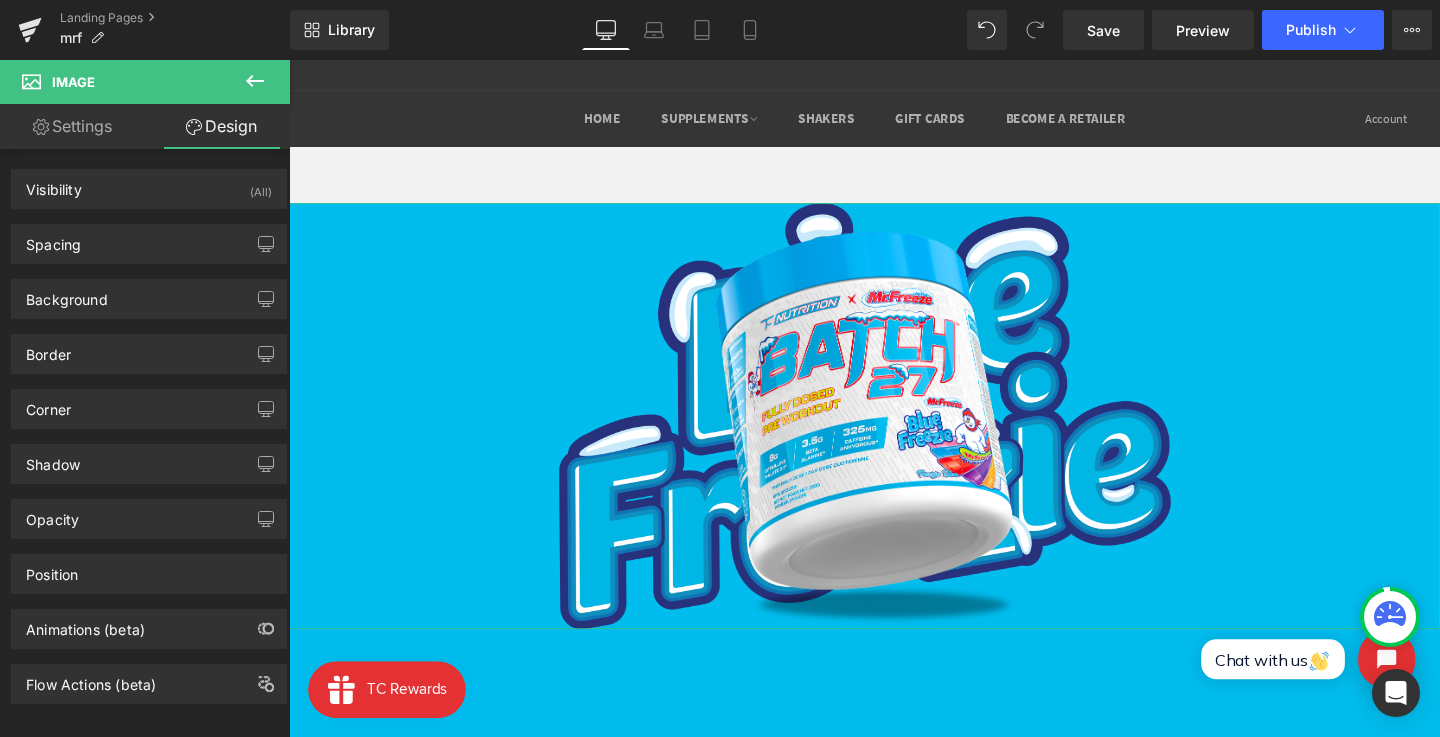 click on "Settings" at bounding box center [72, 126] 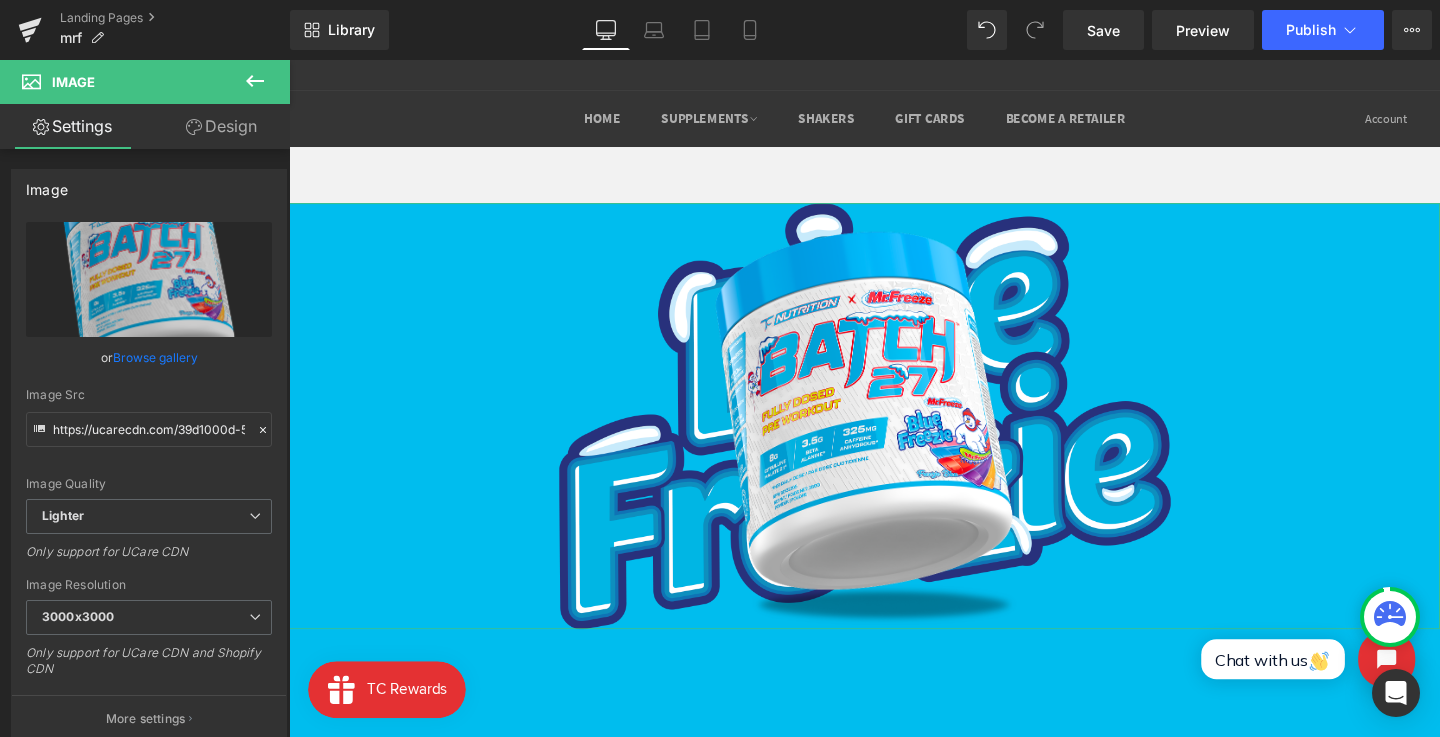 click on "Design" at bounding box center [221, 126] 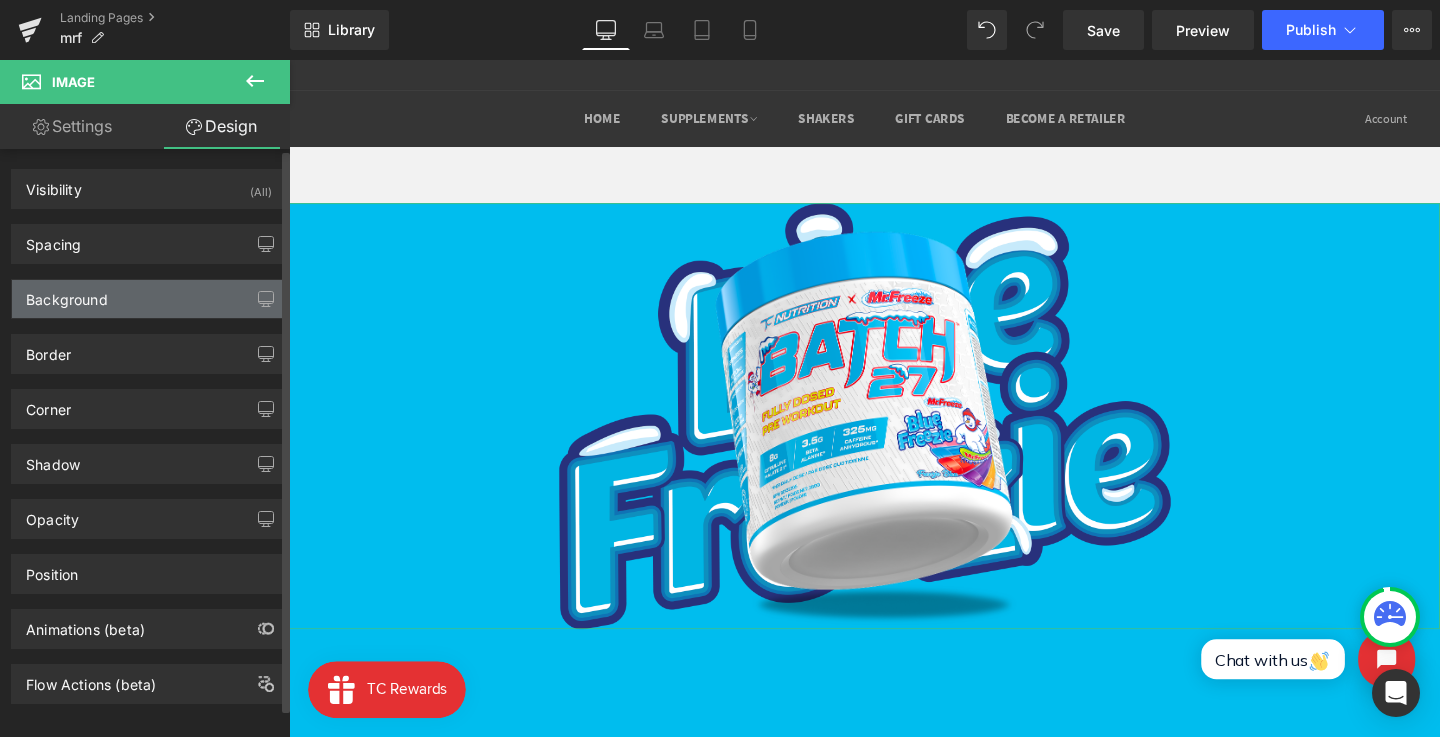 click on "Background" at bounding box center [149, 299] 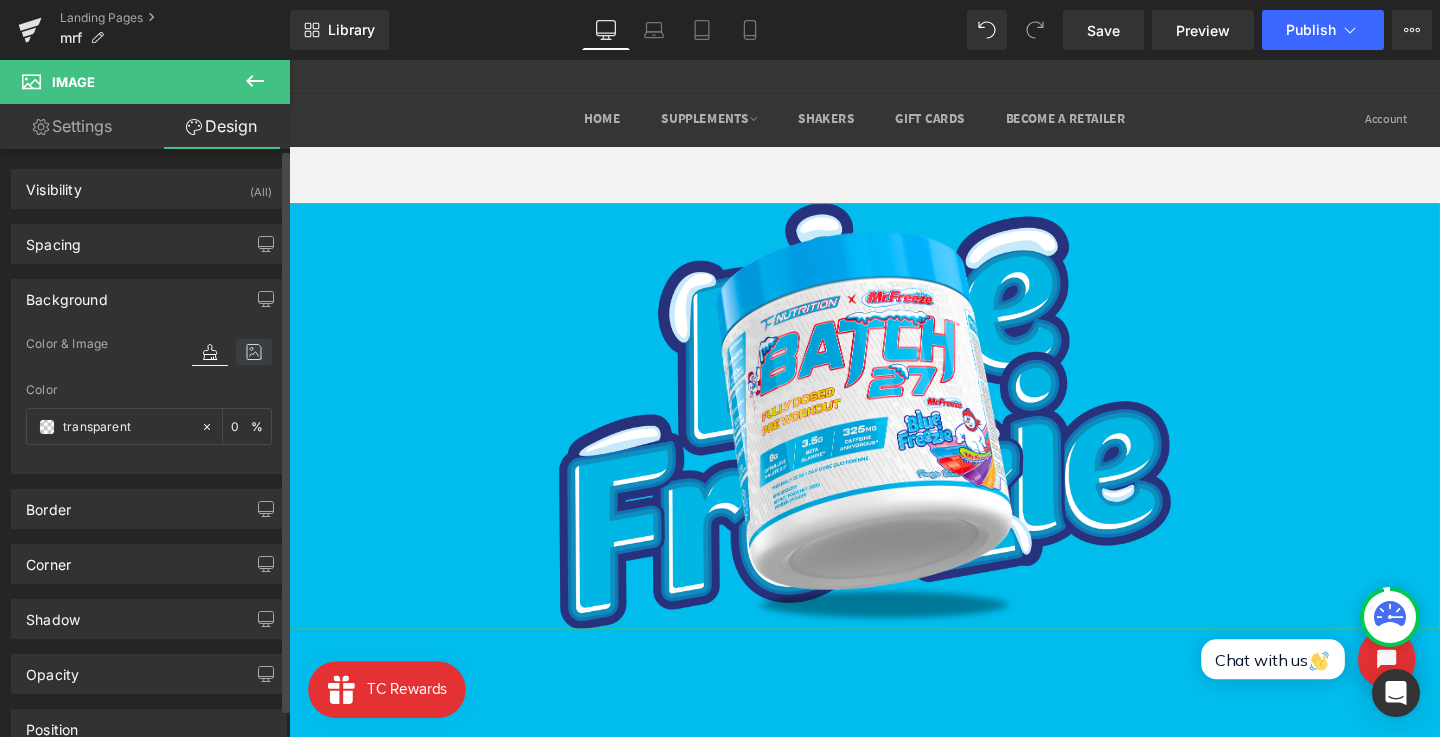 click at bounding box center [254, 352] 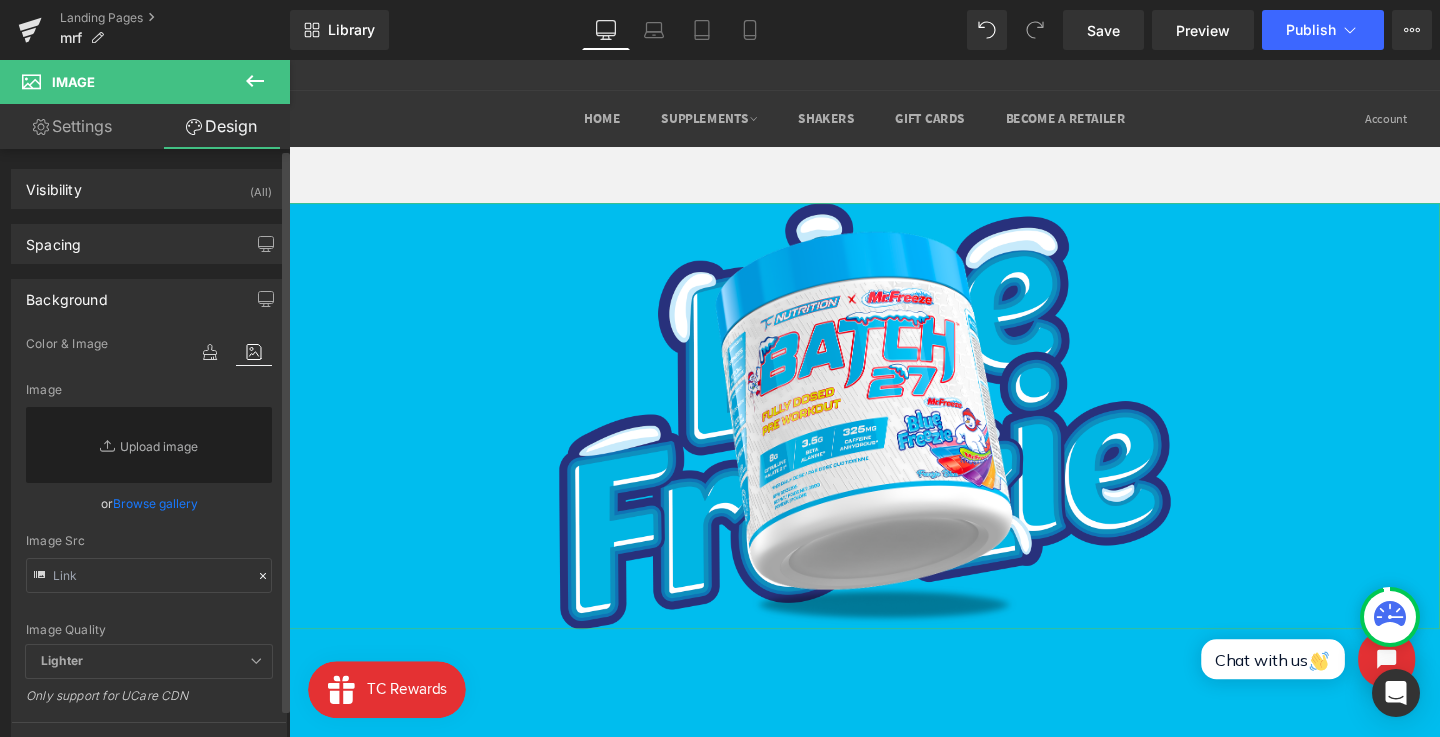 scroll, scrollTop: 89, scrollLeft: 0, axis: vertical 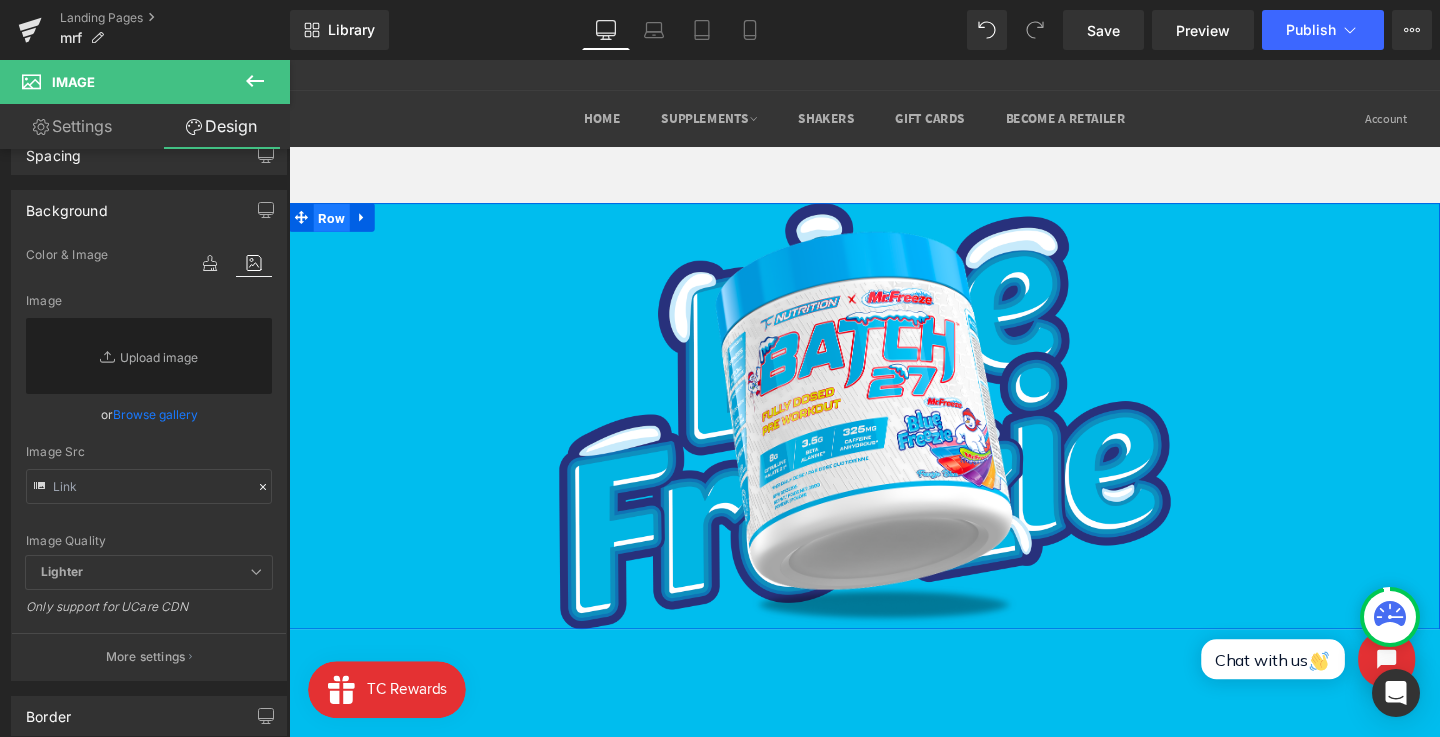 click on "Row" at bounding box center [334, 226] 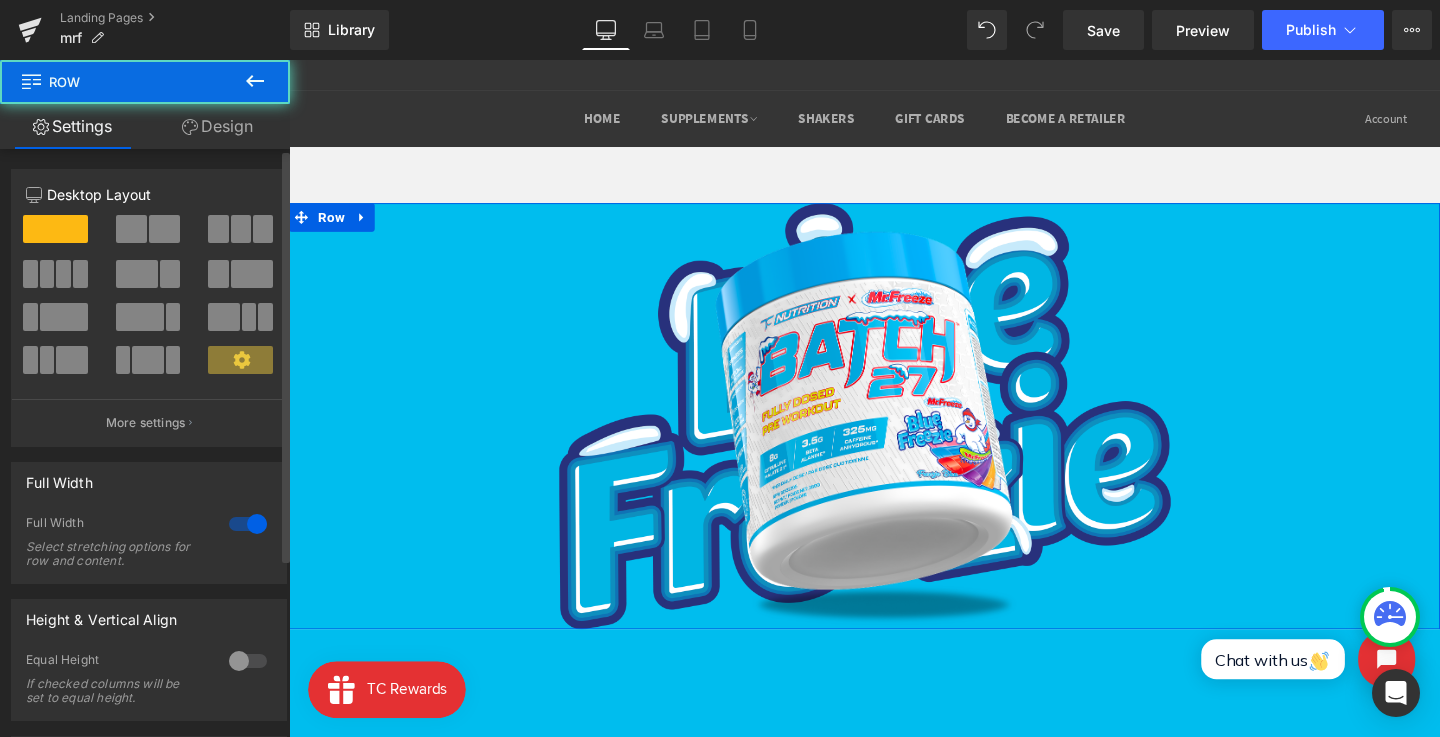 click on "12 12 12 Column Size Customizer 12  Desktop Layout                                                                                                                                                                        Laptop Layout                  Tablet Layout                  Mobile Layout                 More settings Column Size Customizer  Desktop Layout 12 Laptop Layout 12  Tablet Layout 12  Mobile Layout 12 Back Full Width 1 Full Width Select stretching options for row and content. Dimension (Width) 1200px Width 1200 px % px Columns Gap 0px Columns Gap 0 px Height & Vertical Align 0 Equal Height If checked columns will be set to equal height. Top Middle Bottom Vertical Align
Top
Top Middle Bottom Vertical Align items inside Row Extra class name Extra class name If you wish to style particular content element differently, then use this field to add a class name and then refer to it in your css file." at bounding box center [149, 540] 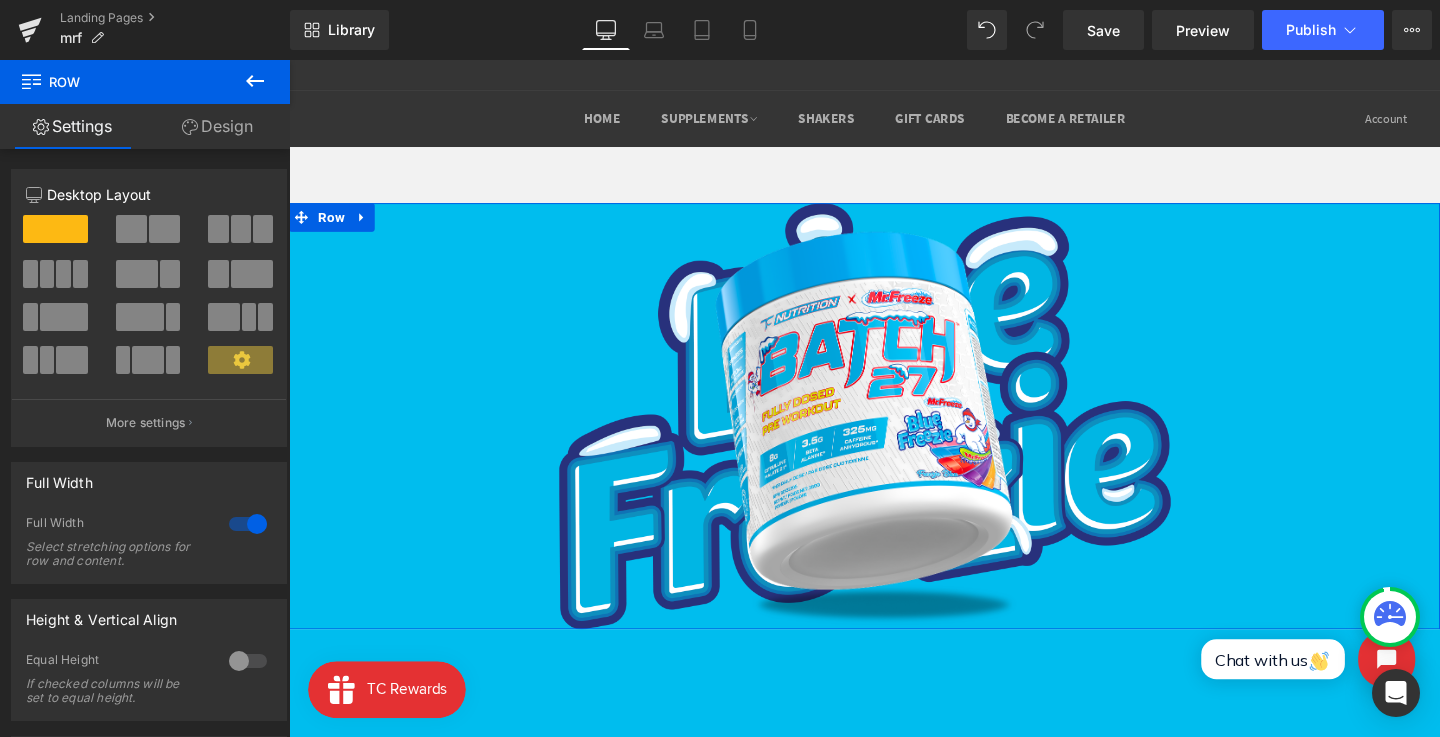 click on "Design" at bounding box center [217, 126] 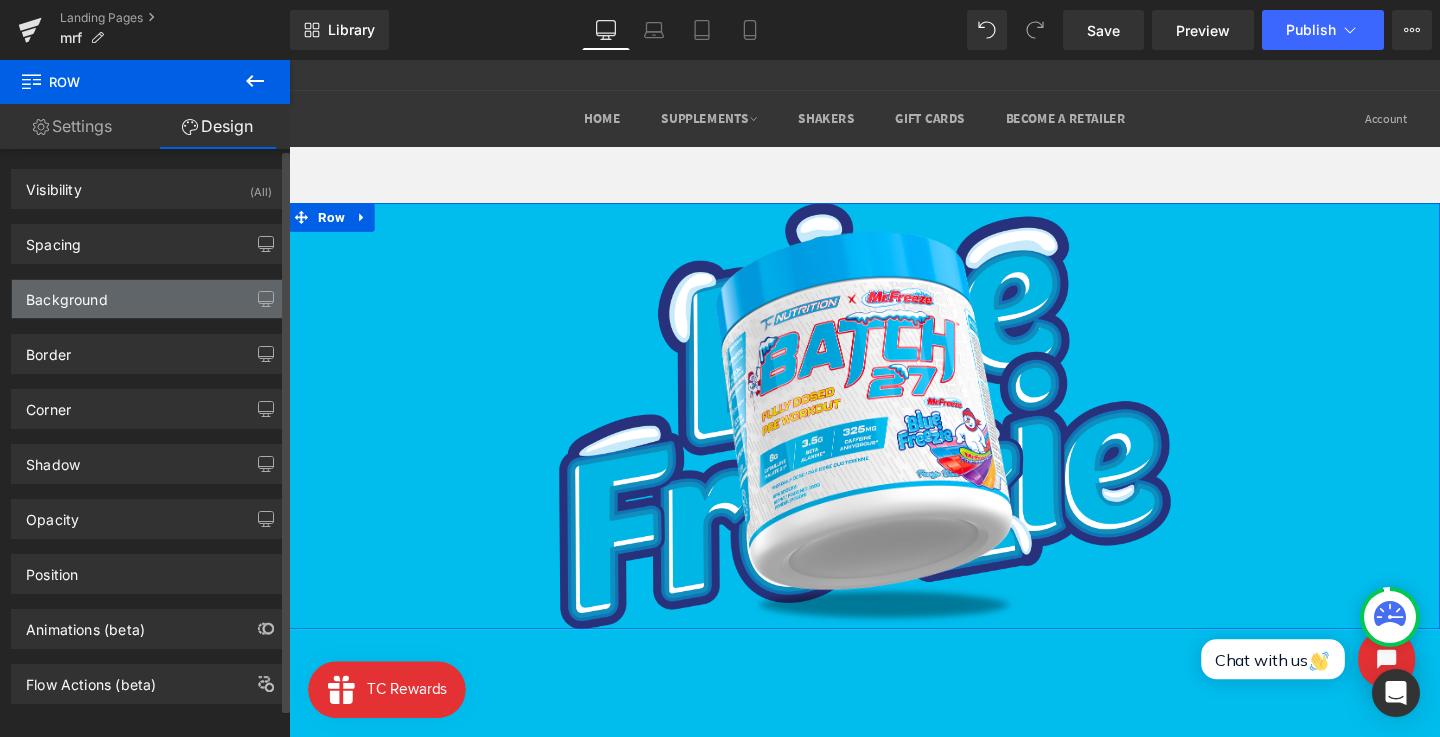 click on "Background" at bounding box center [149, 299] 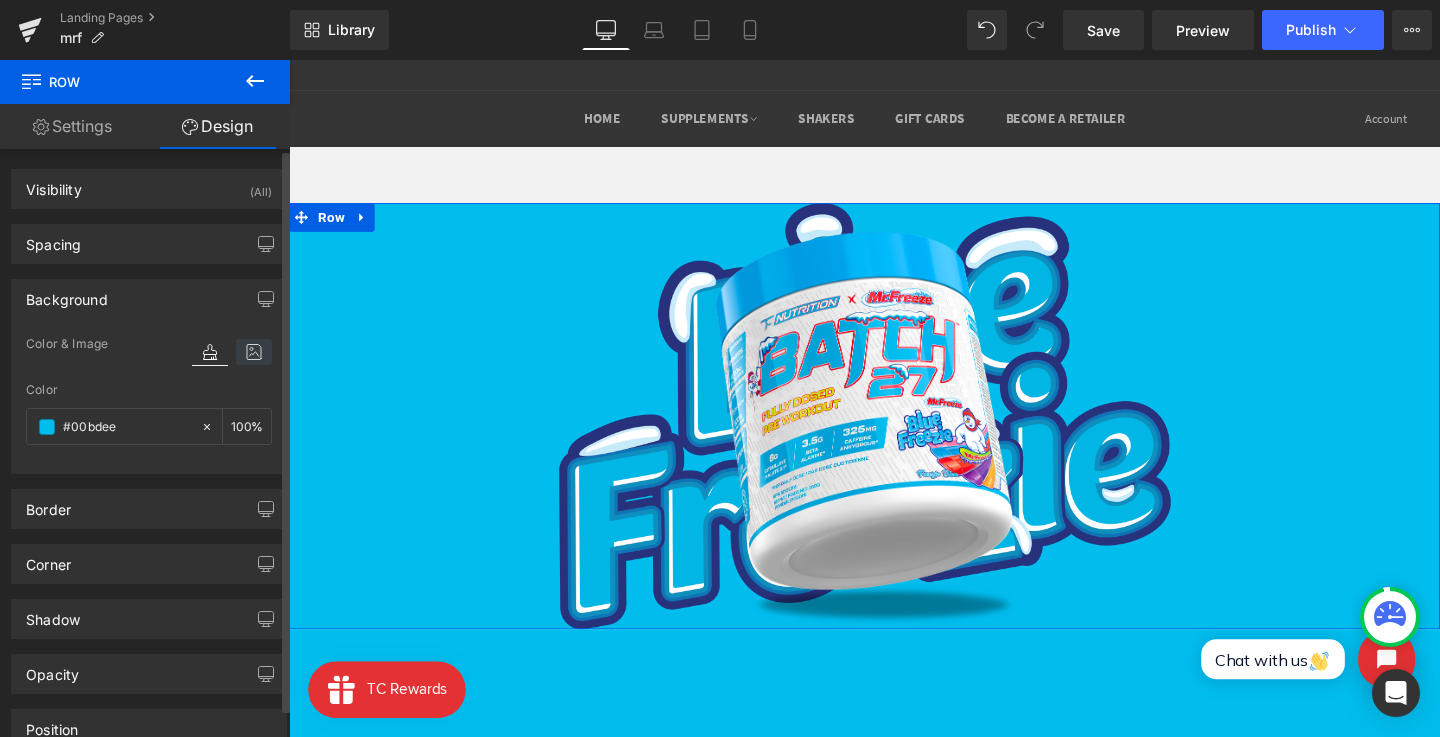 click at bounding box center [254, 352] 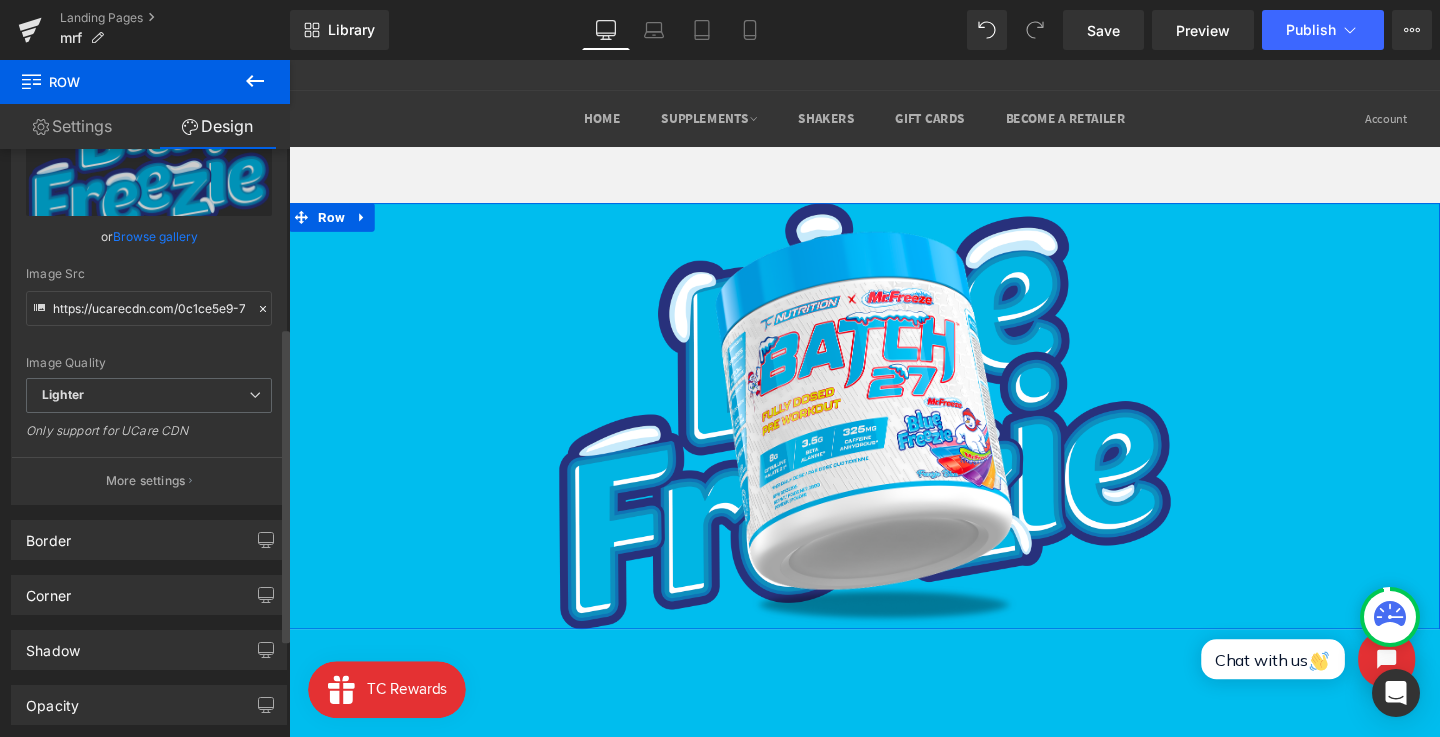 scroll, scrollTop: 332, scrollLeft: 0, axis: vertical 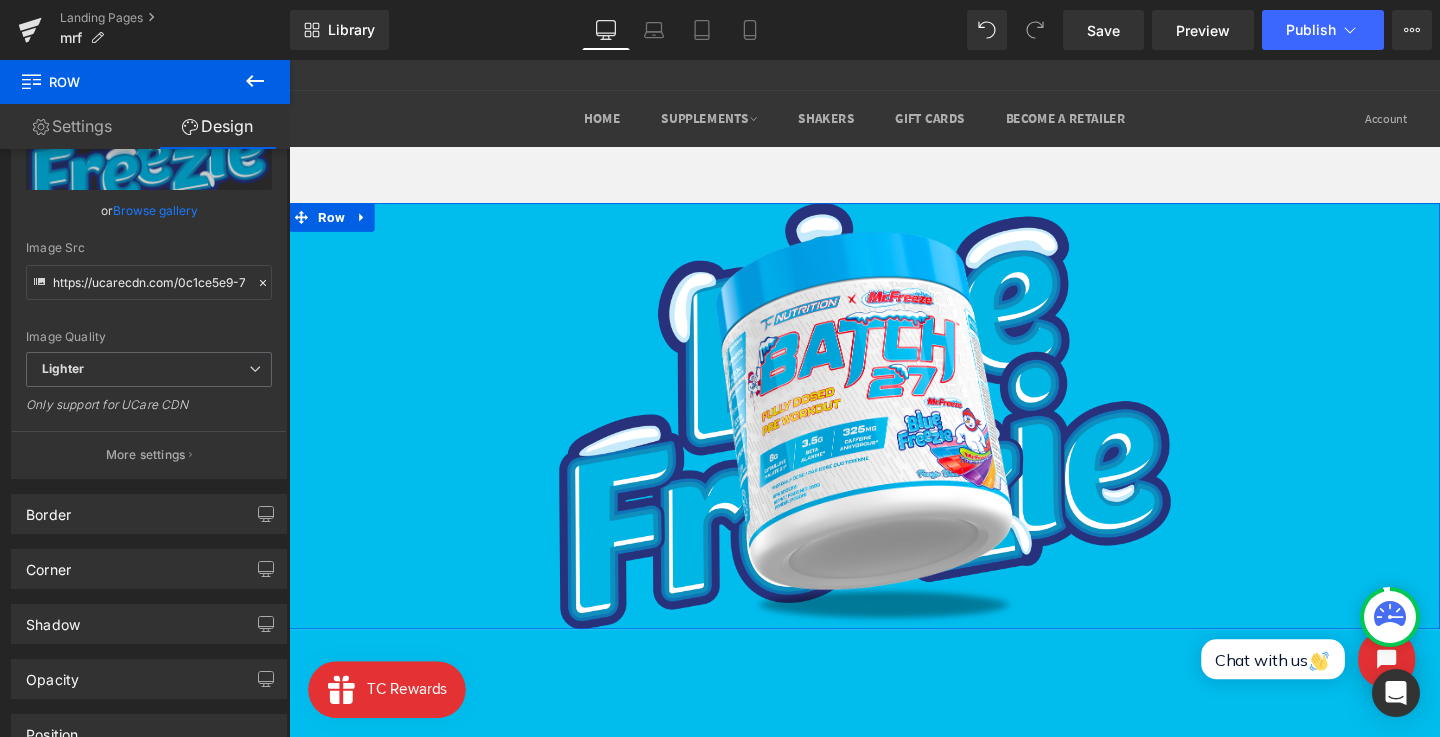 click on "Design" at bounding box center [217, 126] 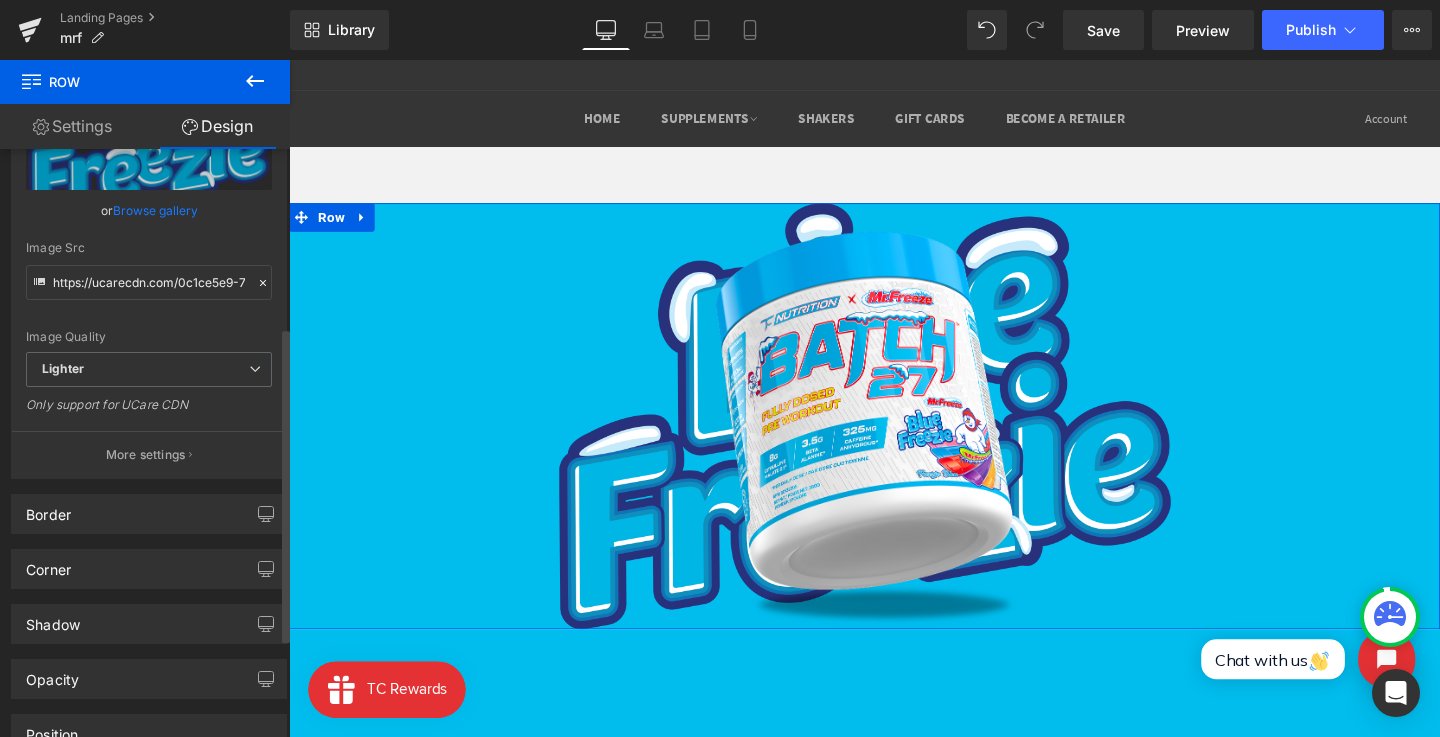 scroll, scrollTop: 0, scrollLeft: 0, axis: both 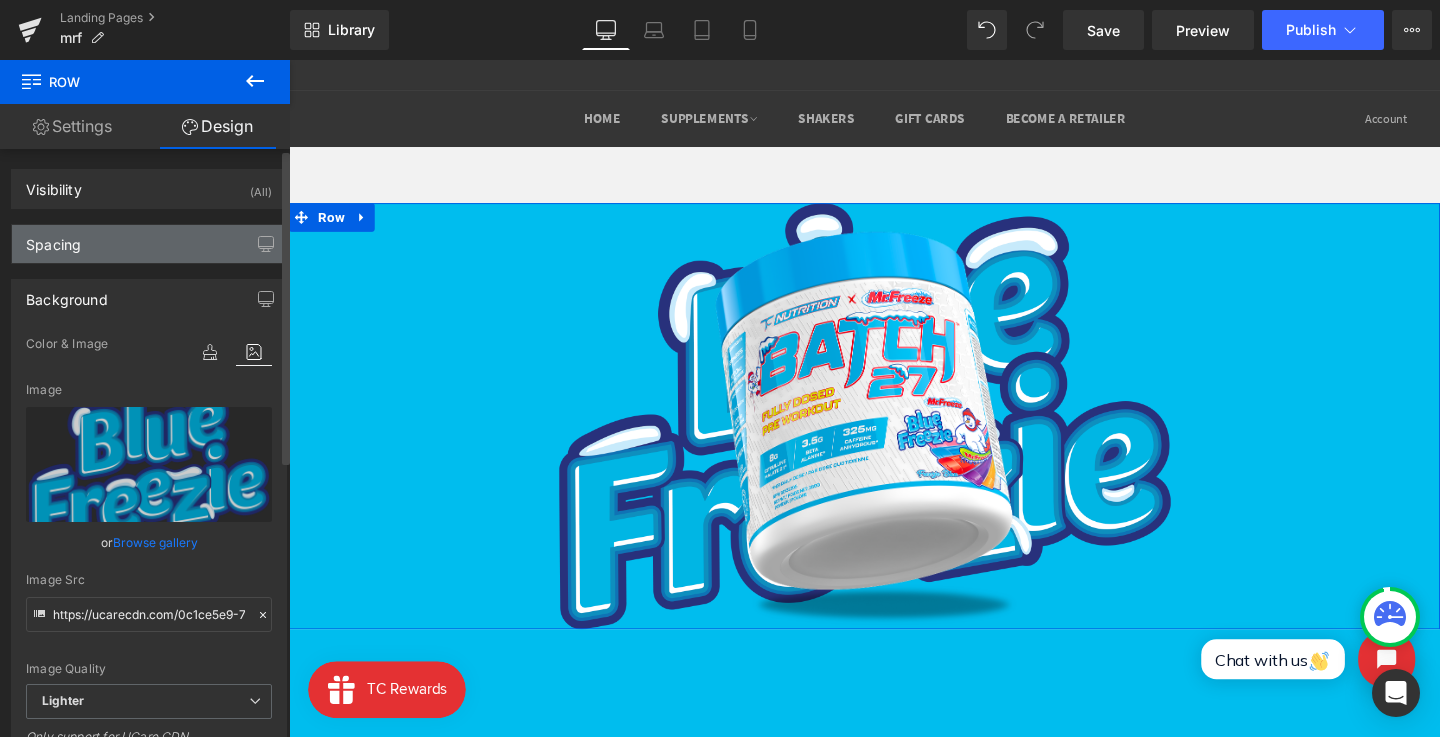 click on "Spacing" at bounding box center (149, 244) 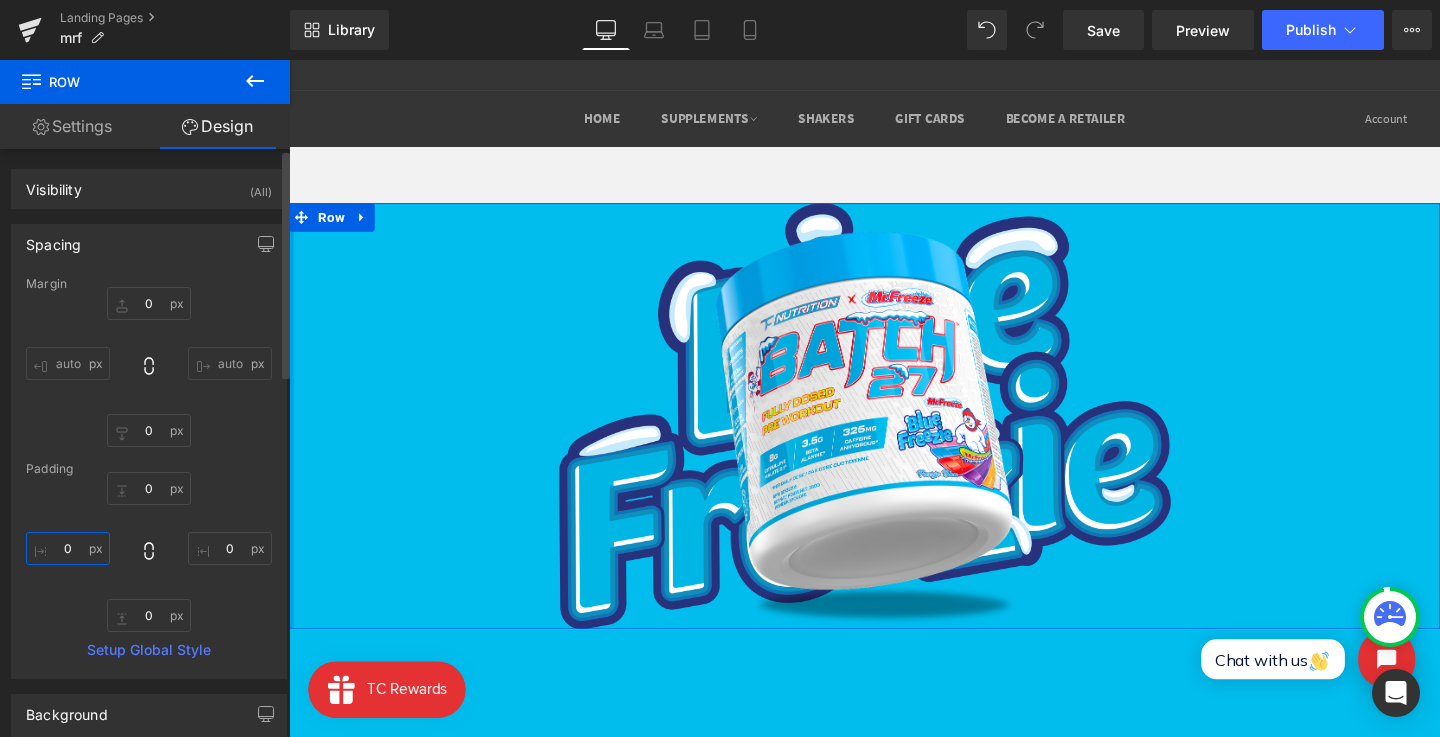 click on "0" at bounding box center (68, 548) 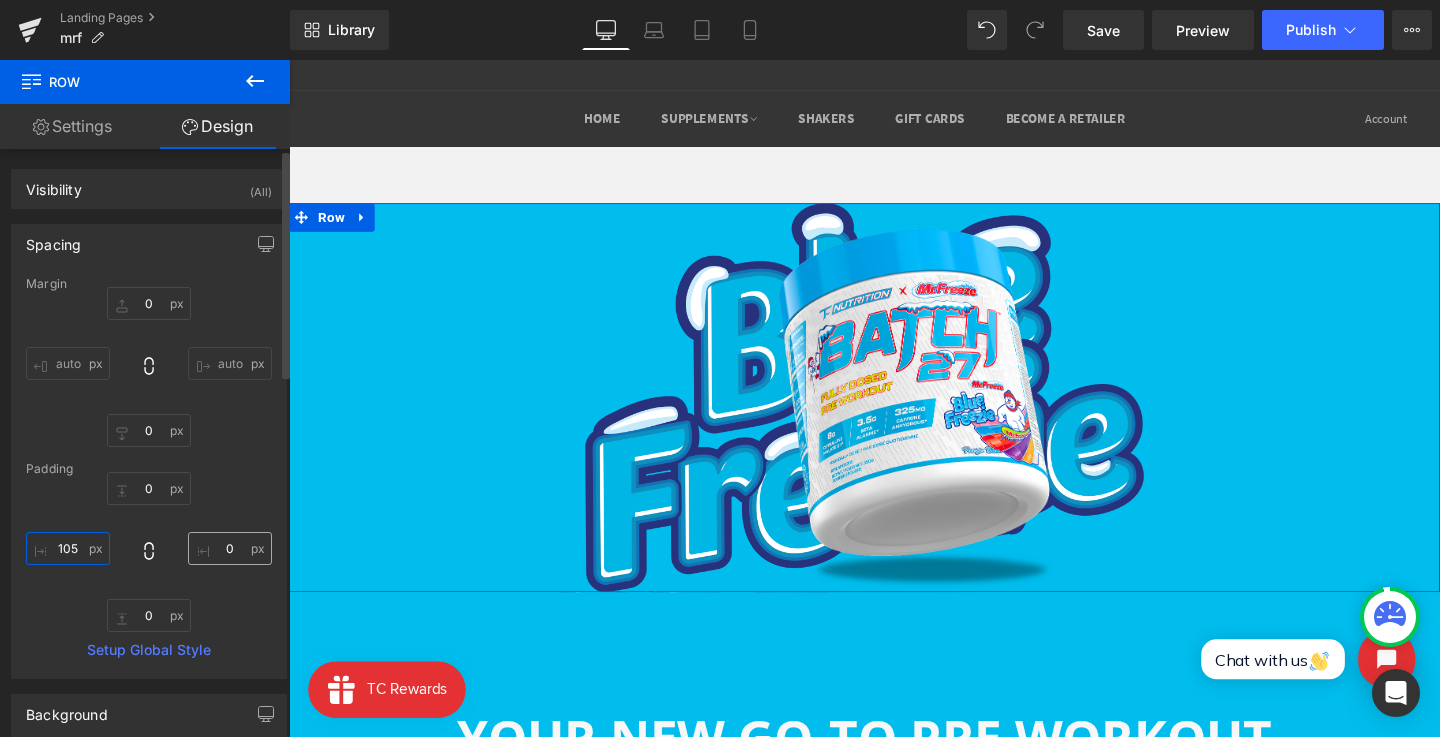 type on "105" 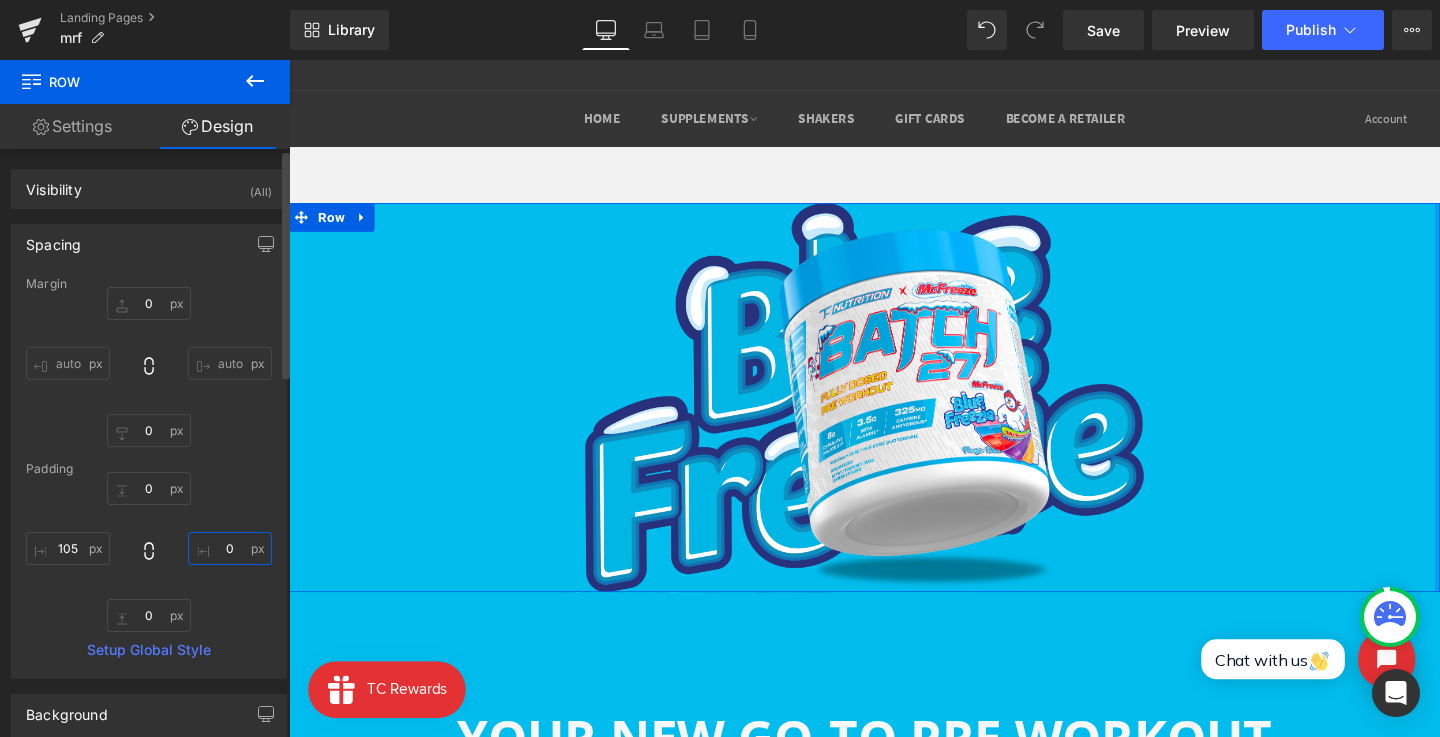 click on "0" at bounding box center (230, 548) 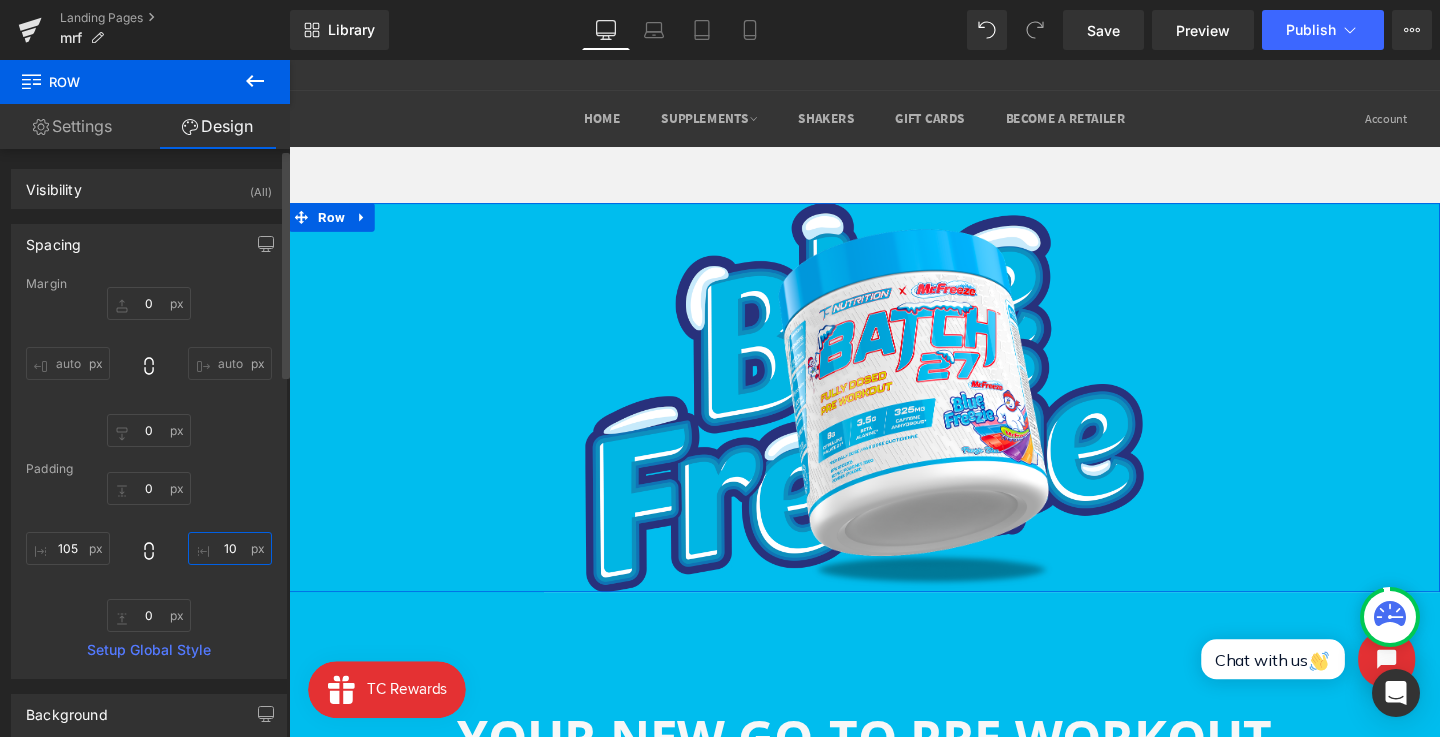 type on "105" 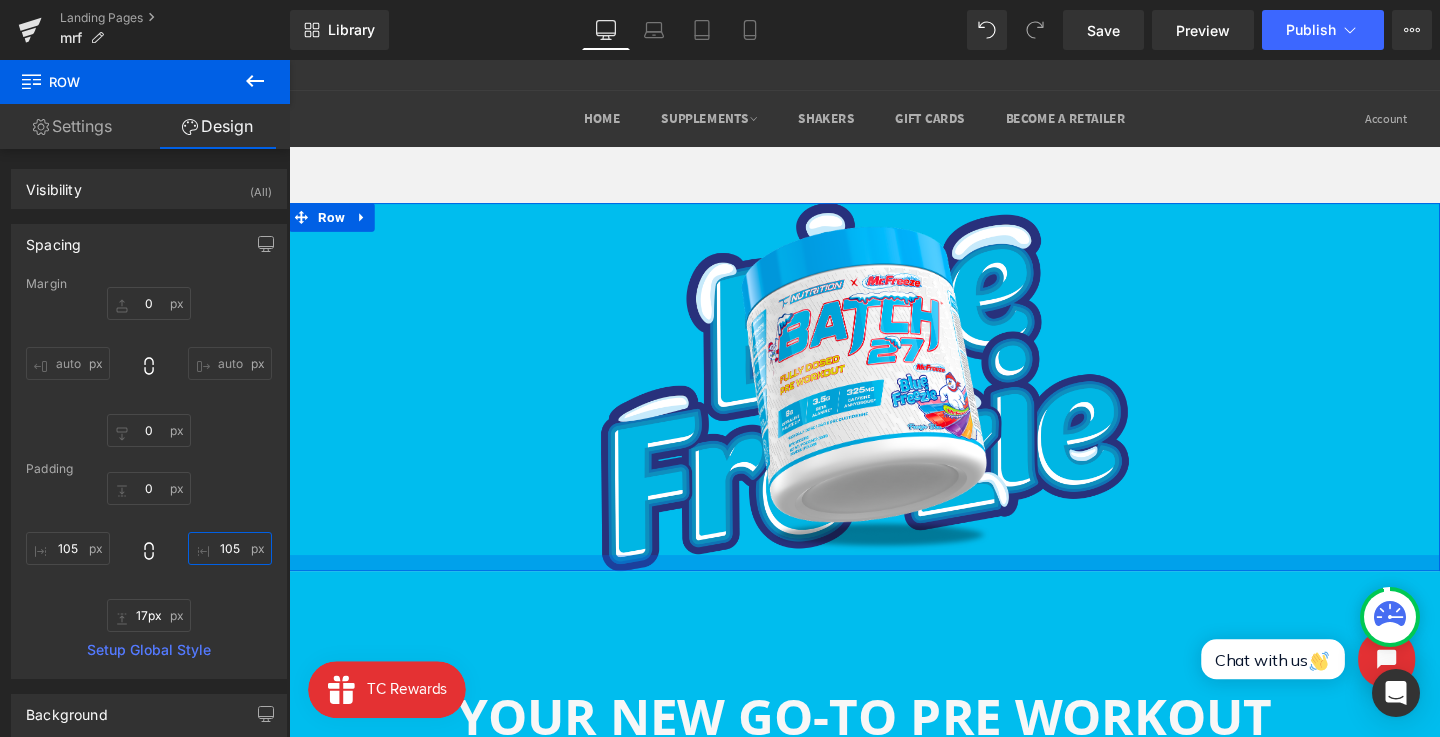 type on "16px" 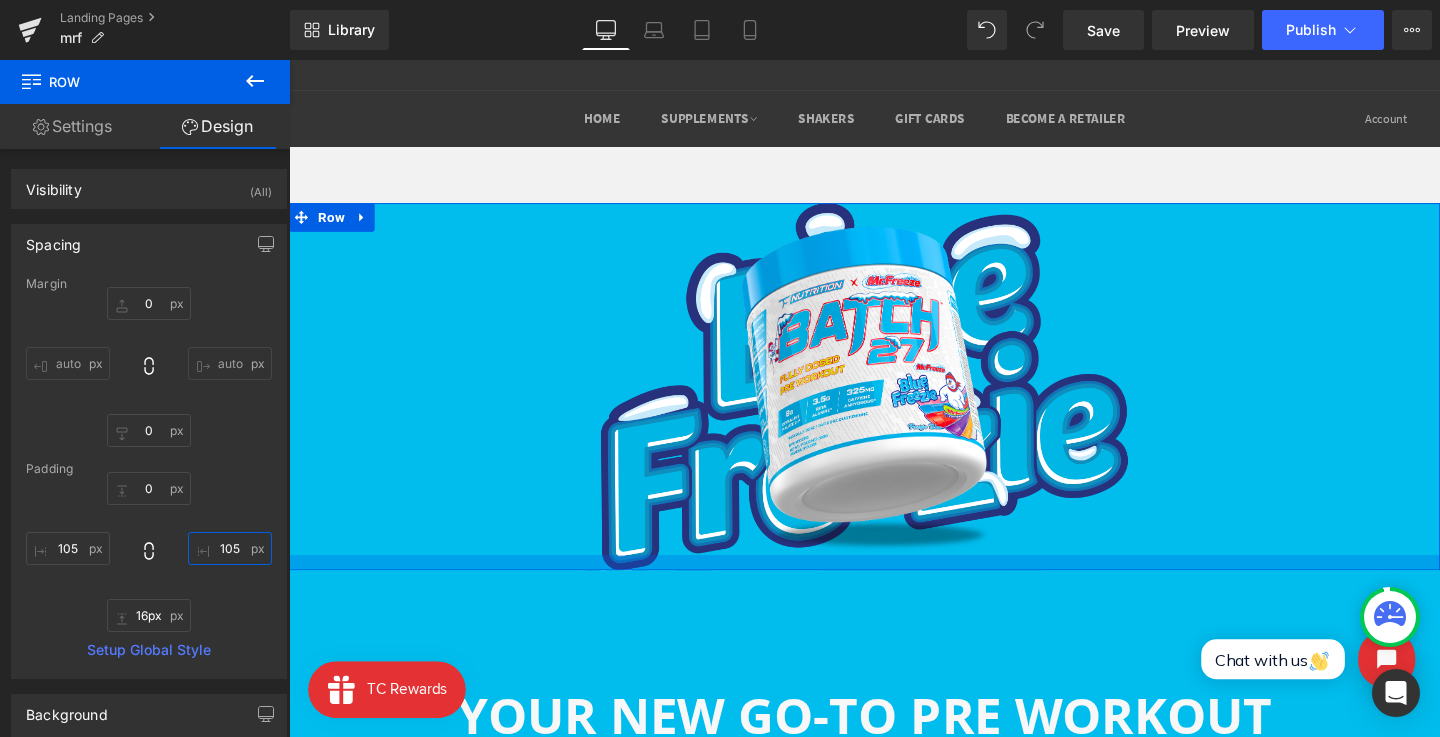 drag, startPoint x: 608, startPoint y: 577, endPoint x: 608, endPoint y: 593, distance: 16 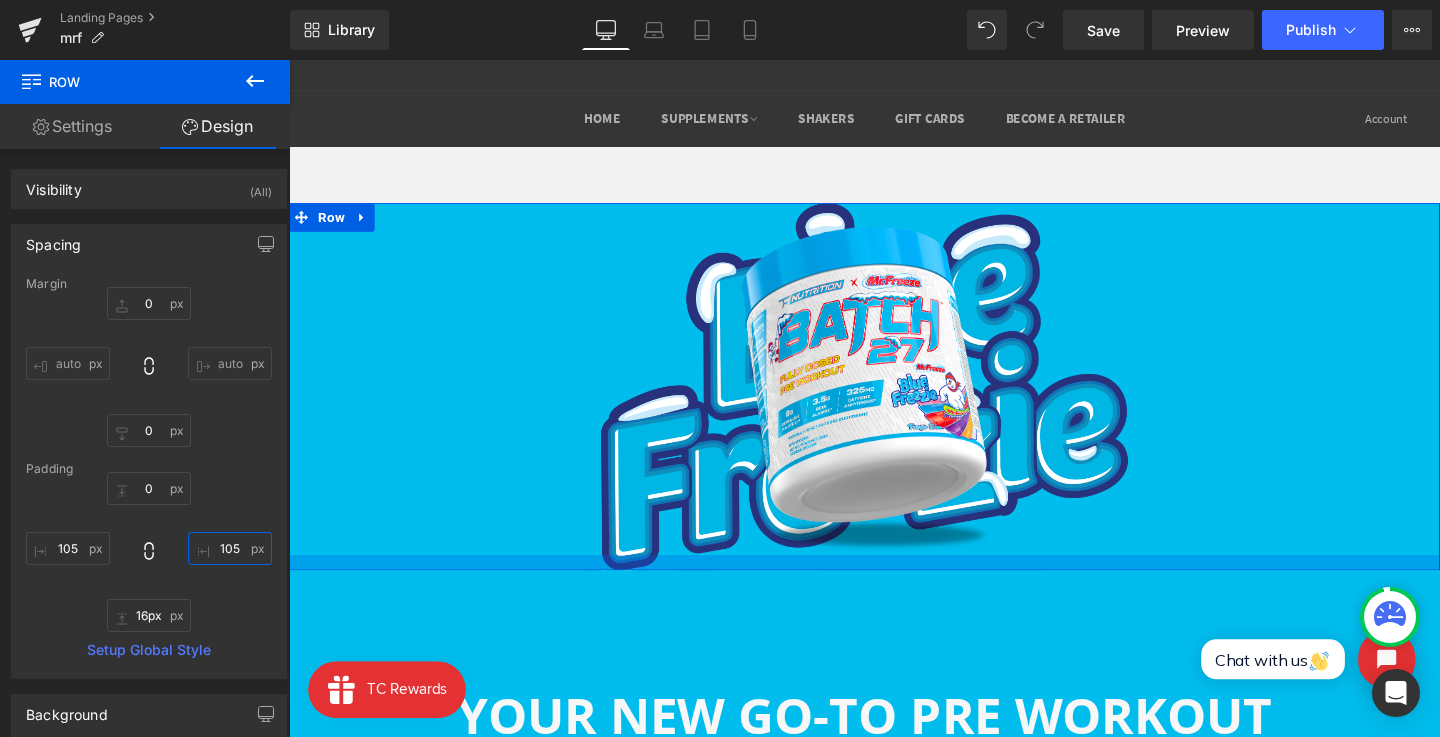 click at bounding box center (894, 588) 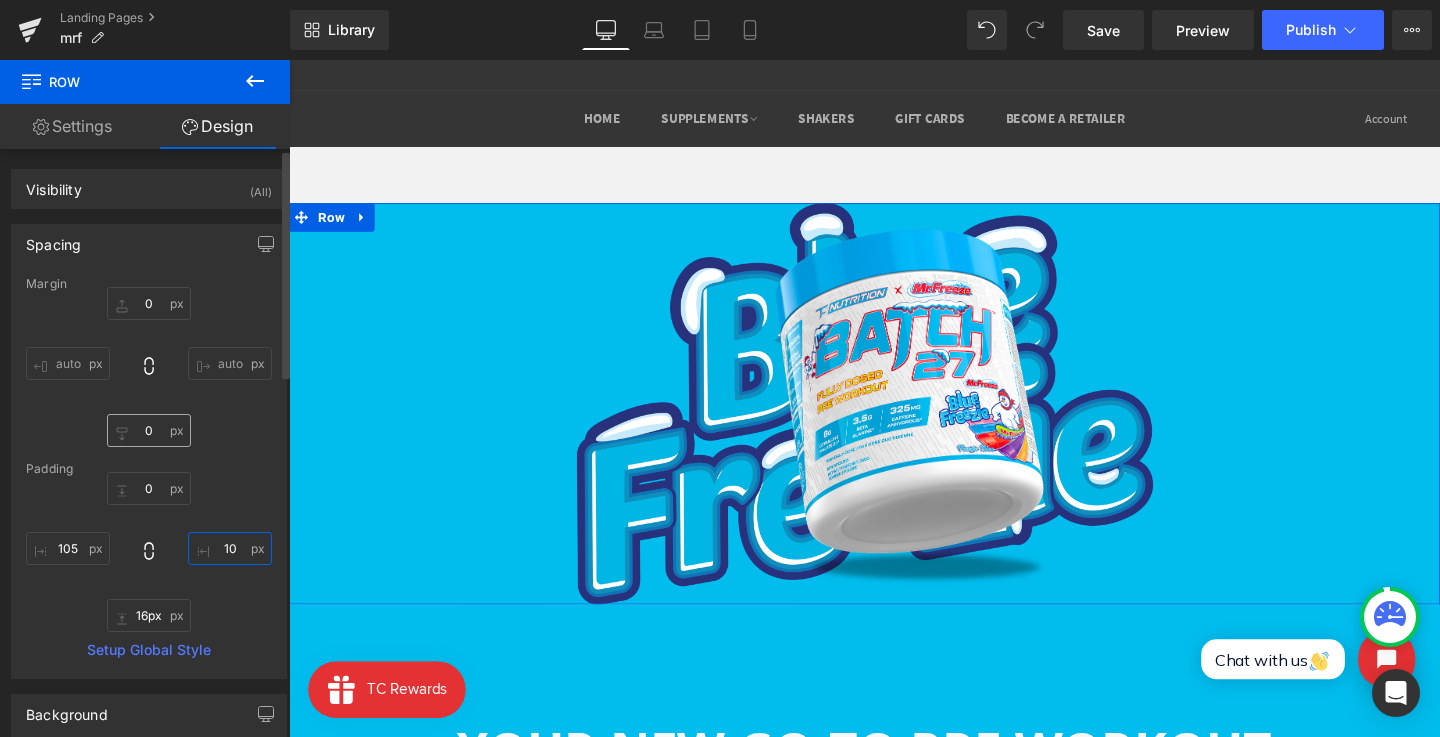 type on "10" 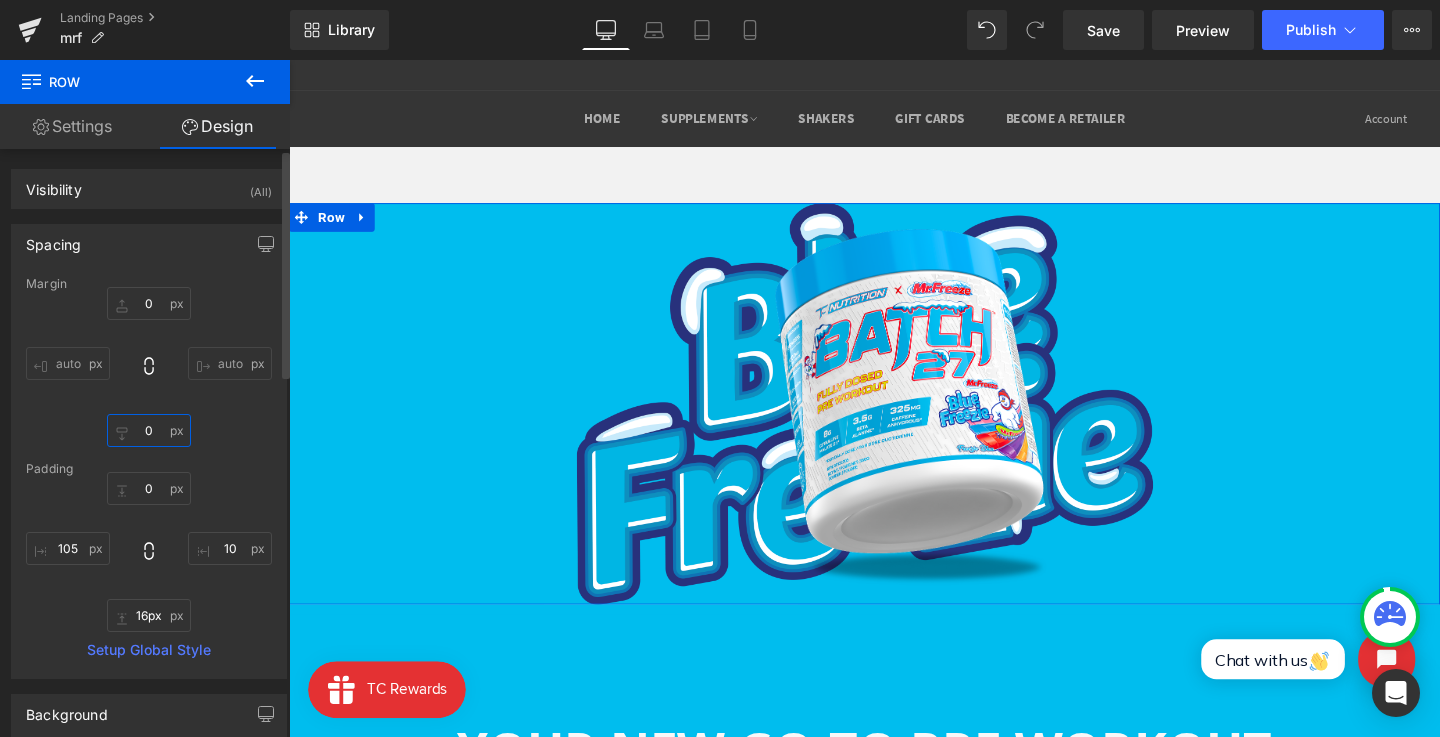 click on "0" at bounding box center [149, 430] 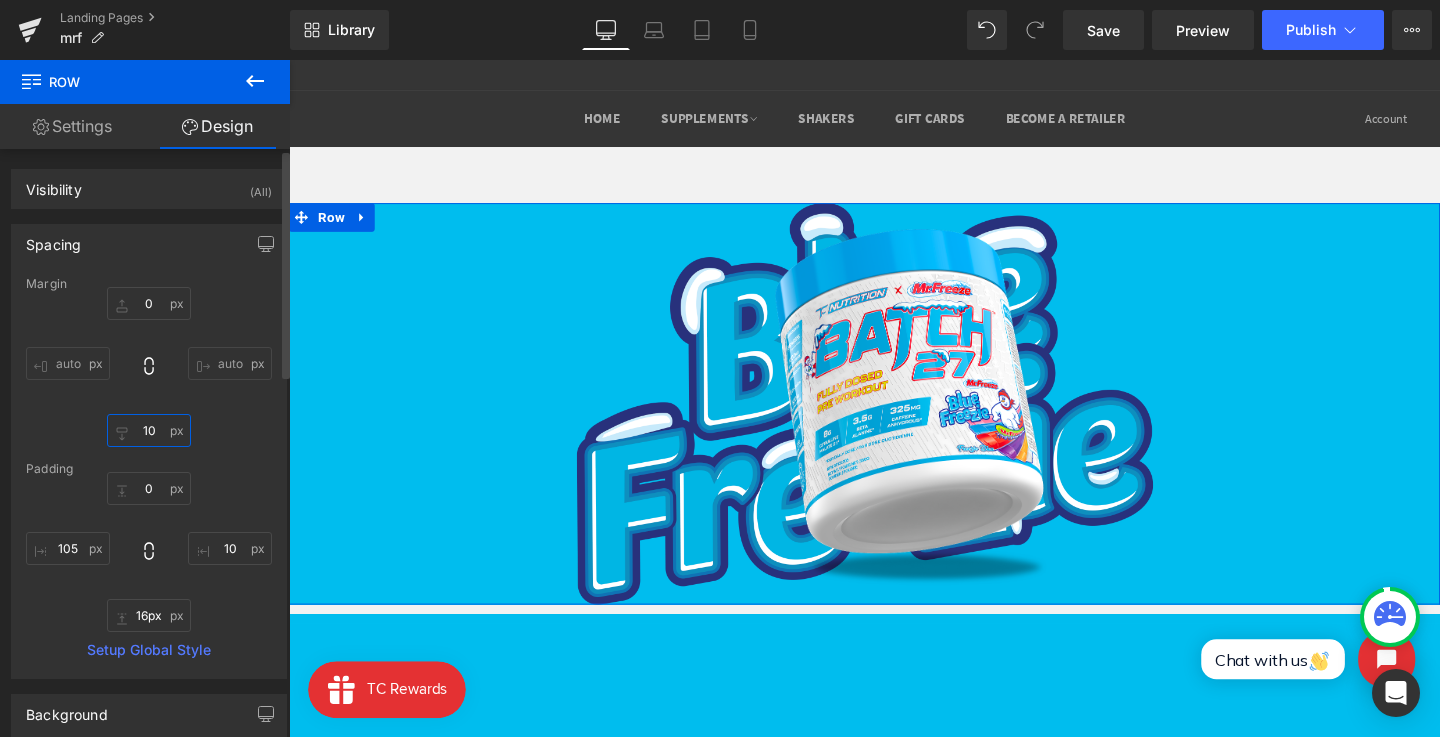 type on "1" 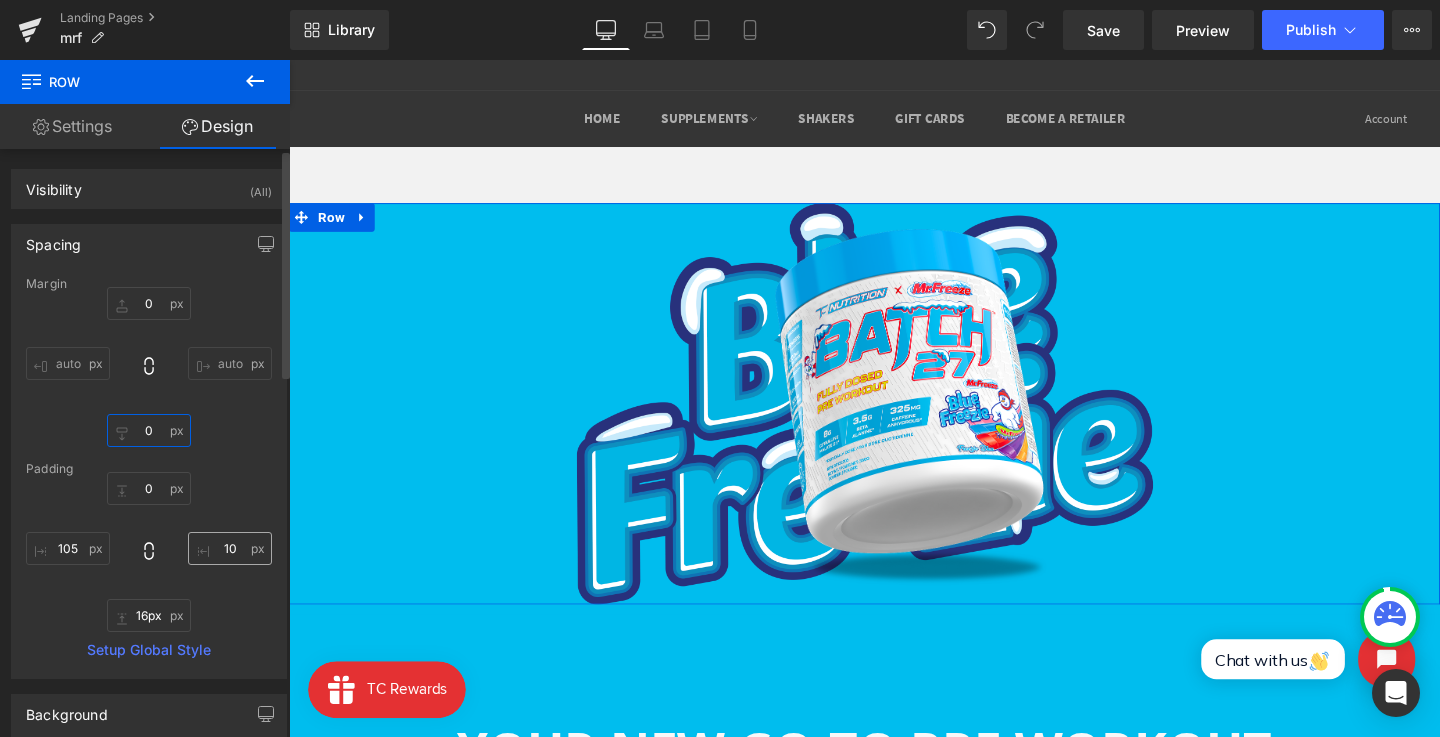 type 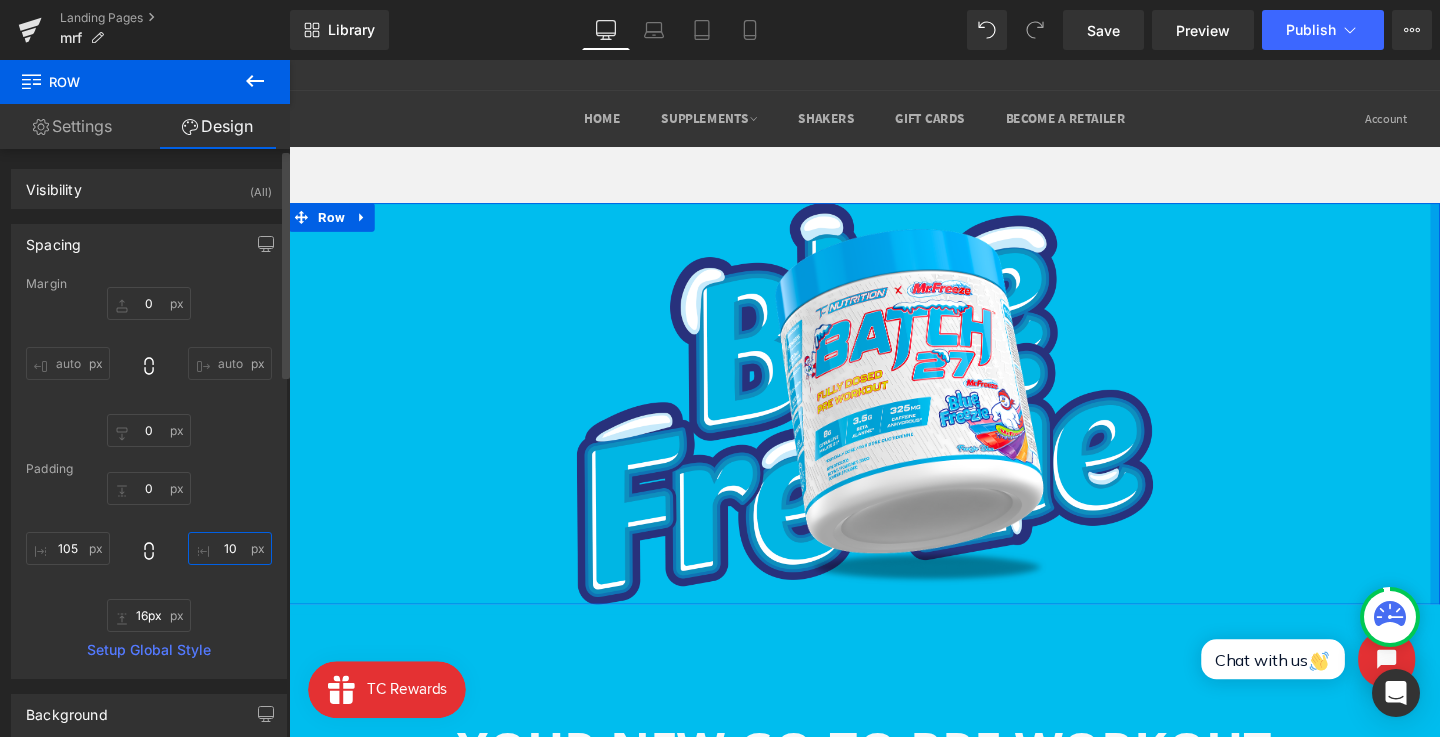 click on "10" at bounding box center [230, 548] 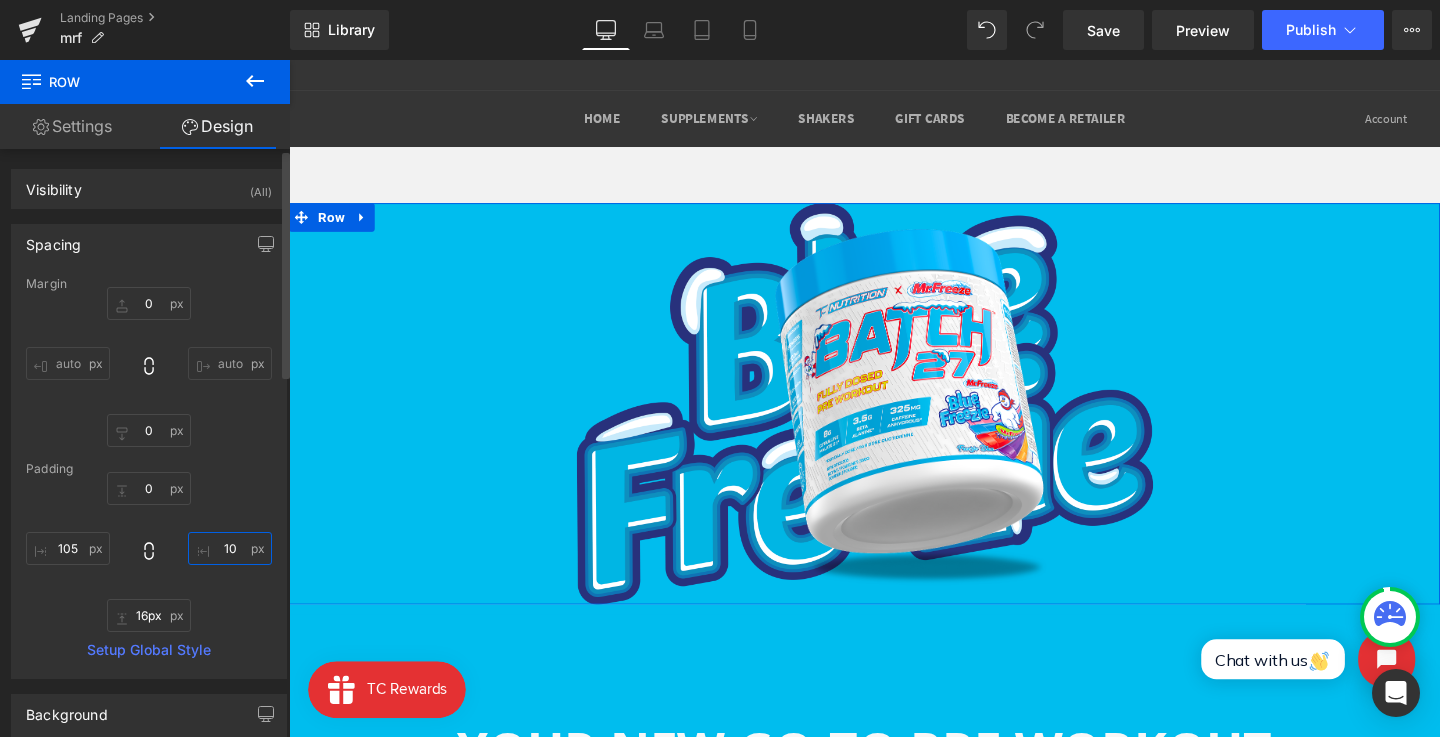 type on "5" 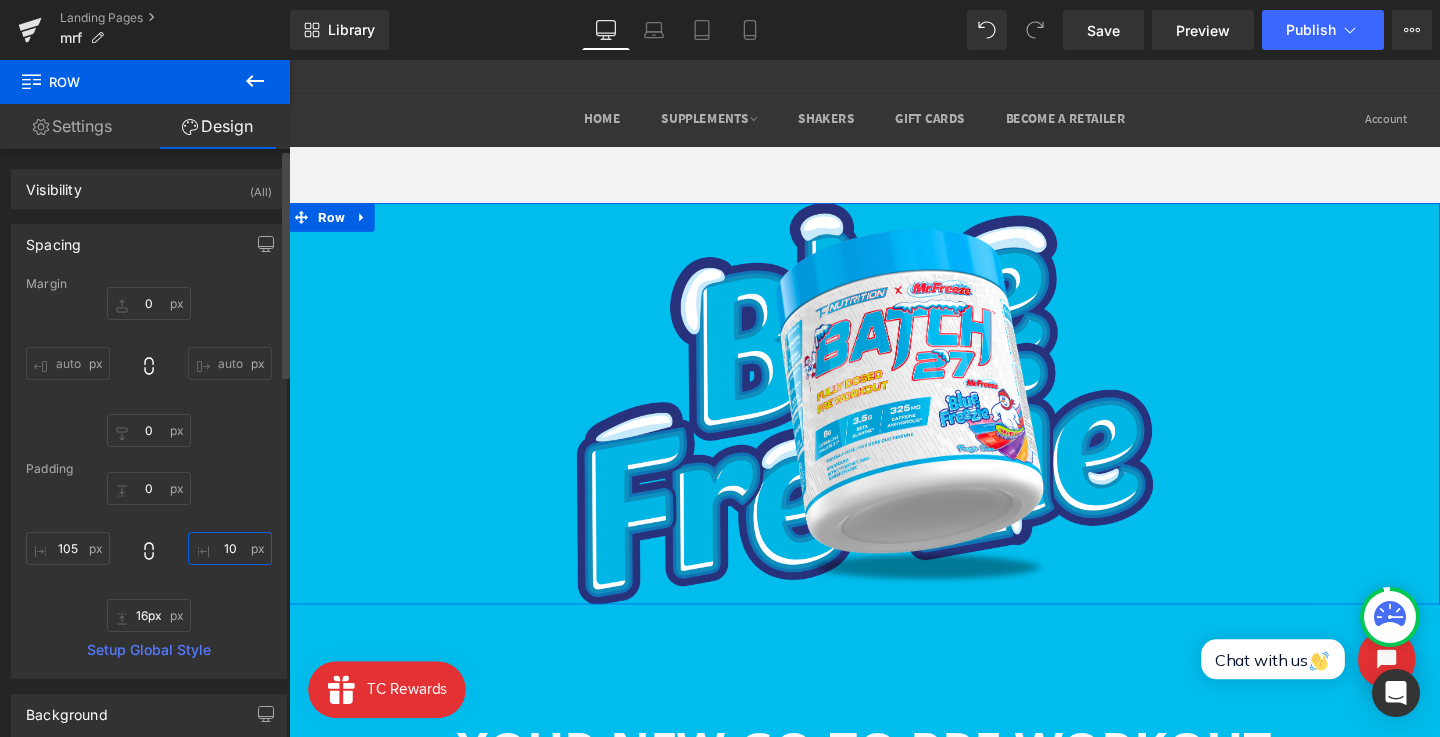 type on "105" 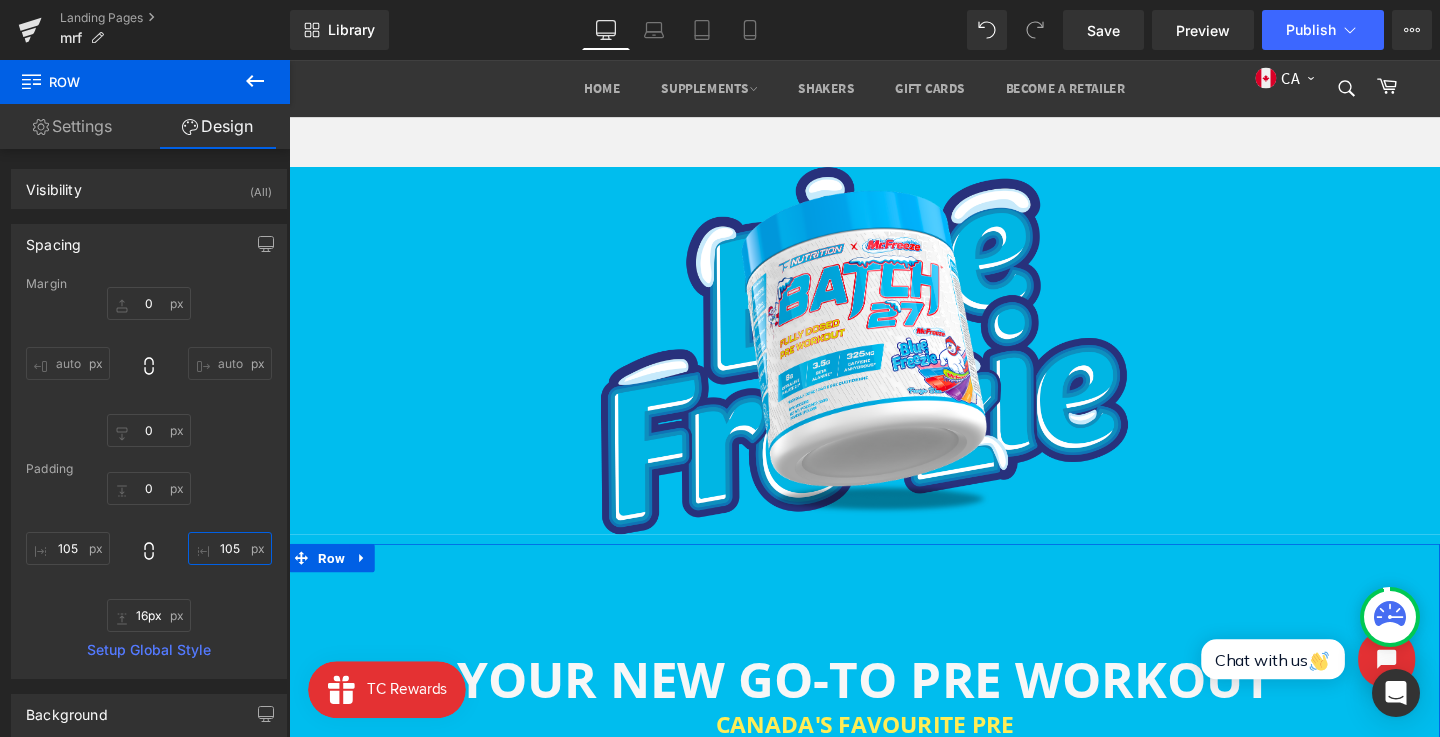 scroll, scrollTop: 107, scrollLeft: 0, axis: vertical 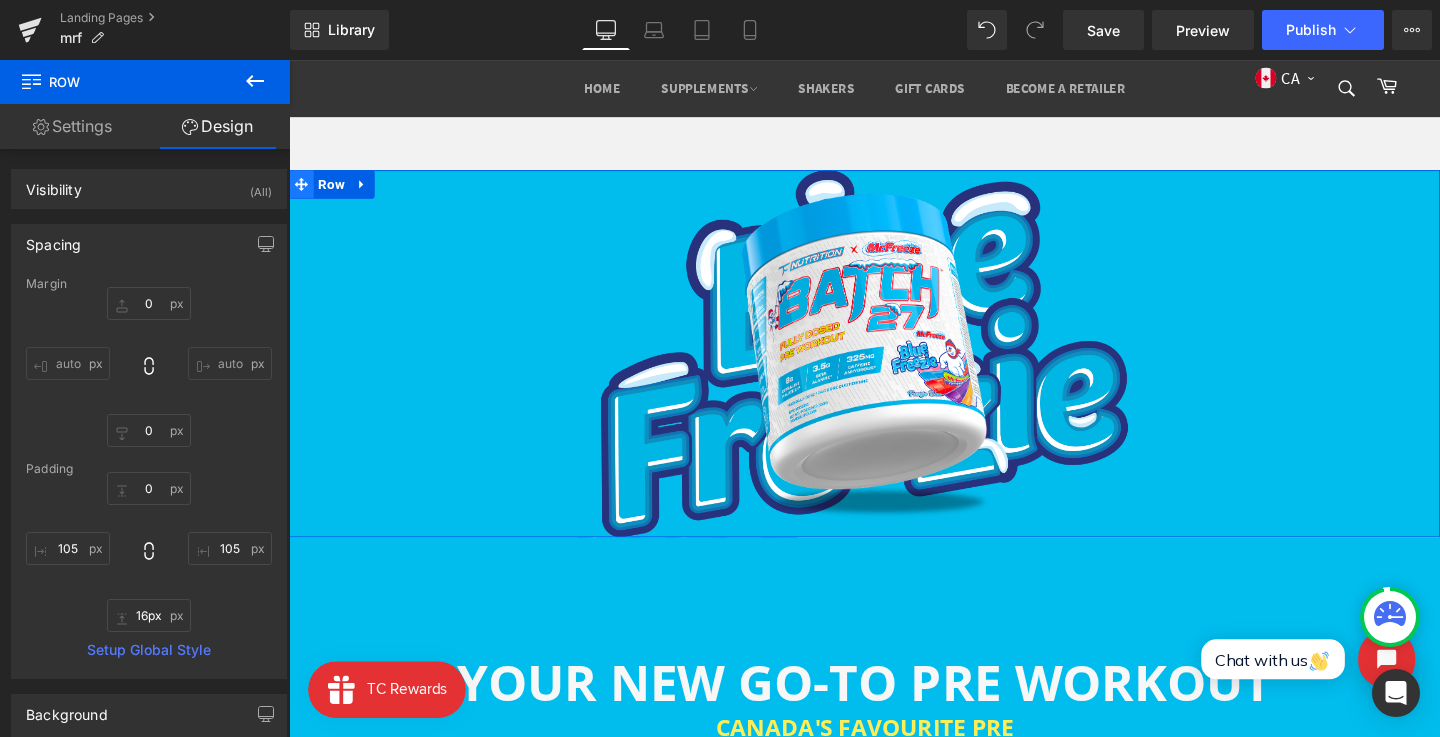 click at bounding box center [302, 191] 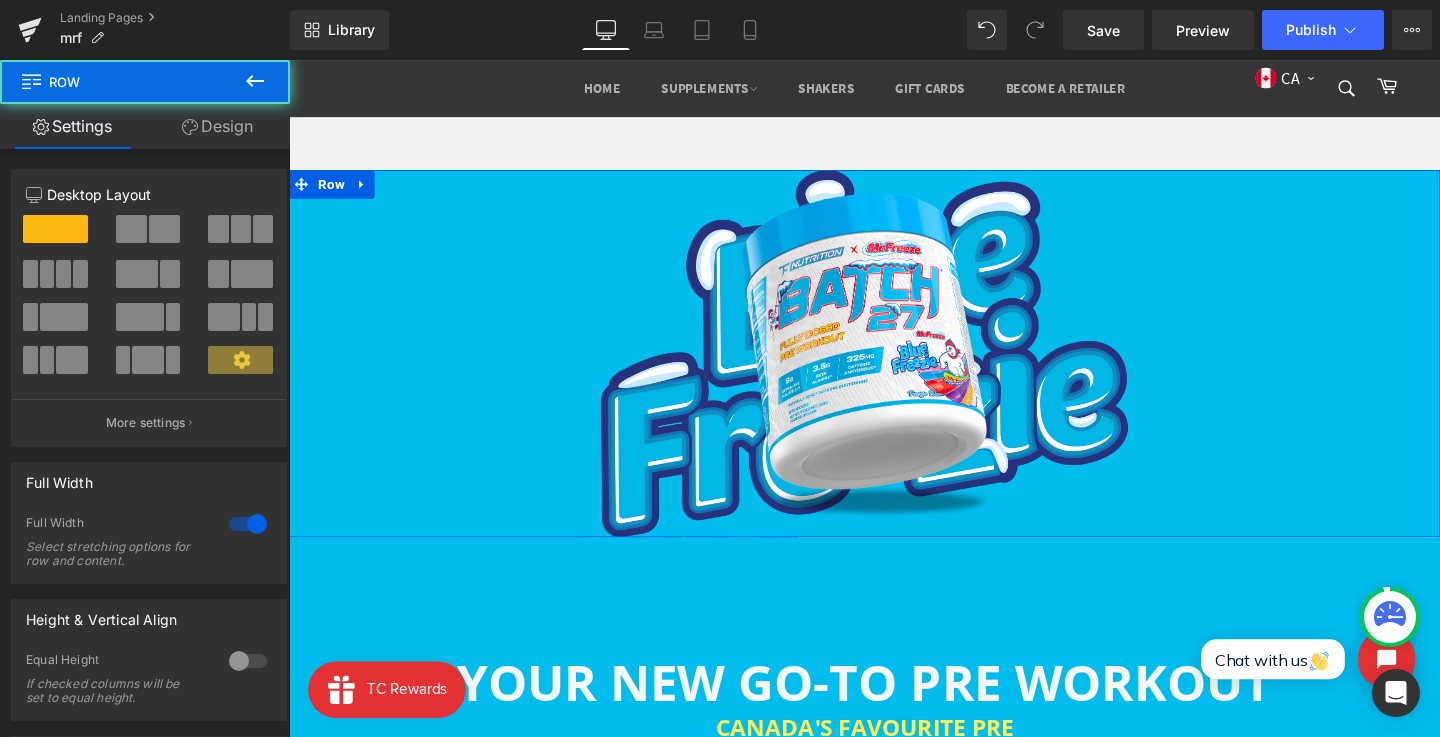 click on "Design" at bounding box center (217, 126) 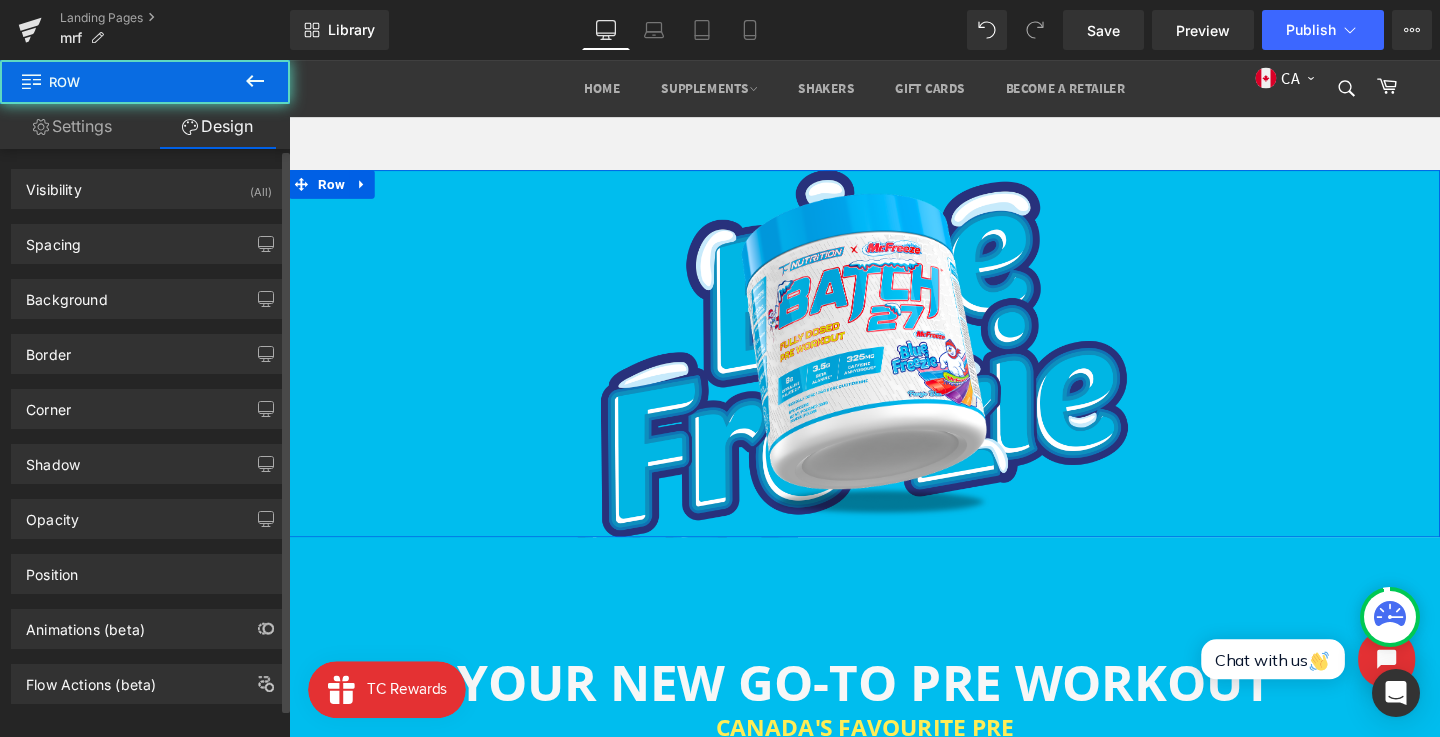 type on "0" 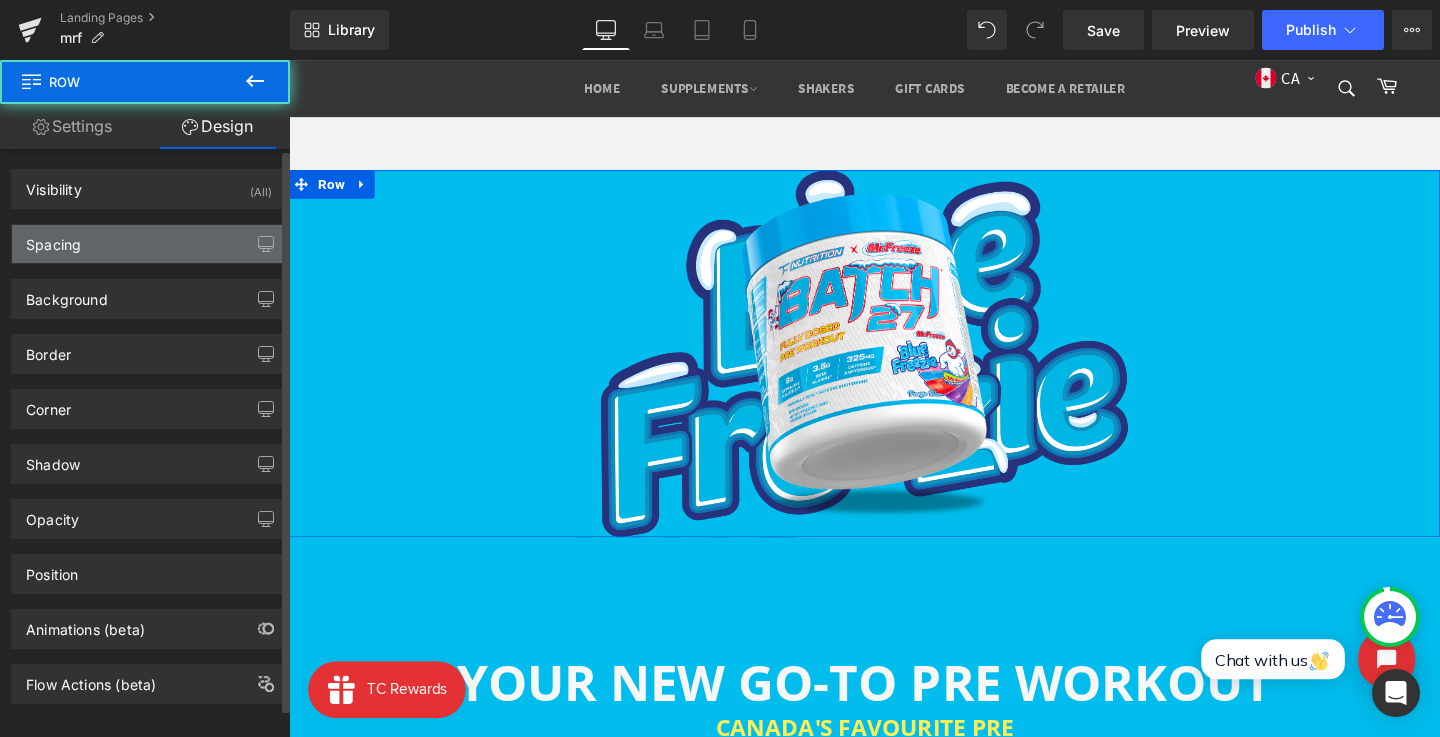 click on "Spacing" at bounding box center (149, 244) 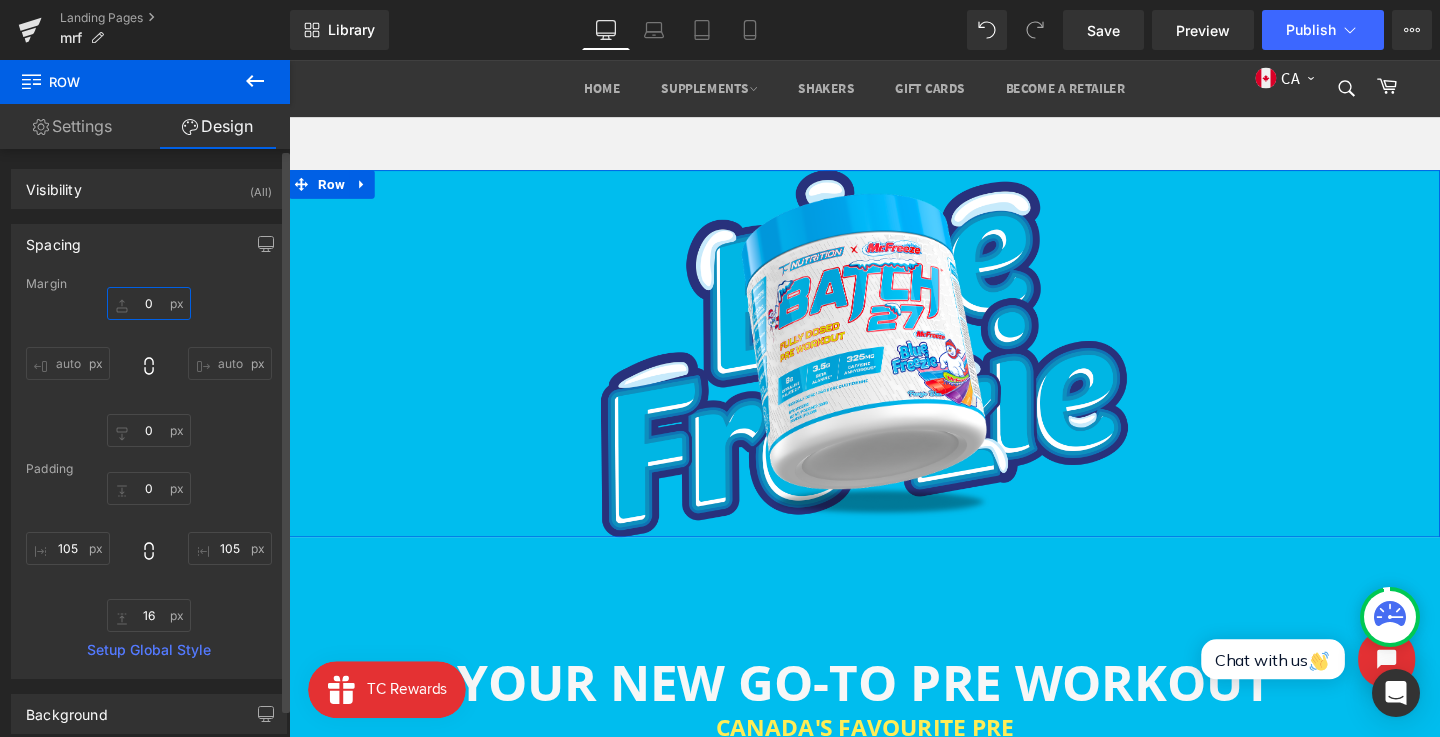 click on "0" at bounding box center [149, 303] 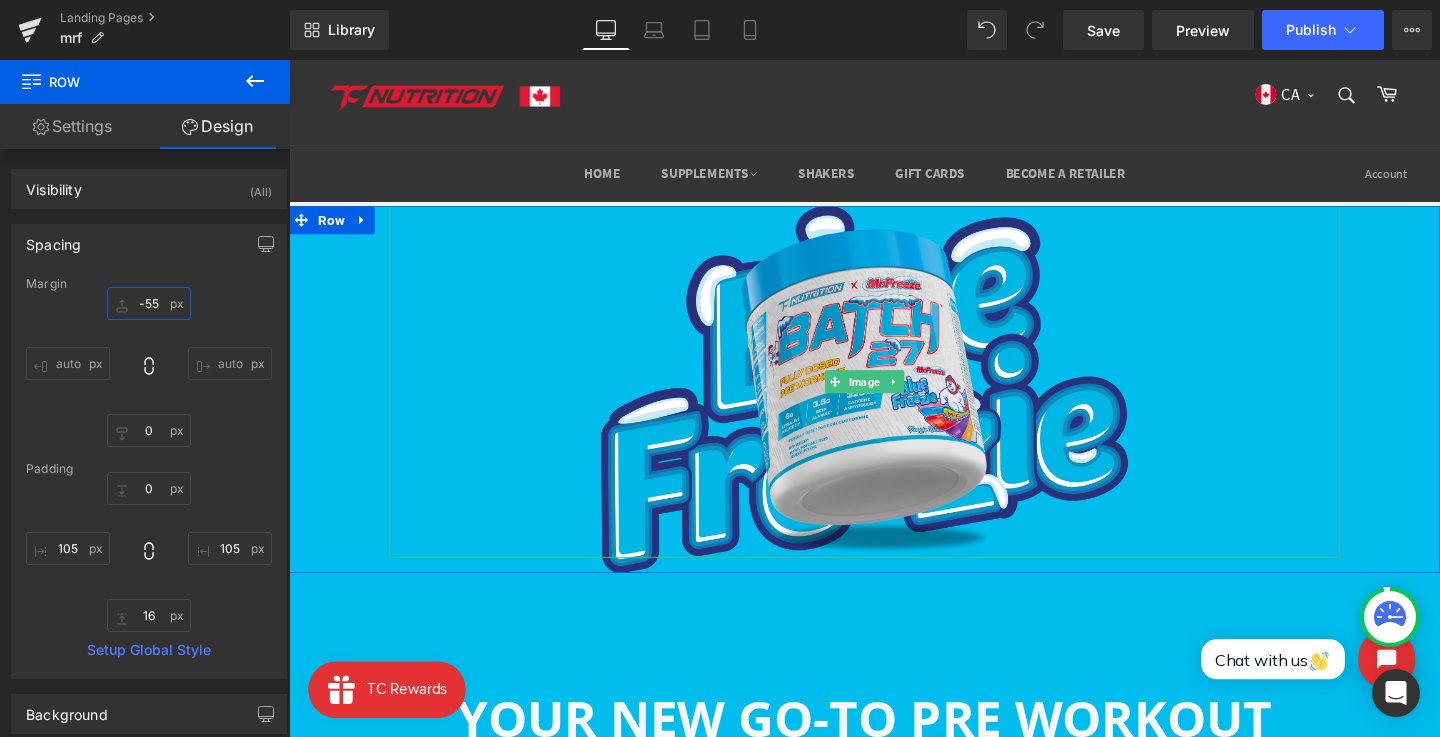 scroll, scrollTop: 0, scrollLeft: 0, axis: both 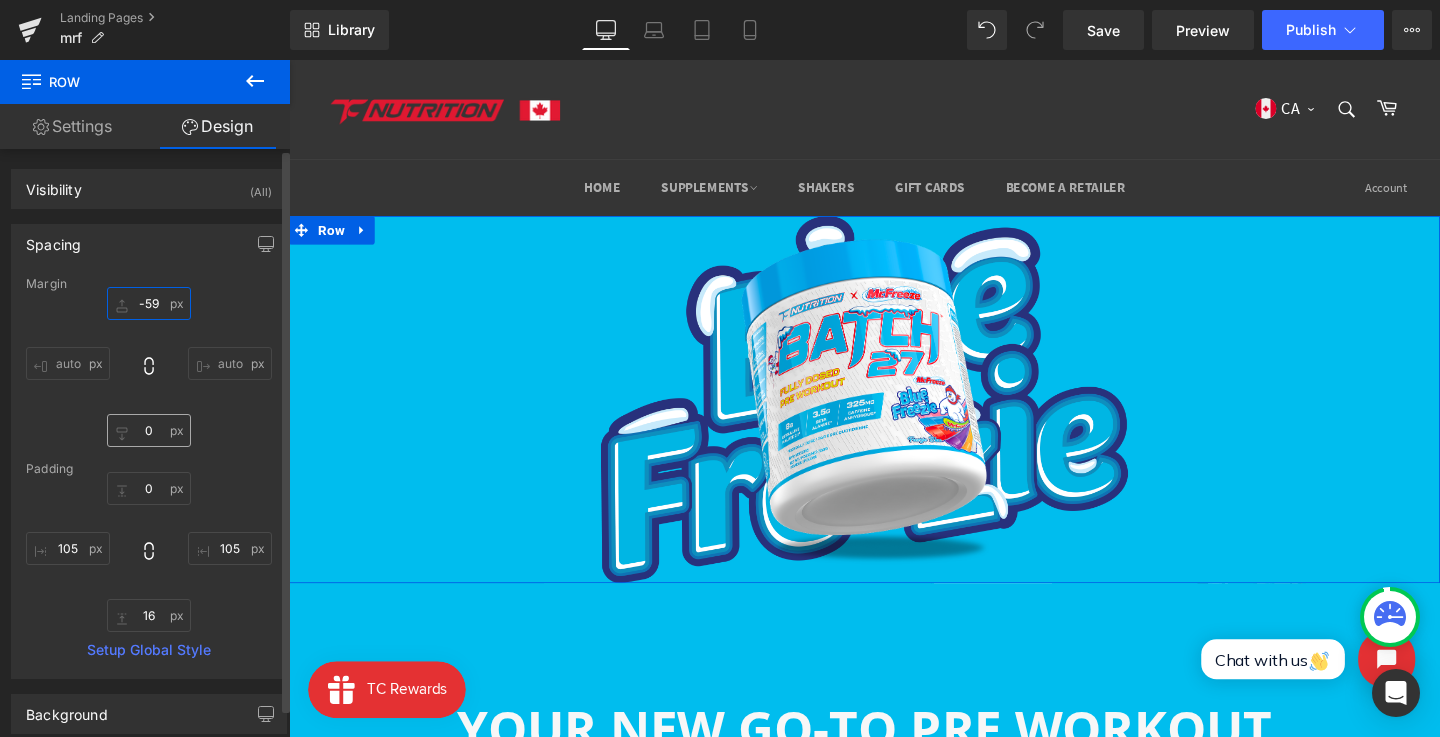 type on "-59" 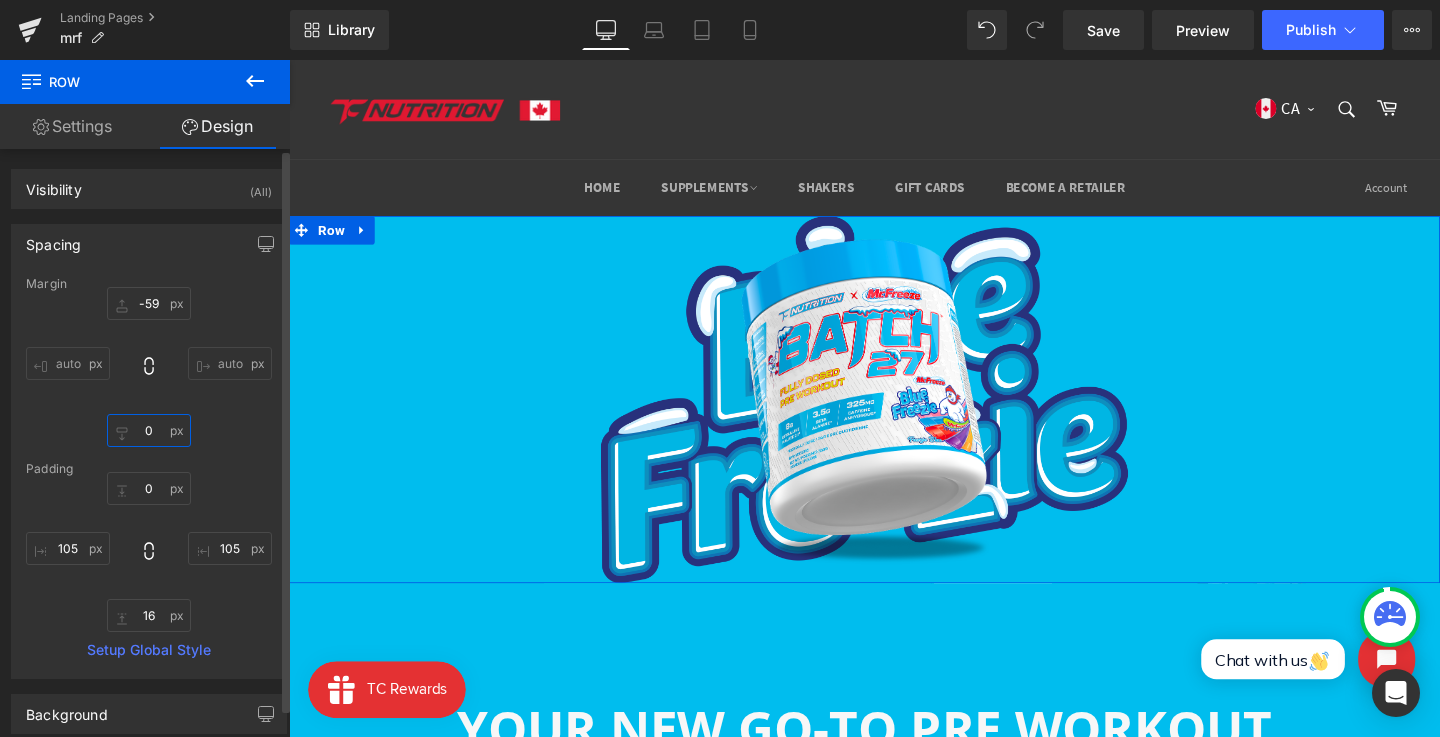 click on "0" at bounding box center (149, 430) 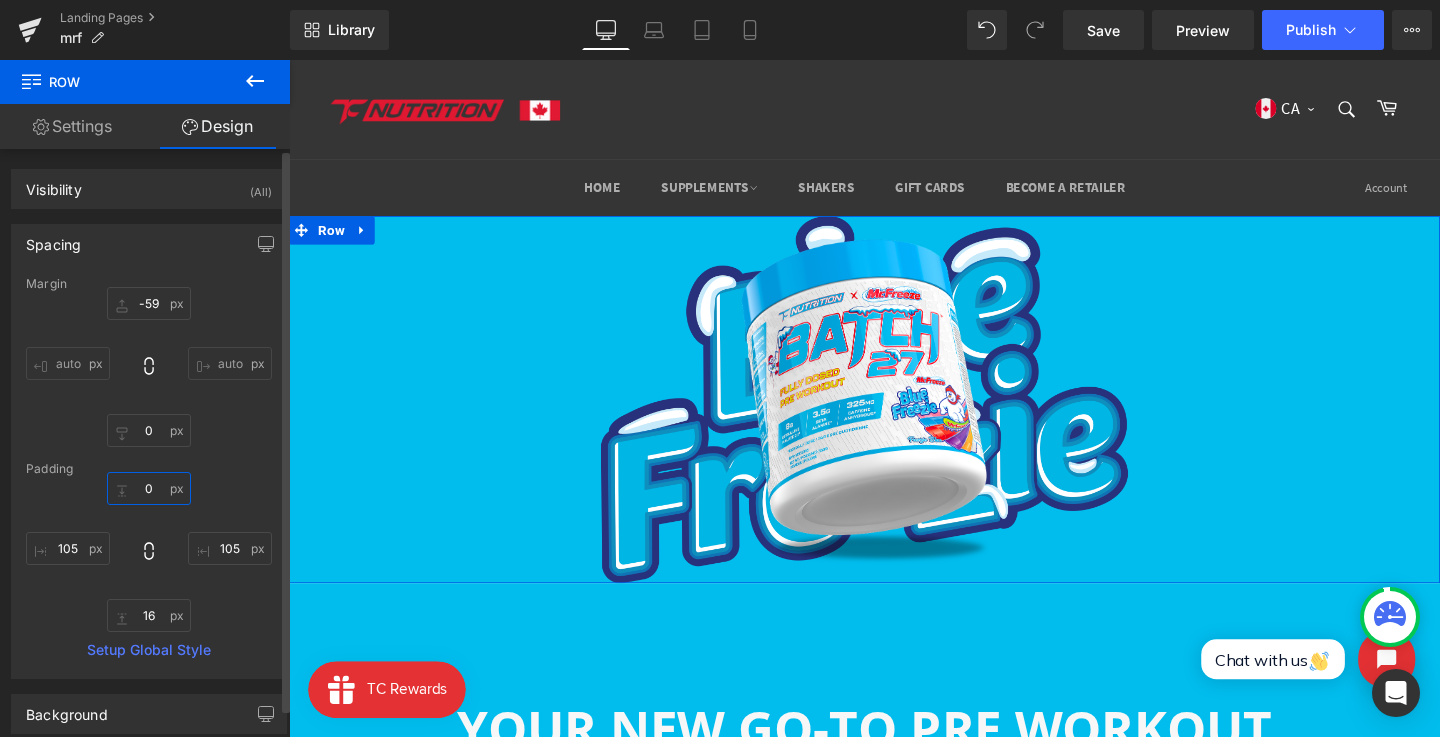 click on "0" at bounding box center (149, 488) 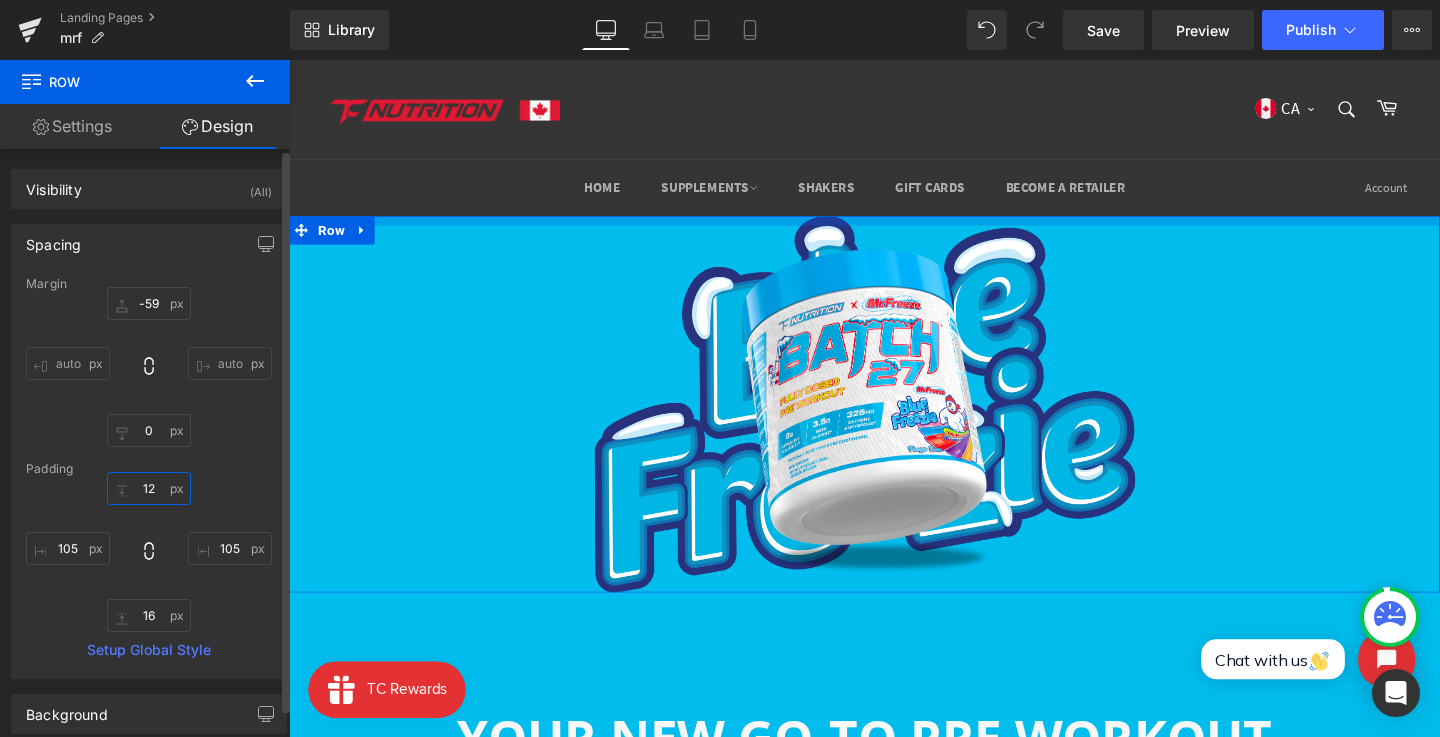 type on "13" 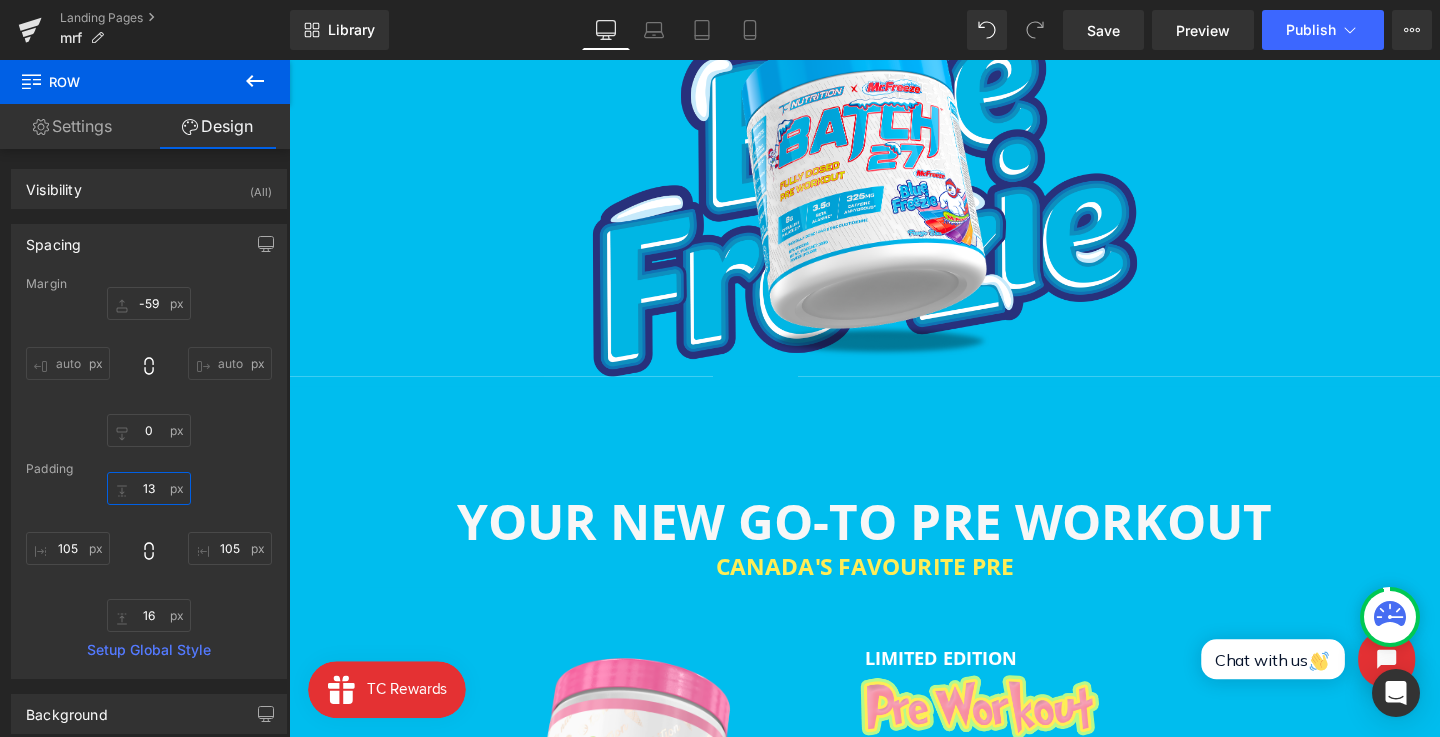 scroll, scrollTop: 228, scrollLeft: 0, axis: vertical 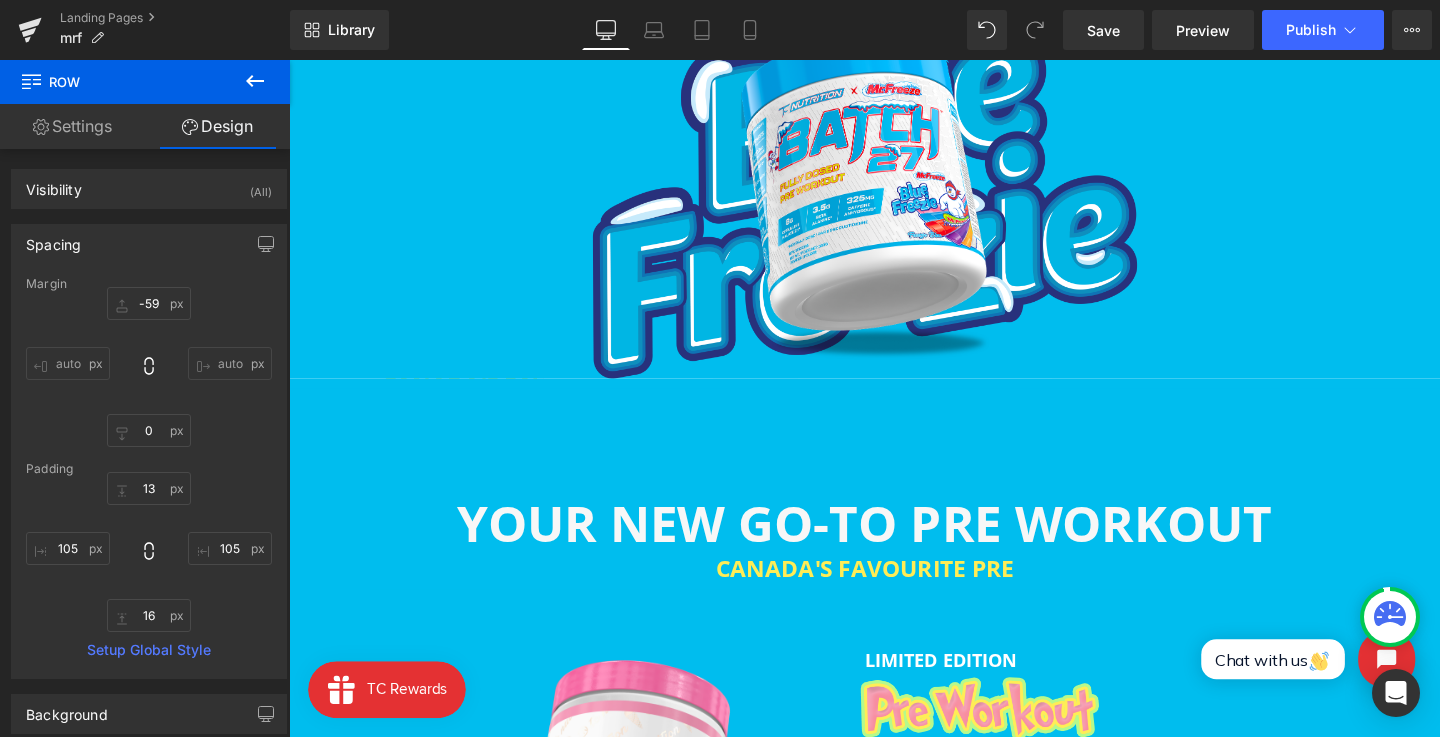 click 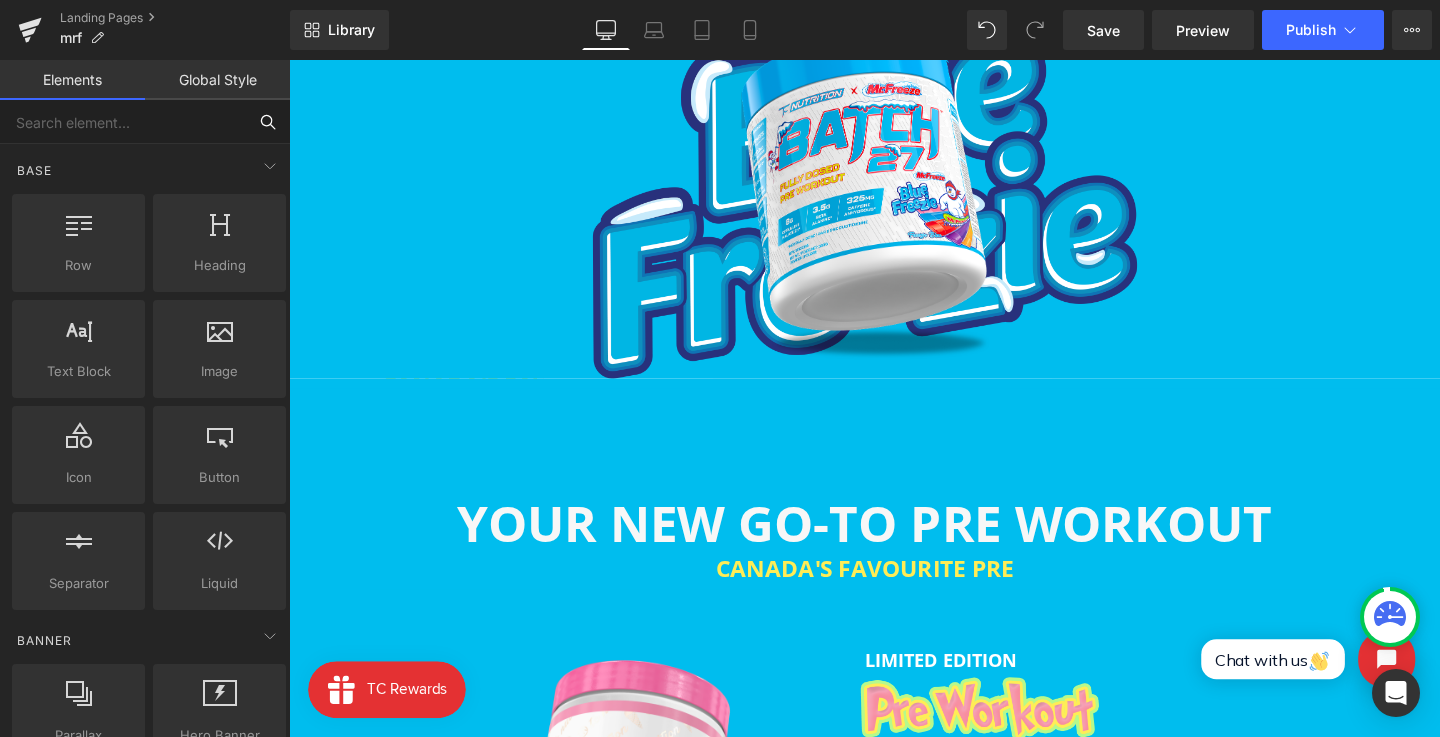 click at bounding box center (123, 122) 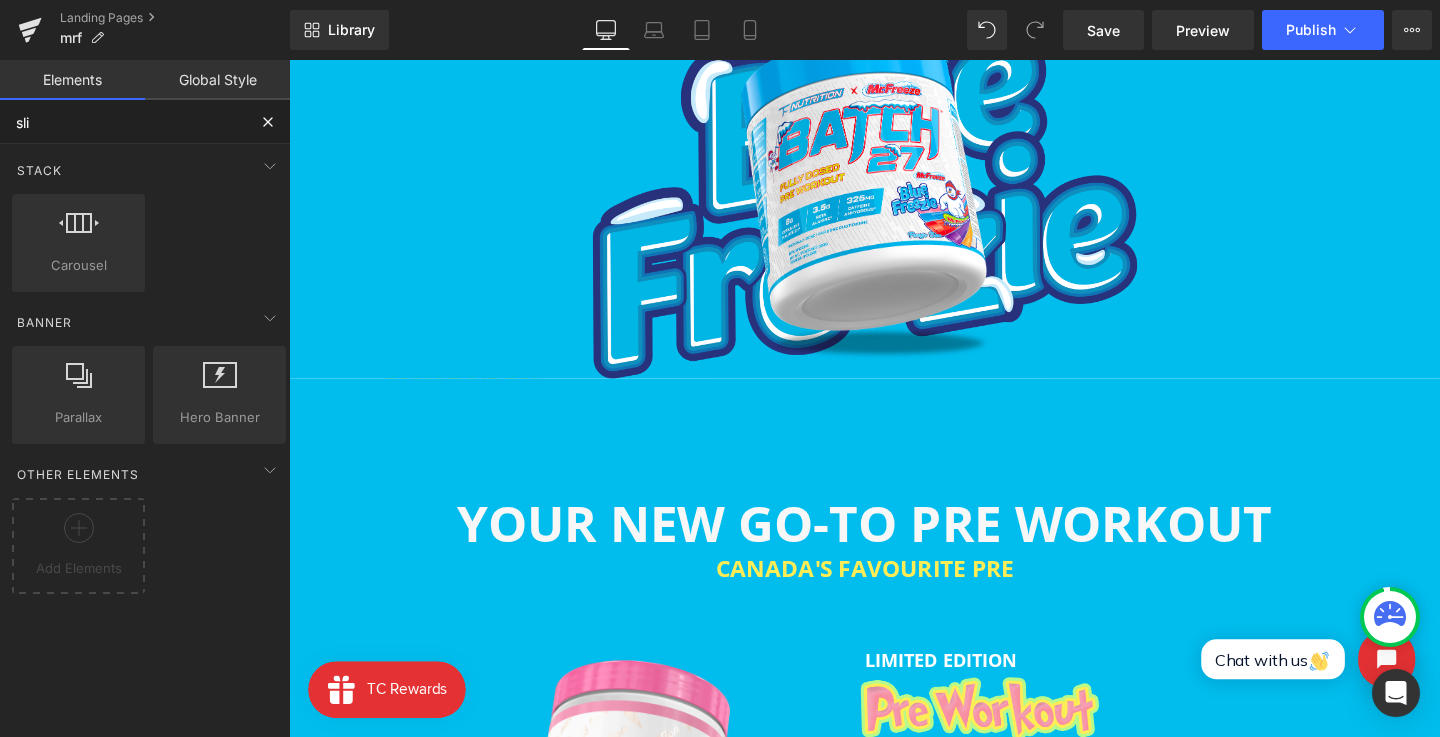 type on "slid" 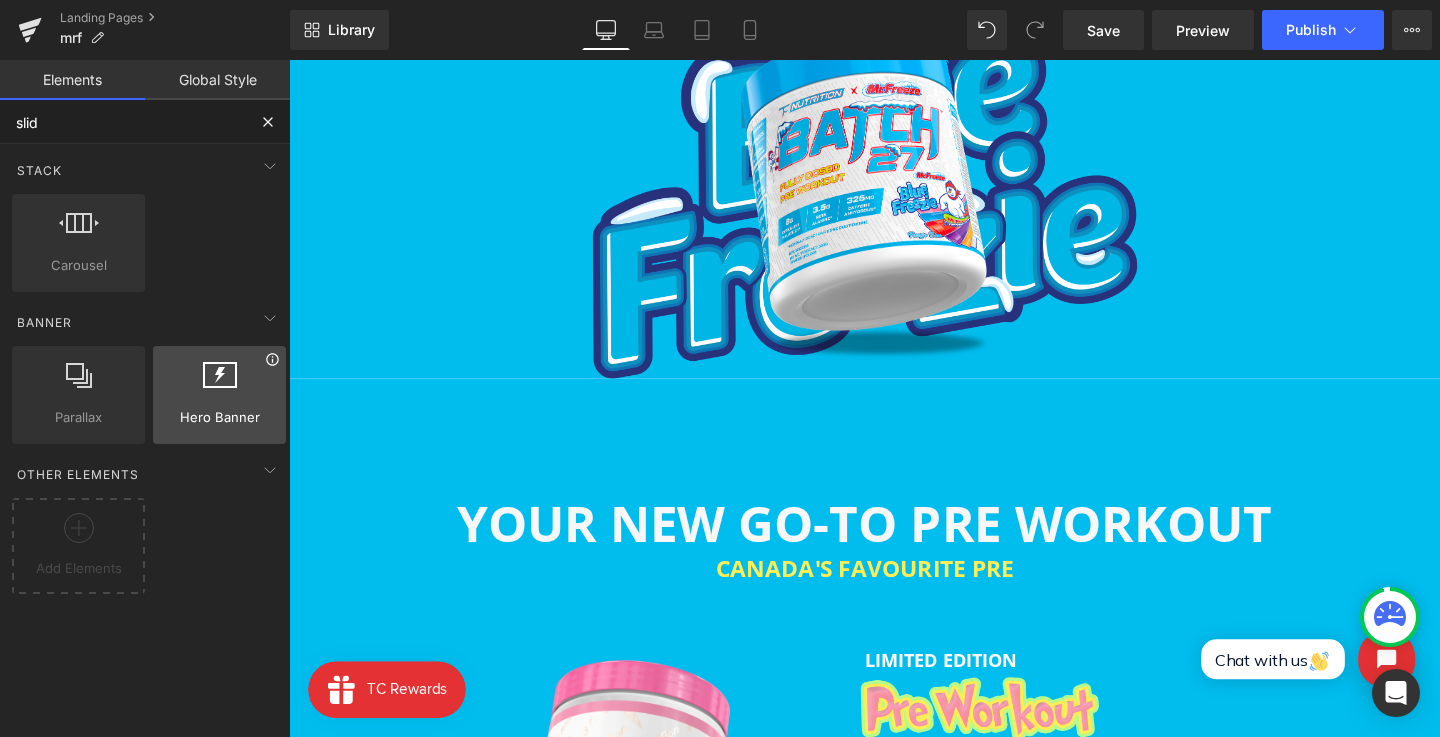 click 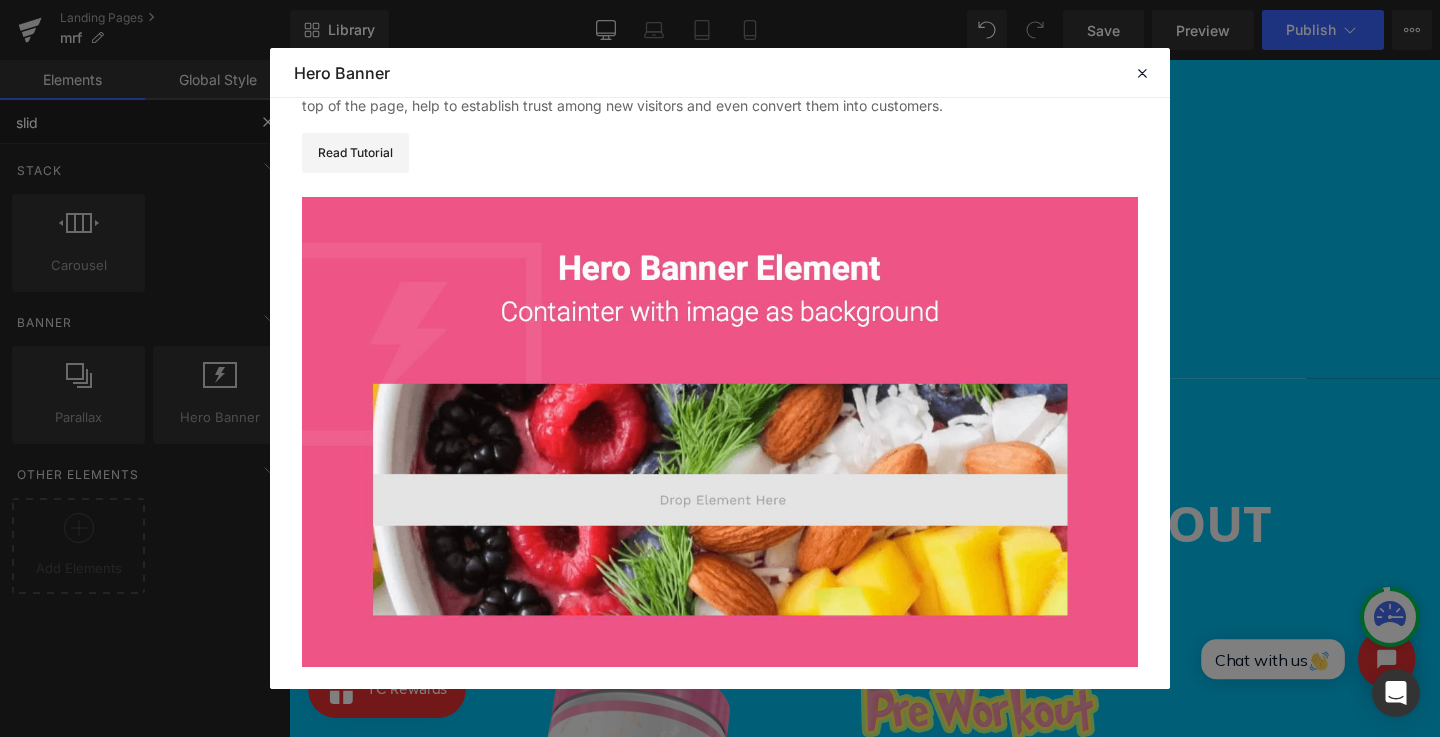scroll, scrollTop: 224, scrollLeft: 0, axis: vertical 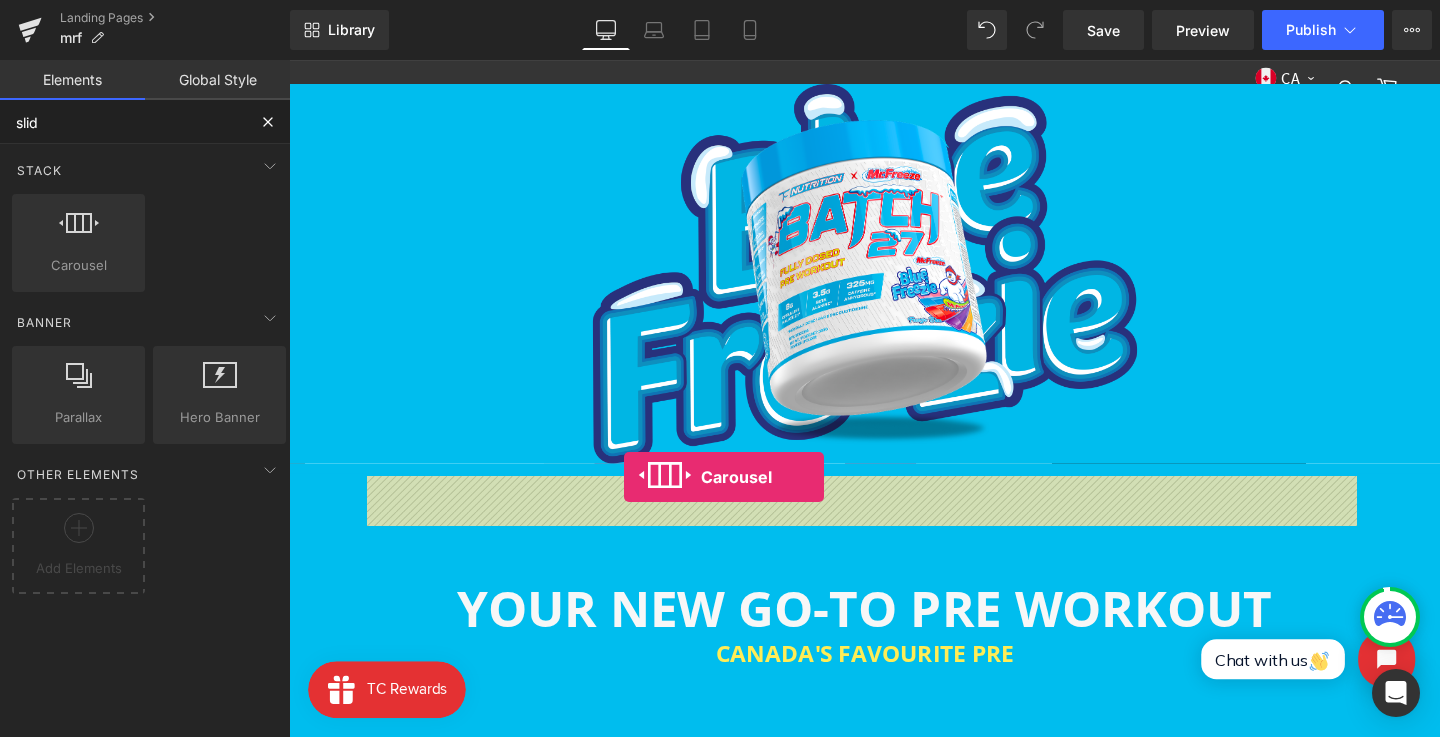 drag, startPoint x: 362, startPoint y: 328, endPoint x: 641, endPoint y: 498, distance: 326.7124 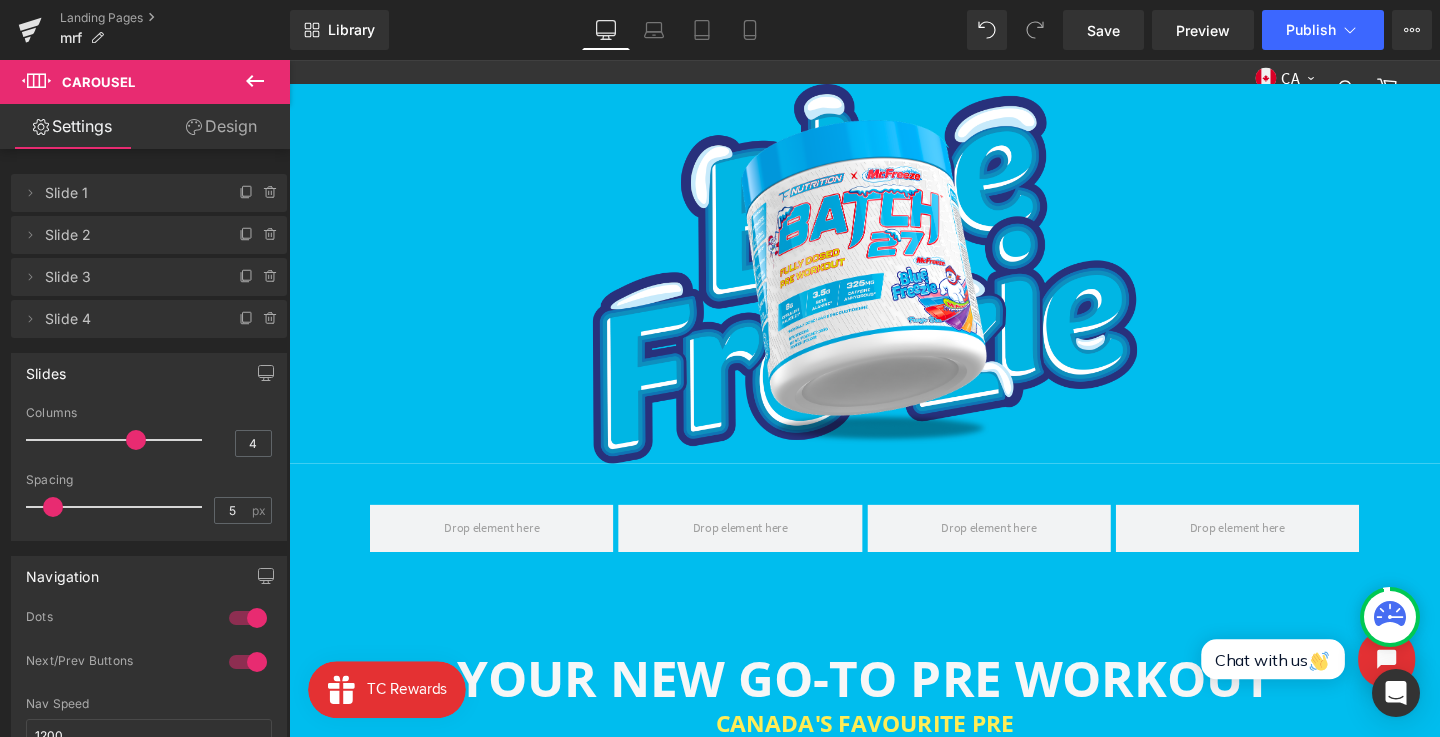 drag, startPoint x: 95, startPoint y: 436, endPoint x: 131, endPoint y: 439, distance: 36.124783 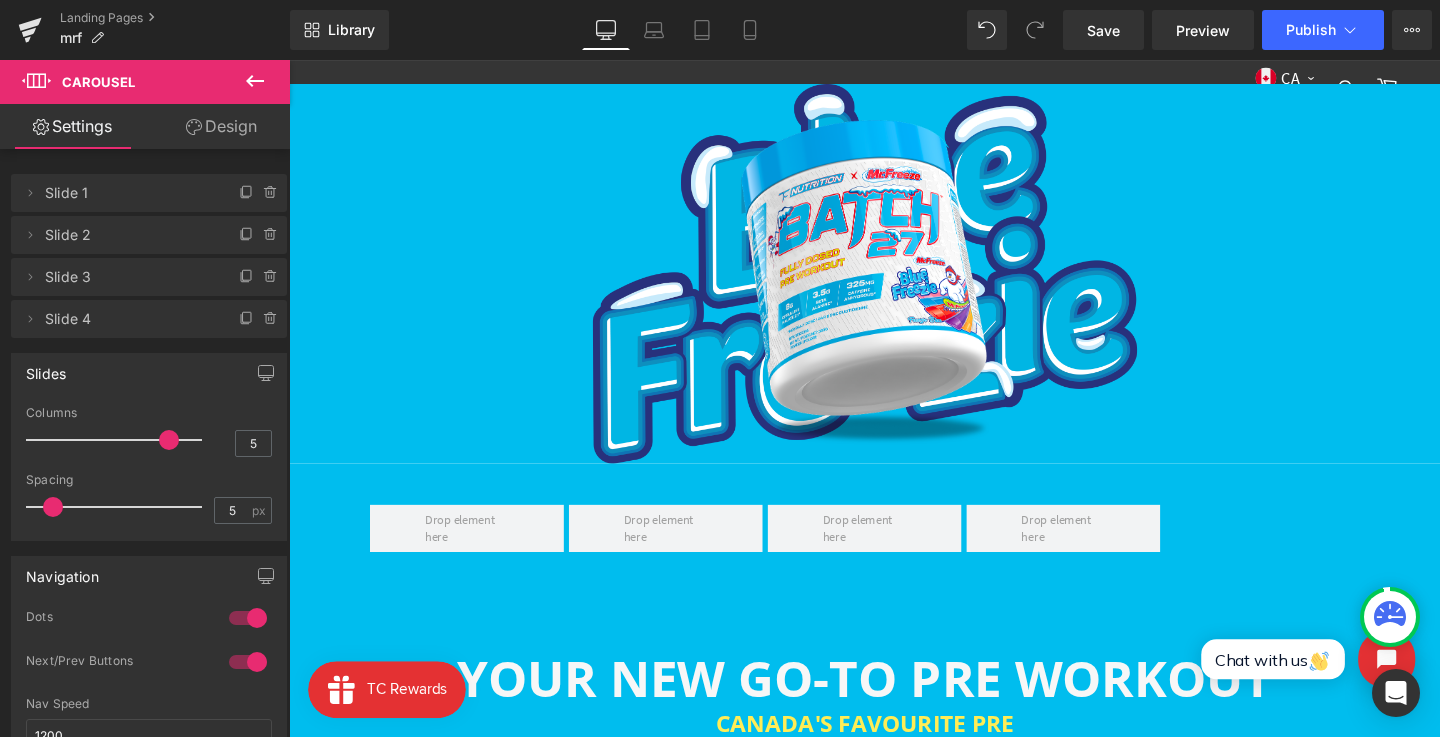 type on "4" 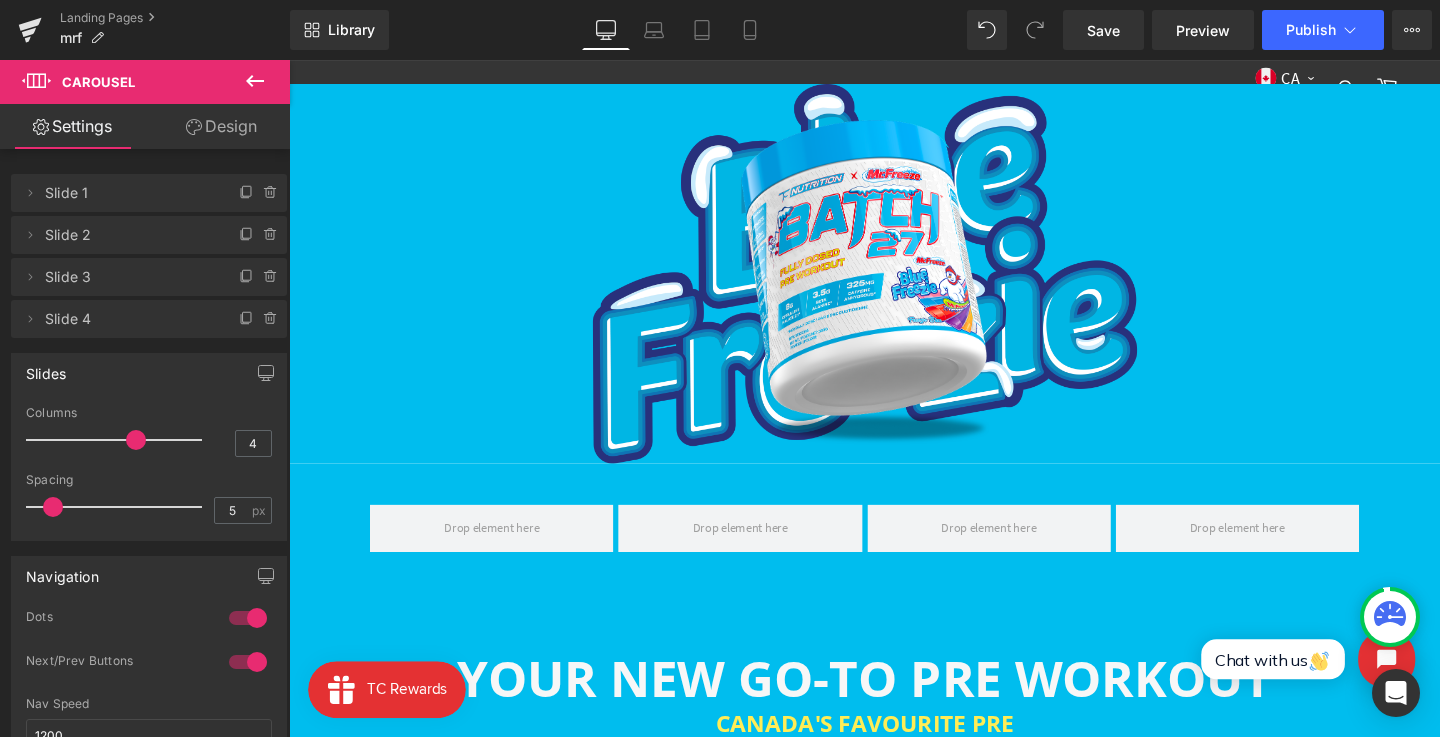 drag, startPoint x: 128, startPoint y: 435, endPoint x: 139, endPoint y: 435, distance: 11 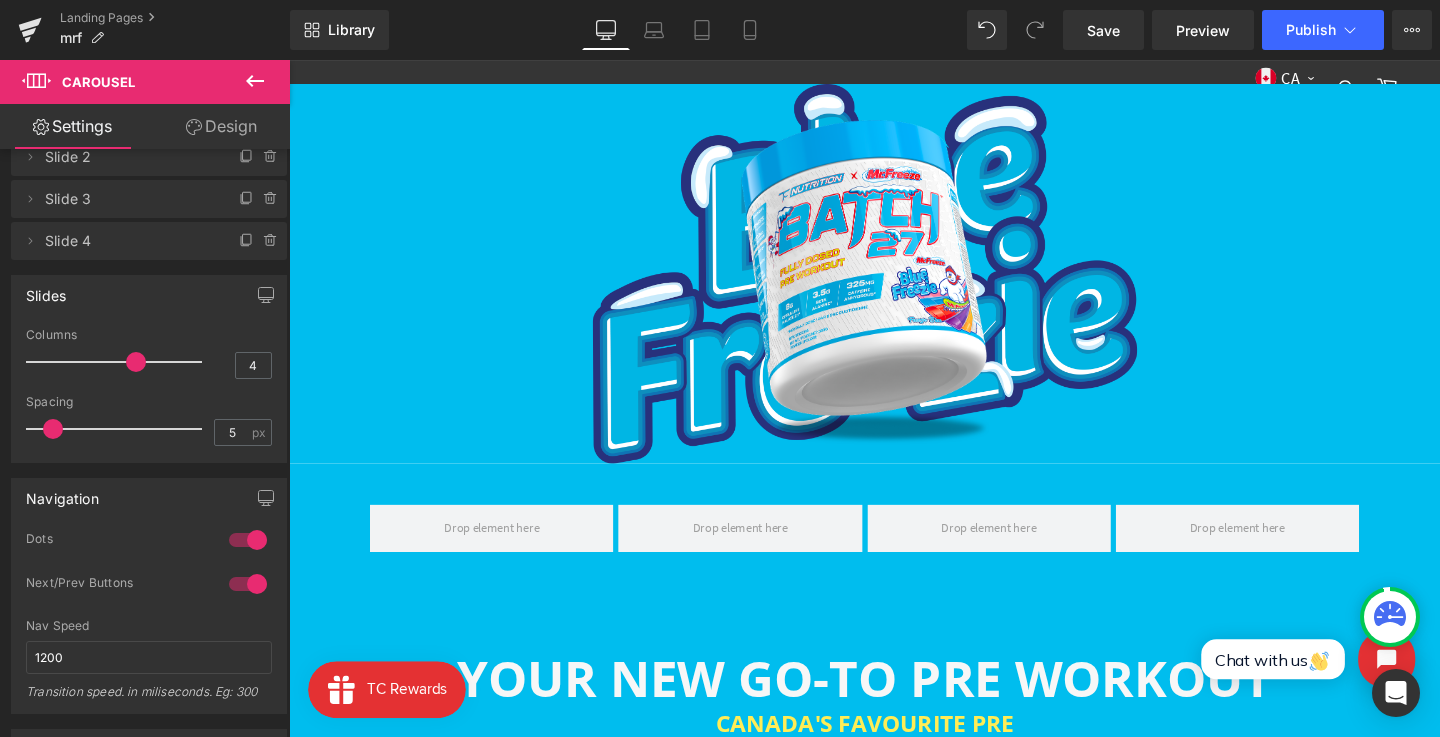 scroll, scrollTop: 193, scrollLeft: 0, axis: vertical 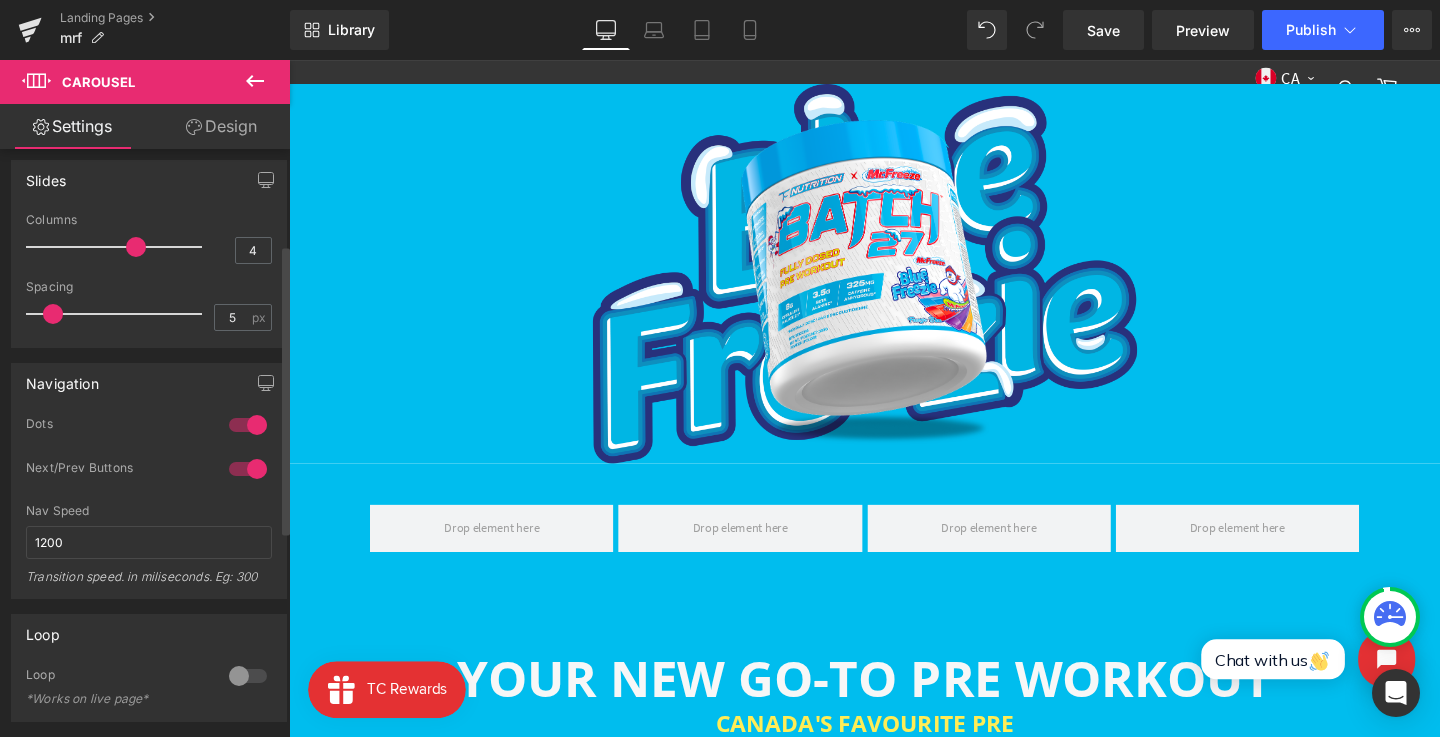 click at bounding box center (248, 425) 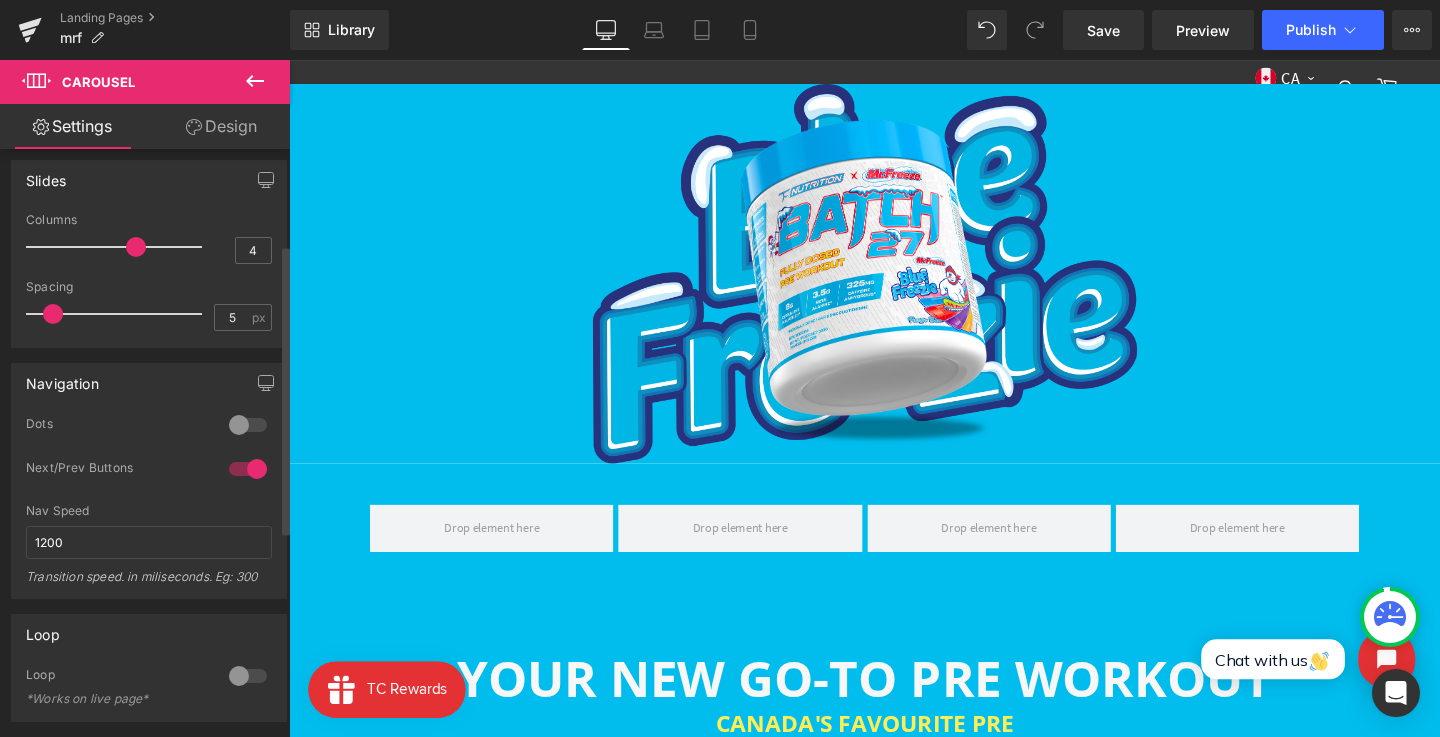 click at bounding box center [248, 469] 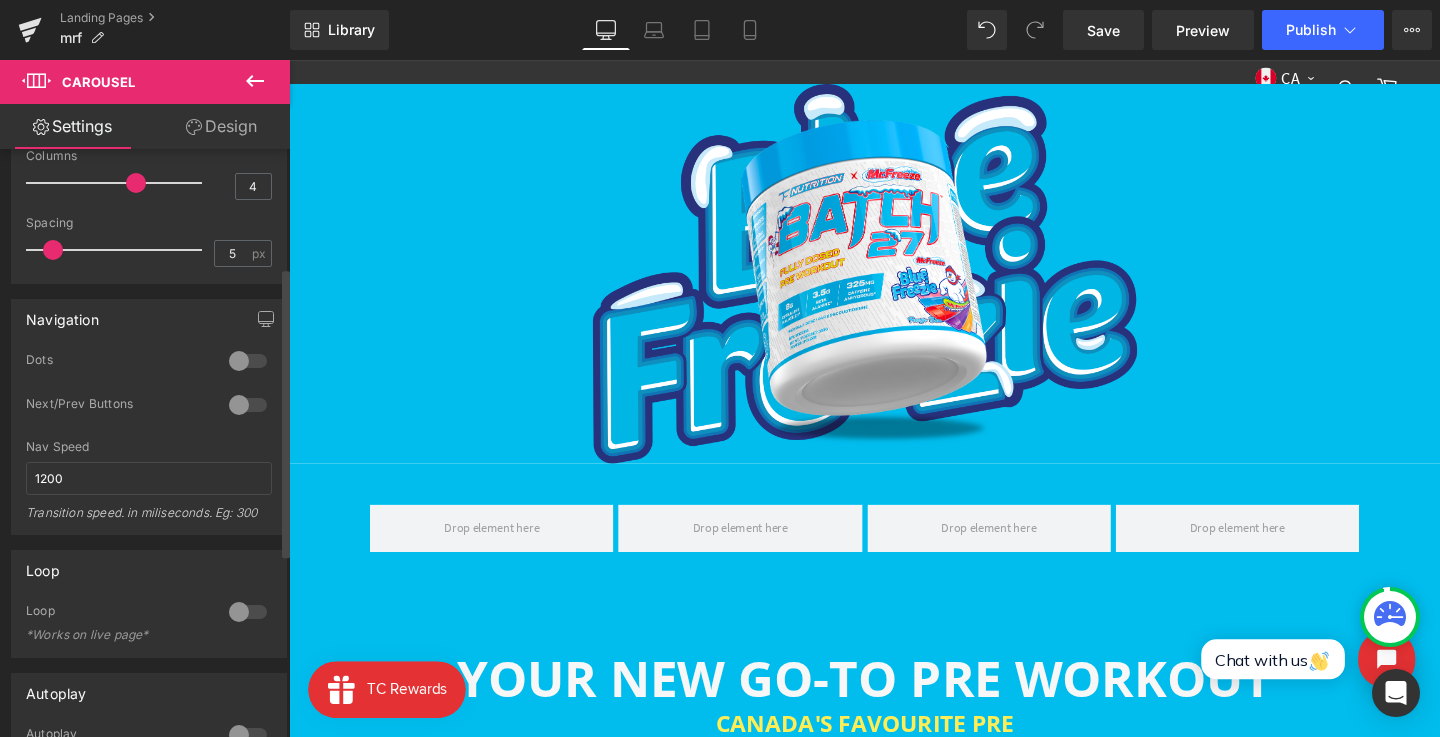 scroll, scrollTop: 267, scrollLeft: 0, axis: vertical 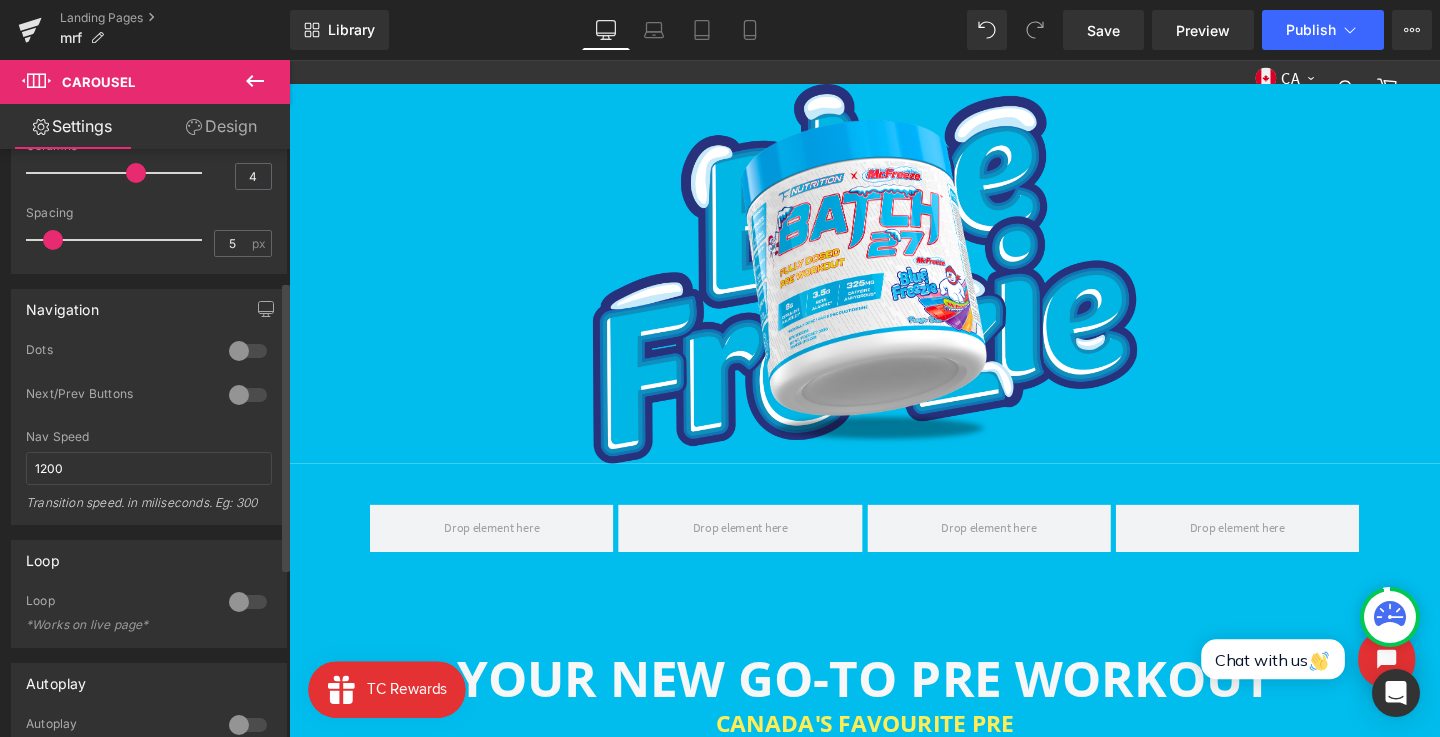click at bounding box center (248, 602) 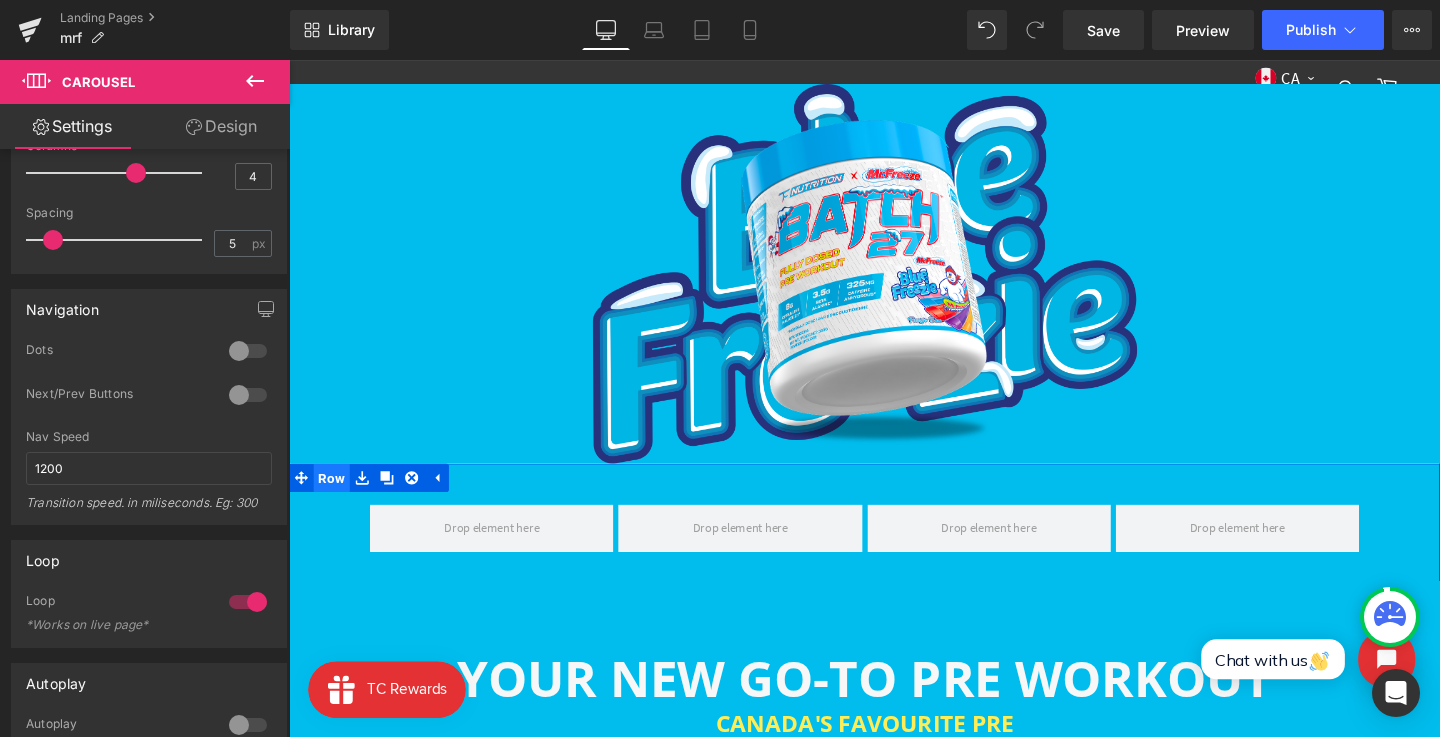 click on "Row" at bounding box center (334, 499) 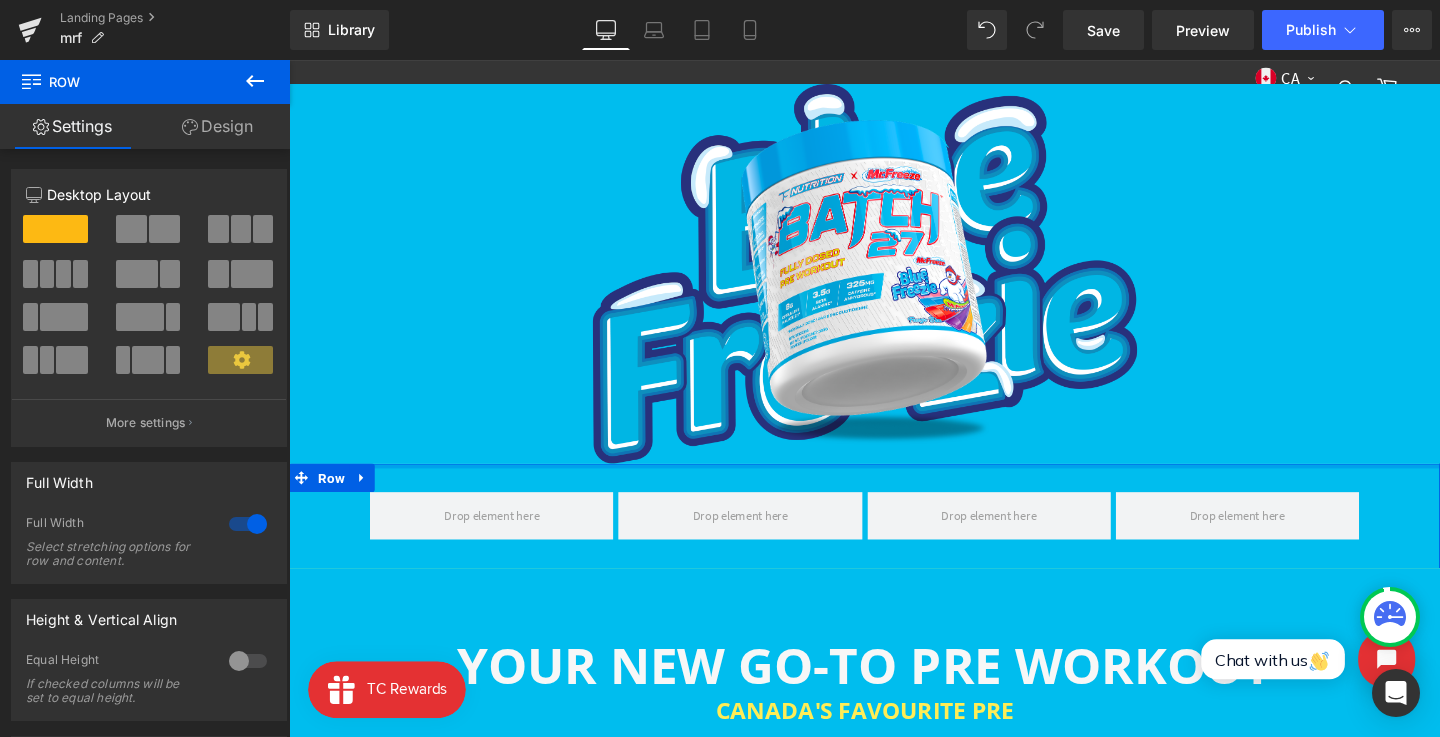 drag, startPoint x: 455, startPoint y: 494, endPoint x: 455, endPoint y: 479, distance: 15 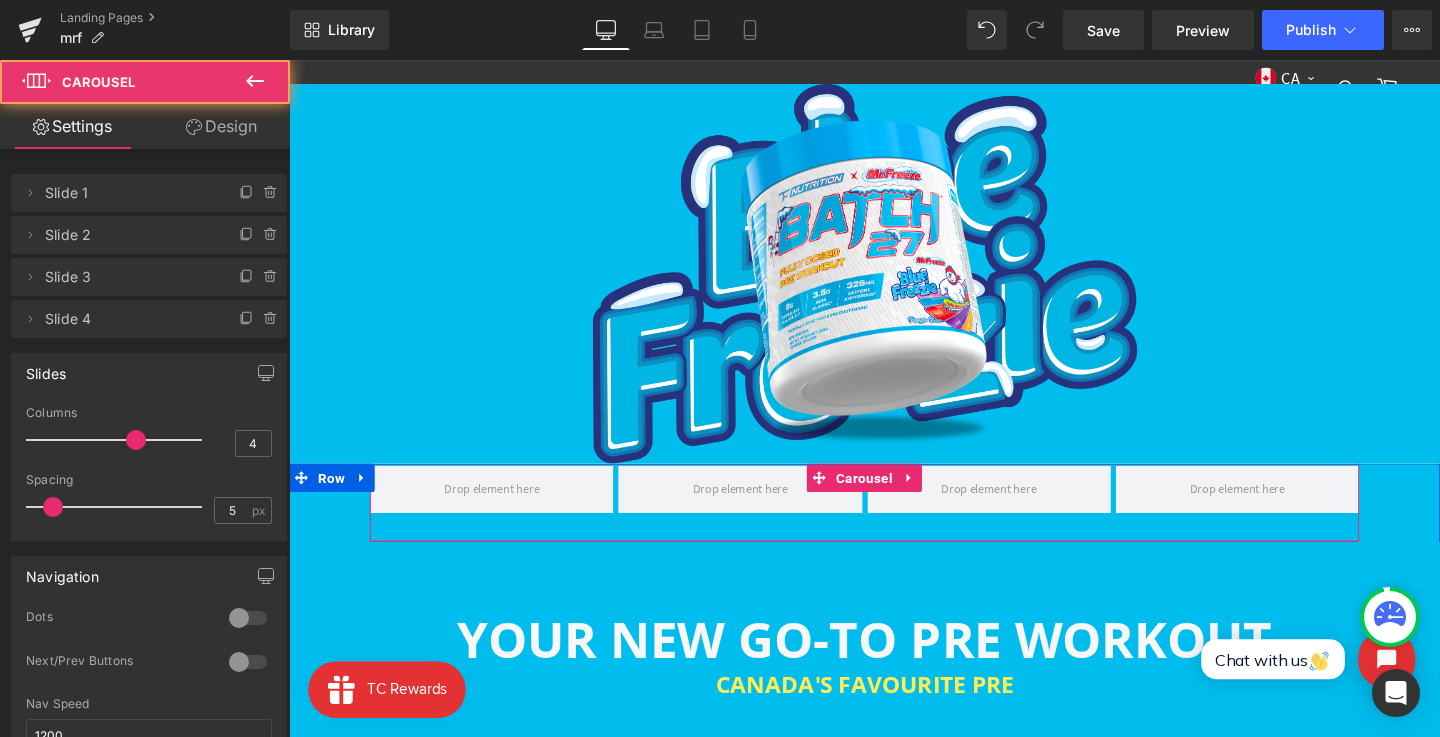 drag, startPoint x: 443, startPoint y: 490, endPoint x: 450, endPoint y: 473, distance: 18.384777 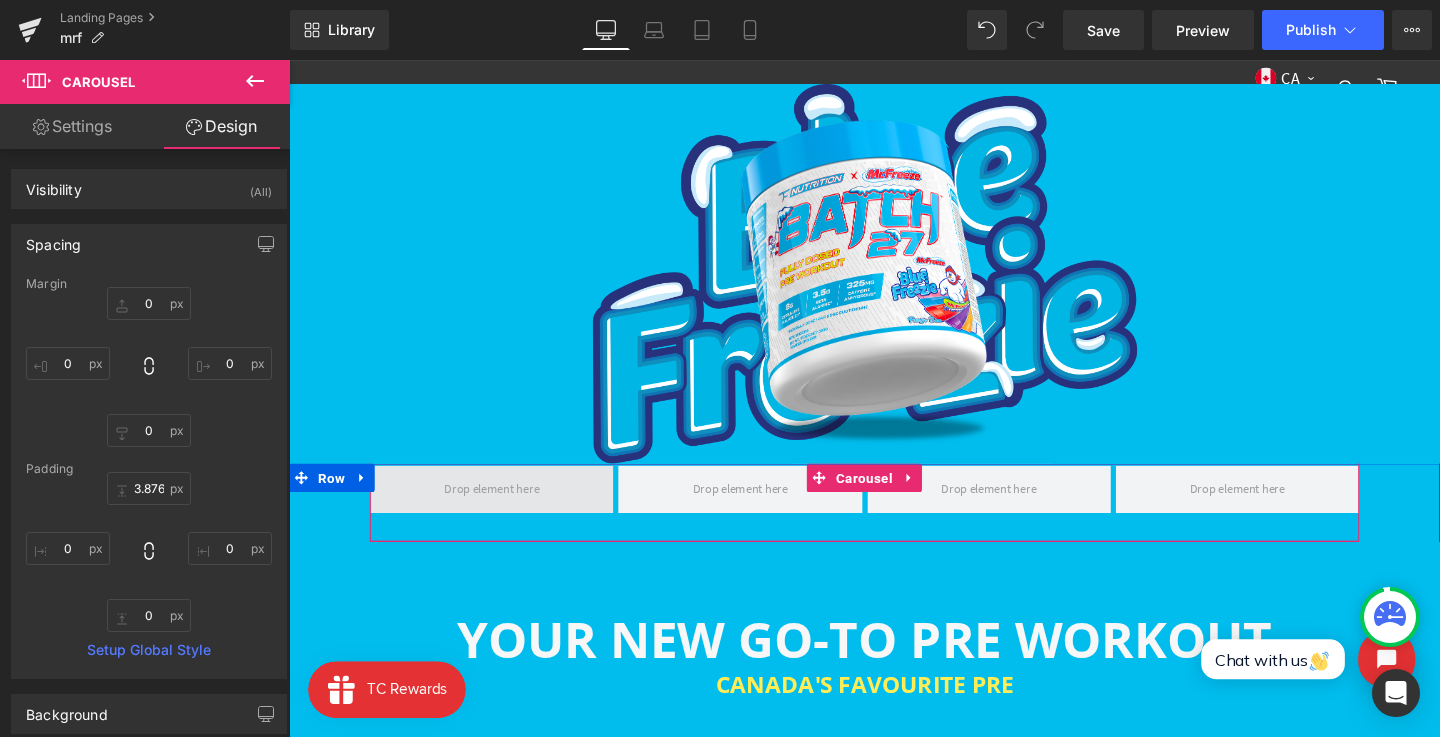 type on "0" 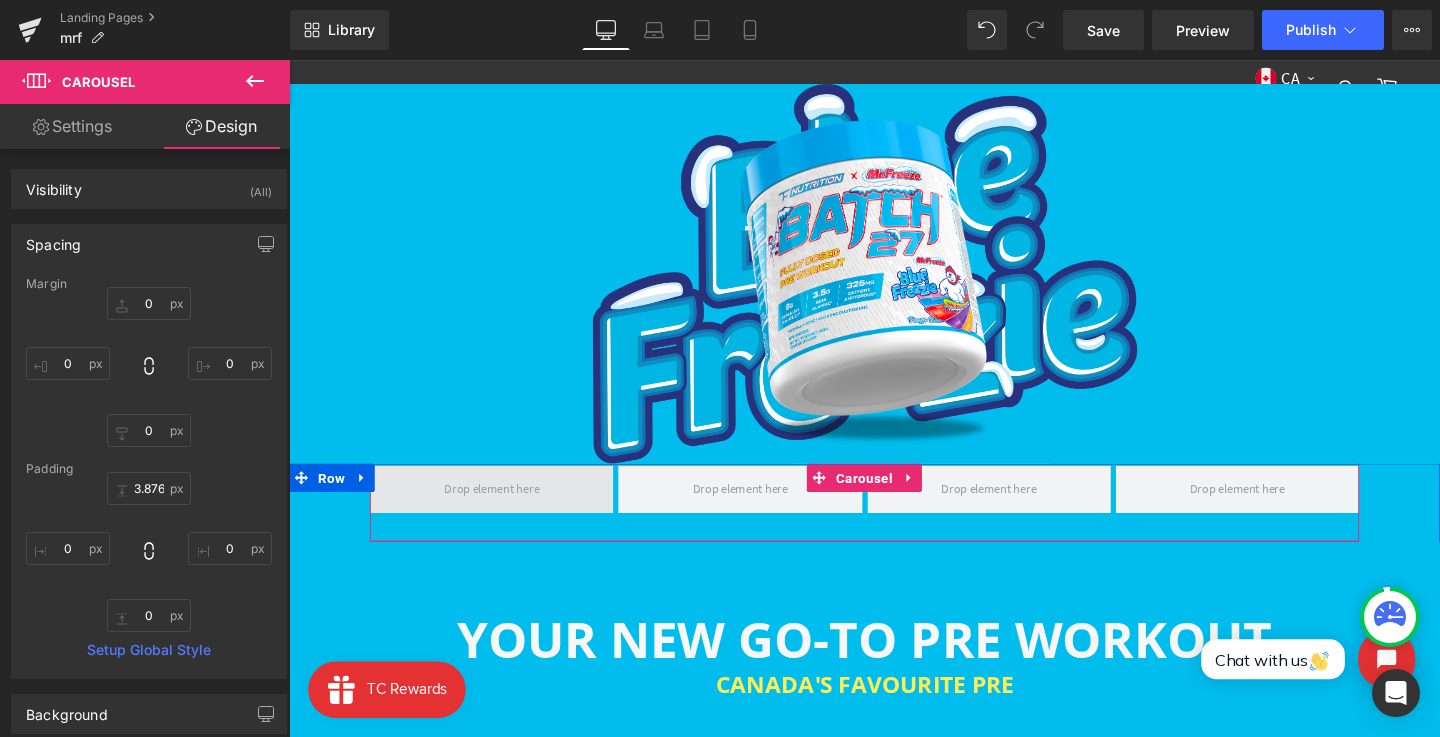 type on "0" 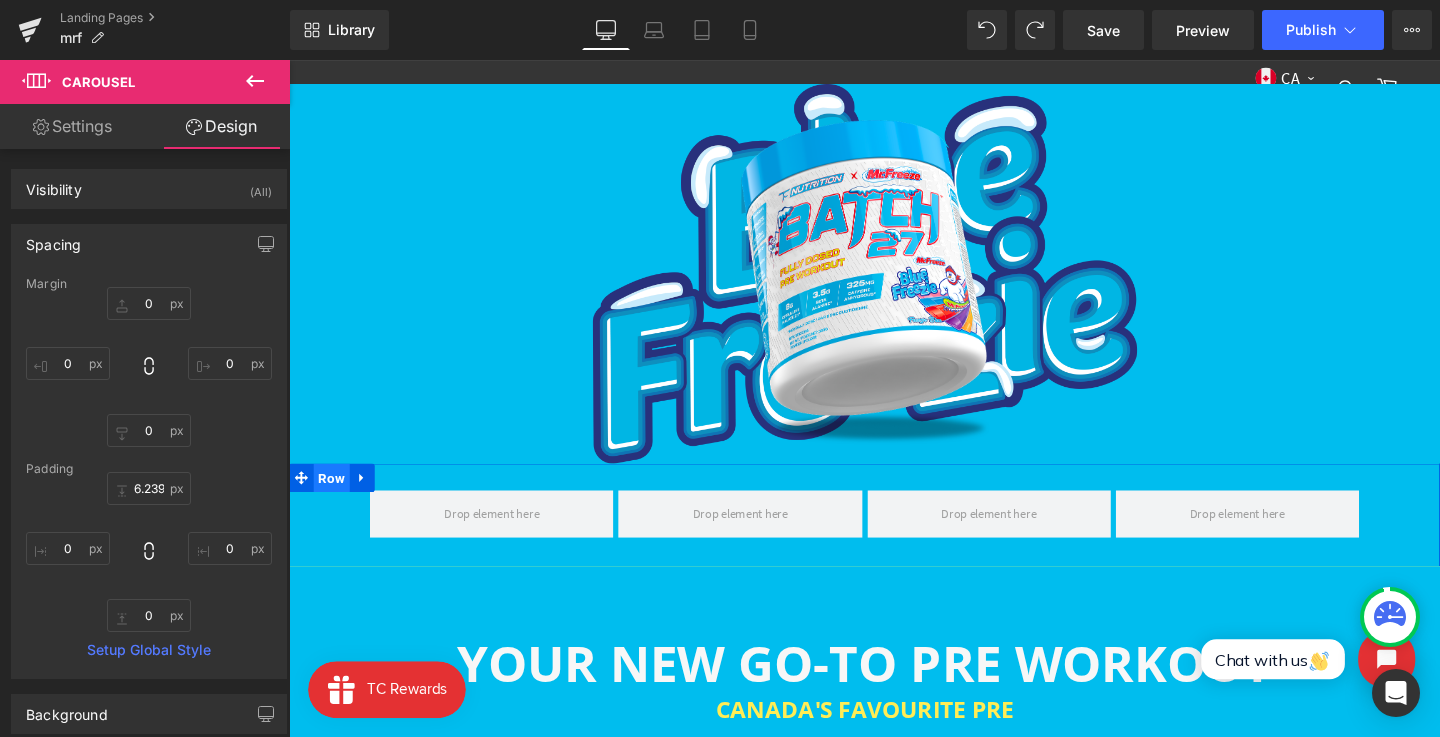 click on "Row" at bounding box center [334, 499] 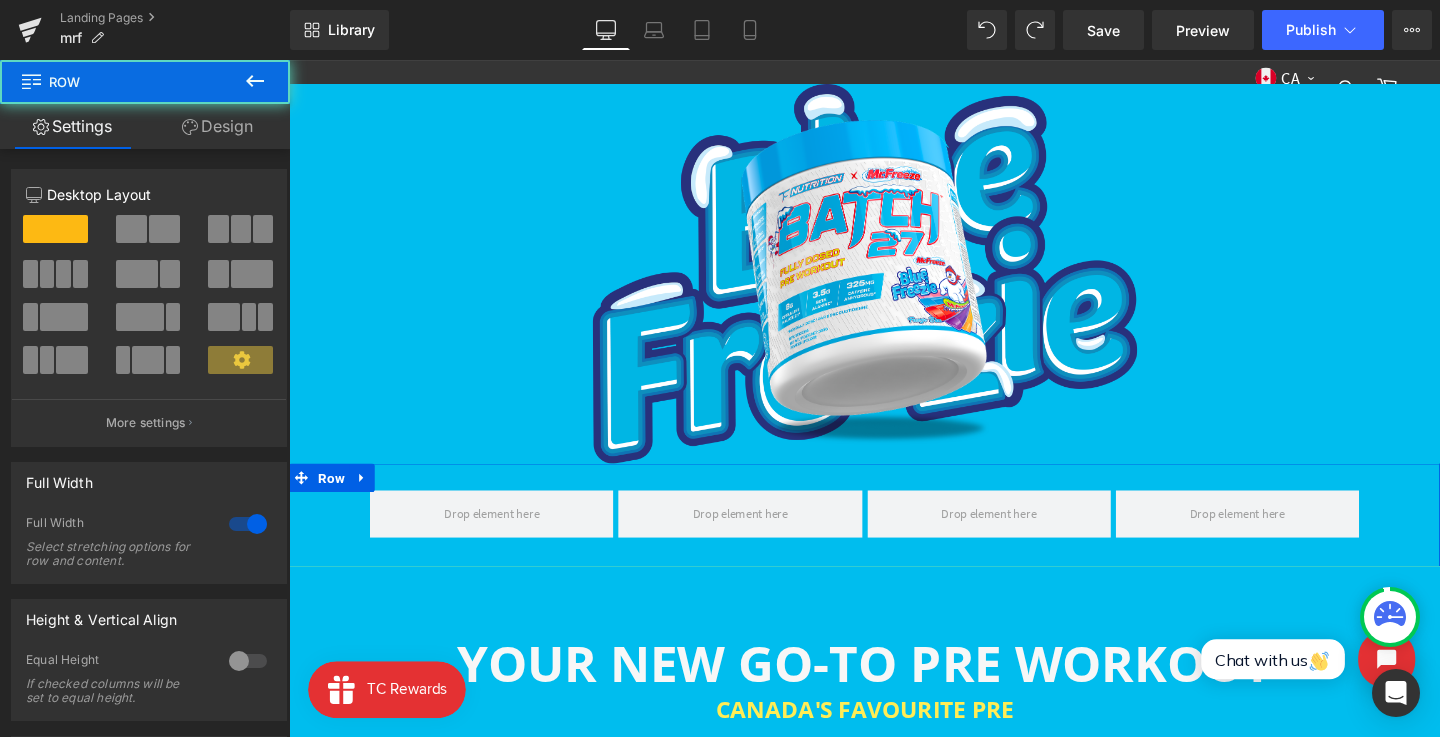 click on "Design" at bounding box center (217, 126) 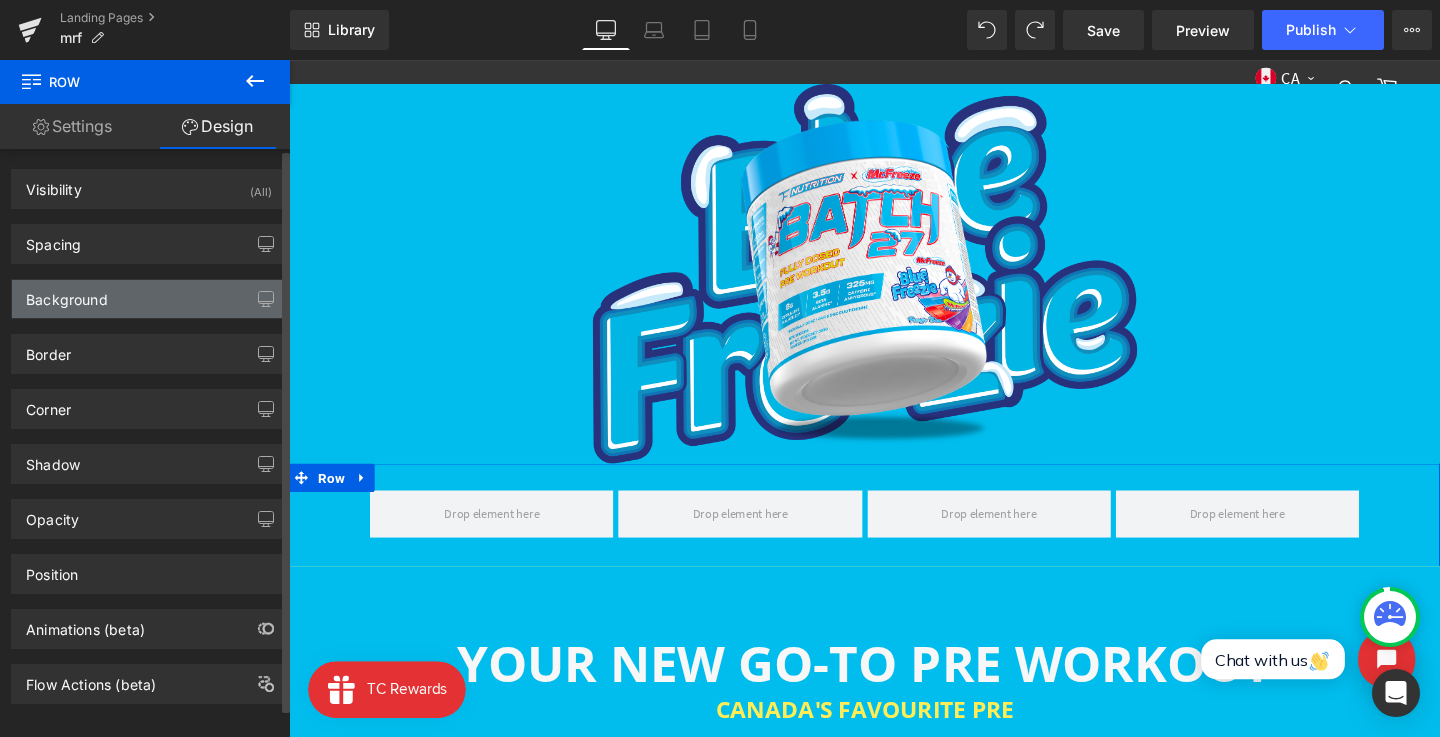 click on "Background" at bounding box center [149, 299] 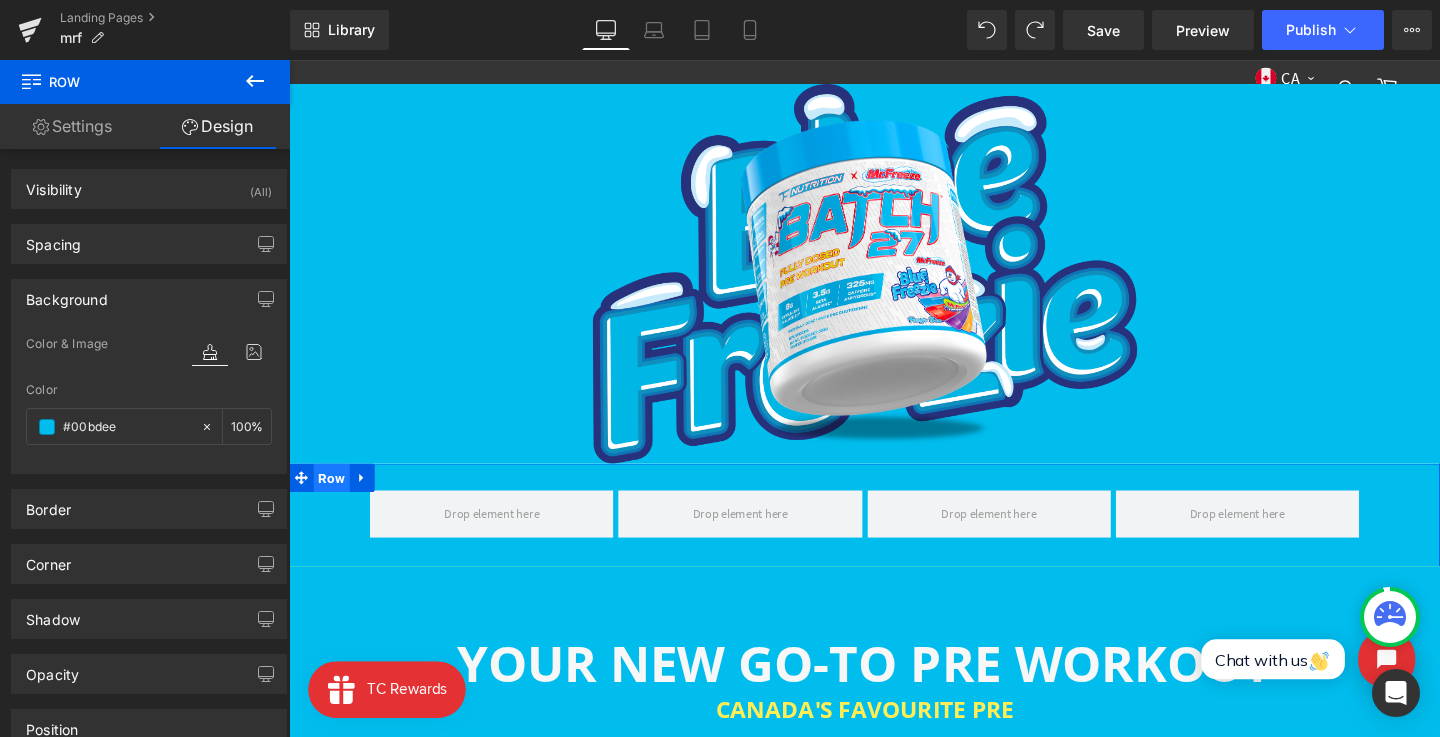 click on "Row" at bounding box center (334, 499) 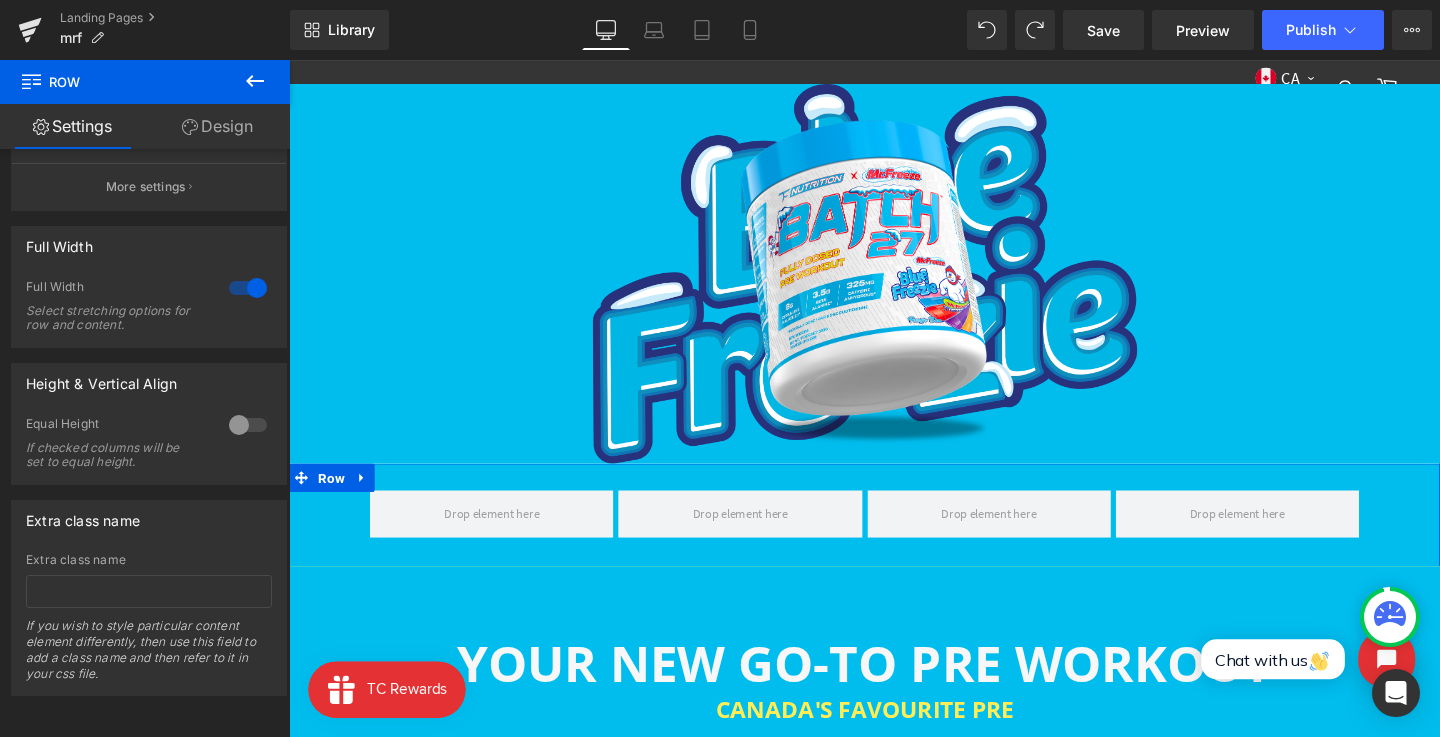 scroll, scrollTop: 252, scrollLeft: 0, axis: vertical 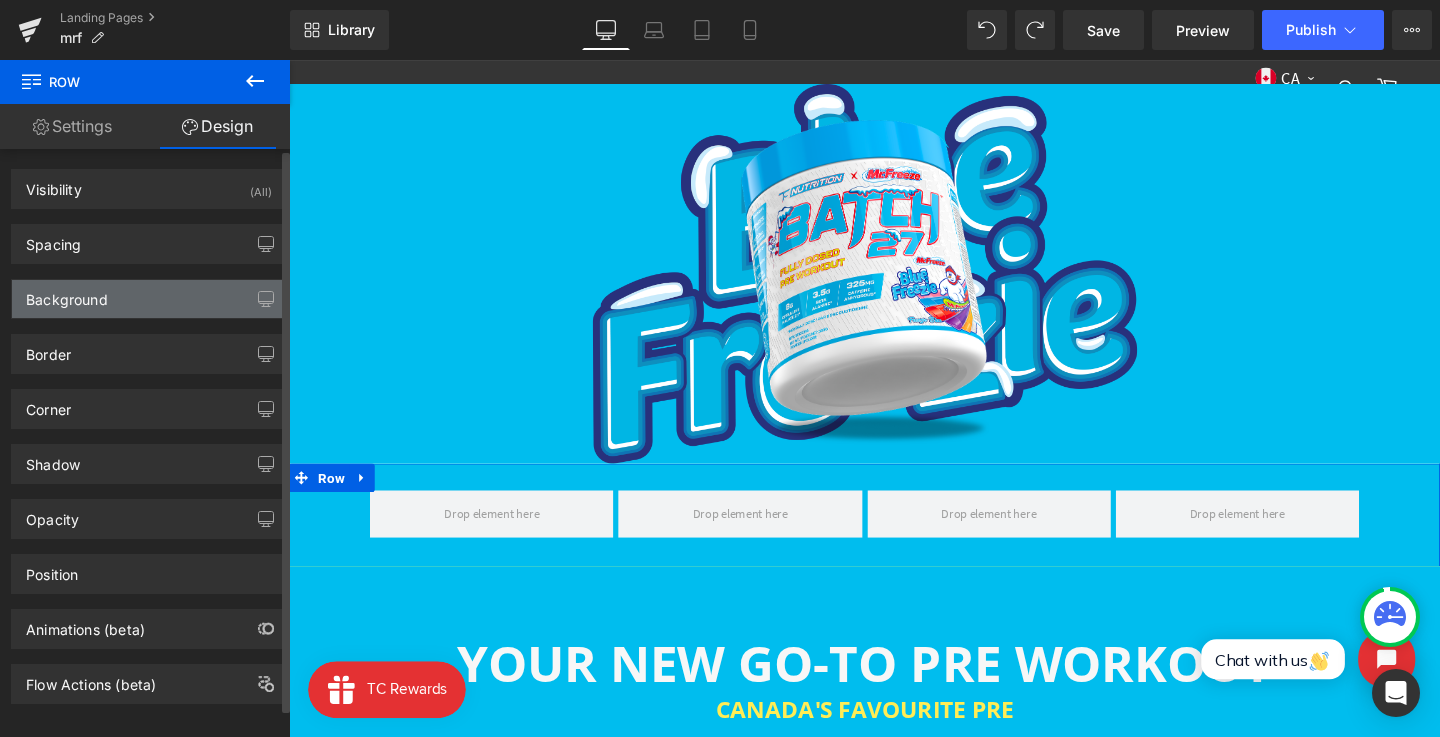click on "Background" at bounding box center [149, 299] 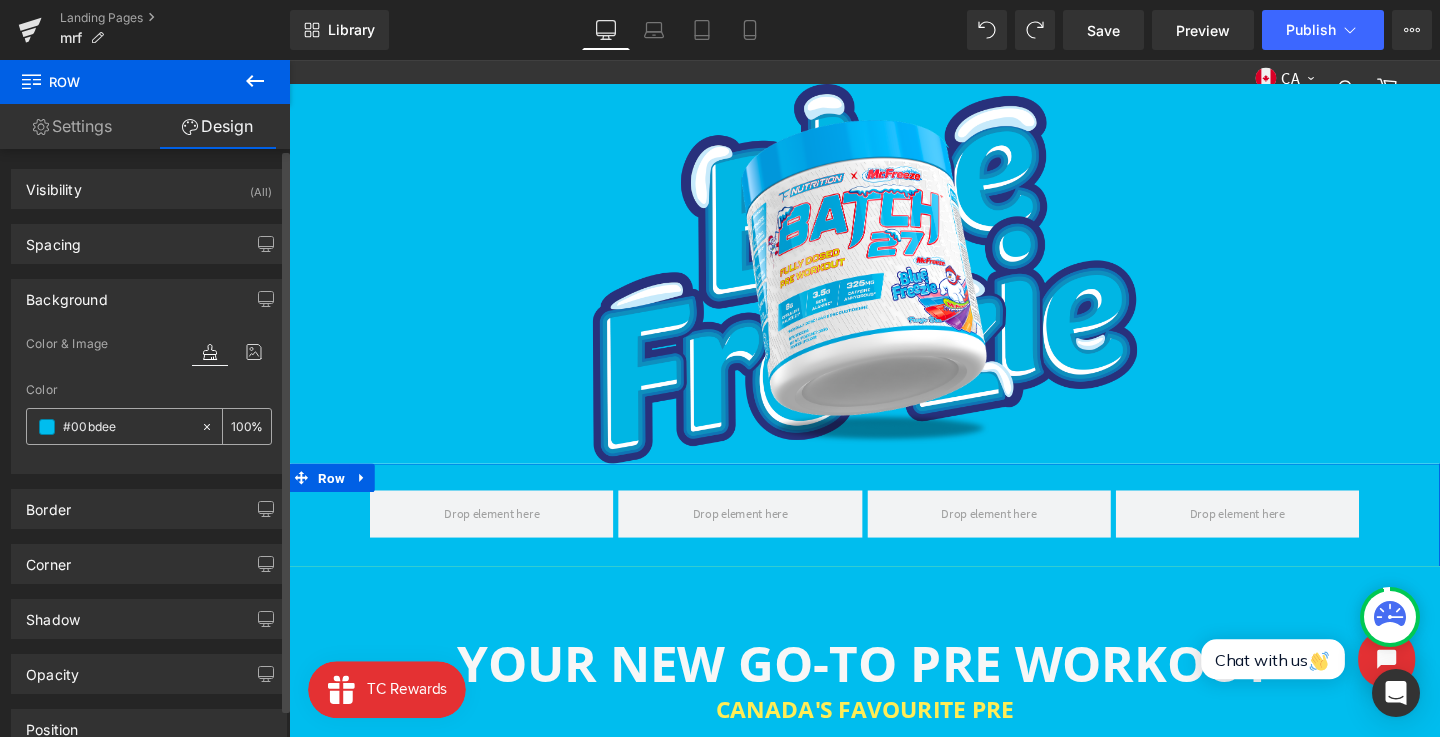 click on "#00bdee" at bounding box center [127, 427] 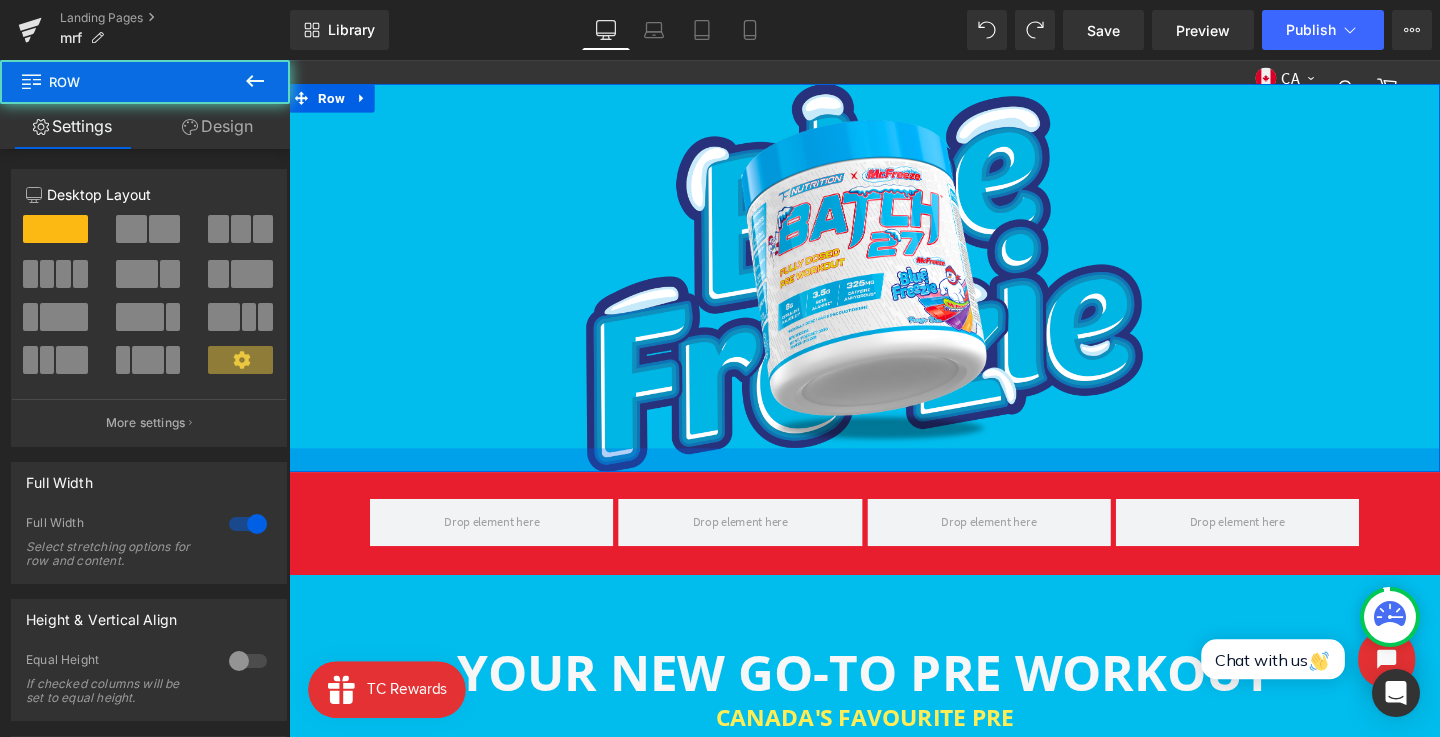 click at bounding box center [894, 480] 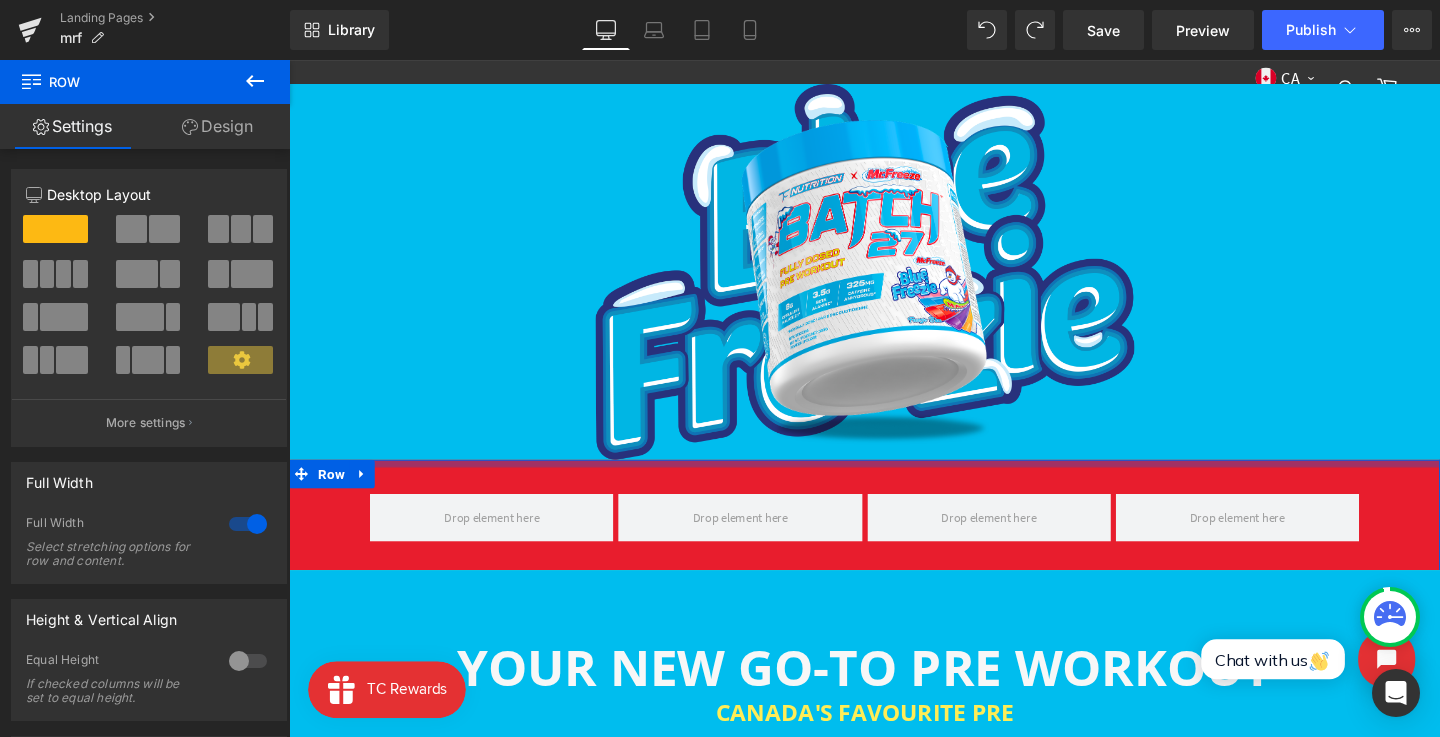 click on "‹ ›
Carousel         Row" at bounding box center (894, 554) 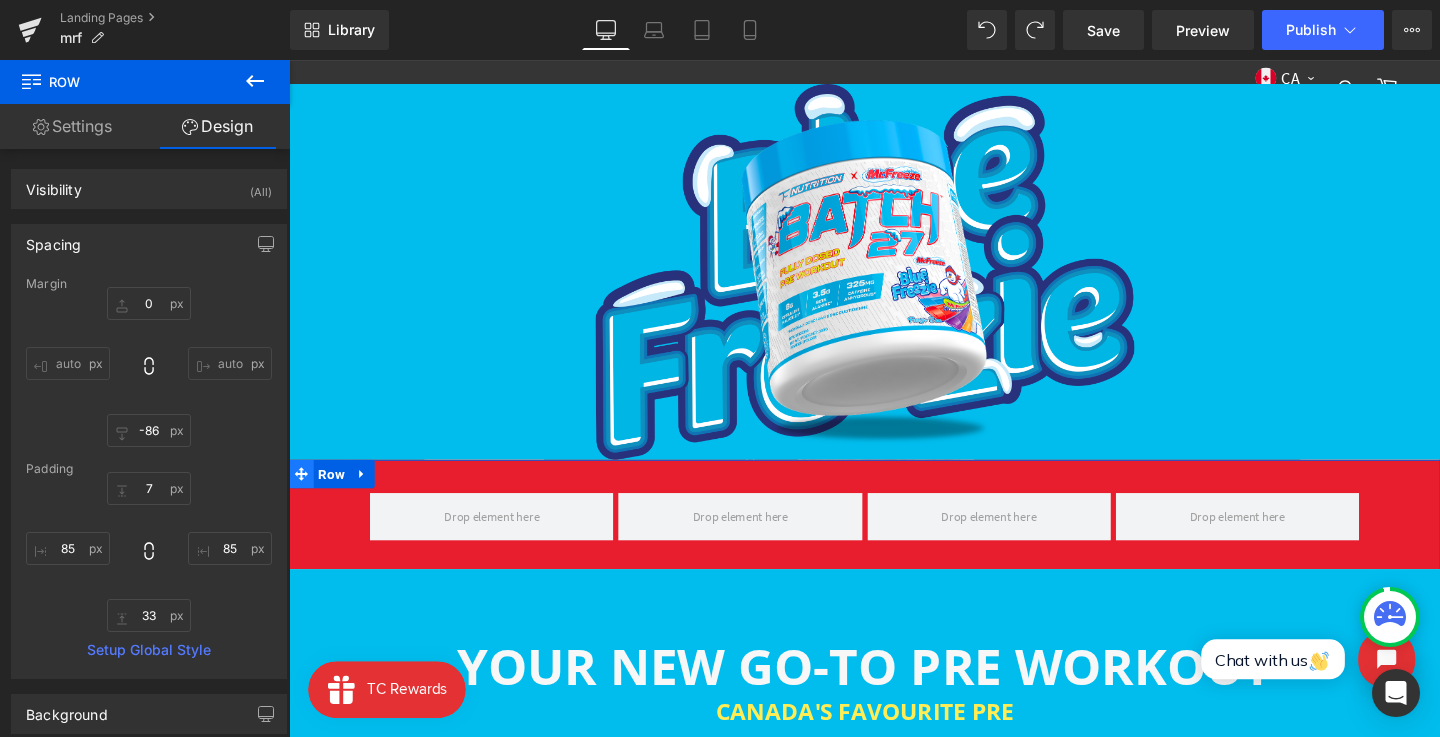 click at bounding box center (302, 495) 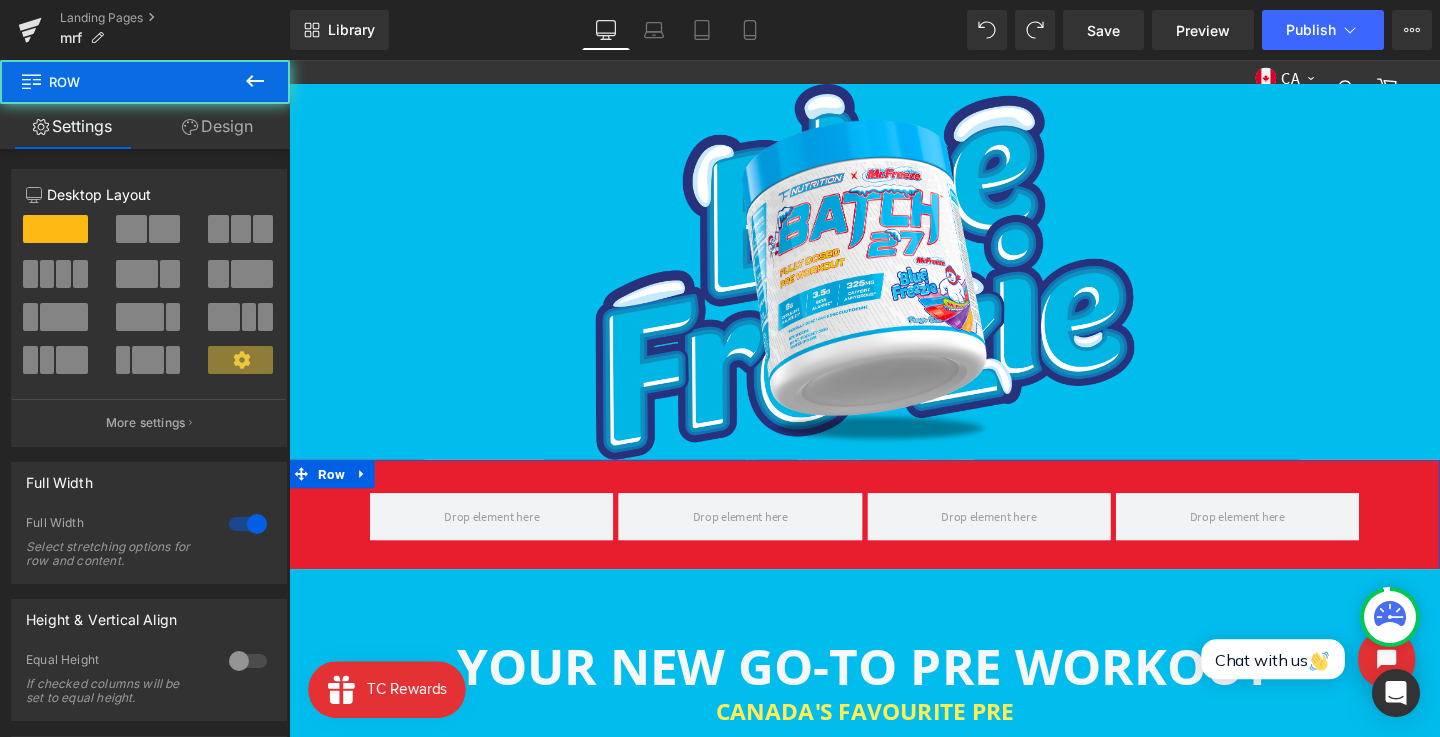 click on "Design" at bounding box center (217, 126) 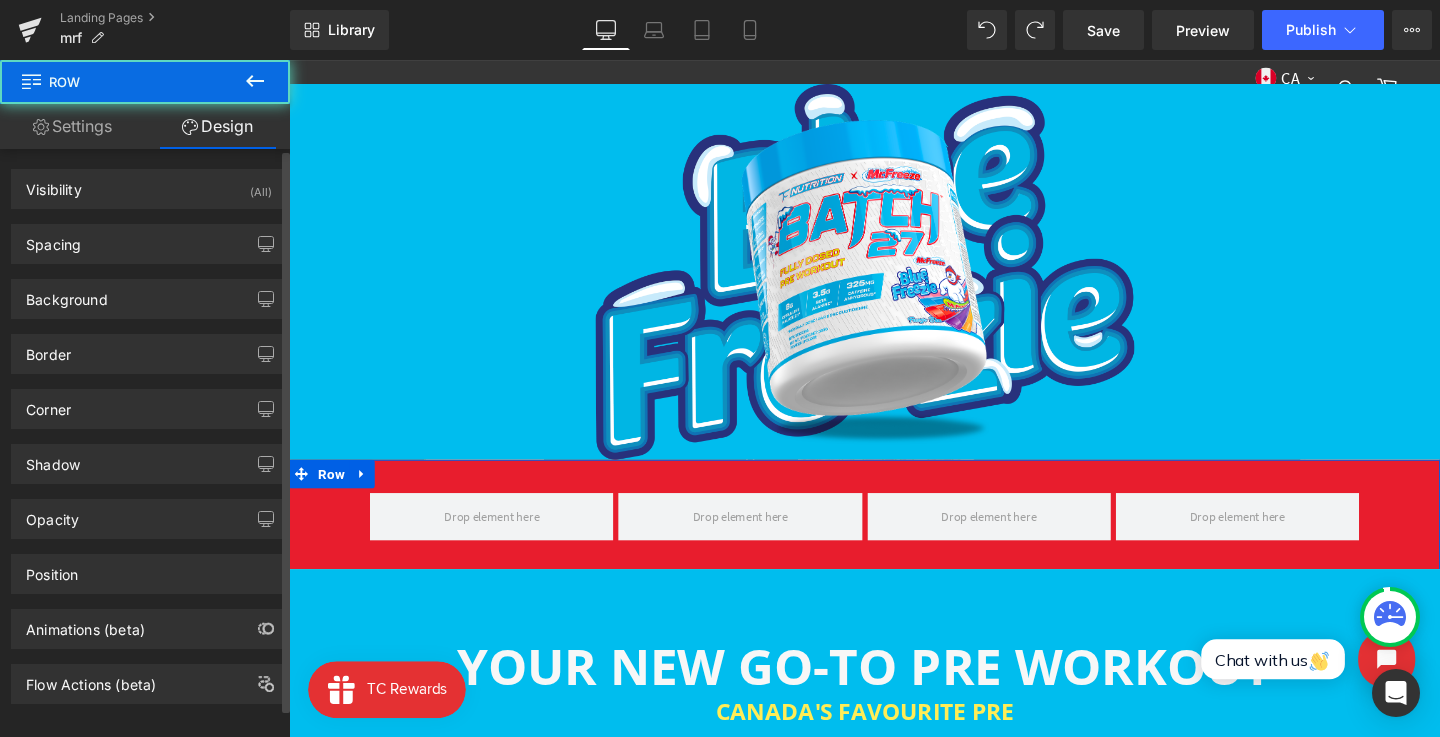type on "0" 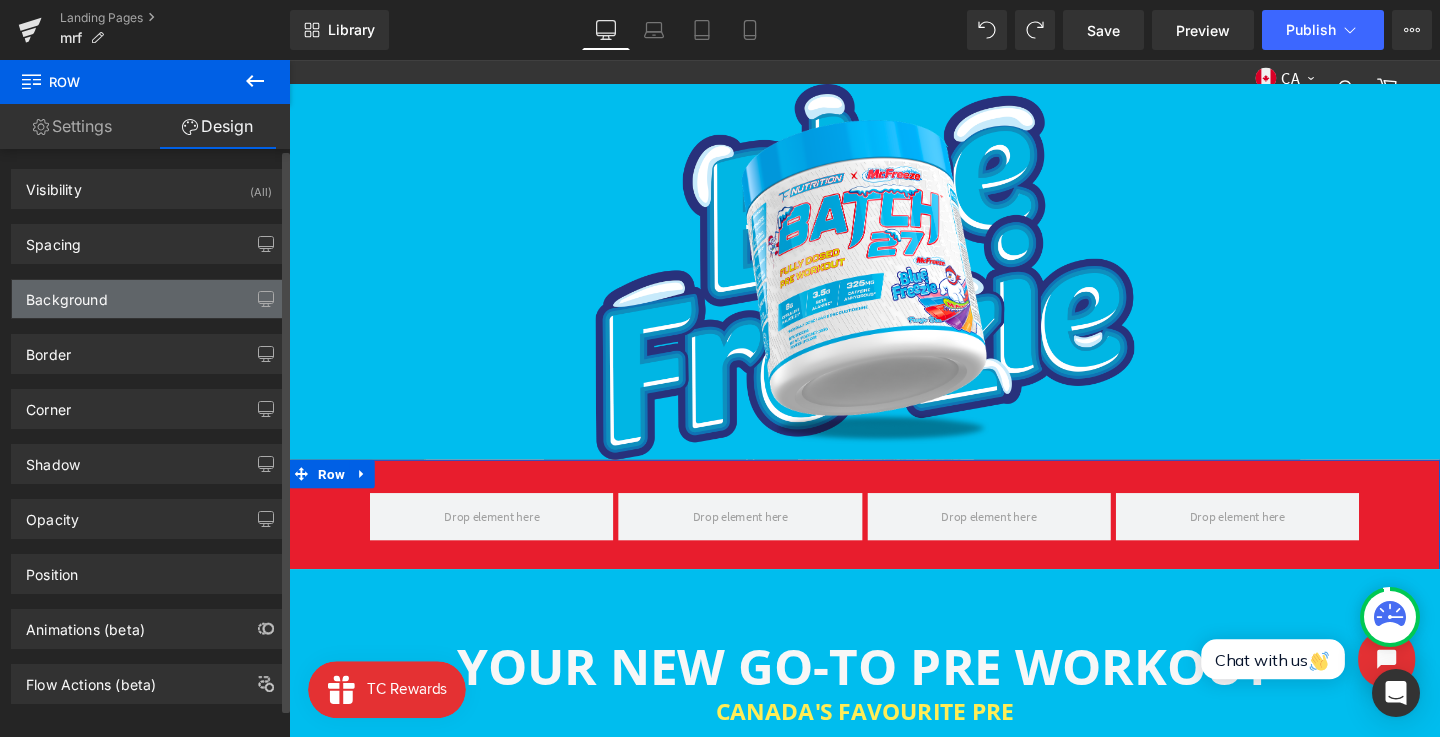 click on "Background" at bounding box center [149, 299] 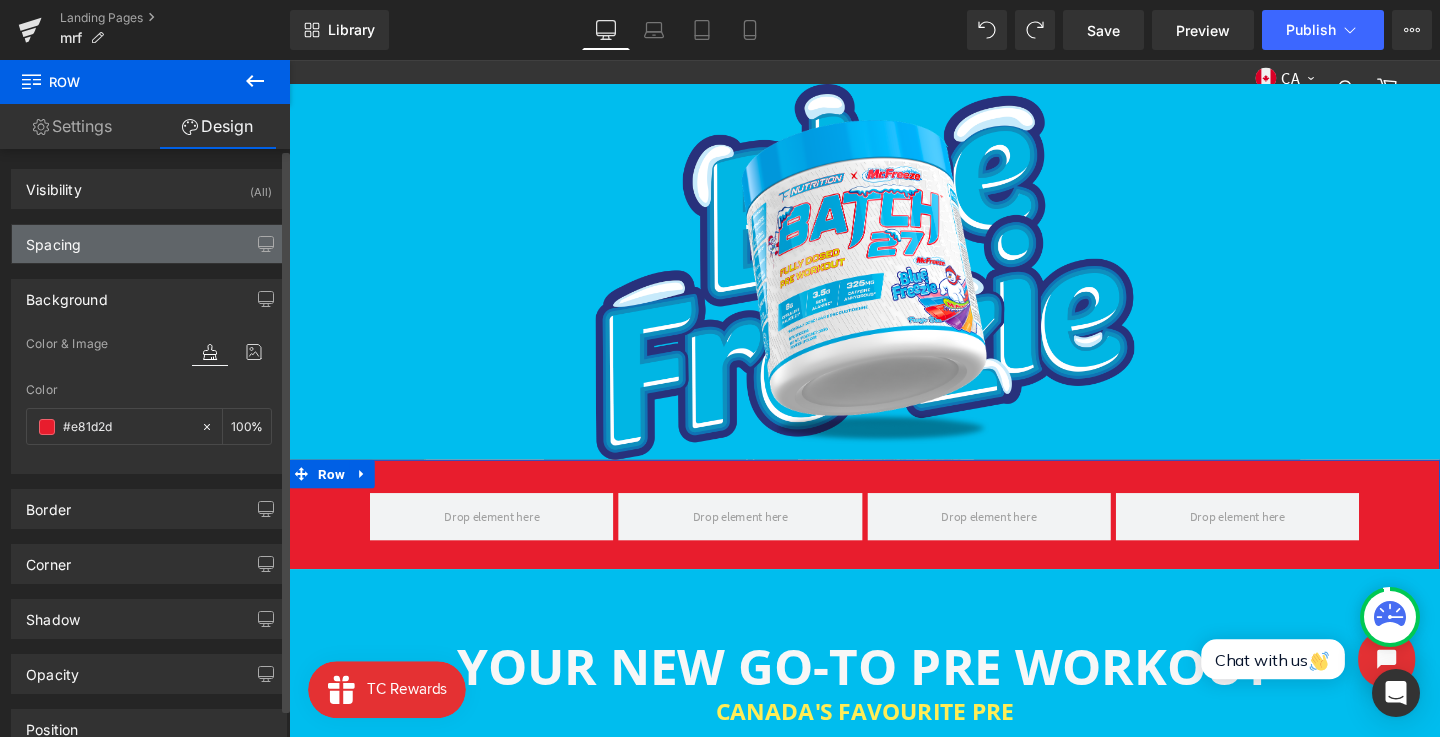 click on "Spacing" at bounding box center (149, 244) 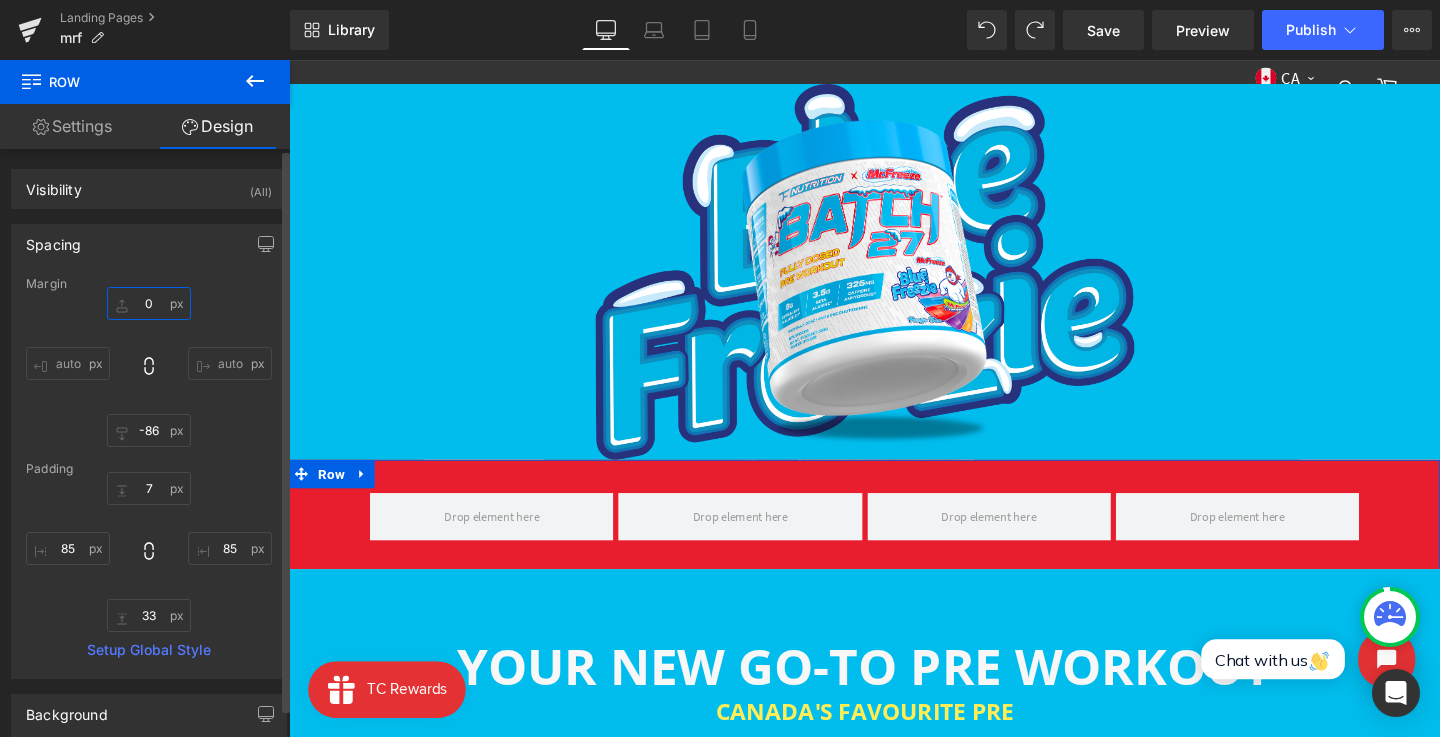 click on "0" at bounding box center [149, 303] 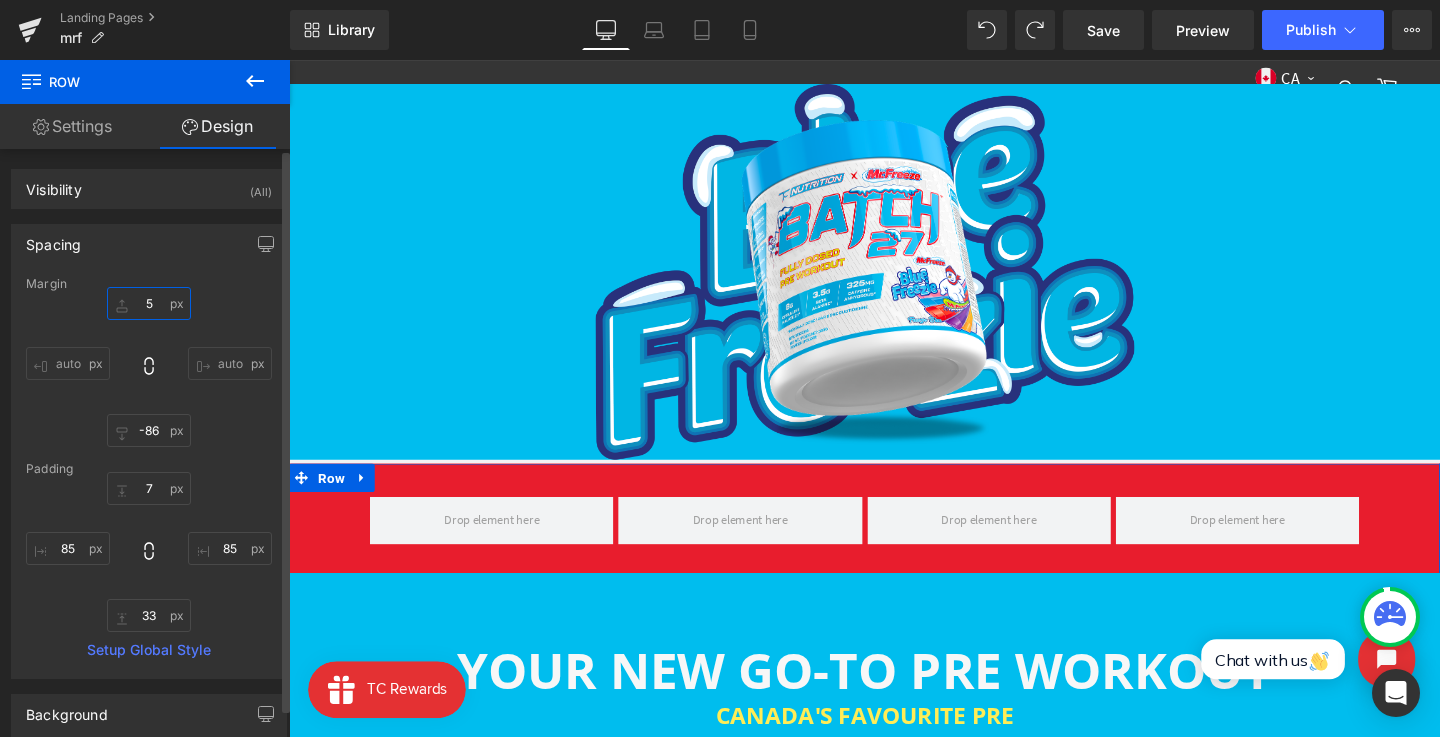 type on "6" 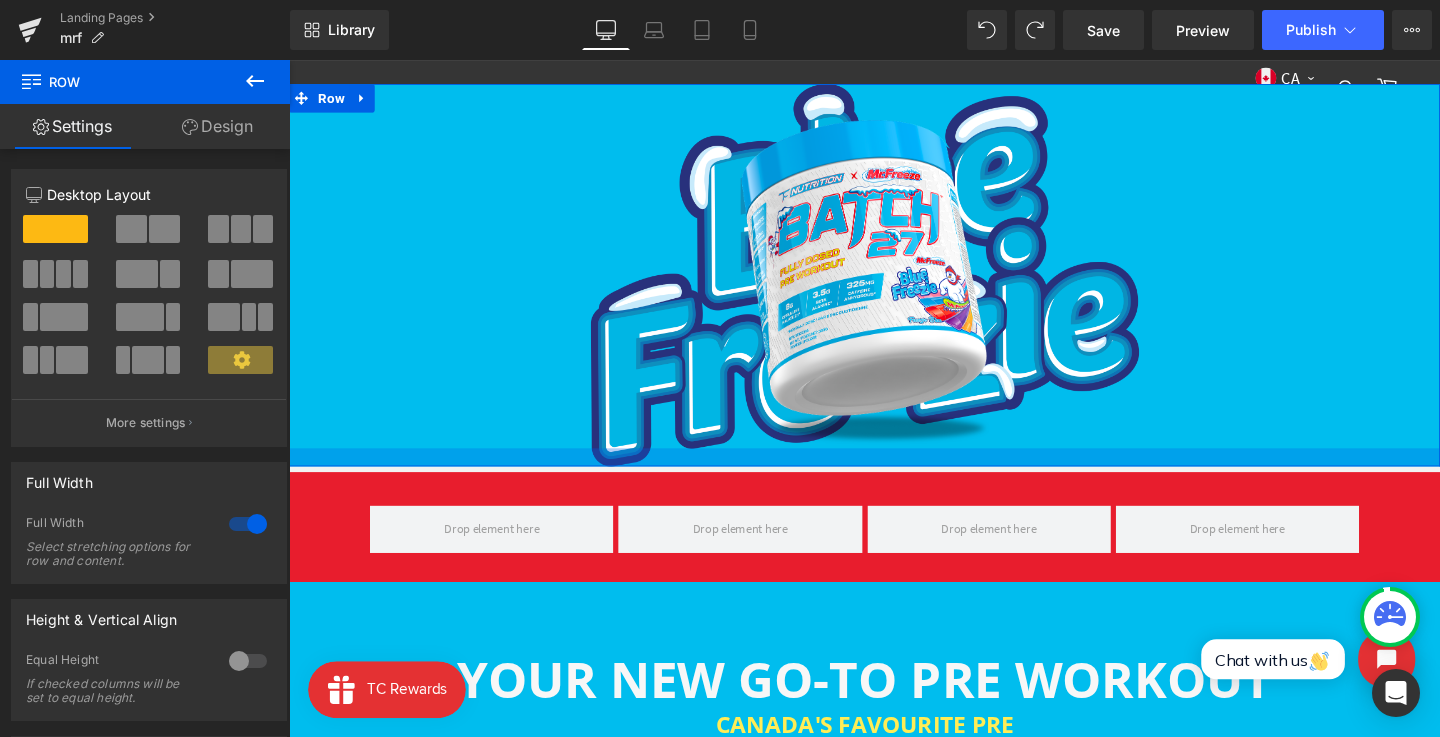 click at bounding box center [894, 477] 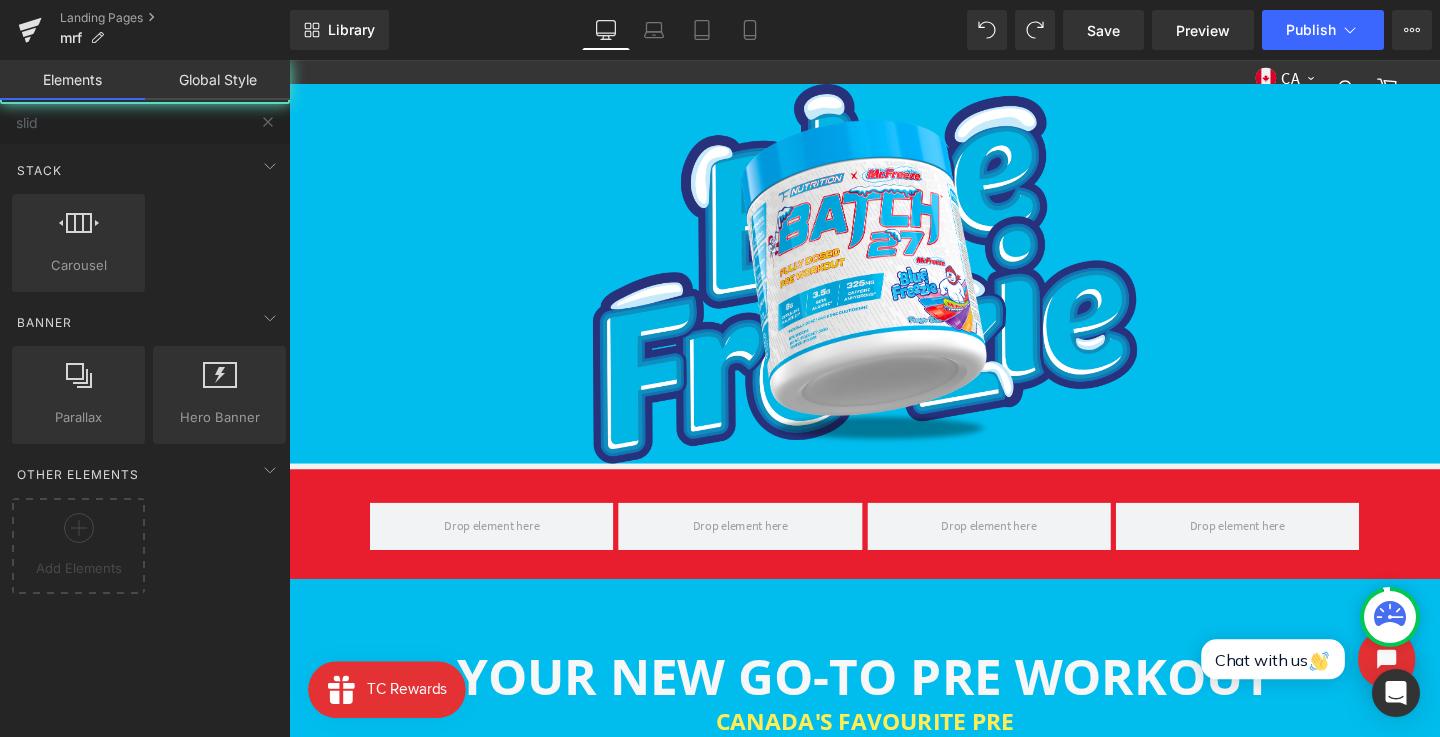 click on "Image         Image         Row       105px   105px
‹ ›
Carousel         Row         YOUR NEW GO-TO PRE WORKOUT Heading         CA NADA 'S FAVOURITE PRE Heading         Row   53px       Image         LIMITED EDITION Text Block         Image         > Helps to promote alertness and wakefulness and to enhance cognitive performance > Helps to relieve fatigue , to promote endurance and to enhance motor performance > Helps support fat metabolism > Antioxidant Text Block         BUY NOW Button         Row         Row         ELITE INTRA WORKOUT FUEL Heading         TRAIN HARDER & RECOVER QUICKER Heading         Row         Image         LIMITED EDITION Text Block         Image         > Sugar Free" at bounding box center [894, 1301] 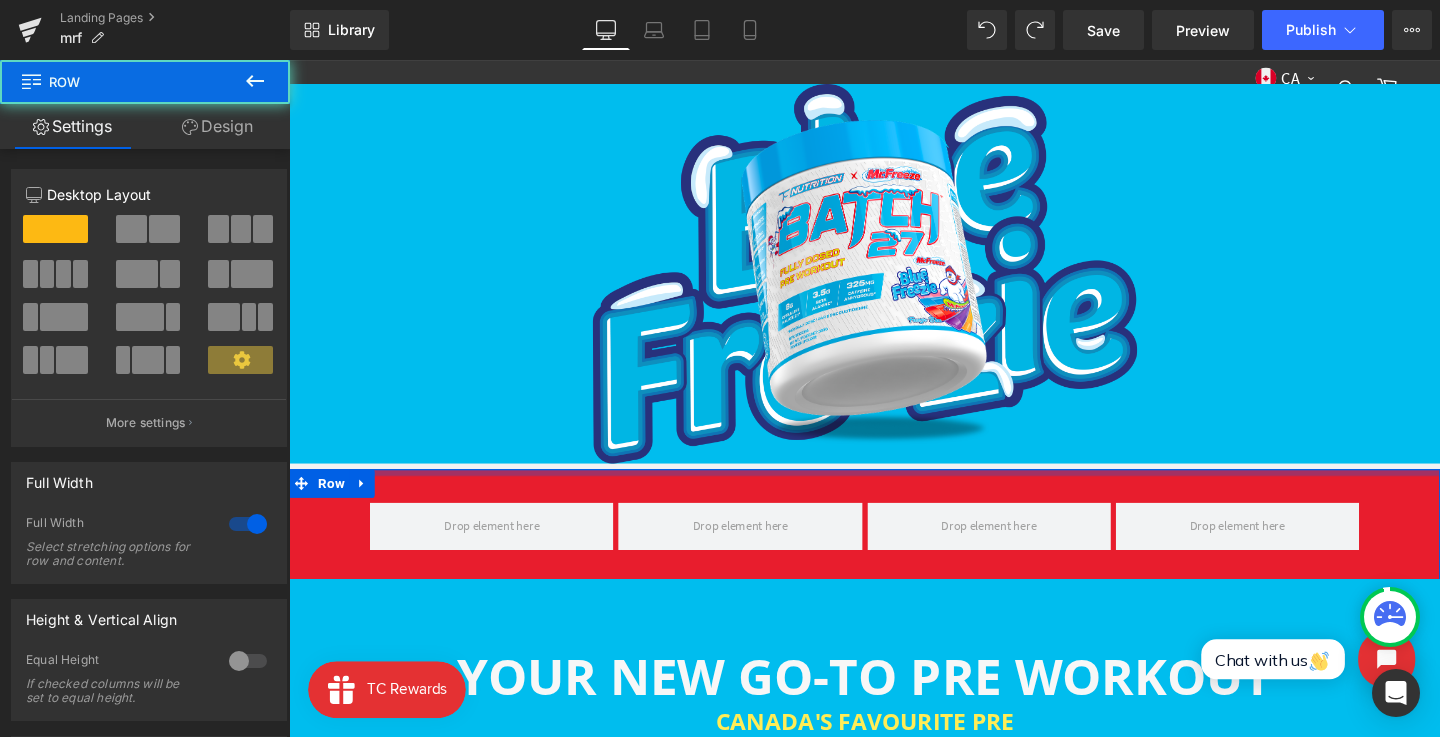 click on "‹ ›
Carousel         Row" at bounding box center (894, 564) 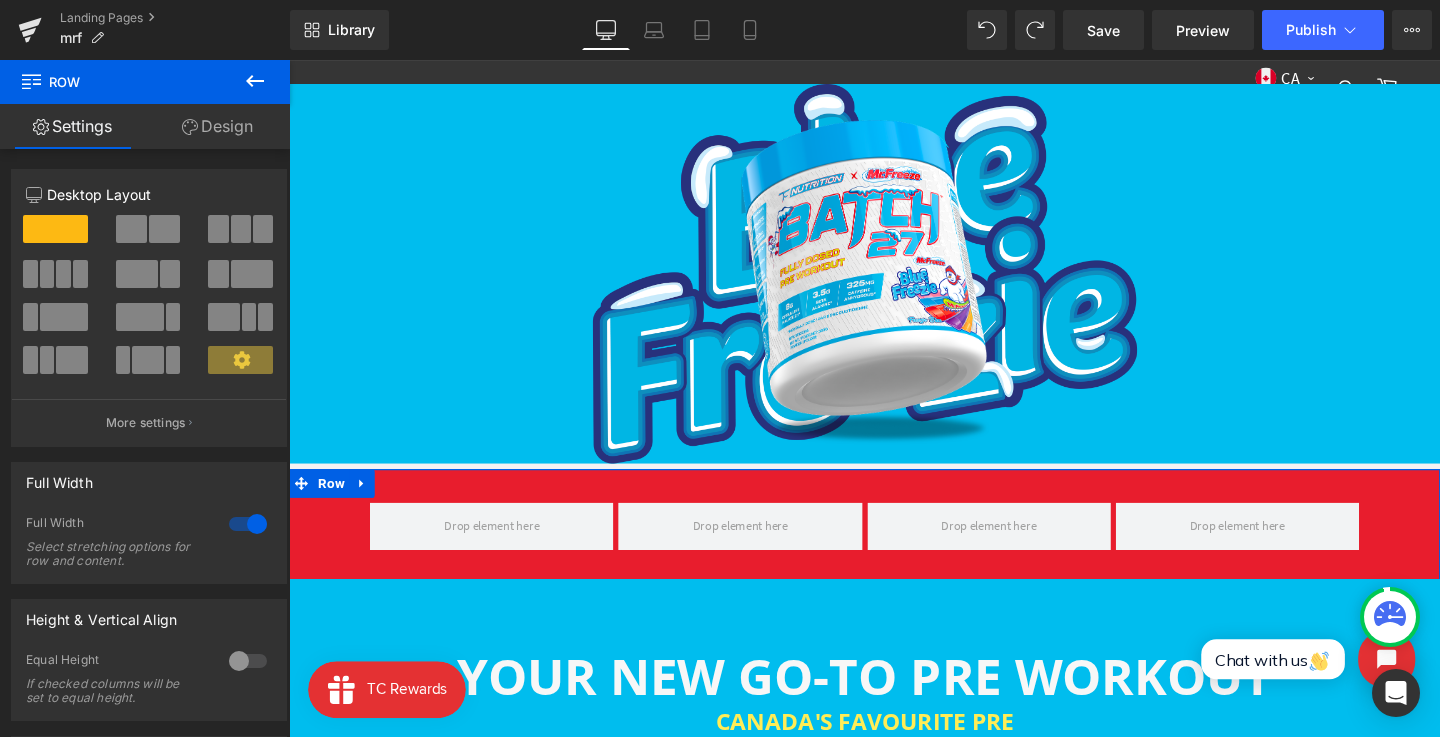 click on "Design" at bounding box center [217, 126] 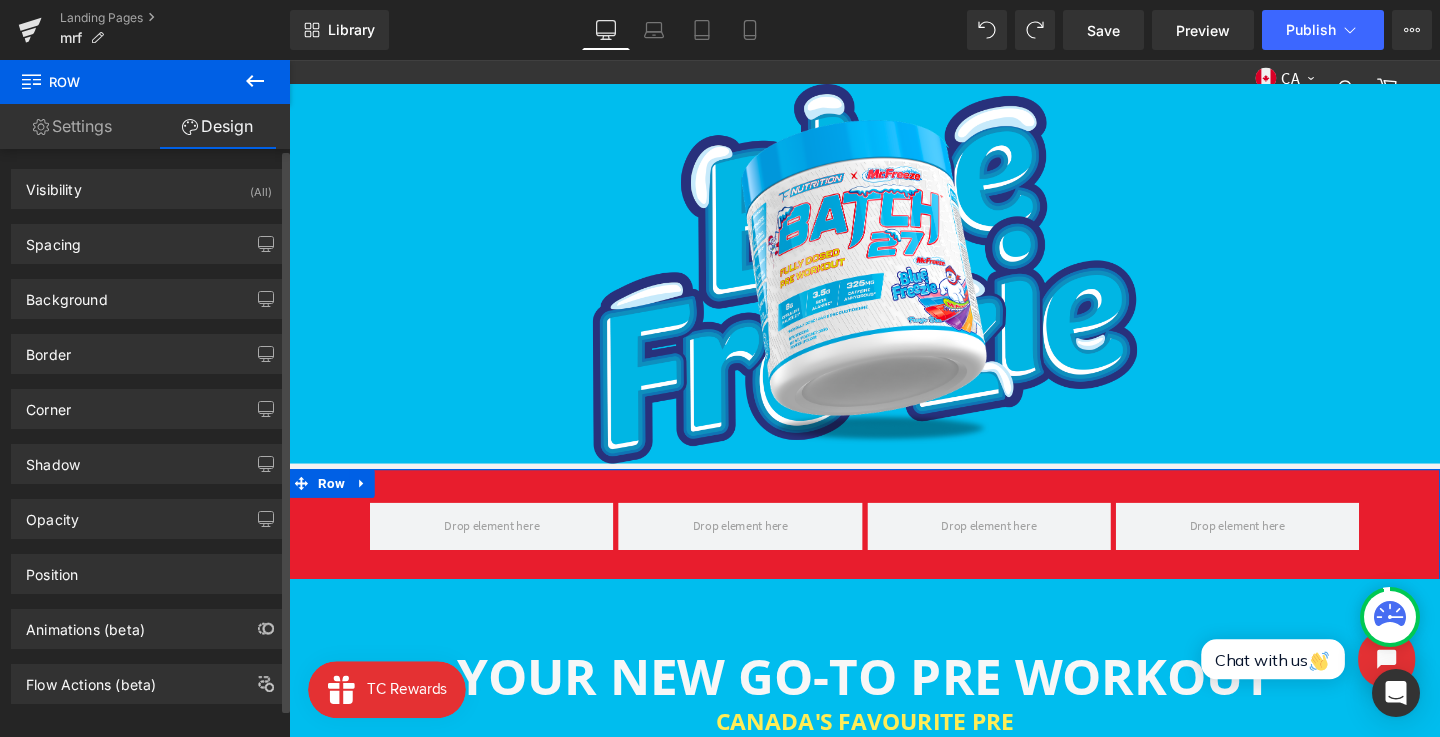 type on "6" 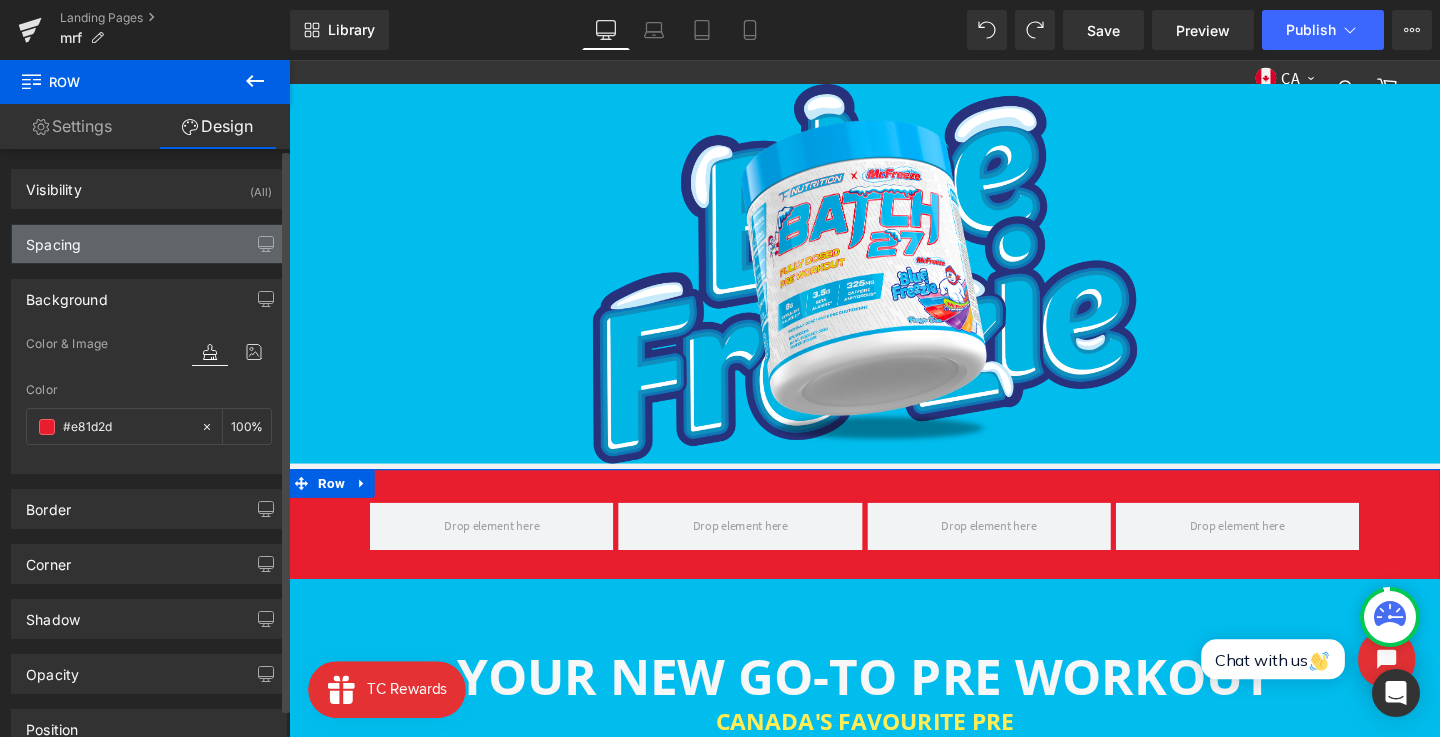 click on "Spacing" at bounding box center [149, 244] 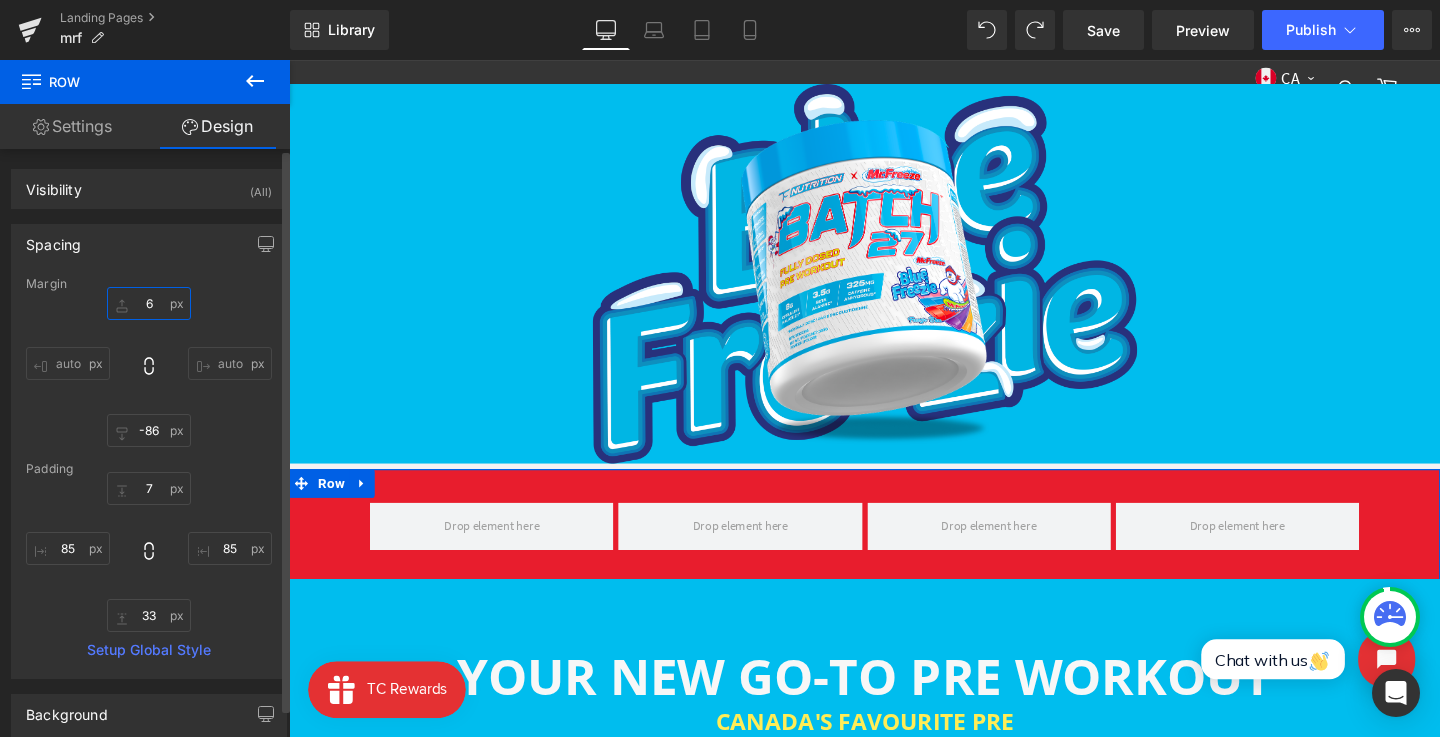click on "6" at bounding box center [149, 303] 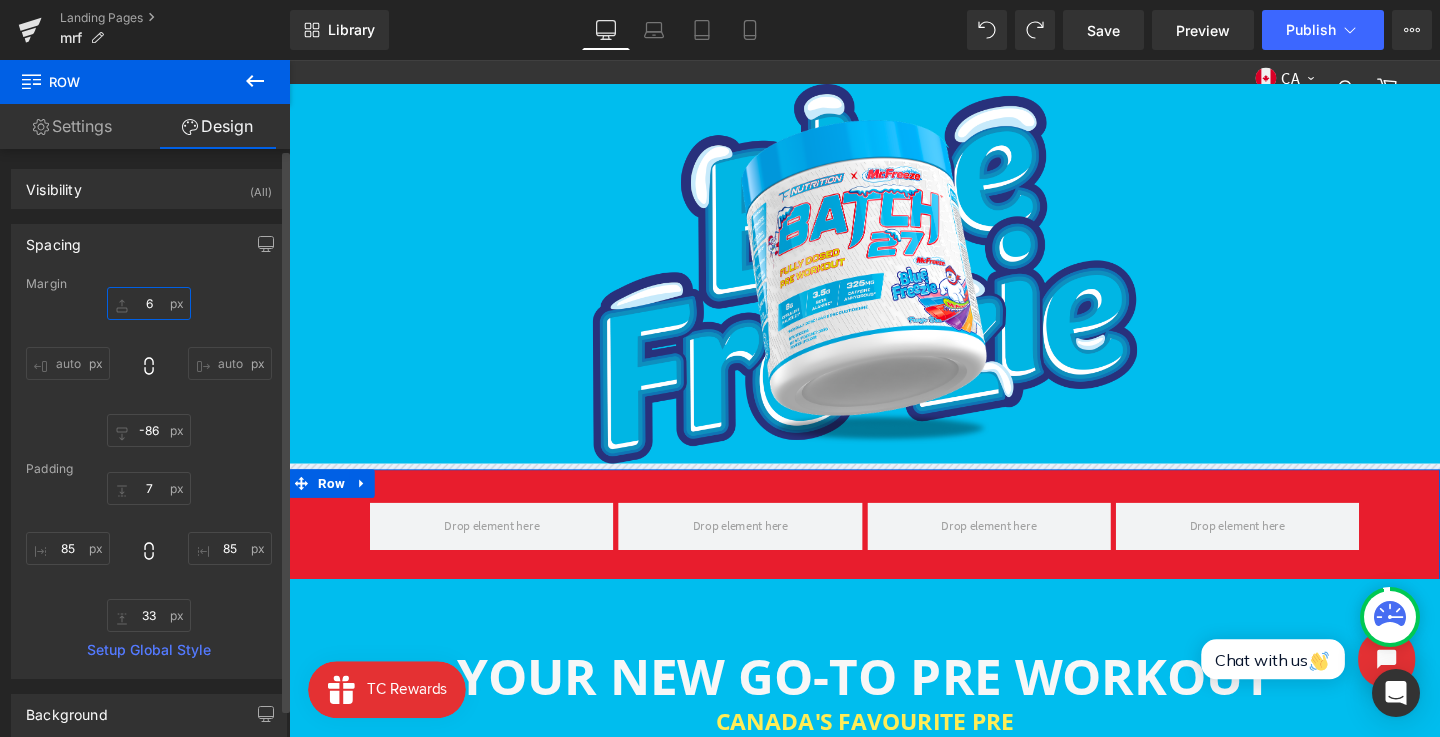 type 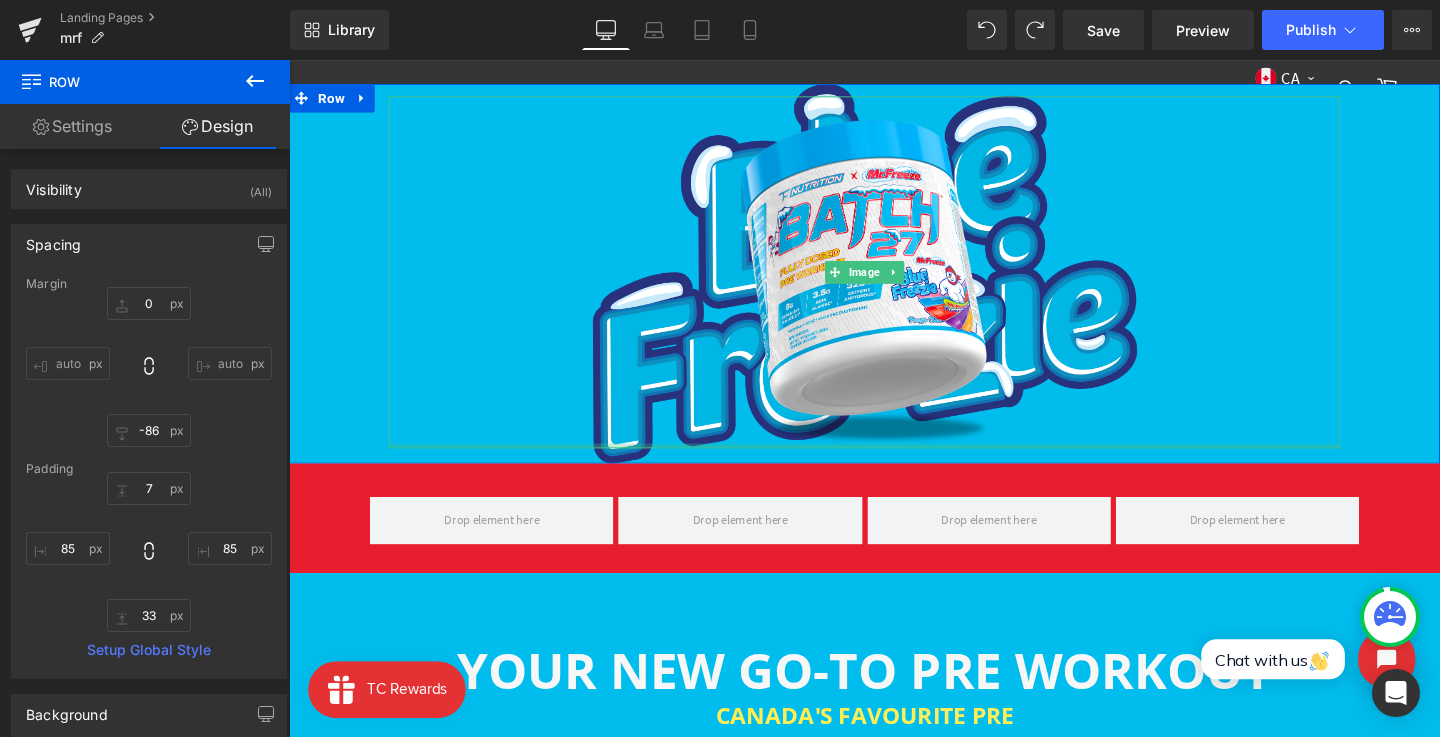 click on "Image" at bounding box center (894, 283) 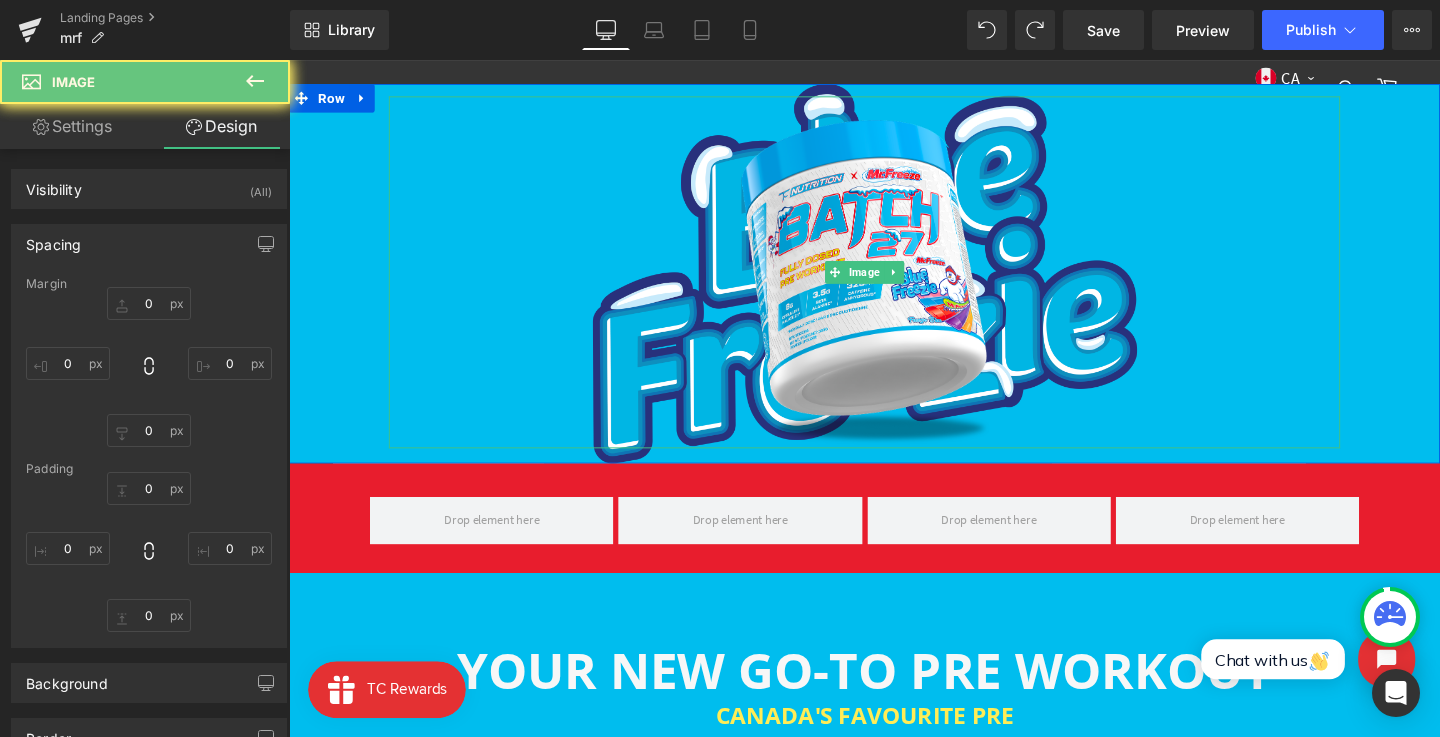 type on "0" 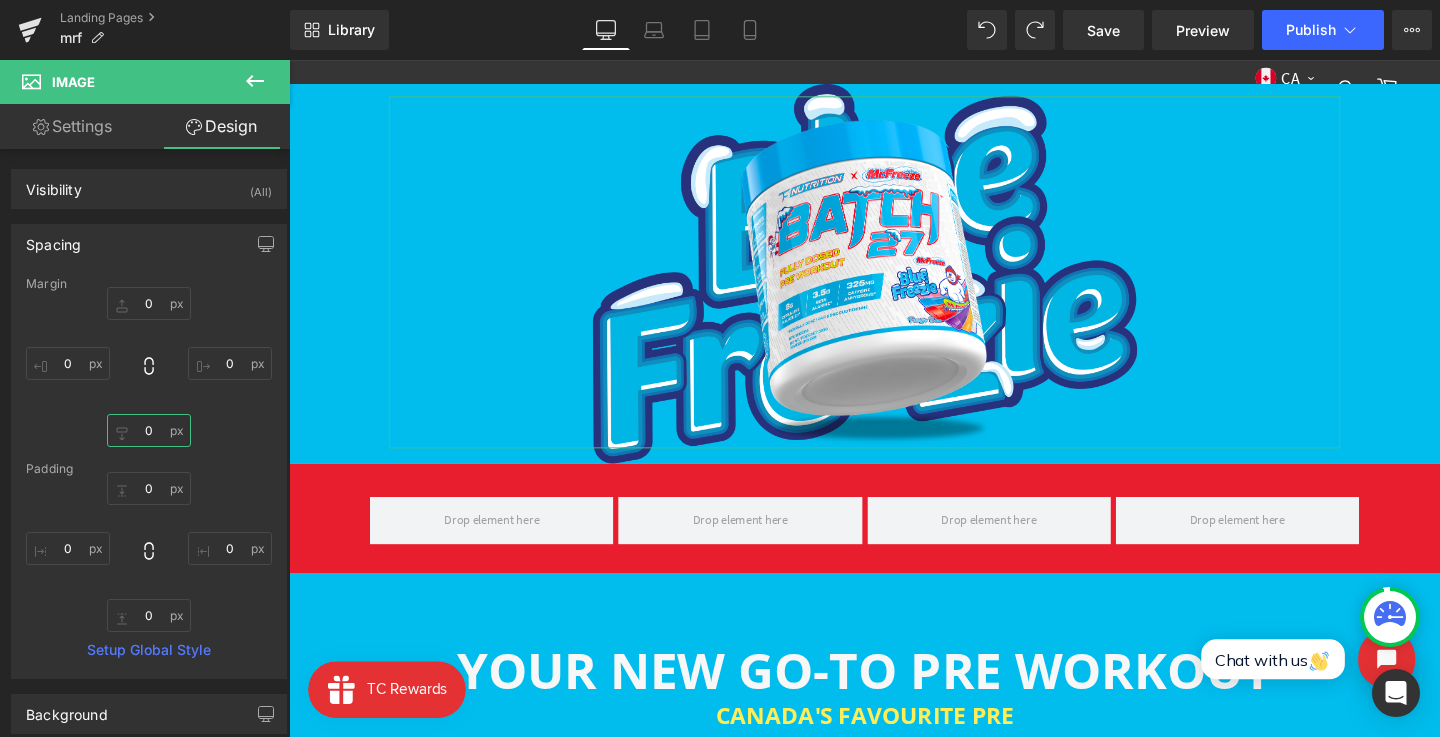 click on "0" at bounding box center (149, 430) 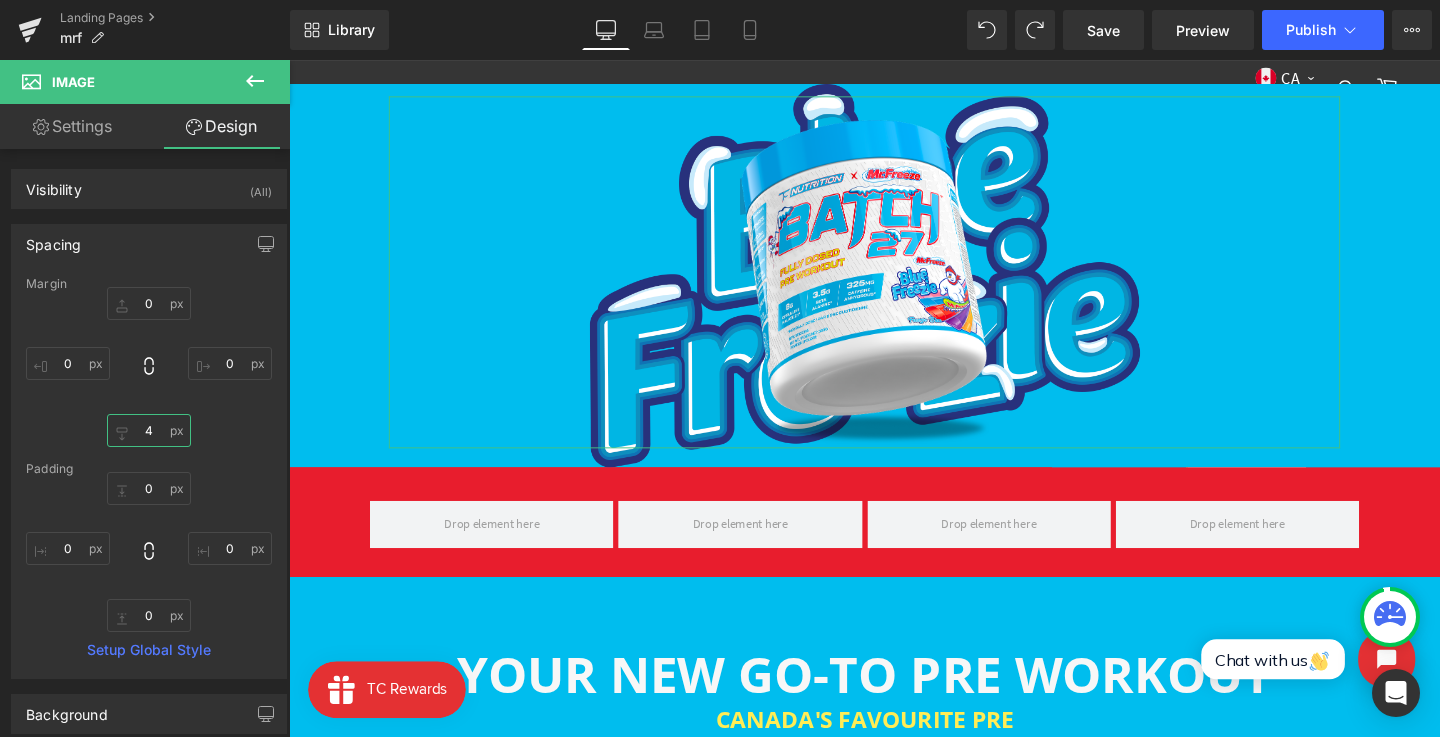 type on "3" 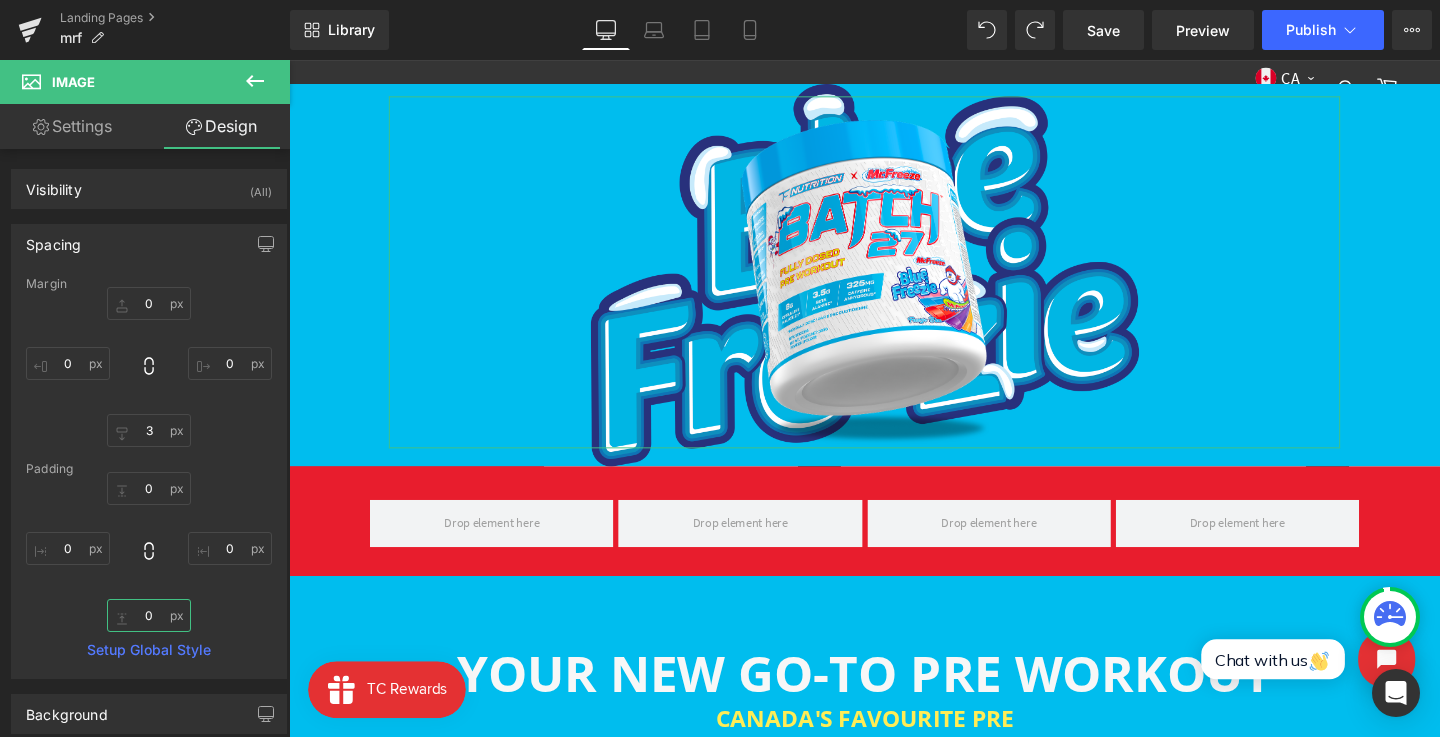 click on "0" at bounding box center (149, 615) 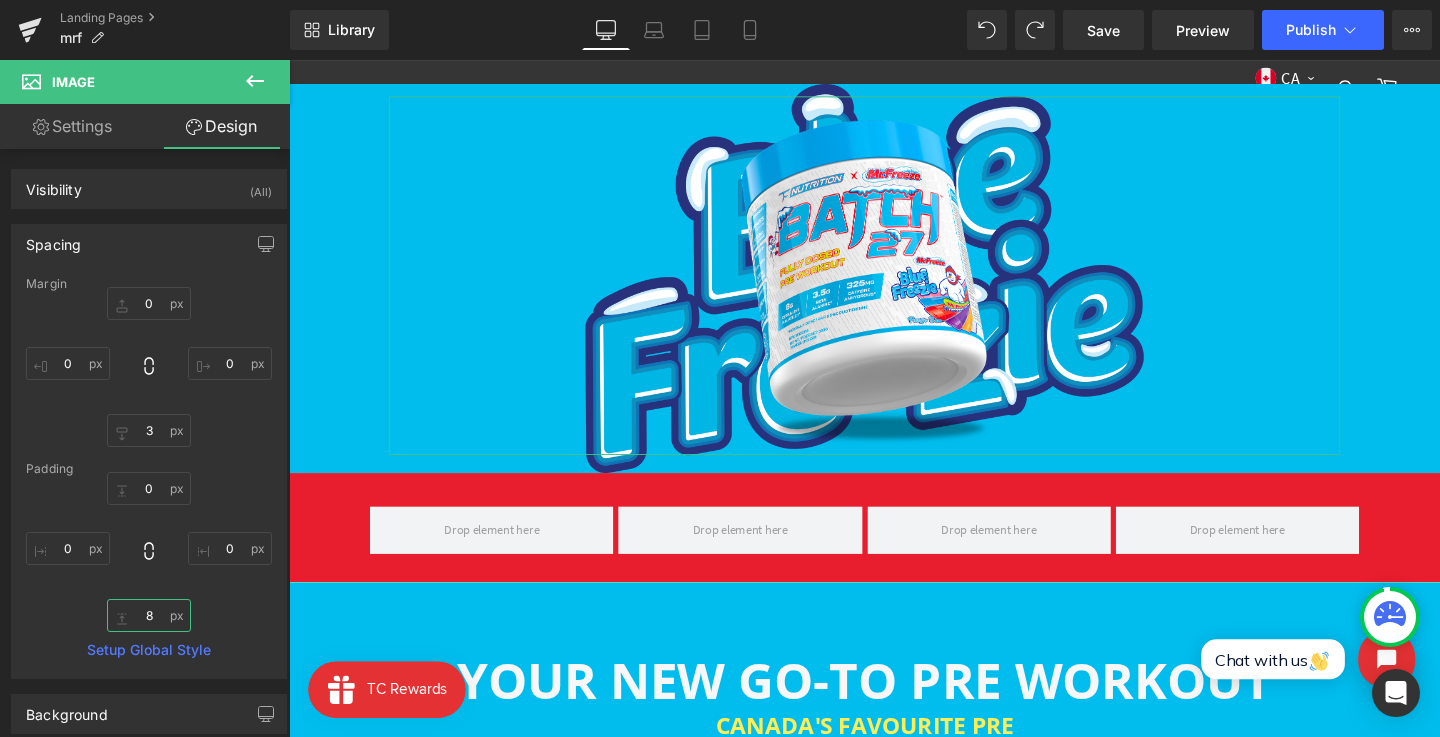type on "9" 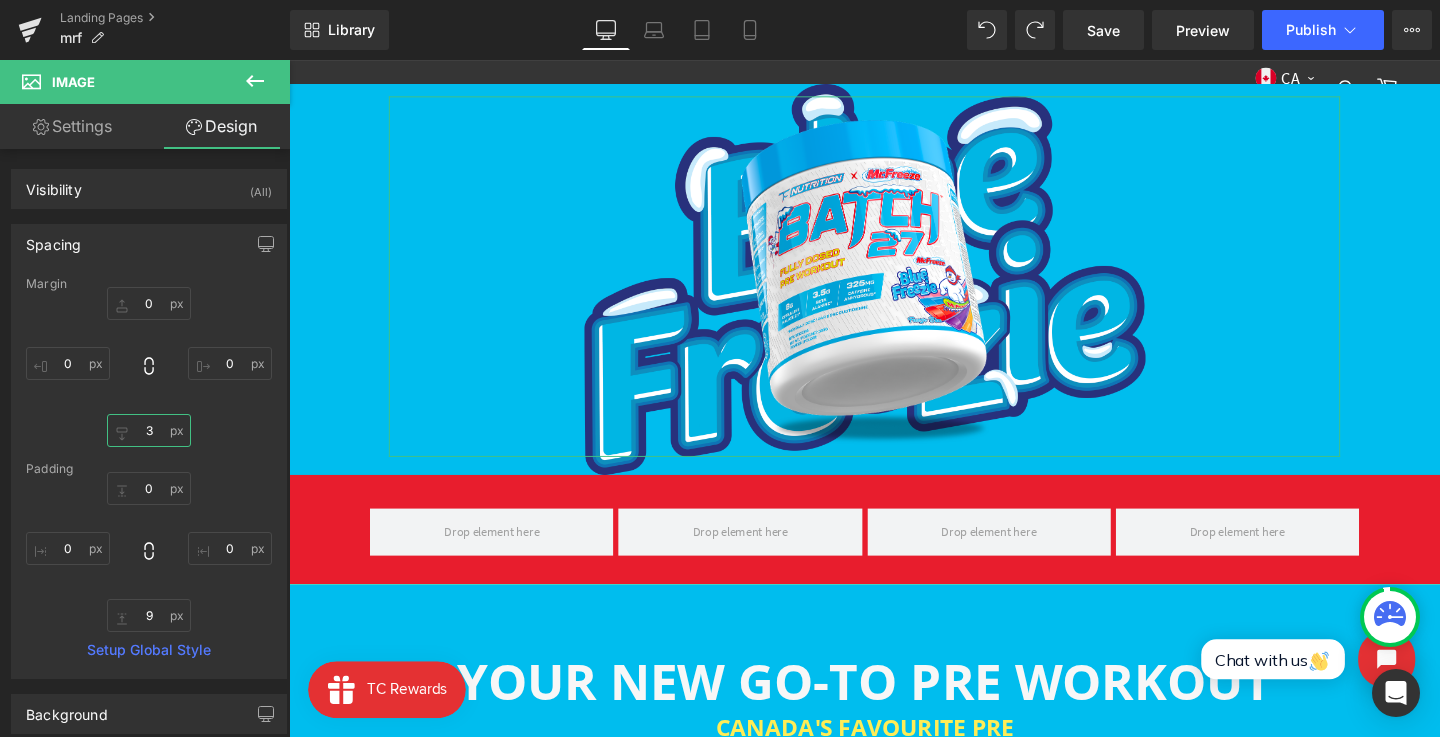 click on "3" at bounding box center [149, 430] 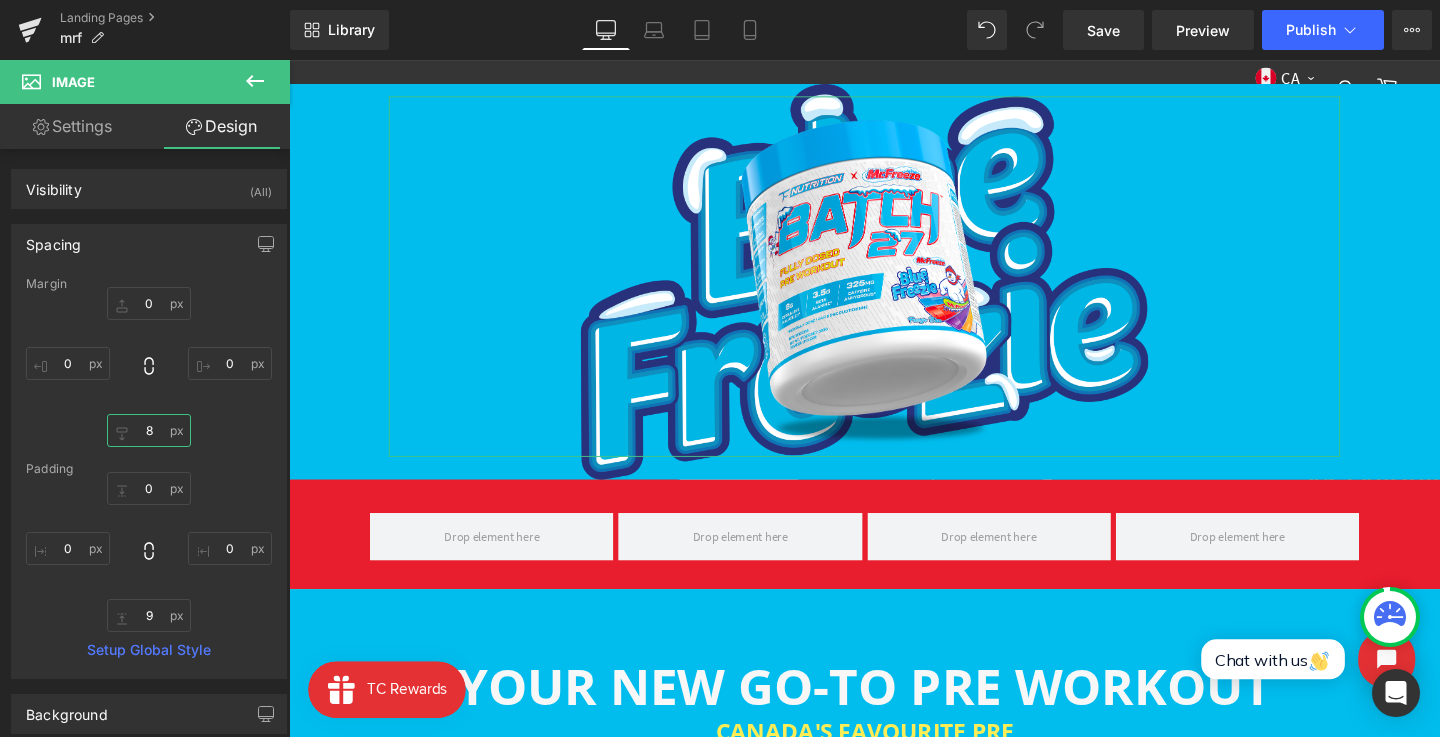 type on "9" 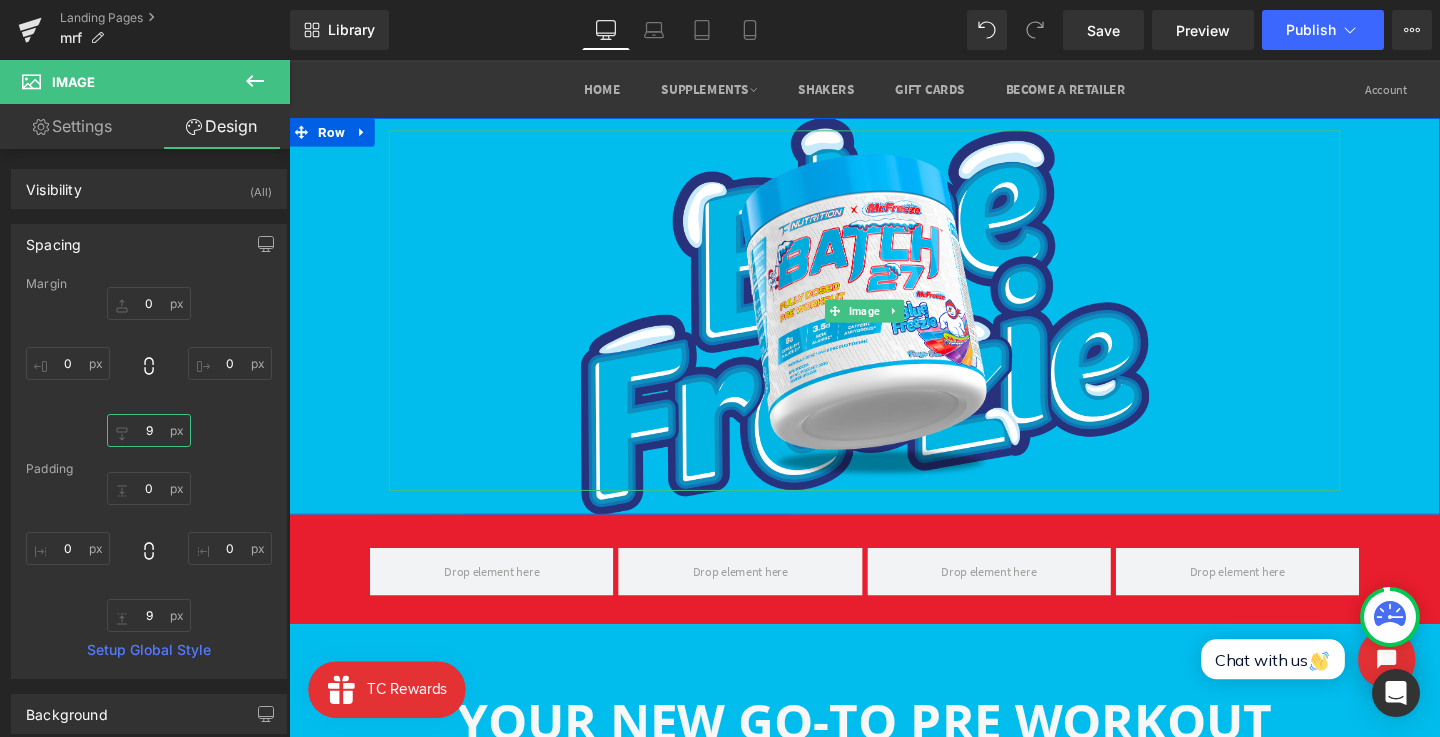 scroll, scrollTop: 219, scrollLeft: 0, axis: vertical 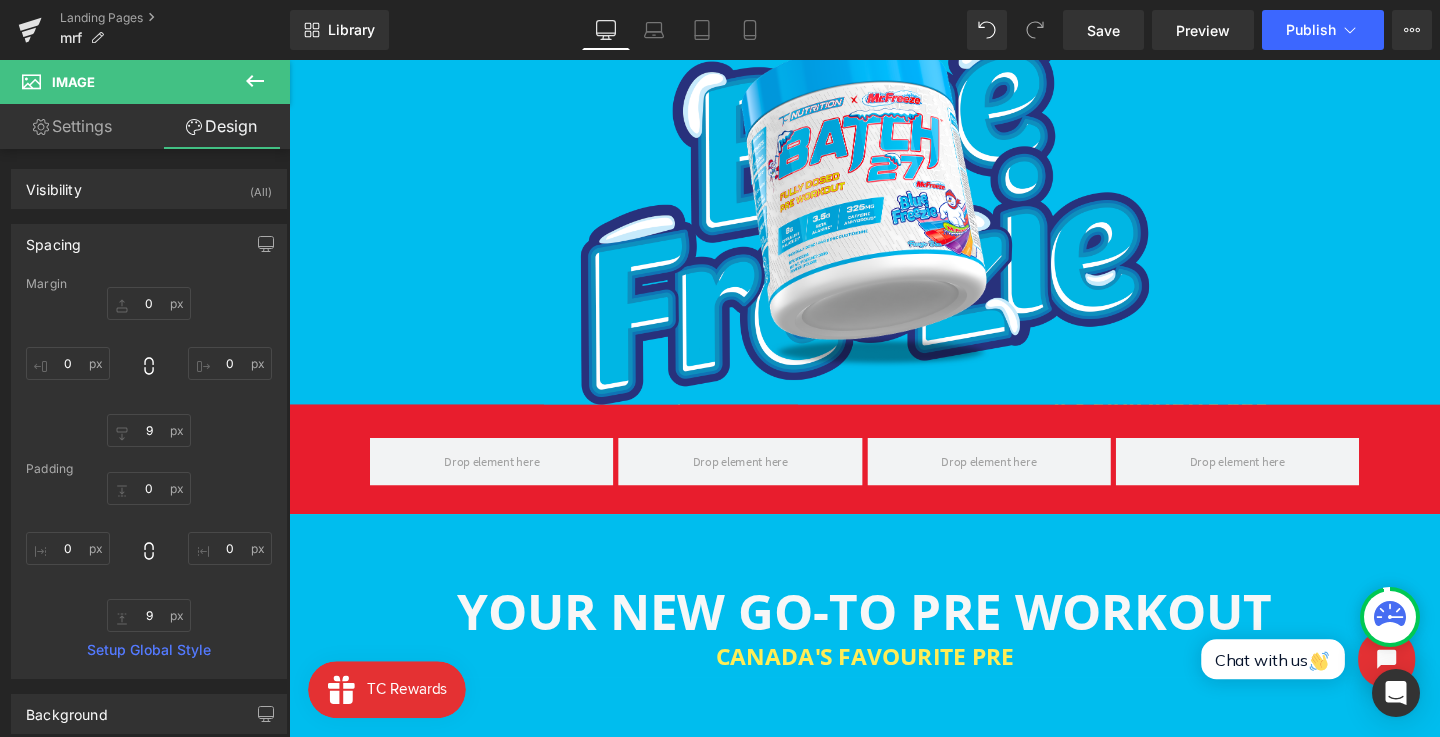 click on "‹ ›
Carousel         Row" at bounding box center [894, 496] 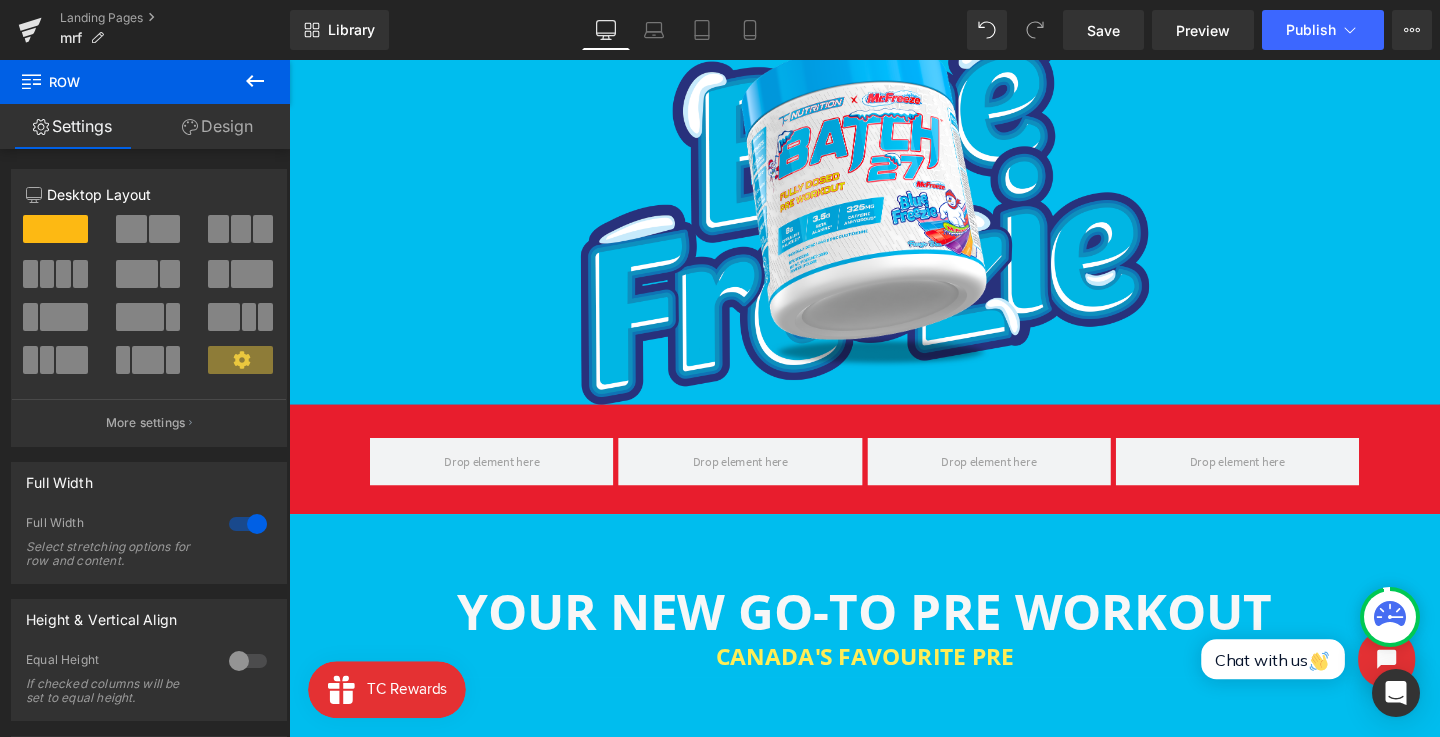 click 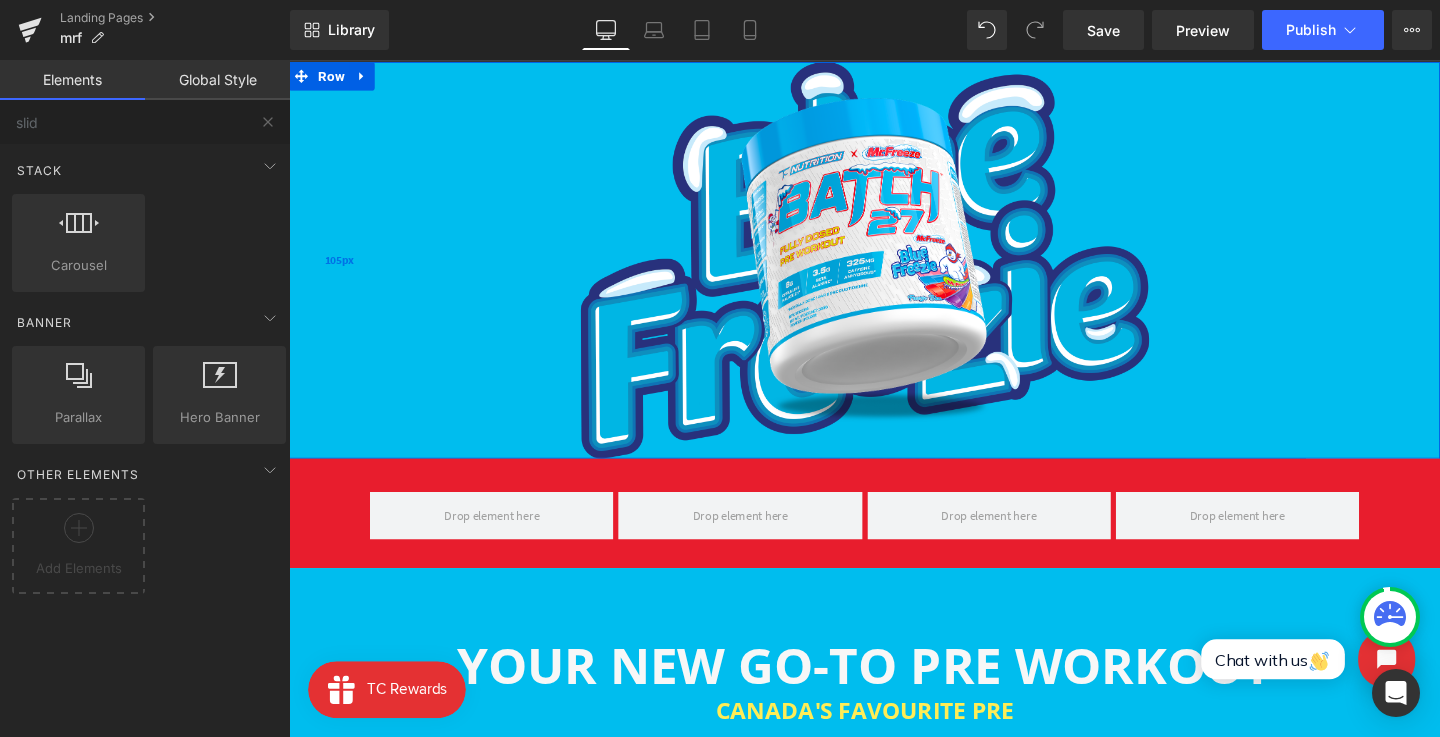 scroll, scrollTop: 187, scrollLeft: 0, axis: vertical 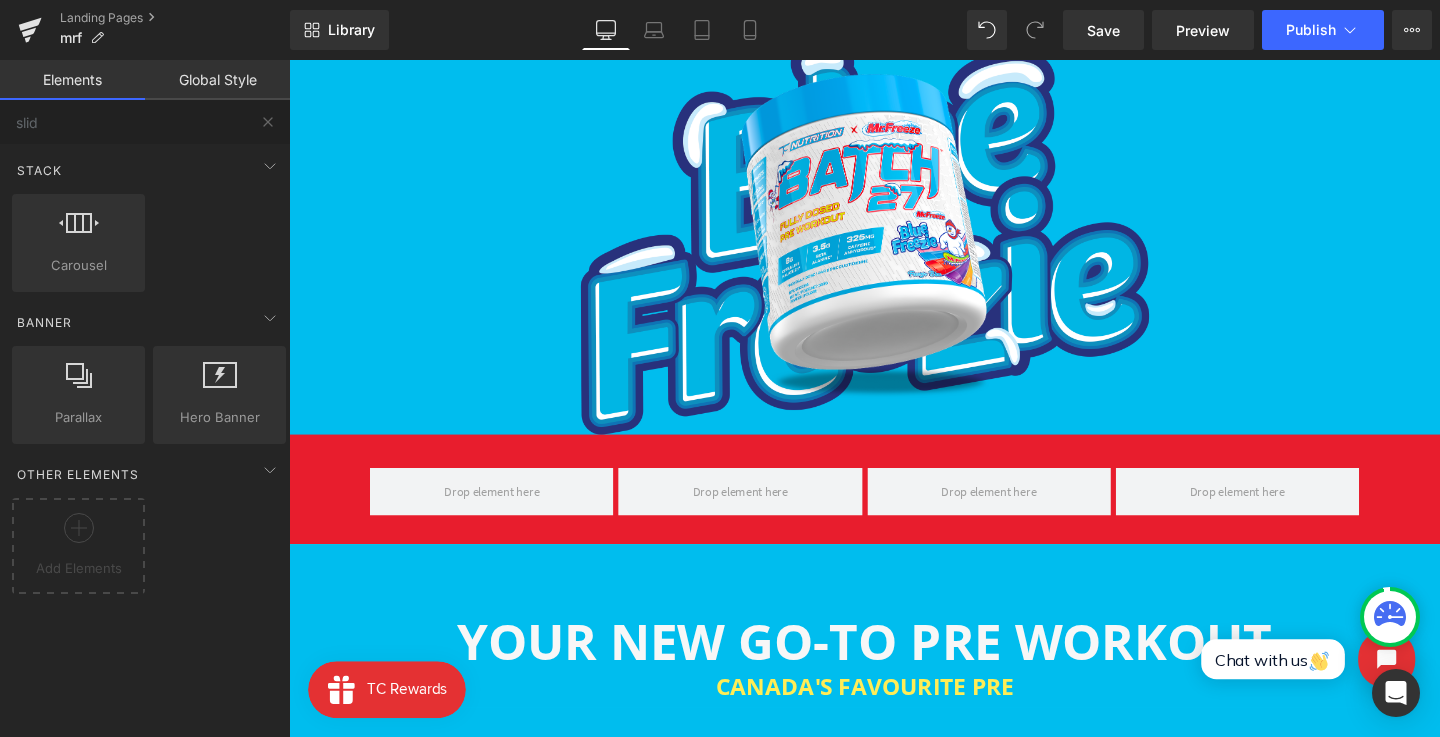 type 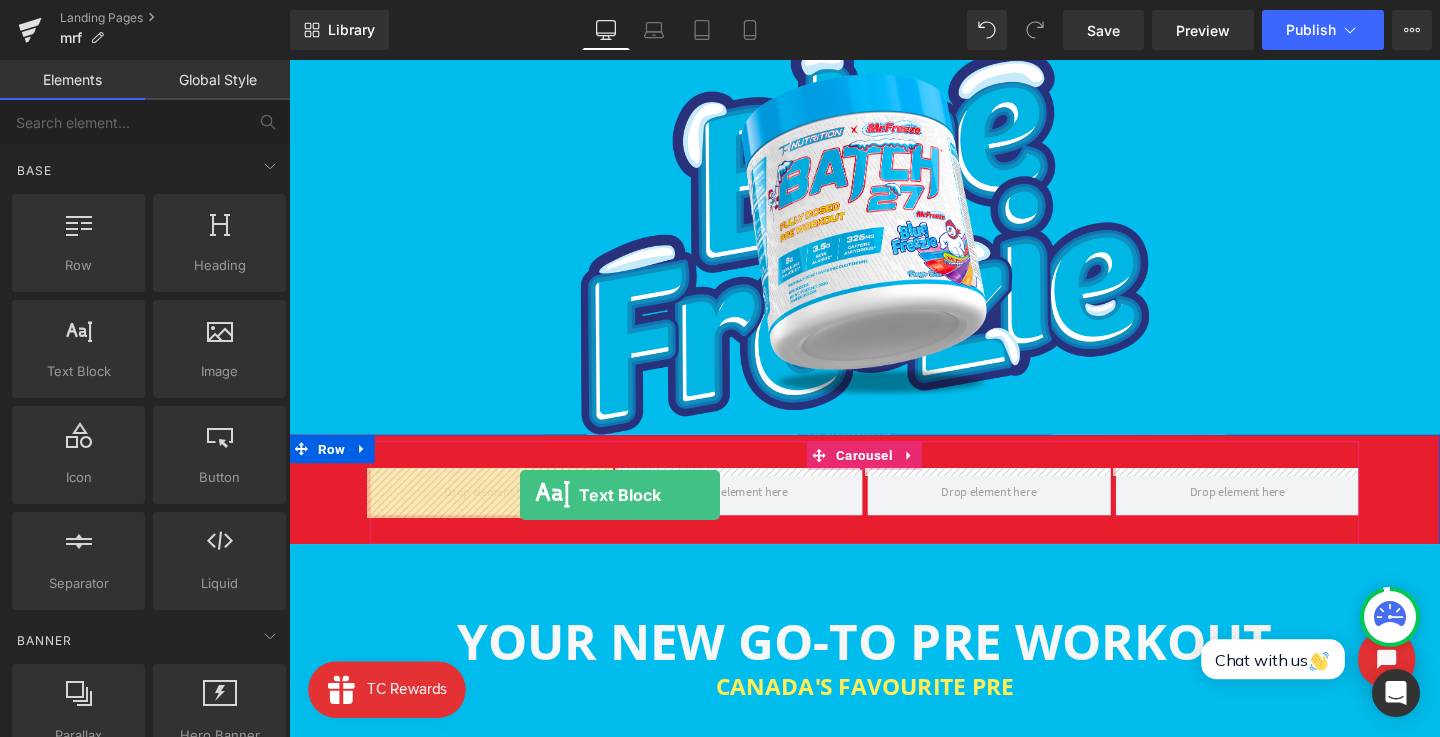 drag, startPoint x: 376, startPoint y: 391, endPoint x: 532, endPoint y: 517, distance: 200.5293 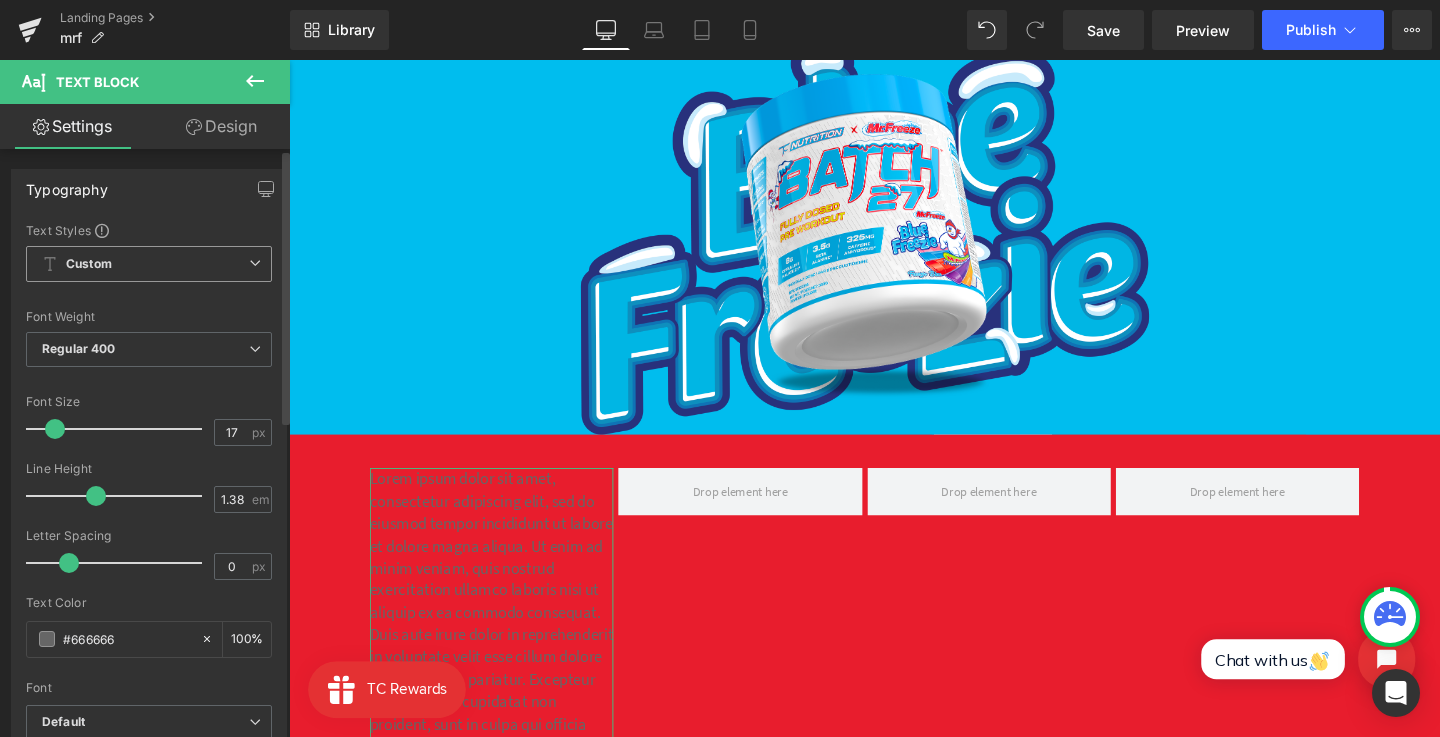 click on "Custom
Setup Global Style" at bounding box center (149, 264) 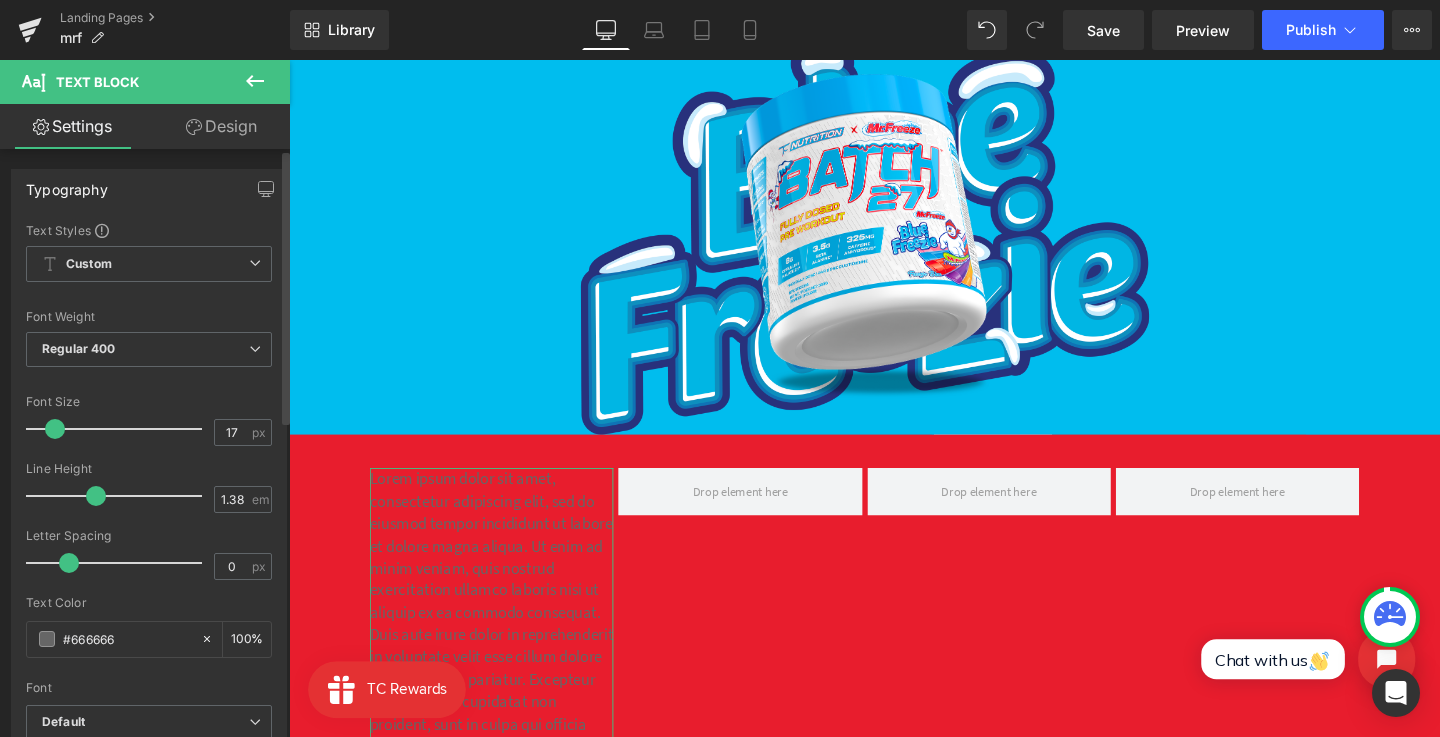 click on "Font Size" at bounding box center [149, 402] 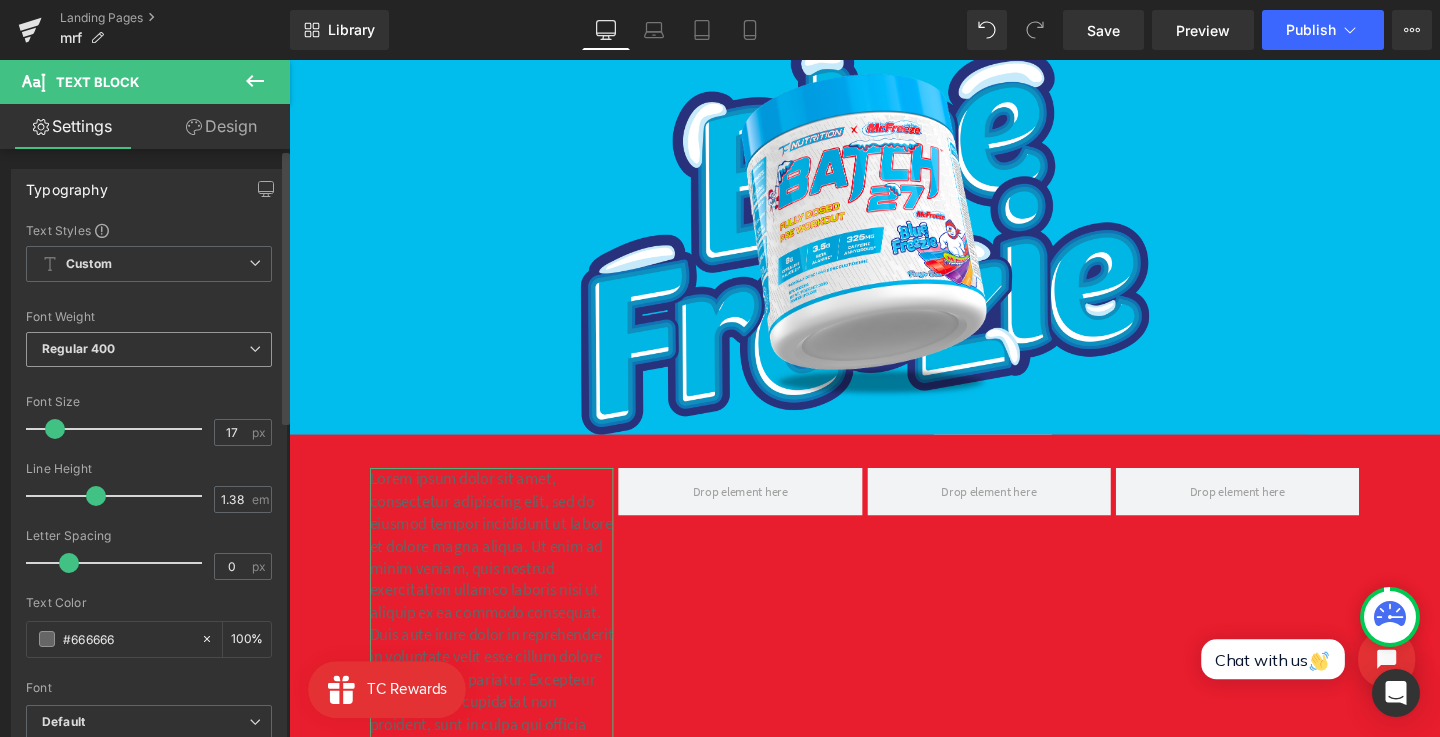 click on "Regular 400" at bounding box center (149, 349) 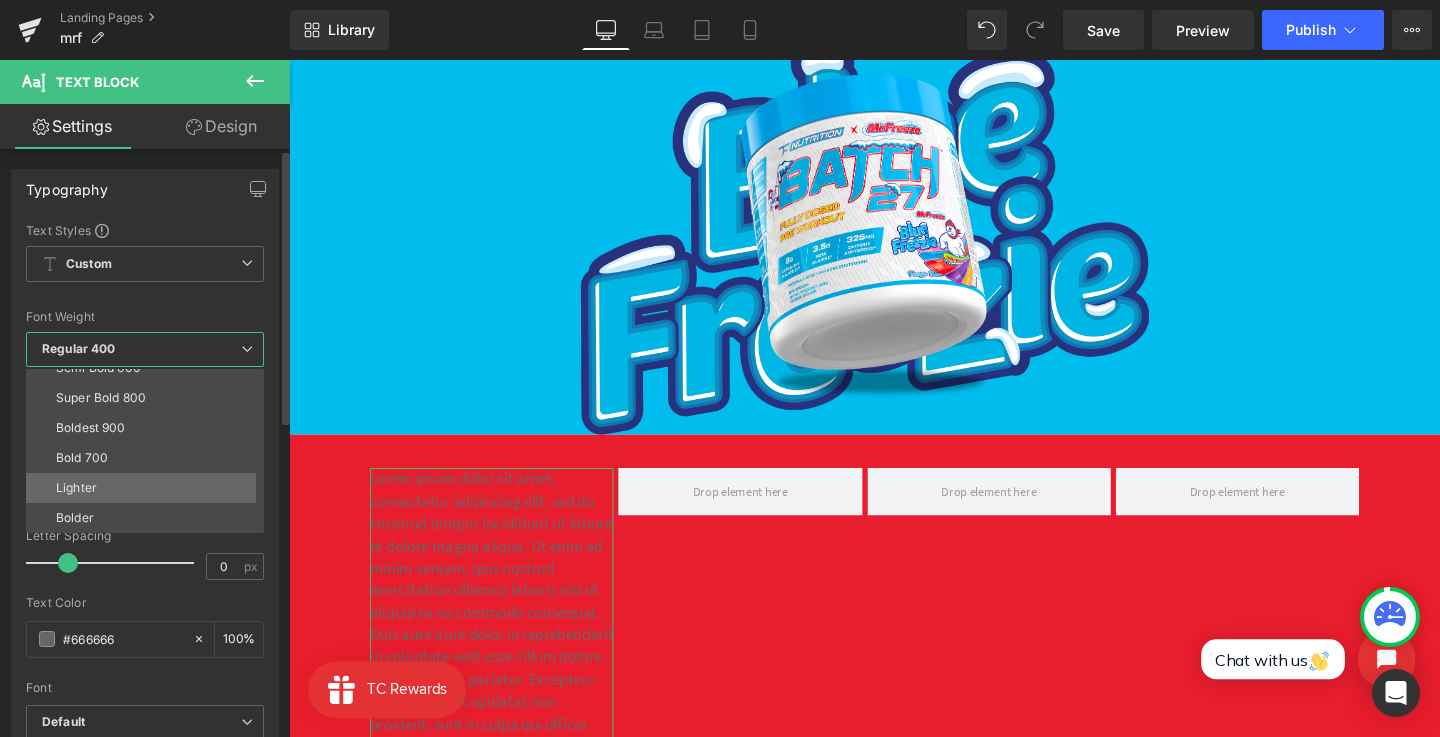 scroll, scrollTop: 148, scrollLeft: 0, axis: vertical 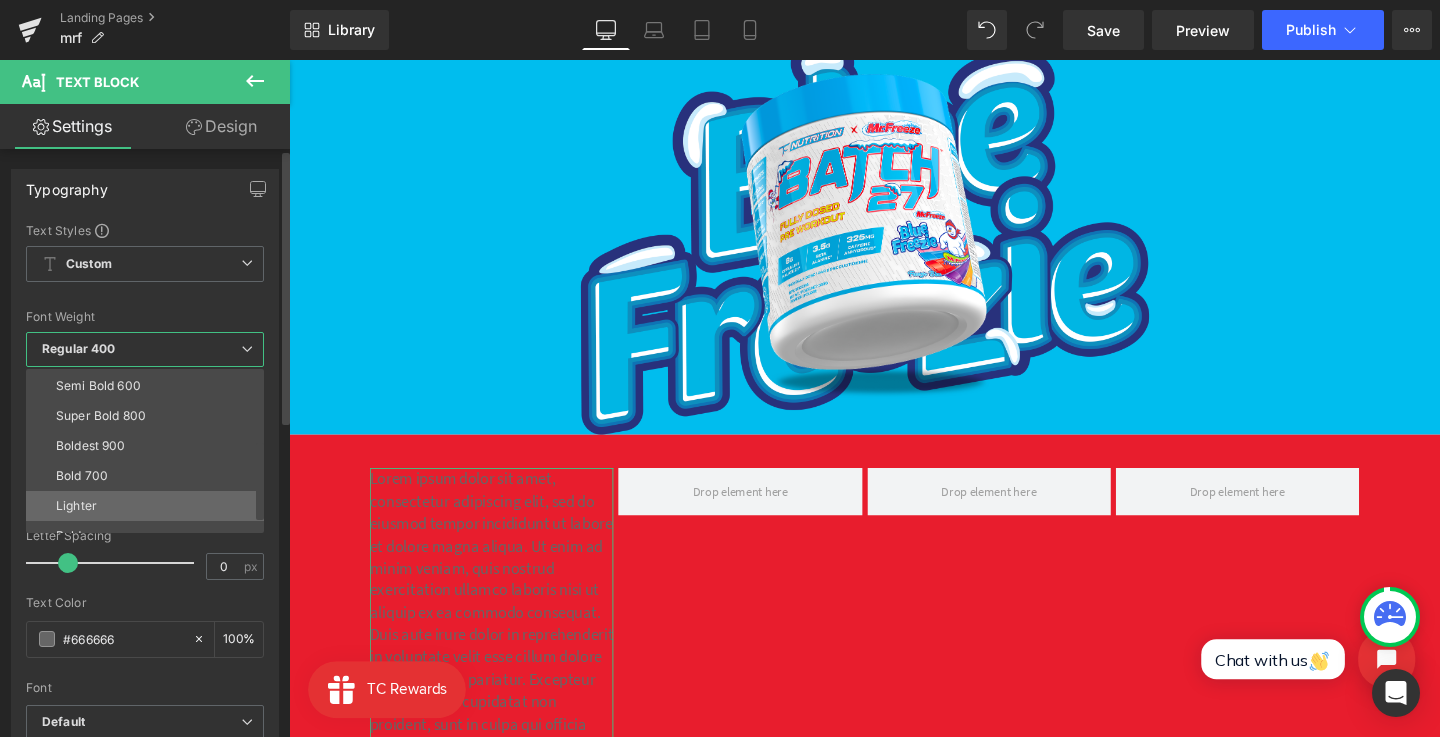 click on "Lighter" at bounding box center [149, 506] 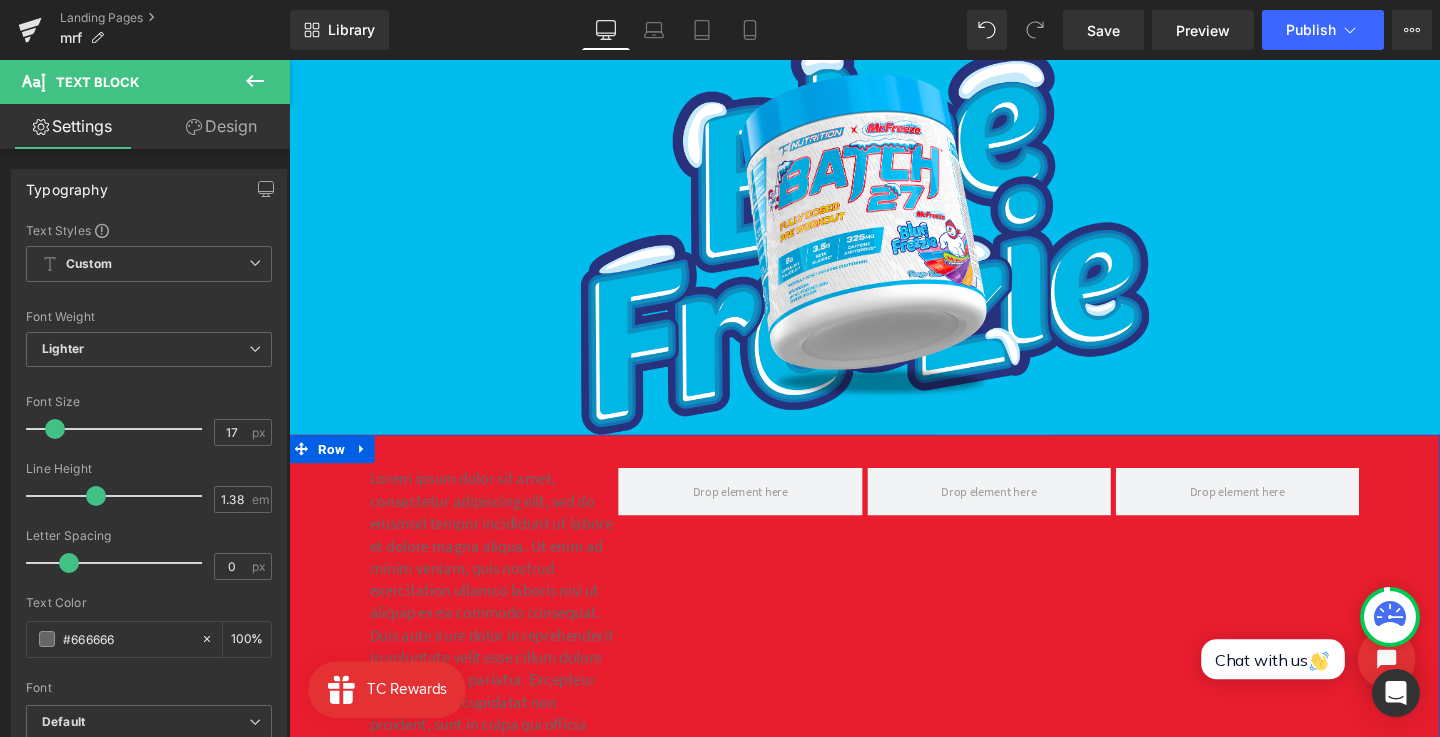 click on "Lorem ipsum dolor sit amet, consectetur adipiscing elit, sed do eiusmod tempor incididunt ut labore et dolore magna aliqua. Ut enim ad minim veniam, quis nostrud exercitation ullamco laboris nisi ut aliquip ex ea commodo consequat. Duis aute irure dolor in reprehenderit in voluptate velit esse cillum dolore eu fugiat nulla pariatur. Excepteur sint occaecat cupidatat non proident, sunt in culpa qui officia deserunt mollit anim id est laborum." at bounding box center [502, 641] 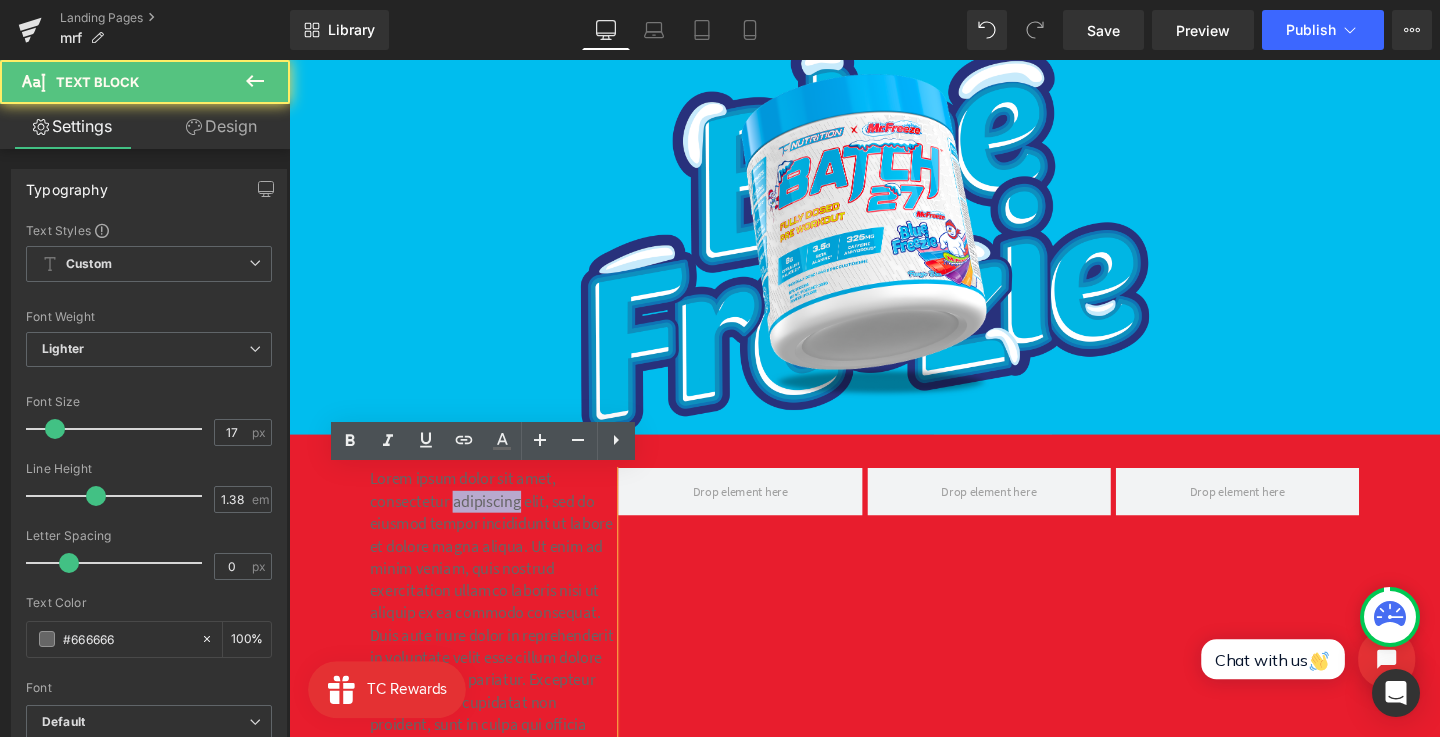 click on "Lorem ipsum dolor sit amet, consectetur adipiscing elit, sed do eiusmod tempor incididunt ut labore et dolore magna aliqua. Ut enim ad minim veniam, quis nostrud exercitation ullamco laboris nisi ut aliquip ex ea commodo consequat. Duis aute irure dolor in reprehenderit in voluptate velit esse cillum dolore eu fugiat nulla pariatur. Excepteur sint occaecat cupidatat non proident, sunt in culpa qui officia deserunt mollit anim id est laborum." at bounding box center [502, 641] 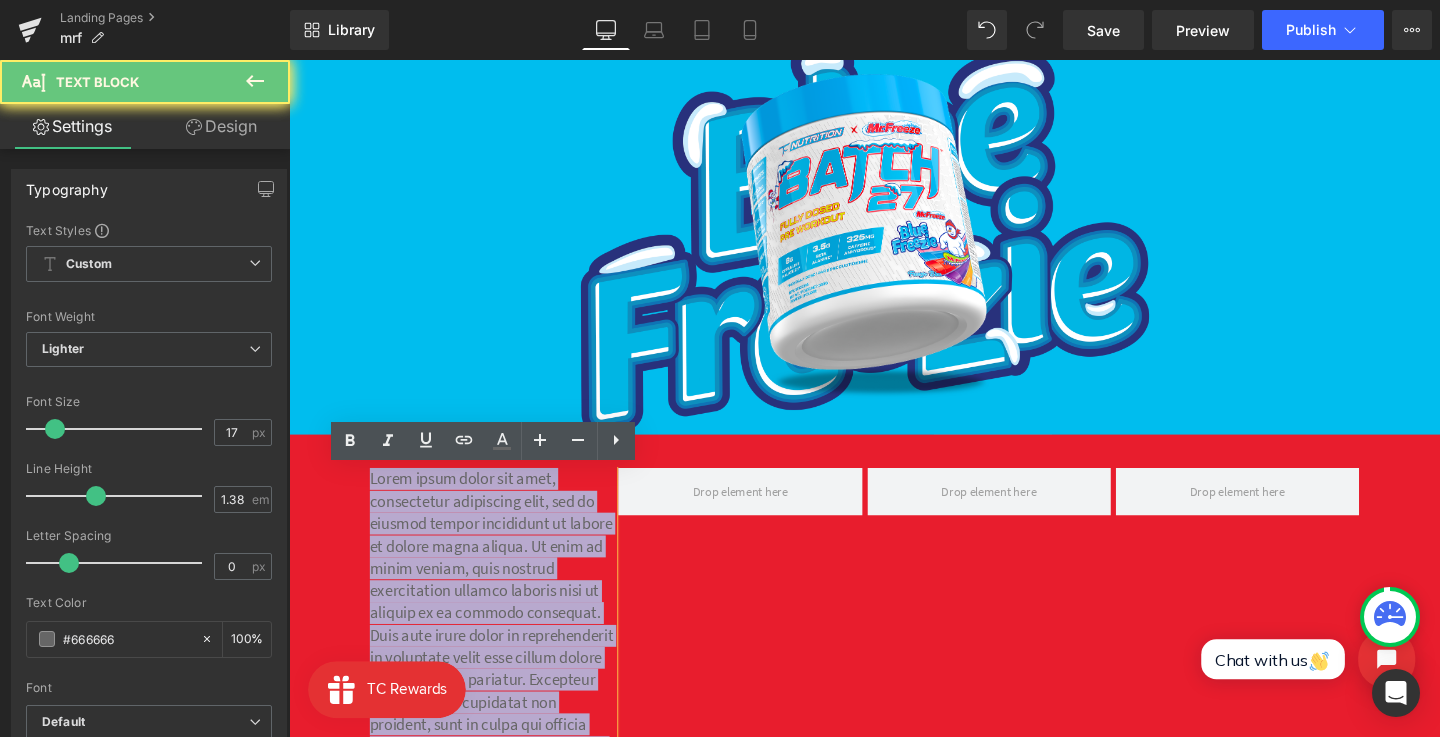 click on "Lorem ipsum dolor sit amet, consectetur adipiscing elit, sed do eiusmod tempor incididunt ut labore et dolore magna aliqua. Ut enim ad minim veniam, quis nostrud exercitation ullamco laboris nisi ut aliquip ex ea commodo consequat. Duis aute irure dolor in reprehenderit in voluptate velit esse cillum dolore eu fugiat nulla pariatur. Excepteur sint occaecat cupidatat non proident, sunt in culpa qui officia deserunt mollit anim id est laborum." at bounding box center [502, 641] 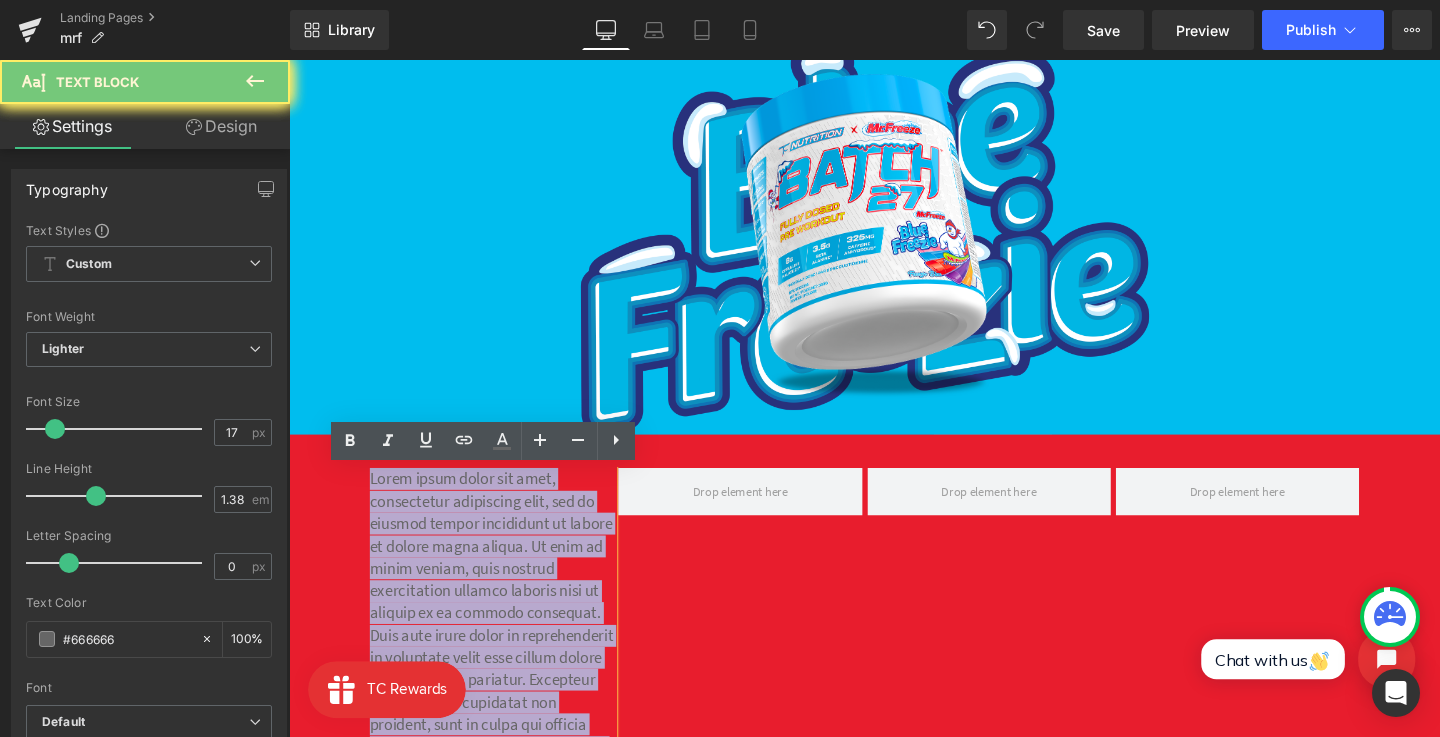 type 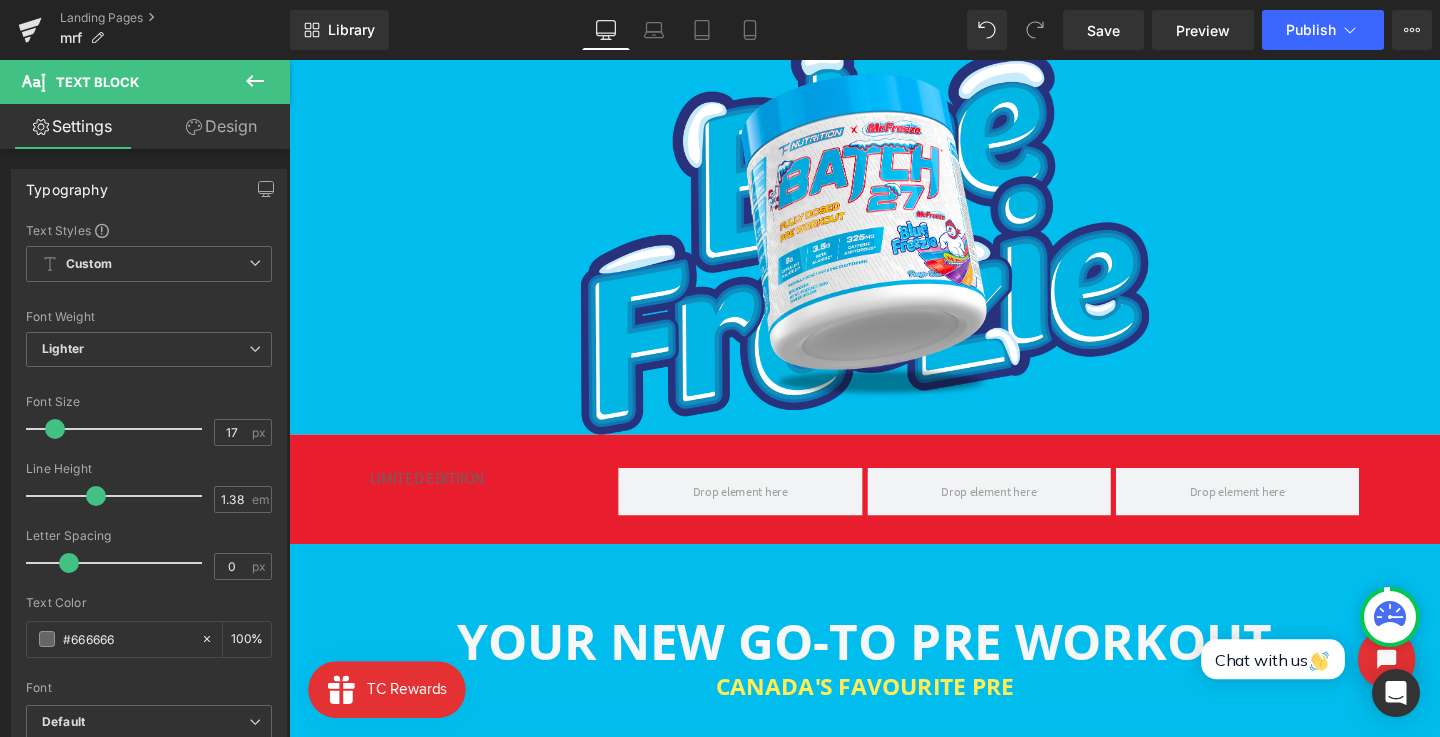 click at bounding box center (255, 82) 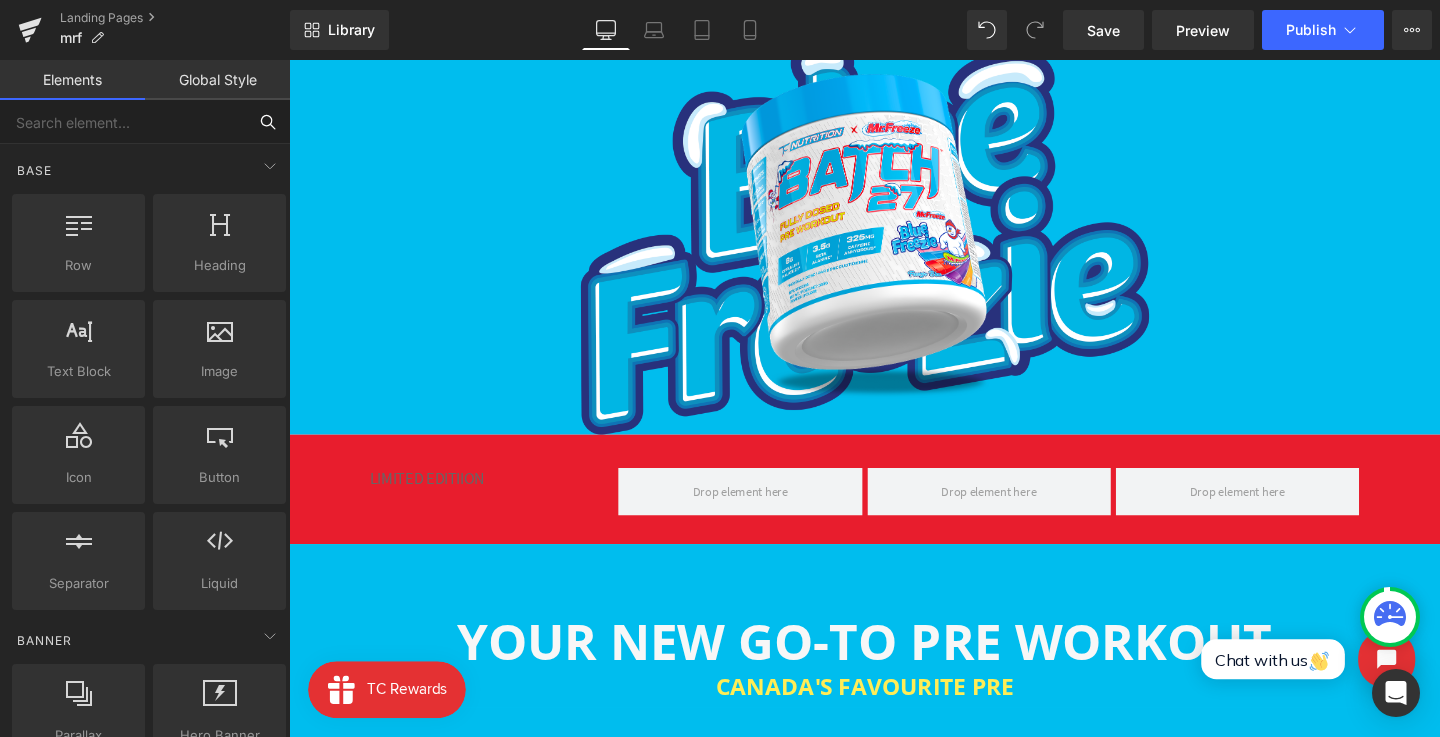 click at bounding box center [123, 122] 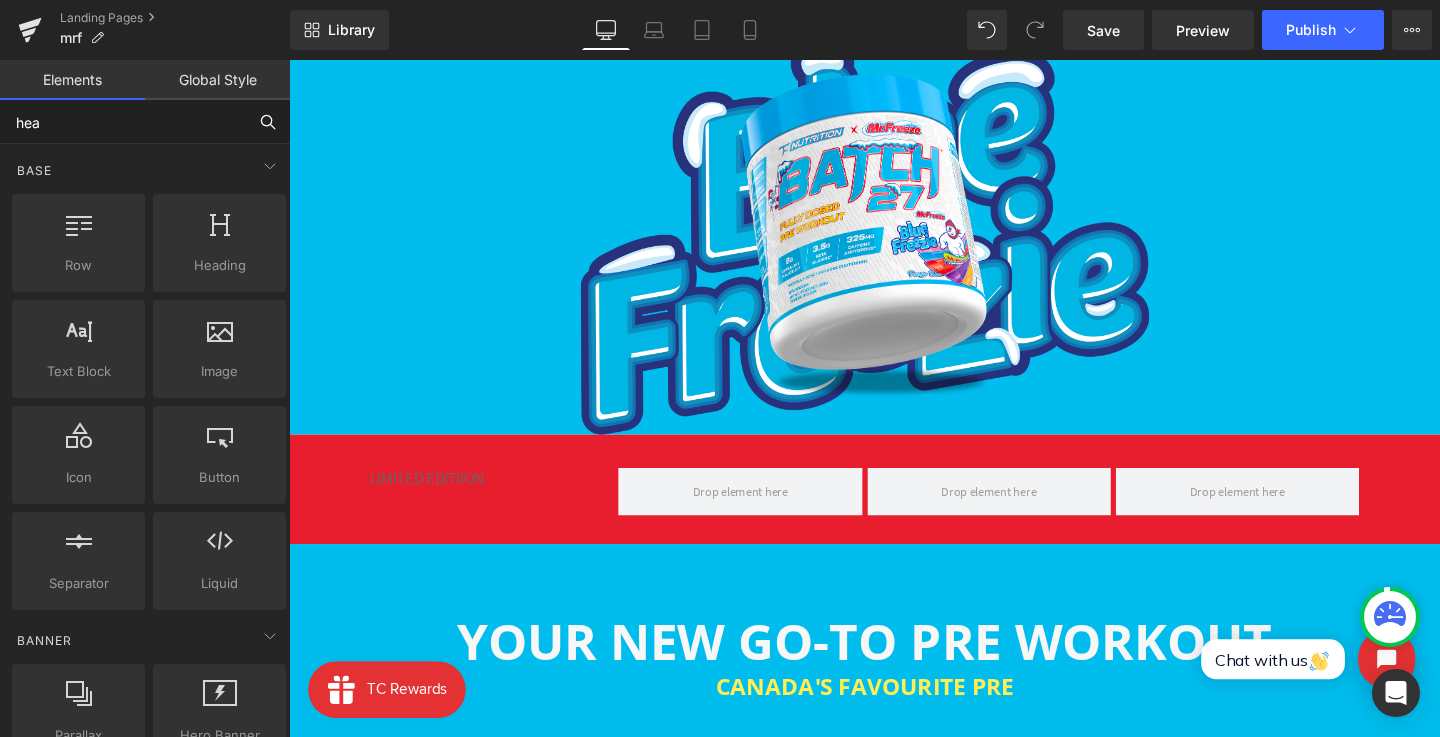 type on "head" 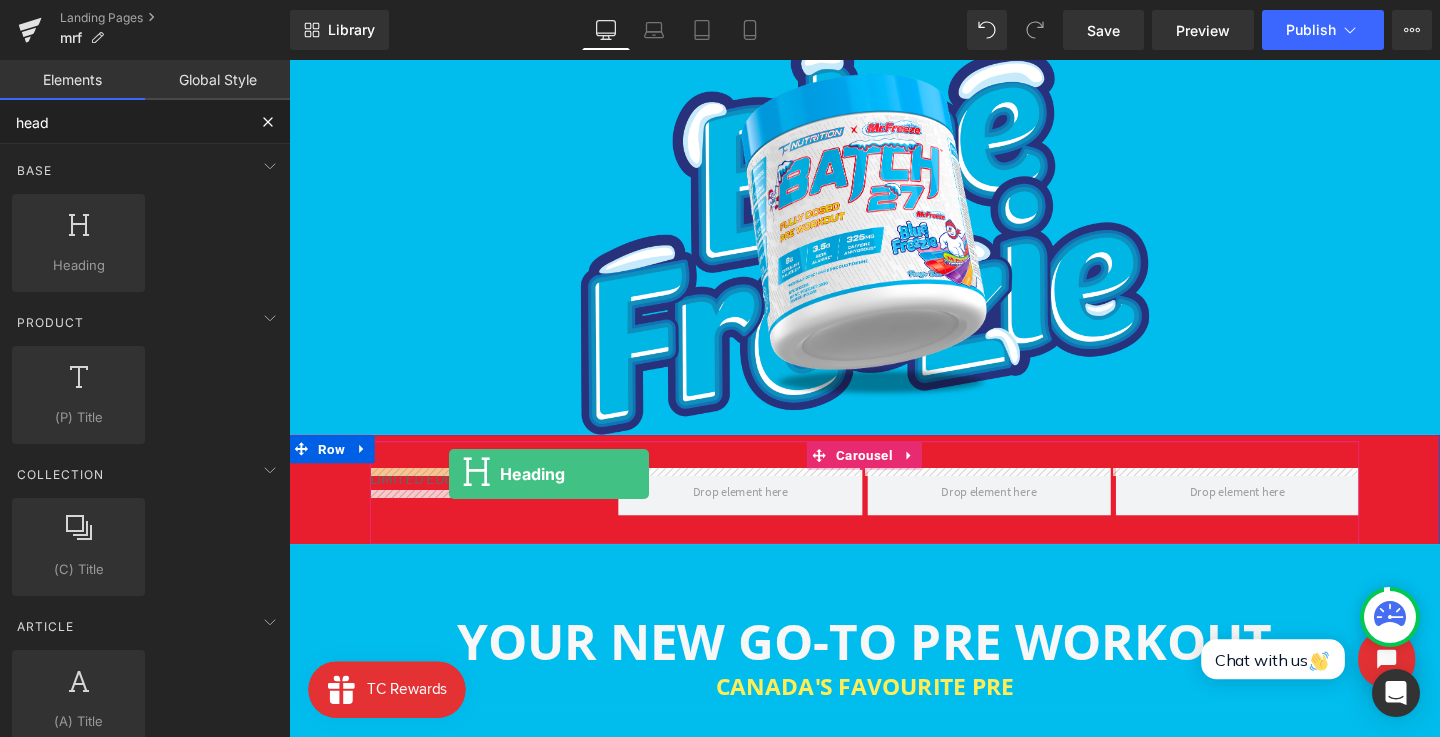 drag, startPoint x: 383, startPoint y: 294, endPoint x: 457, endPoint y: 495, distance: 214.18916 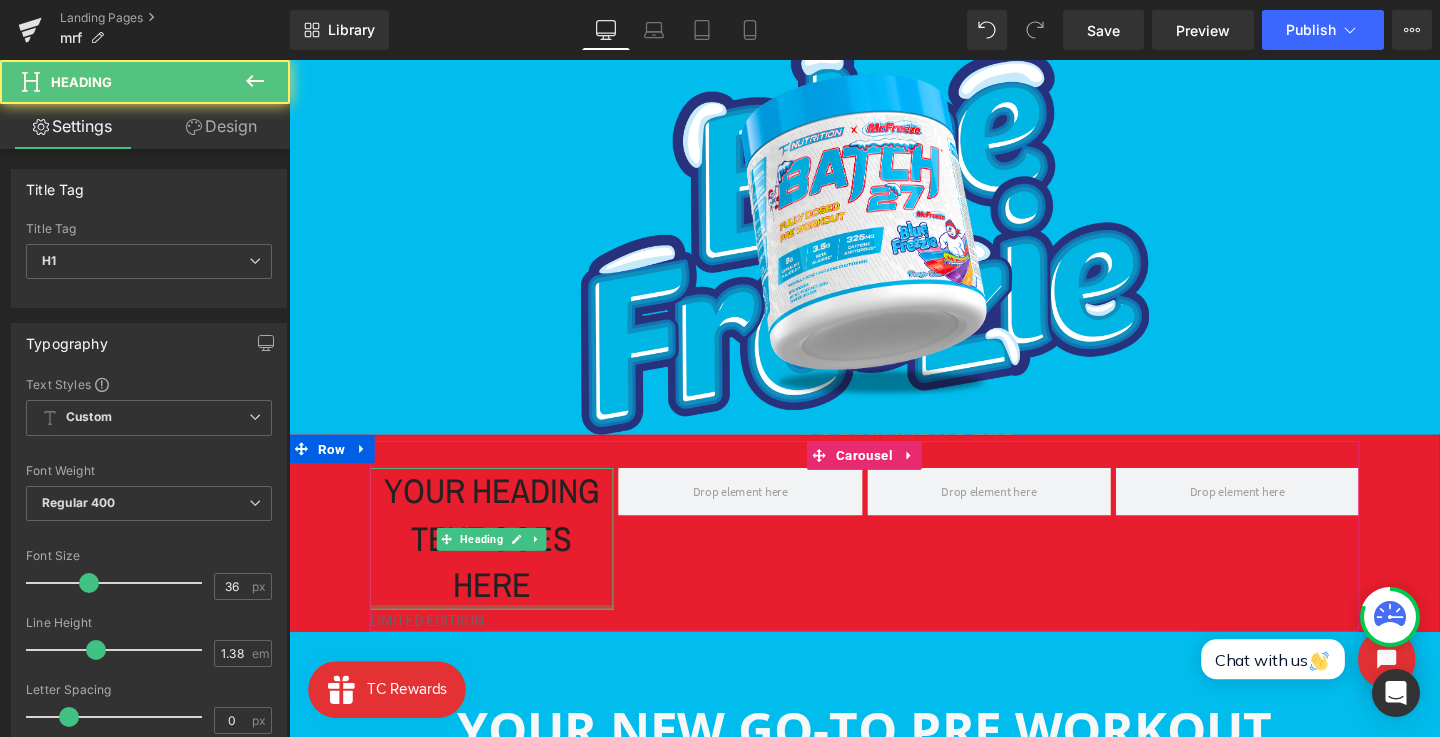 click on "Text Block" at bounding box center (491, 802) 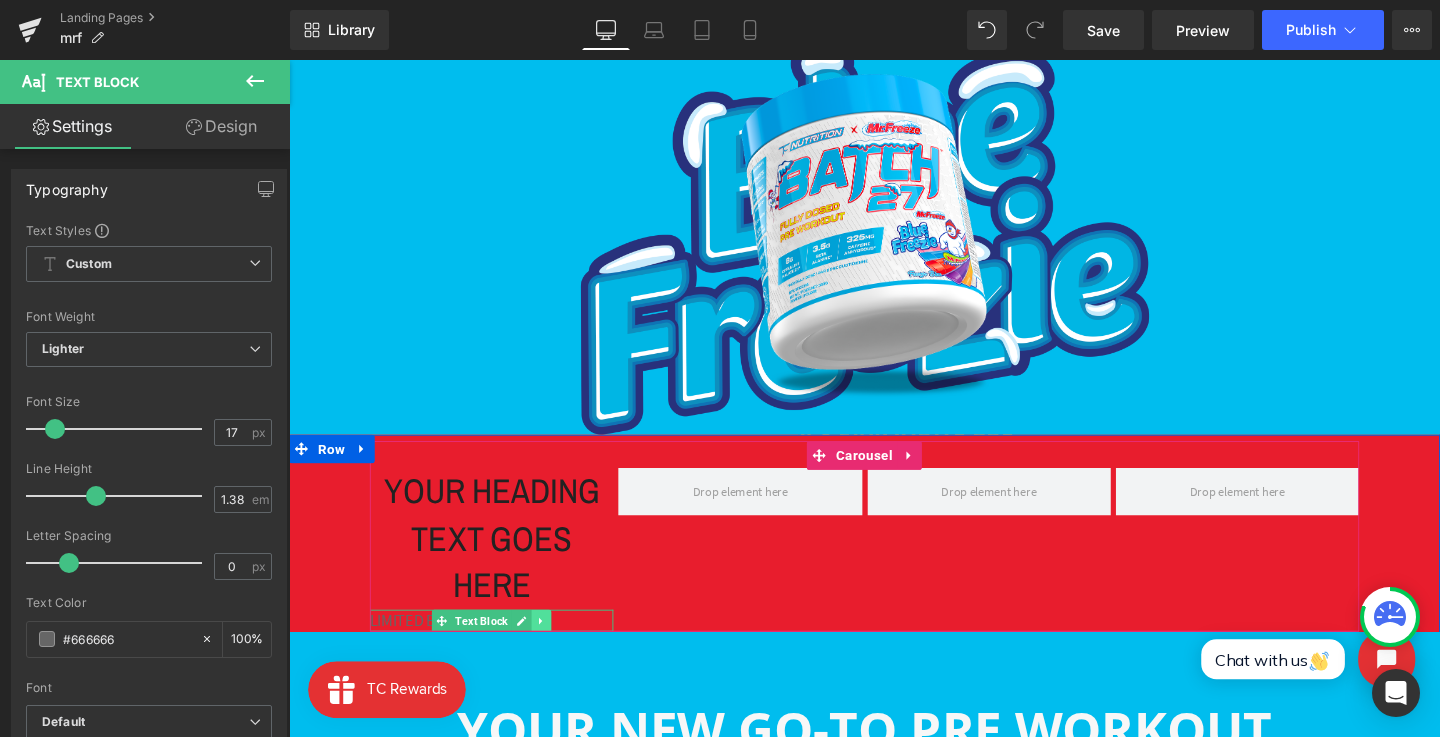click at bounding box center (554, 650) 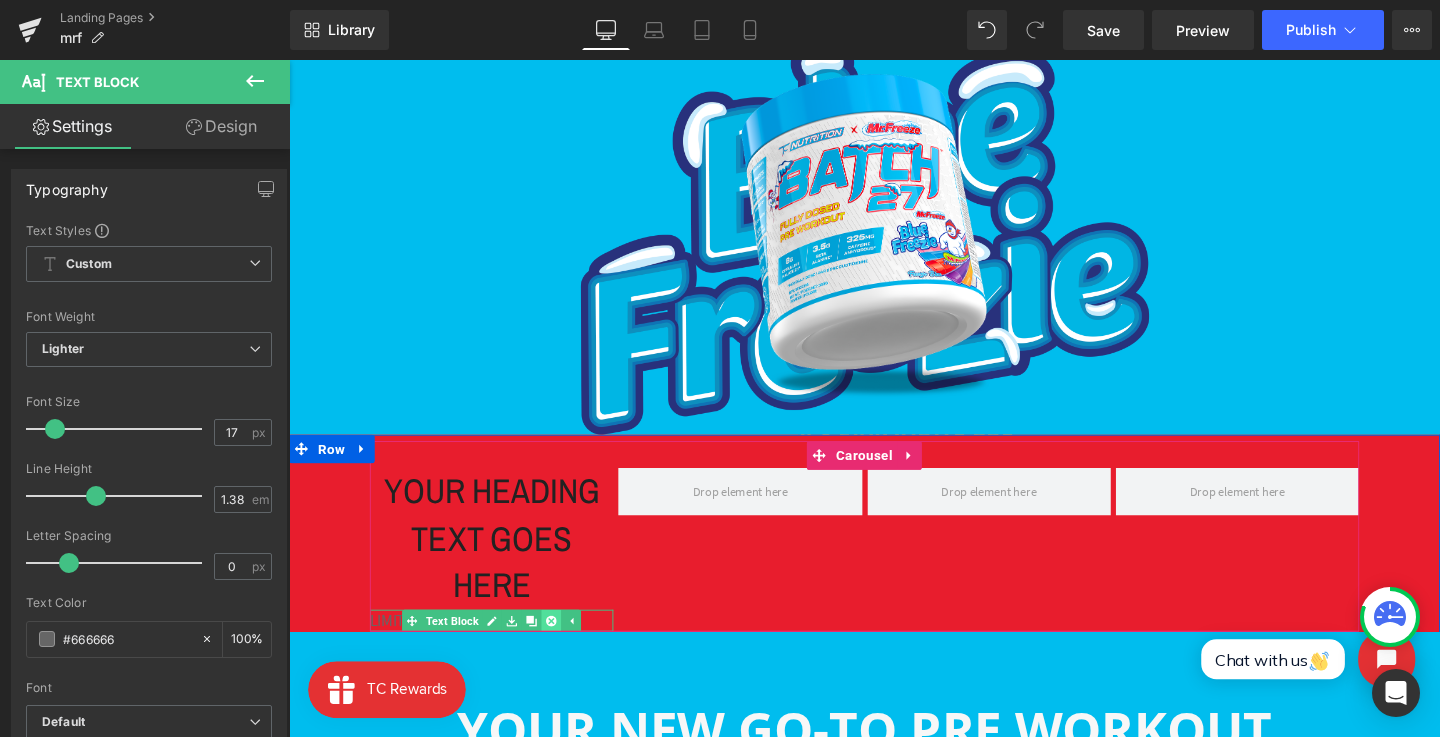 click 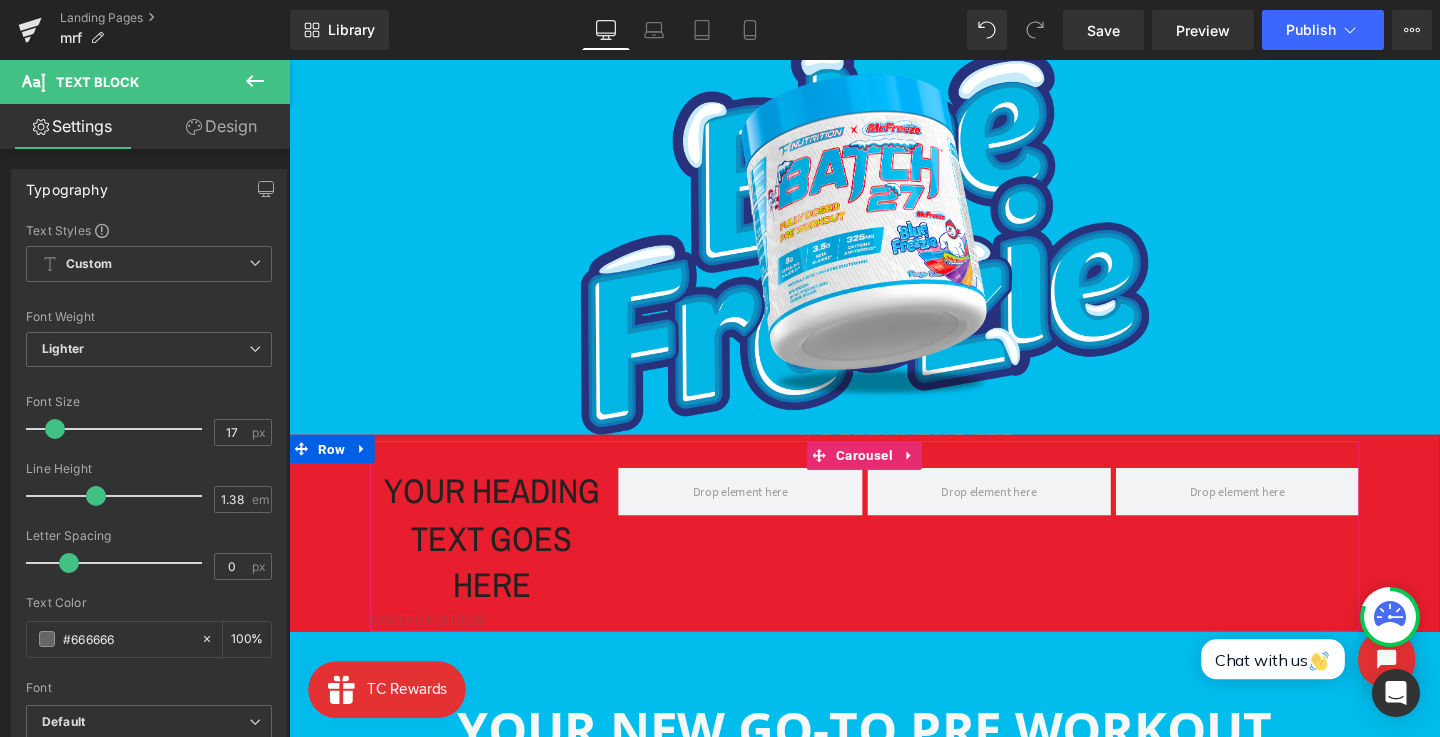 click at bounding box center (549, 564) 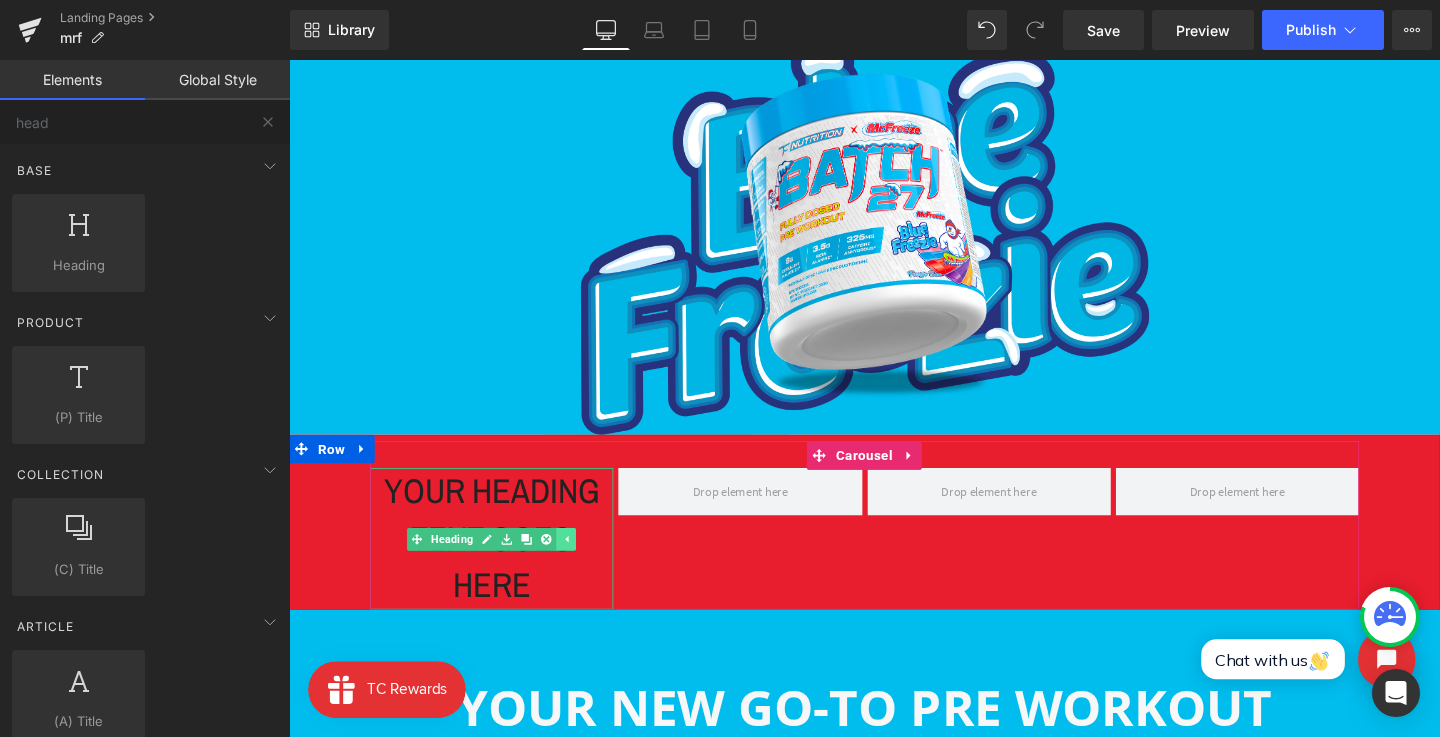 click 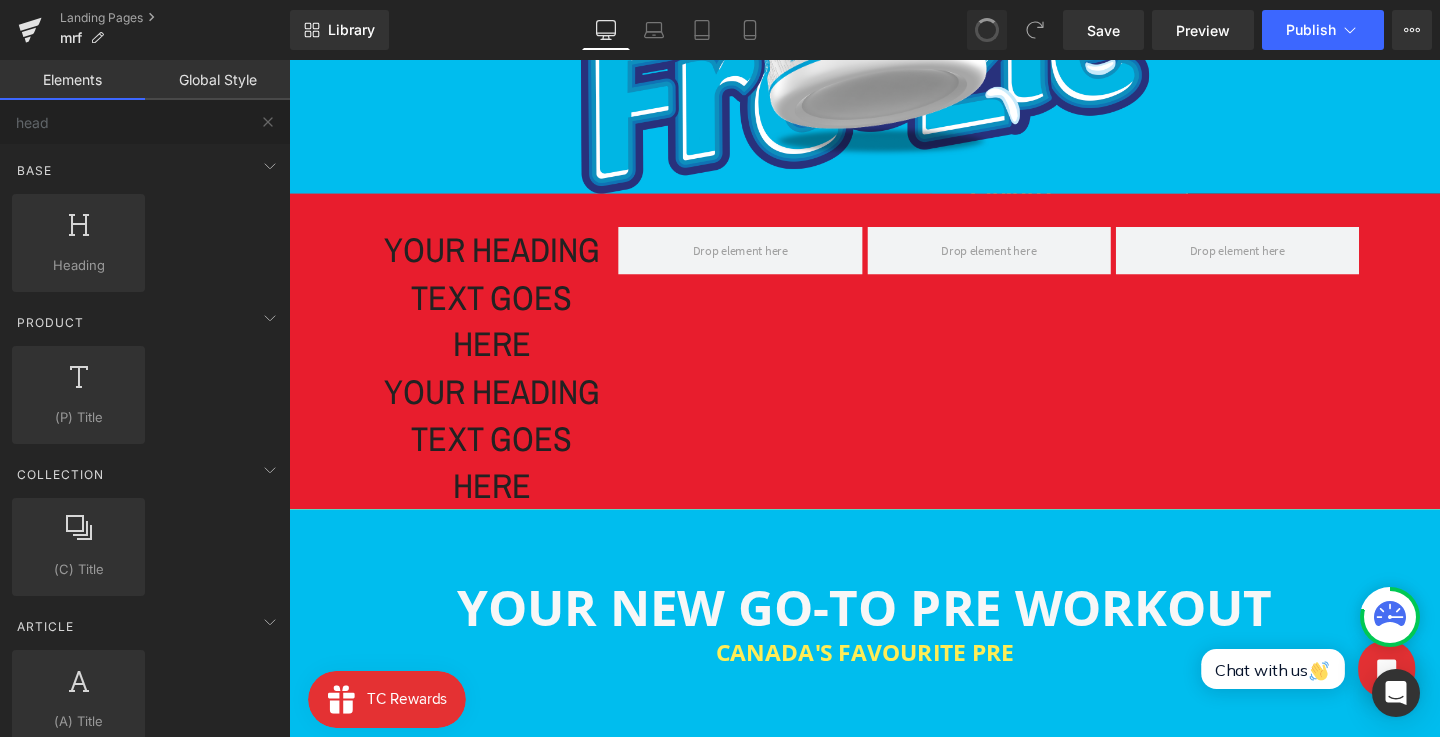 scroll, scrollTop: 292, scrollLeft: 0, axis: vertical 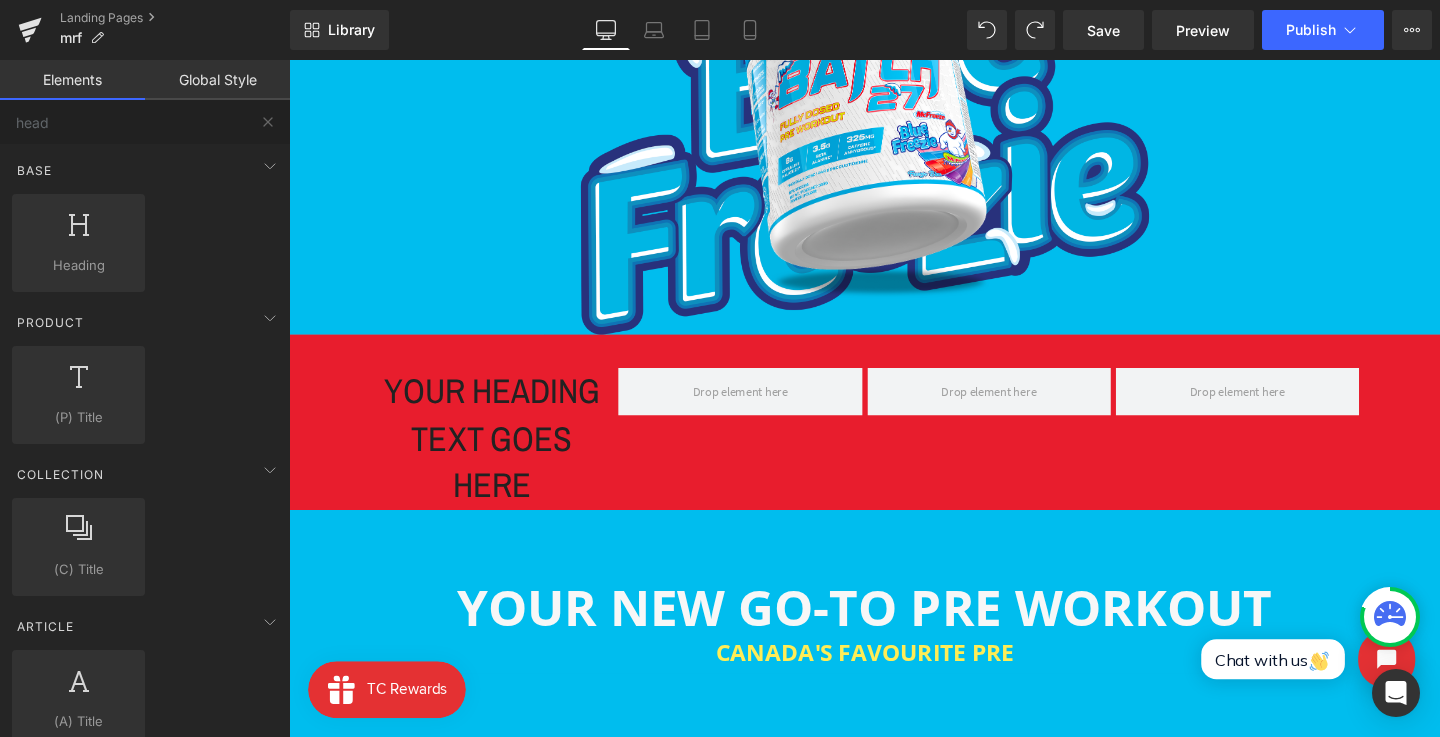 click on "Your heading text goes here" at bounding box center [502, 458] 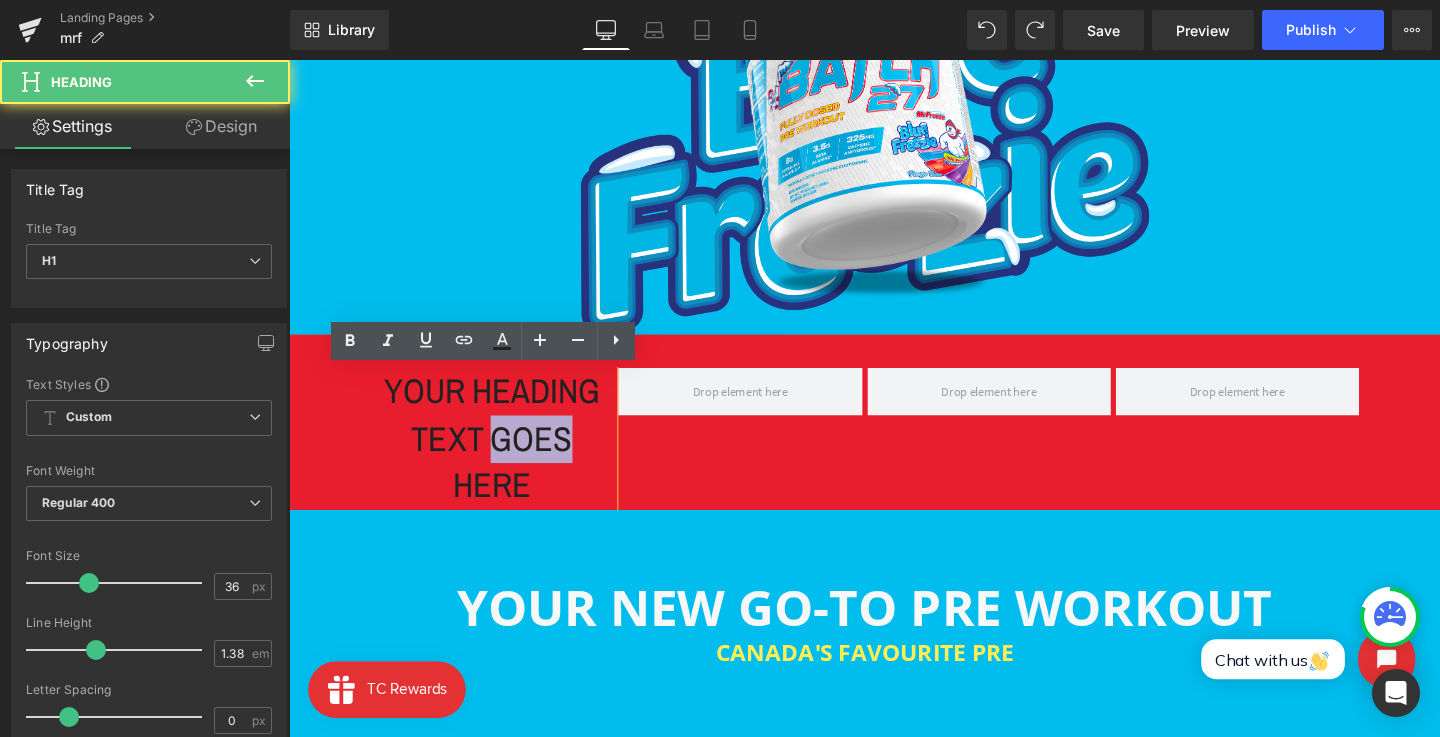 click on "Your heading text goes here" at bounding box center (502, 458) 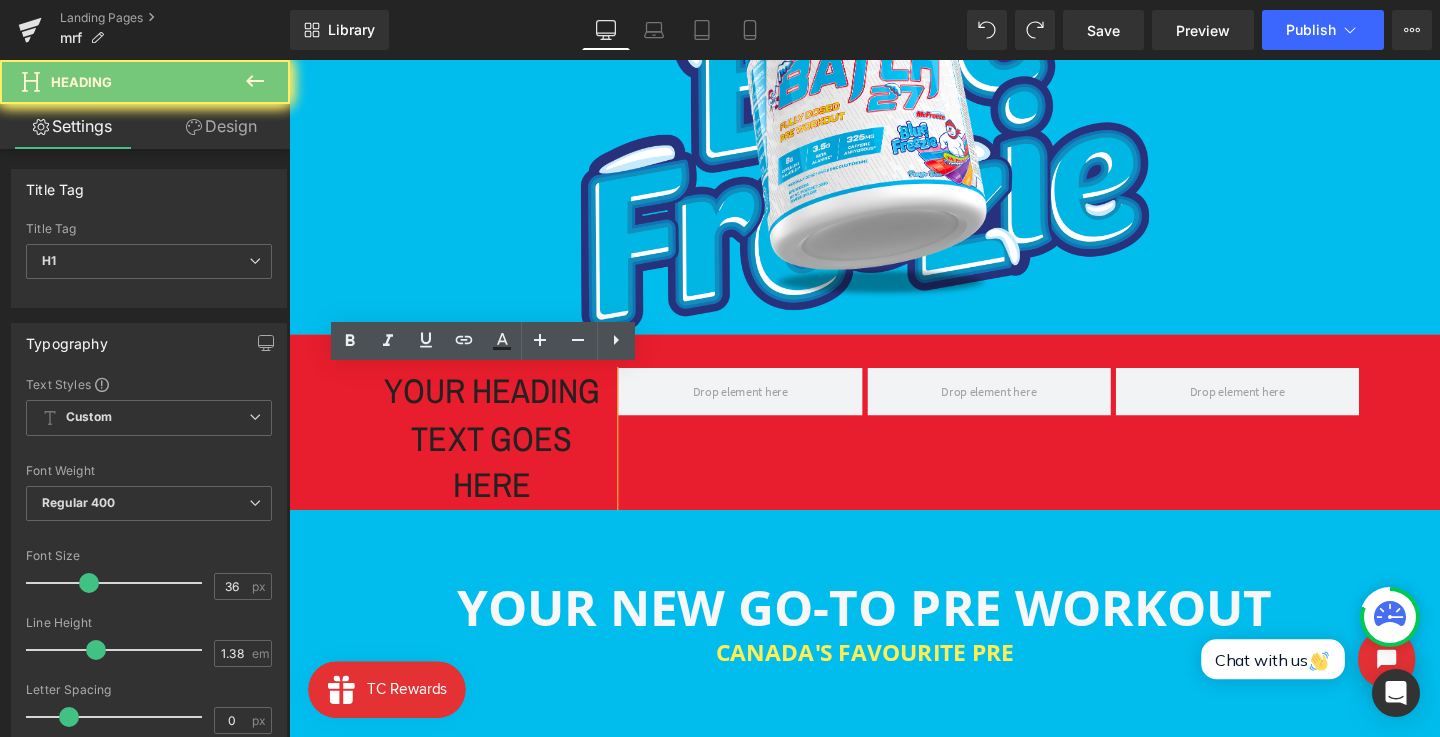click on "Your heading text goes here" at bounding box center (502, 458) 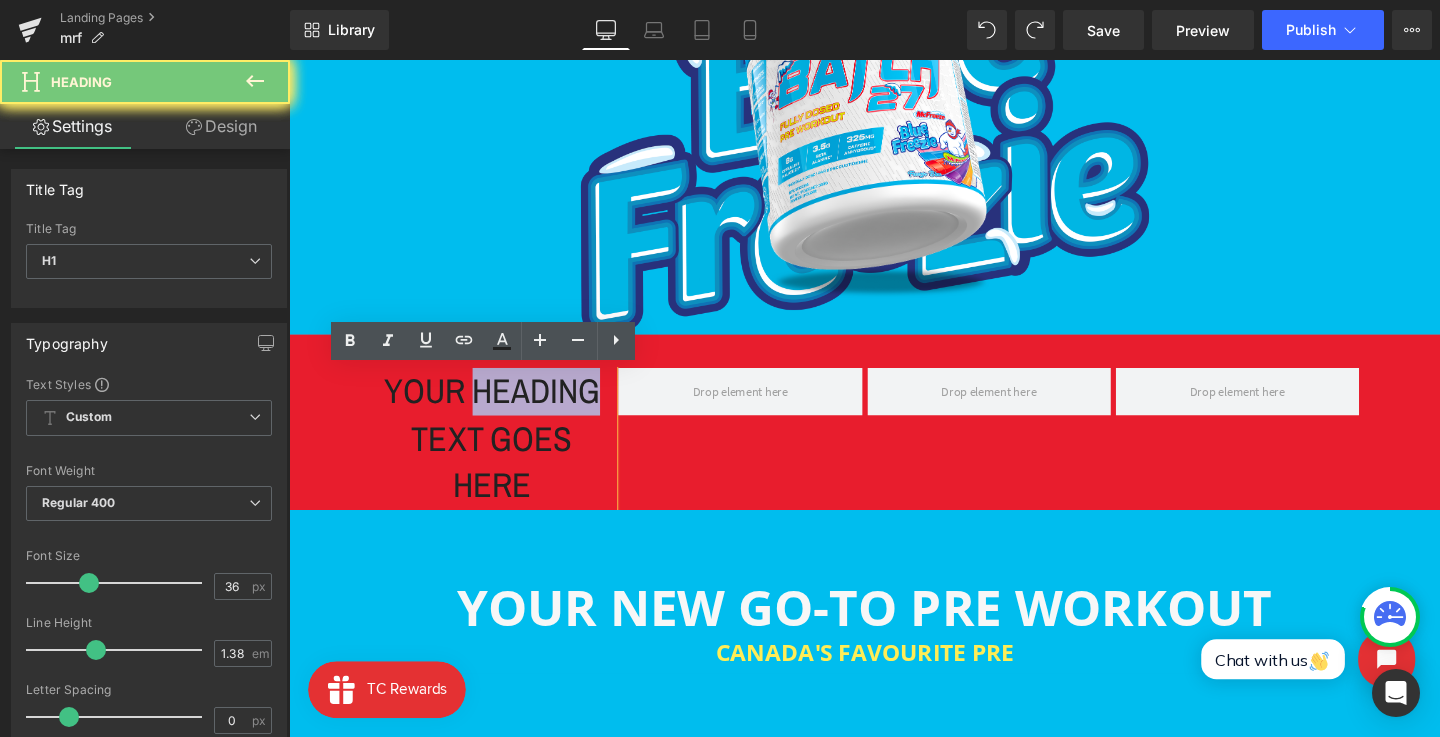 click on "Your heading text goes here" at bounding box center (502, 458) 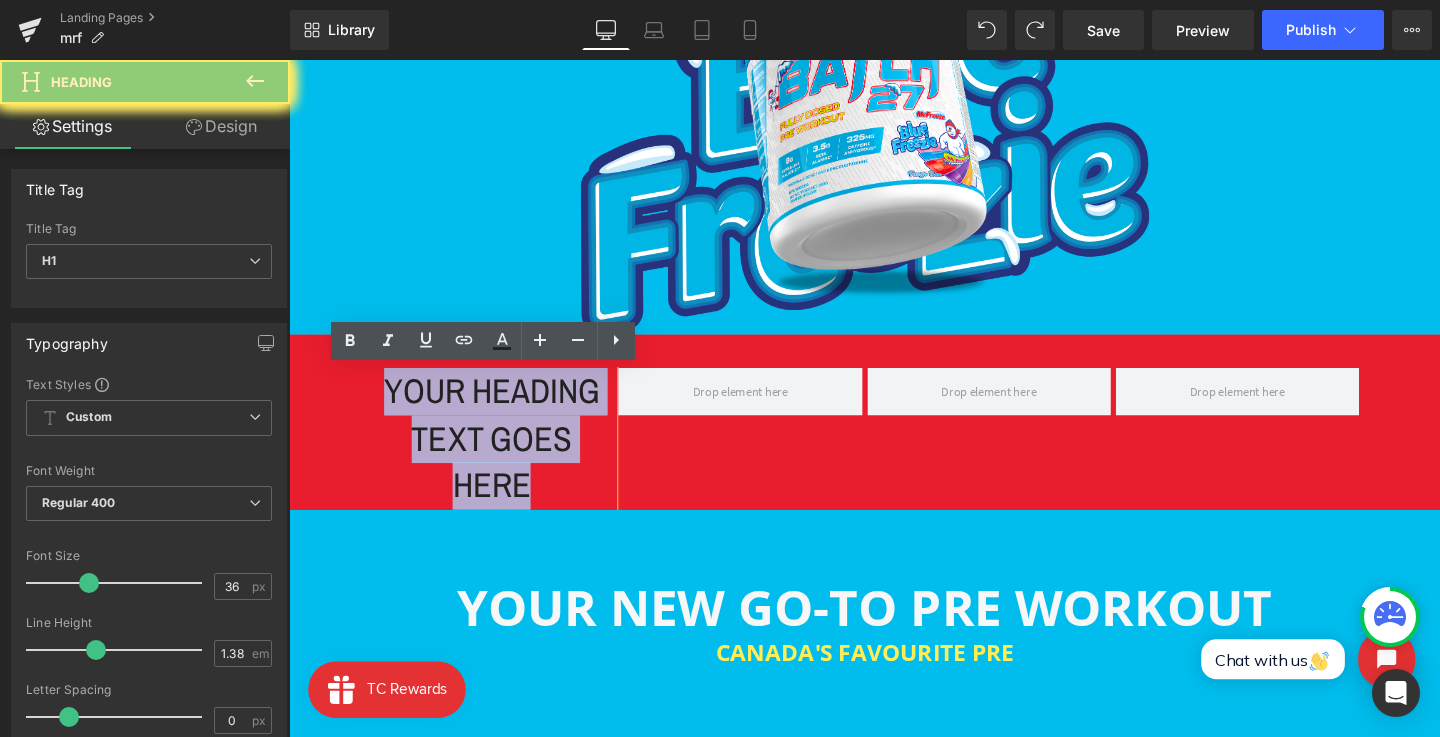 click on "Your heading text goes here" at bounding box center [502, 458] 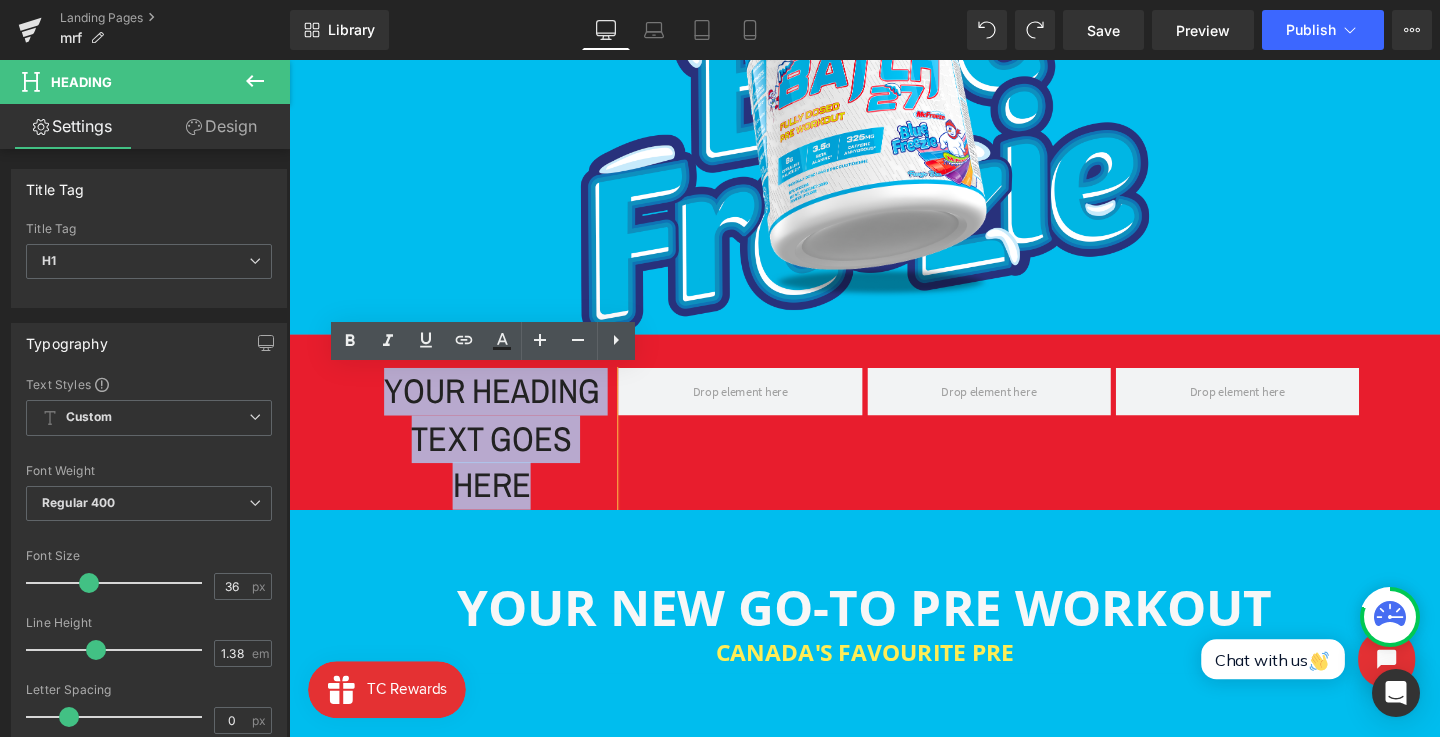 type 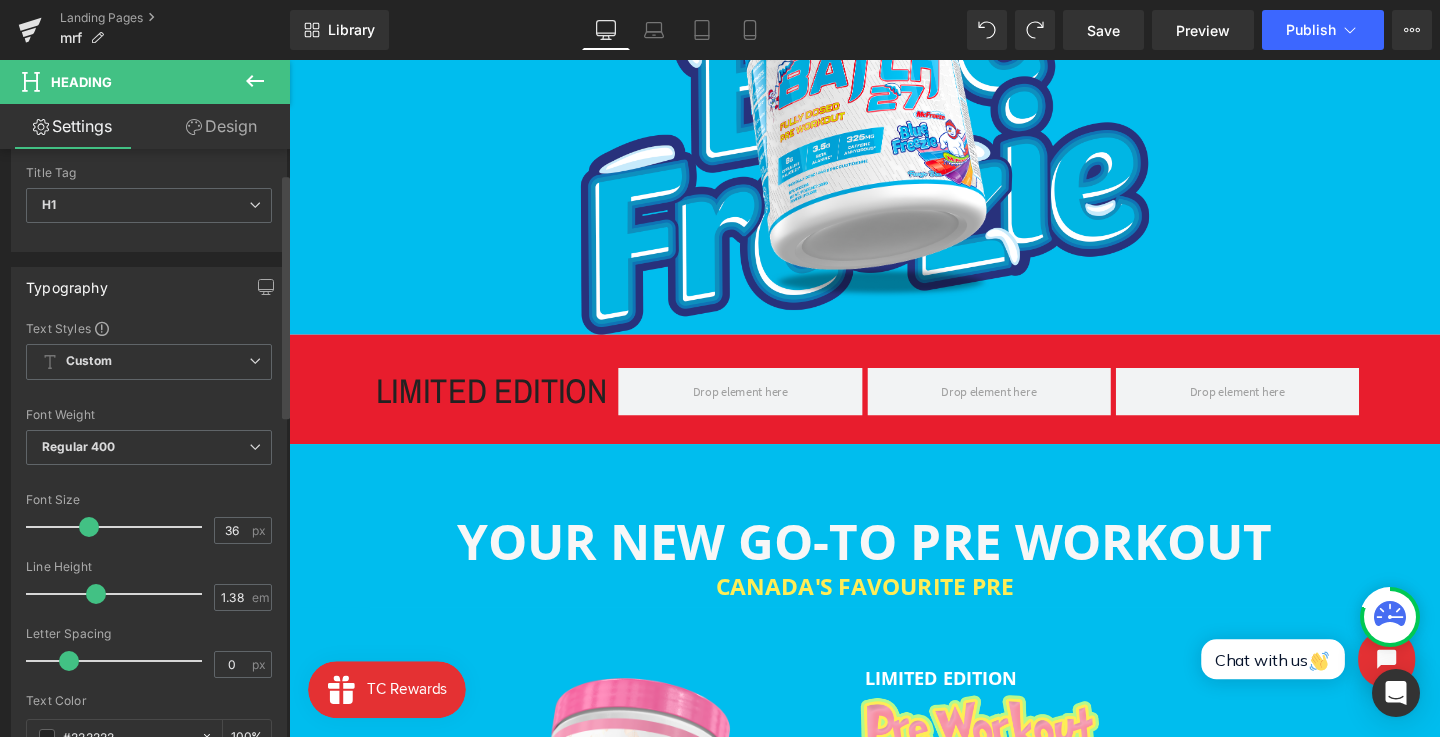scroll, scrollTop: 58, scrollLeft: 0, axis: vertical 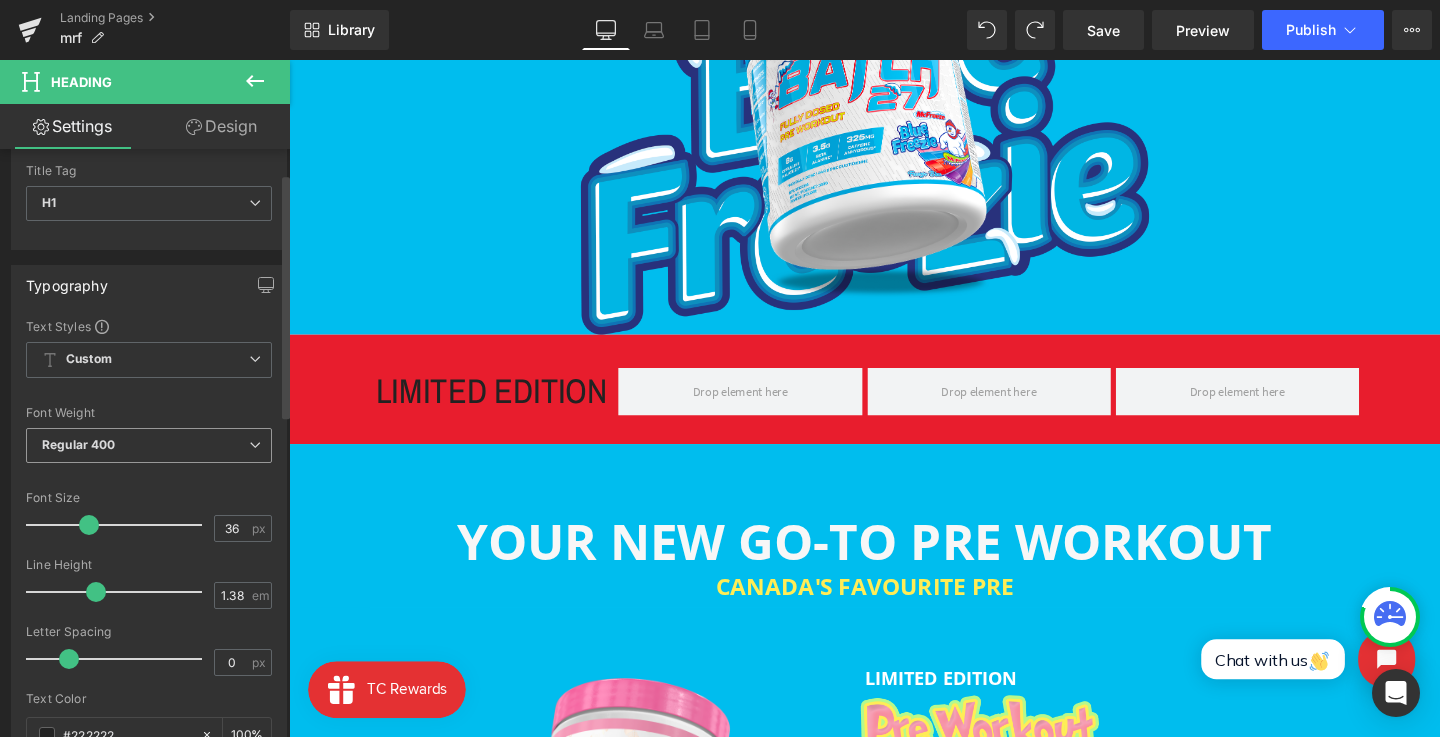 click on "Regular 400" at bounding box center (149, 445) 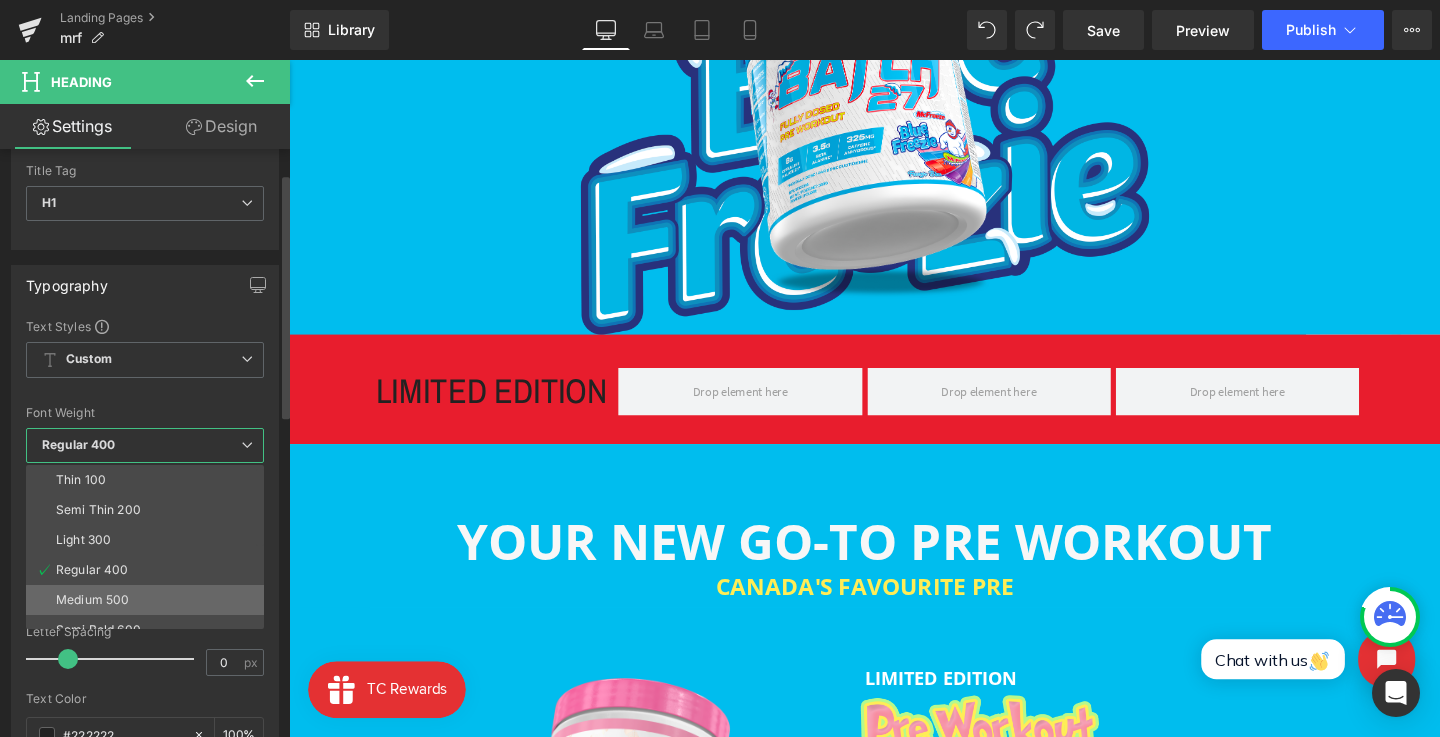 click on "Medium 500" at bounding box center (149, 600) 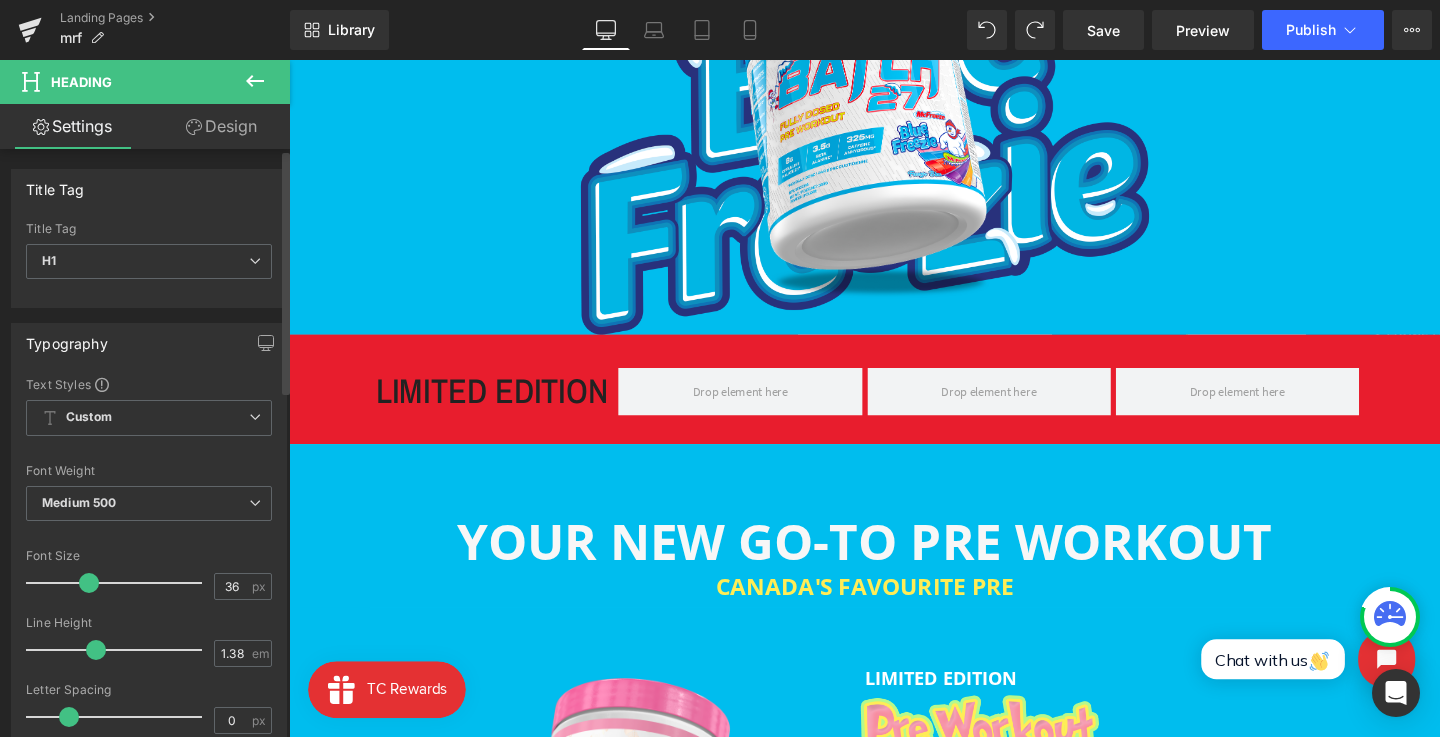 scroll, scrollTop: 271, scrollLeft: 0, axis: vertical 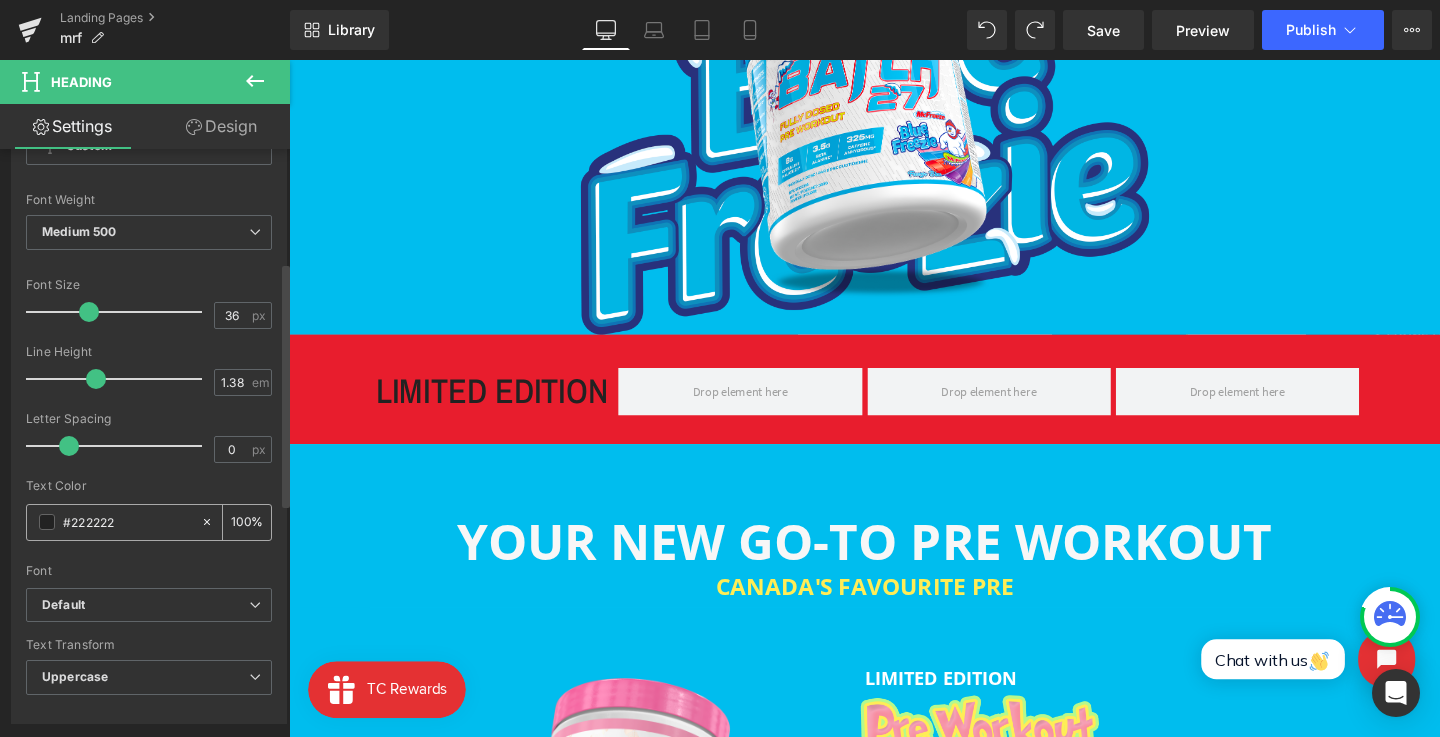 click on "#222222" at bounding box center (113, 522) 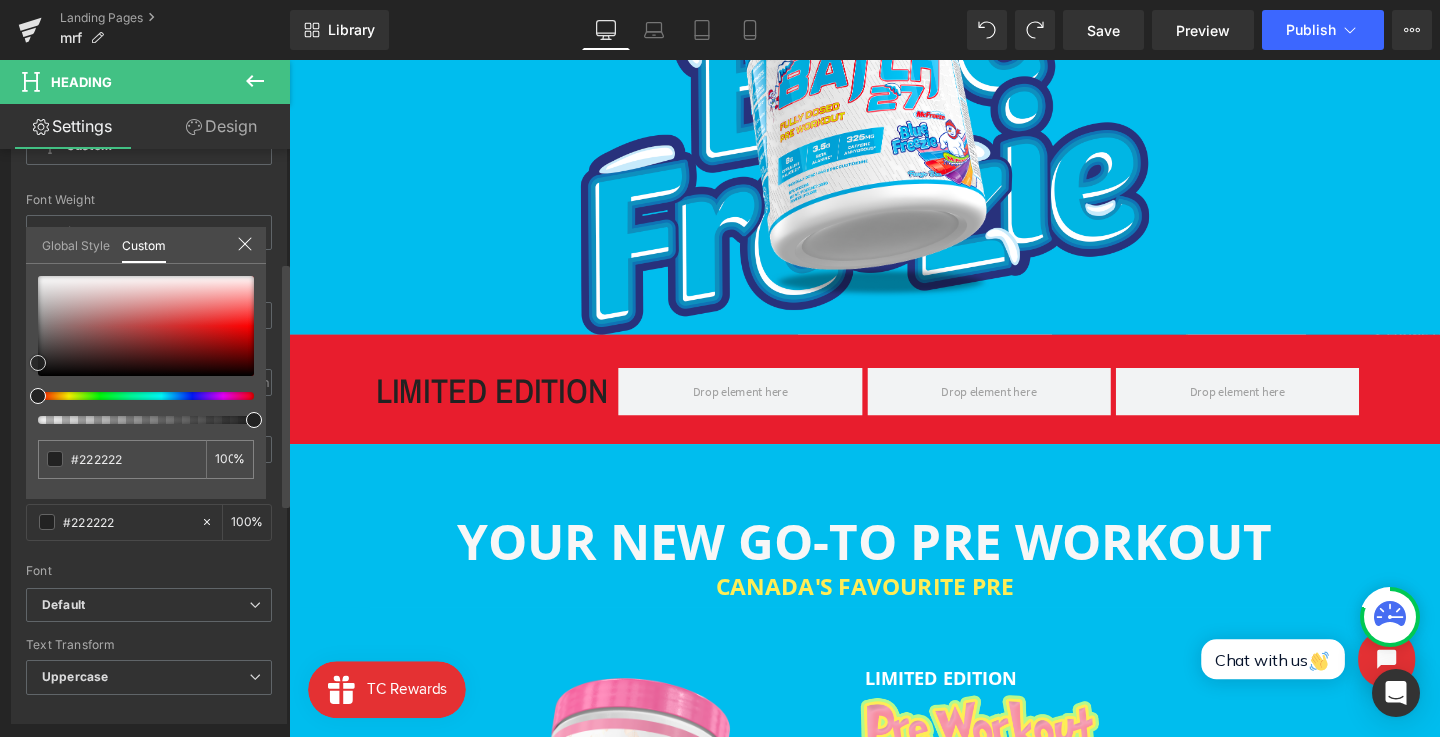 type on "#7d4343" 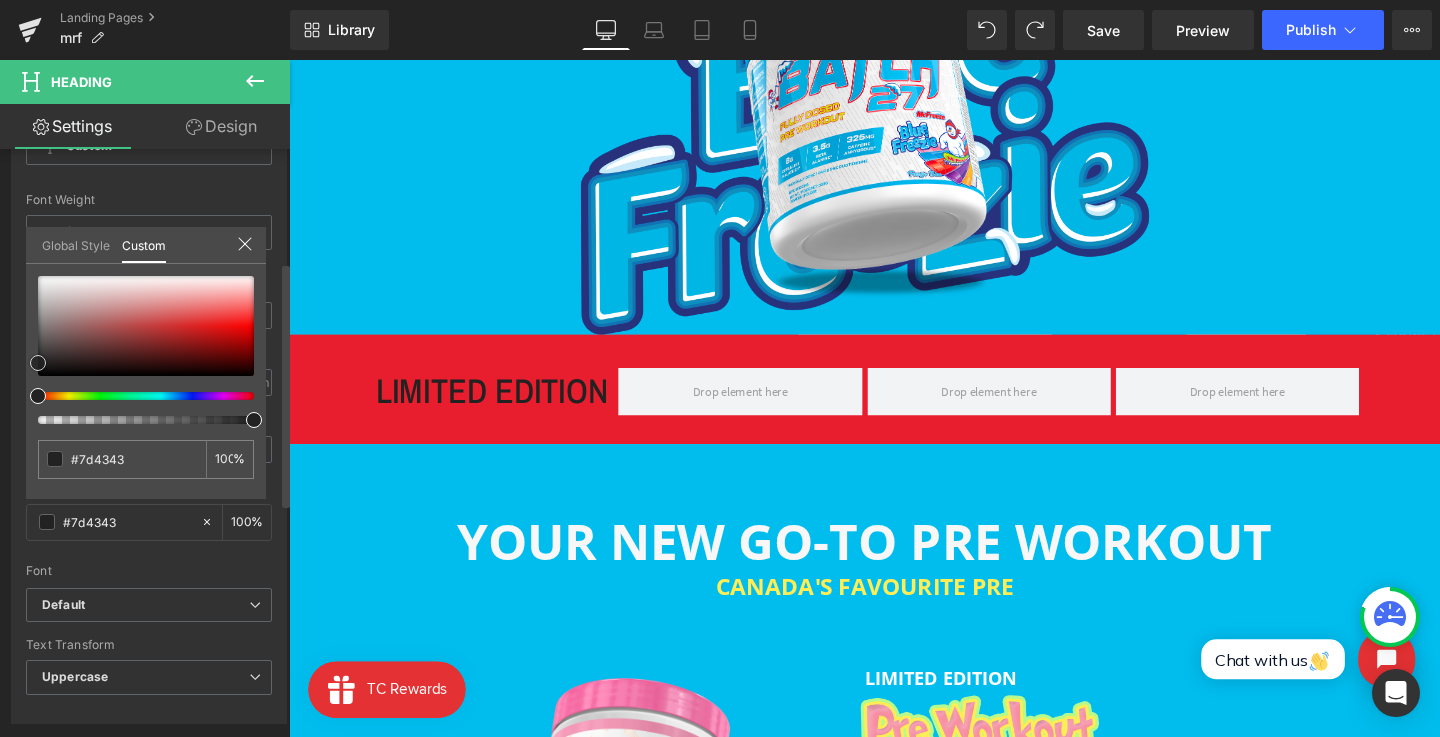 type on "#8b4a4a" 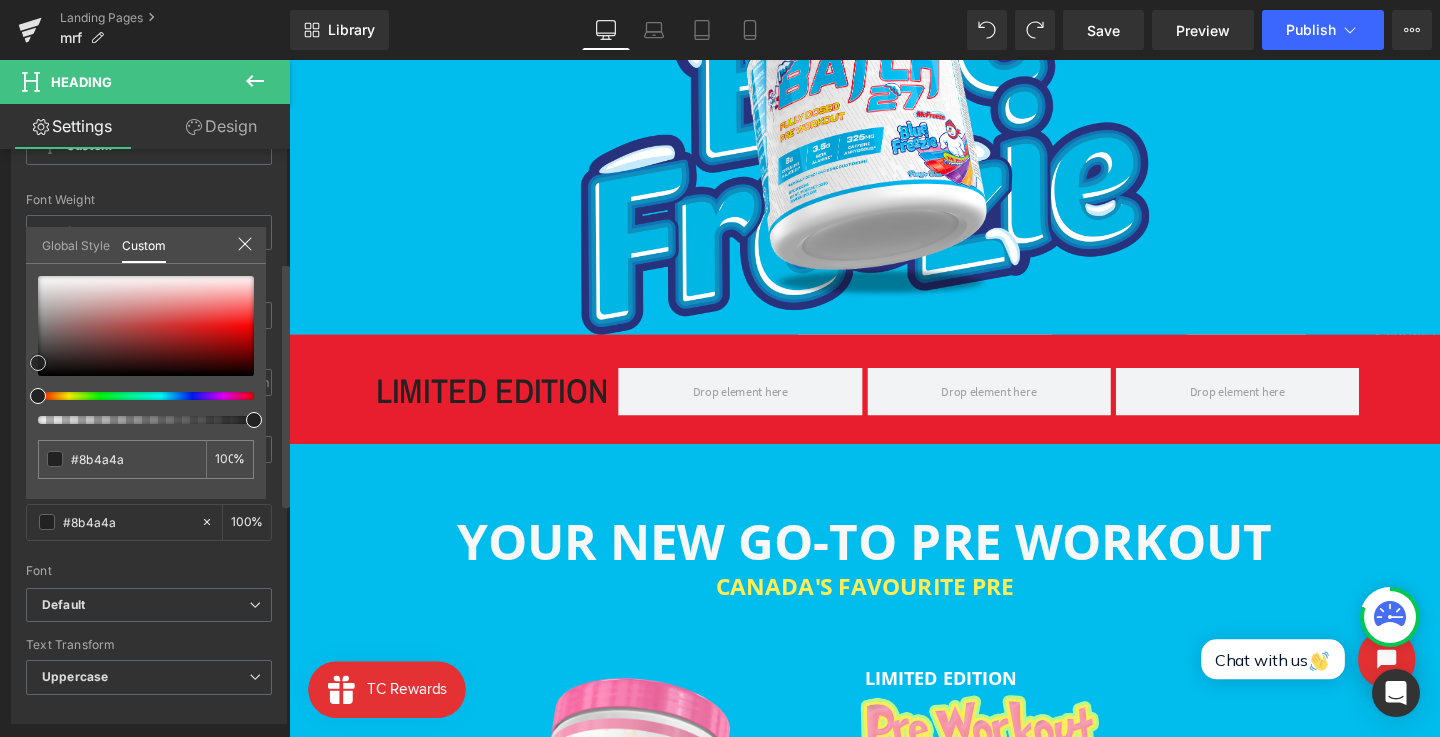 type on "#a86f6f" 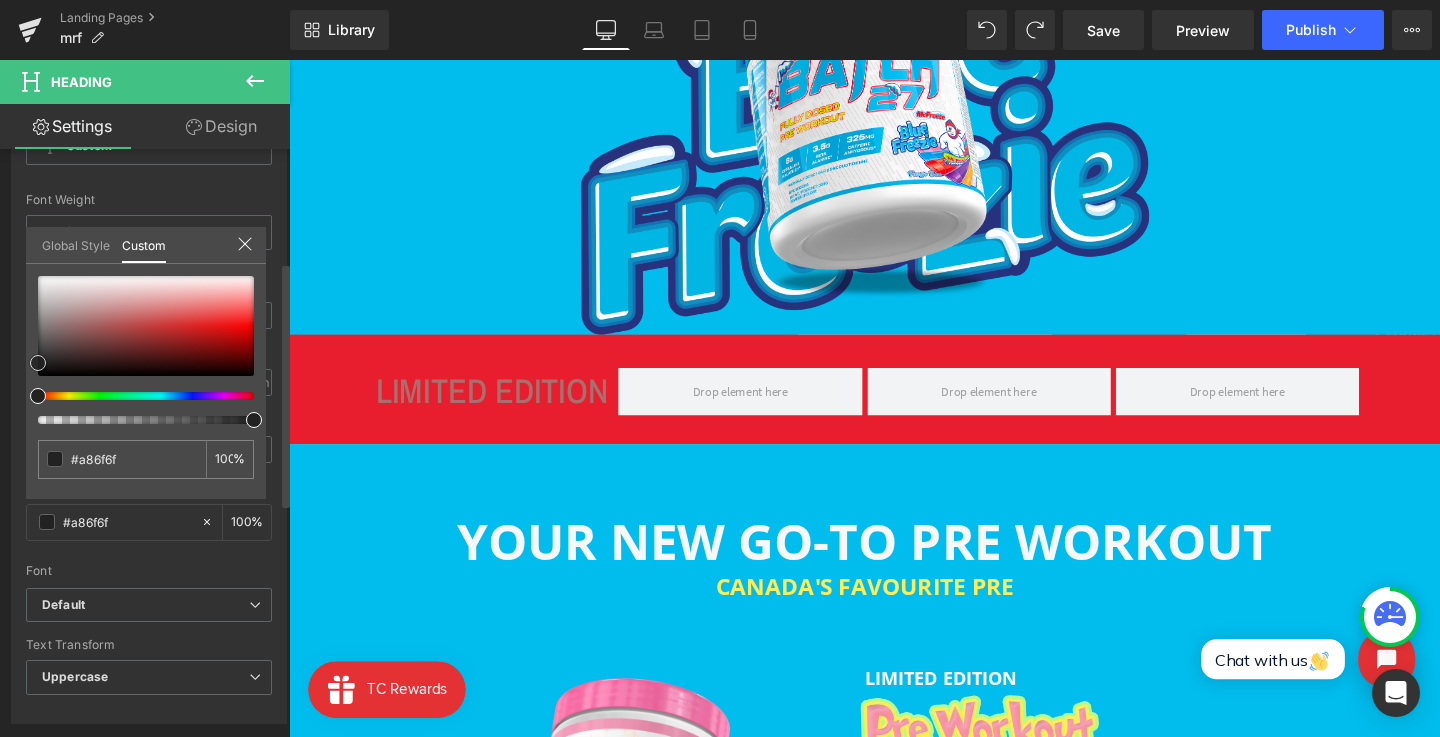 type on "#eae5e5" 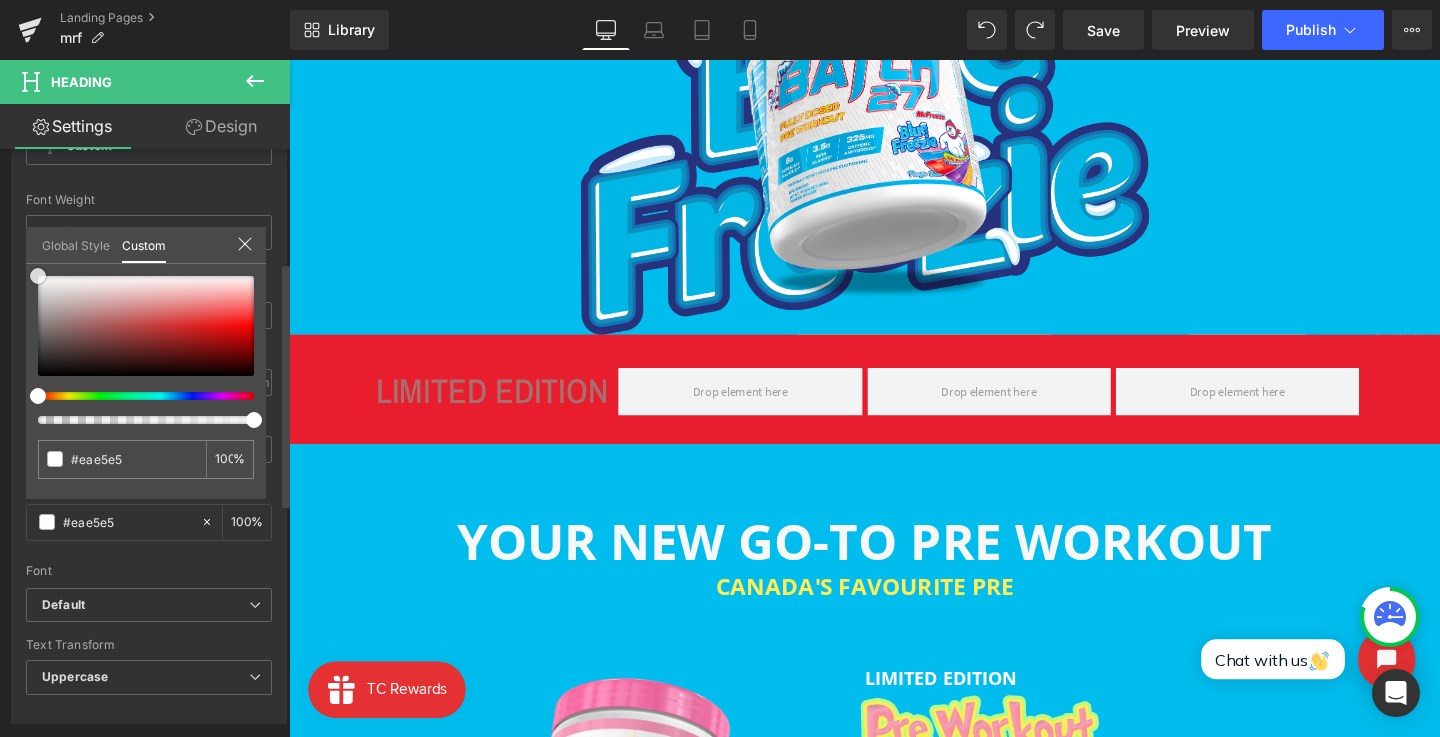 type on "#ffffff" 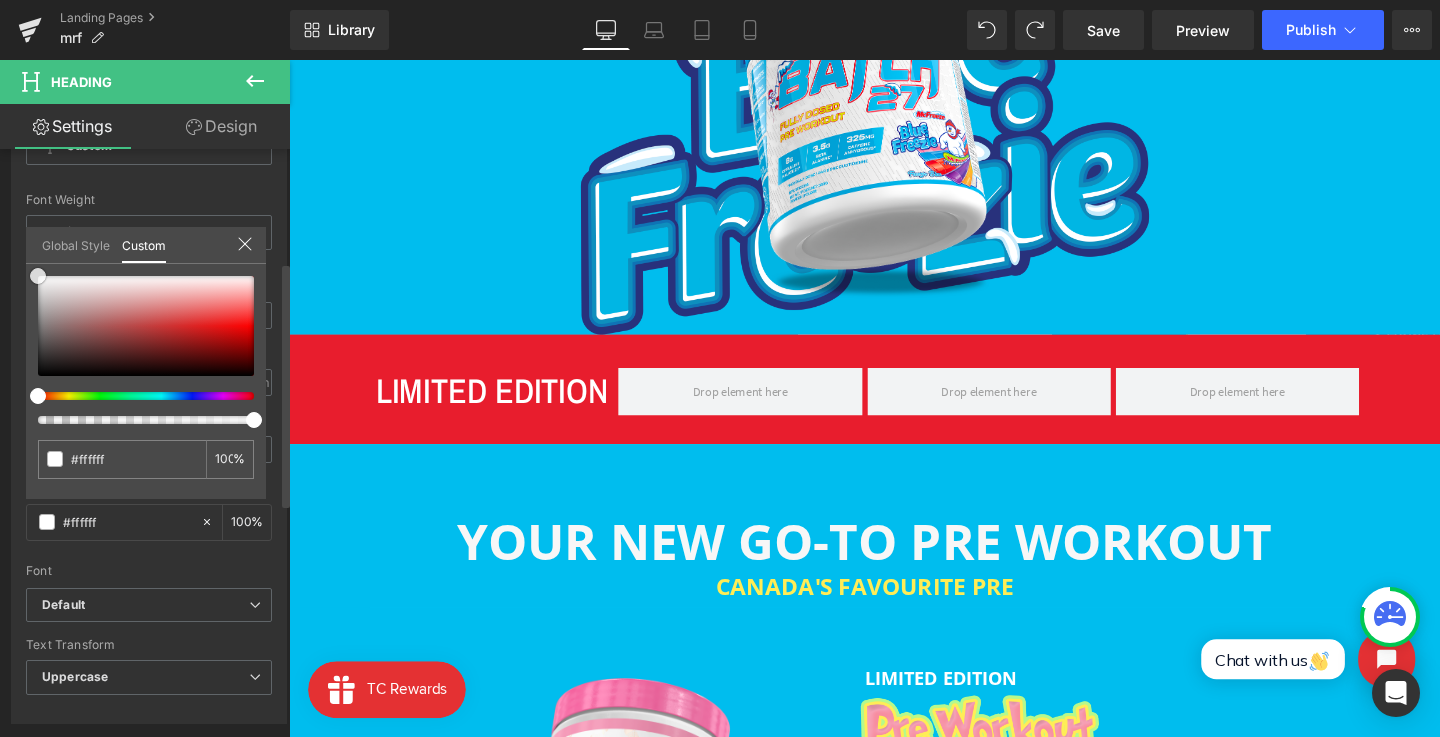 drag, startPoint x: 103, startPoint y: 334, endPoint x: 7, endPoint y: 227, distance: 143.75327 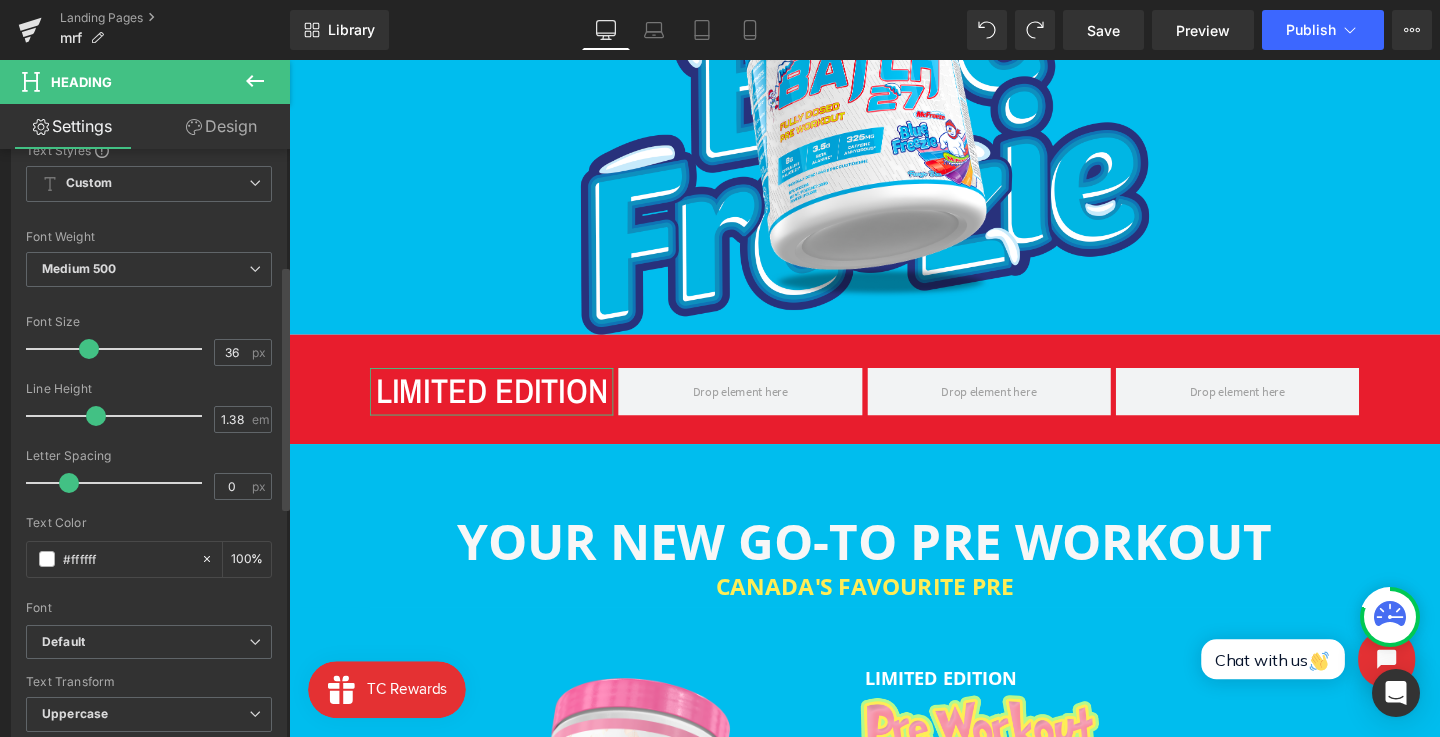 scroll, scrollTop: 175, scrollLeft: 0, axis: vertical 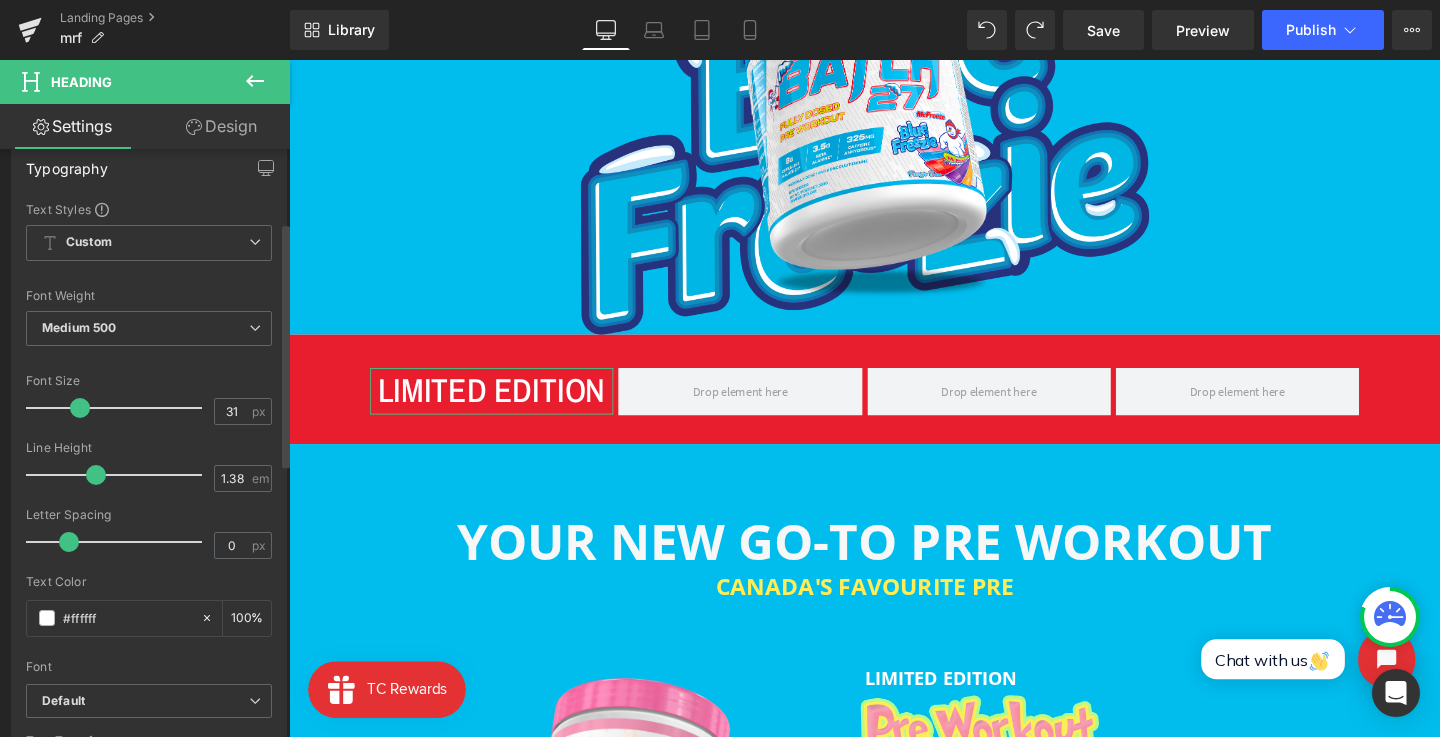 type on "30" 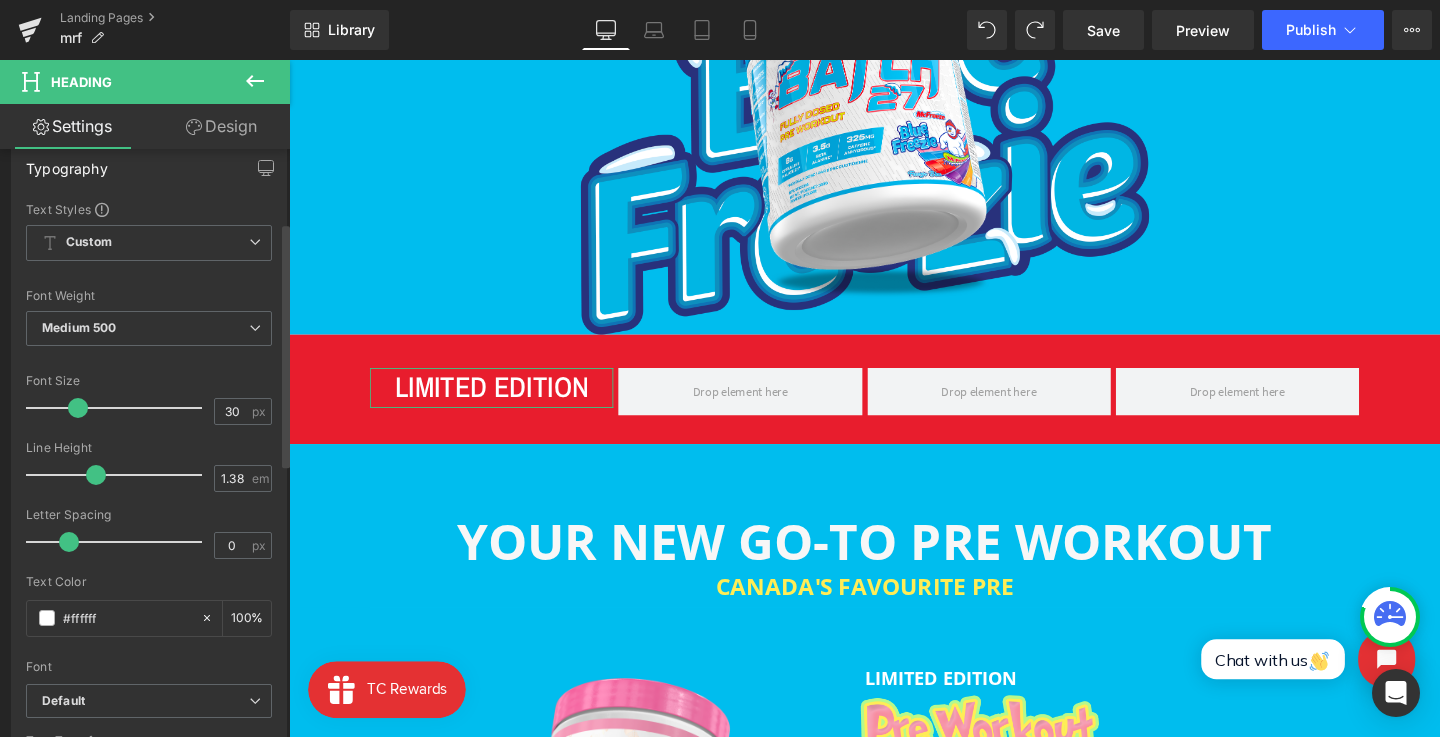 click at bounding box center [78, 408] 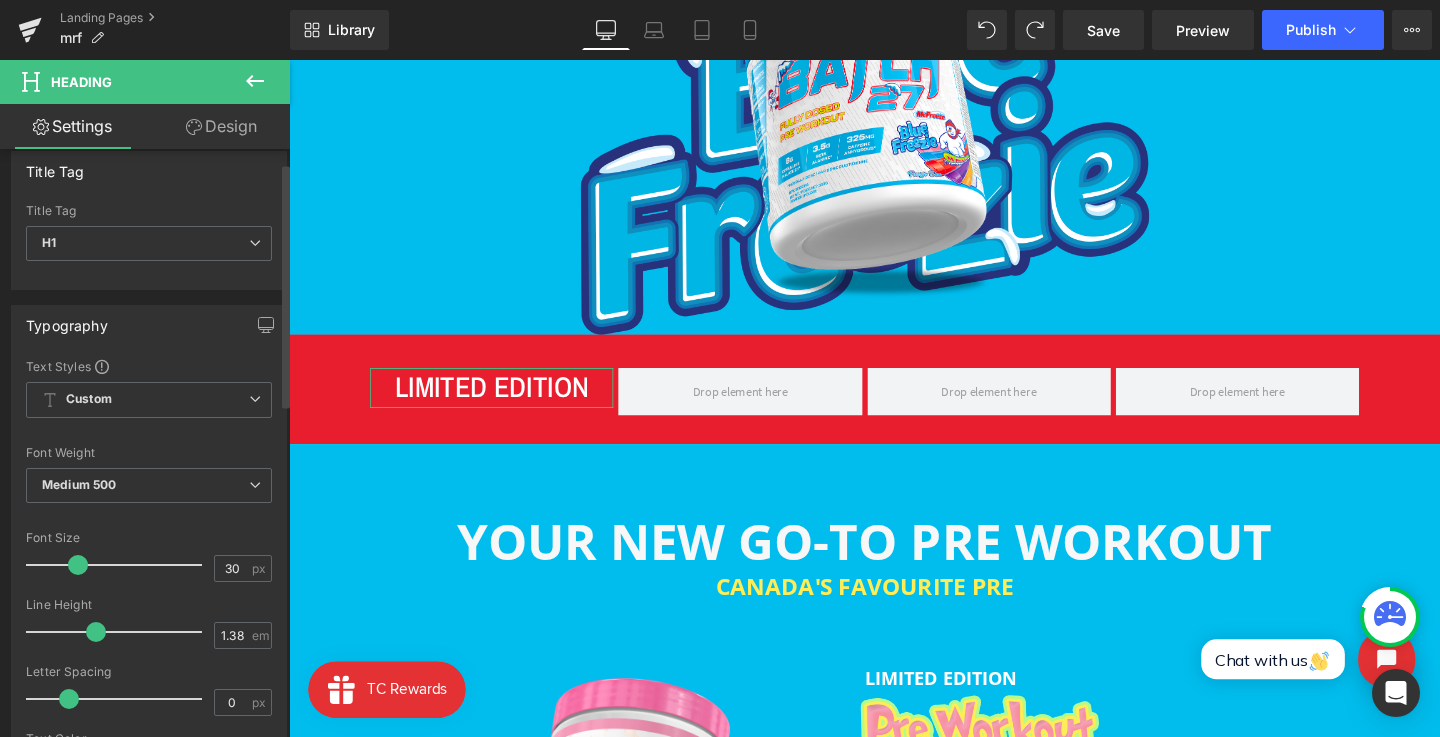 scroll, scrollTop: 0, scrollLeft: 0, axis: both 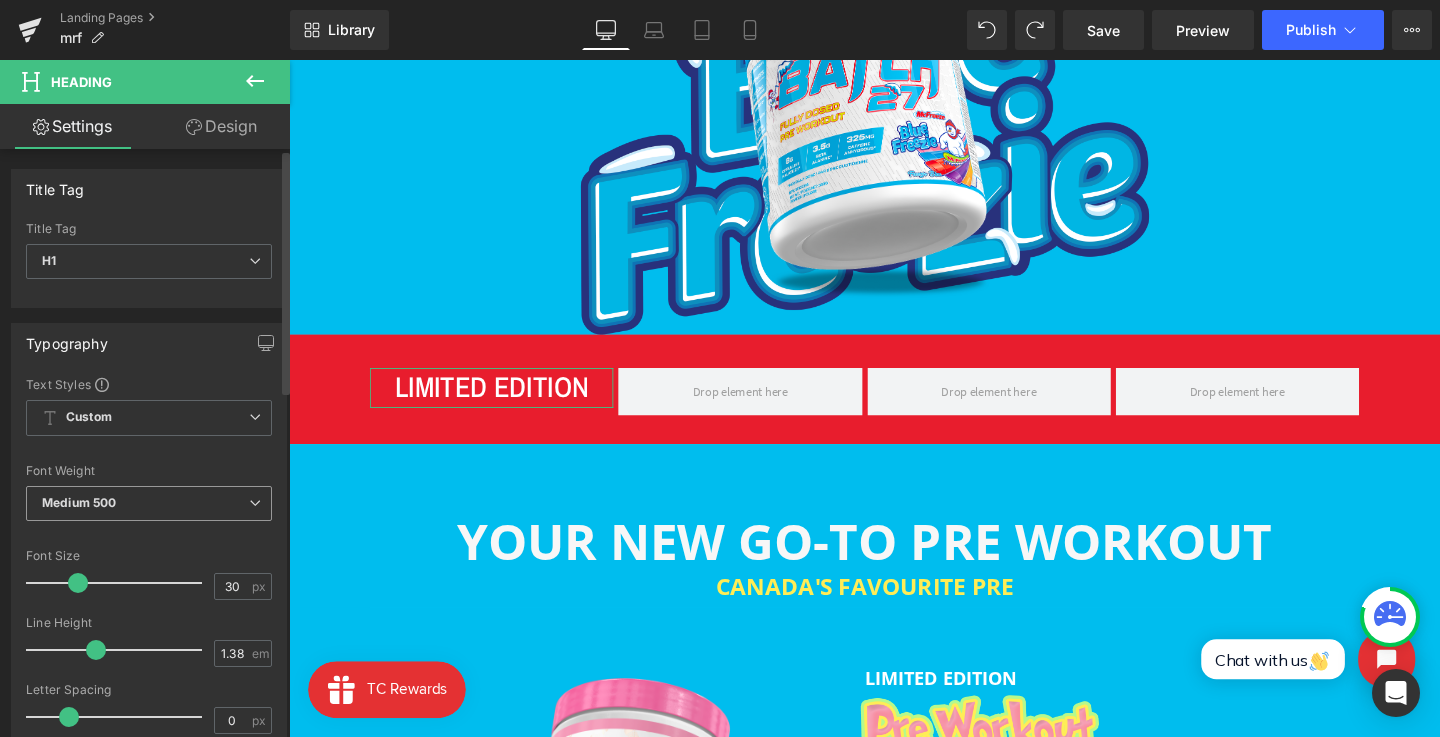 click on "Medium 500" at bounding box center [149, 503] 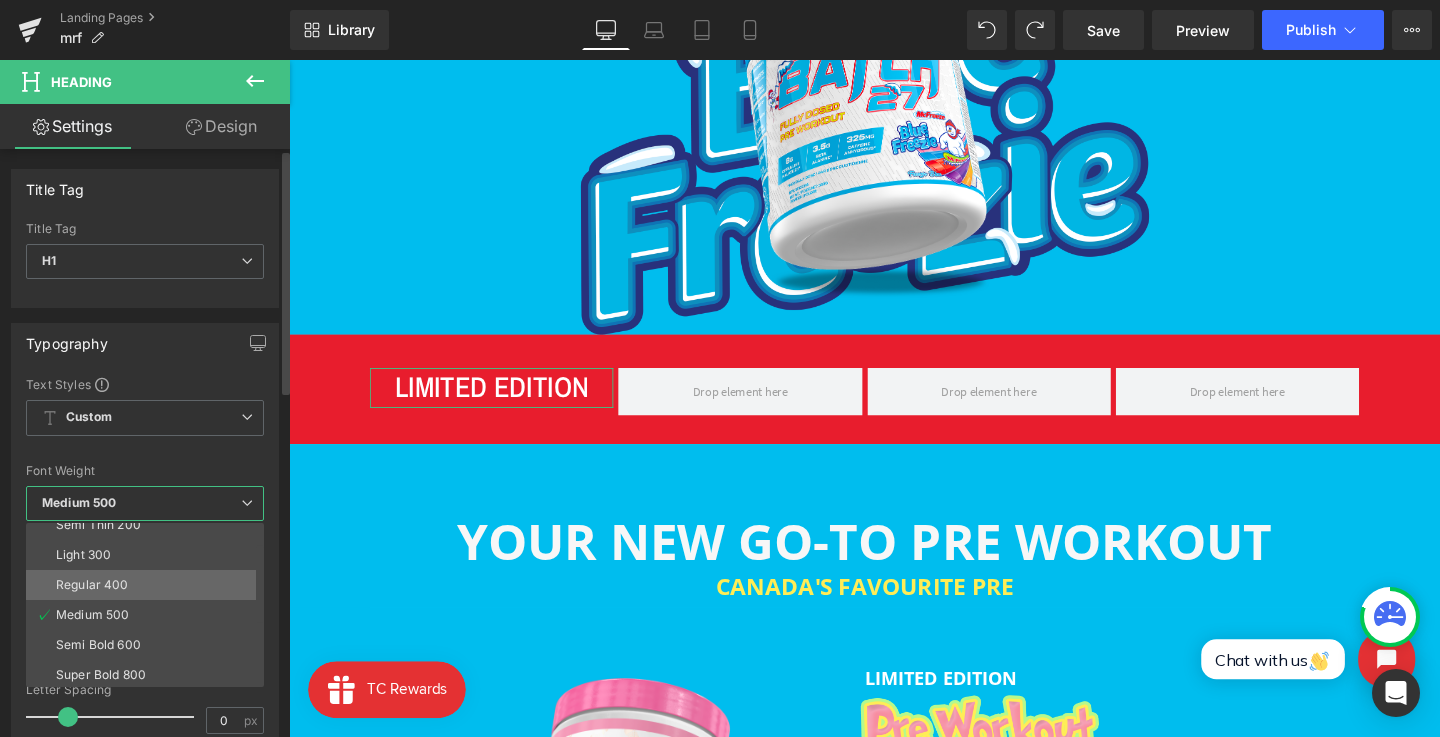 scroll, scrollTop: 48, scrollLeft: 0, axis: vertical 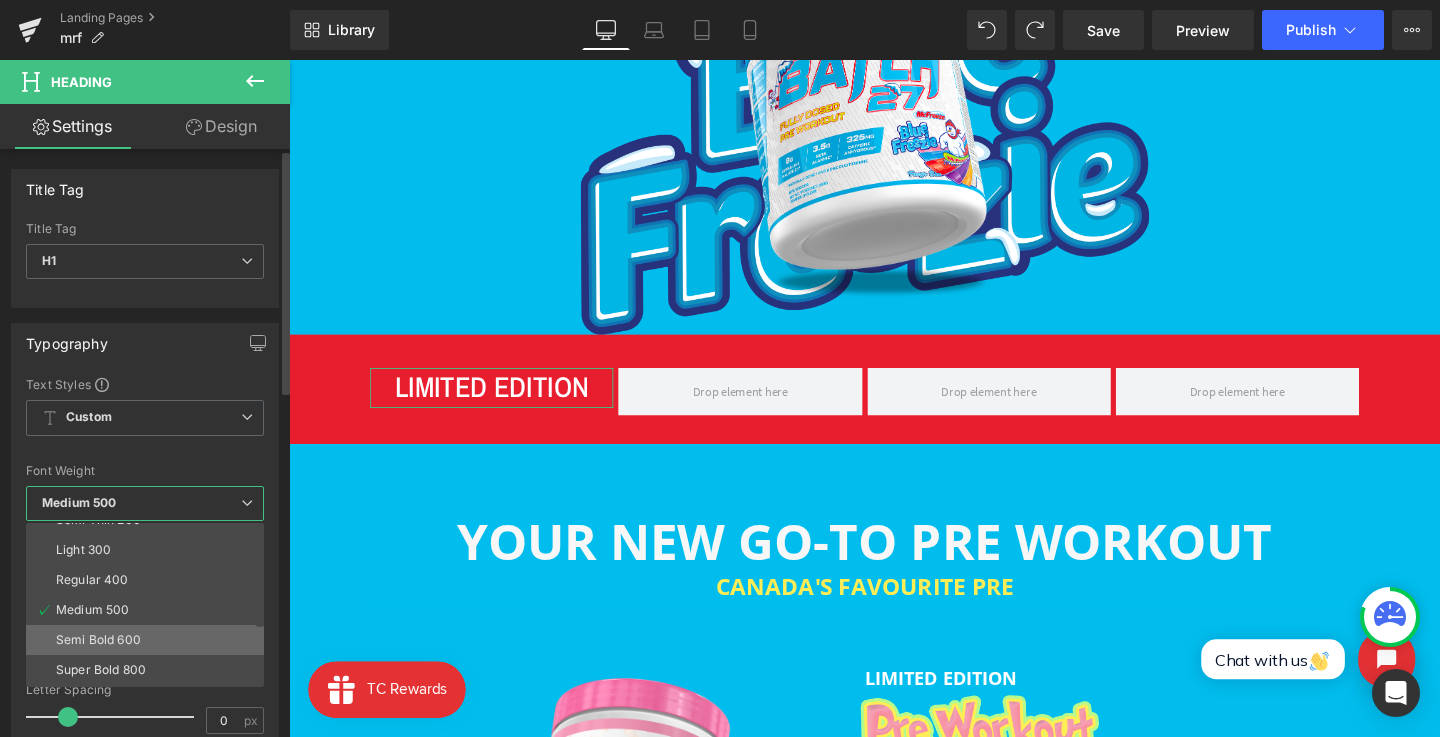 click on "Semi Bold 600" at bounding box center [149, 640] 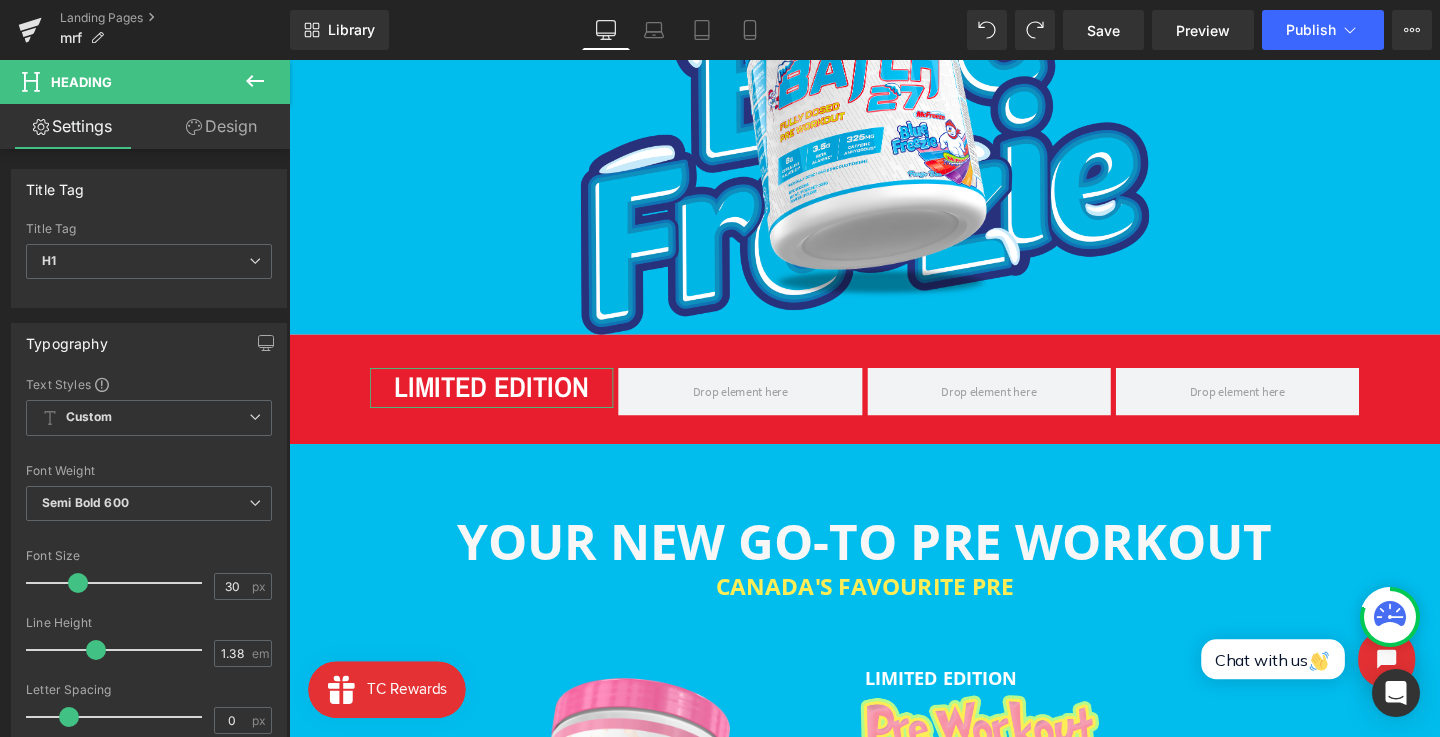 click 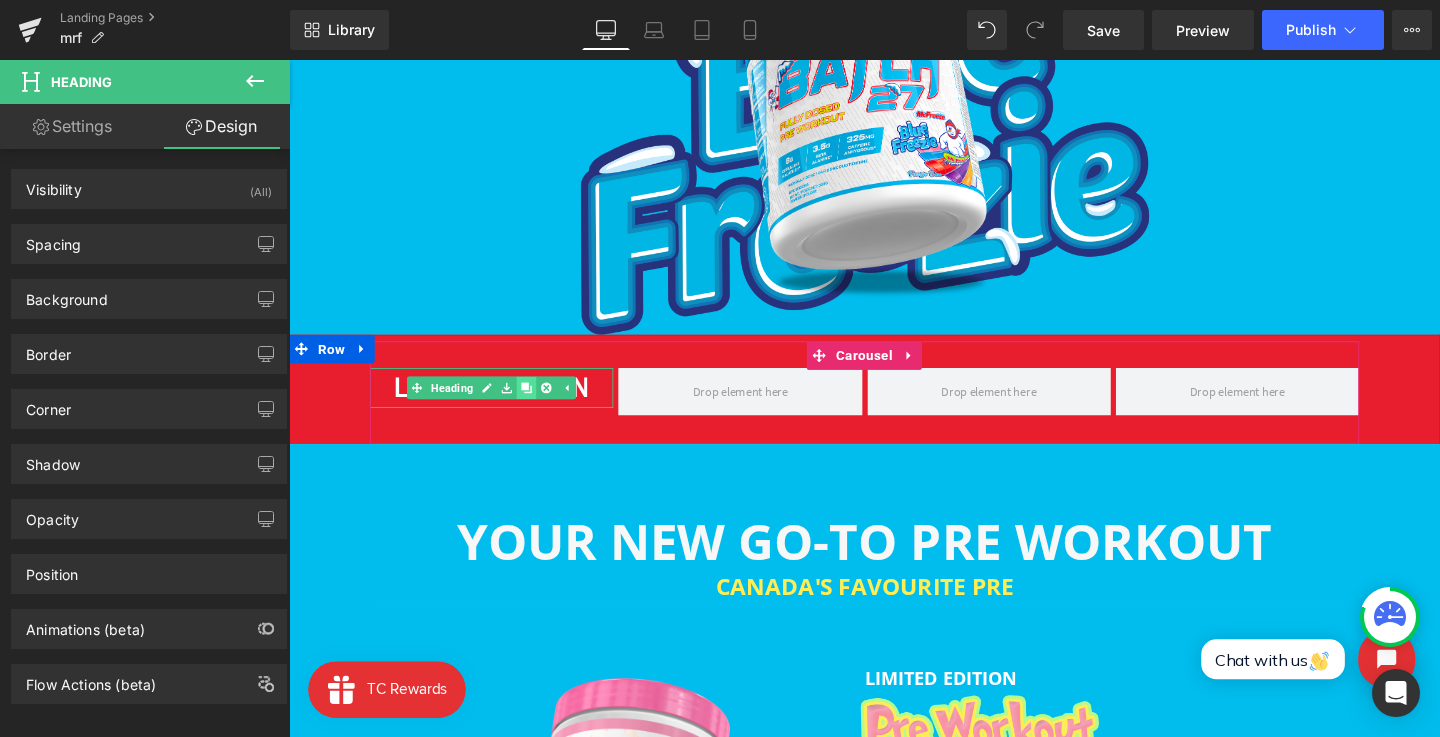 click 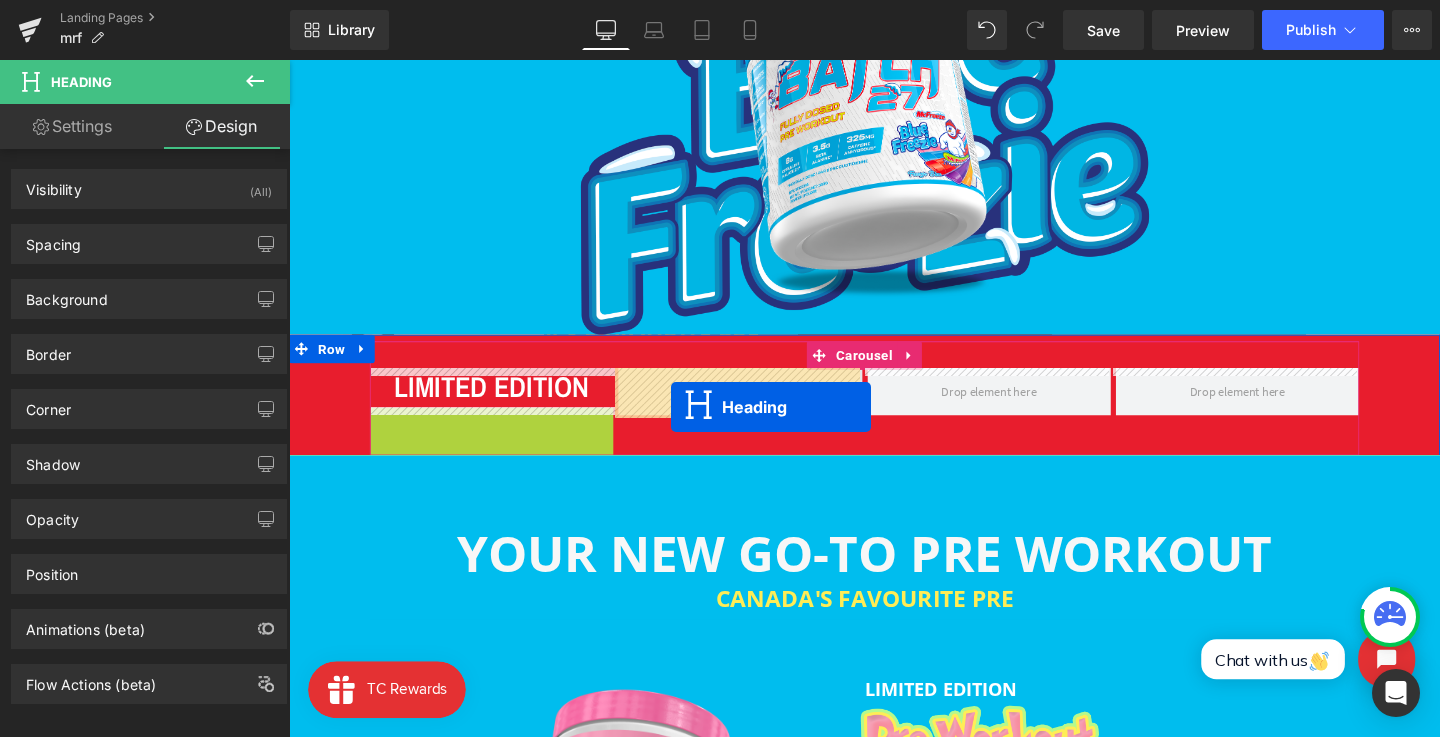 drag, startPoint x: 456, startPoint y: 448, endPoint x: 691, endPoint y: 425, distance: 236.12285 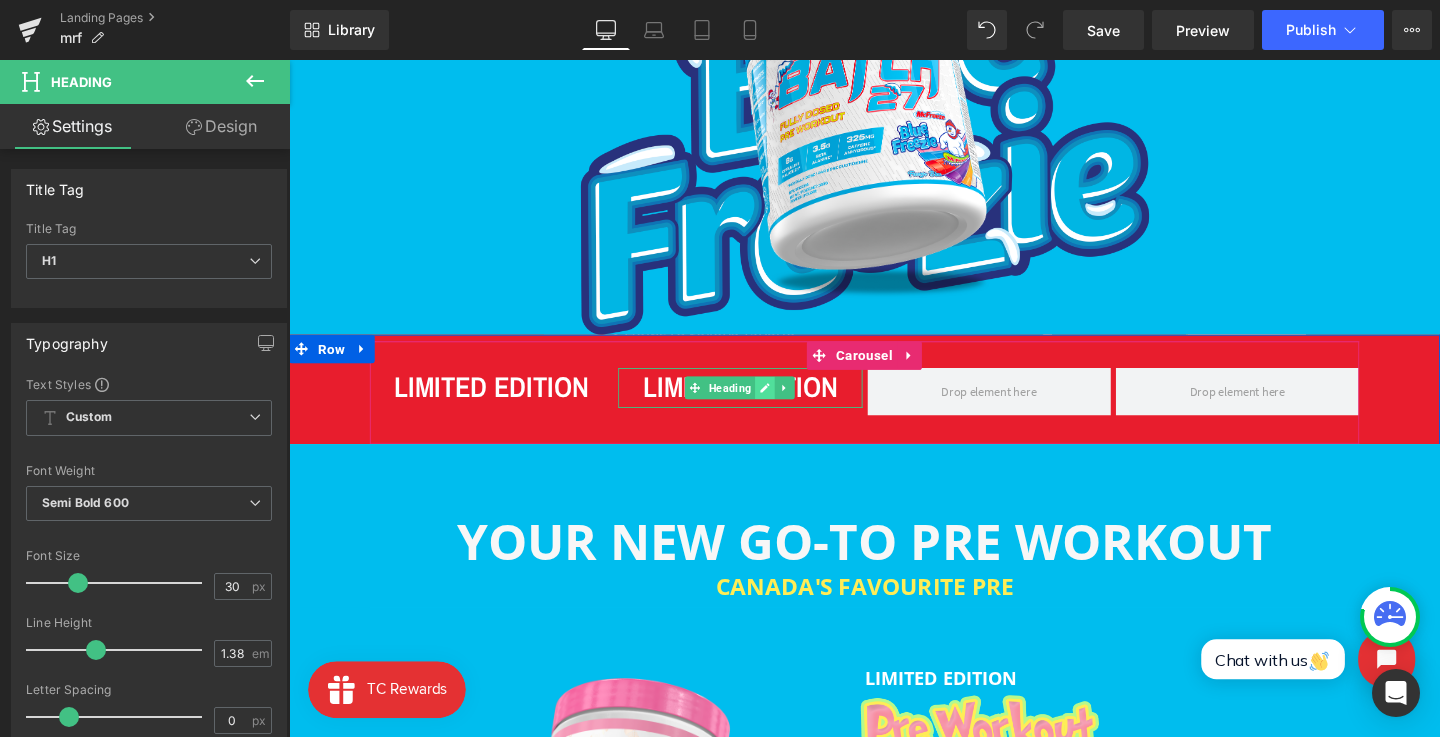 click 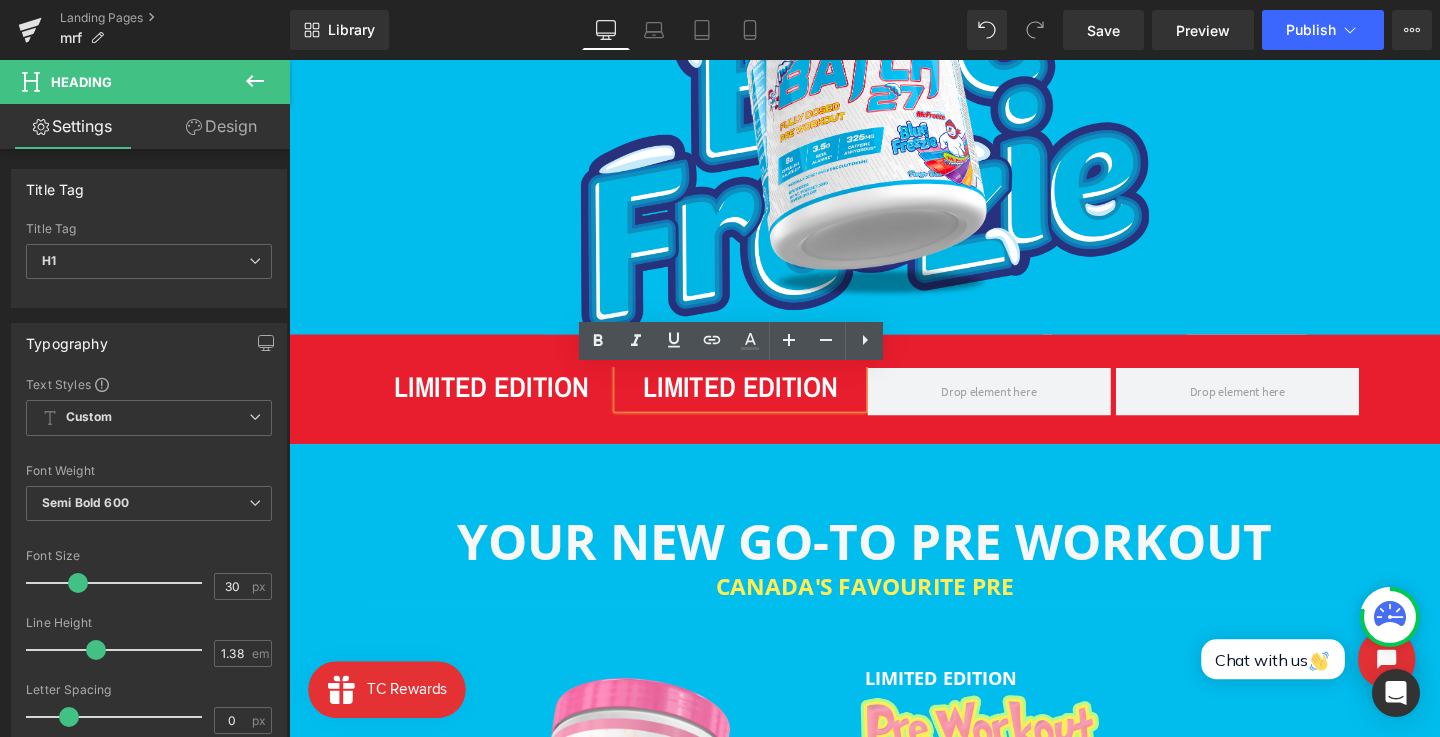 drag, startPoint x: 822, startPoint y: 481, endPoint x: 850, endPoint y: 413, distance: 73.53911 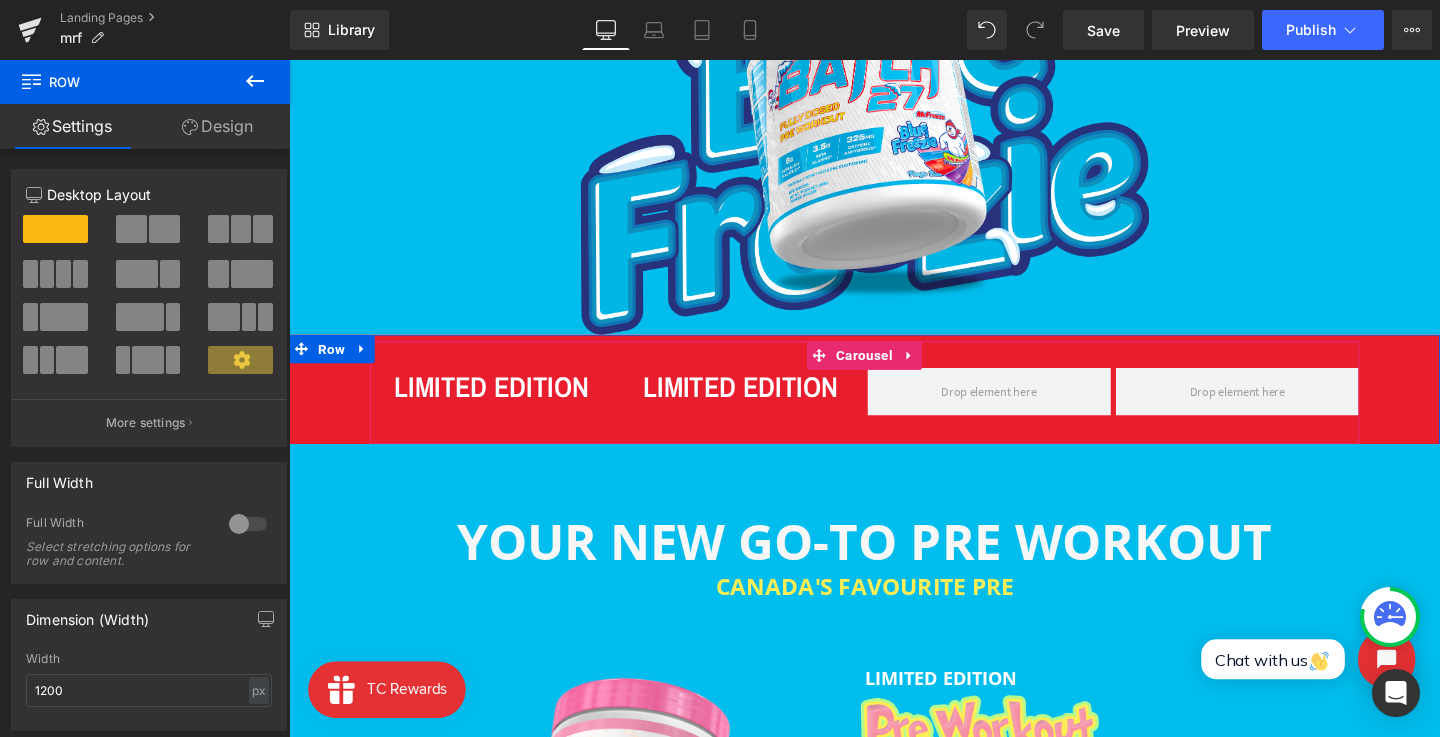 click on "LIMITED EDITION" at bounding box center (763, 404) 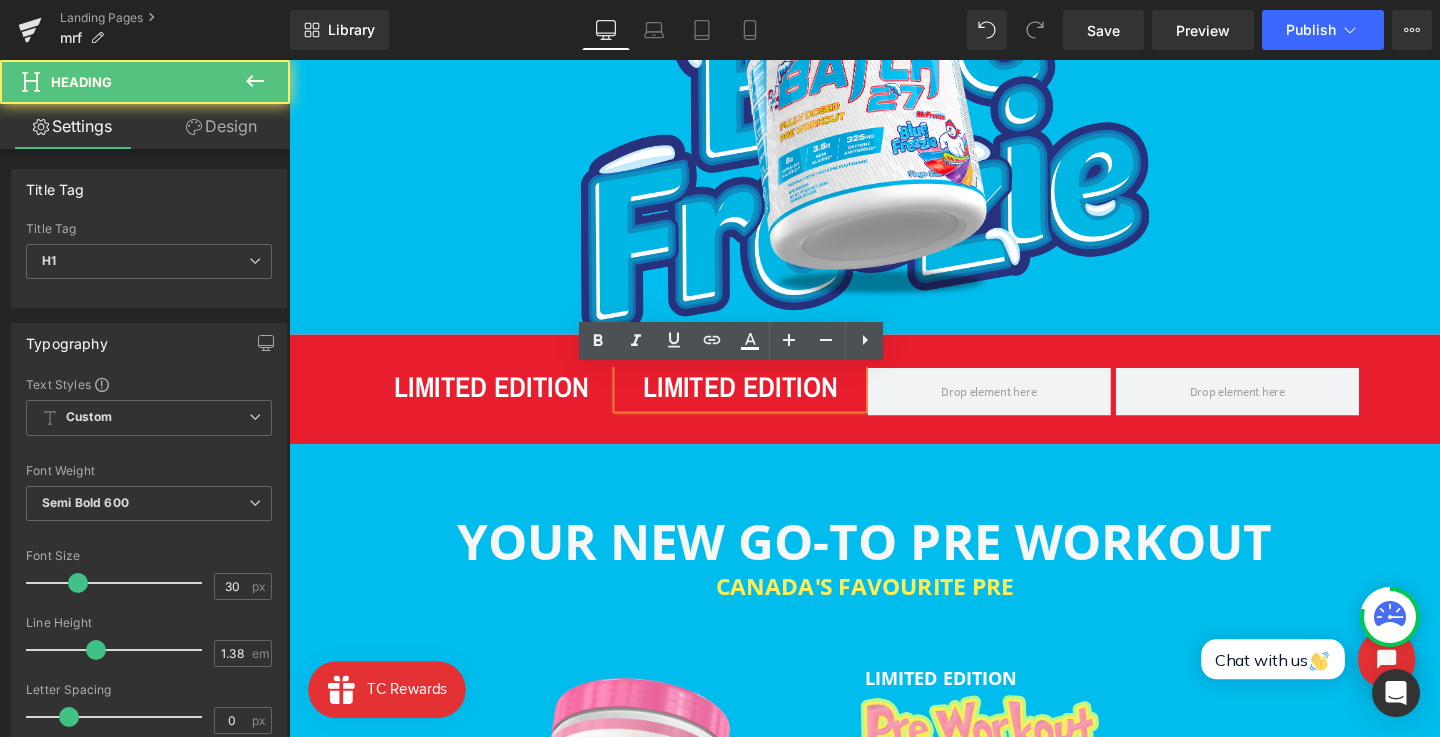 click on "LIMITED EDITION
Heading
LIMITED EDITION Heading
‹ ›" at bounding box center [894, 424] 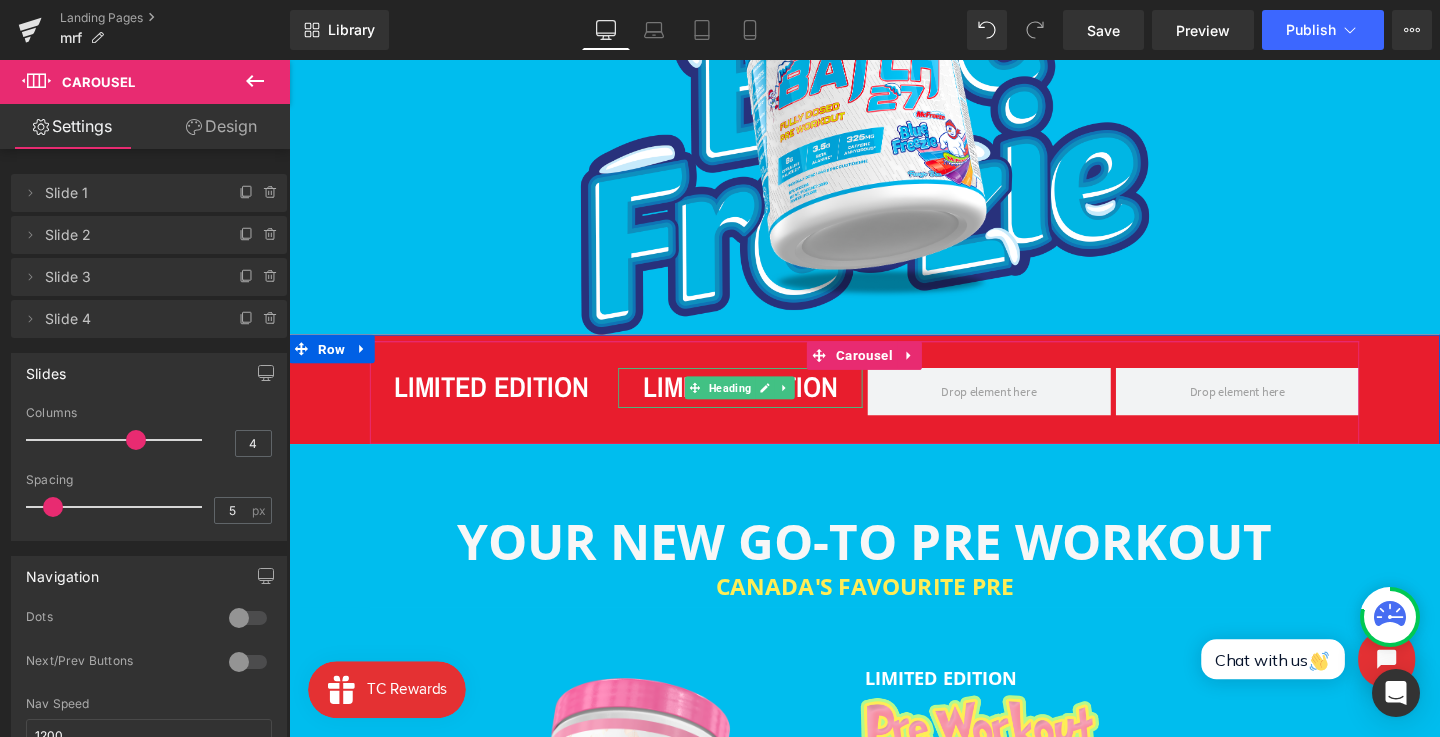 click at bounding box center [810, 405] 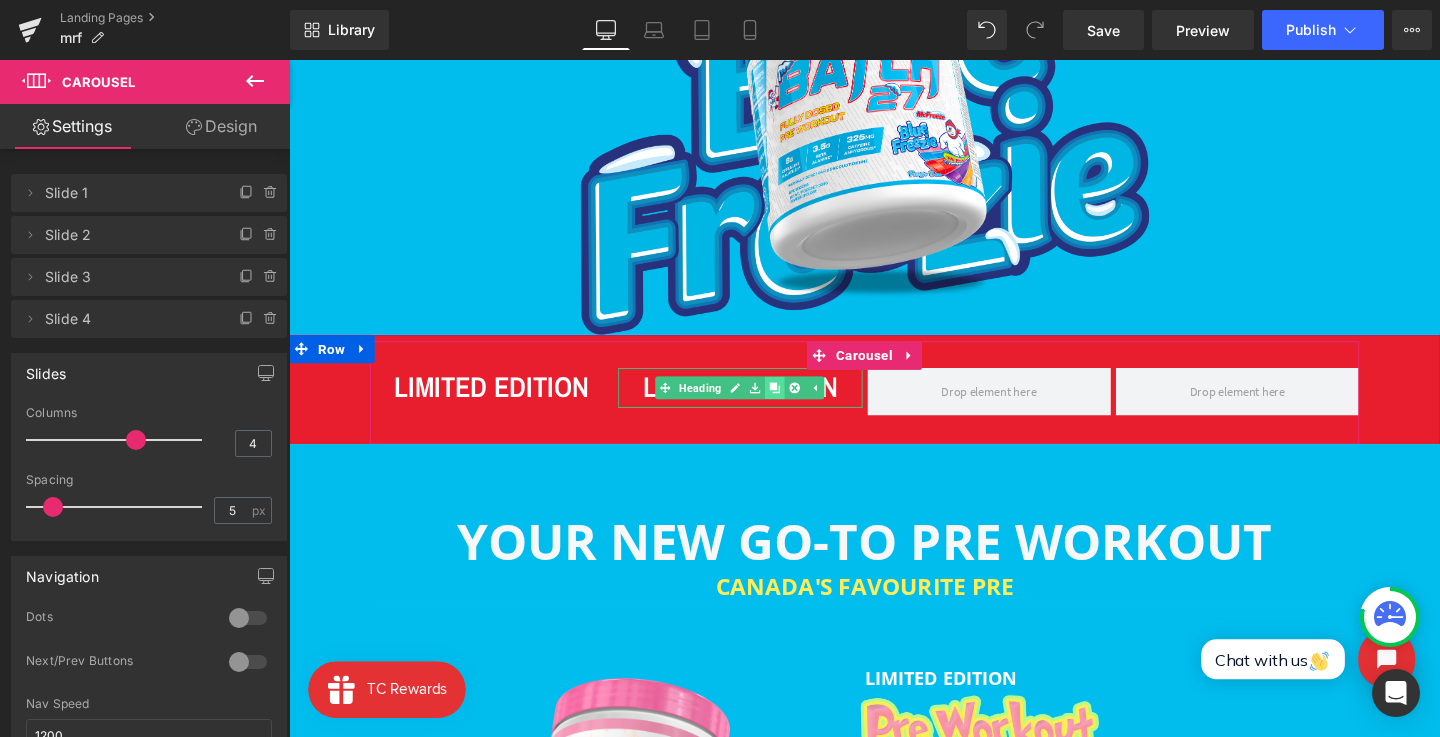 click 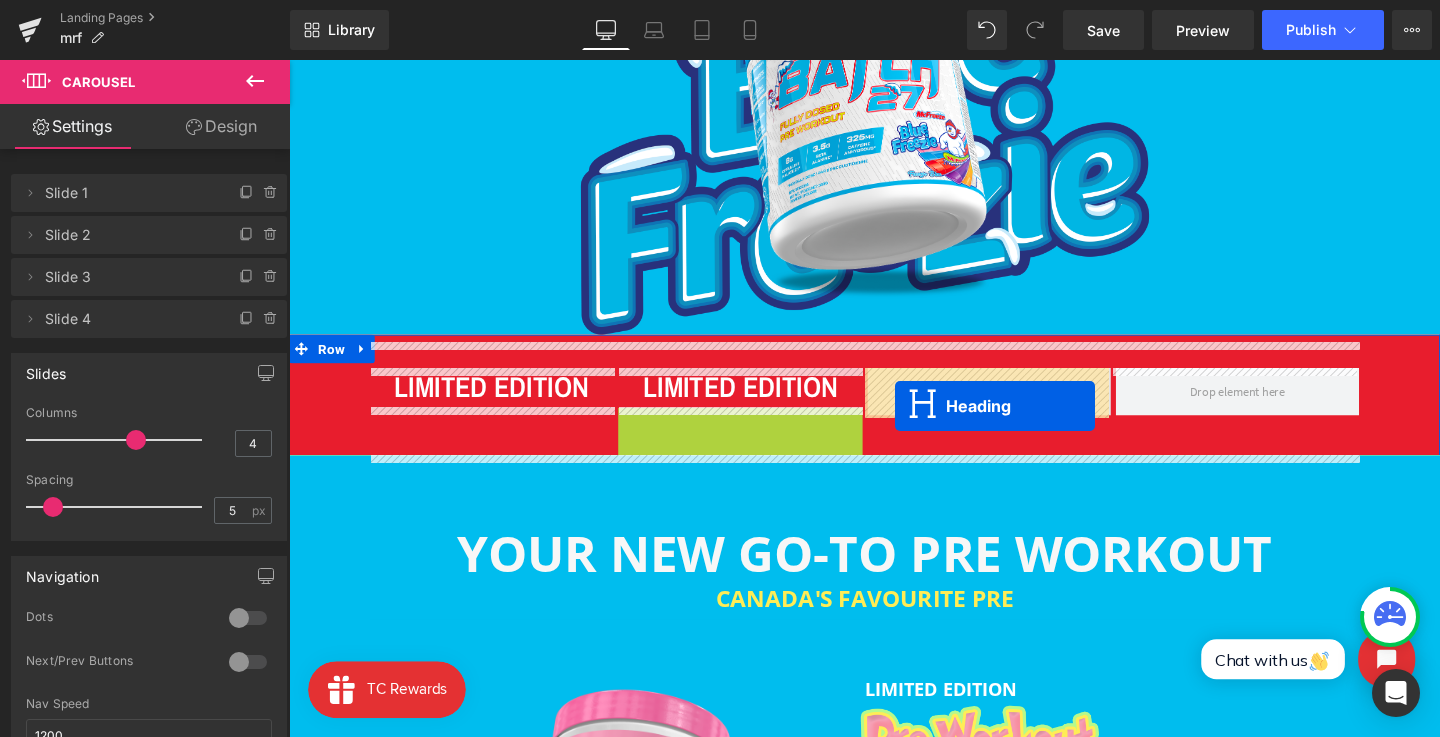 drag, startPoint x: 718, startPoint y: 448, endPoint x: 927, endPoint y: 423, distance: 210.4899 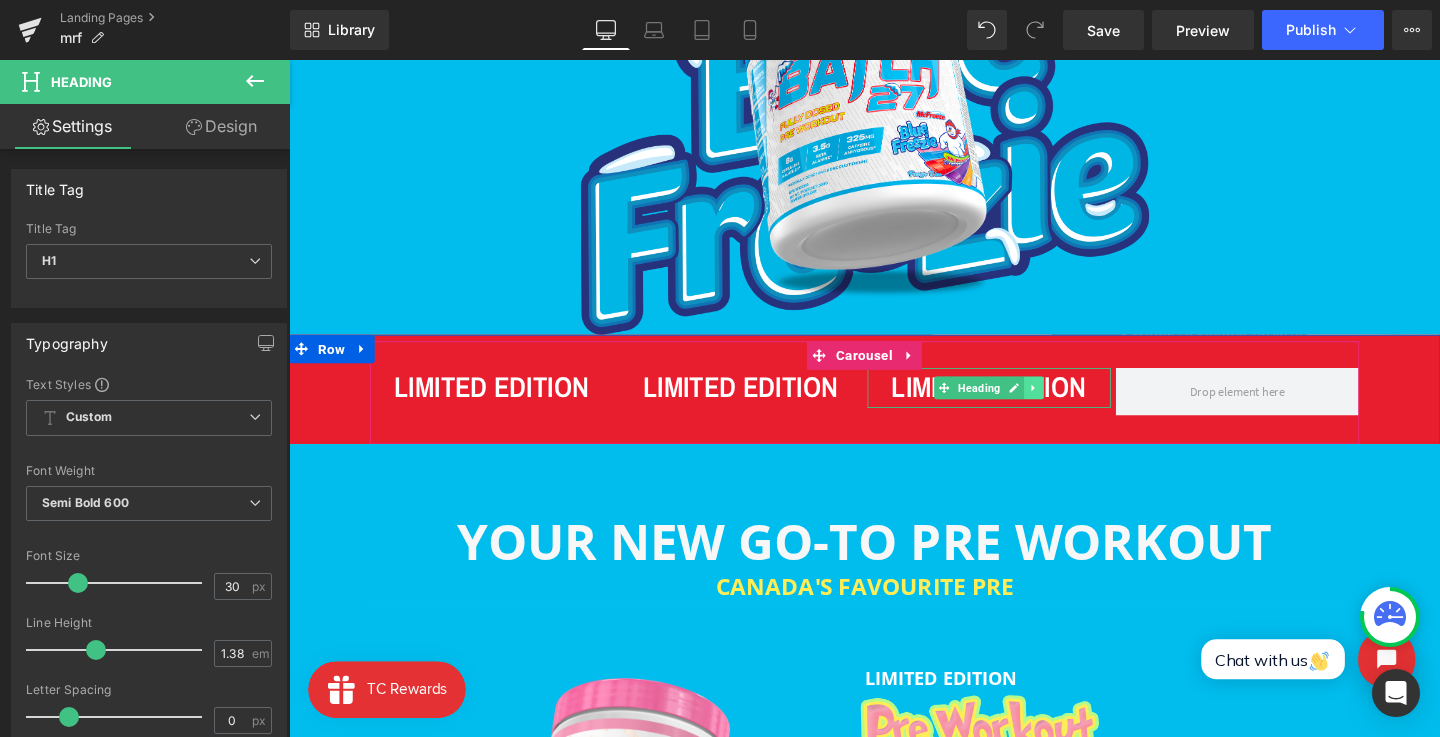 click 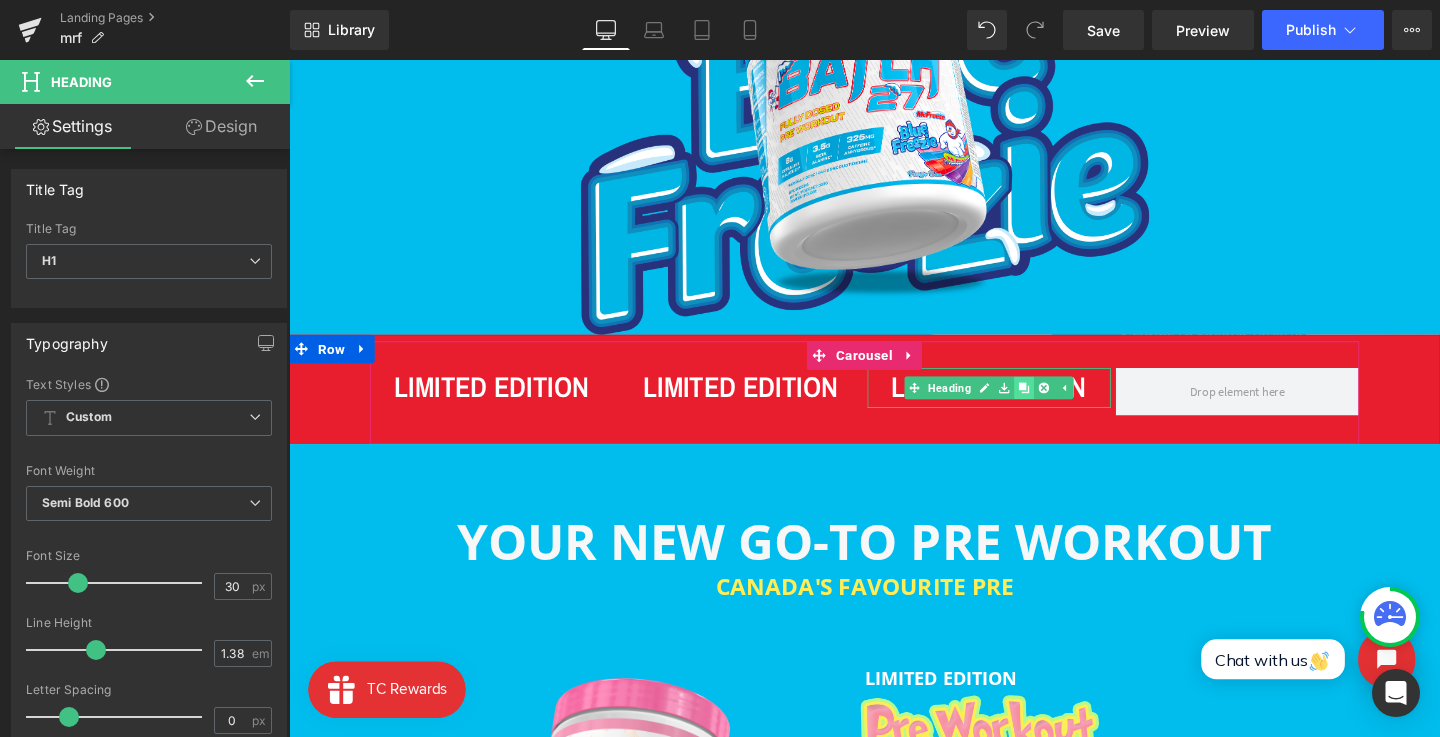 click at bounding box center [1061, 405] 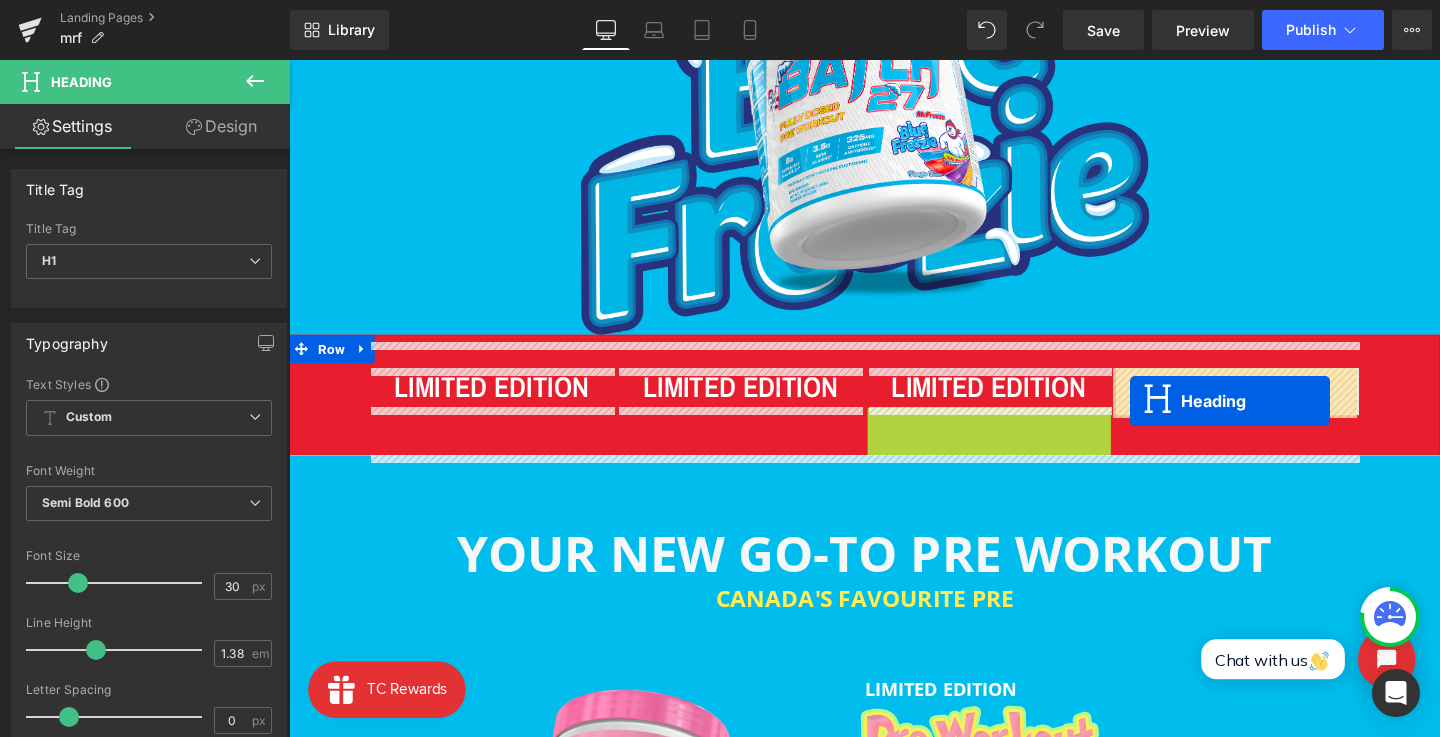 drag, startPoint x: 980, startPoint y: 449, endPoint x: 1175, endPoint y: 417, distance: 197.6082 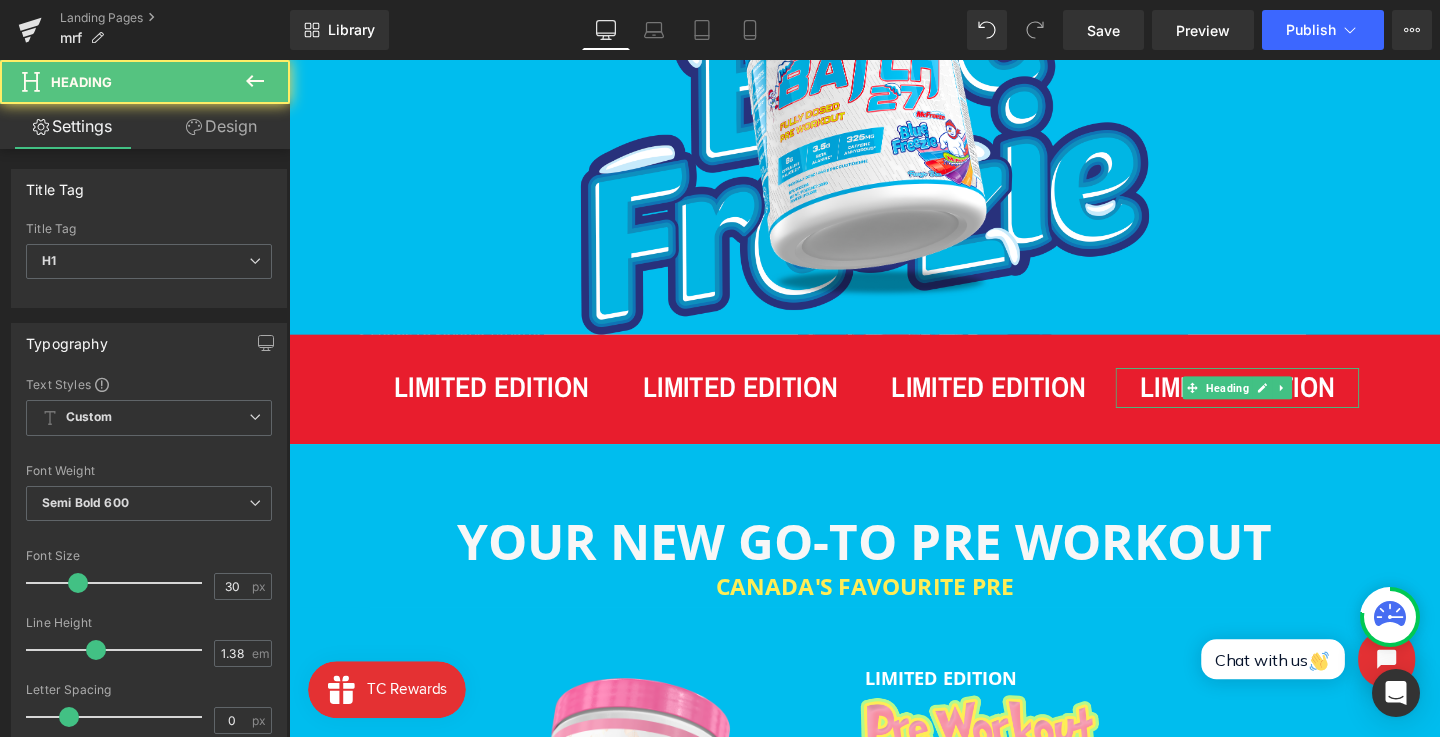 click on "53px" at bounding box center (289, 60) 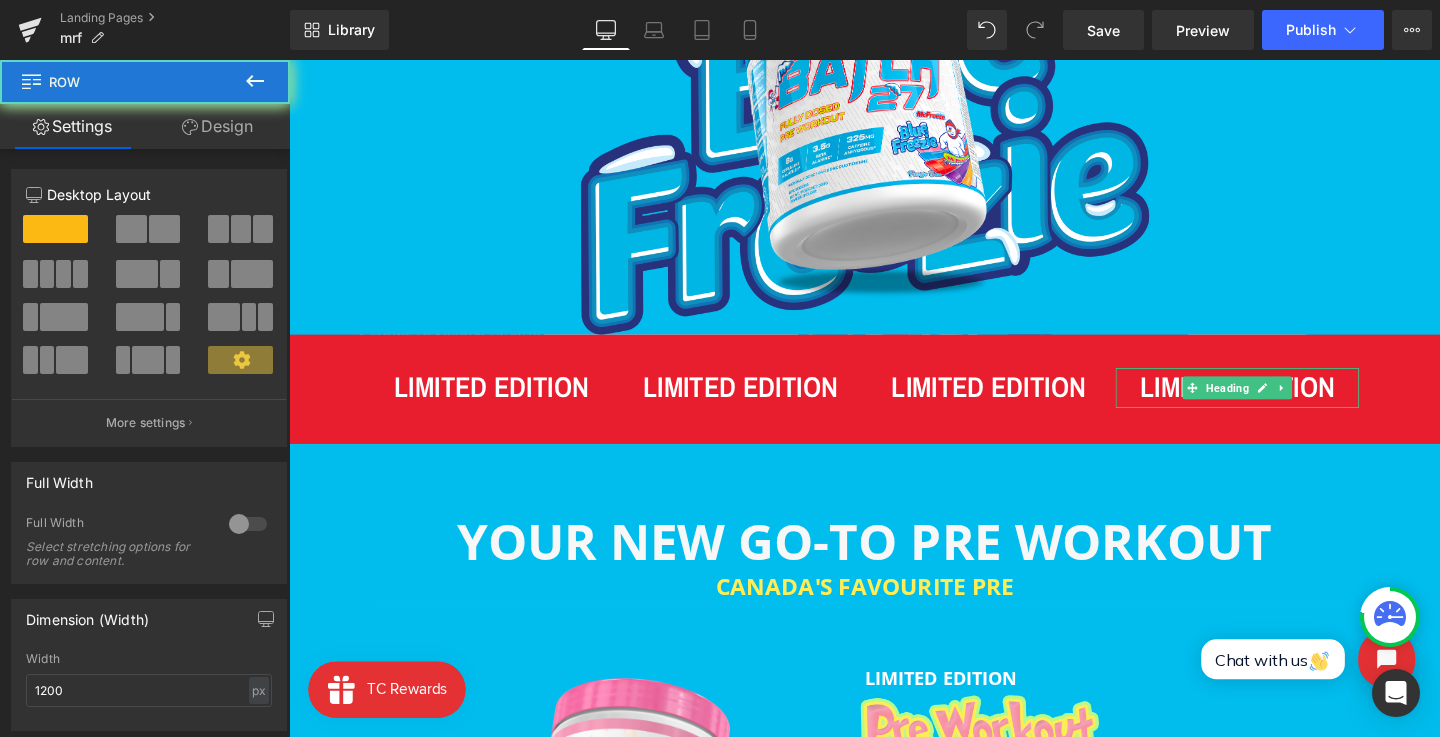 scroll, scrollTop: 118, scrollLeft: 0, axis: vertical 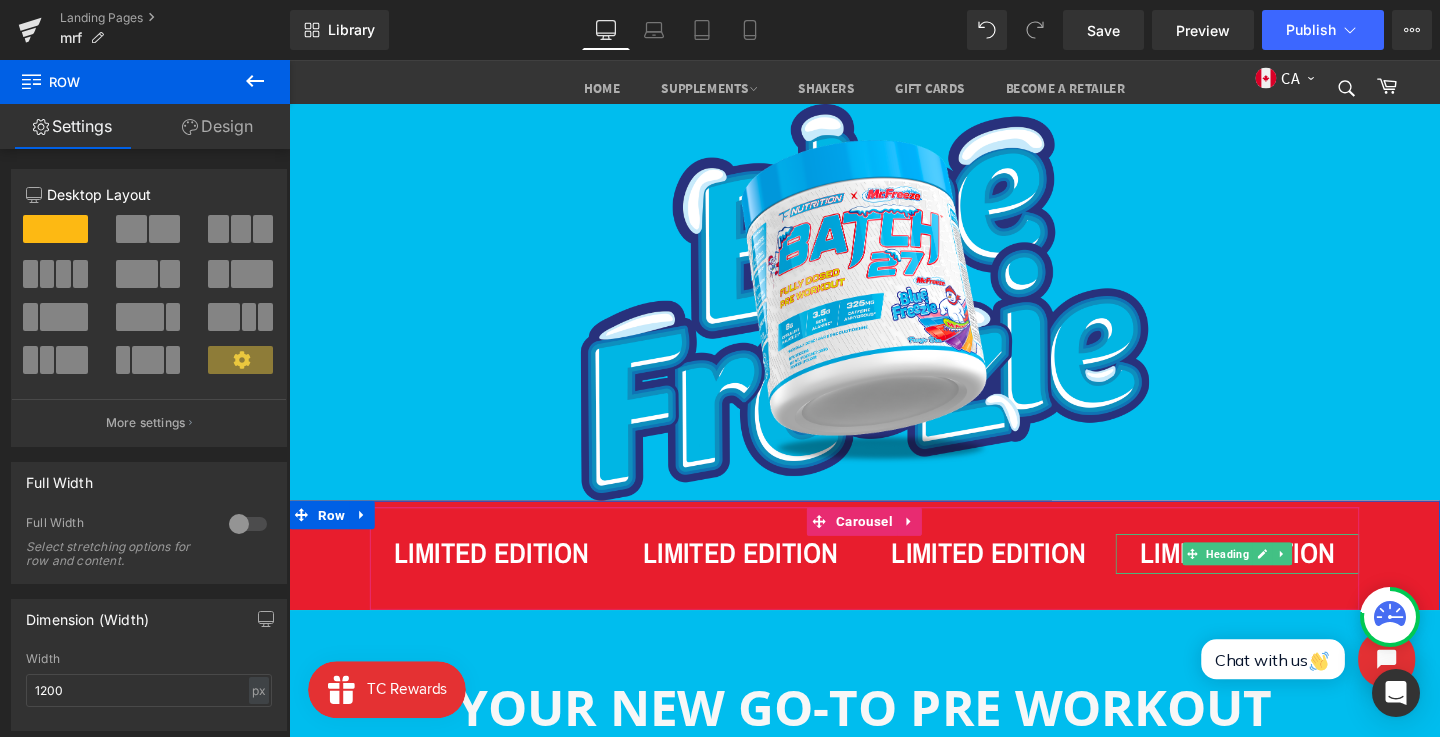 click on "LIMITED EDITION
Heading
LIMITED EDITION Heading
LIMITED EDITION Heading
LIMITED EDITION Heading
‹ ›" at bounding box center (894, 598) 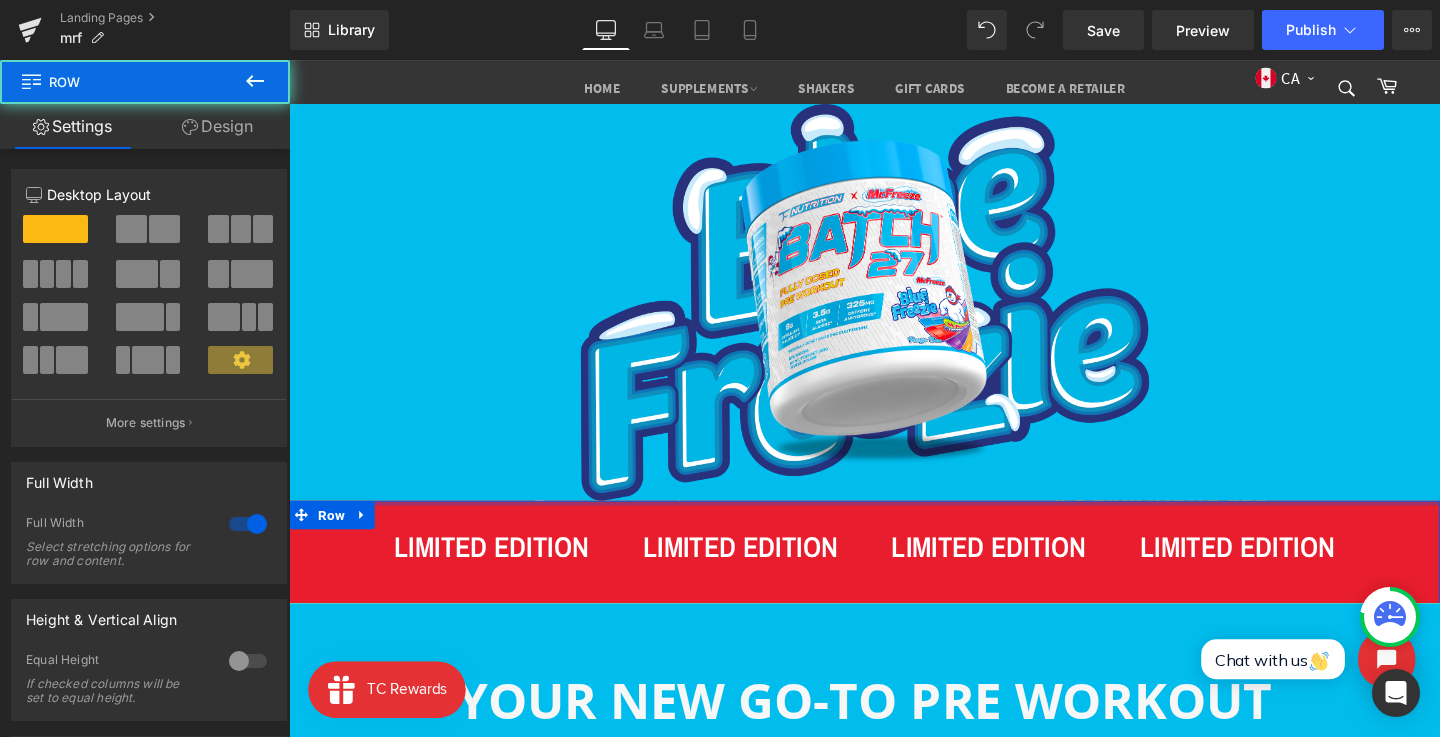 drag, startPoint x: 419, startPoint y: 526, endPoint x: 414, endPoint y: 545, distance: 19.646883 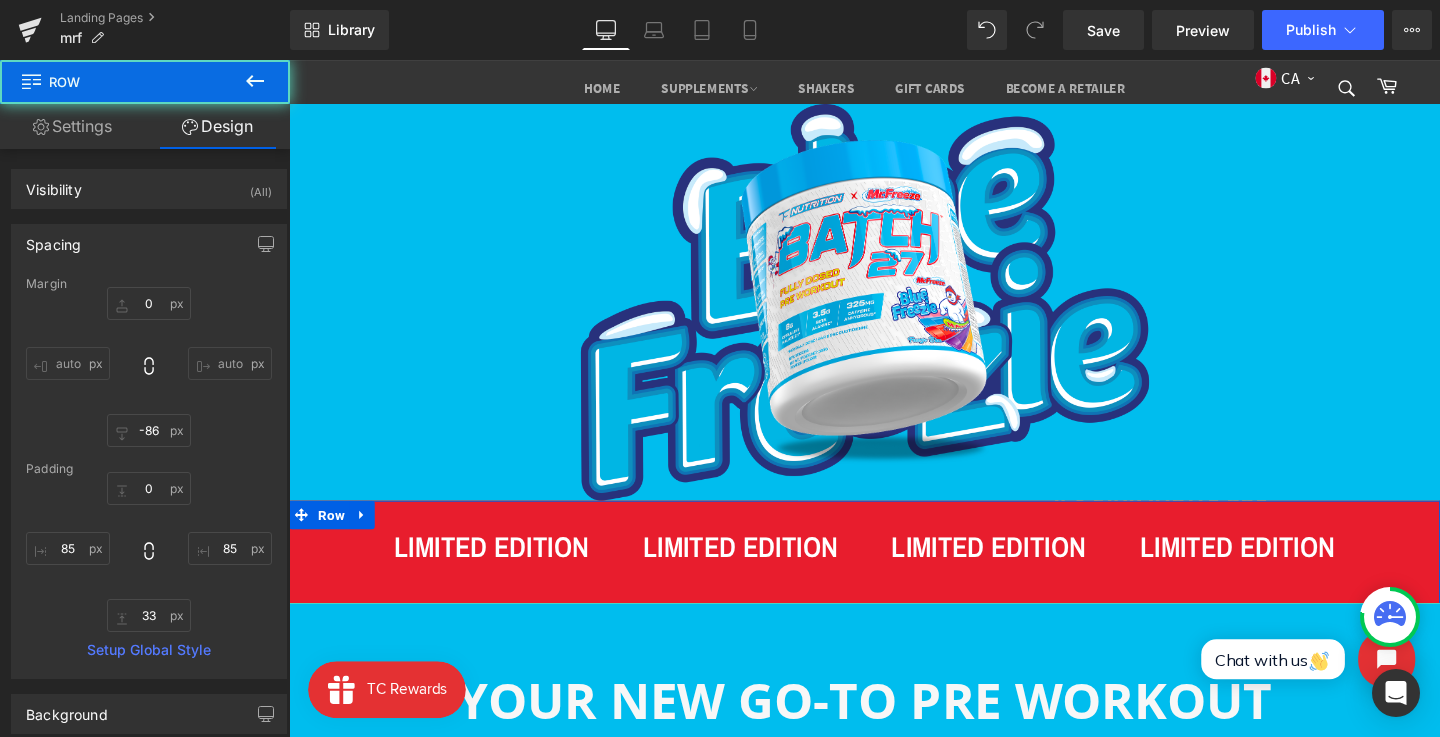 click on "LIMITED EDITION
Heading
LIMITED EDITION Heading
LIMITED EDITION Heading
LIMITED EDITION Heading
‹ ›
Carousel         Row" at bounding box center [894, 593] 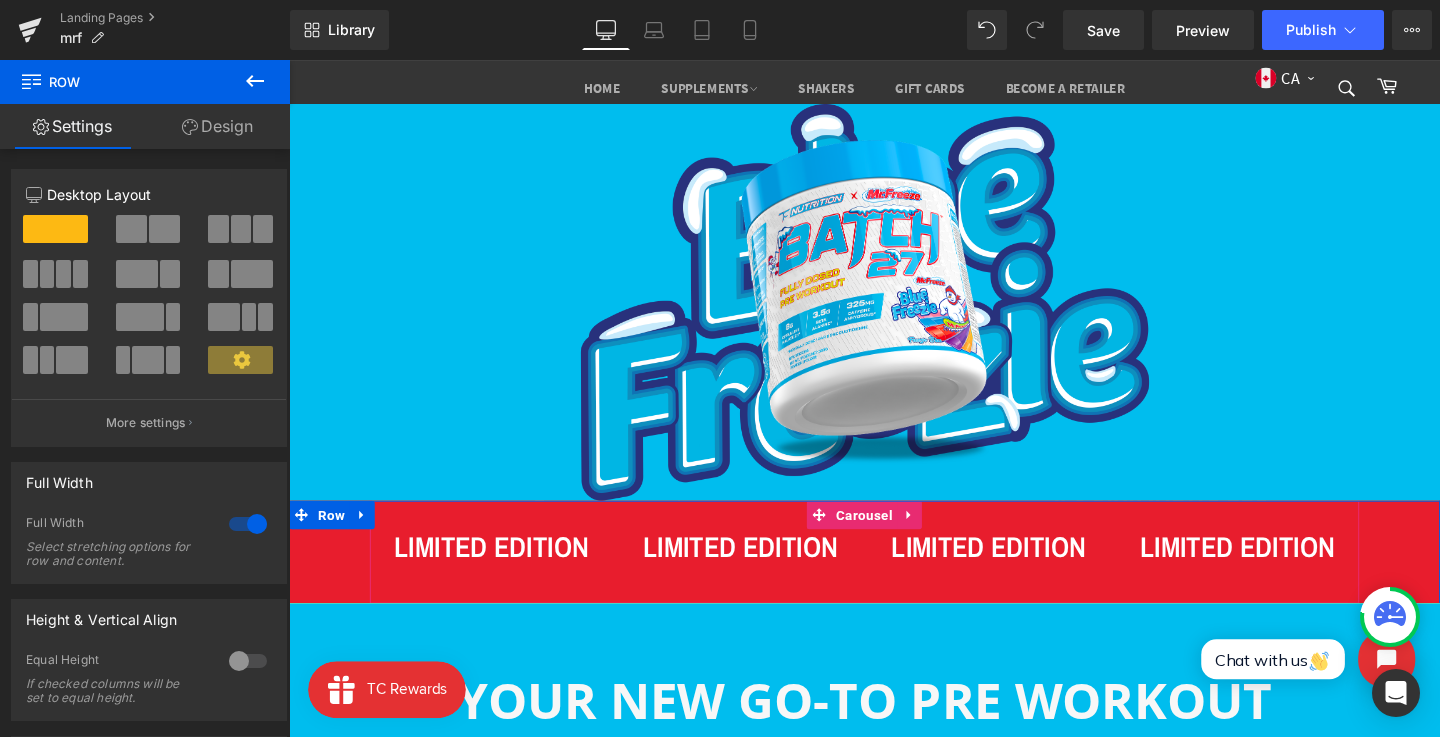 click on "LIMITED EDITION
Heading" at bounding box center [502, 571] 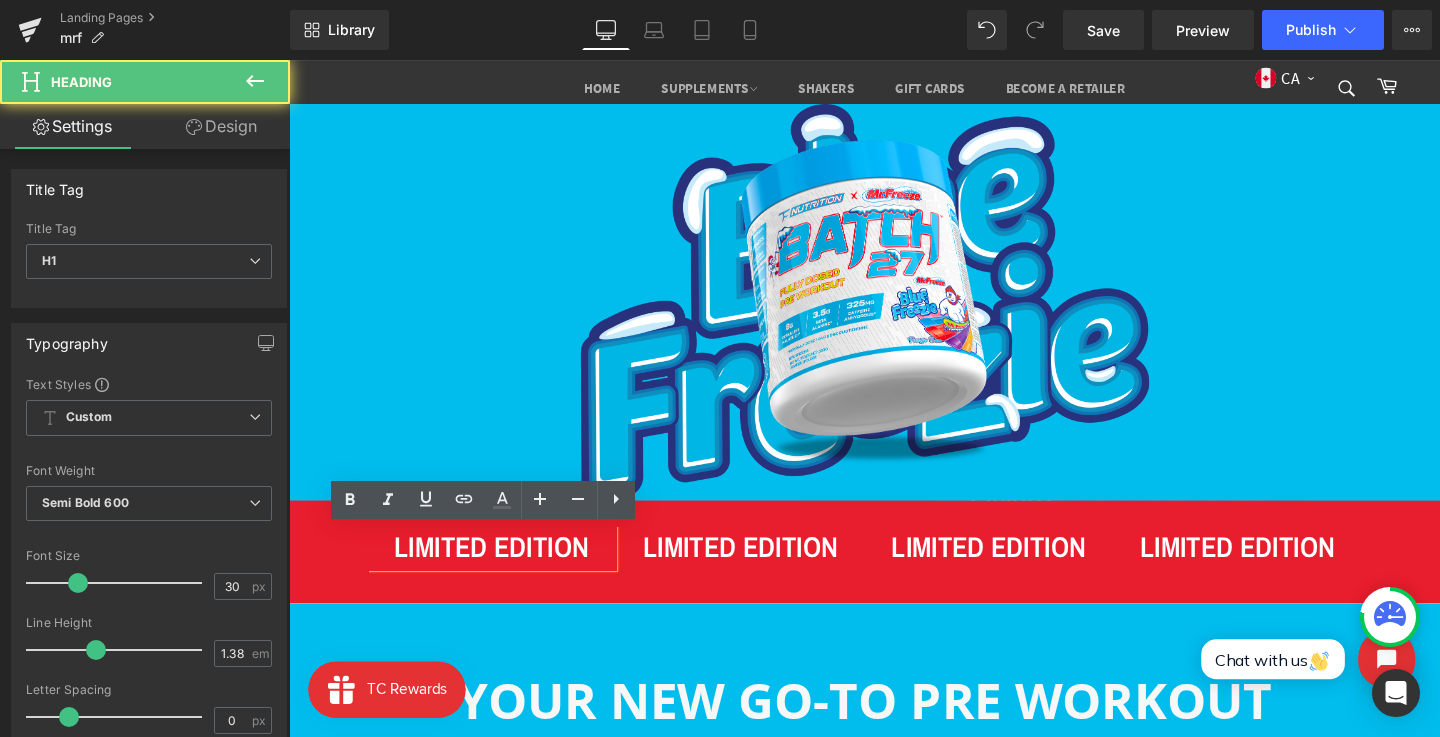 click on "LIMITED EDITION
Heading
LIMITED EDITION Heading
LIMITED EDITION Heading
LIMITED EDITION Heading
‹ ›
Carousel" at bounding box center [894, 577] 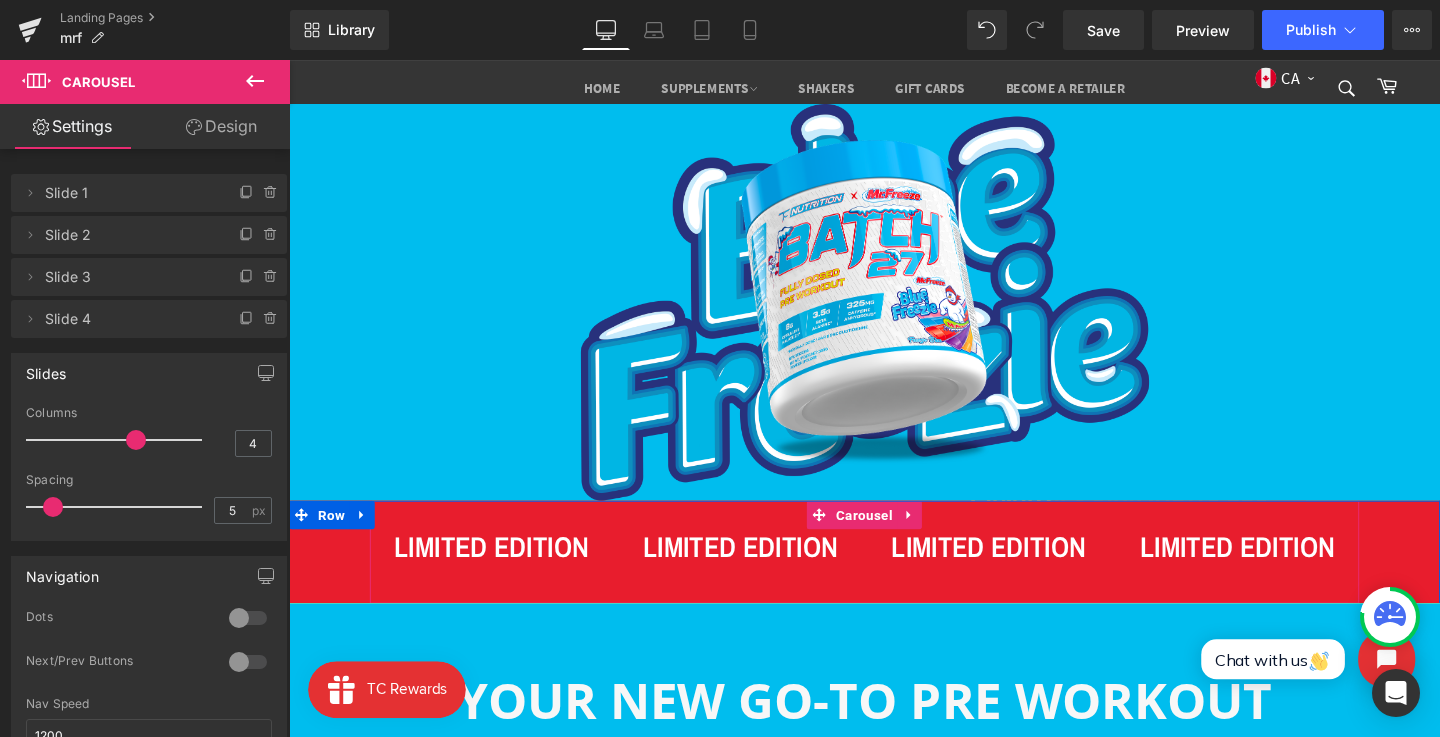 click on "Carousel" at bounding box center [893, 538] 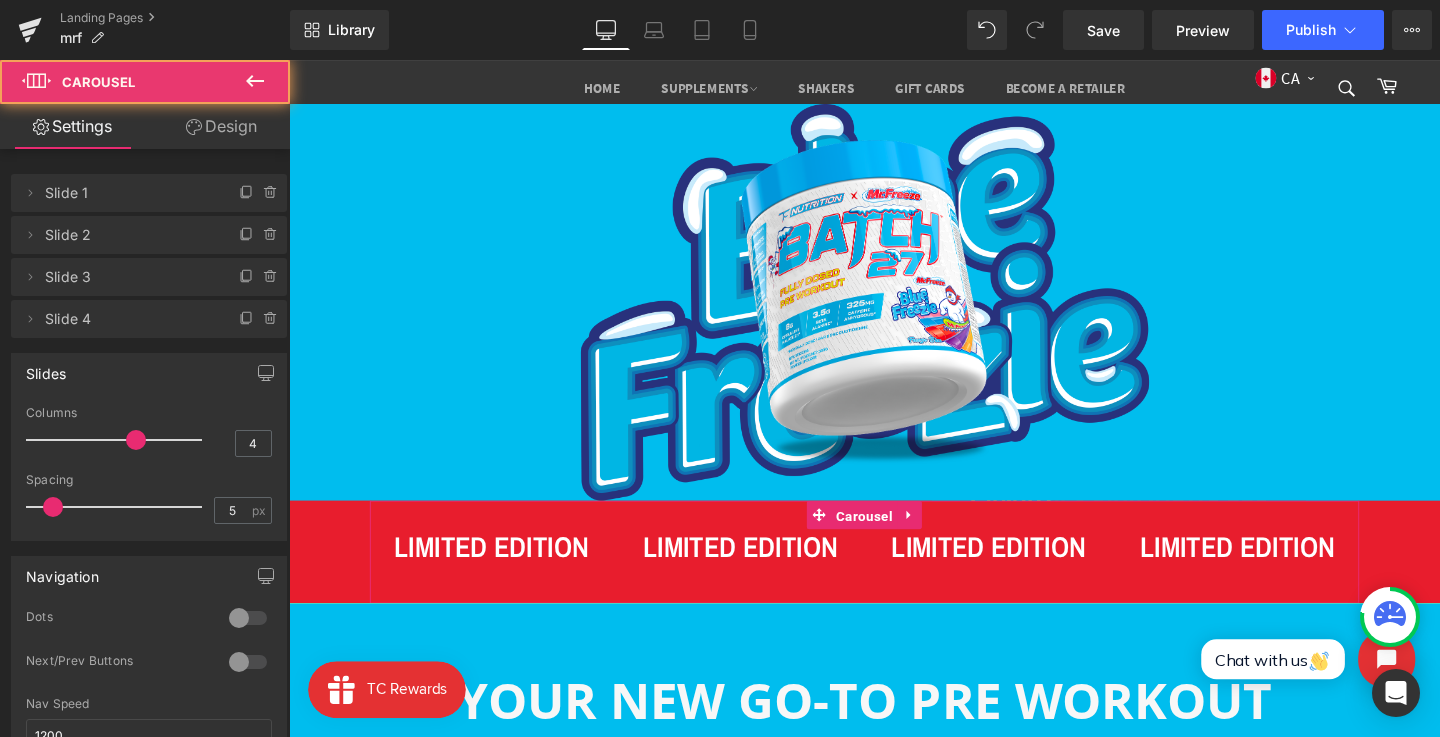 click on "Design" at bounding box center [221, 126] 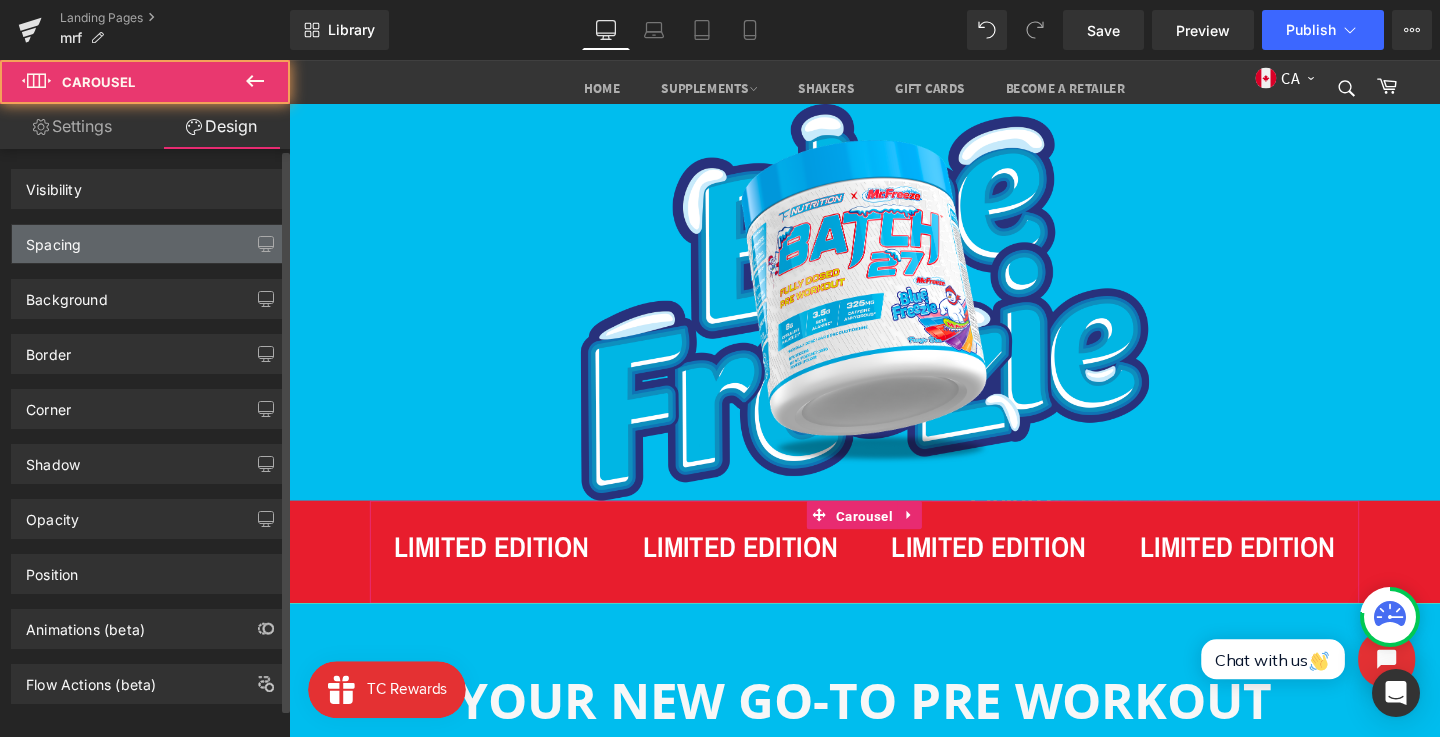 click on "Spacing" at bounding box center [149, 244] 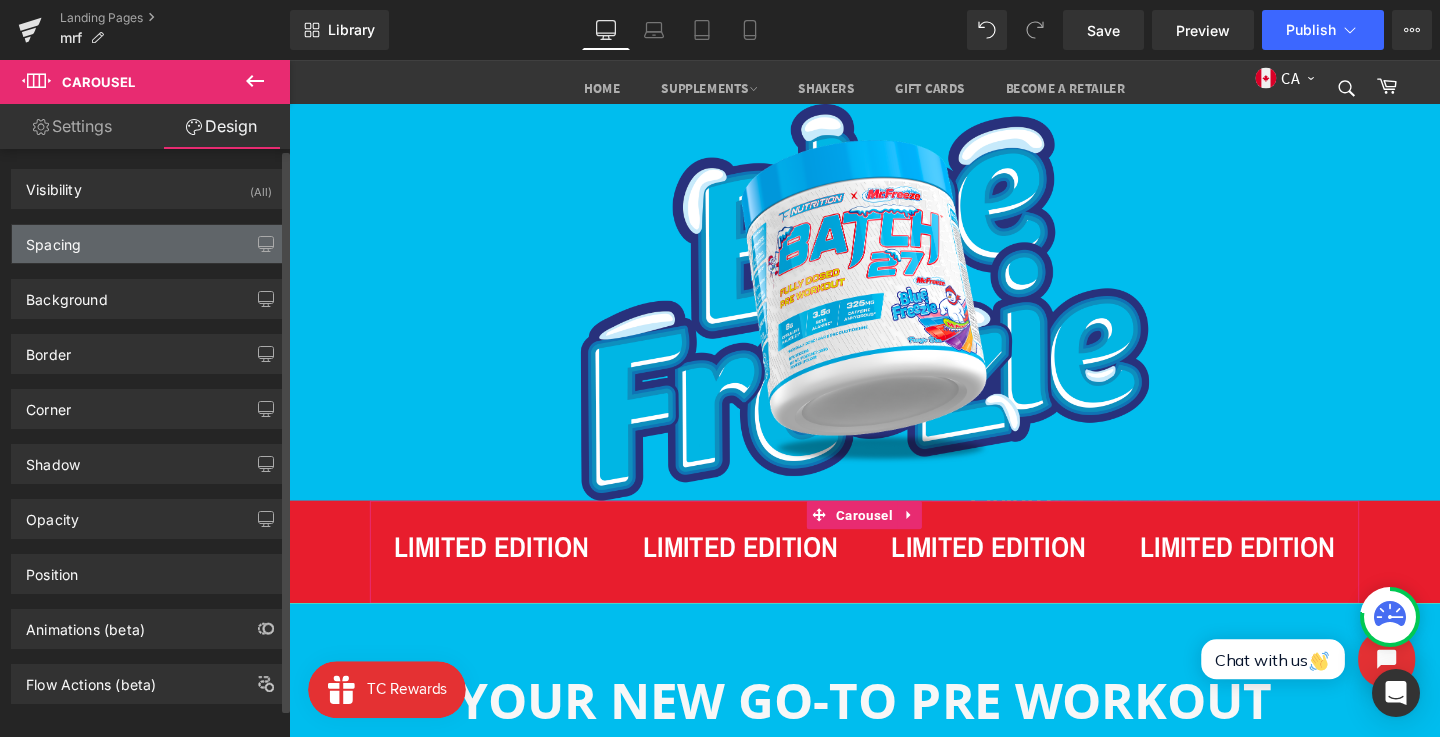 click on "Spacing" at bounding box center (149, 244) 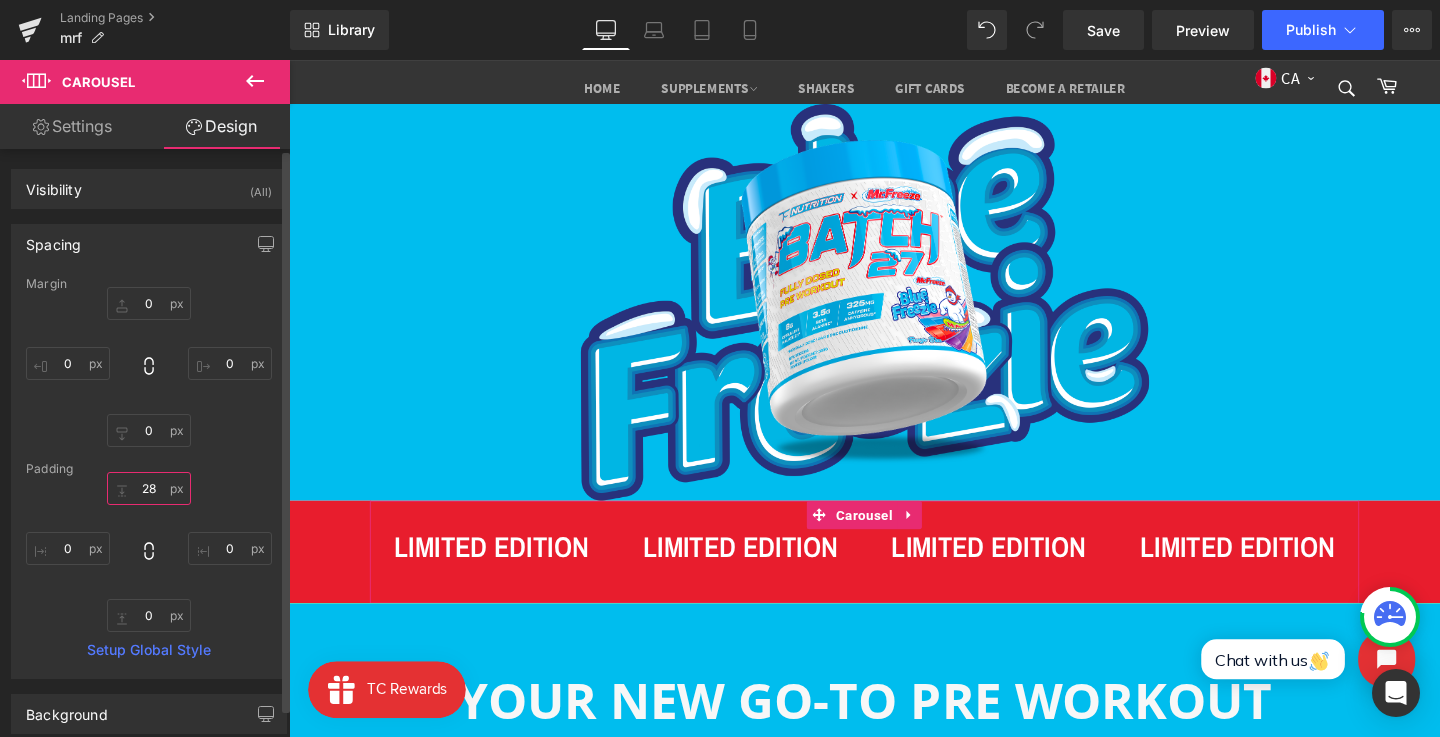 click on "28" at bounding box center [149, 488] 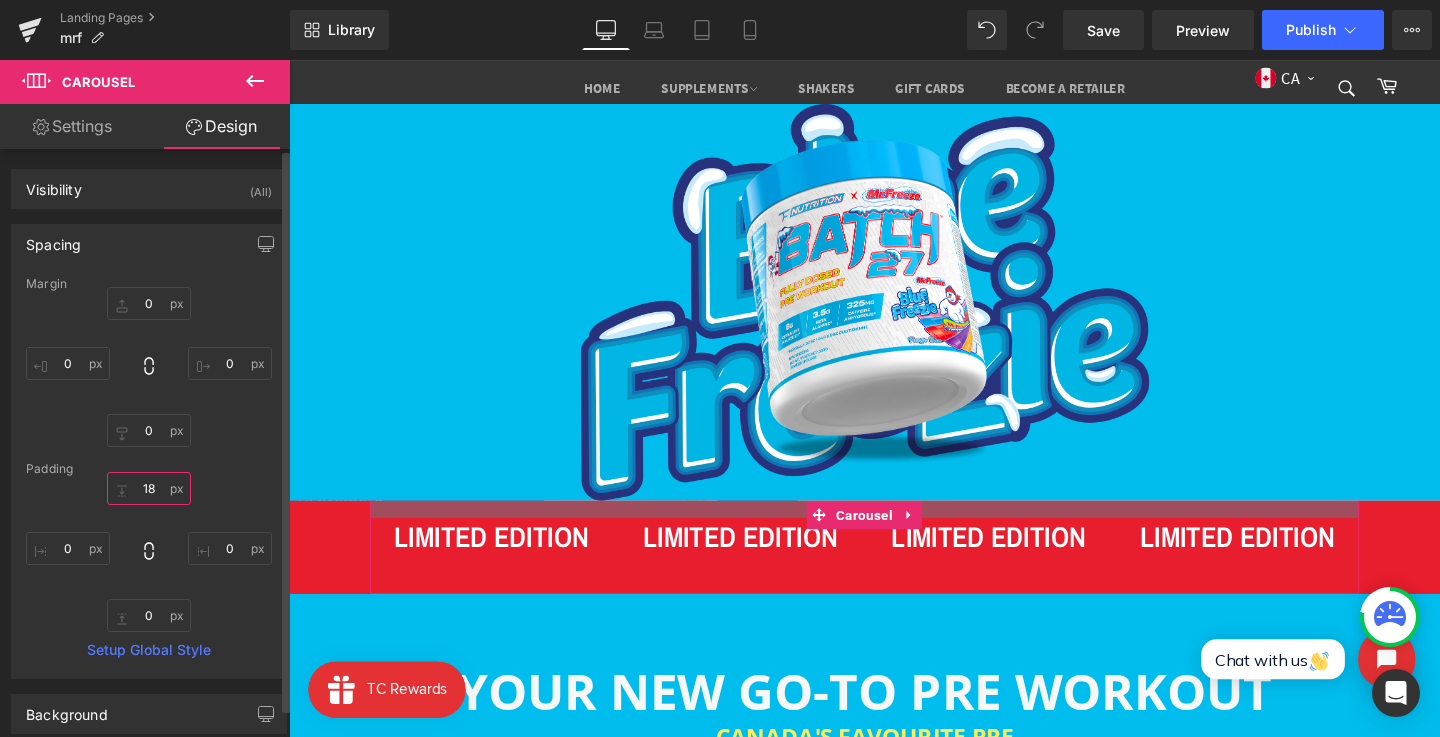 type on "17" 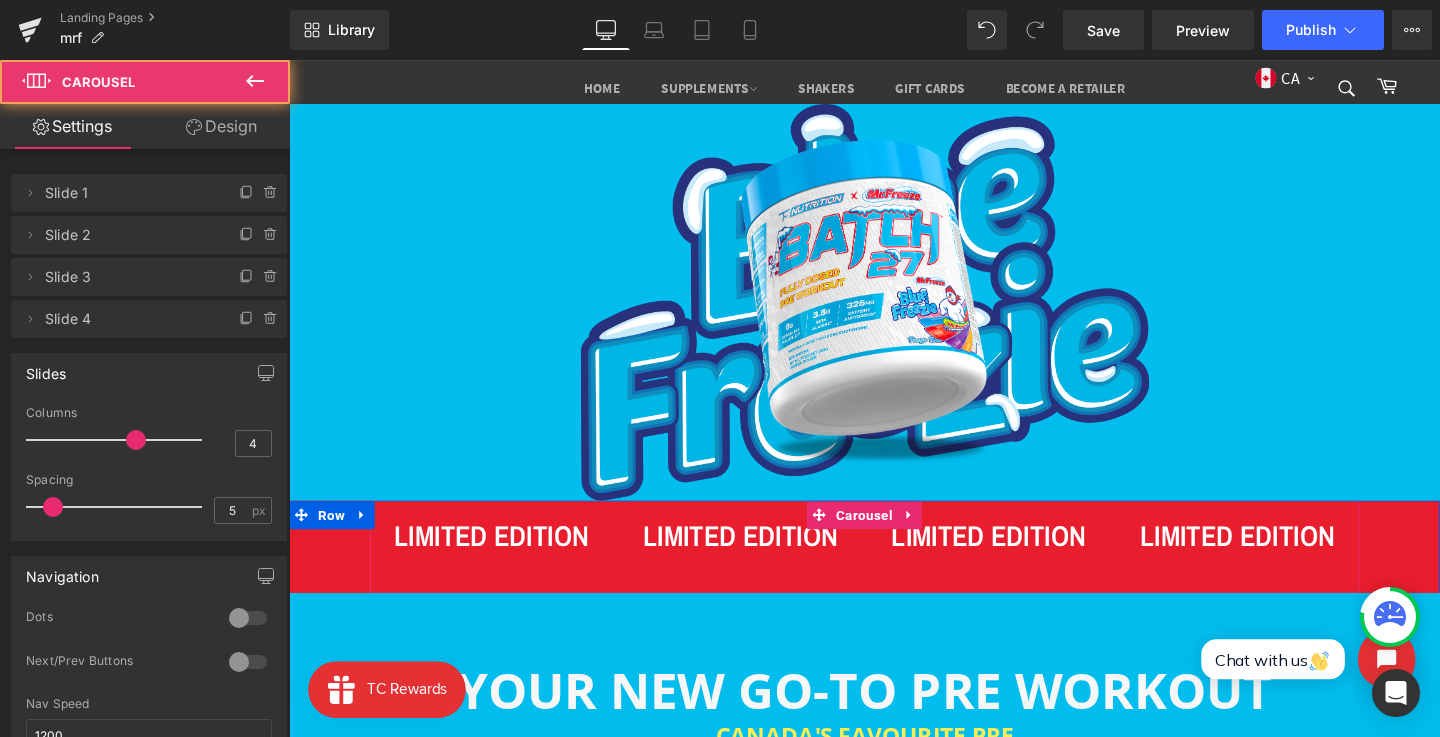 click on "LIMITED EDITION
Heading
LIMITED EDITION Heading
LIMITED EDITION Heading
LIMITED EDITION Heading
‹ ›" at bounding box center (894, 580) 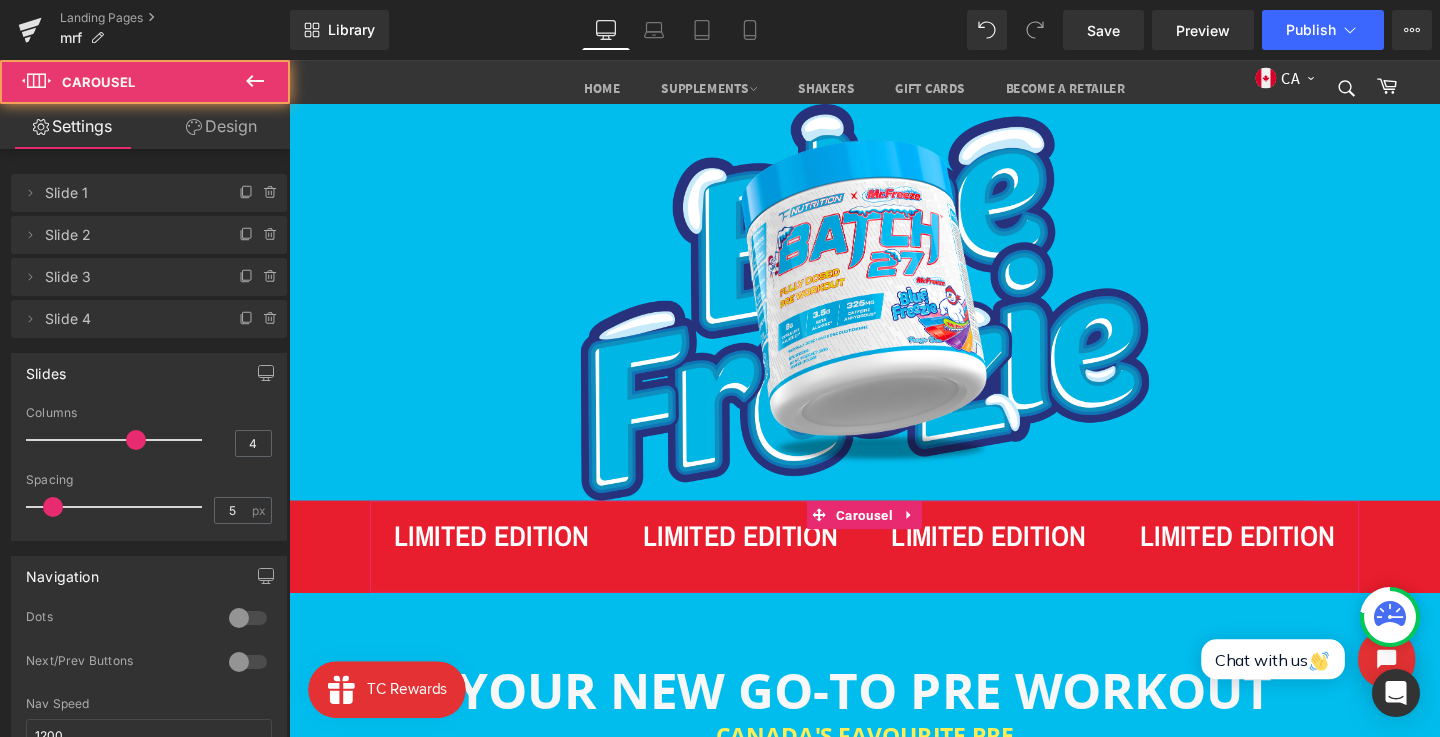 click on "Design" at bounding box center [221, 126] 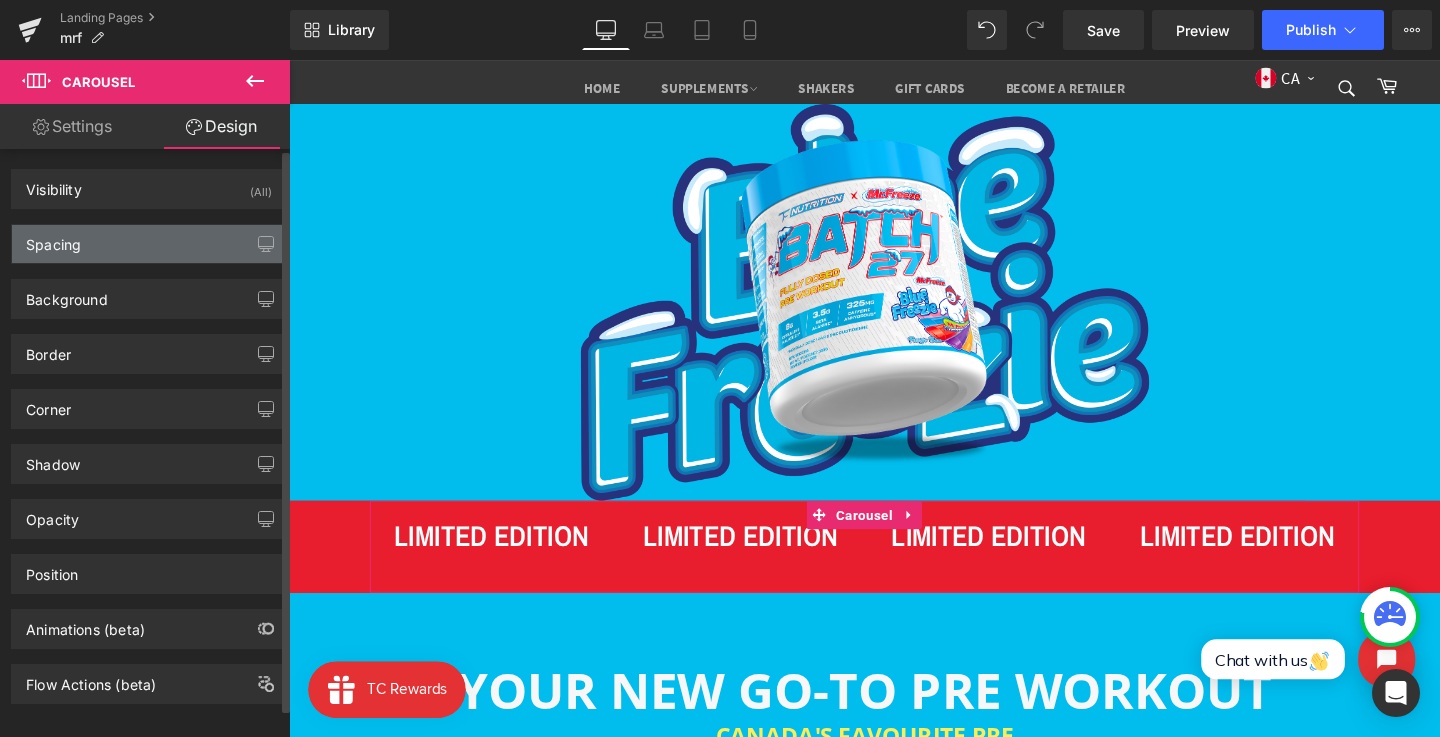 click on "Spacing" at bounding box center [149, 244] 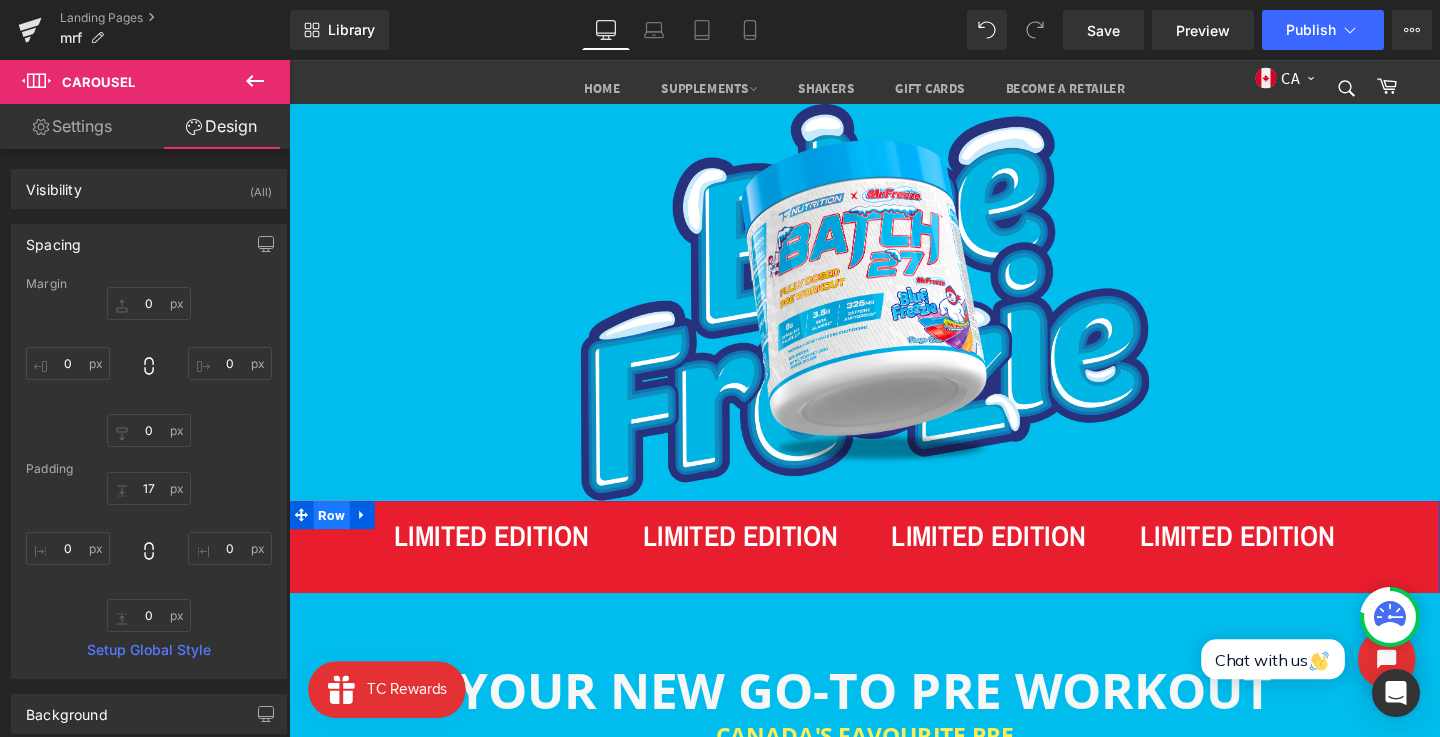 click on "Row" at bounding box center (334, 538) 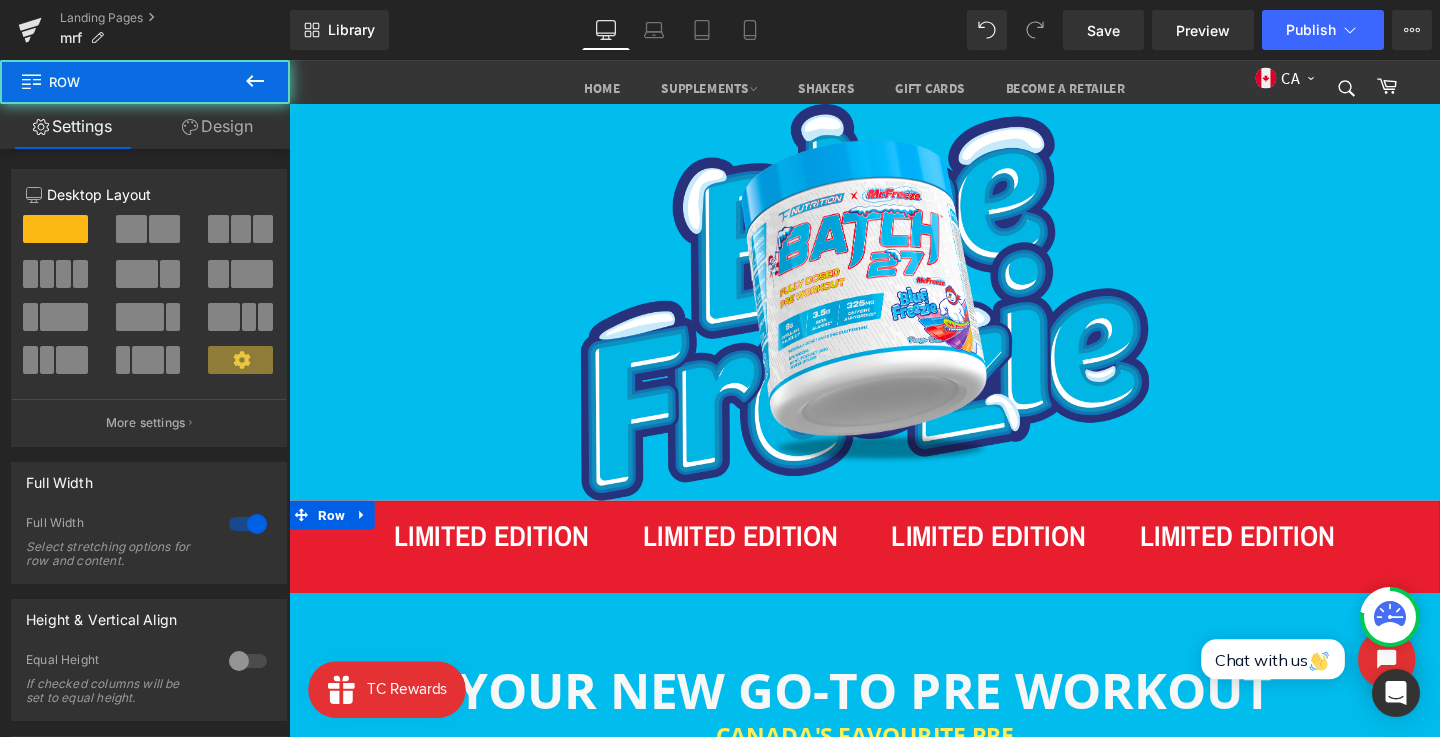 click on "Design" at bounding box center (217, 126) 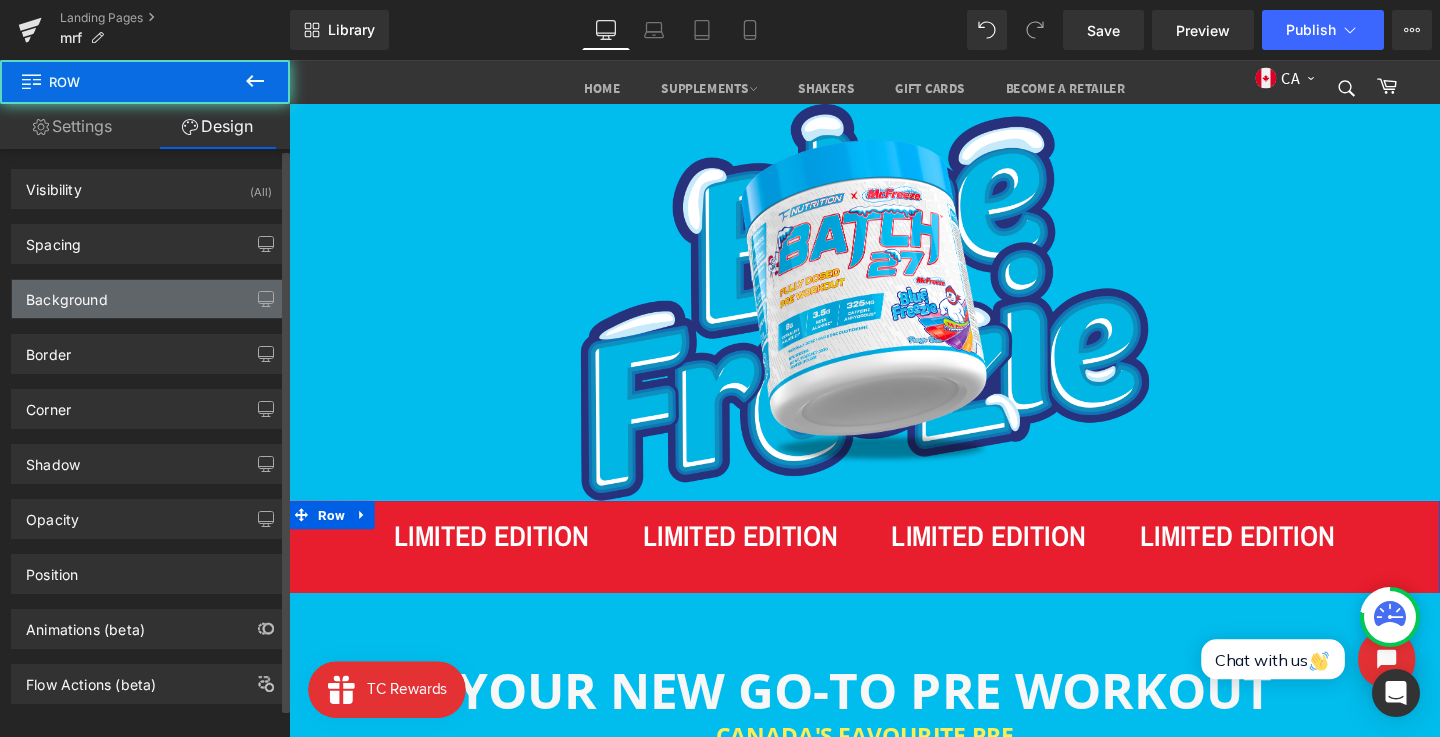 type on "0" 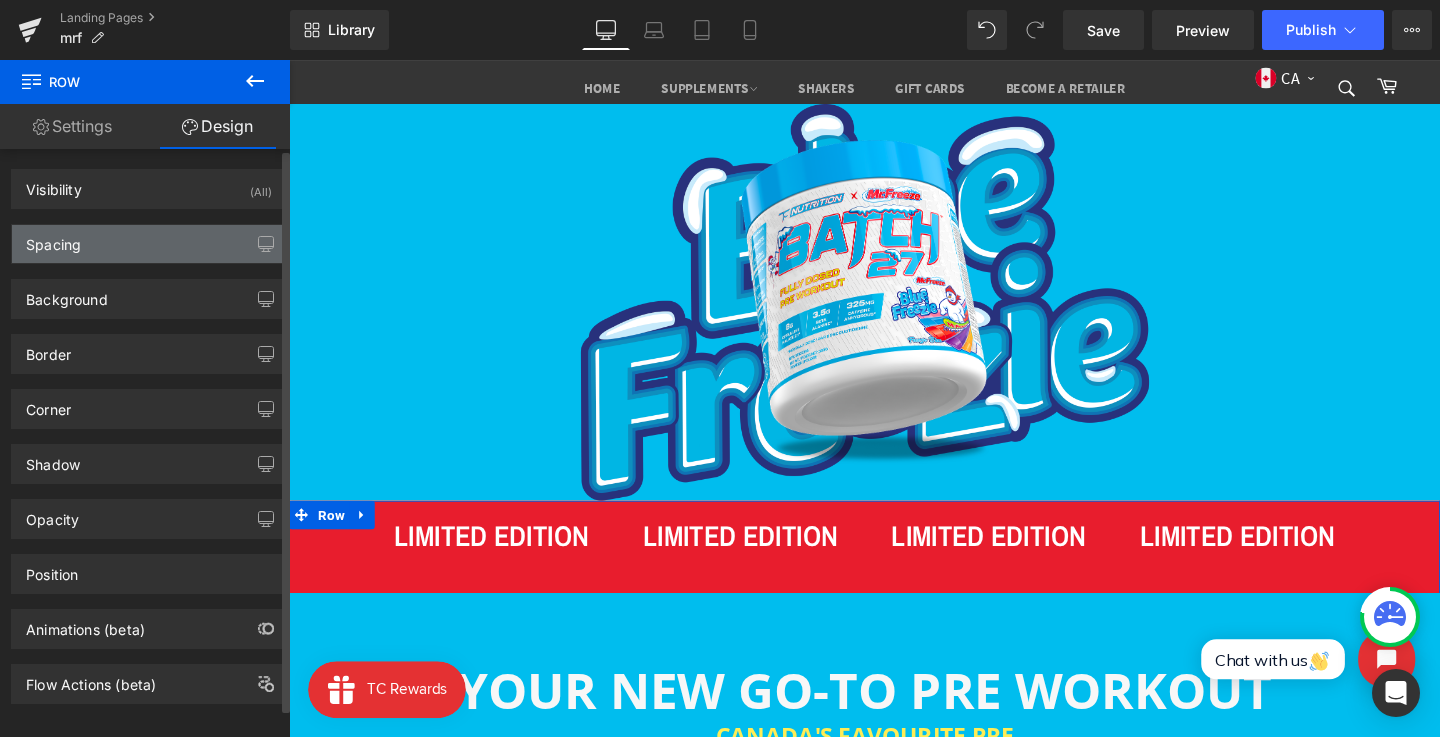click on "Spacing" at bounding box center (149, 244) 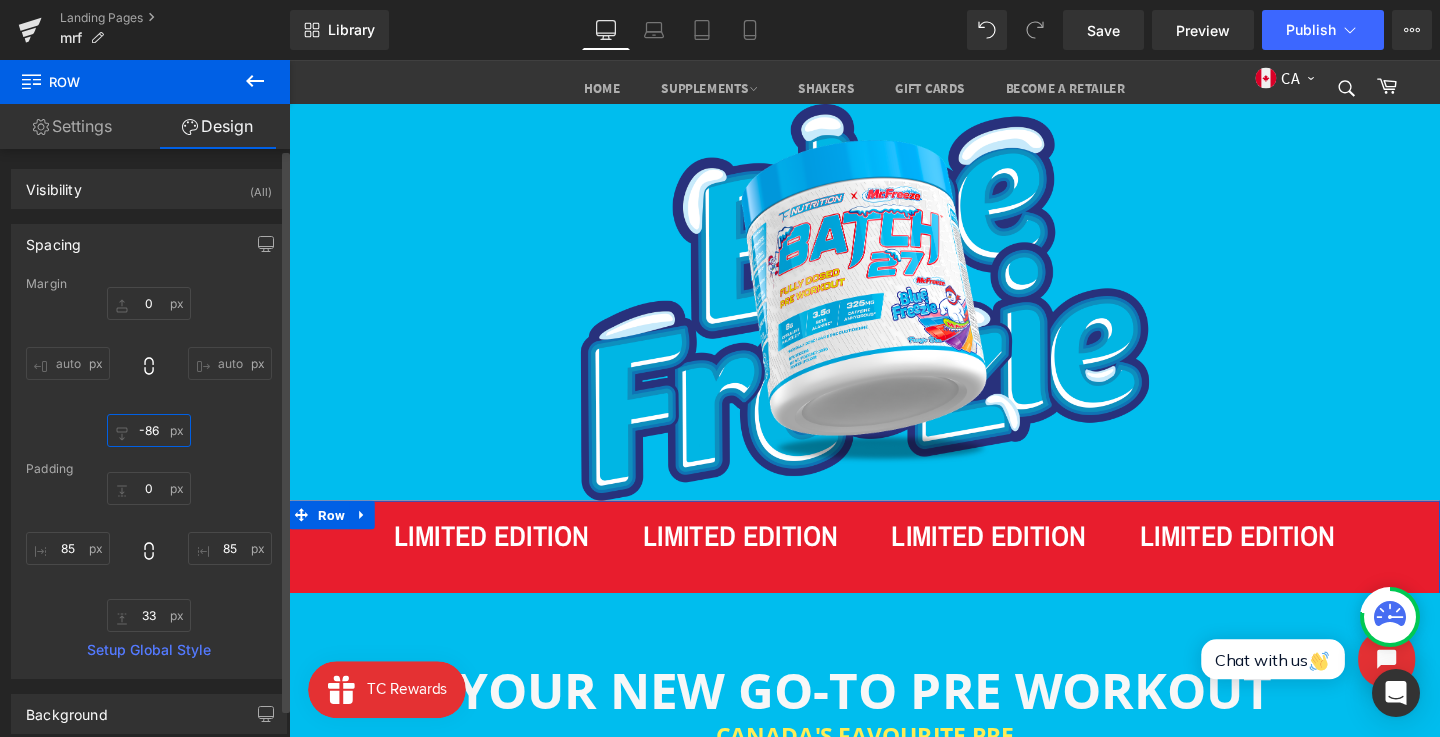 click on "-86" at bounding box center [149, 430] 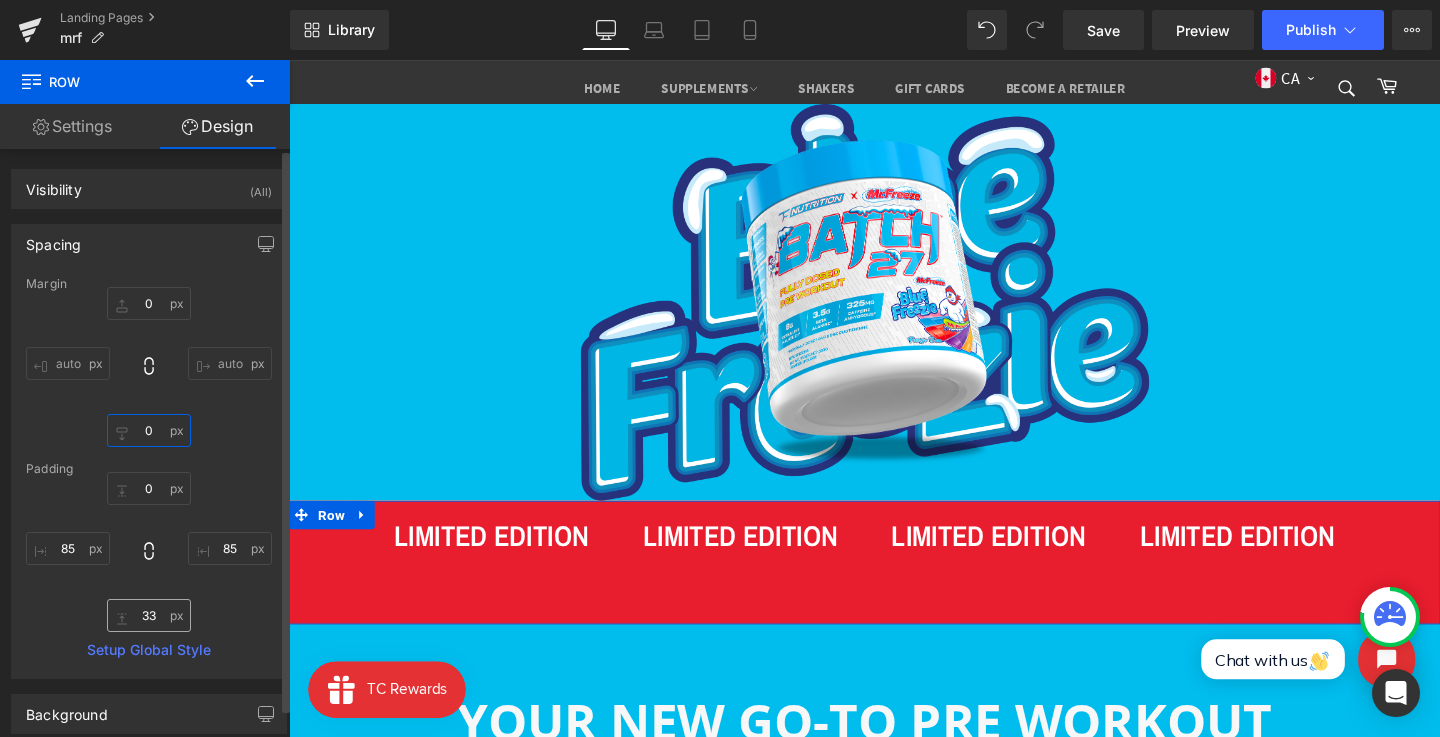 type 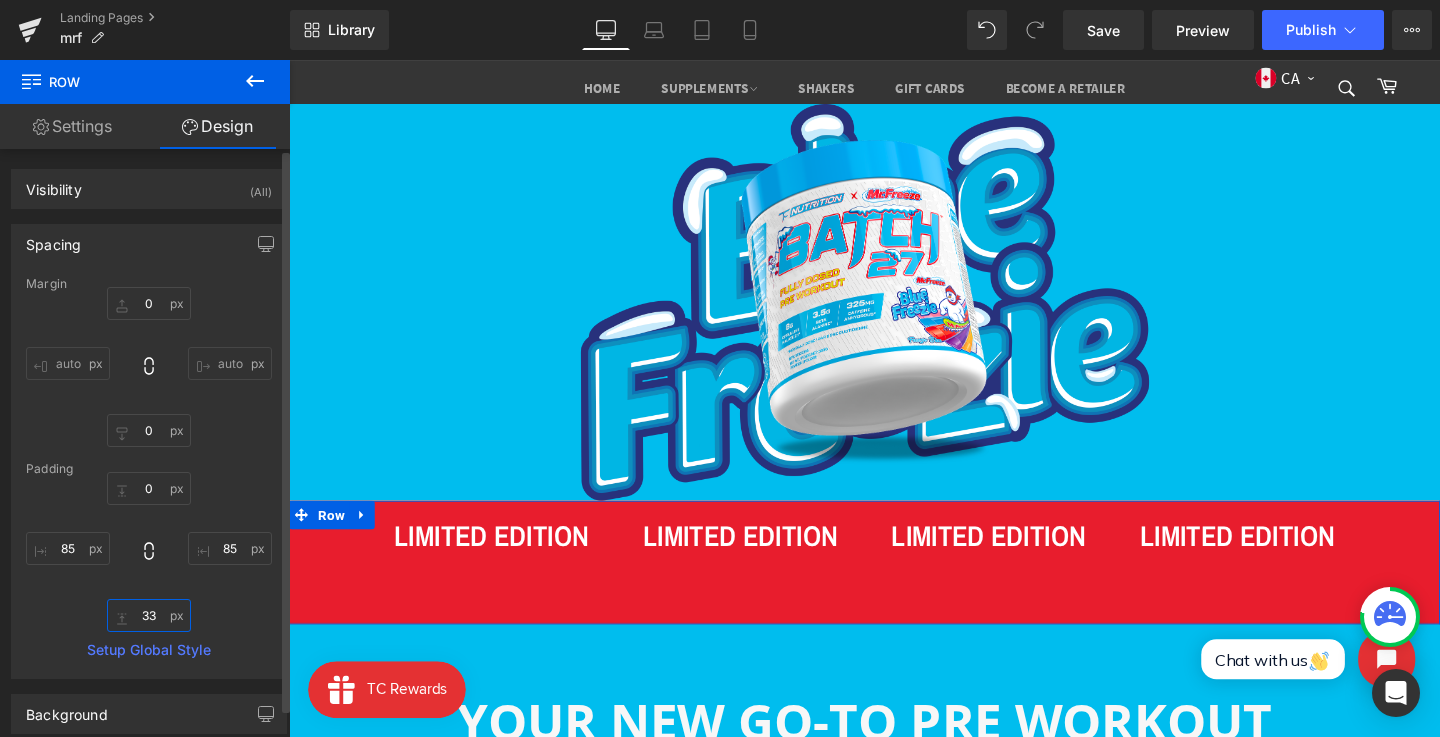 click on "33" at bounding box center (149, 615) 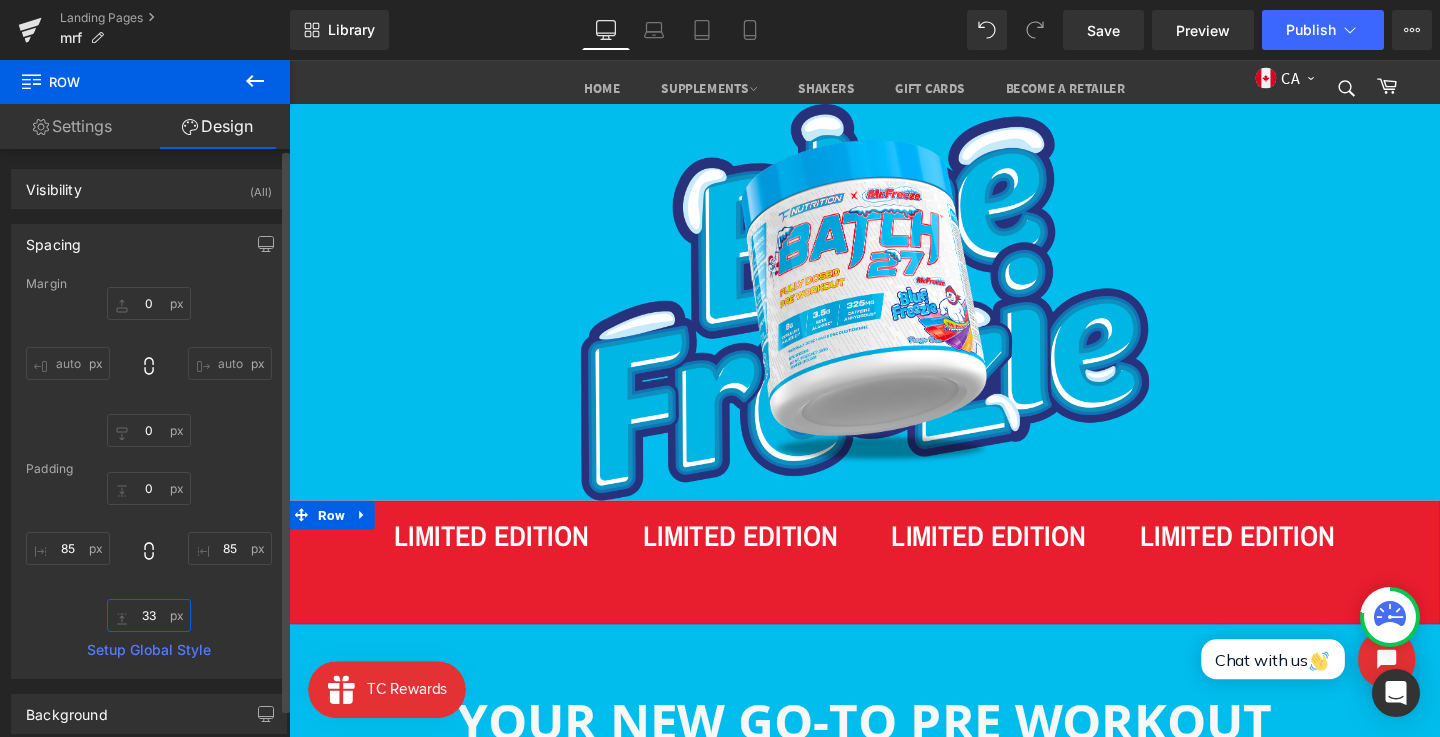 type on "3" 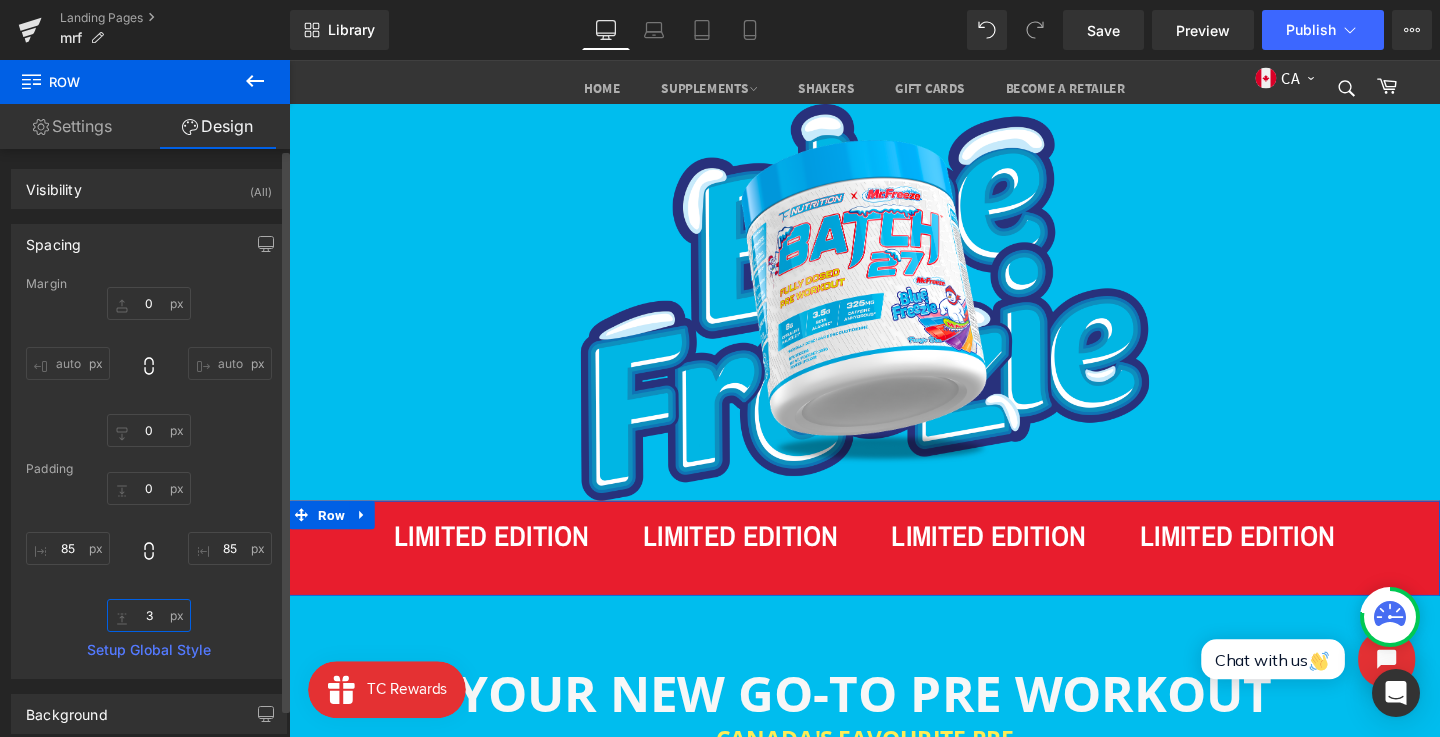 type 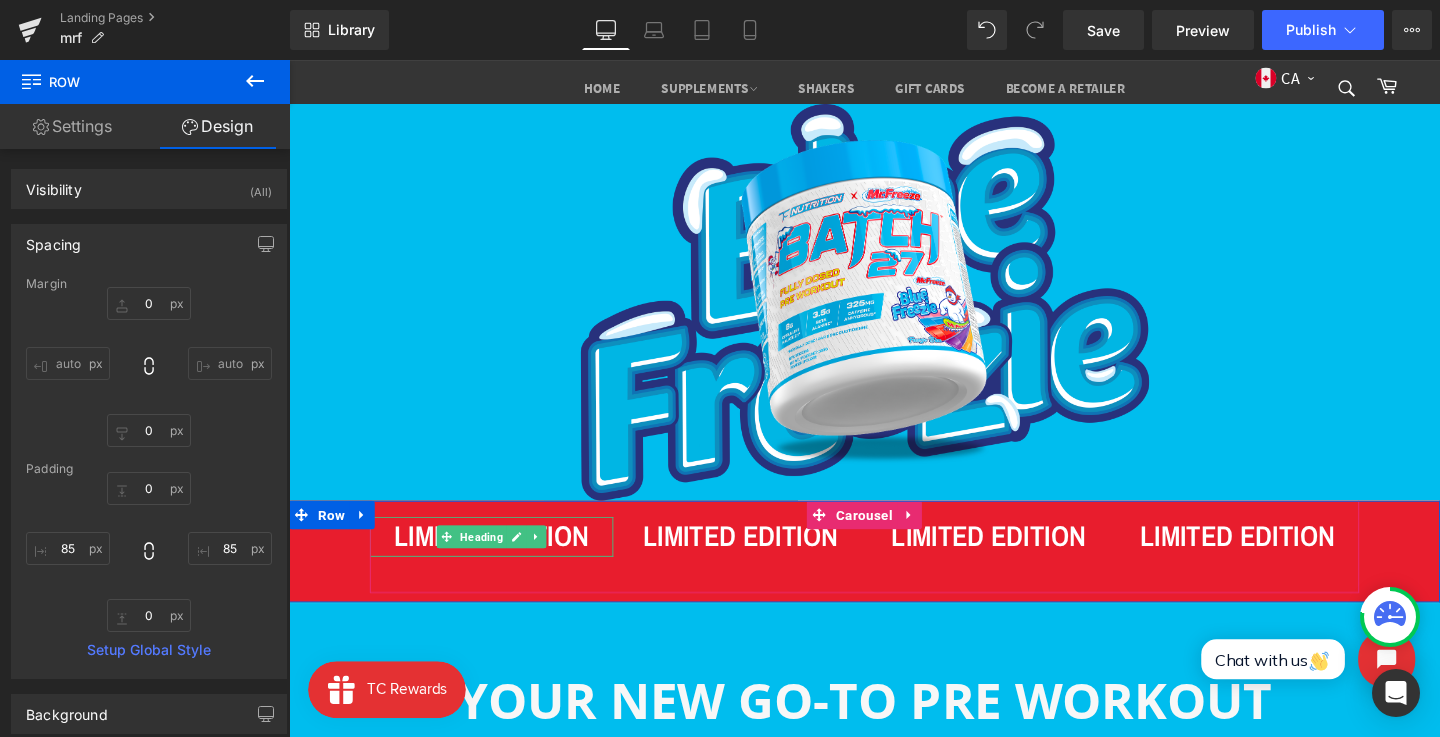click on "LIMITED EDITION
Heading
LIMITED EDITION Heading
LIMITED EDITION Heading
LIMITED EDITION Heading
‹ ›
Carousel         Row     NaNpx" at bounding box center (894, 576) 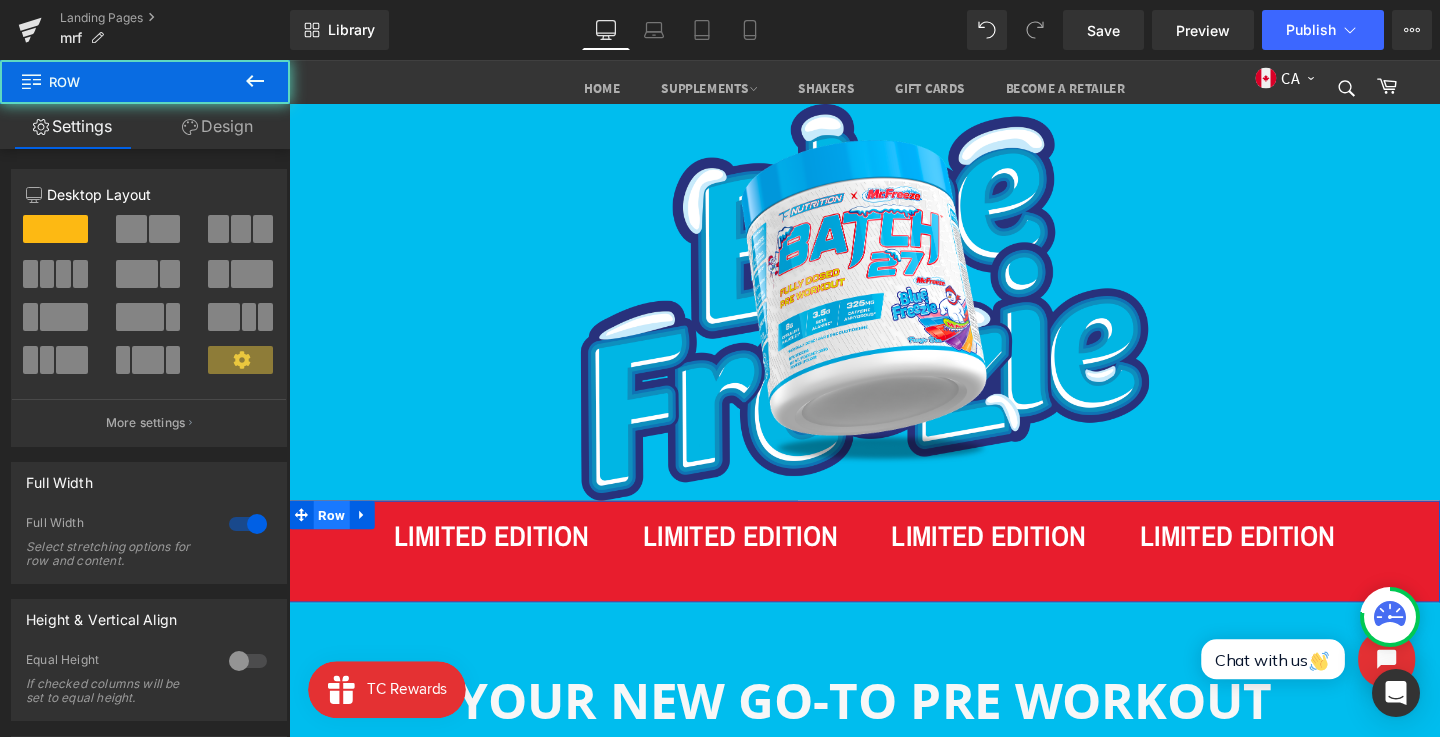 click on "Row" at bounding box center (334, 538) 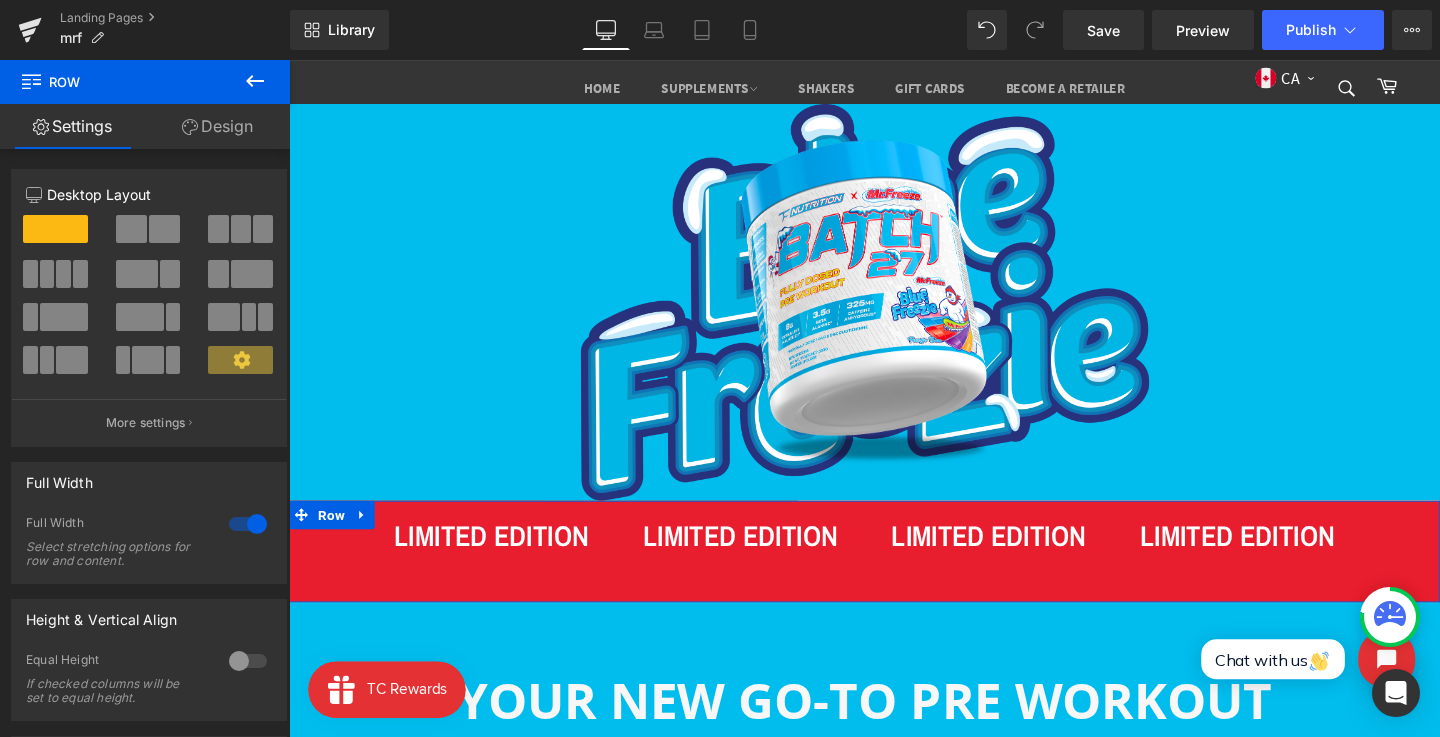 click on "Design" at bounding box center (217, 126) 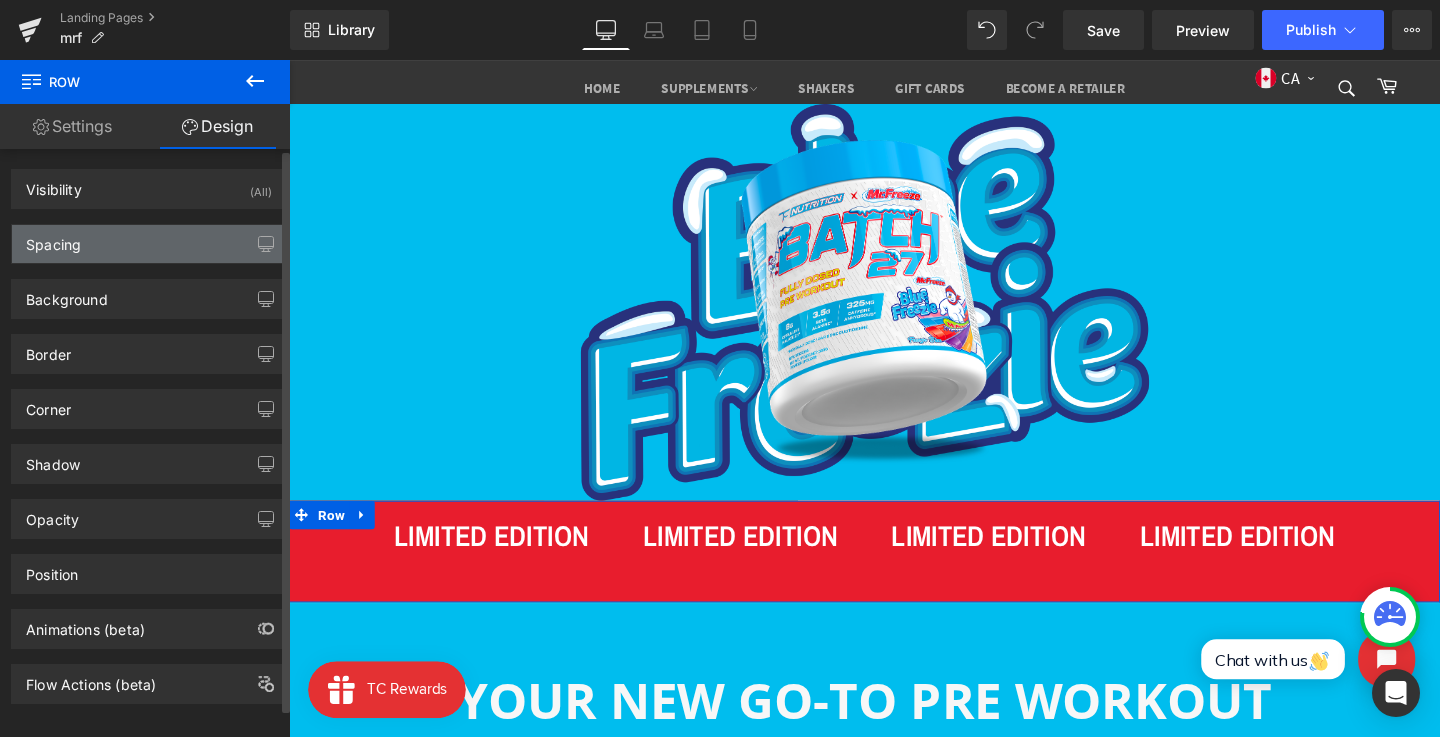 click on "Spacing" at bounding box center [149, 244] 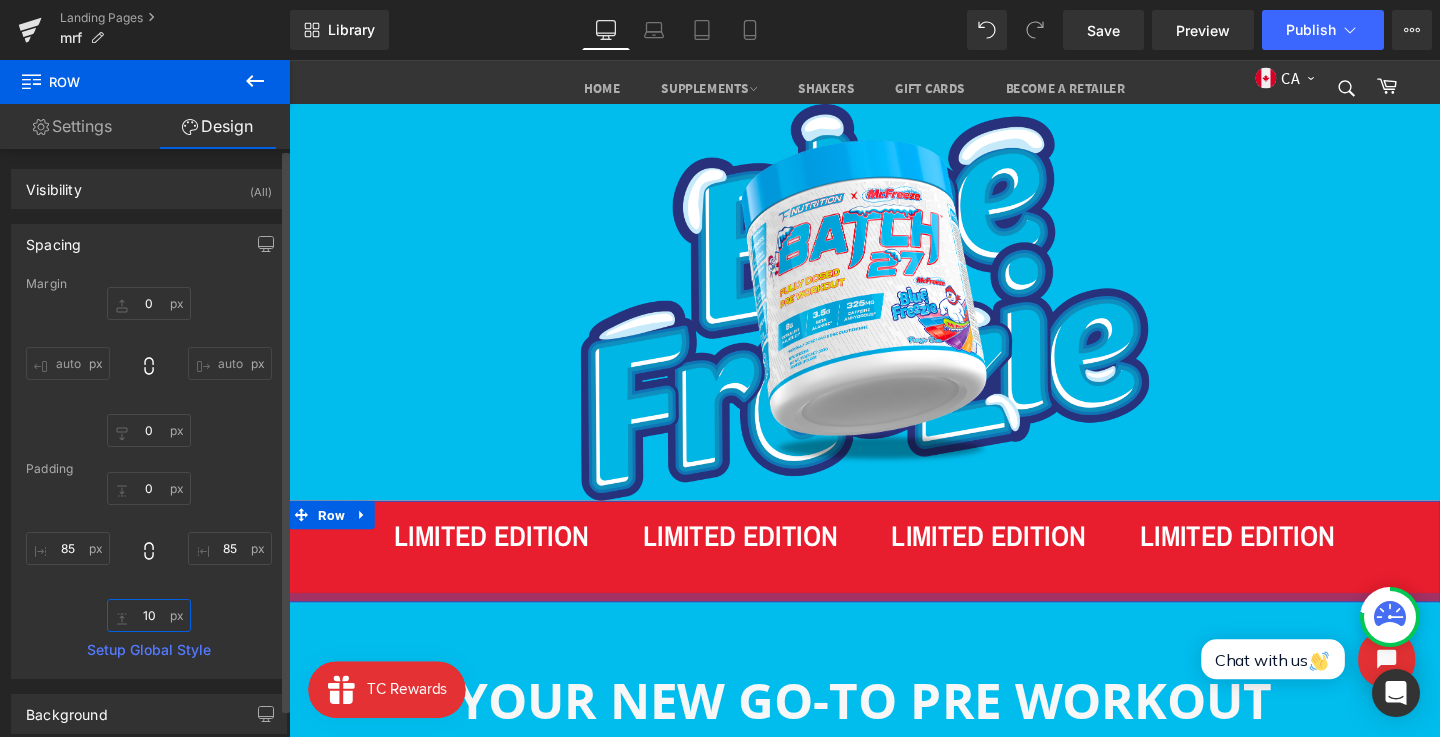 click on "10" at bounding box center [149, 615] 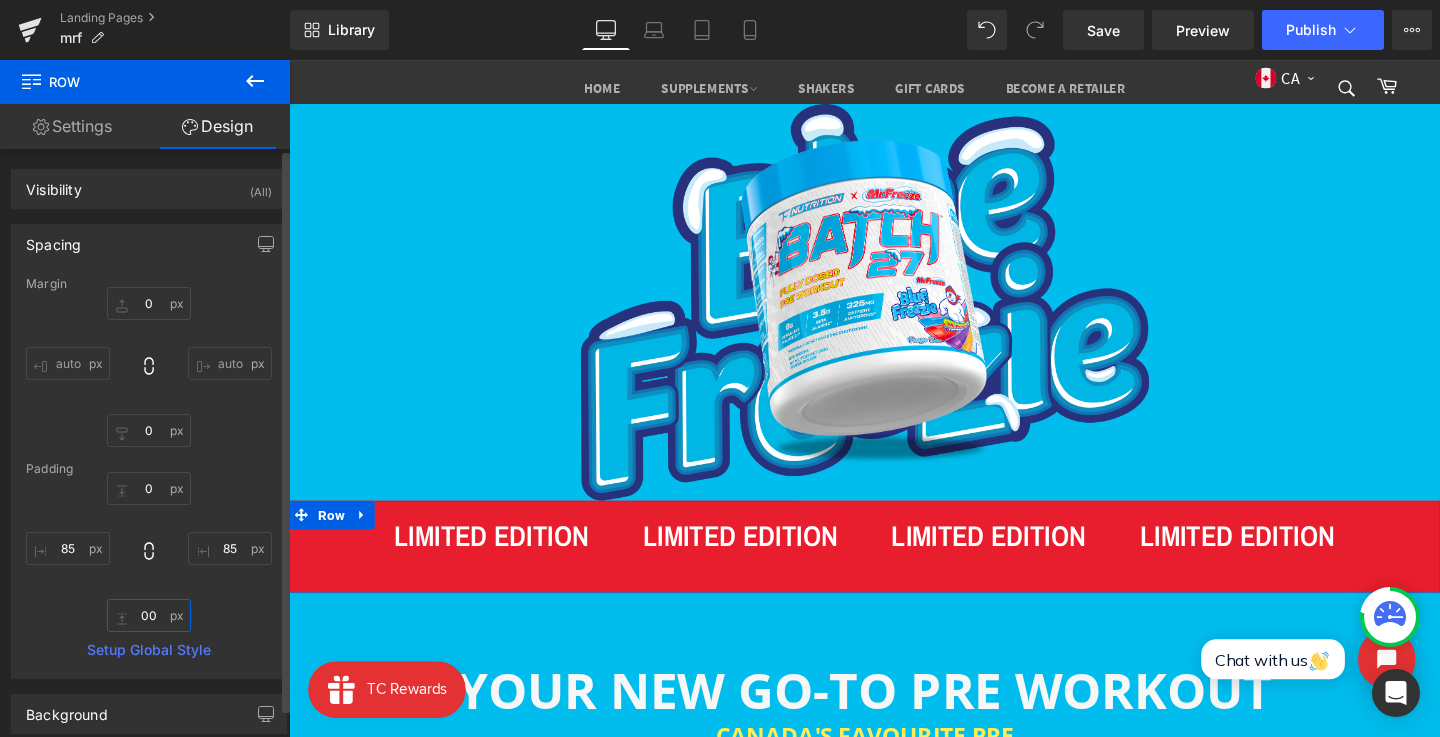 type on "0" 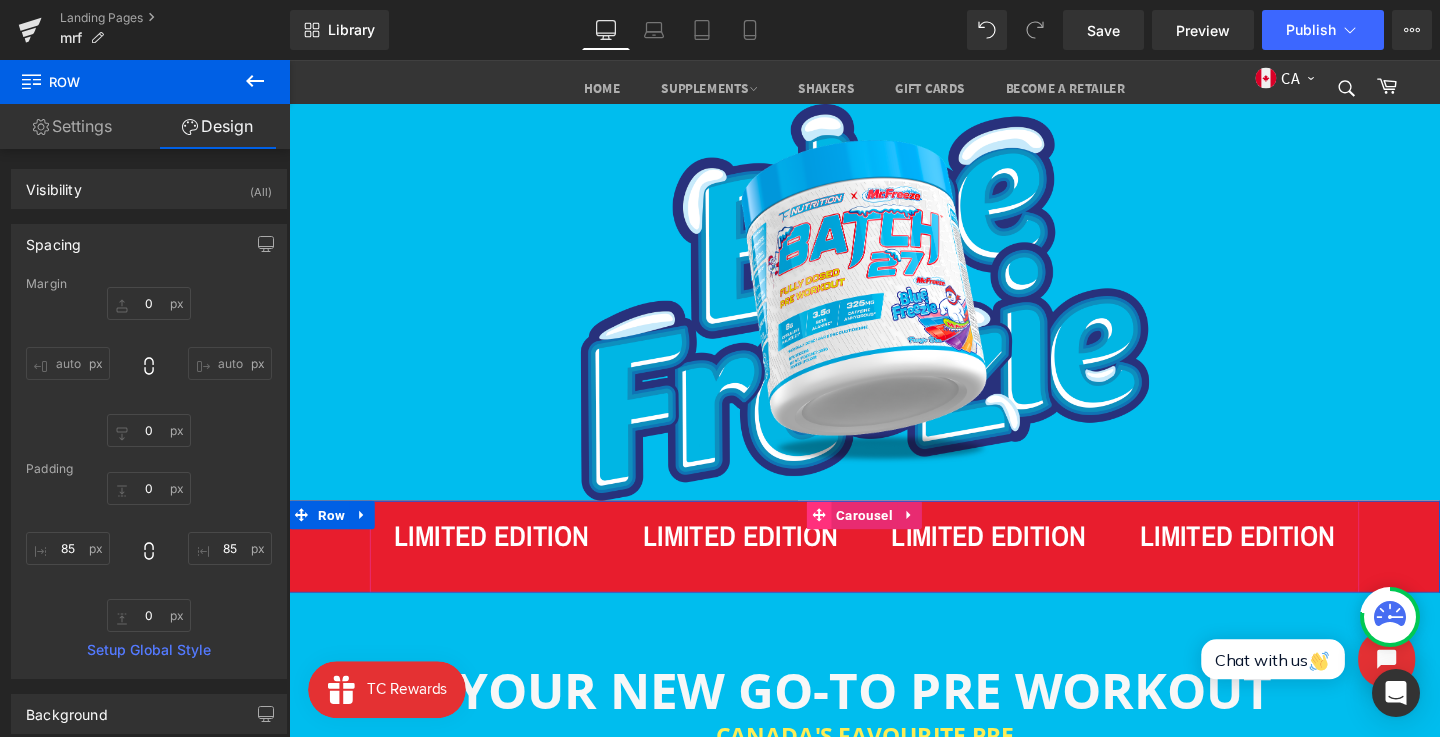 click 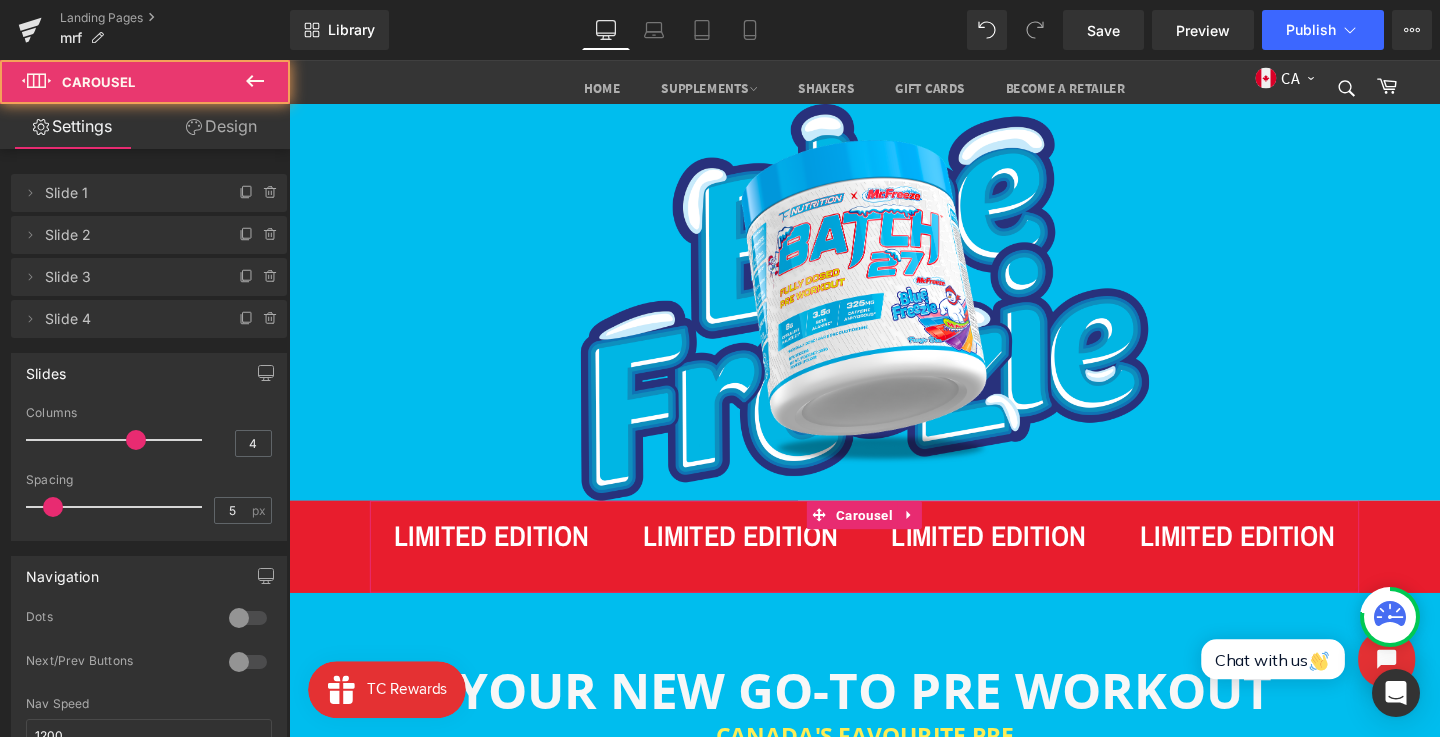 click on "Design" at bounding box center [221, 126] 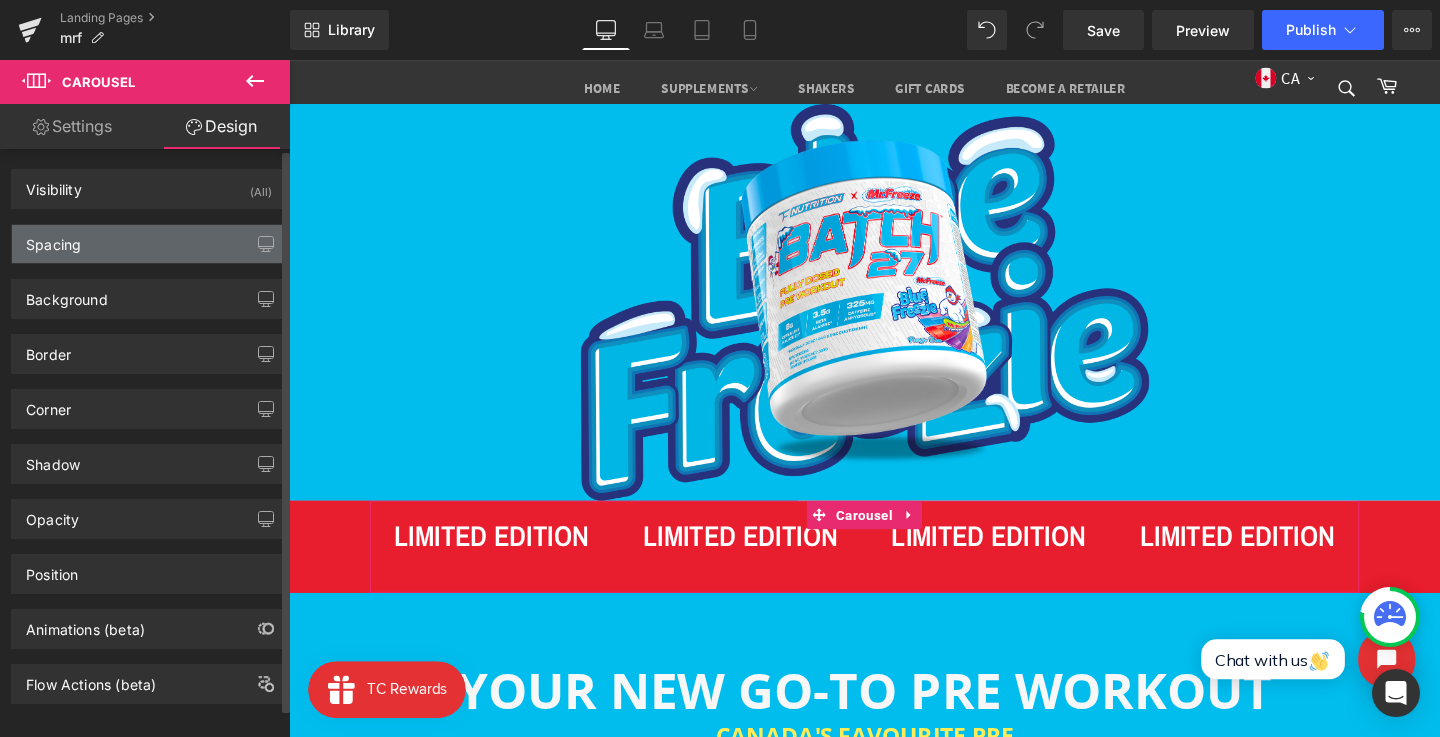 click on "Spacing" at bounding box center [149, 244] 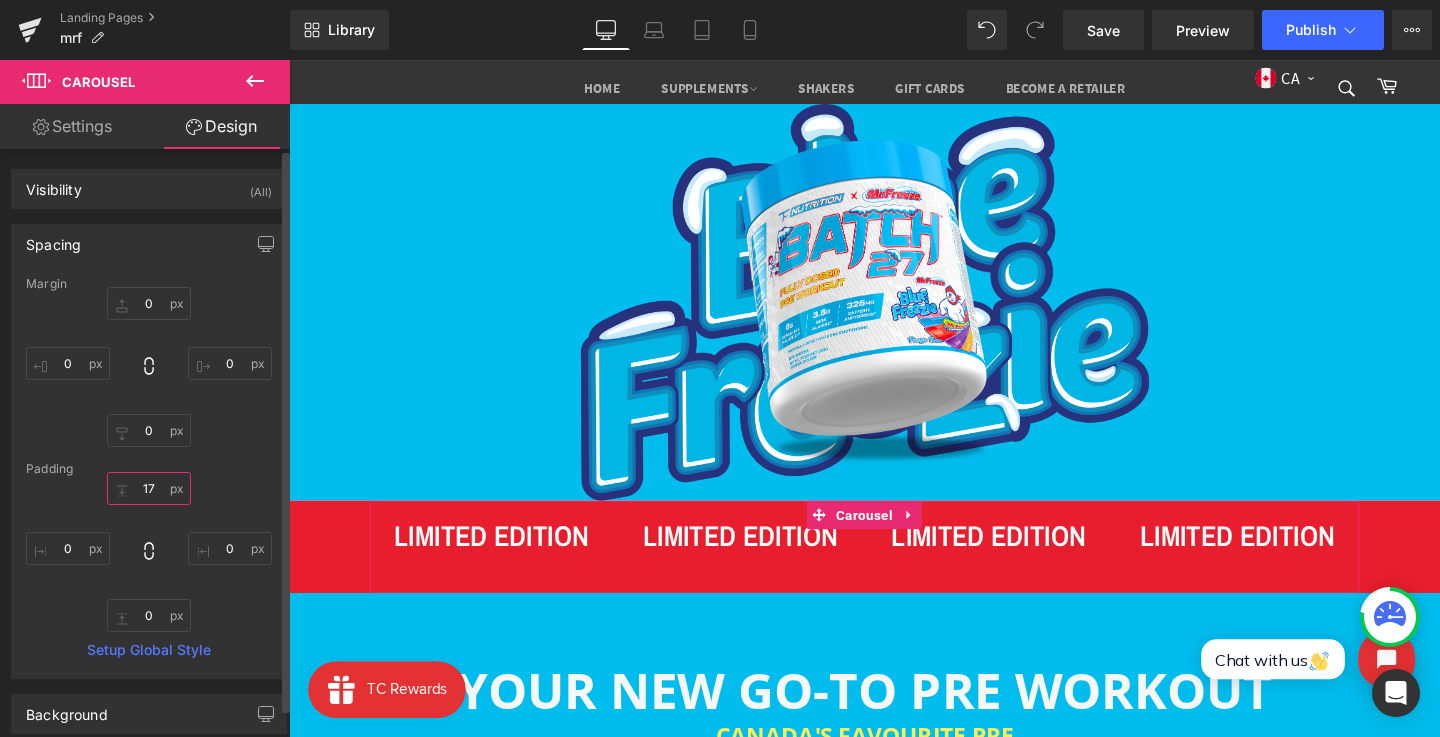 click on "17" at bounding box center [149, 488] 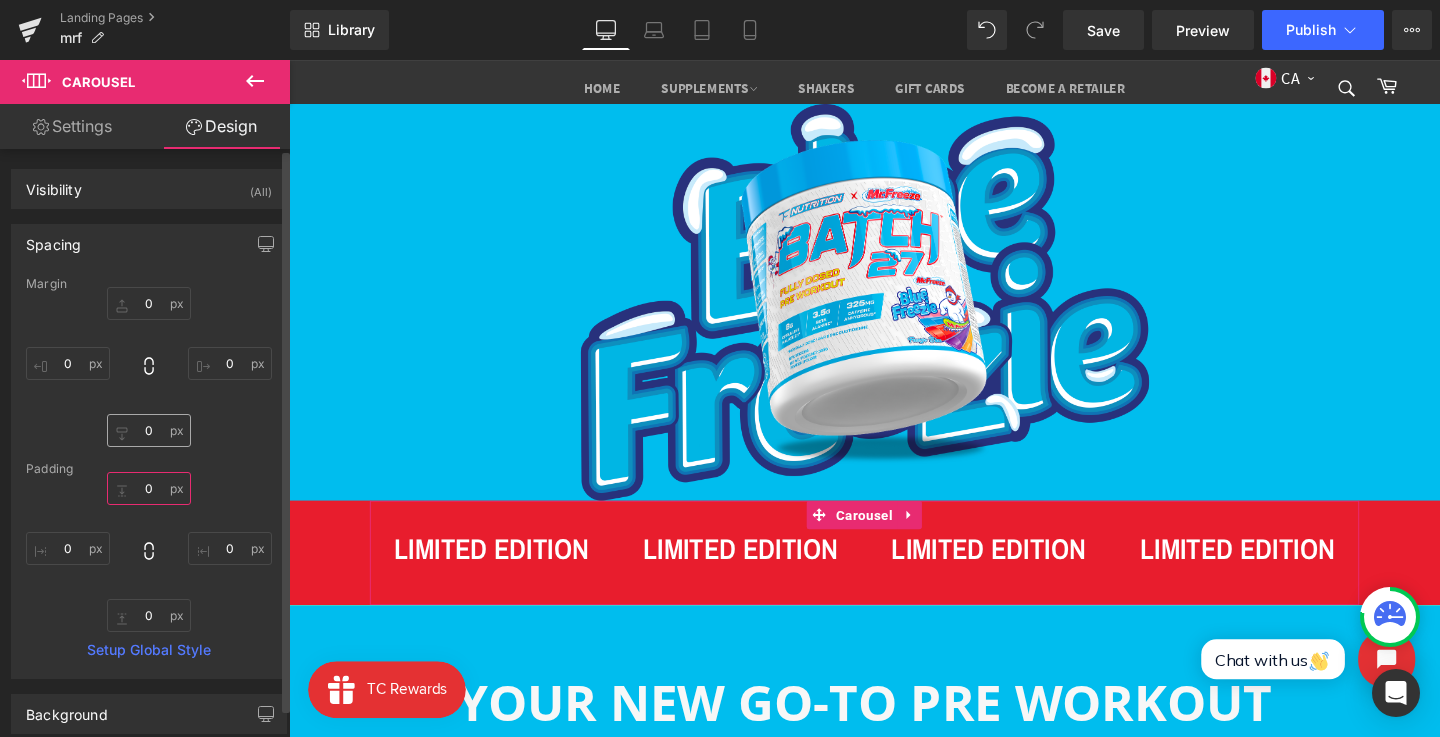 type 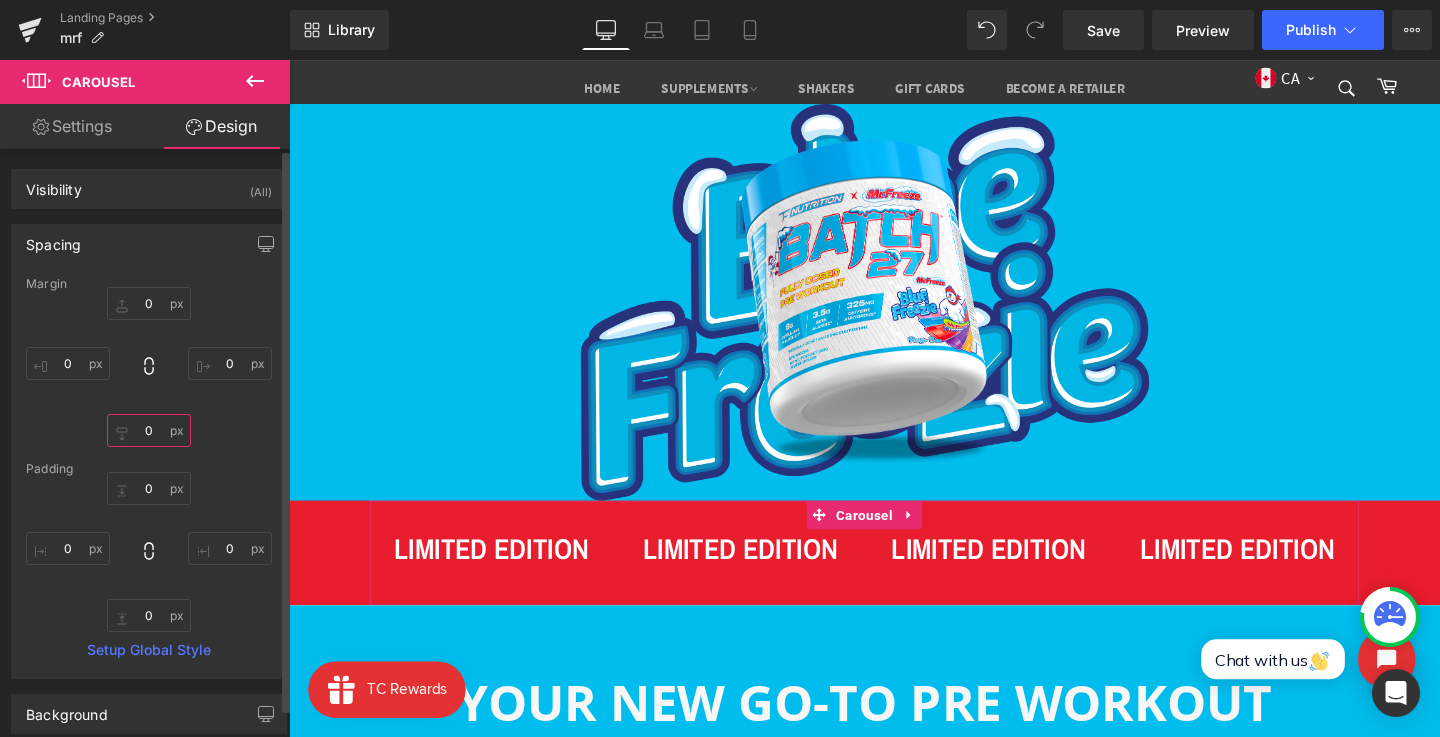click on "0" at bounding box center [149, 430] 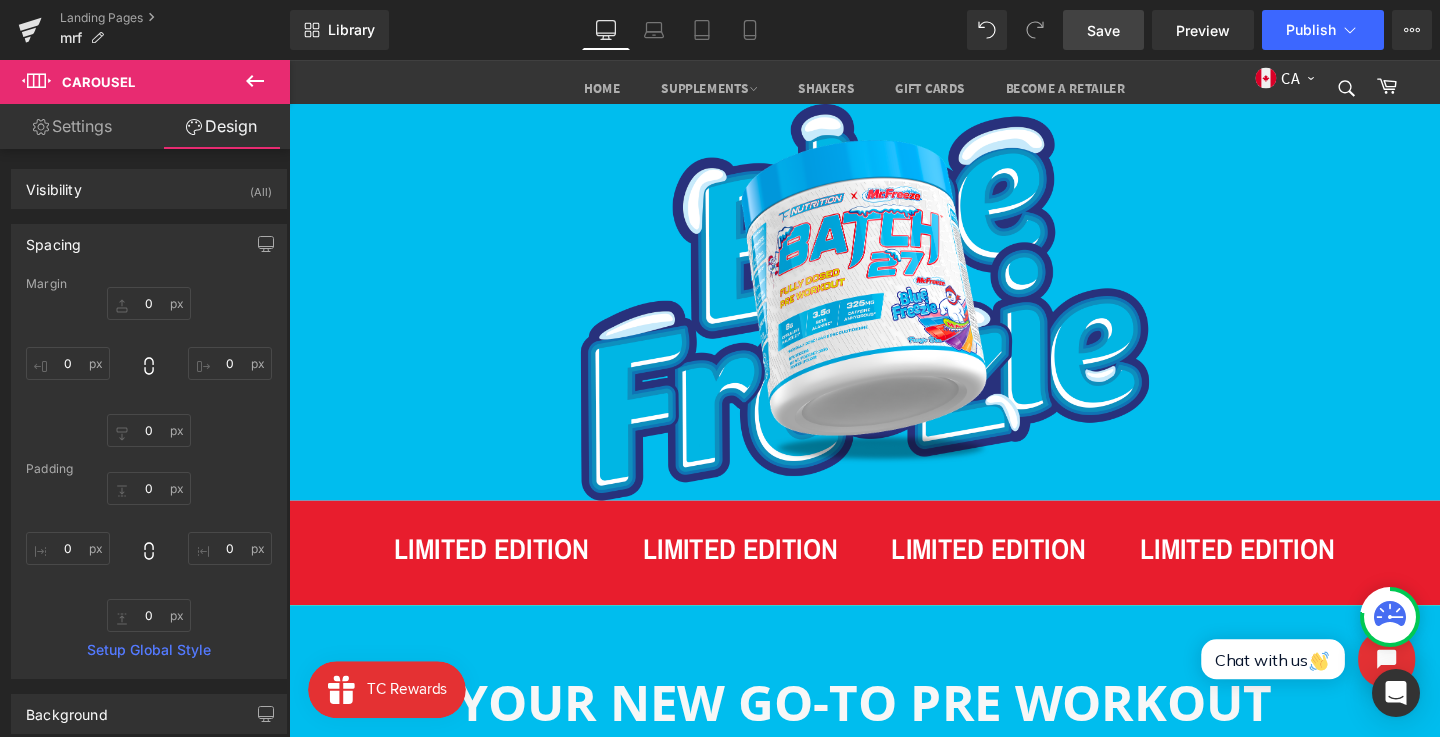 click on "Save" at bounding box center (1103, 30) 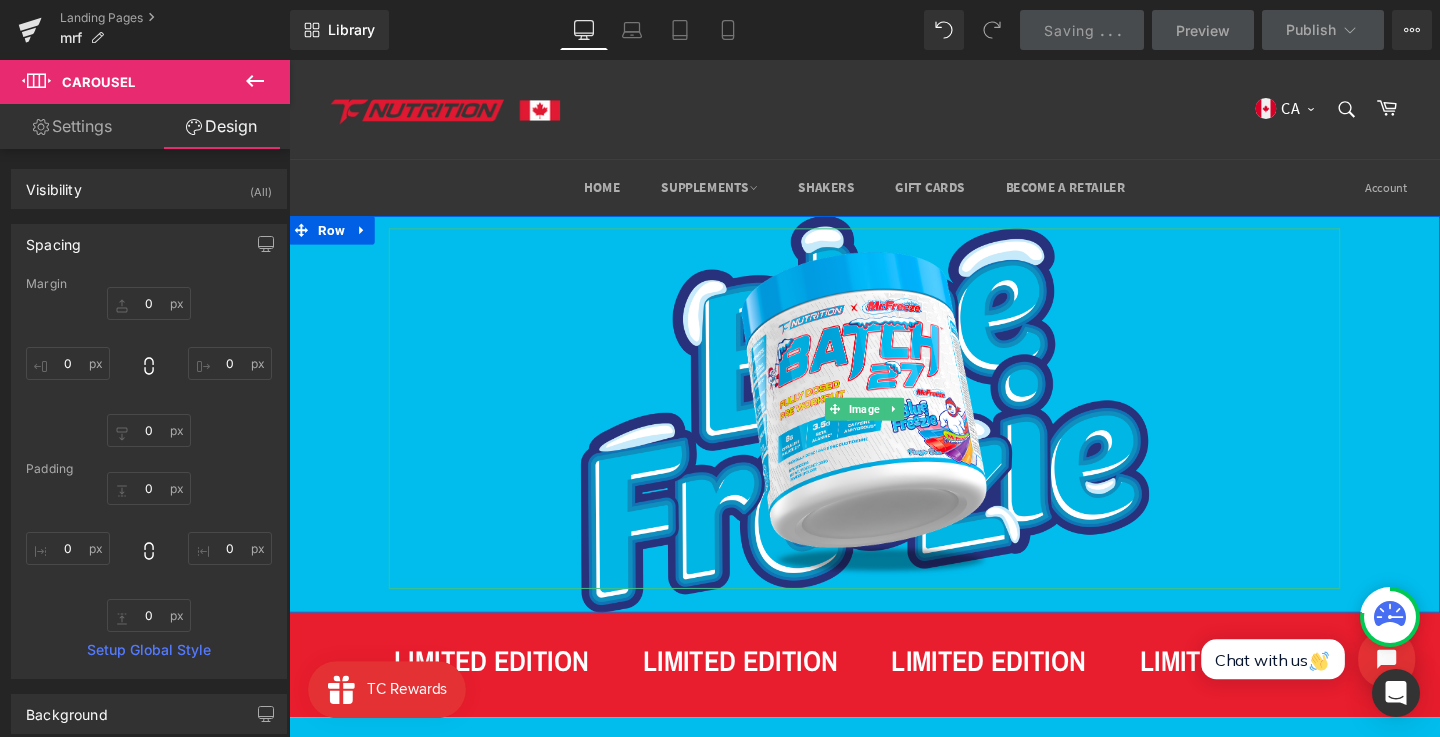 scroll, scrollTop: 90, scrollLeft: 0, axis: vertical 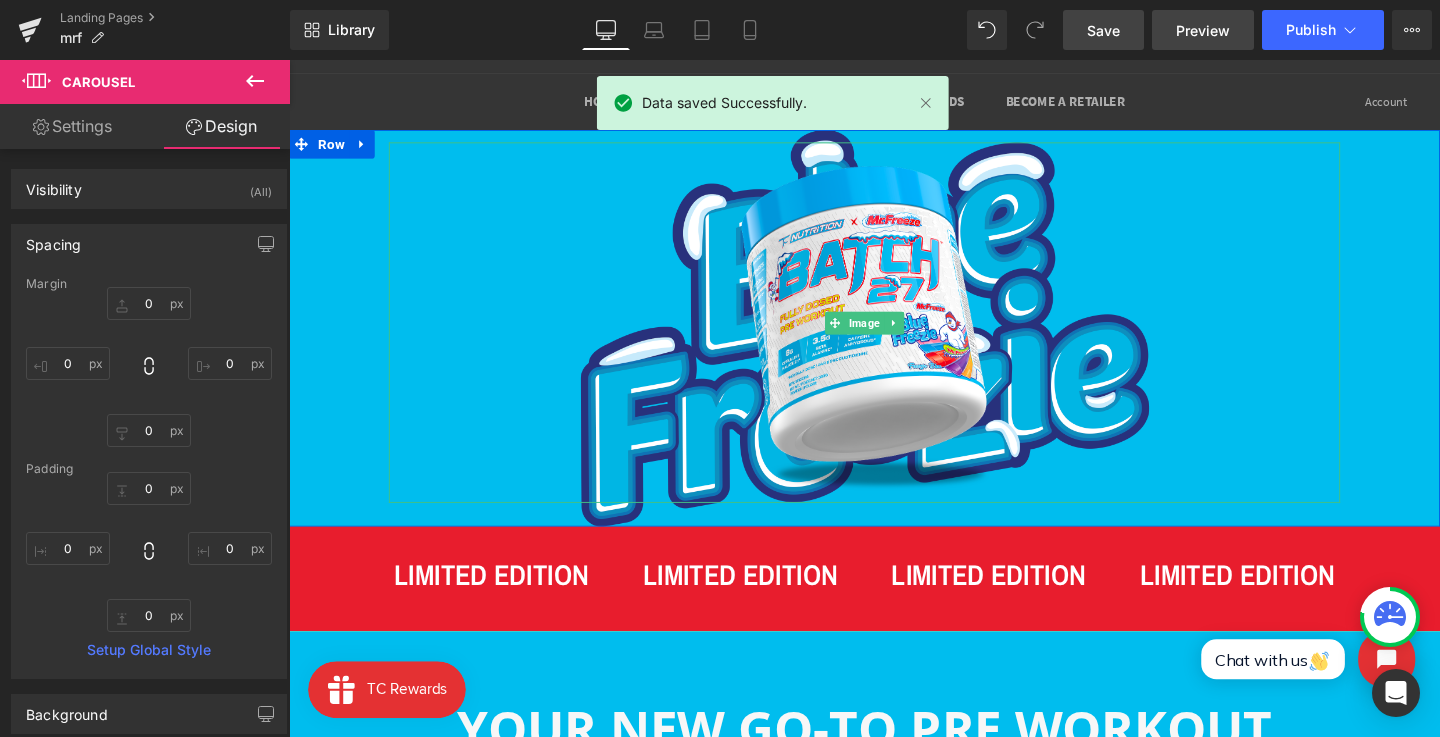 click on "Preview" at bounding box center (1203, 30) 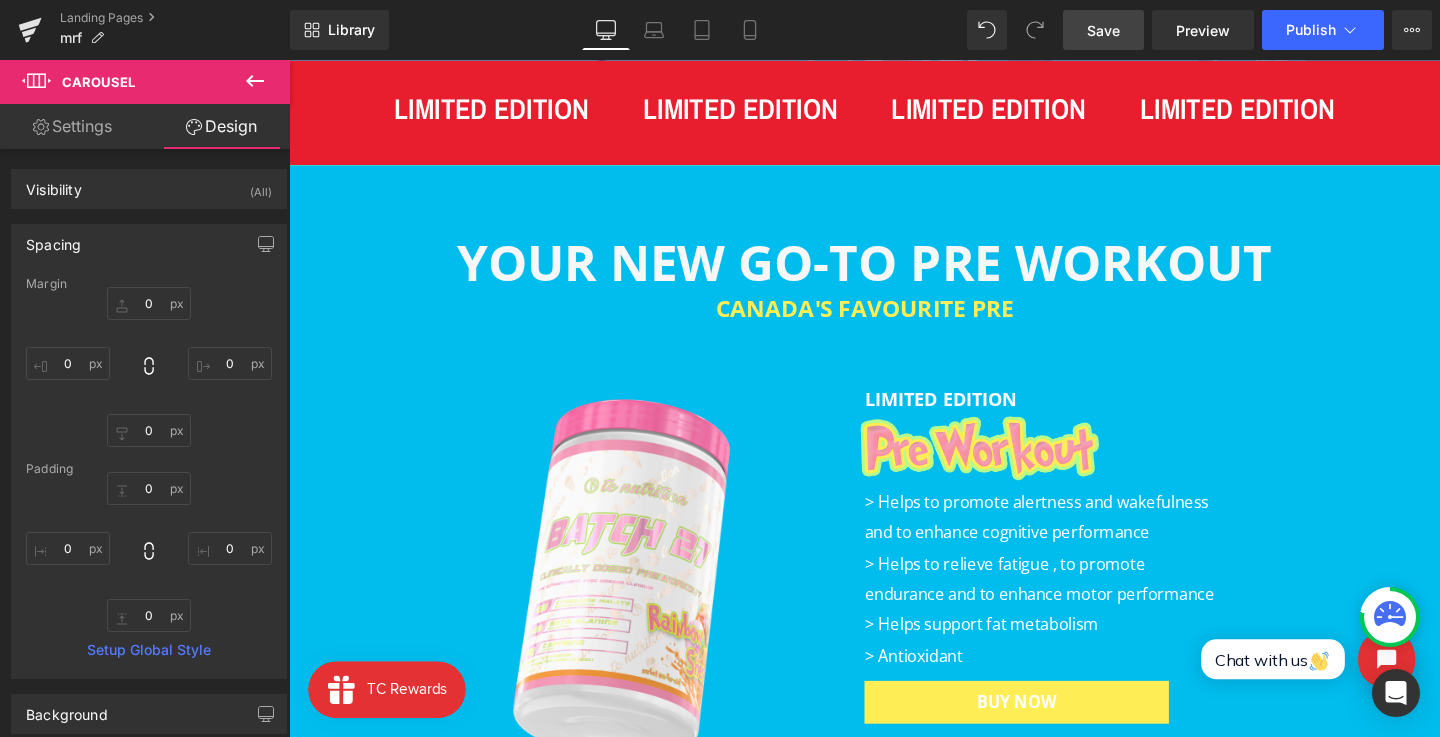 scroll, scrollTop: 559, scrollLeft: 0, axis: vertical 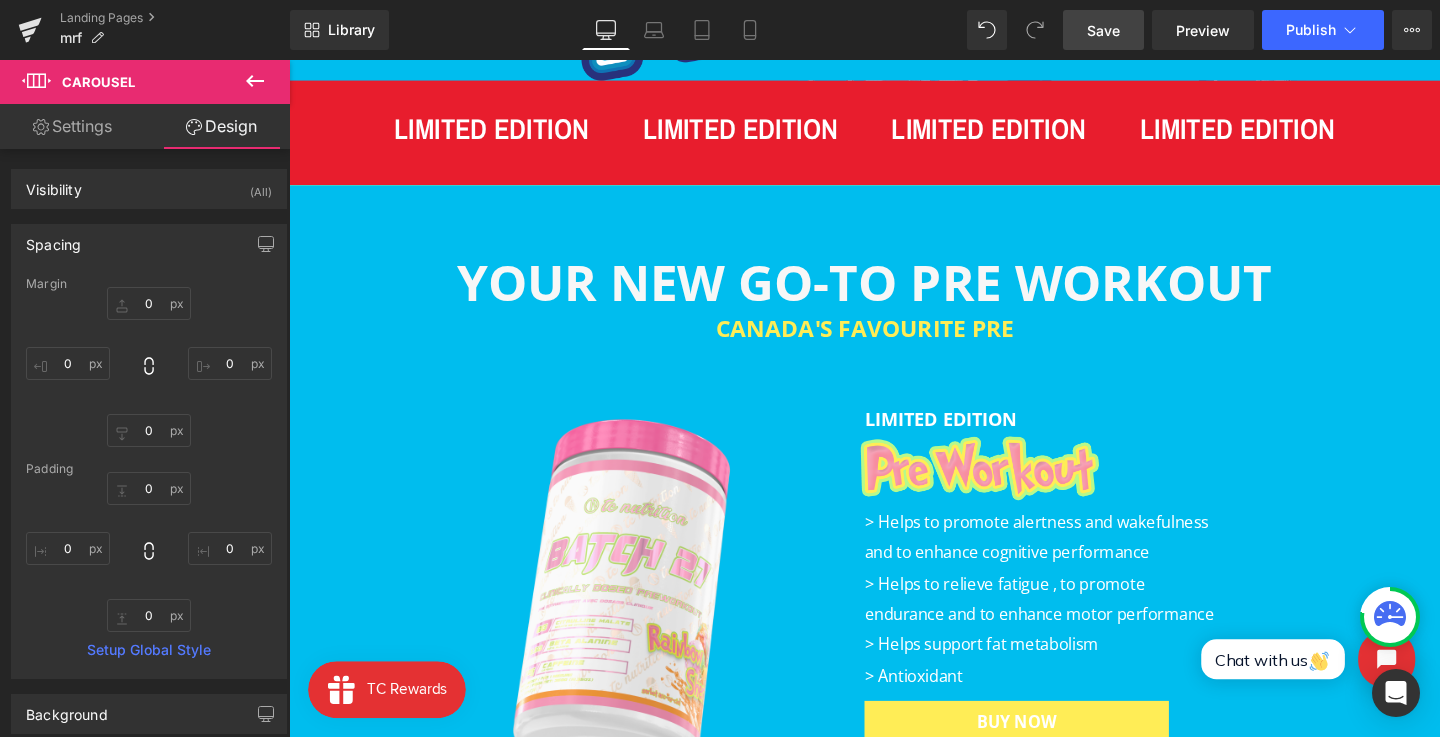click on "YOUR NEW GO-TO PRE WORKOUT Heading         CA NADA 'S FAVOURITE PRE Heading         Row   53px       Image         LIMITED EDITION Text Block         Image         > Helps to promote alertness and wakefulness and to enhance cognitive performance > Helps to relieve fatigue , to promote endurance and to enhance motor performance > Helps support fat metabolism > Antioxidant Text Block         BUY NOW Button         Row         Row" at bounding box center [894, 565] 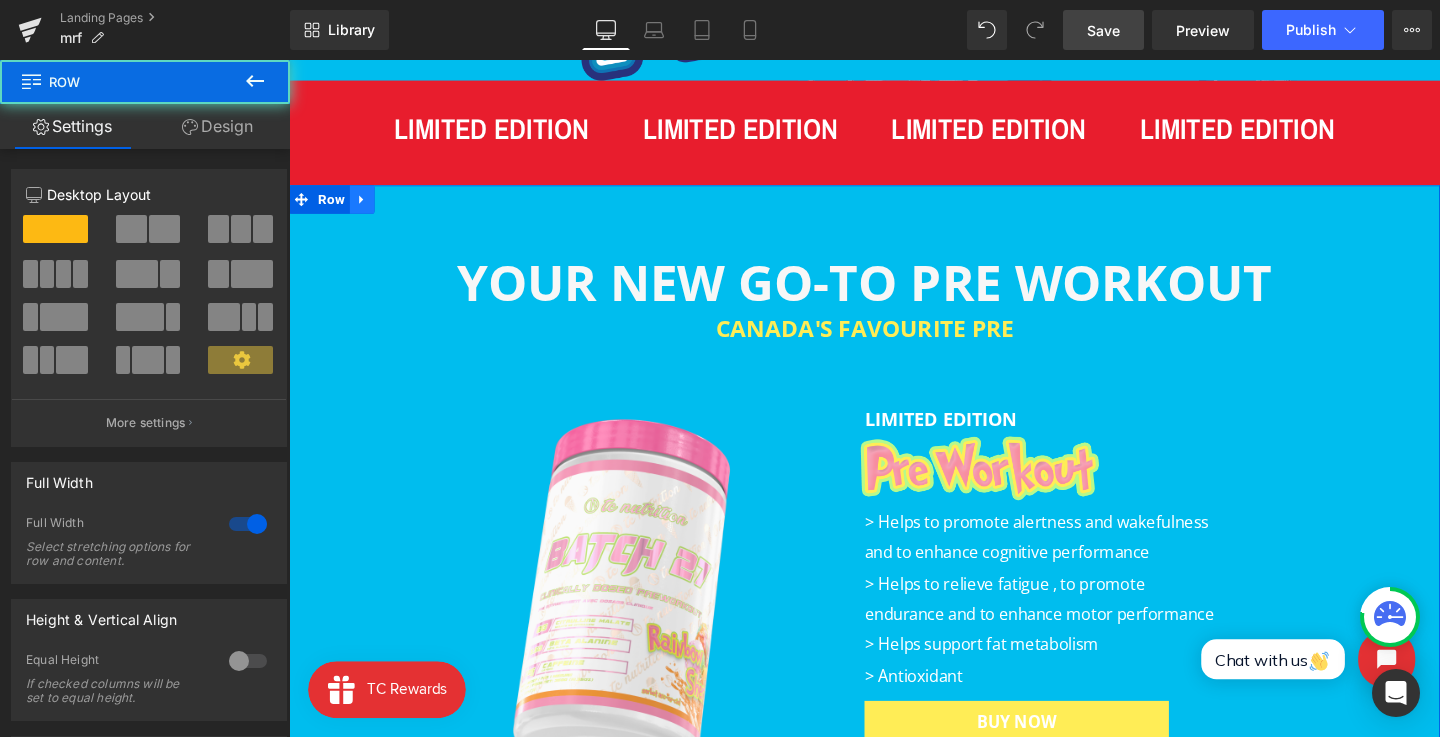 click at bounding box center [366, 207] 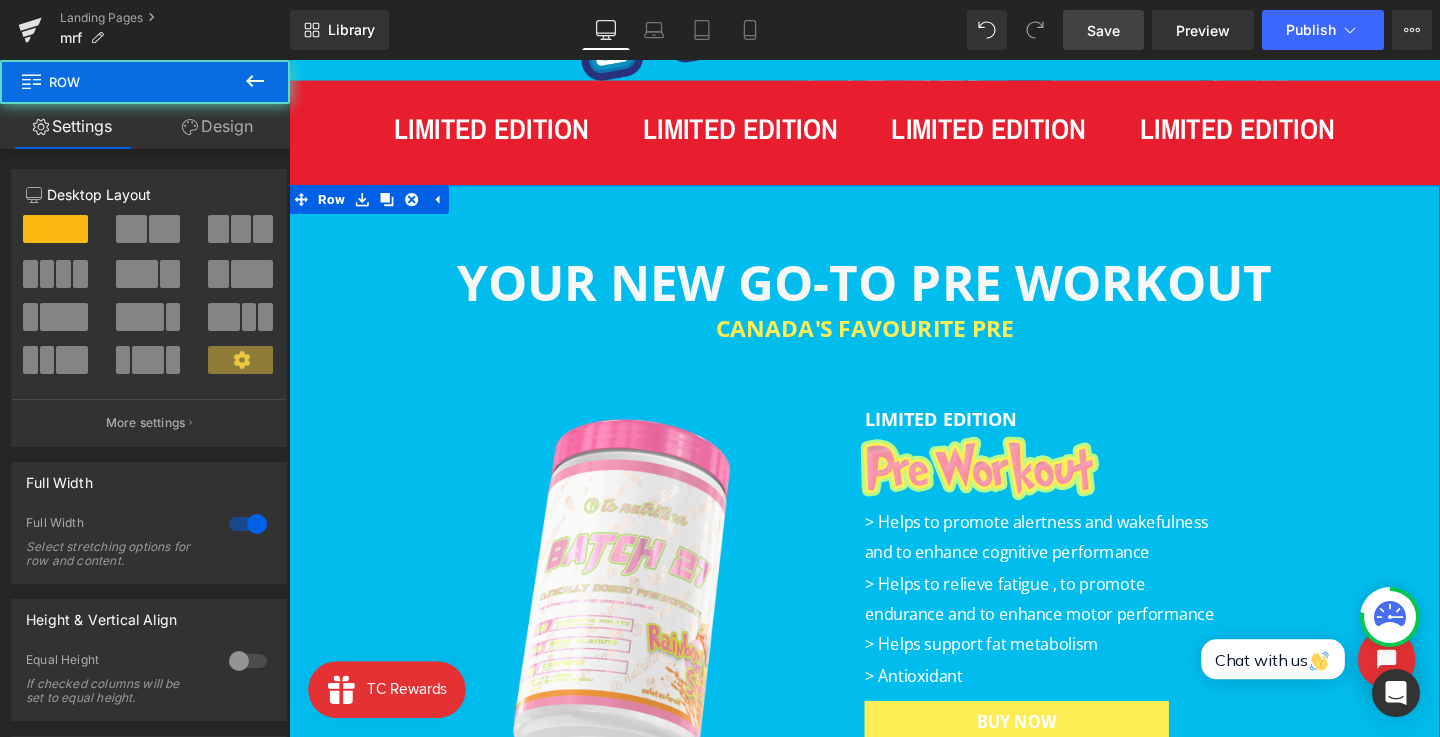 drag, startPoint x: 391, startPoint y: 206, endPoint x: 394, endPoint y: 234, distance: 28.160255 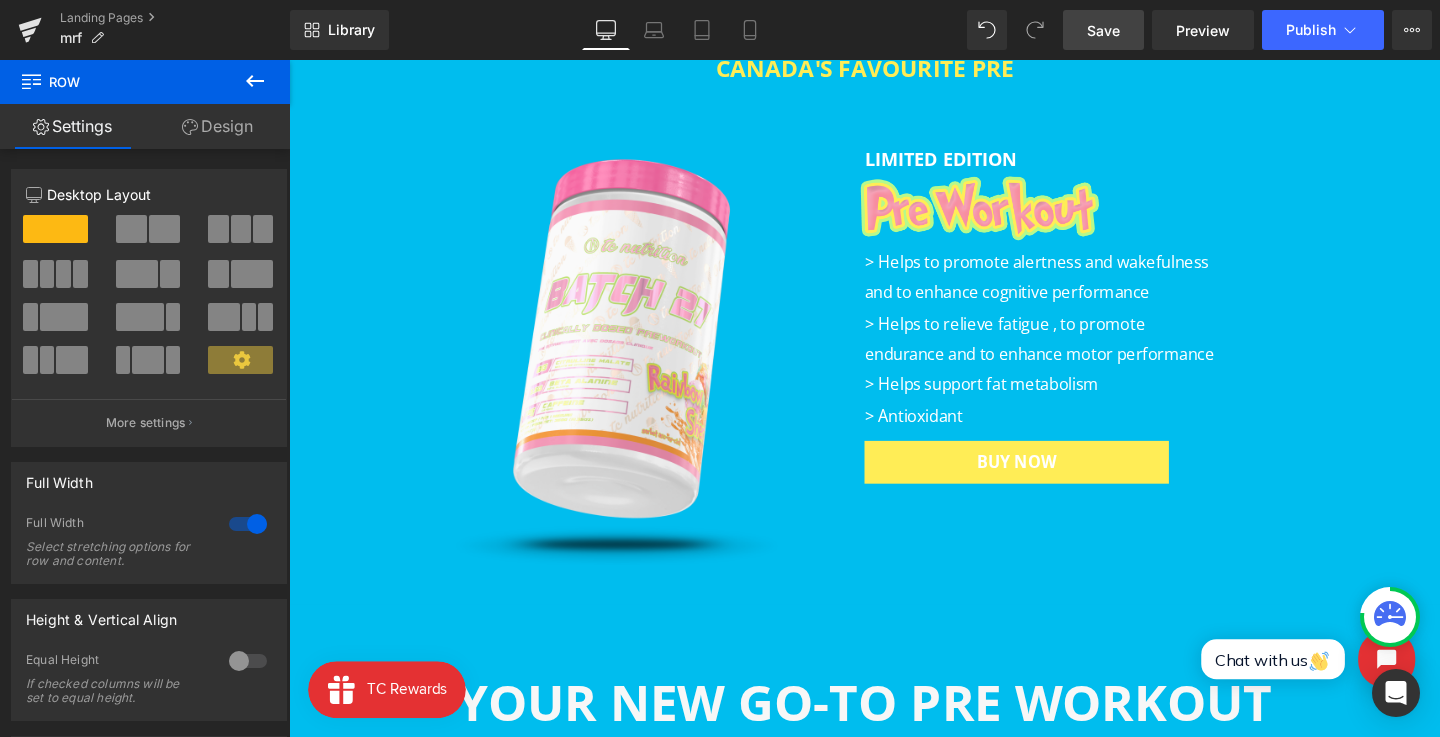 scroll, scrollTop: 605, scrollLeft: 0, axis: vertical 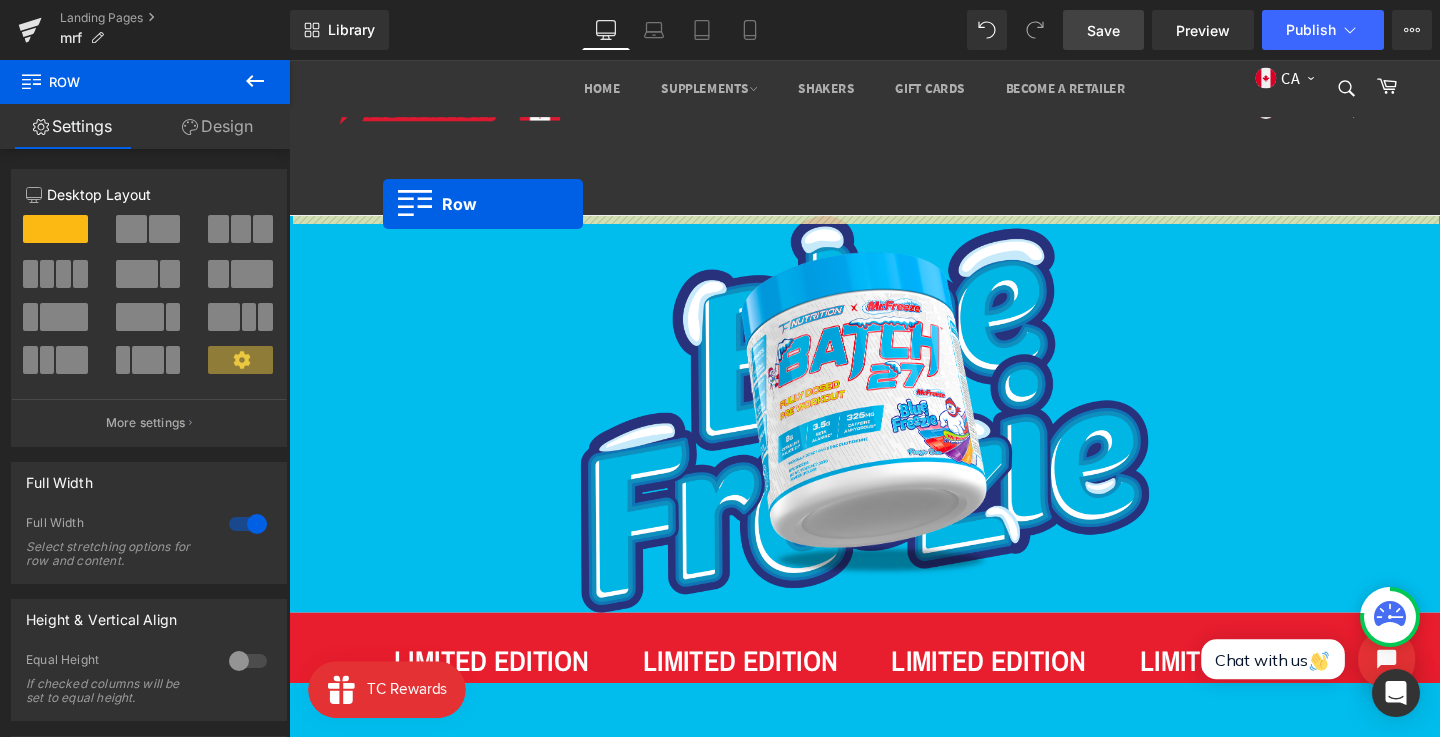 drag, startPoint x: 326, startPoint y: 158, endPoint x: 388, endPoint y: 214, distance: 83.546394 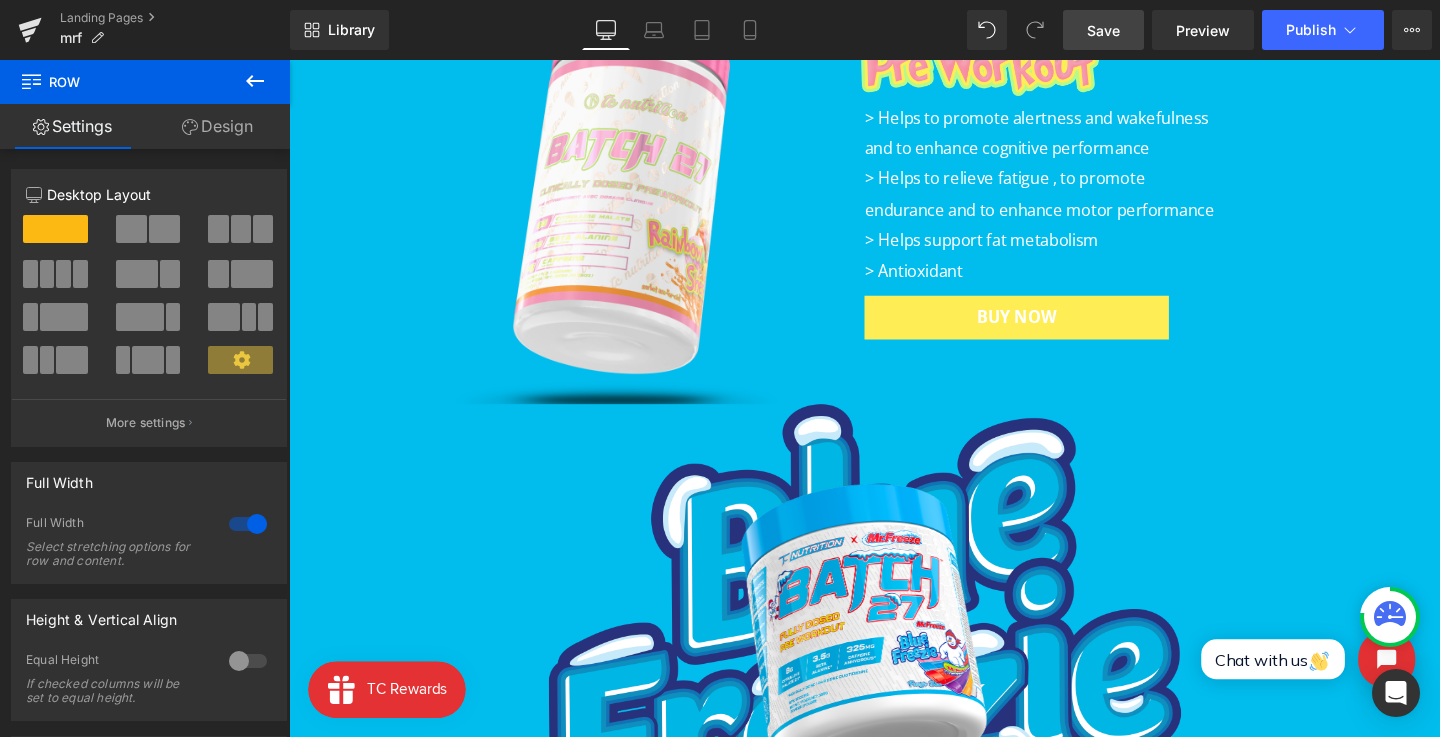 scroll, scrollTop: 679, scrollLeft: 0, axis: vertical 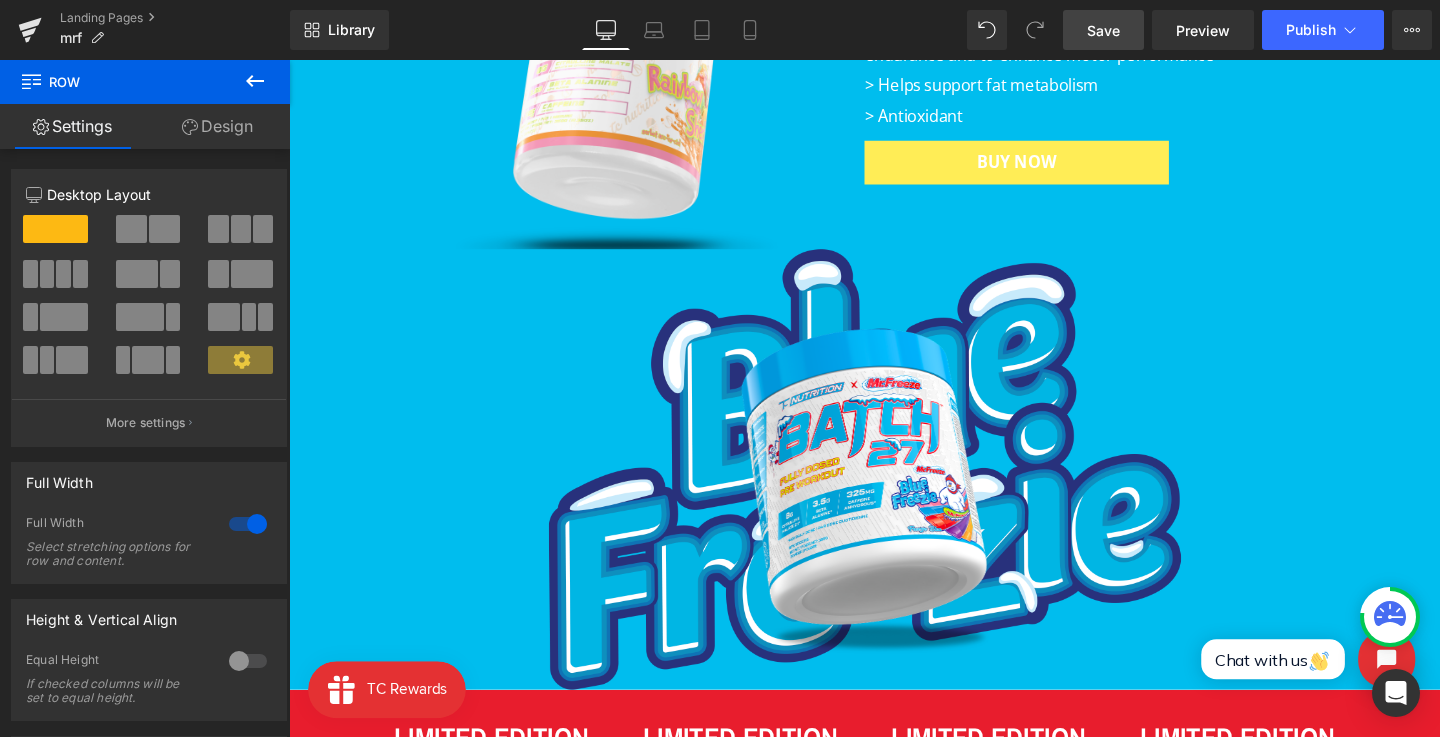 click at bounding box center (894, 507) 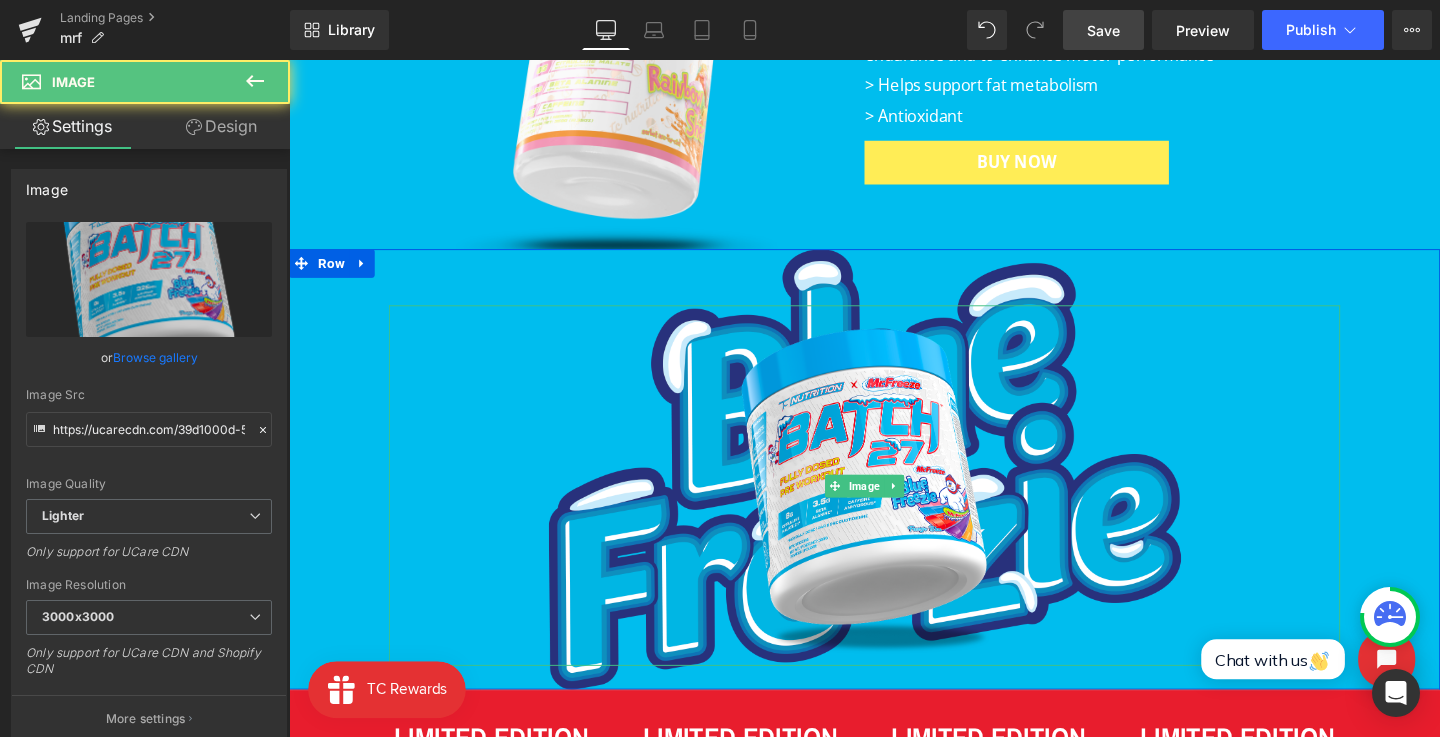 click 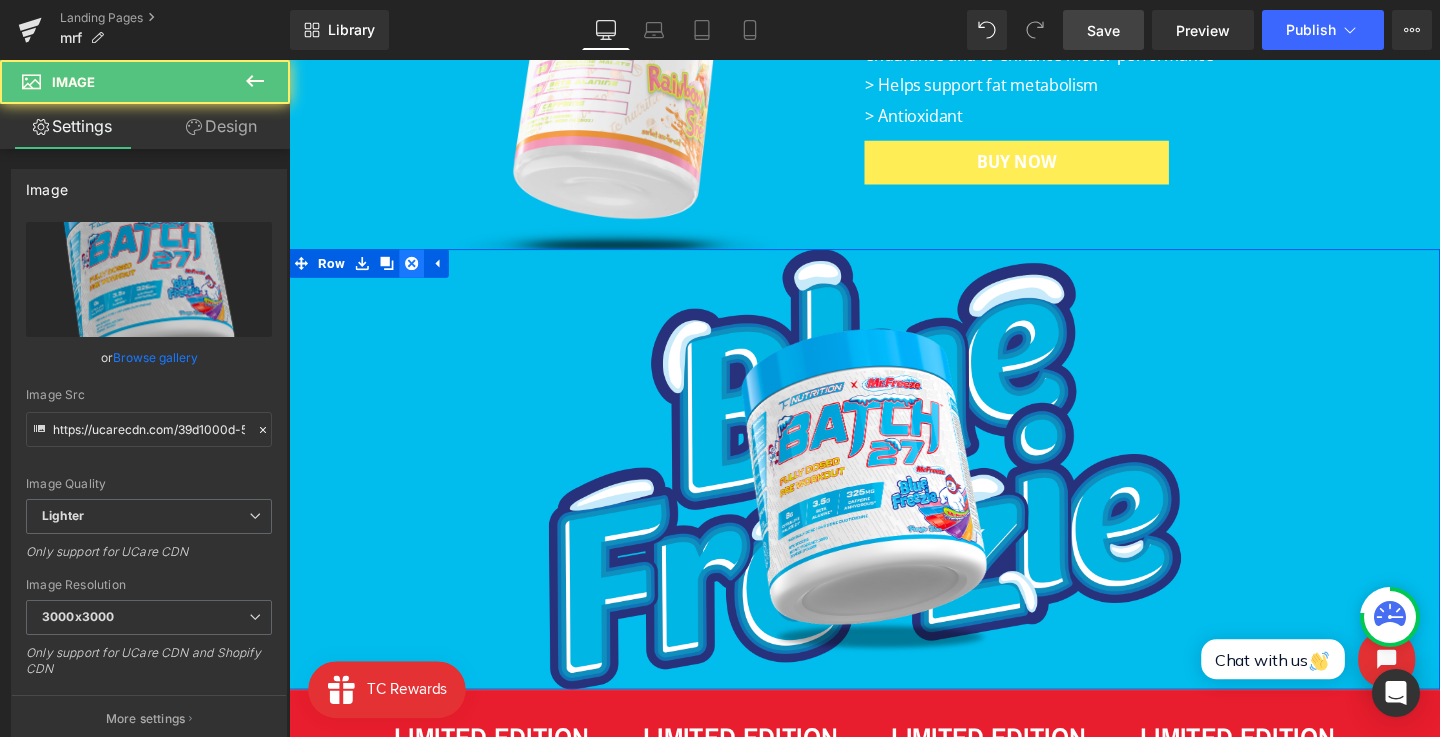 click 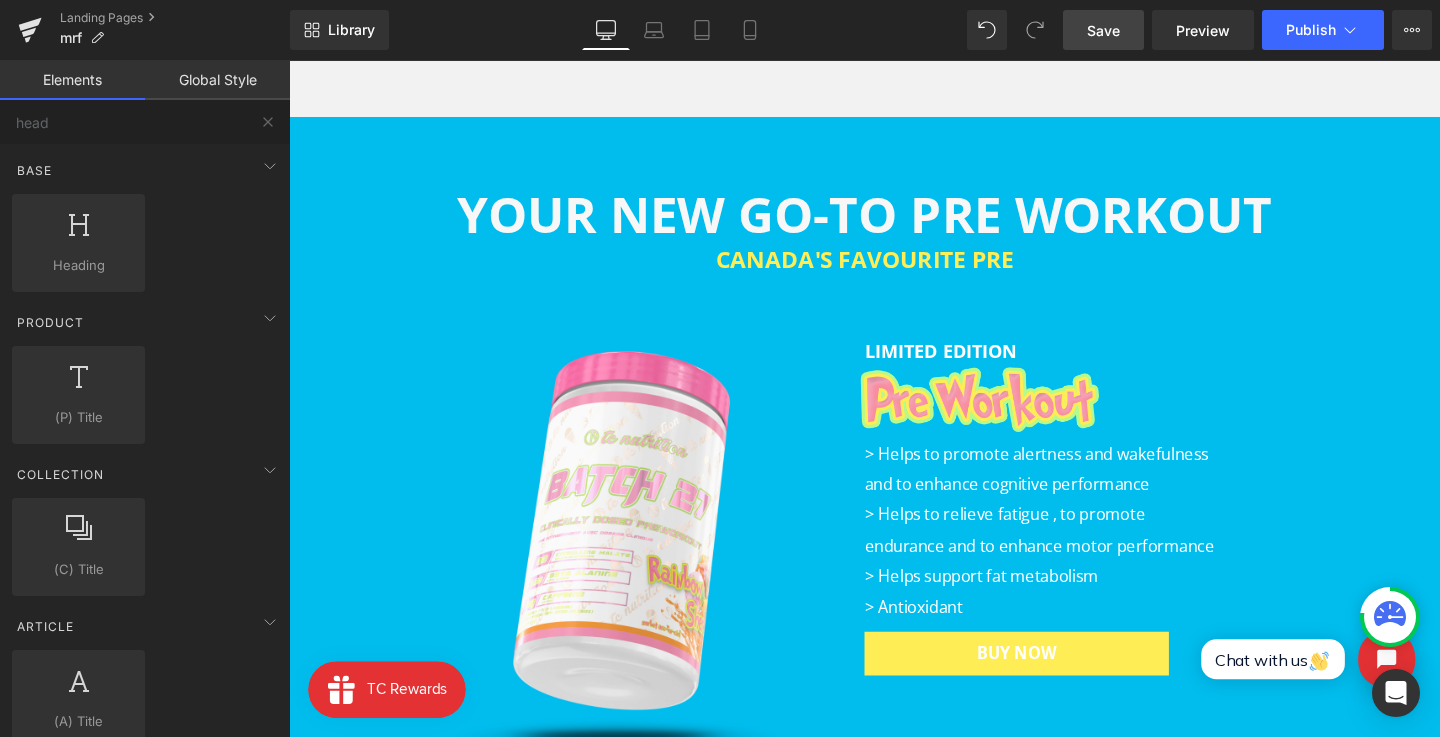 scroll, scrollTop: 60, scrollLeft: 0, axis: vertical 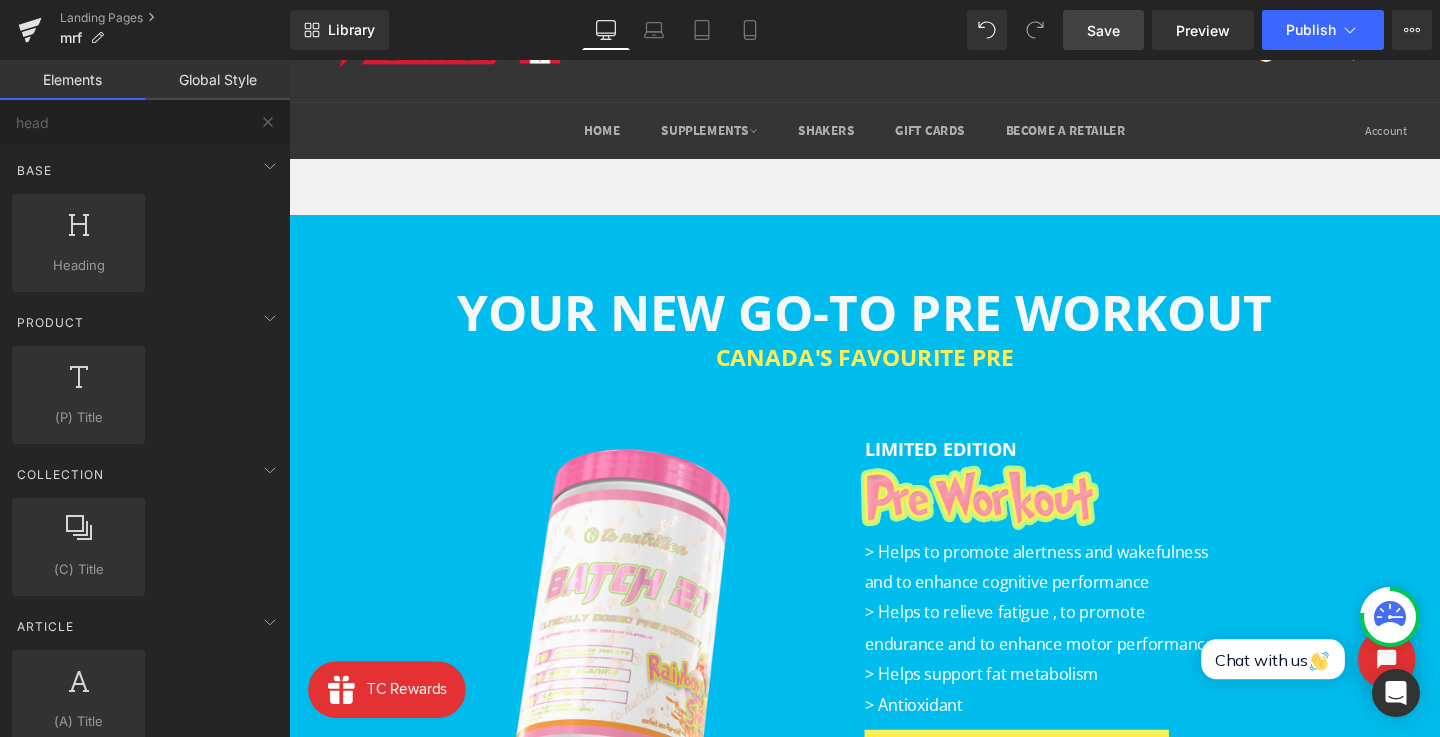 click on "YOUR NEW GO-TO PRE WORKOUT Heading         CA NADA 'S FAVOURITE PRE Heading         Row   53px       Image         LIMITED EDITION Text Block         Image         > Helps to promote alertness and wakefulness and to enhance cognitive performance > Helps to relieve fatigue , to promote endurance and to enhance motor performance > Helps support fat metabolism > Antioxidant Text Block         BUY NOW Button         Row         Row         Image
LIMITED EDITION
Heading
LIMITED EDITION Heading
LIMITED EDITION Heading
LIMITED EDITION Heading
‹" at bounding box center (894, 1766) 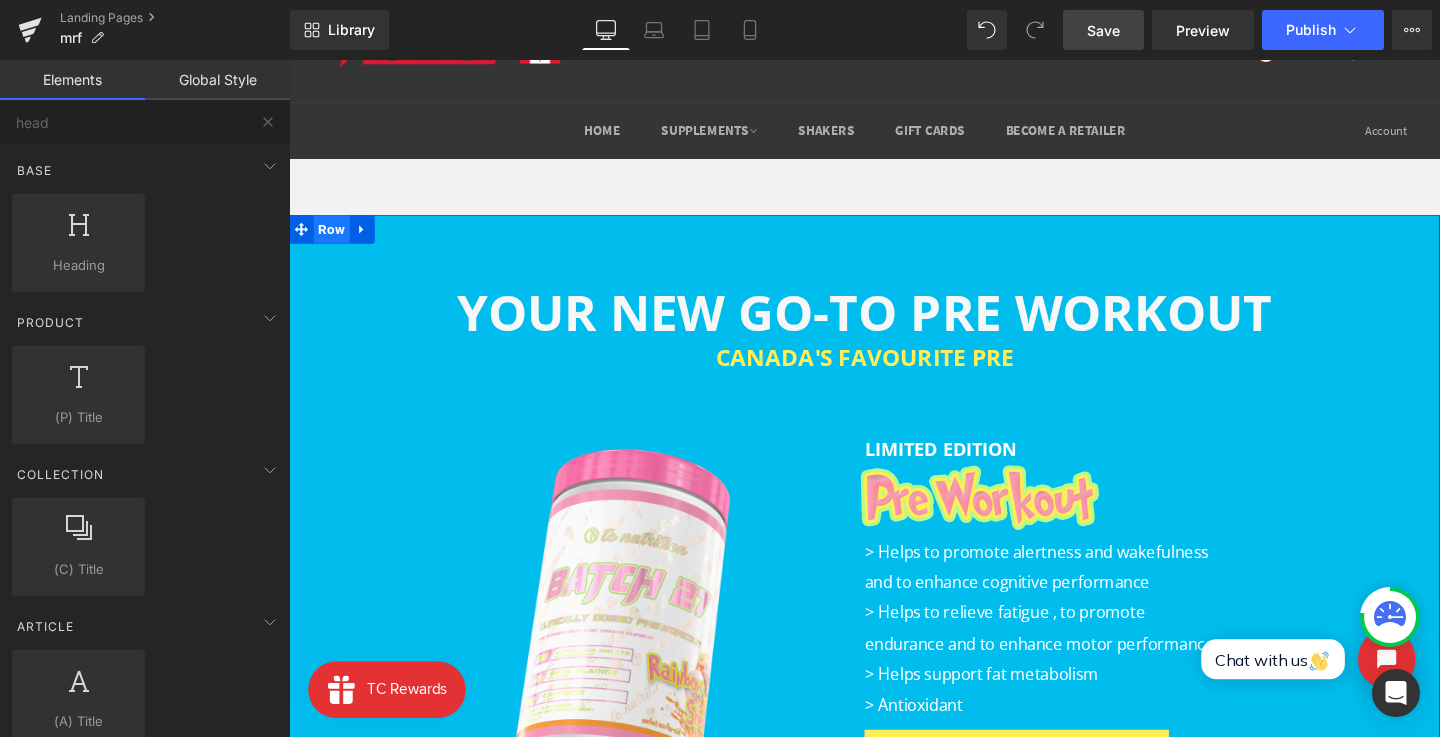 click on "Row" at bounding box center (334, 238) 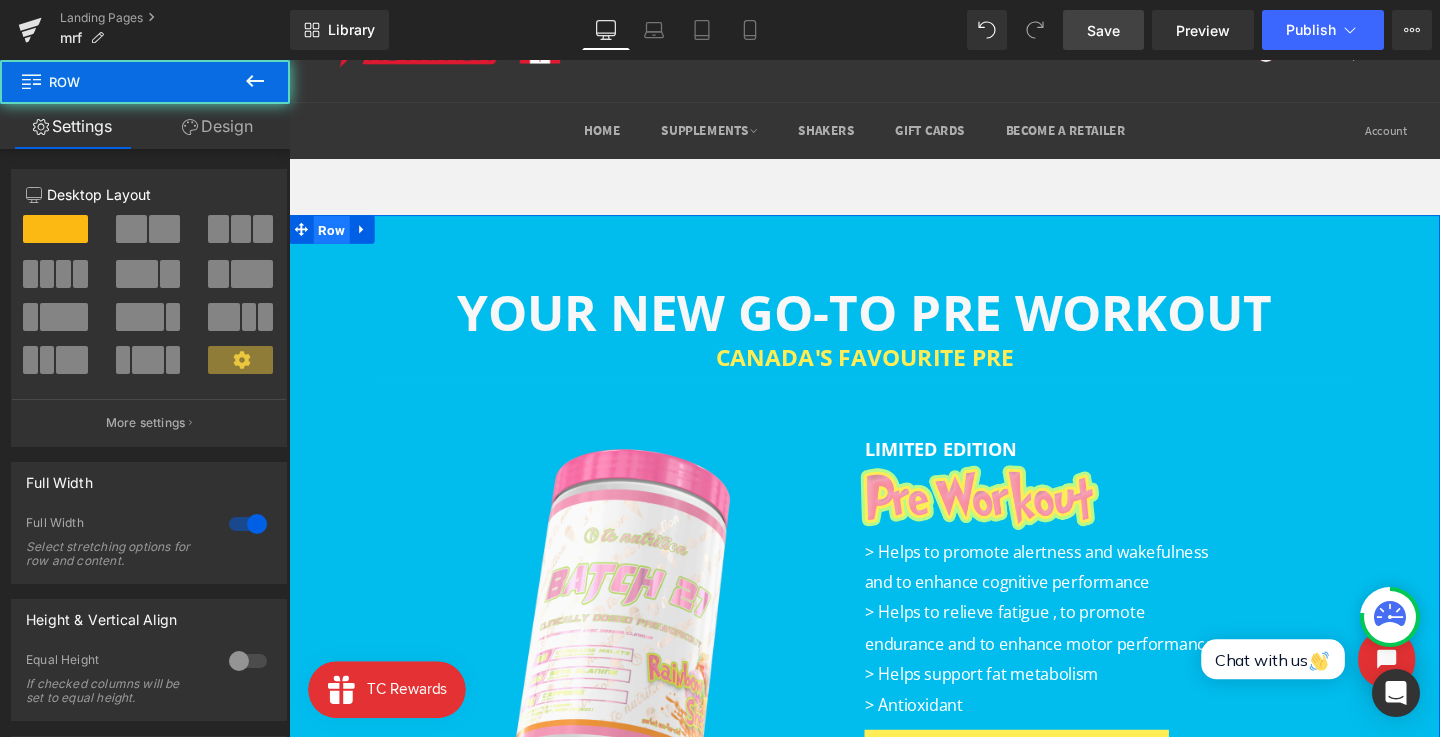 click on "Design" at bounding box center [217, 126] 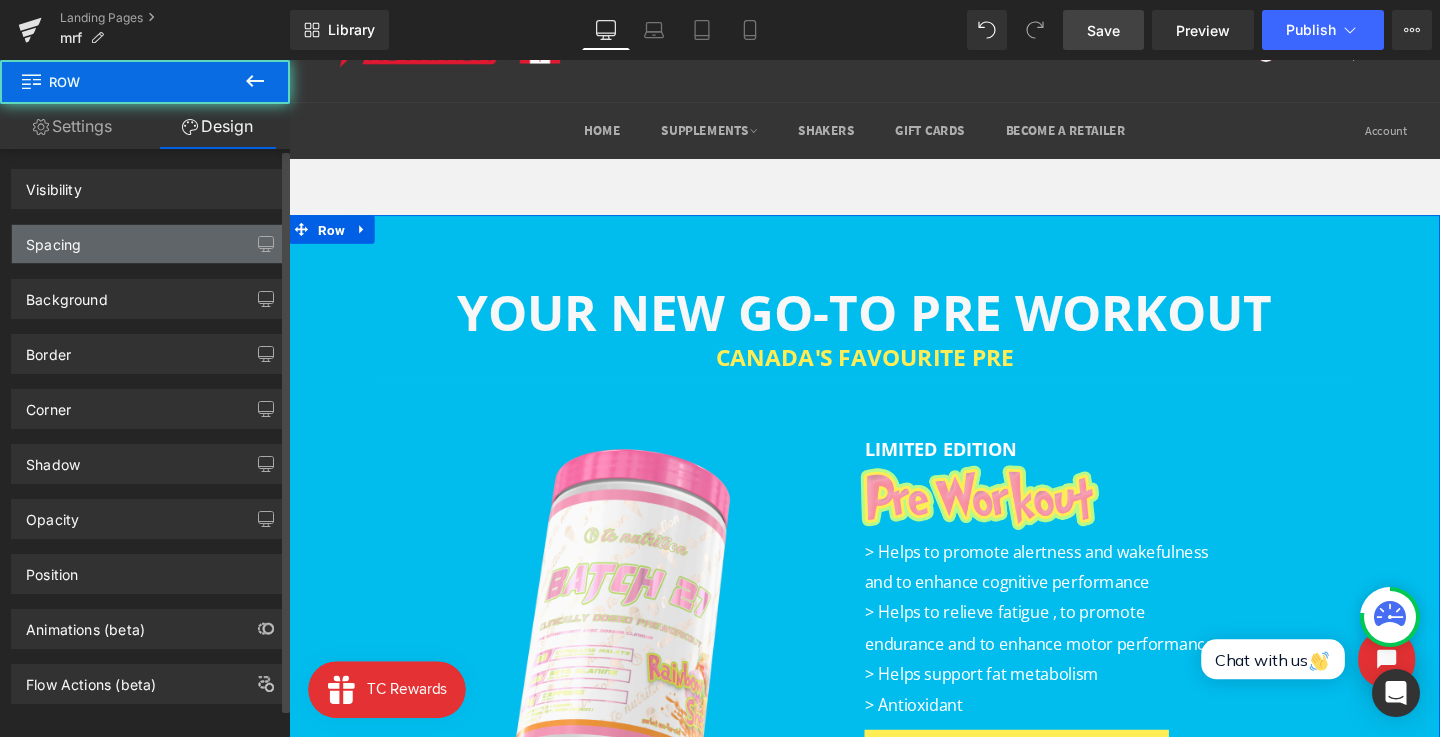 click on "Spacing" at bounding box center (149, 244) 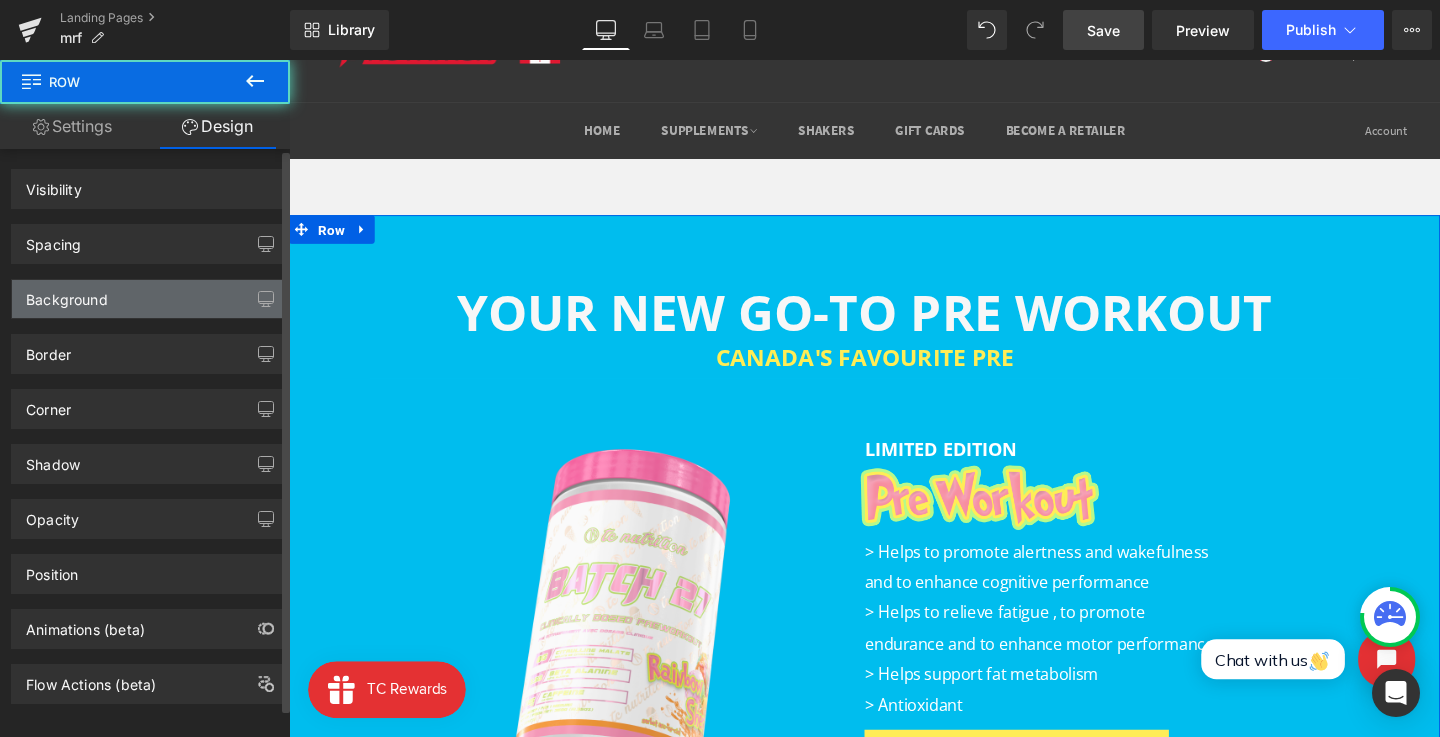 click on "Spacing" at bounding box center (149, 244) 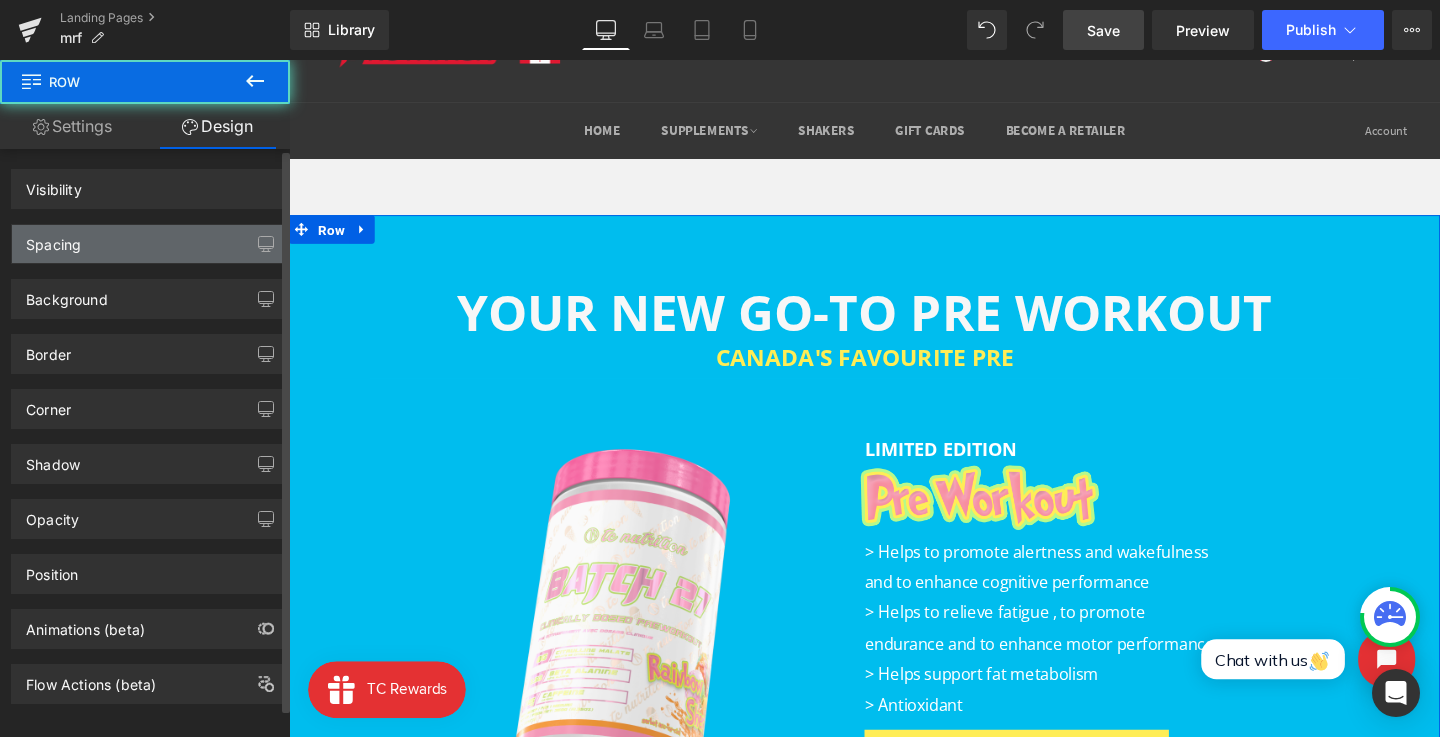click on "Spacing" at bounding box center [149, 244] 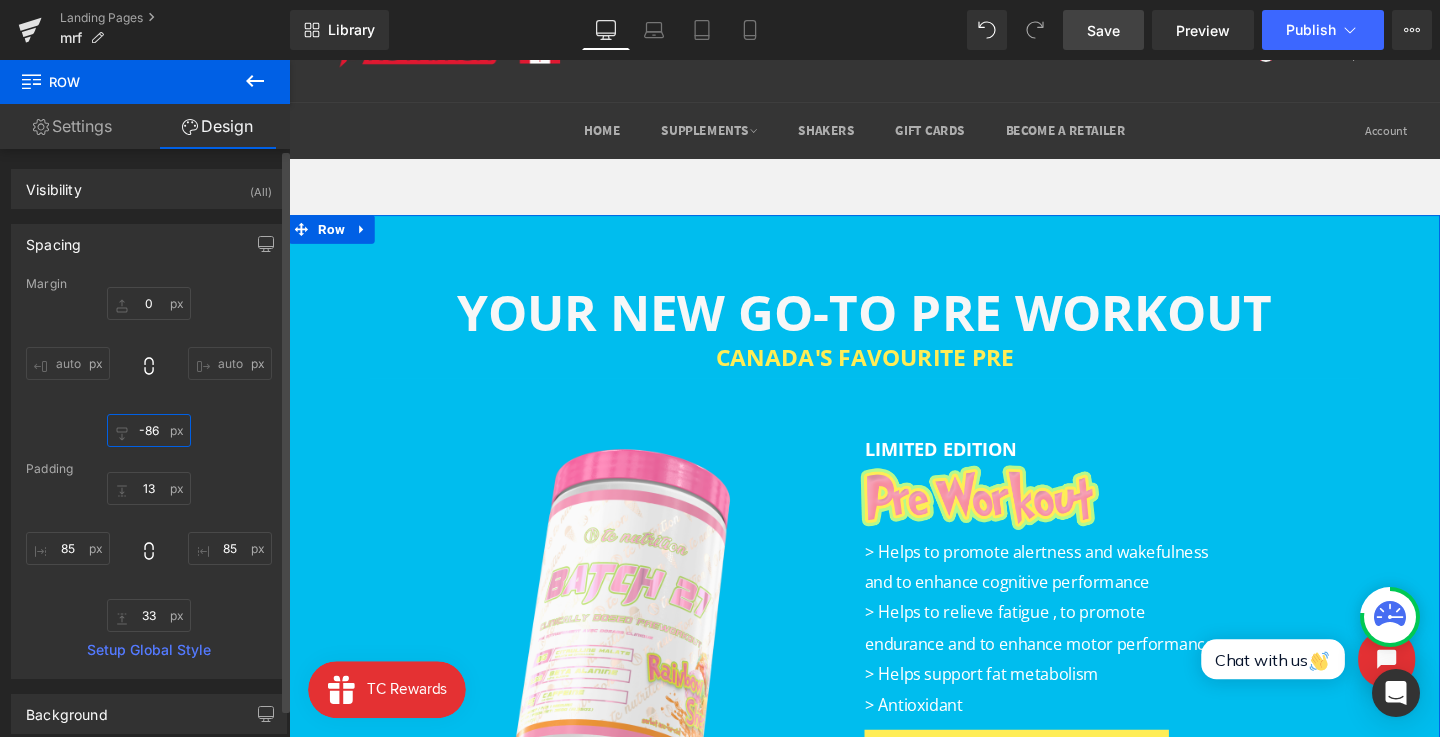 click on "-86" at bounding box center [149, 430] 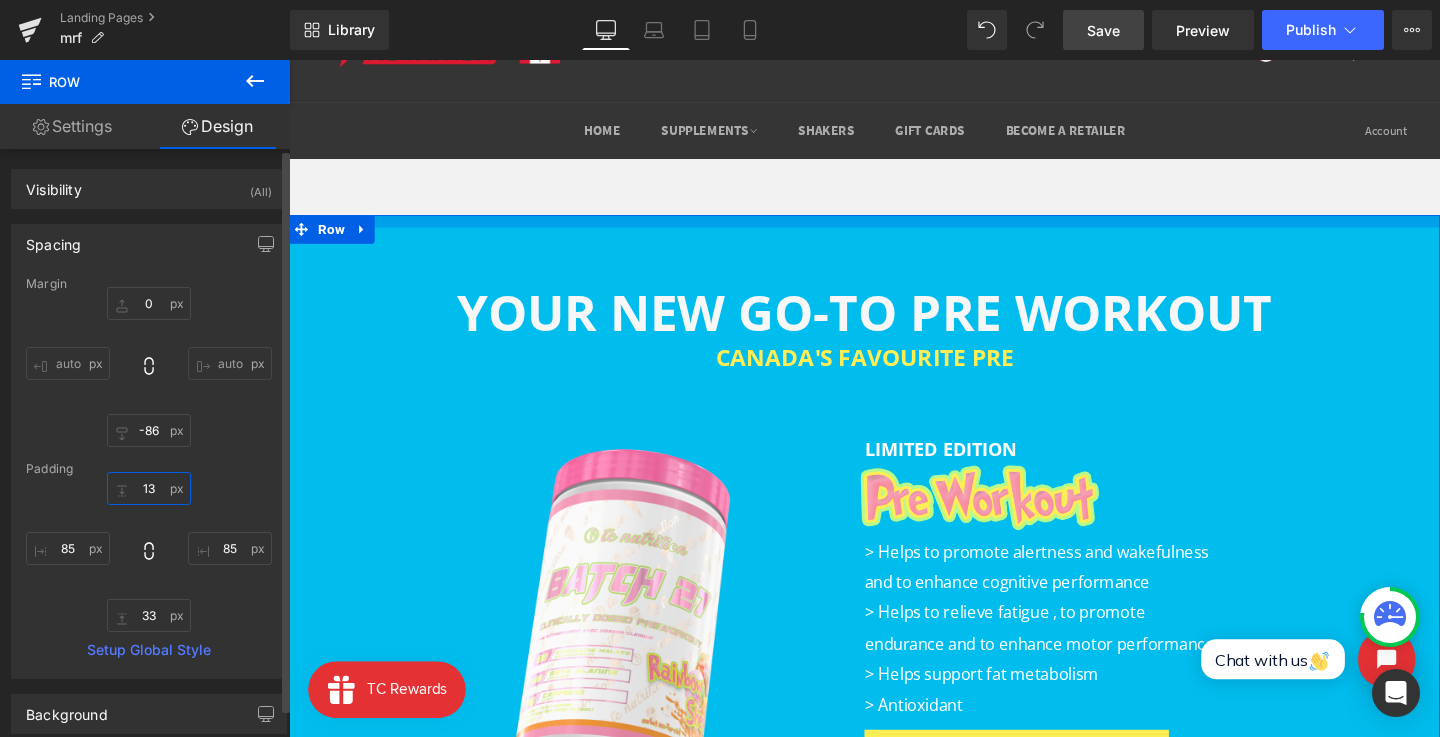 click on "13" at bounding box center (149, 488) 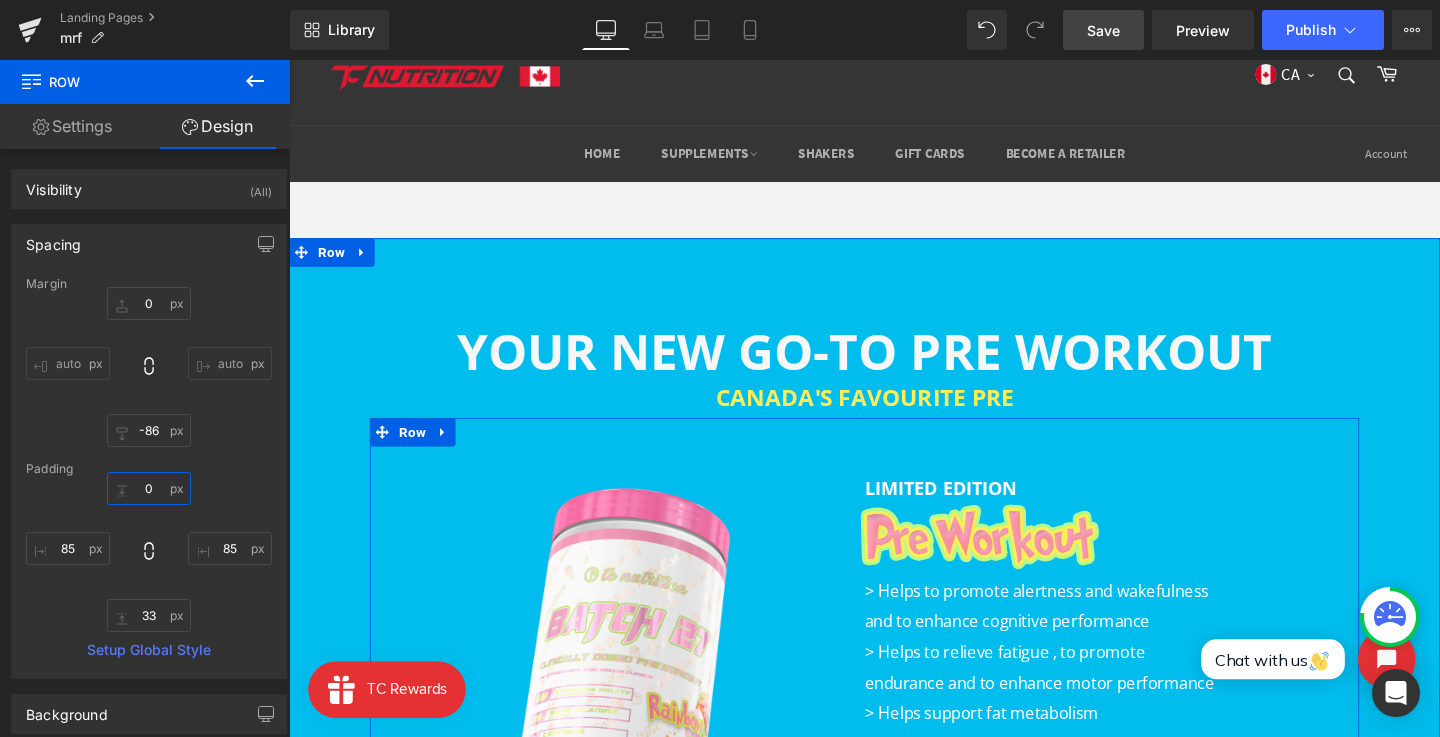 scroll, scrollTop: 19, scrollLeft: 0, axis: vertical 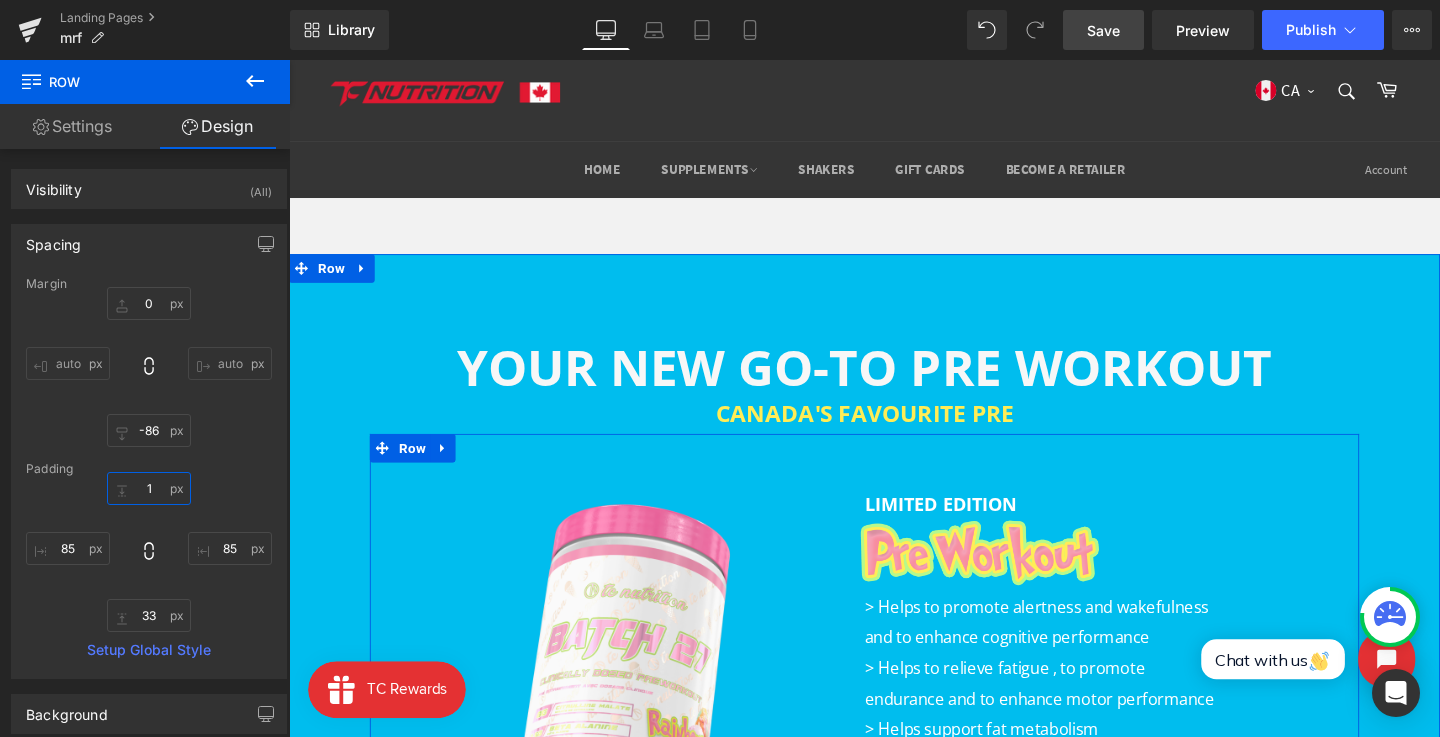 type on "13" 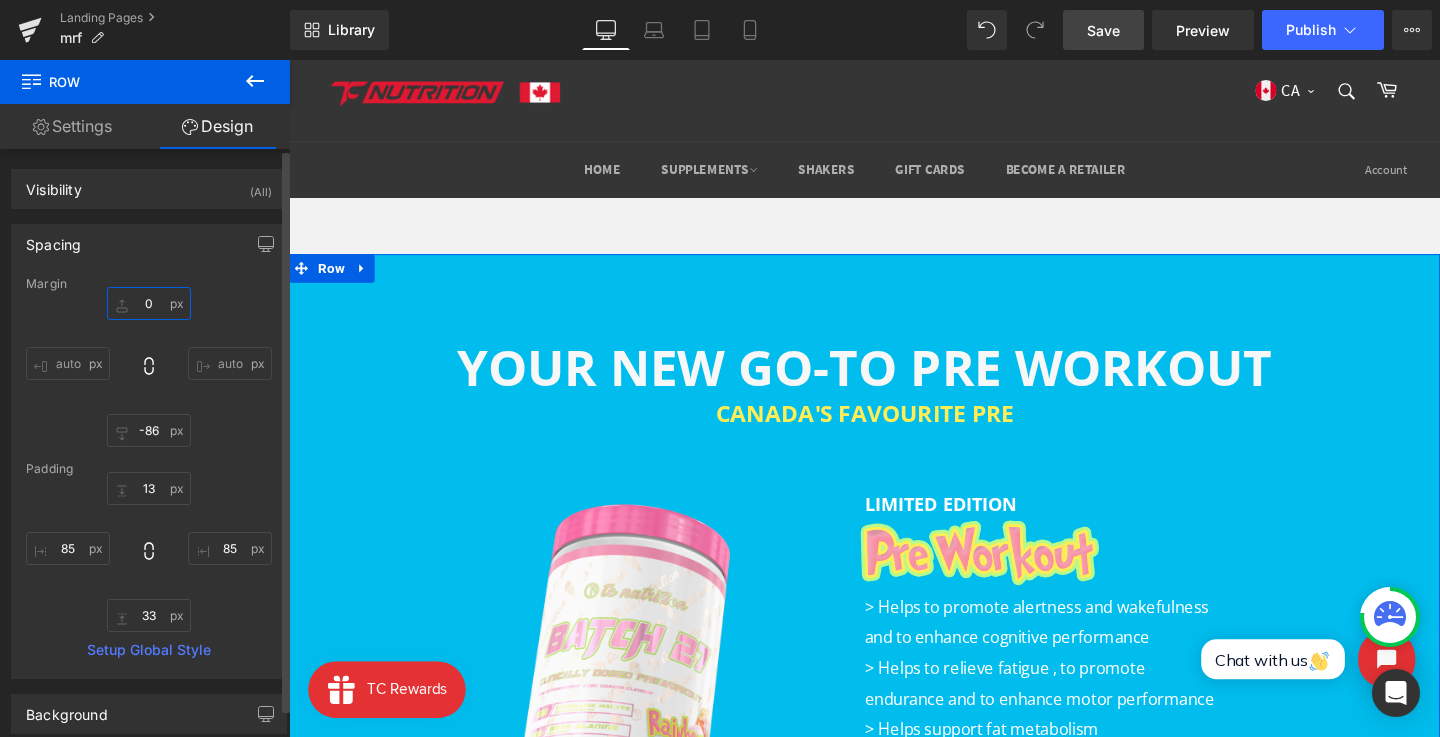 click on "0" at bounding box center (149, 303) 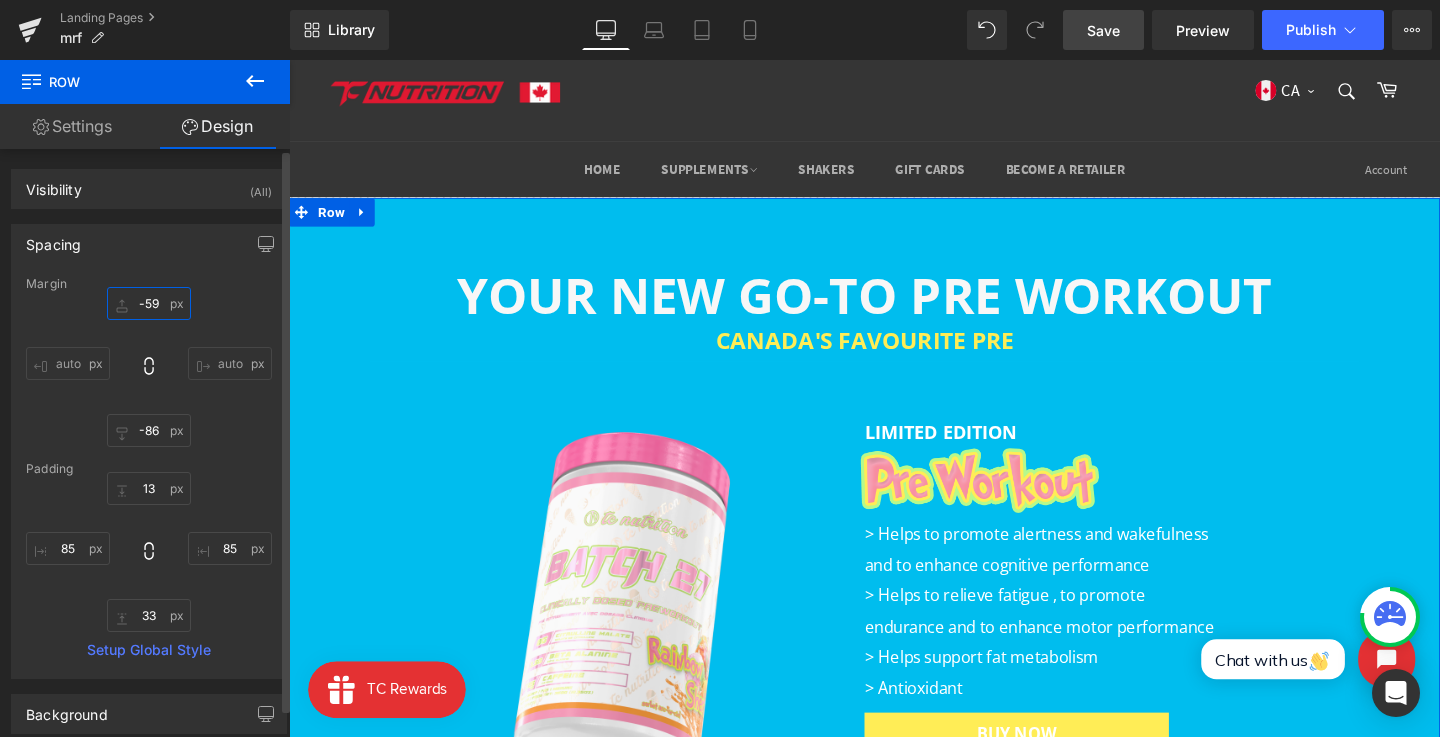 type on "-60" 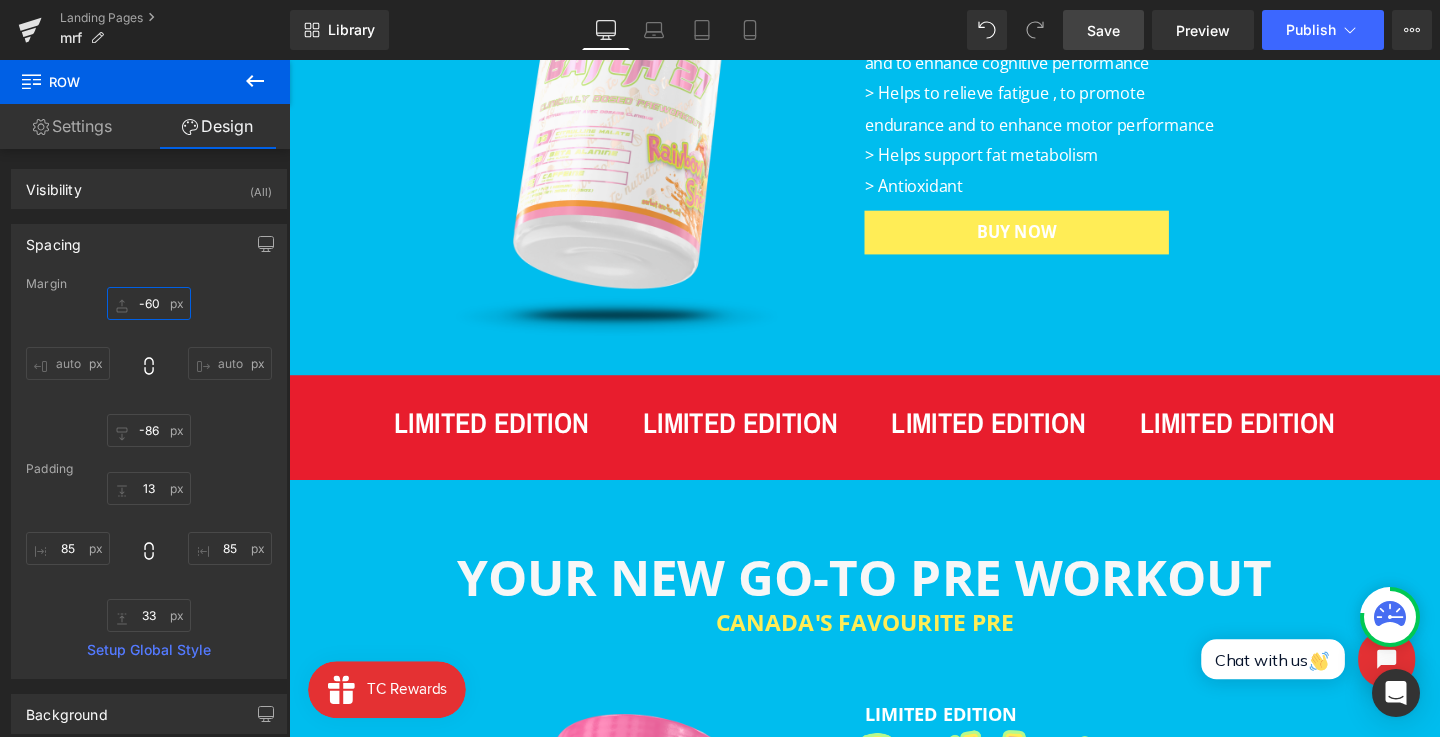 scroll, scrollTop: 589, scrollLeft: 0, axis: vertical 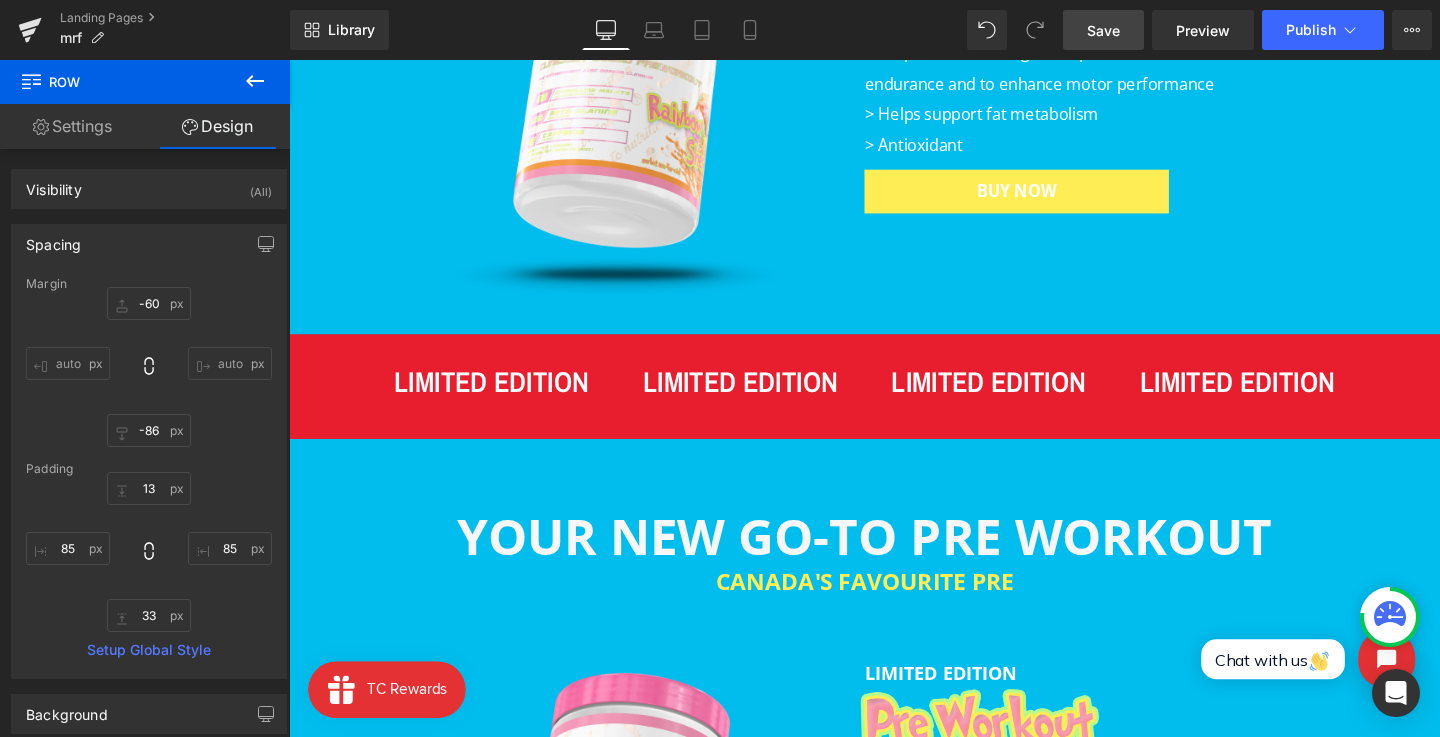 click on "YOUR NEW GO-TO PRE WORKOUT" at bounding box center [894, 559] 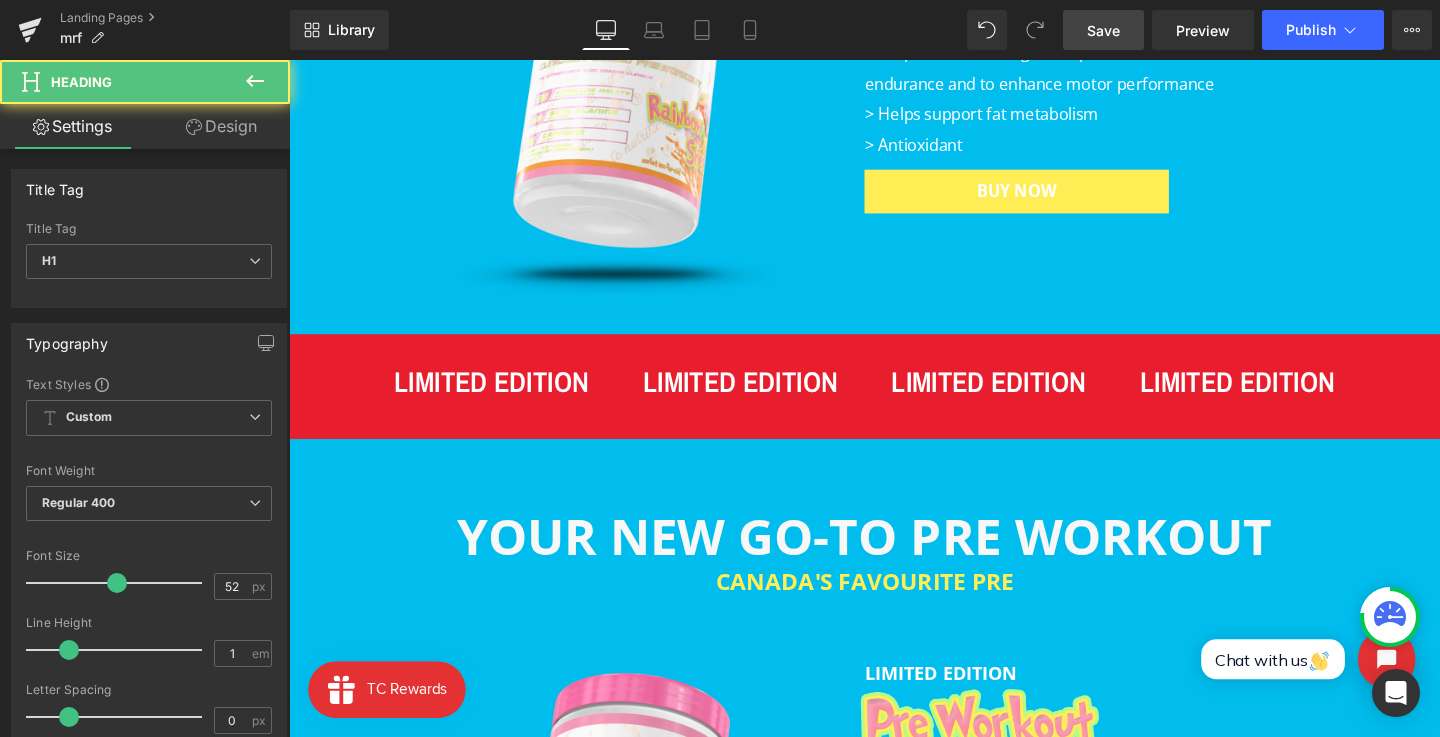 scroll, scrollTop: 23, scrollLeft: 0, axis: vertical 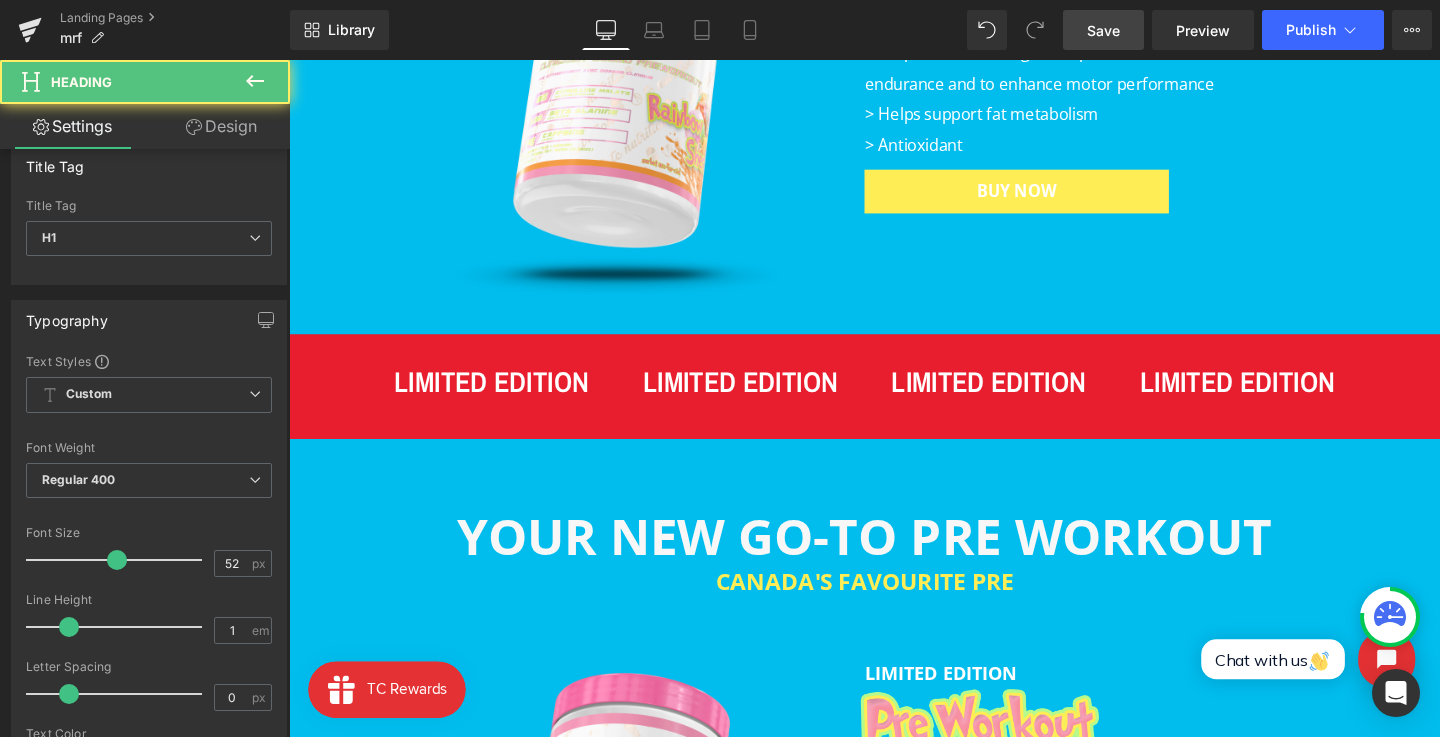 click on "YOUR NEW GO-TO PRE WORKOUT" at bounding box center [894, 559] 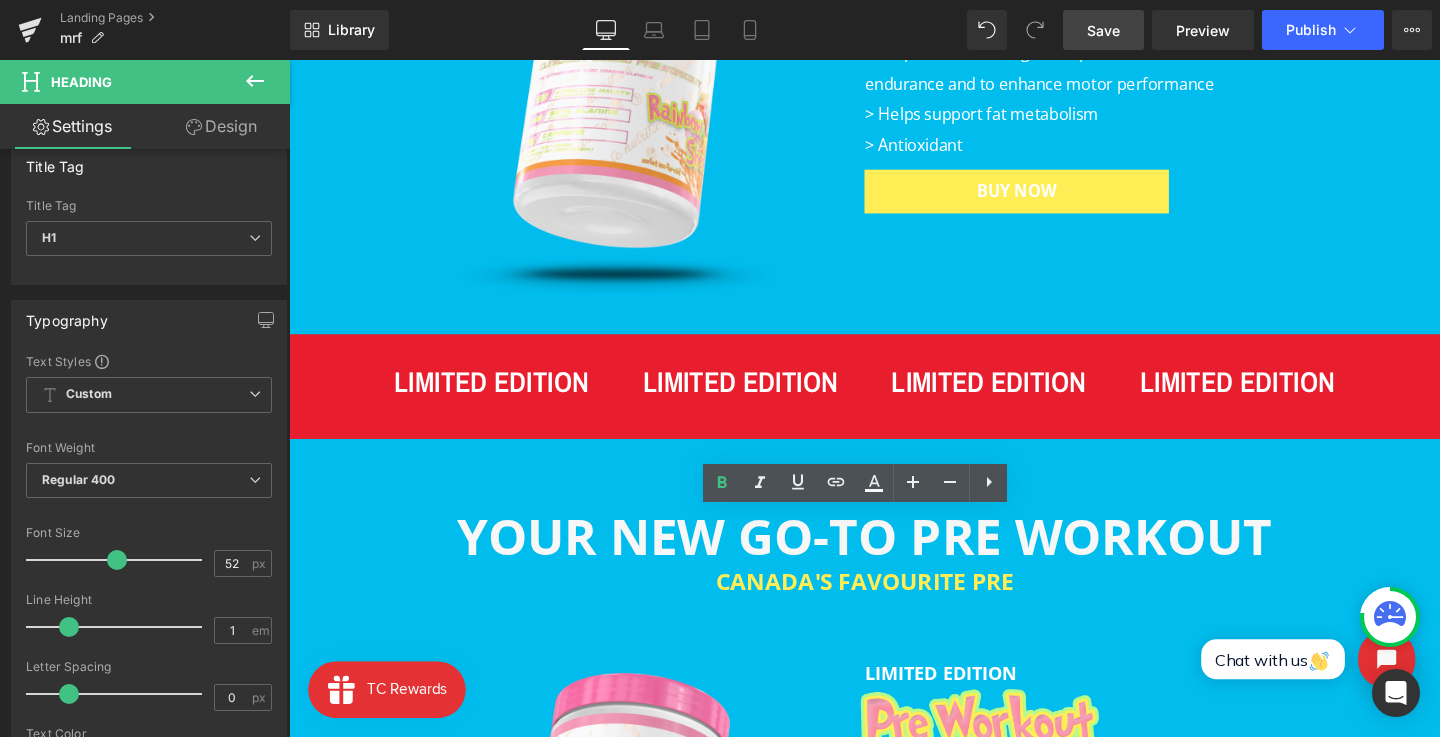 click at bounding box center (894, 416) 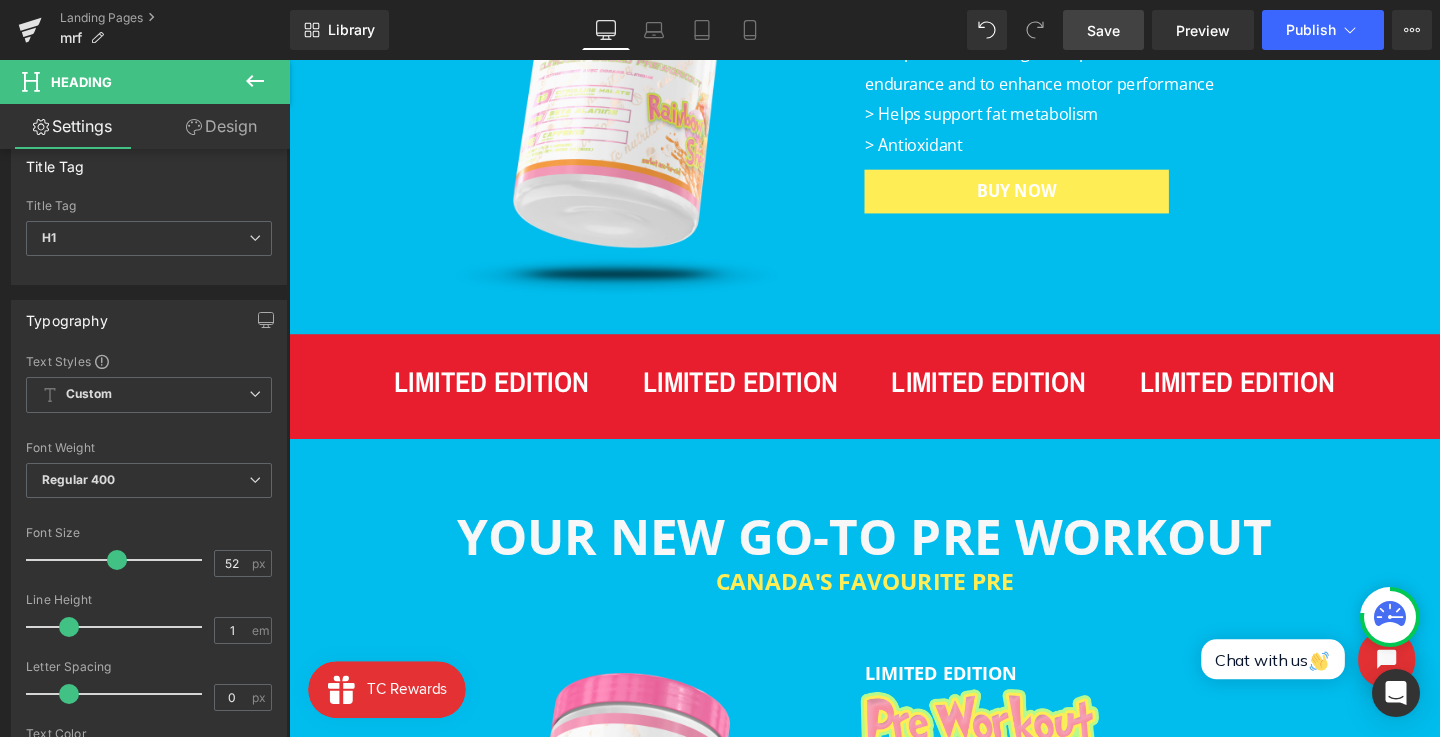scroll, scrollTop: 106, scrollLeft: 0, axis: vertical 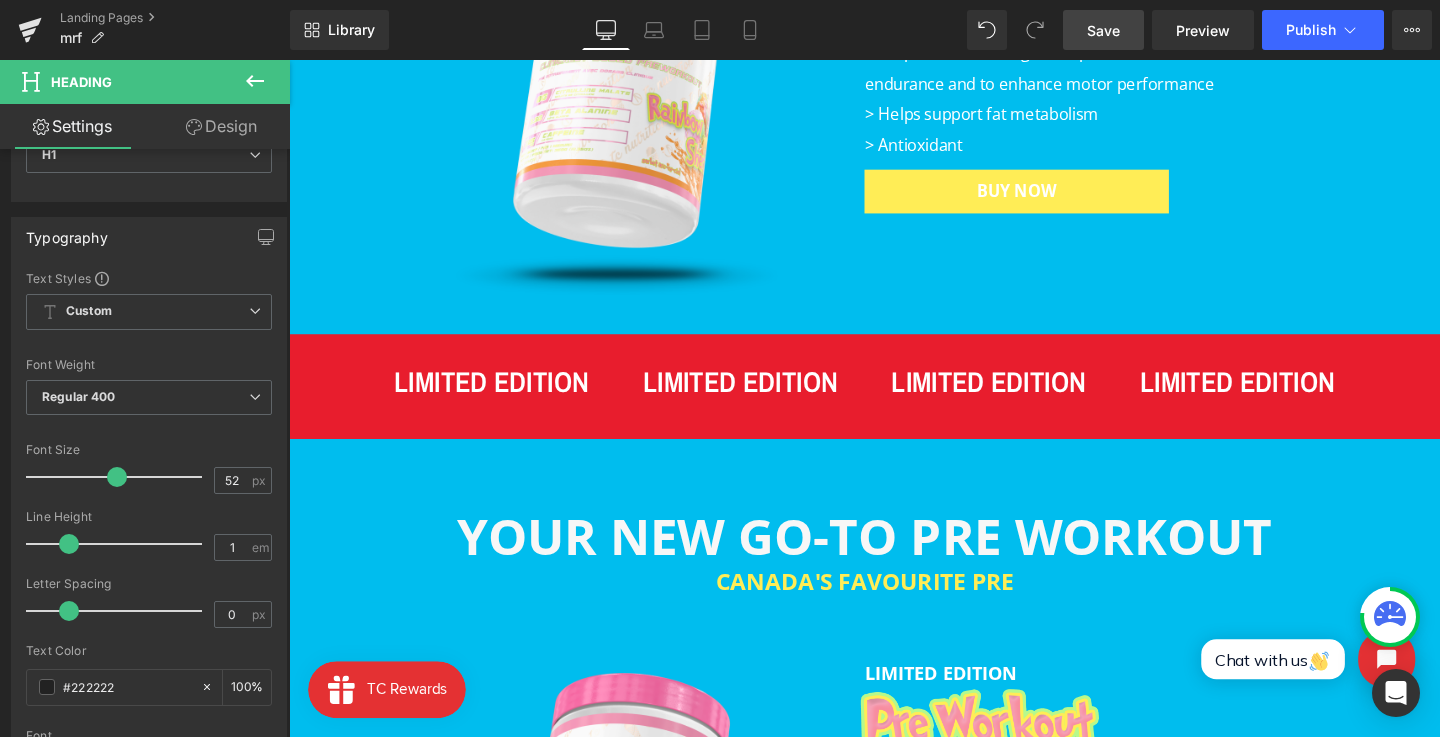 click on "Skip to content
Search
Home
Supplements
PRE WORKOUT
CARAMEL CANDY APPLE - LIMITED EDITION
EAAs / BCAAs
PROTEIN
CREATINE" at bounding box center (894, 1125) 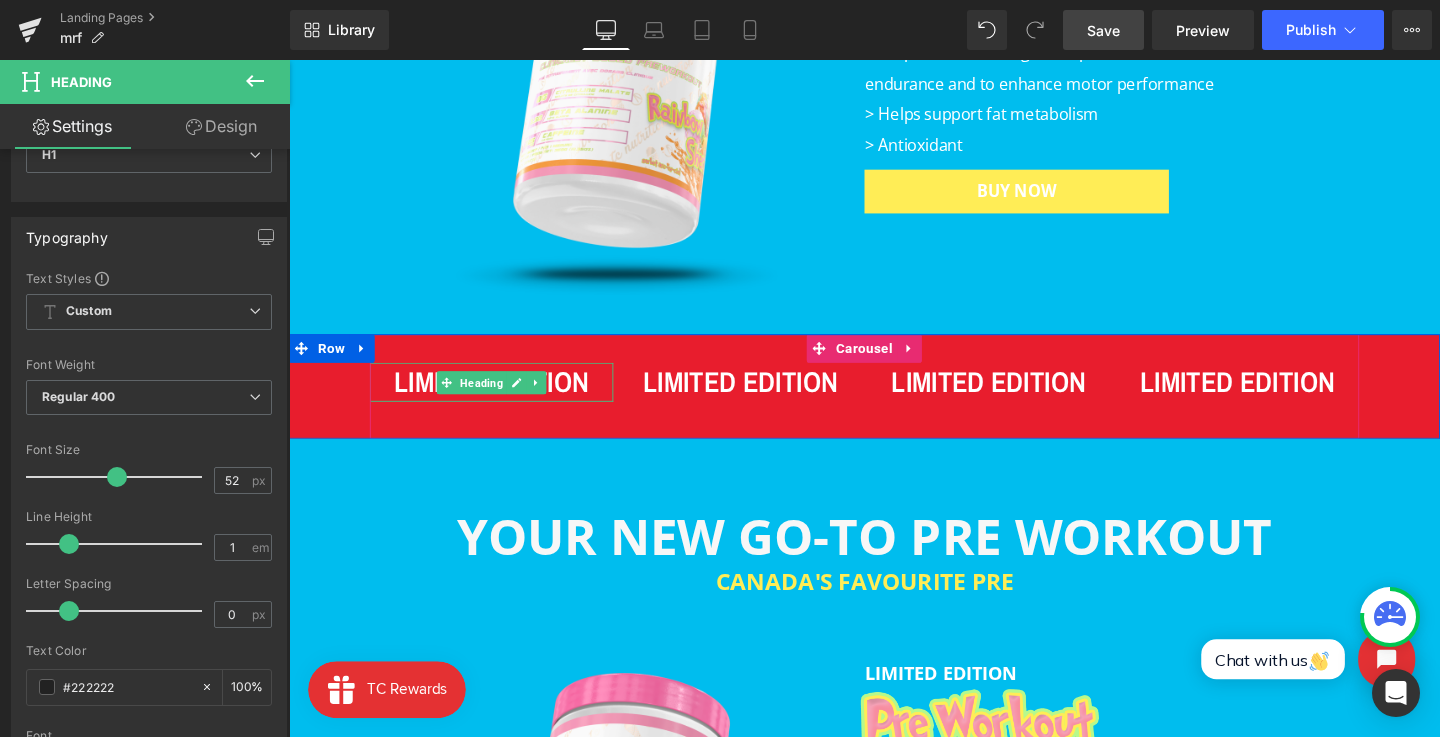 click on "LIMITED EDITION" at bounding box center (502, 398) 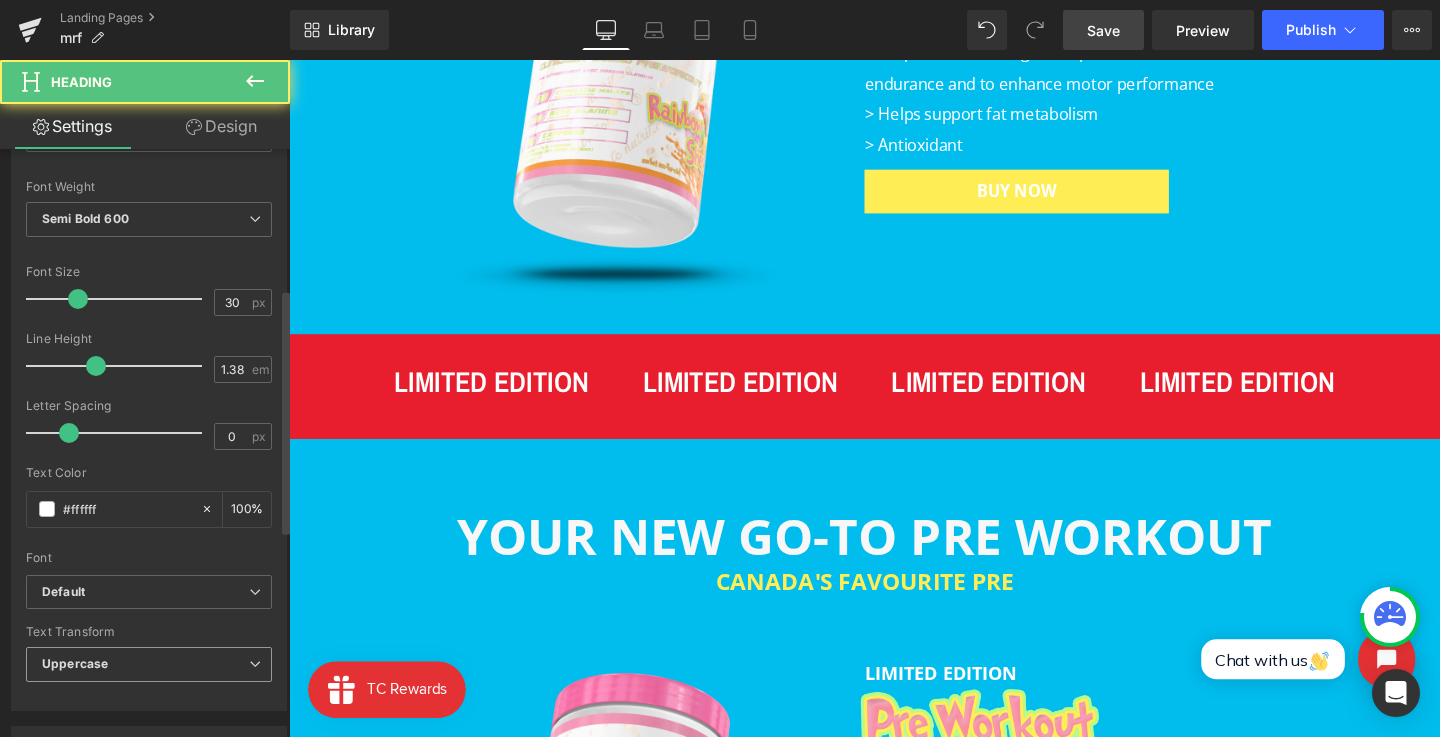 scroll, scrollTop: 335, scrollLeft: 0, axis: vertical 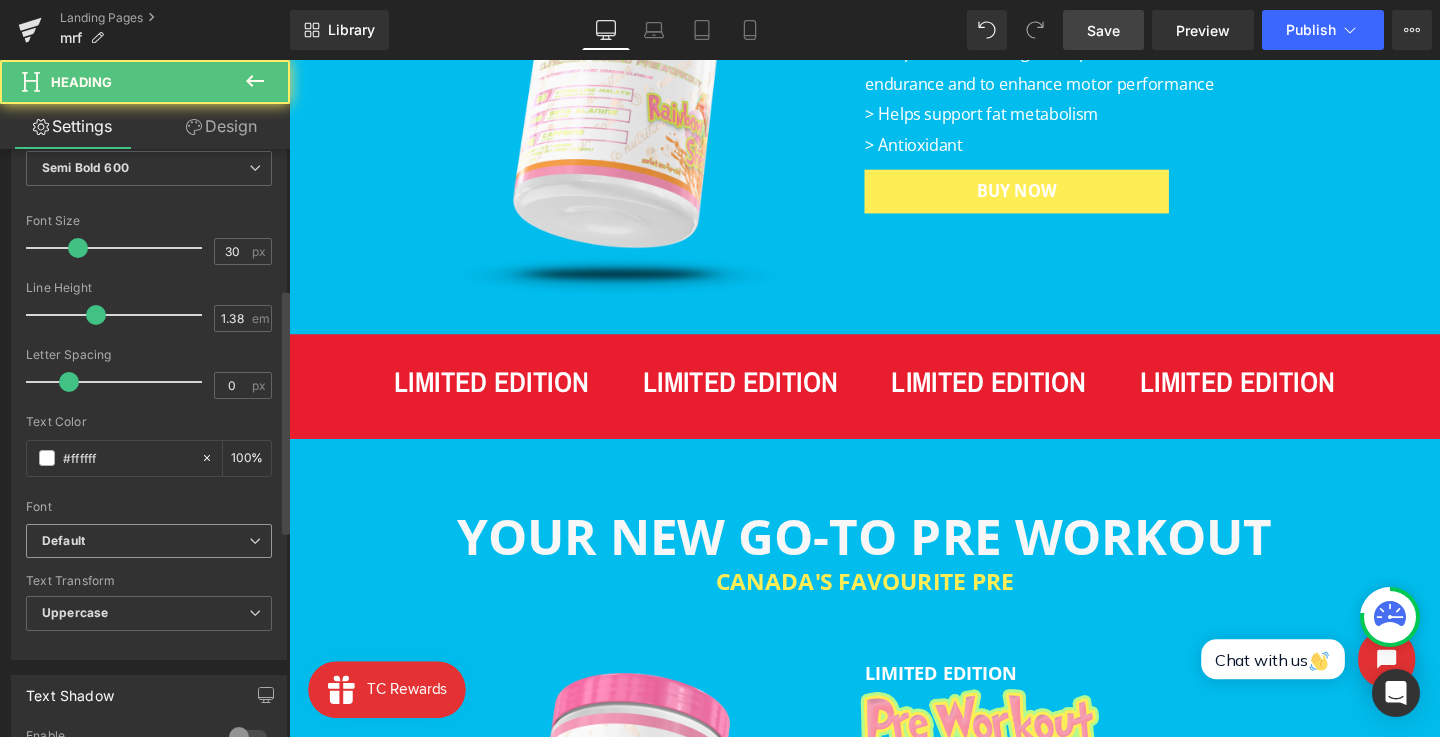 click on "Default" at bounding box center (145, 541) 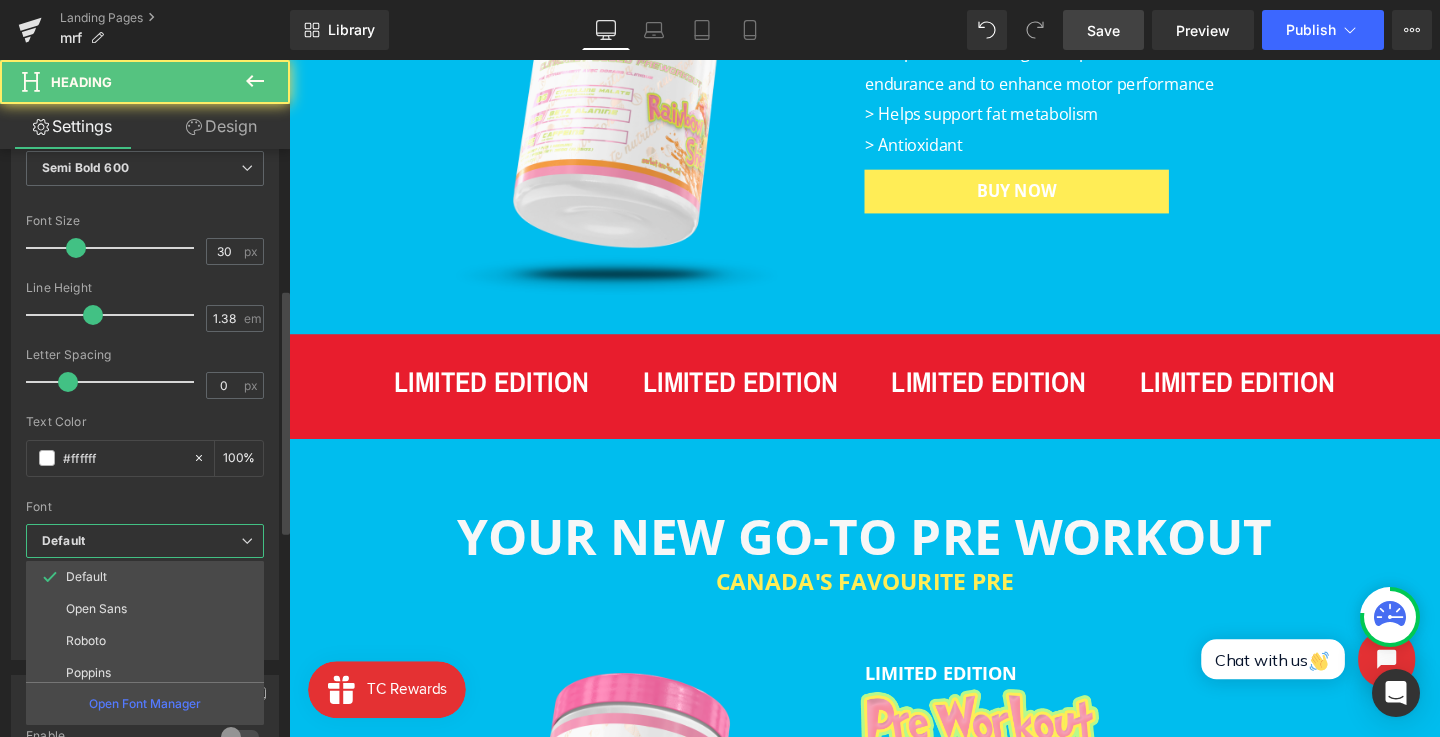 click on "Open Sans" at bounding box center (149, 609) 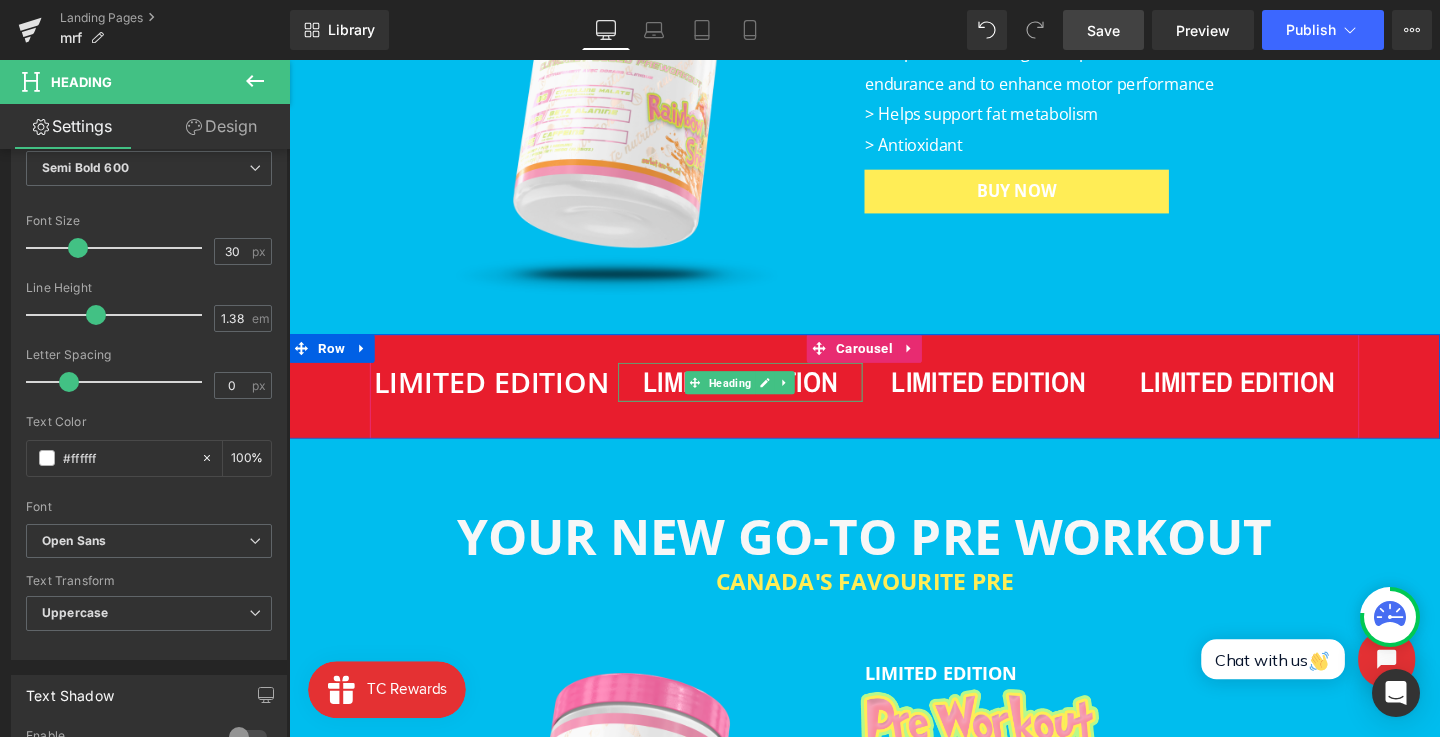 click 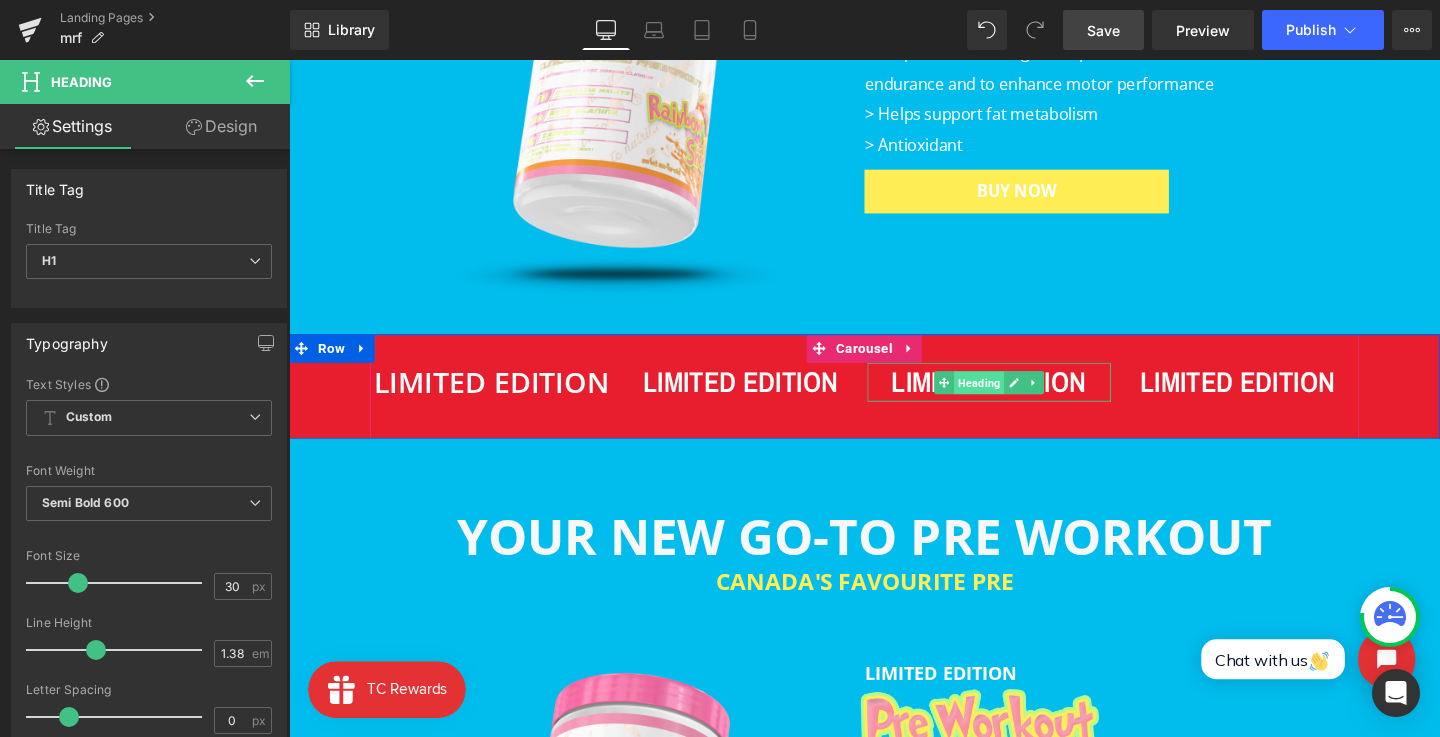 click on "Heading" at bounding box center [1014, 399] 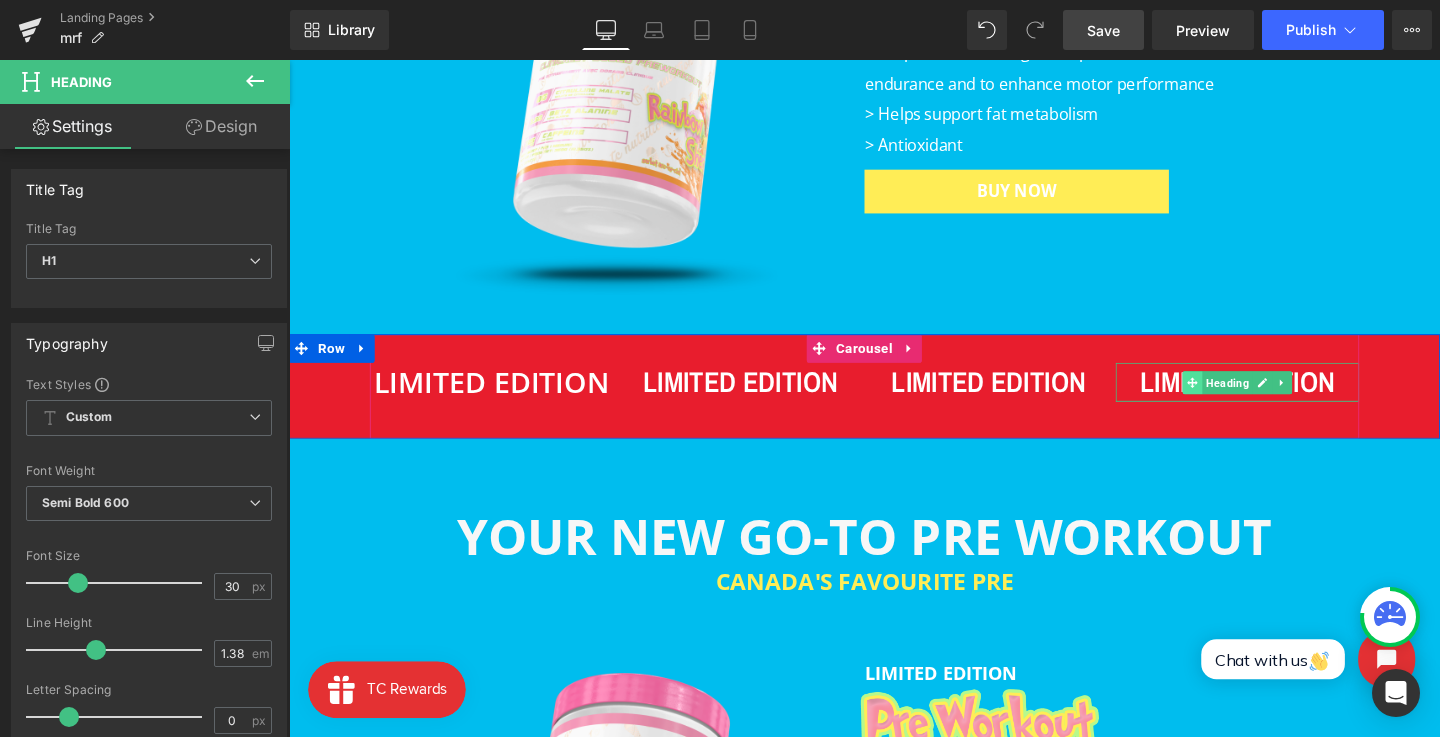 click 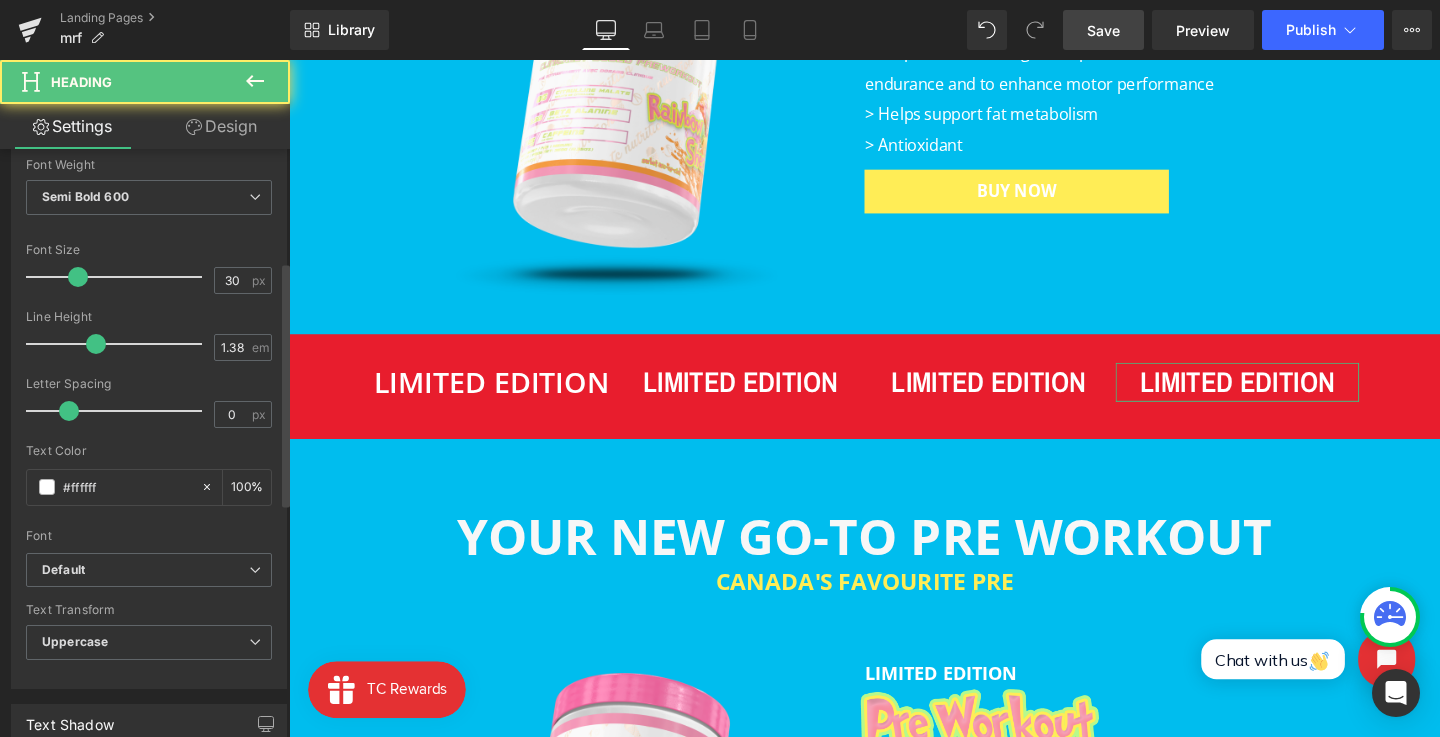 scroll, scrollTop: 329, scrollLeft: 0, axis: vertical 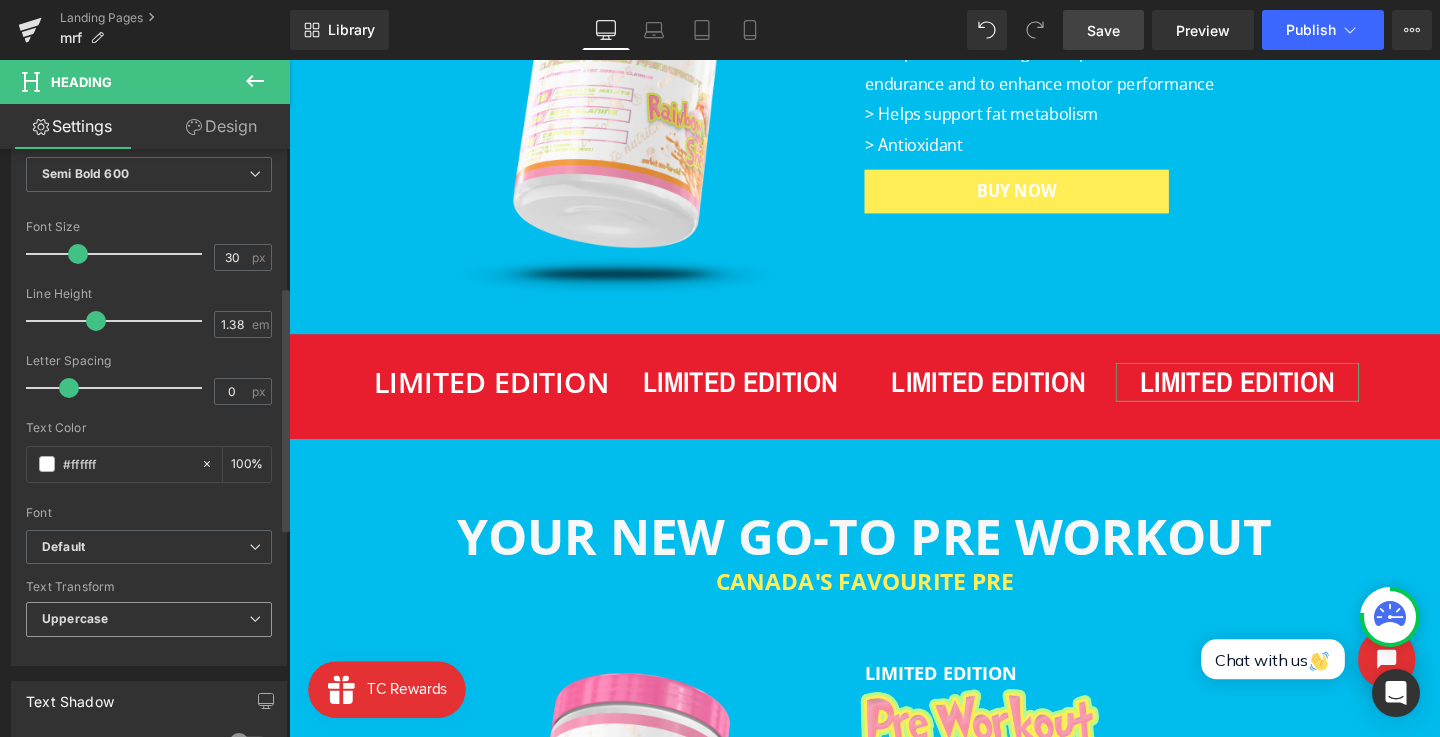 click on "Uppercase" at bounding box center (149, 619) 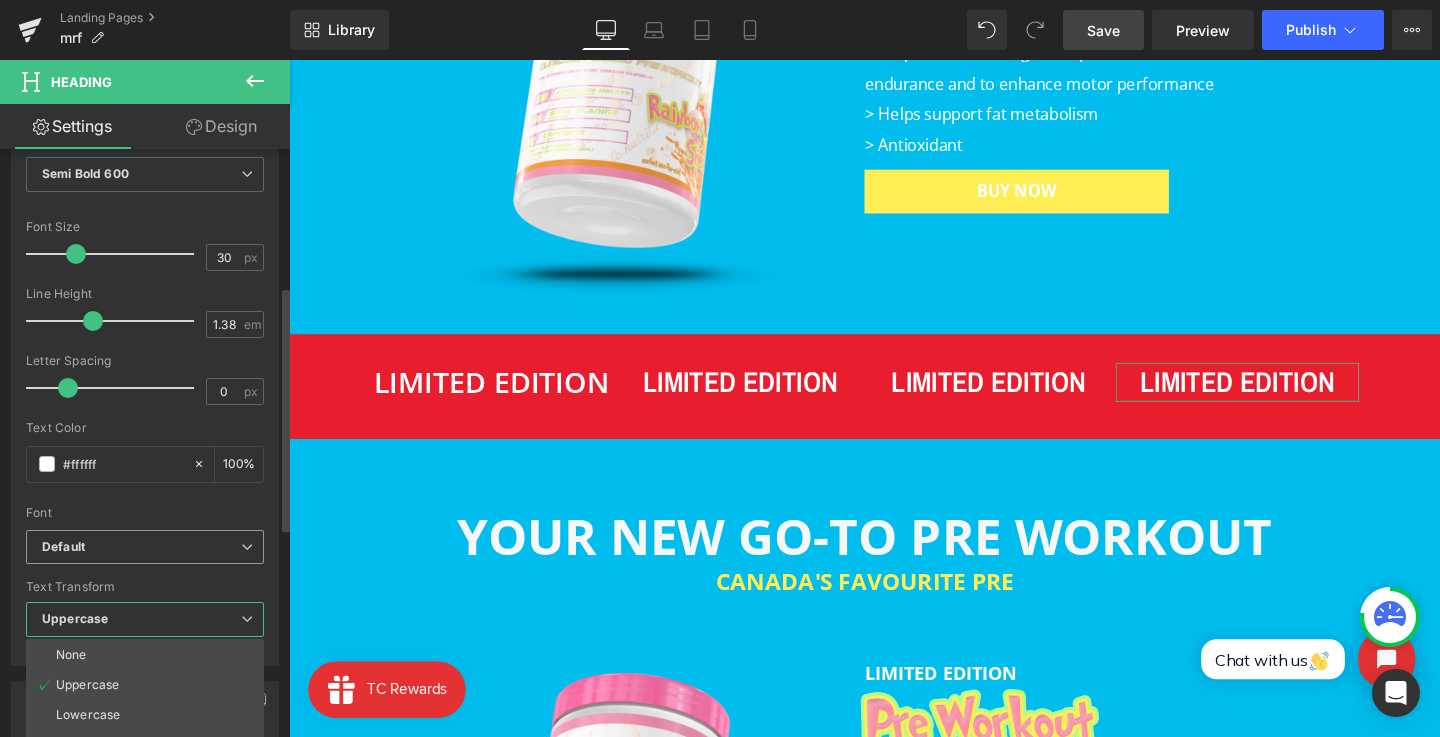 click on "Default" at bounding box center (145, 547) 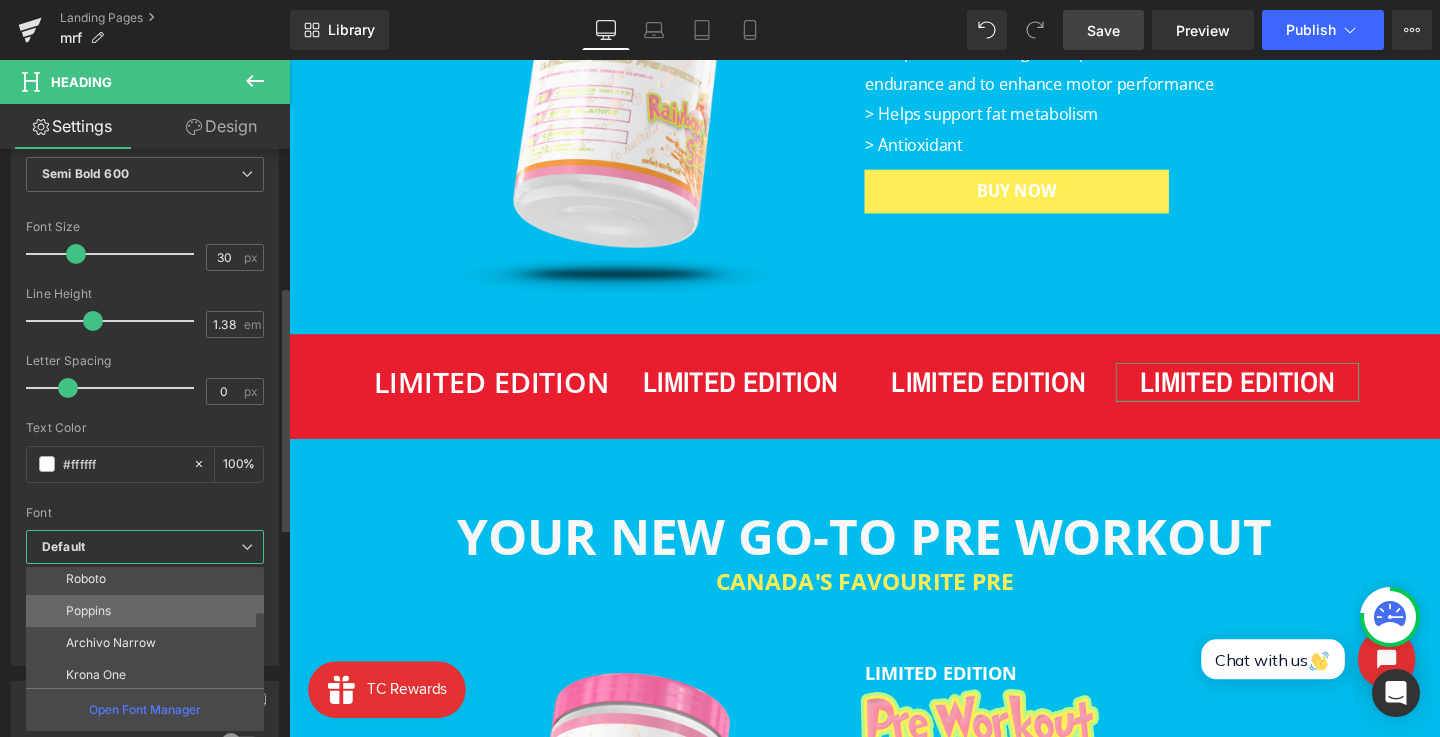 scroll, scrollTop: 26, scrollLeft: 0, axis: vertical 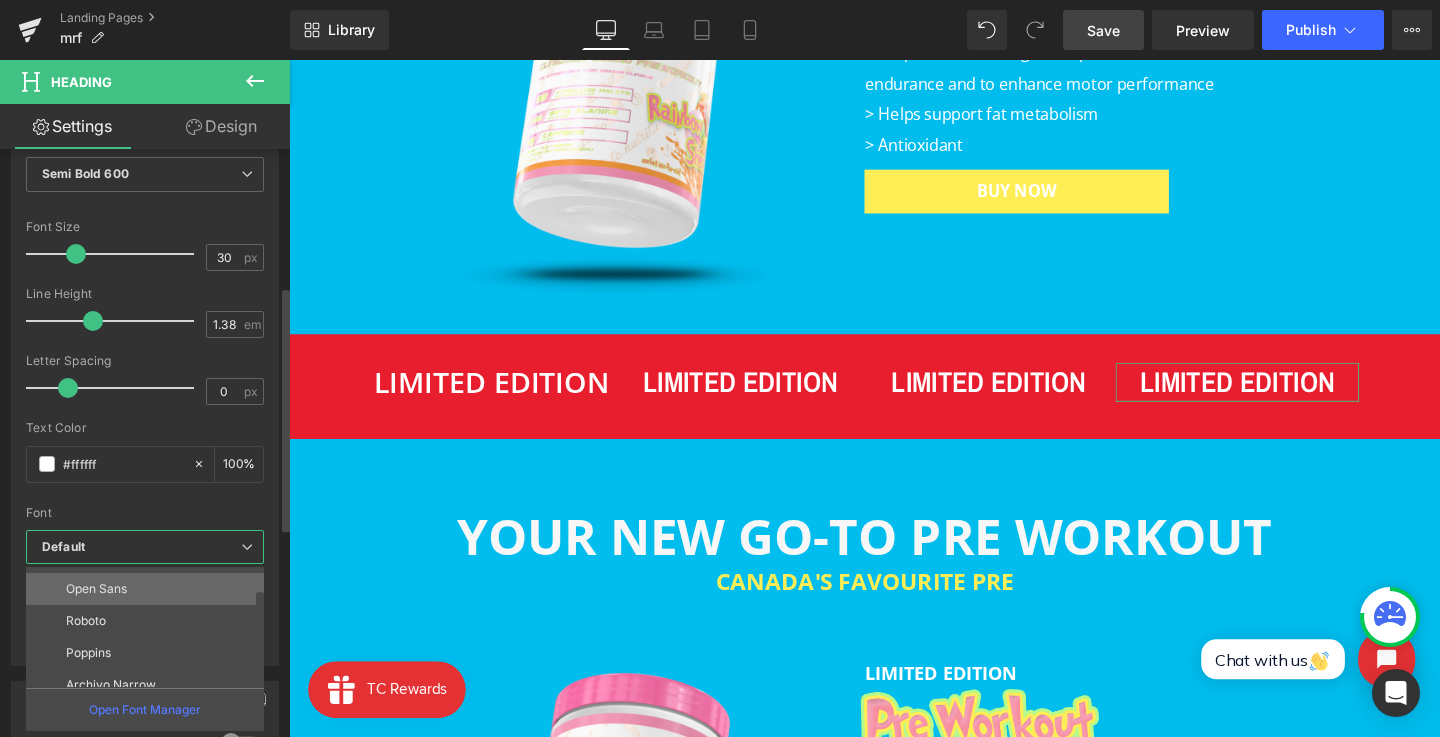 click on "Open Sans" at bounding box center (149, 589) 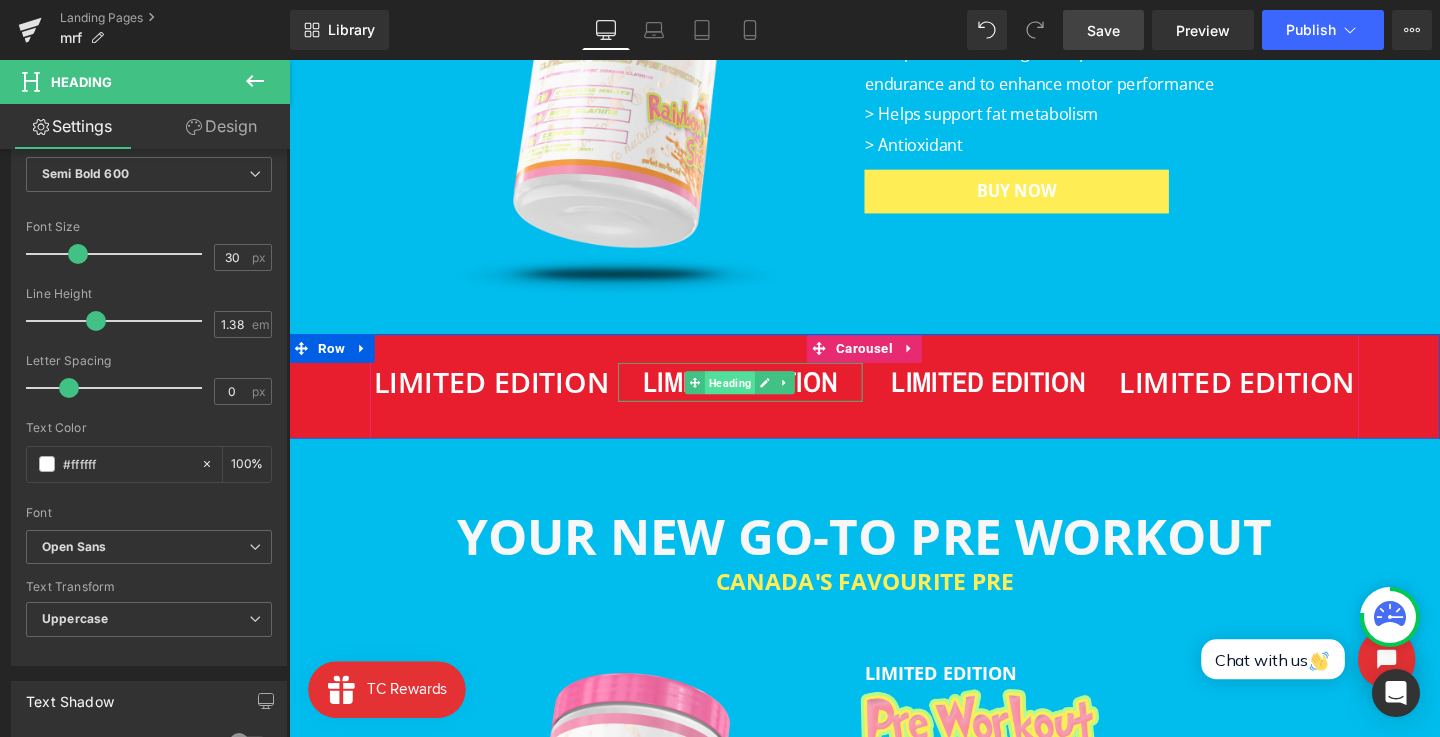 click on "Heading" at bounding box center (753, 399) 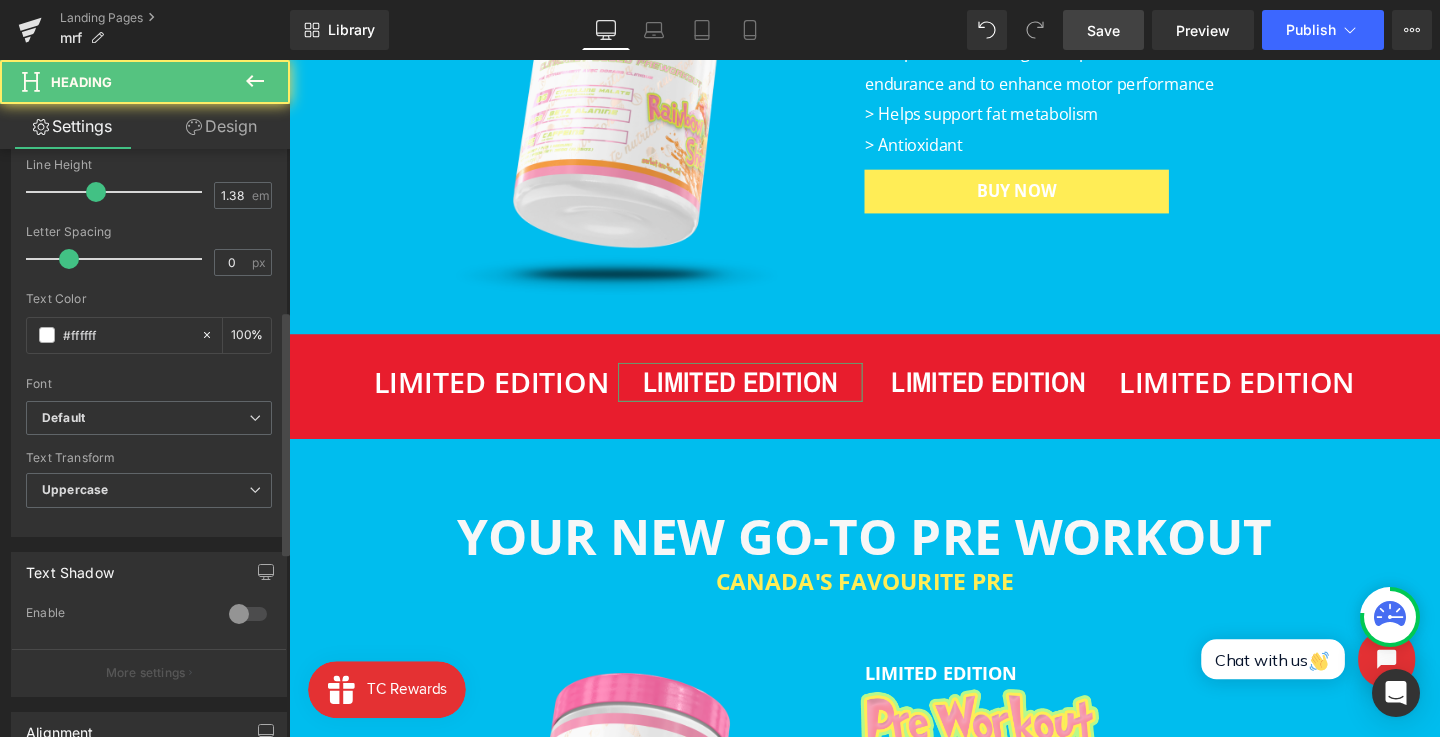 scroll, scrollTop: 551, scrollLeft: 0, axis: vertical 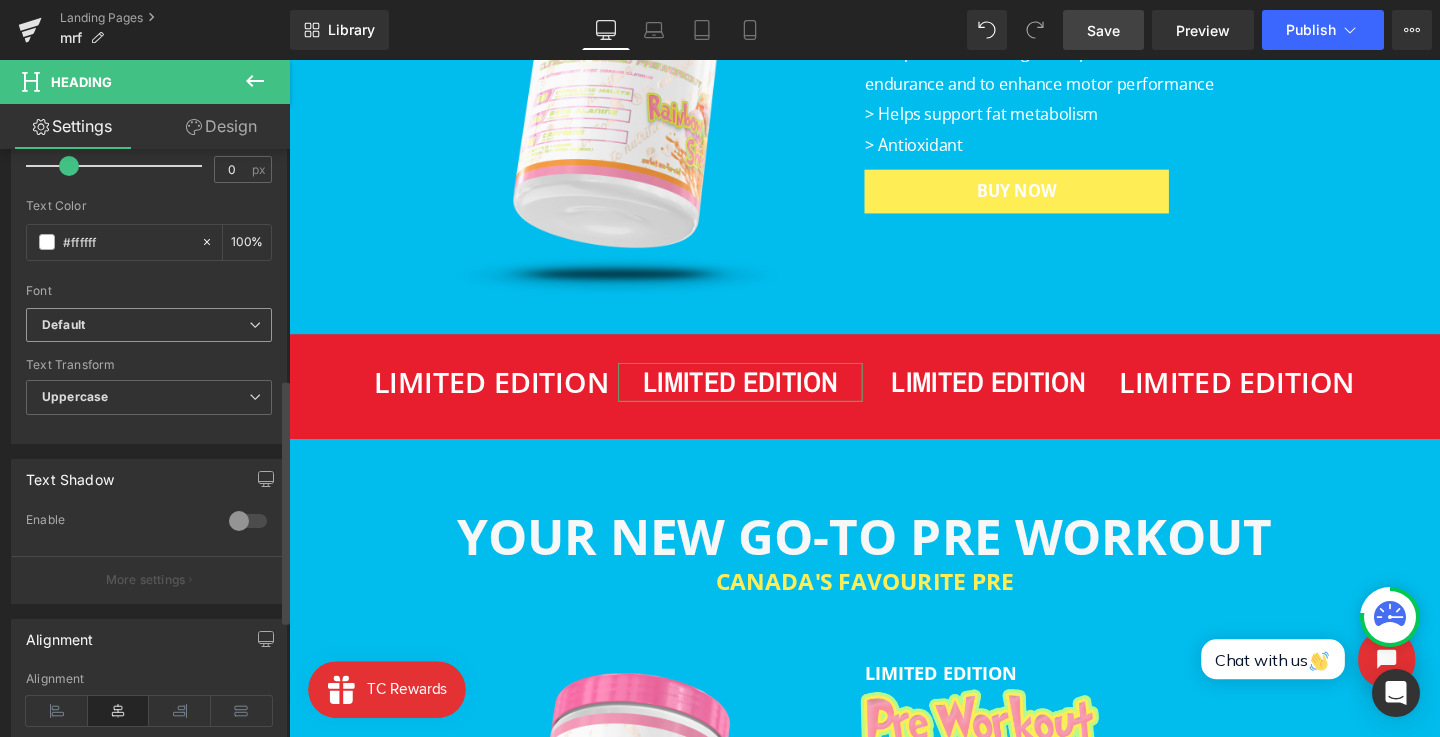click on "Default" at bounding box center (149, 325) 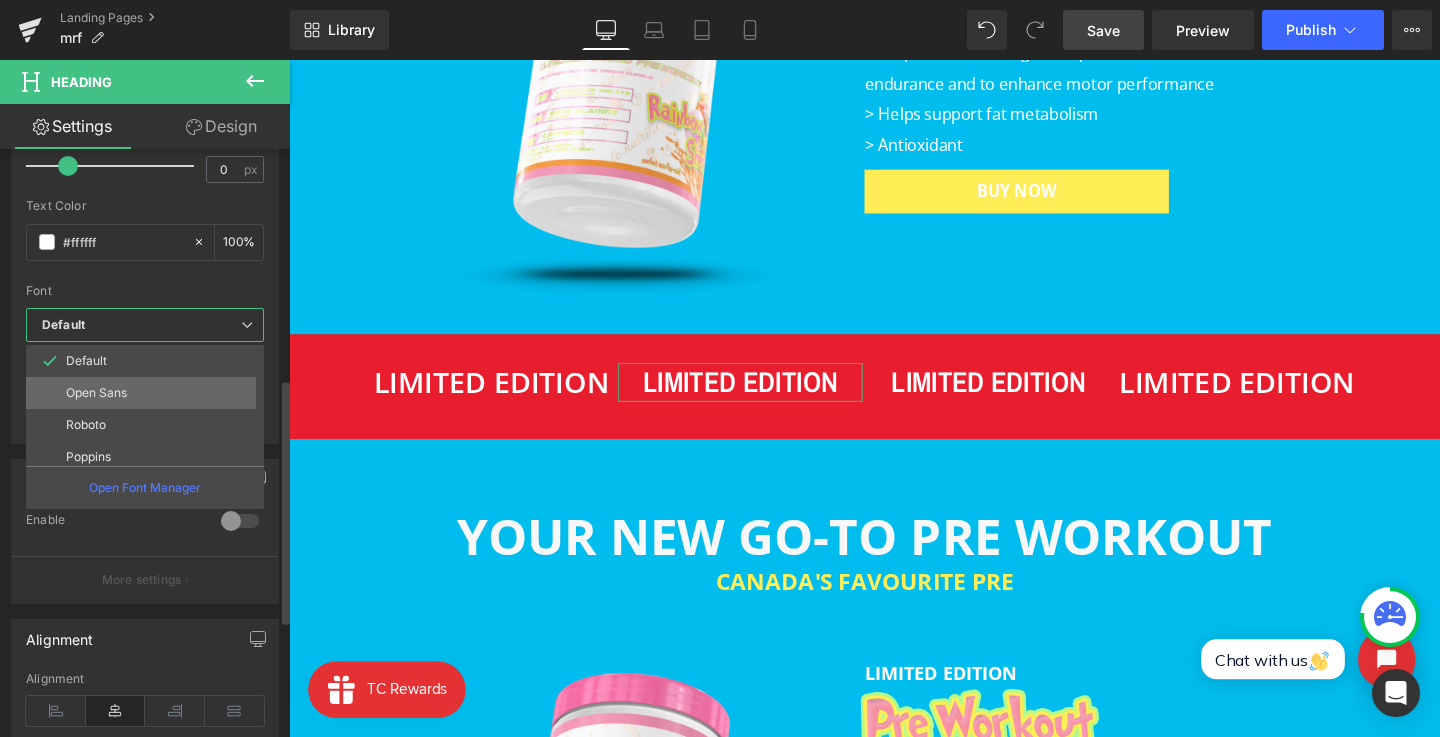 click on "Open Sans" at bounding box center [149, 393] 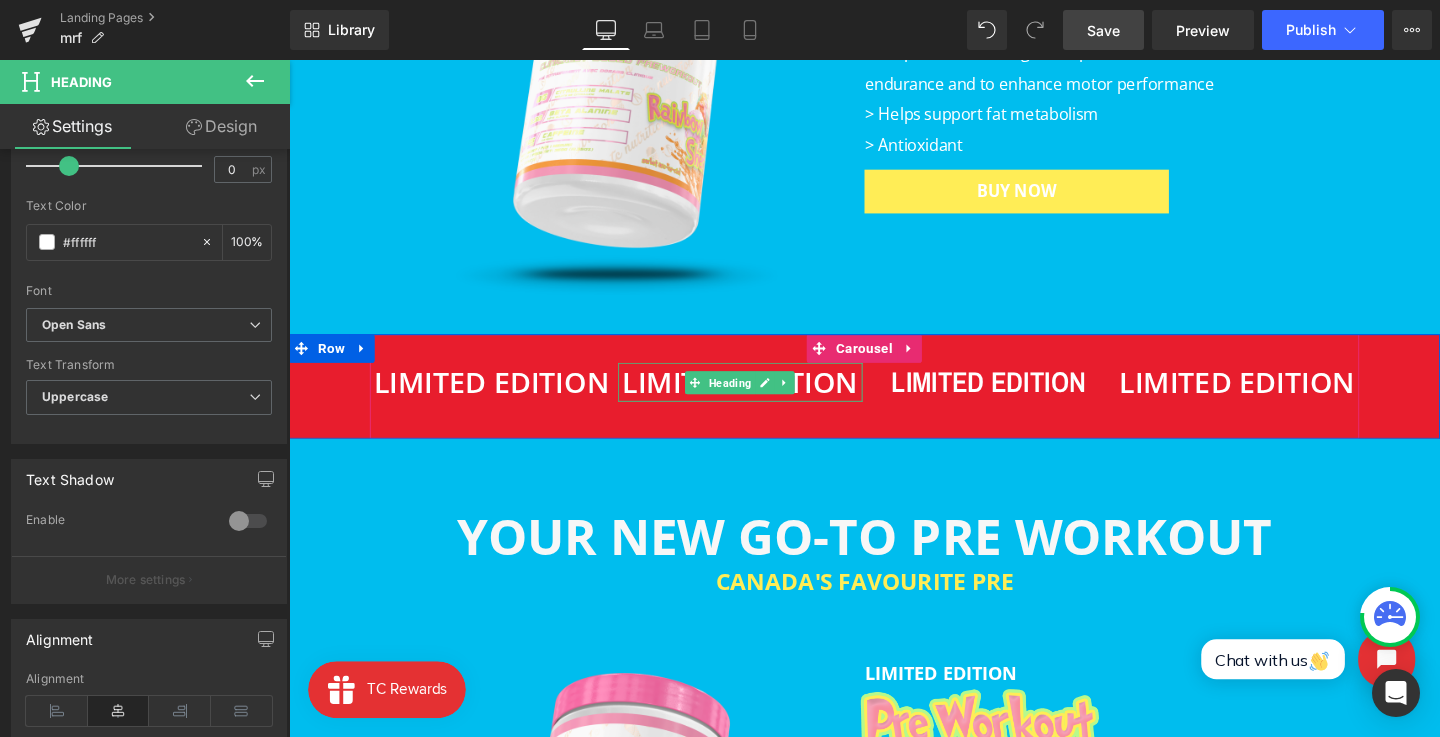 click on "LIMITED EDITION" at bounding box center [1025, 398] 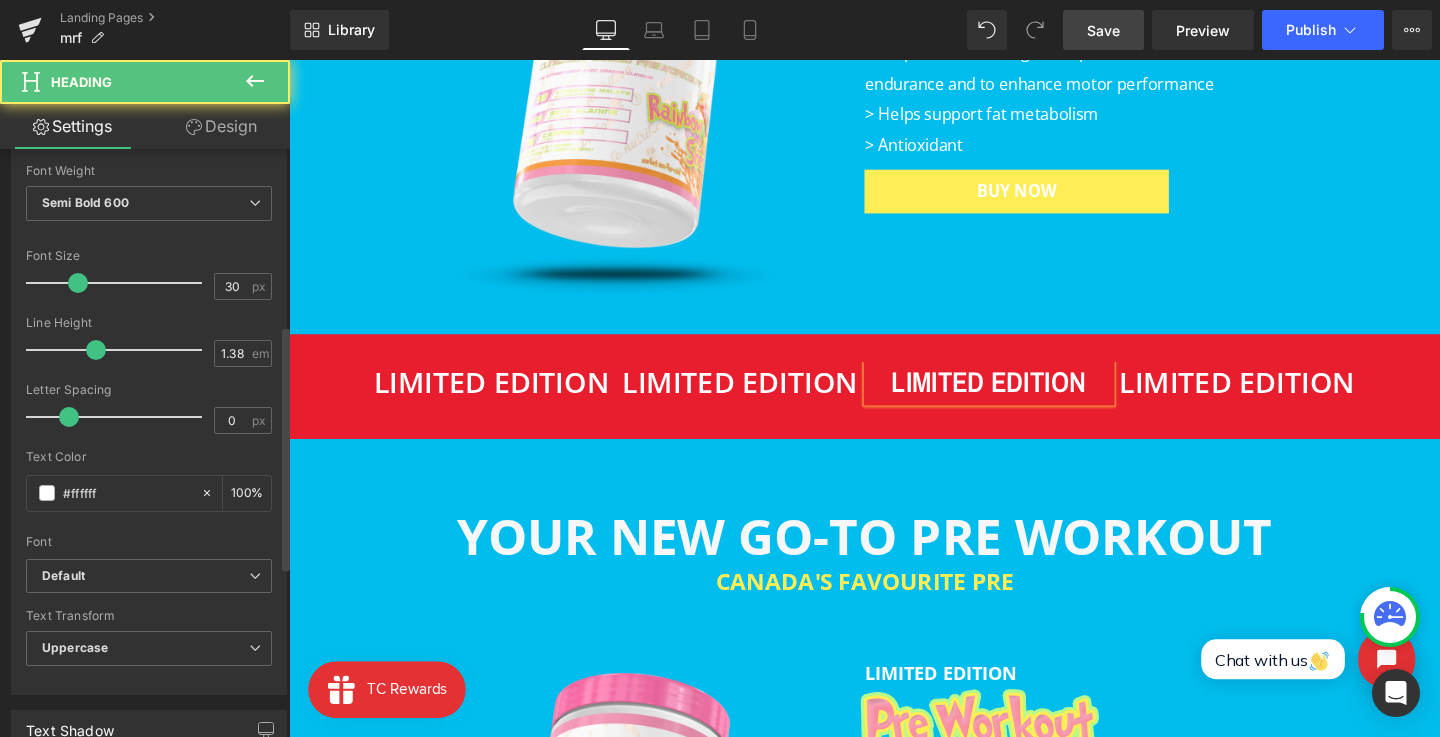 scroll, scrollTop: 436, scrollLeft: 0, axis: vertical 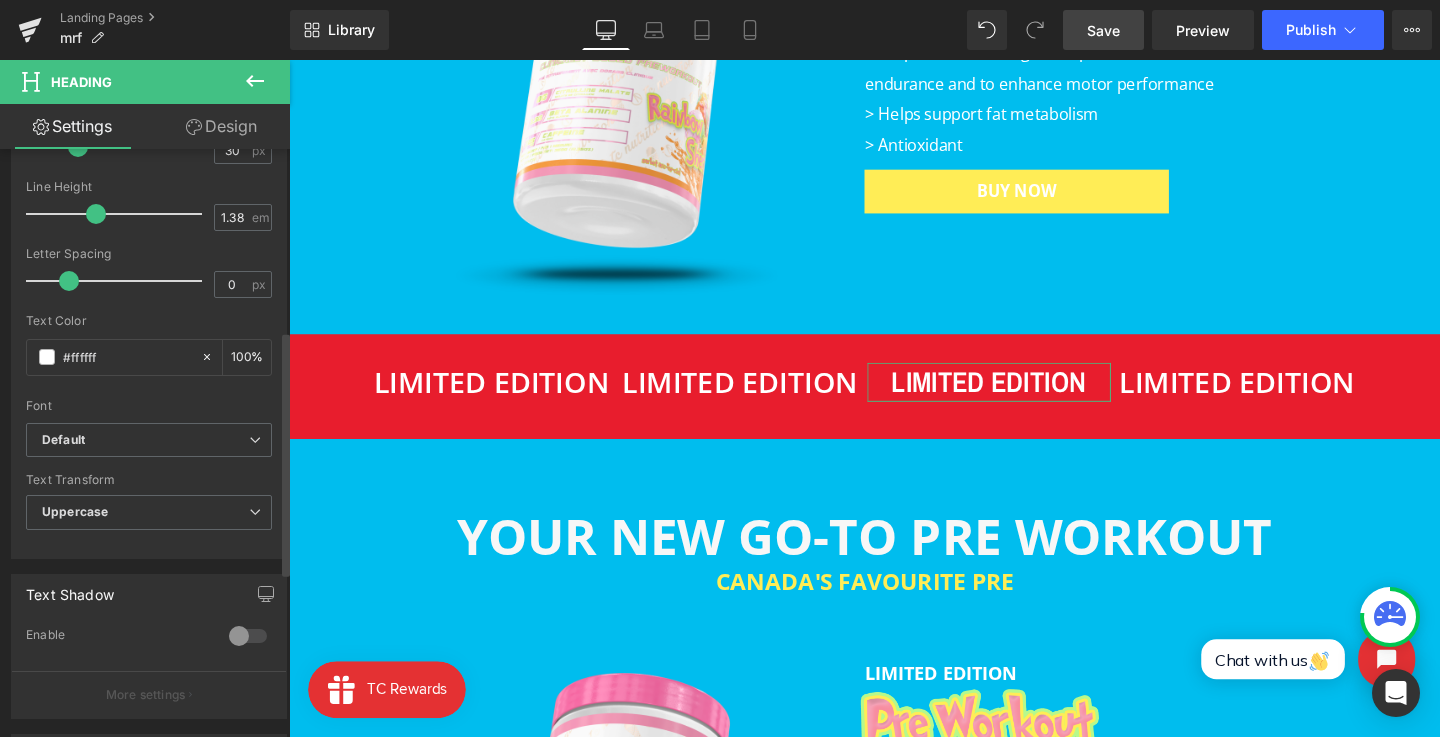 click on "Font
Default
Open Sans
Roboto
Poppins
Archivo Narrow
Krona One
Default
Default
Open Sans
Roboto
Poppins
Archivo Narrow
Krona One
Open Font Manager" at bounding box center [149, 181] 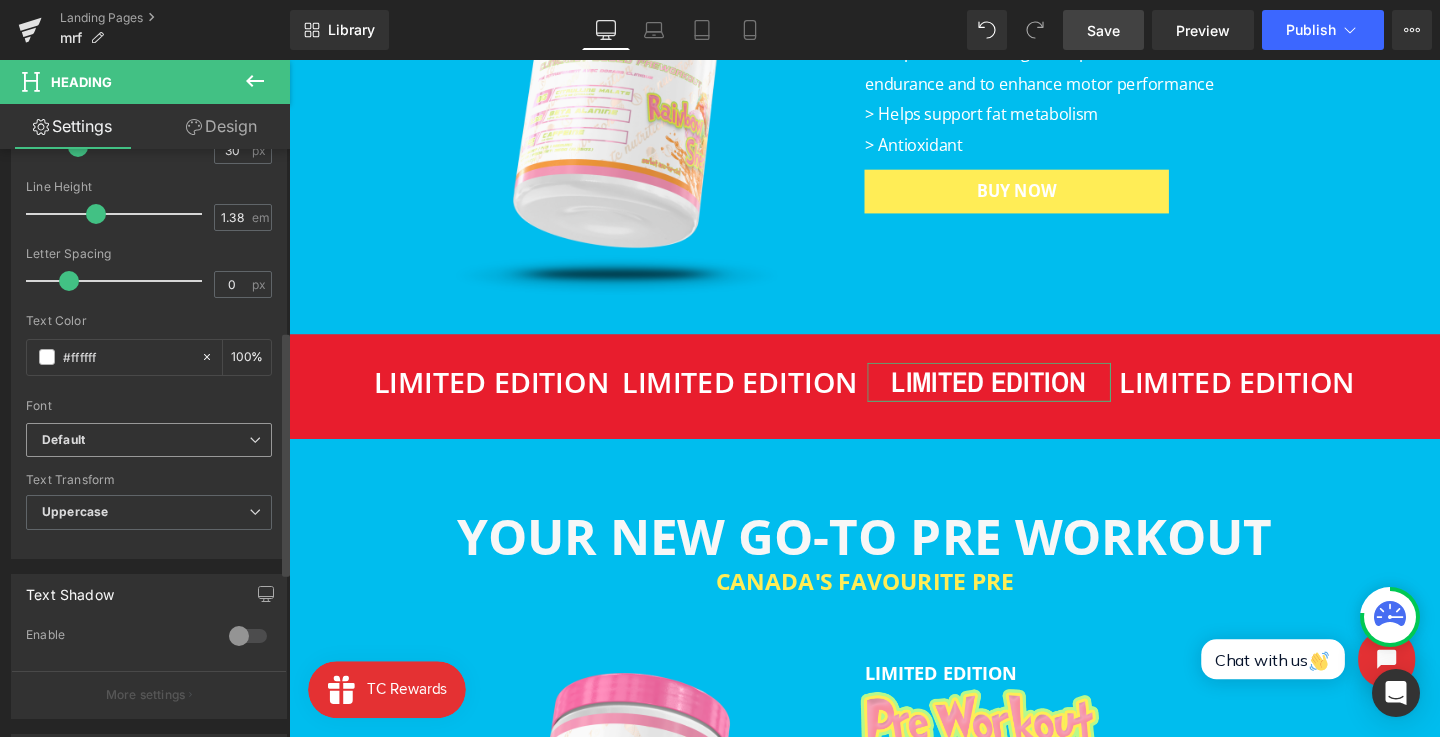 click on "Default" at bounding box center (145, 440) 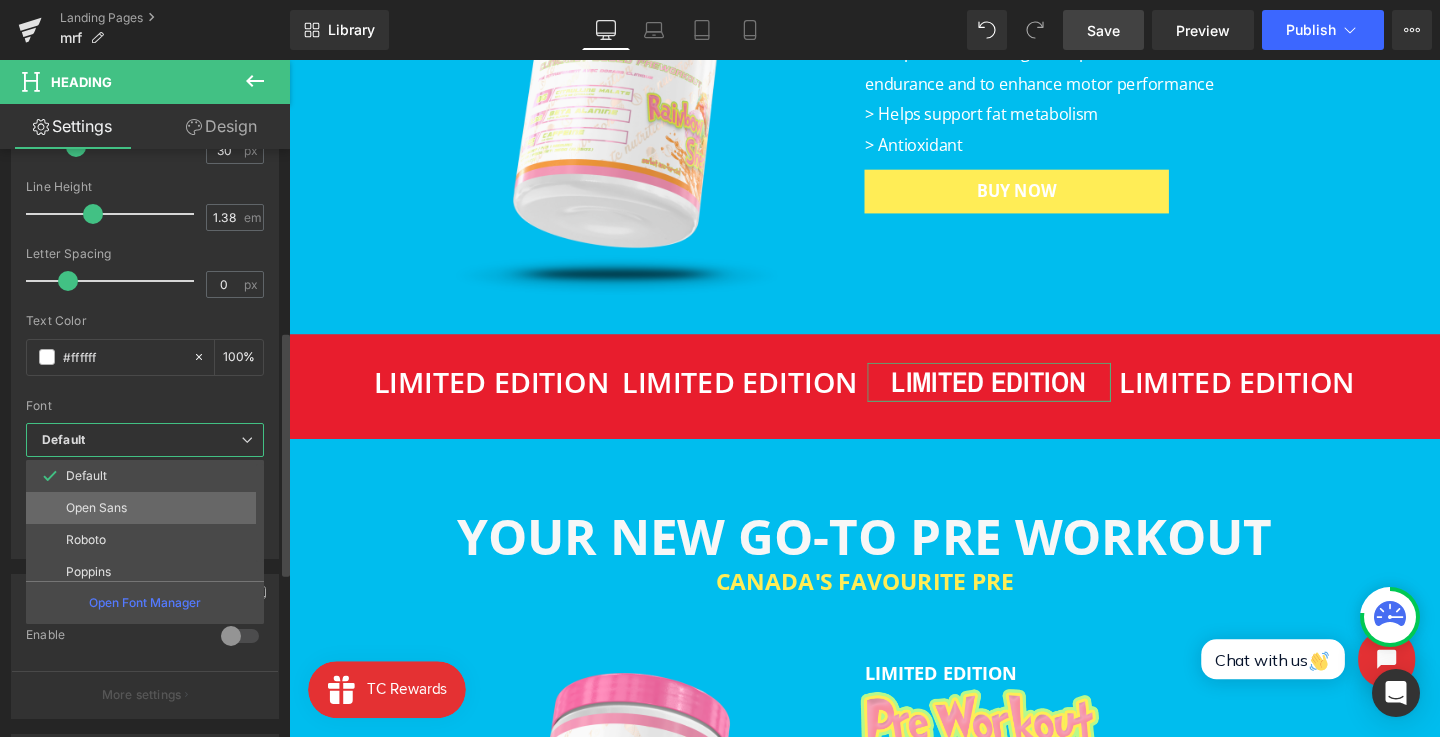 click on "Open Sans" at bounding box center [149, 508] 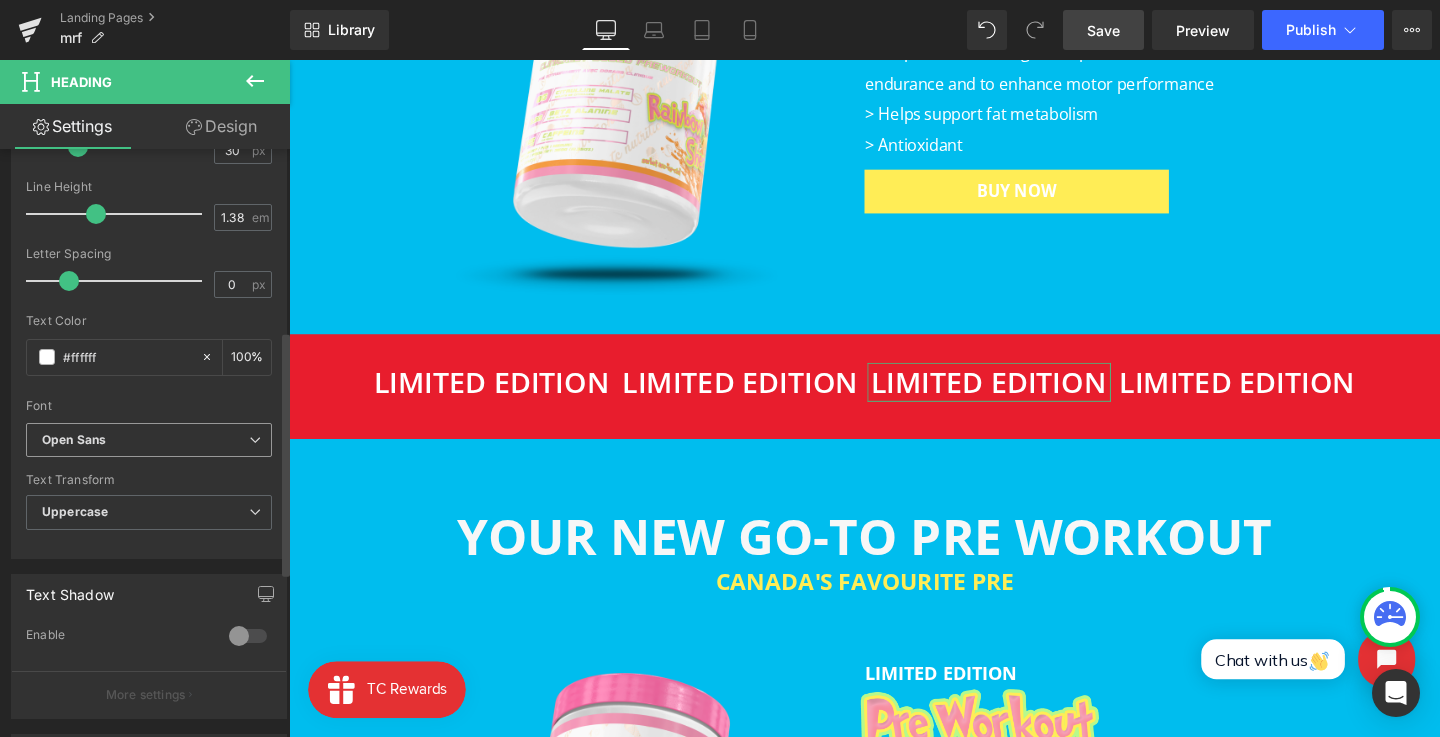 click on "Open Sans" at bounding box center [145, 440] 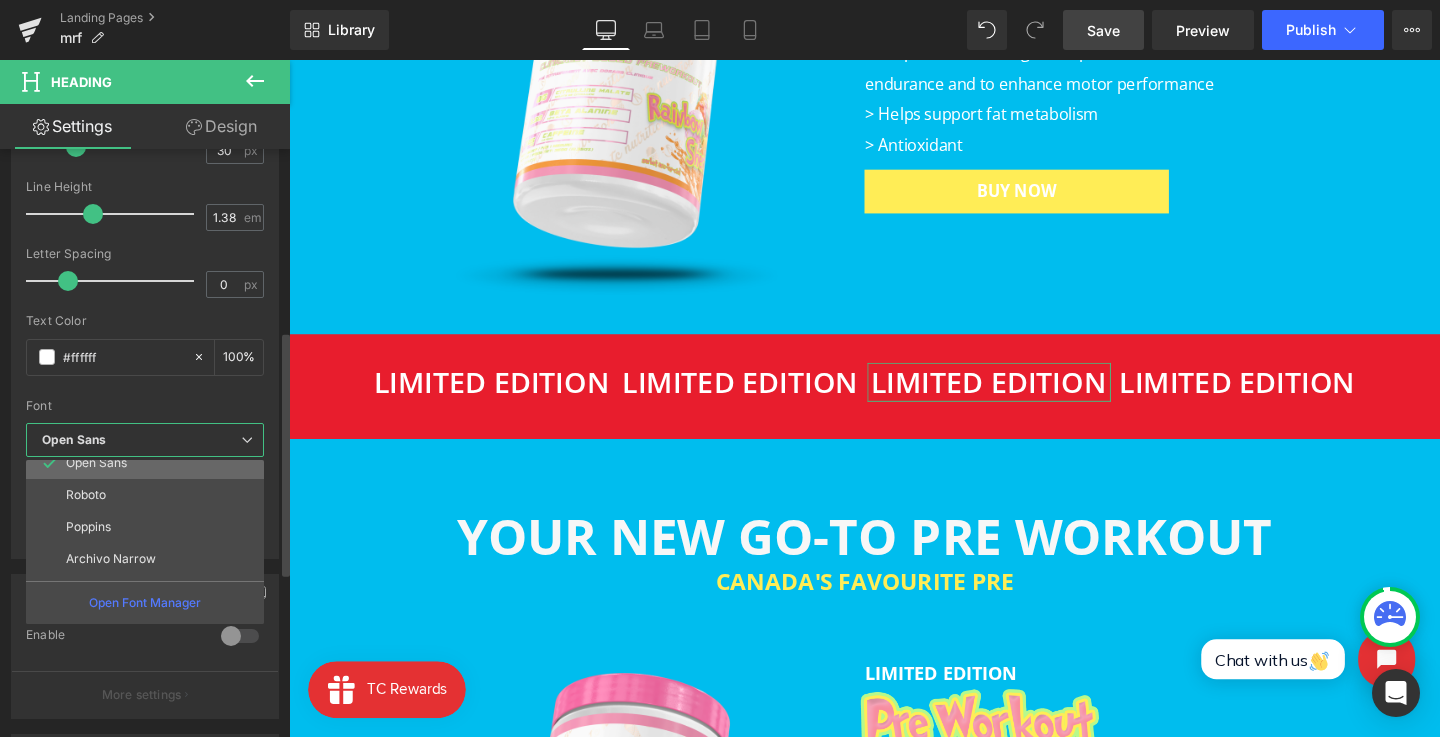 scroll, scrollTop: 72, scrollLeft: 0, axis: vertical 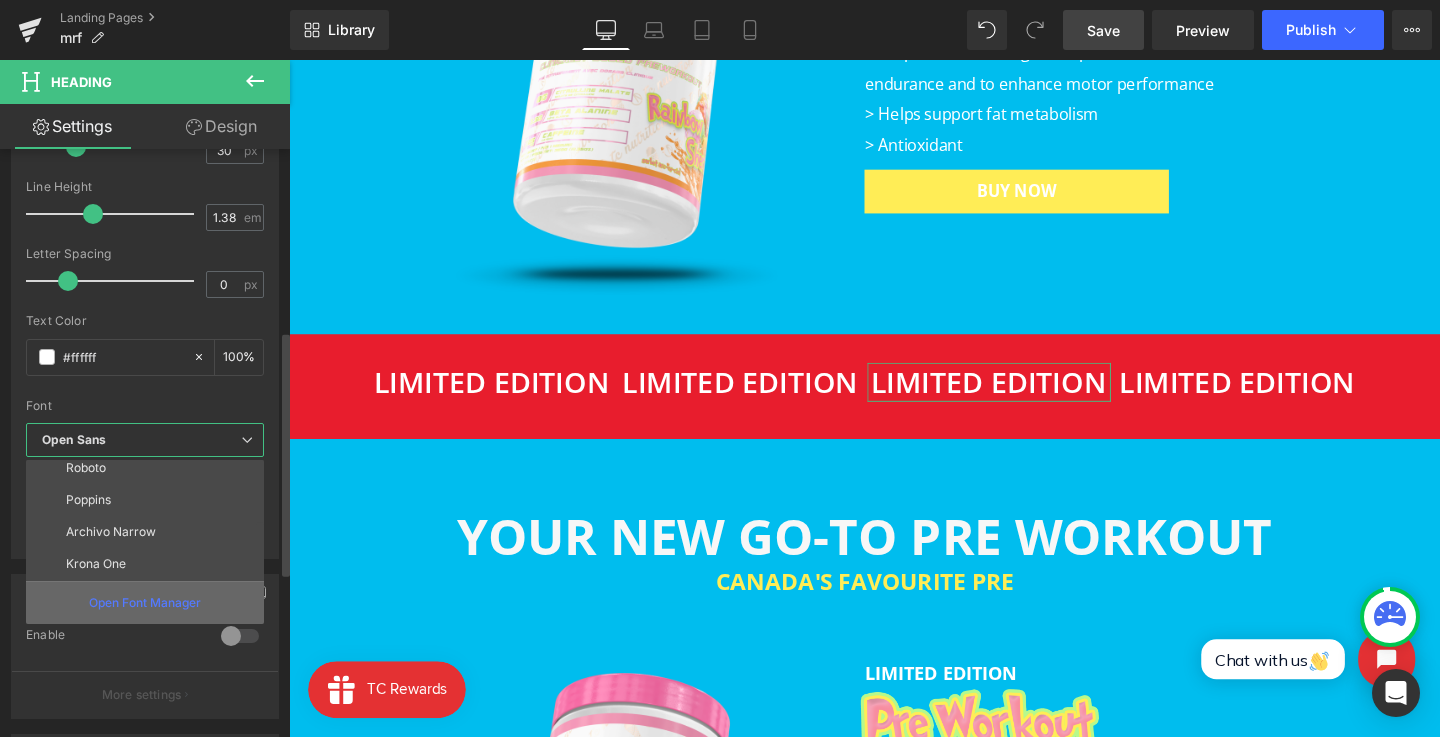 click on "Open Font Manager" at bounding box center (145, 603) 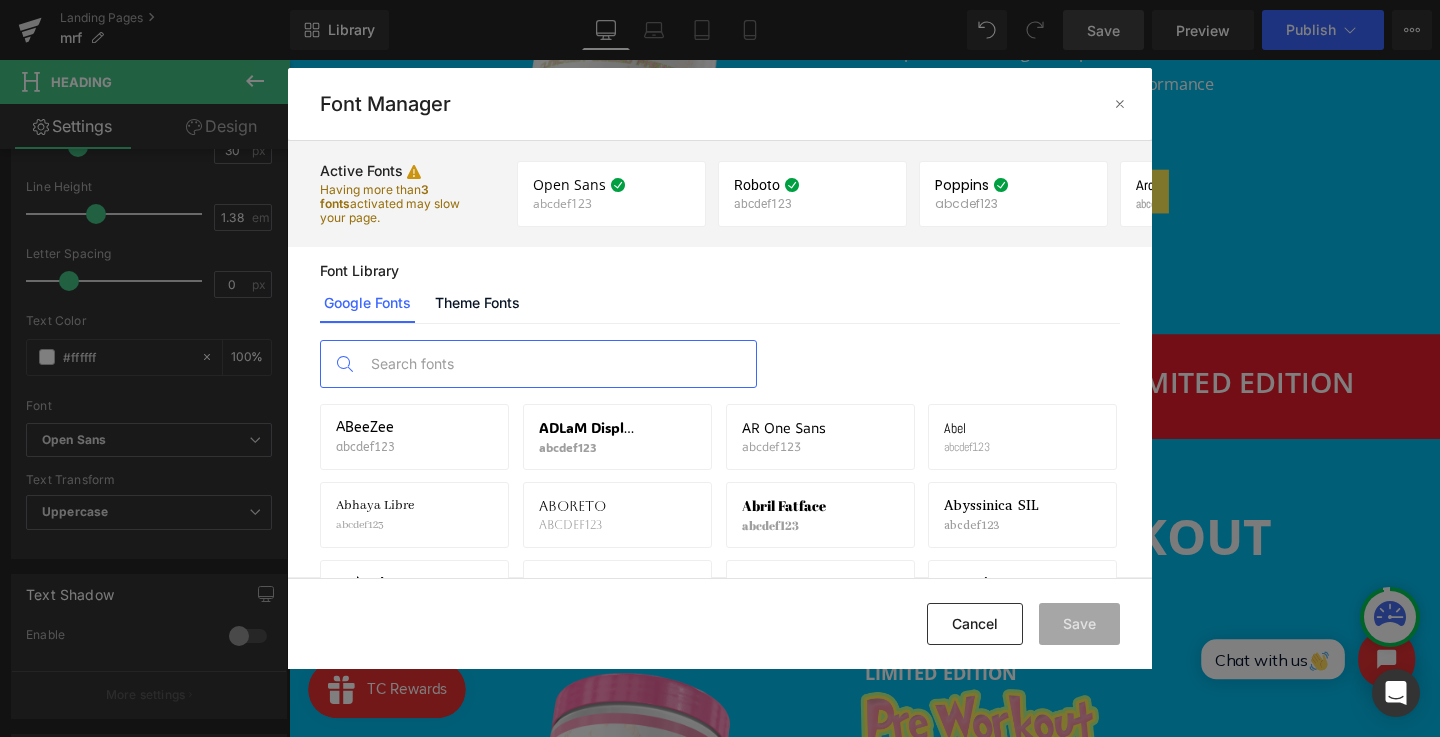 click at bounding box center (558, 364) 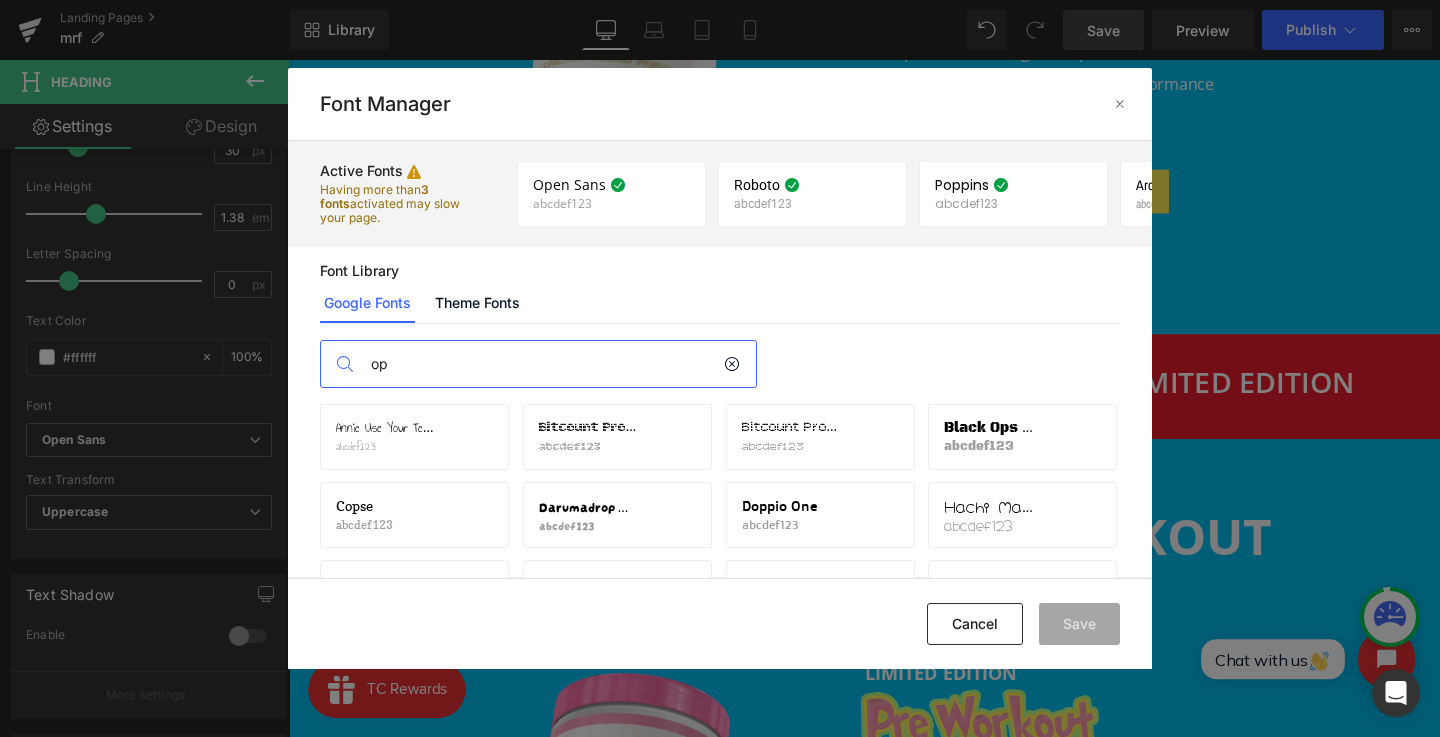 type on "o" 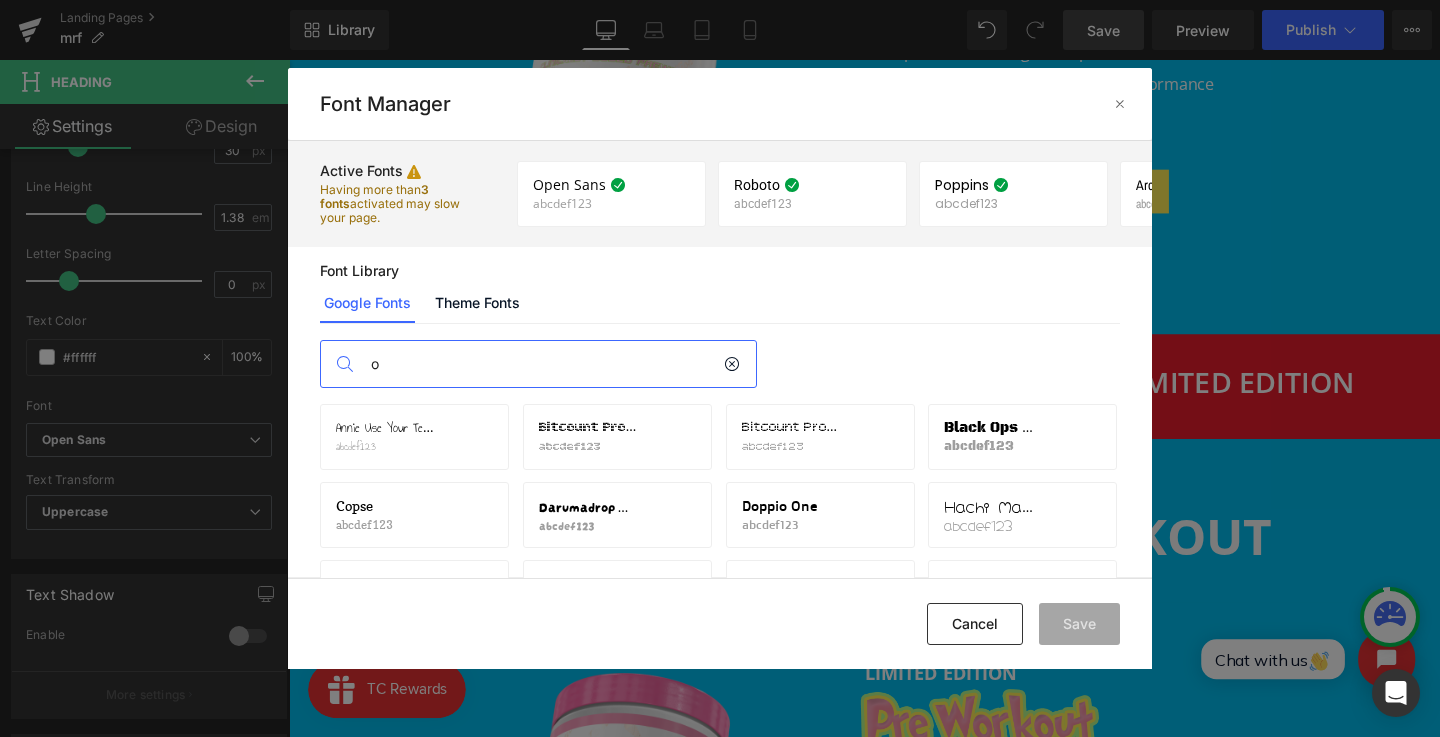 type 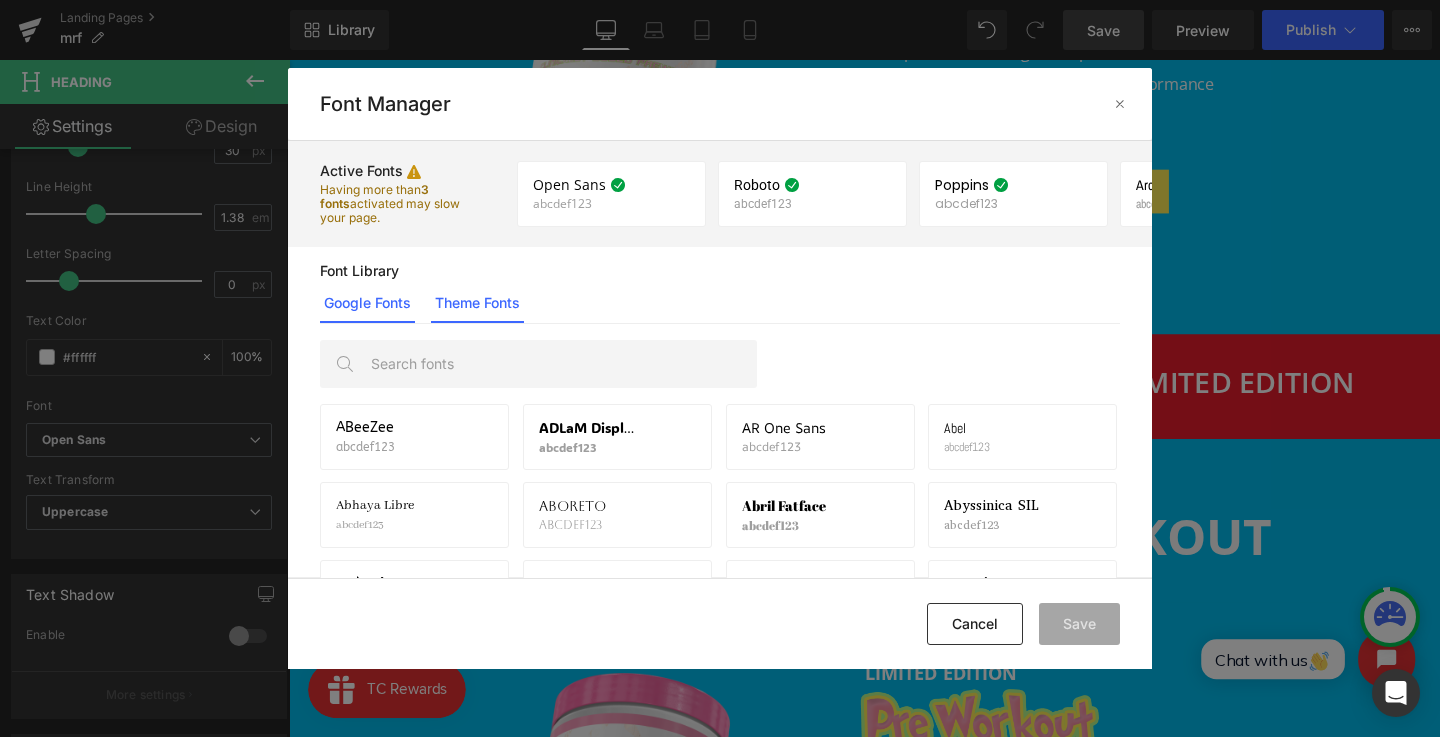 click on "Theme Fonts" 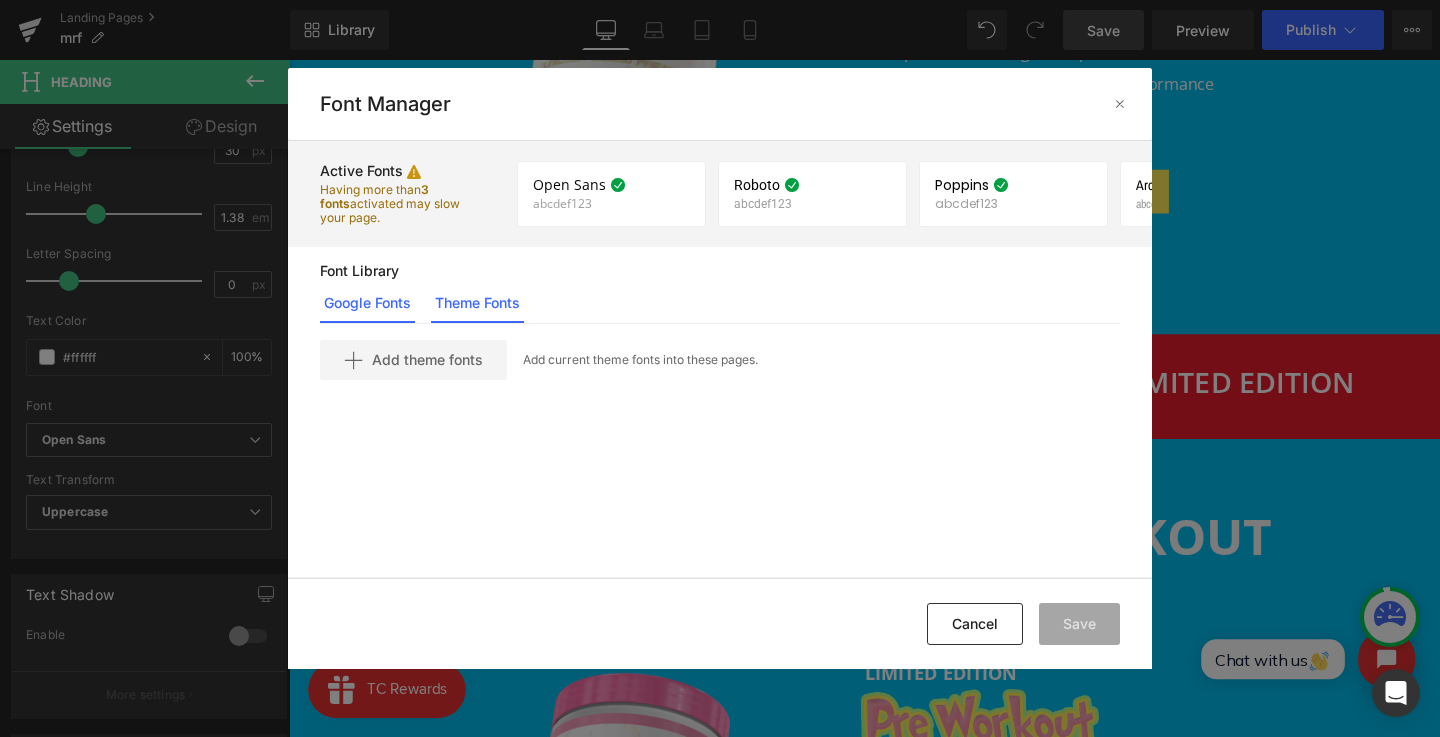 click on "Google Fonts" 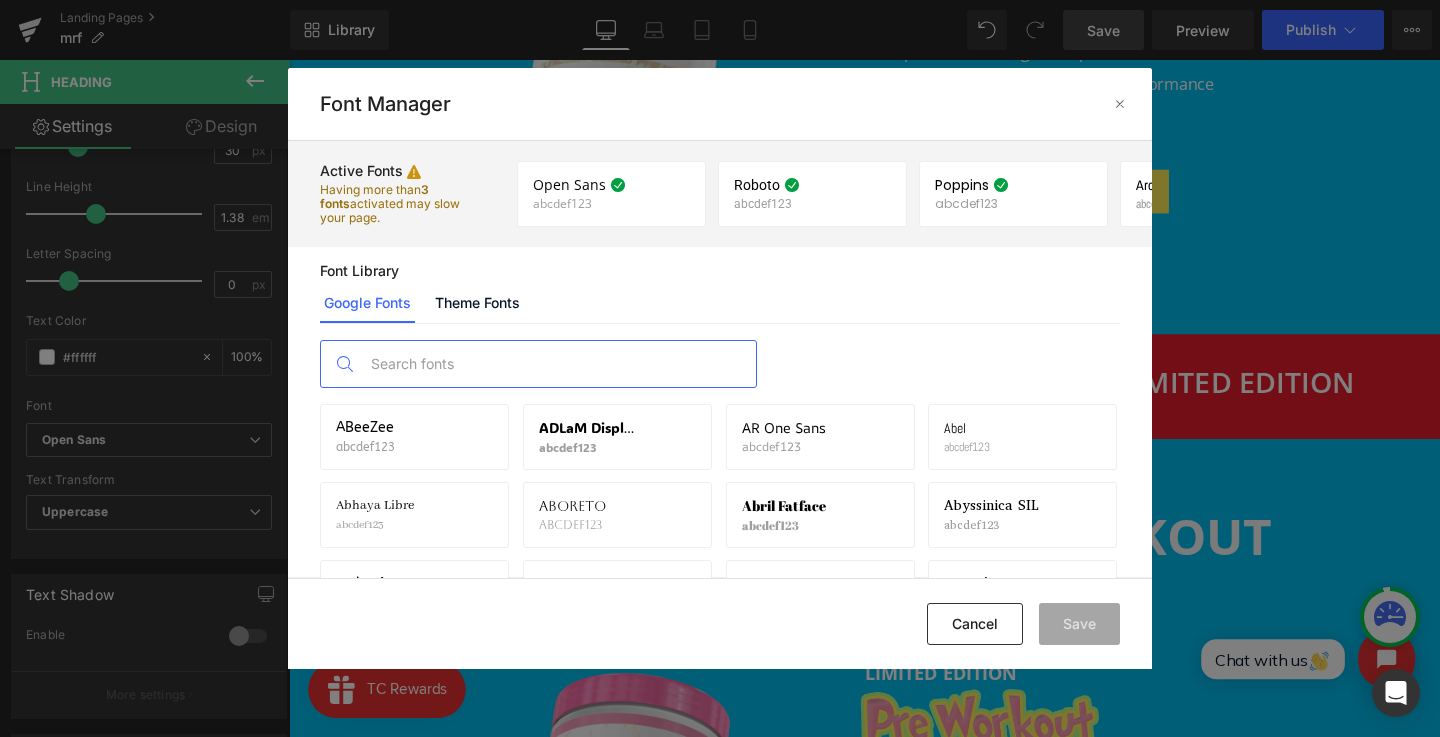 click at bounding box center (558, 364) 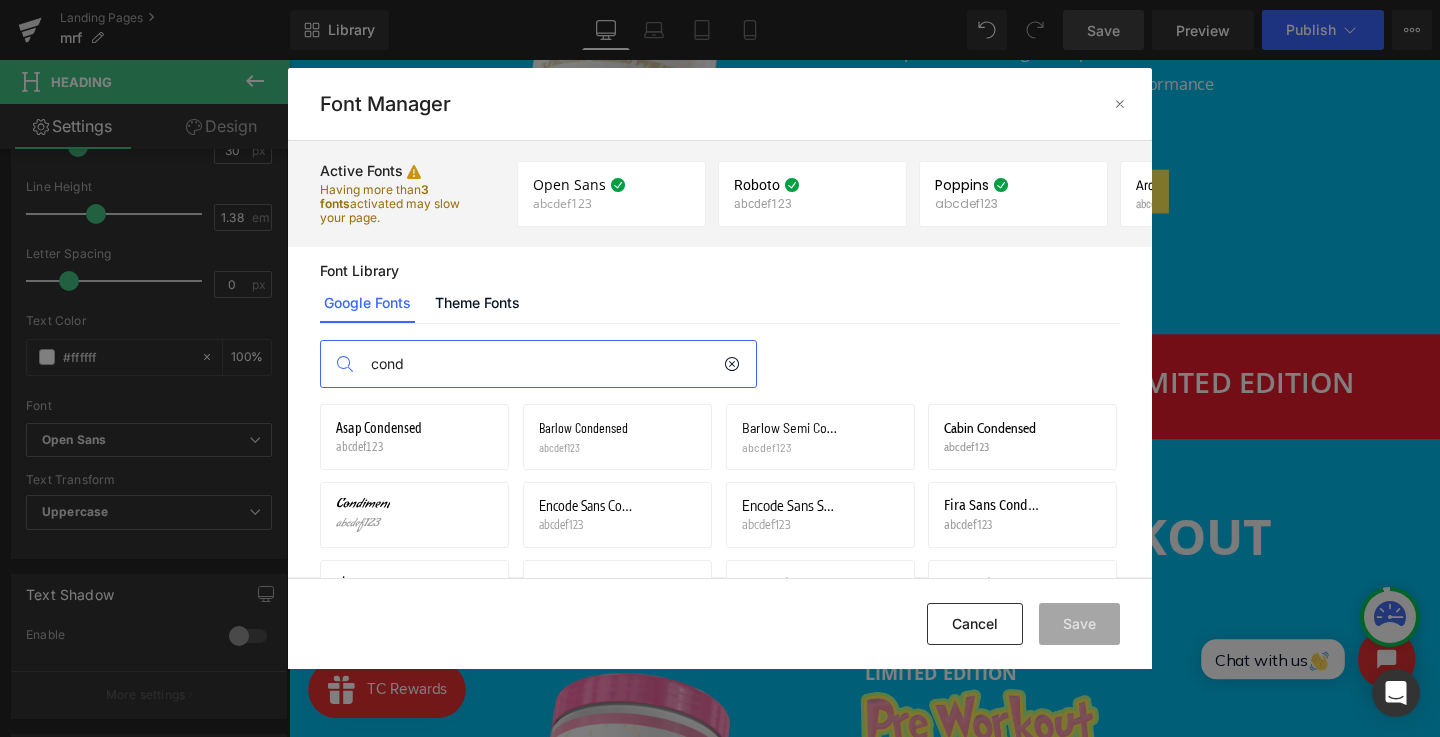type on "conde" 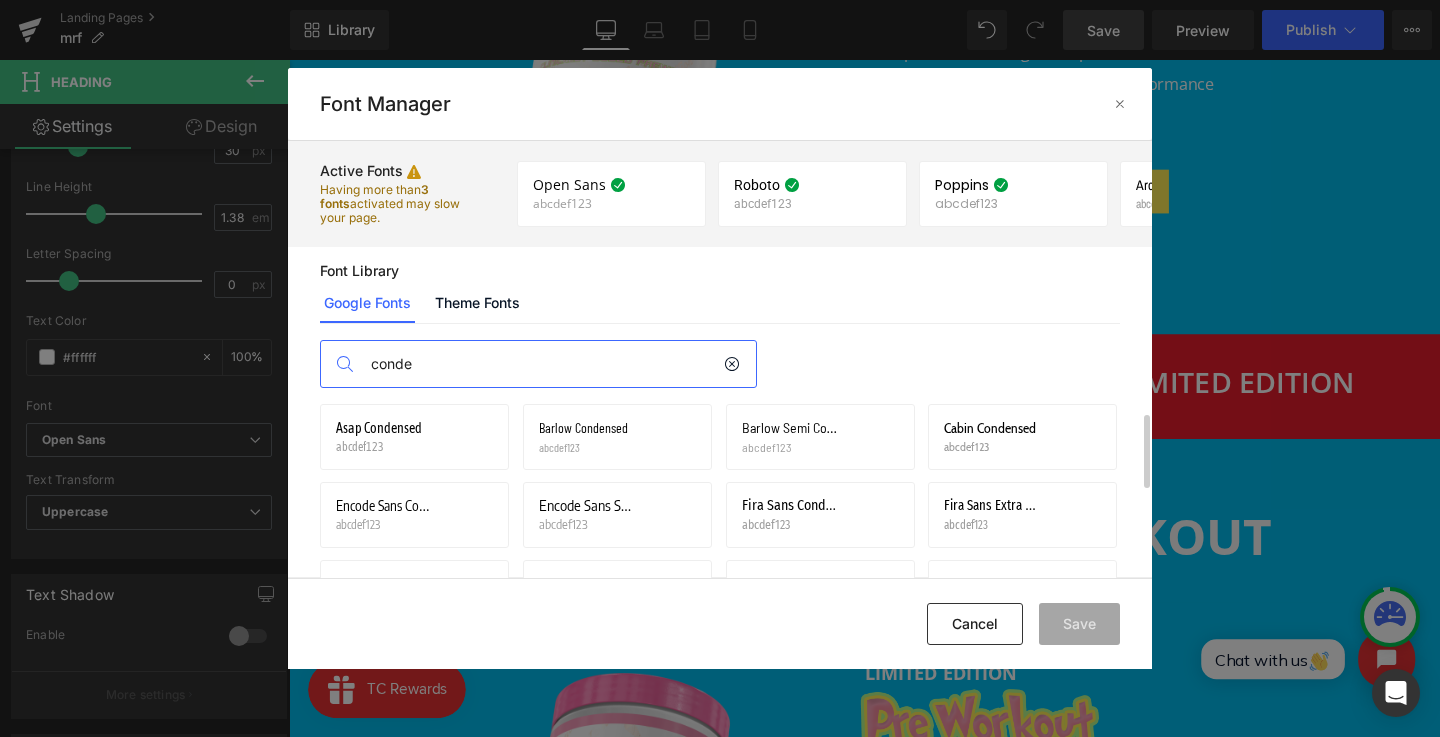 scroll, scrollTop: 29, scrollLeft: 0, axis: vertical 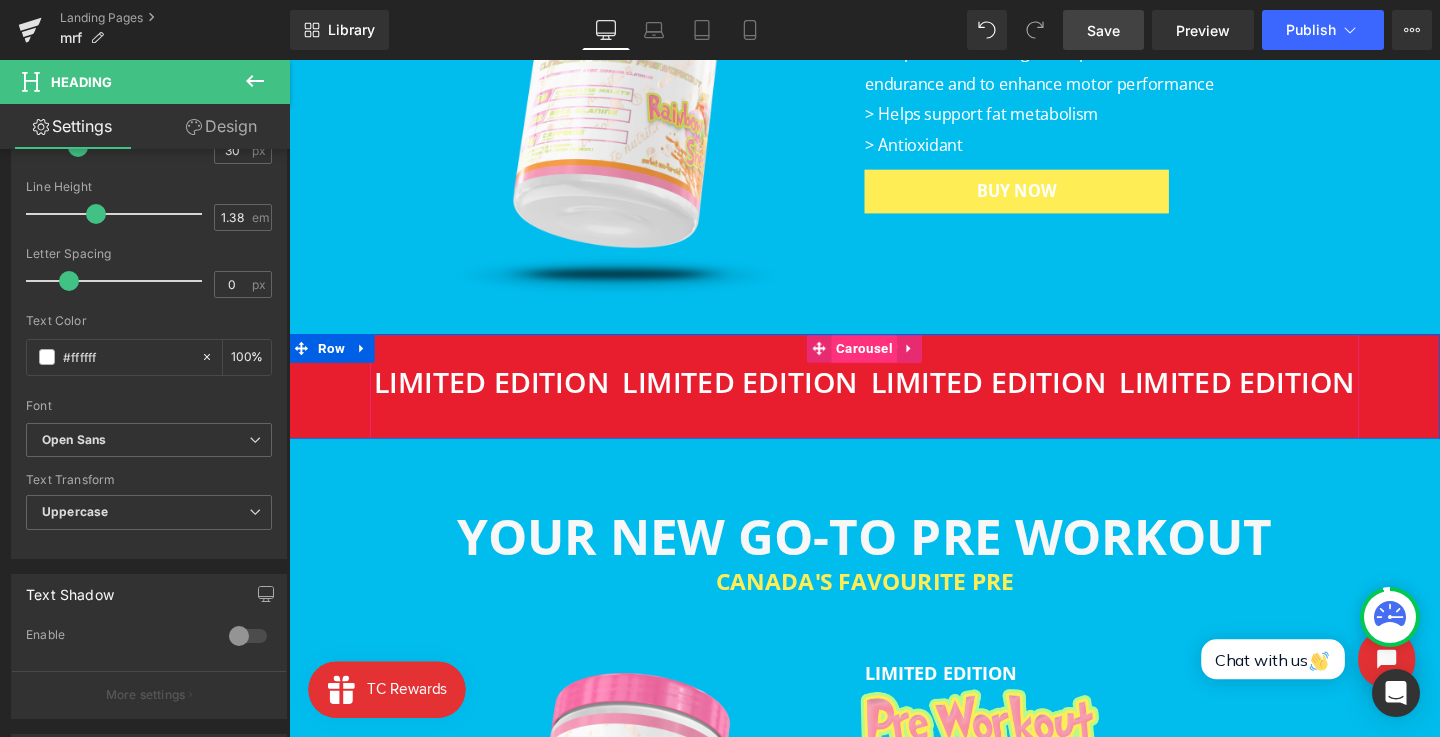 click on "Carousel" at bounding box center (893, 363) 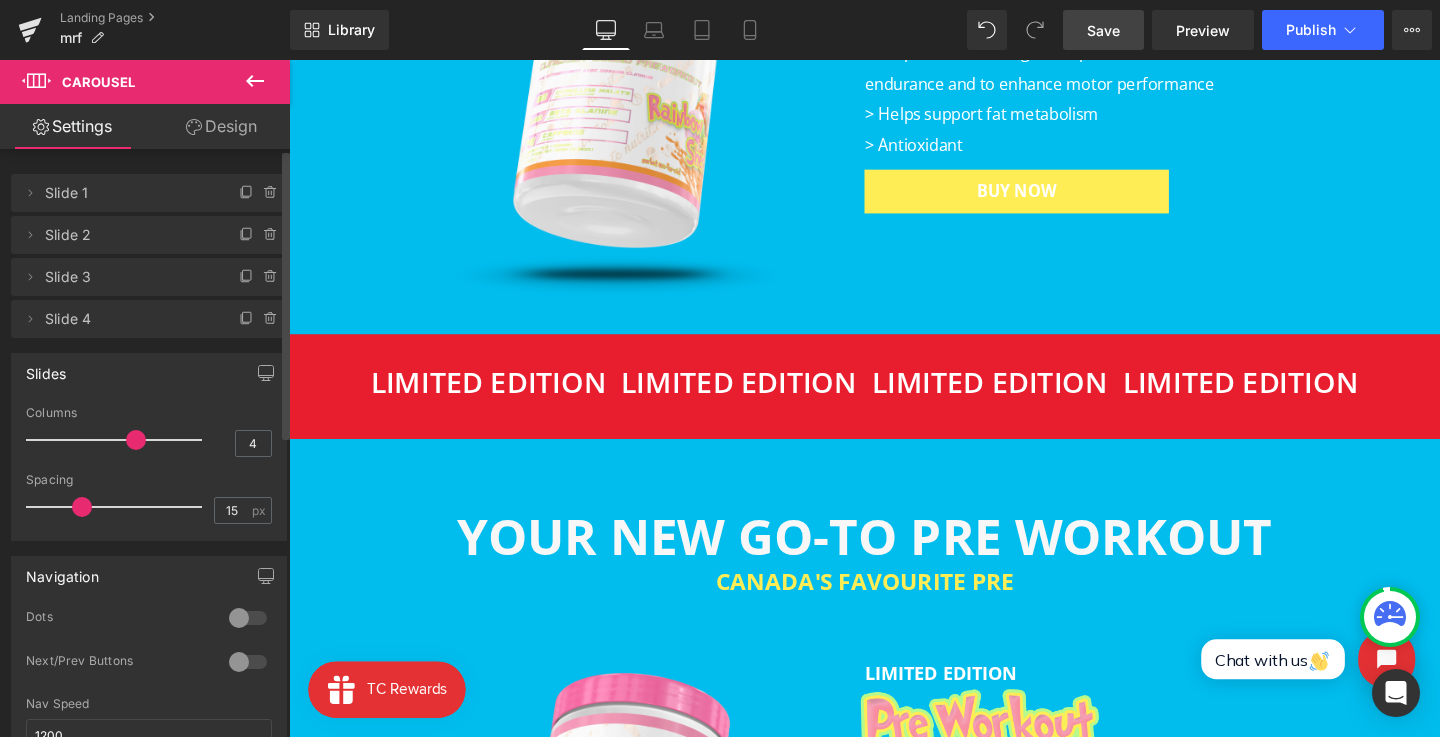 type on "16" 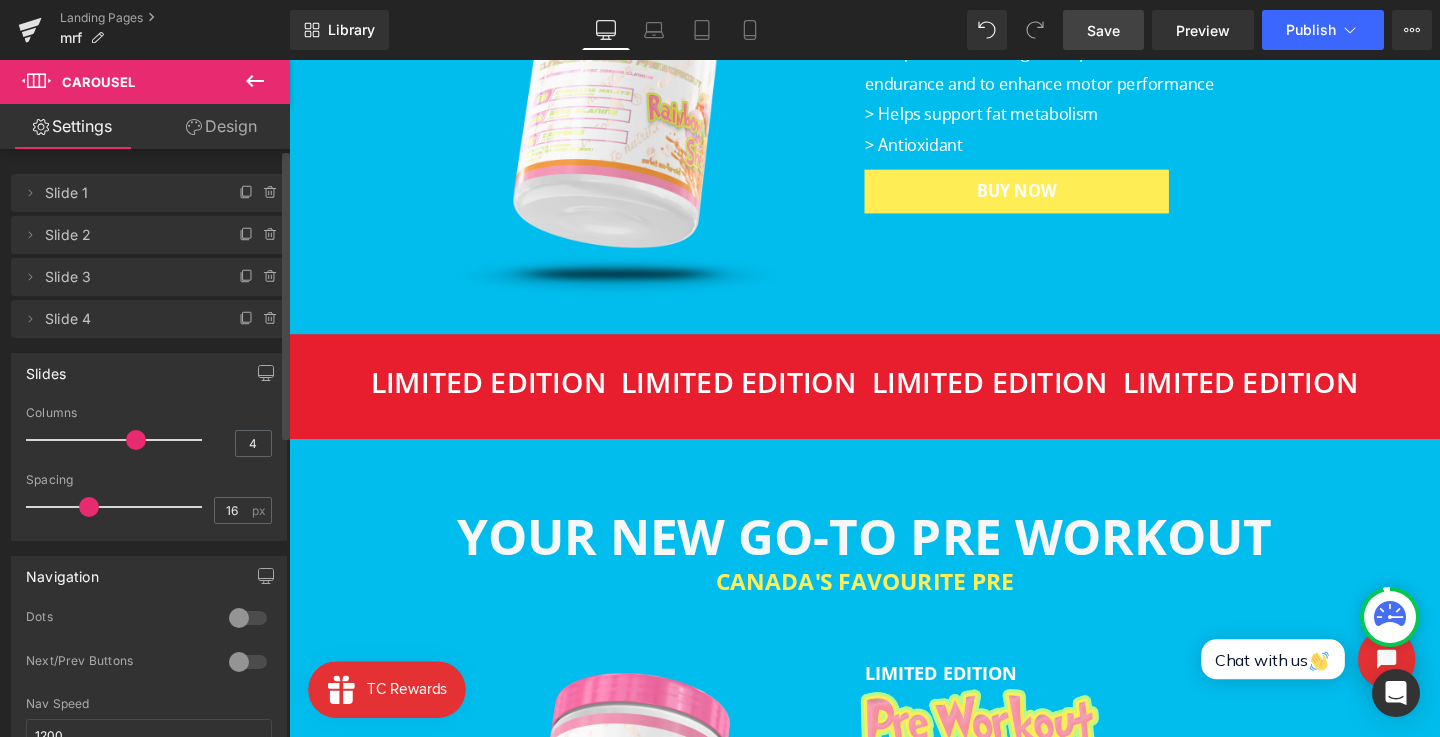drag, startPoint x: 55, startPoint y: 501, endPoint x: 91, endPoint y: 503, distance: 36.05551 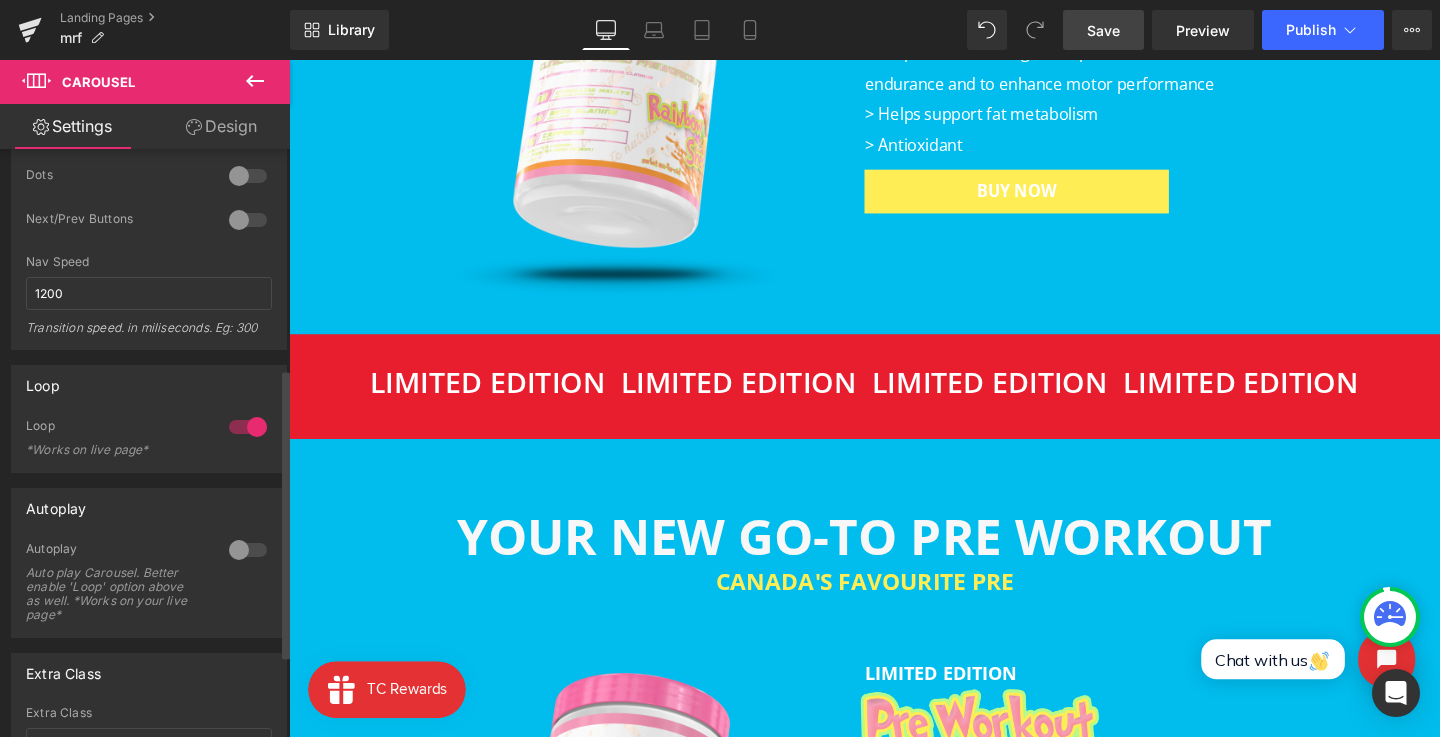 scroll, scrollTop: 463, scrollLeft: 0, axis: vertical 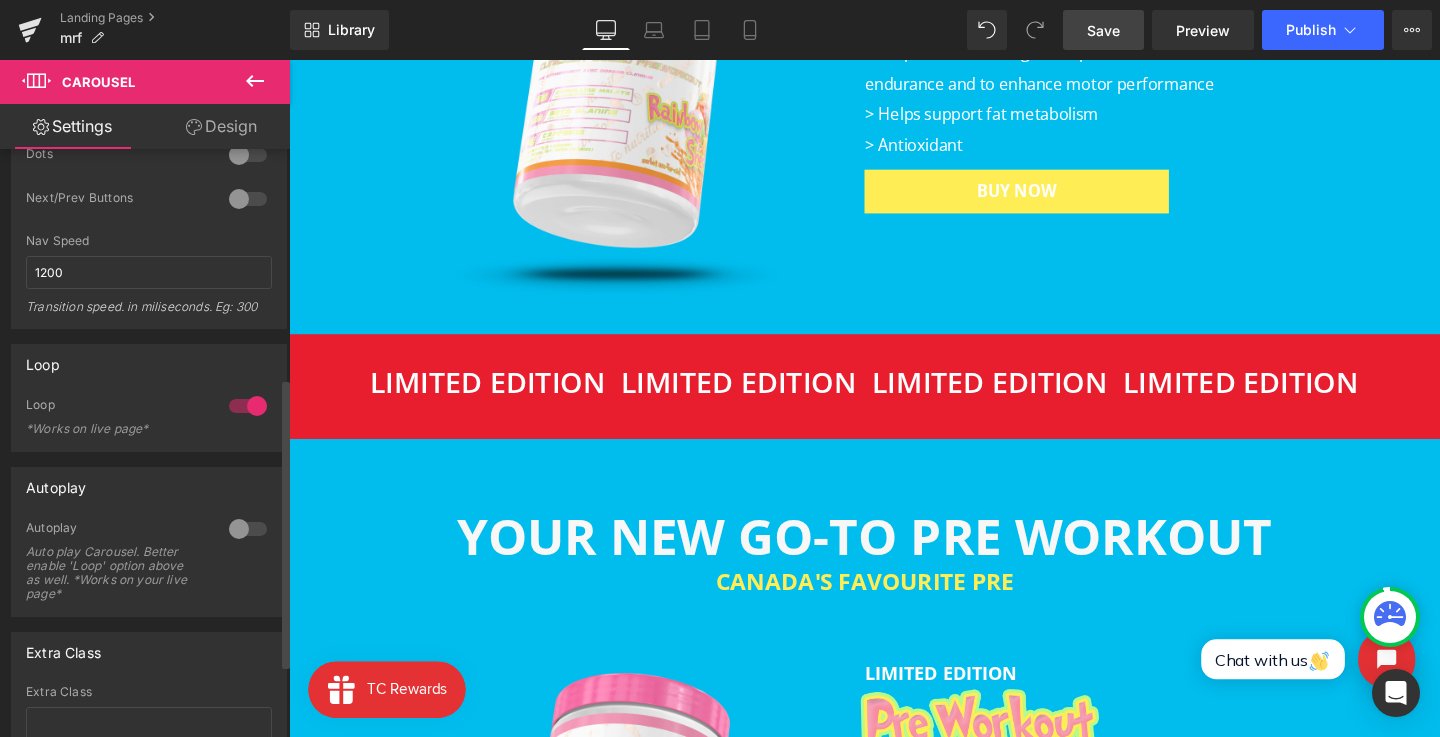 click at bounding box center [248, 529] 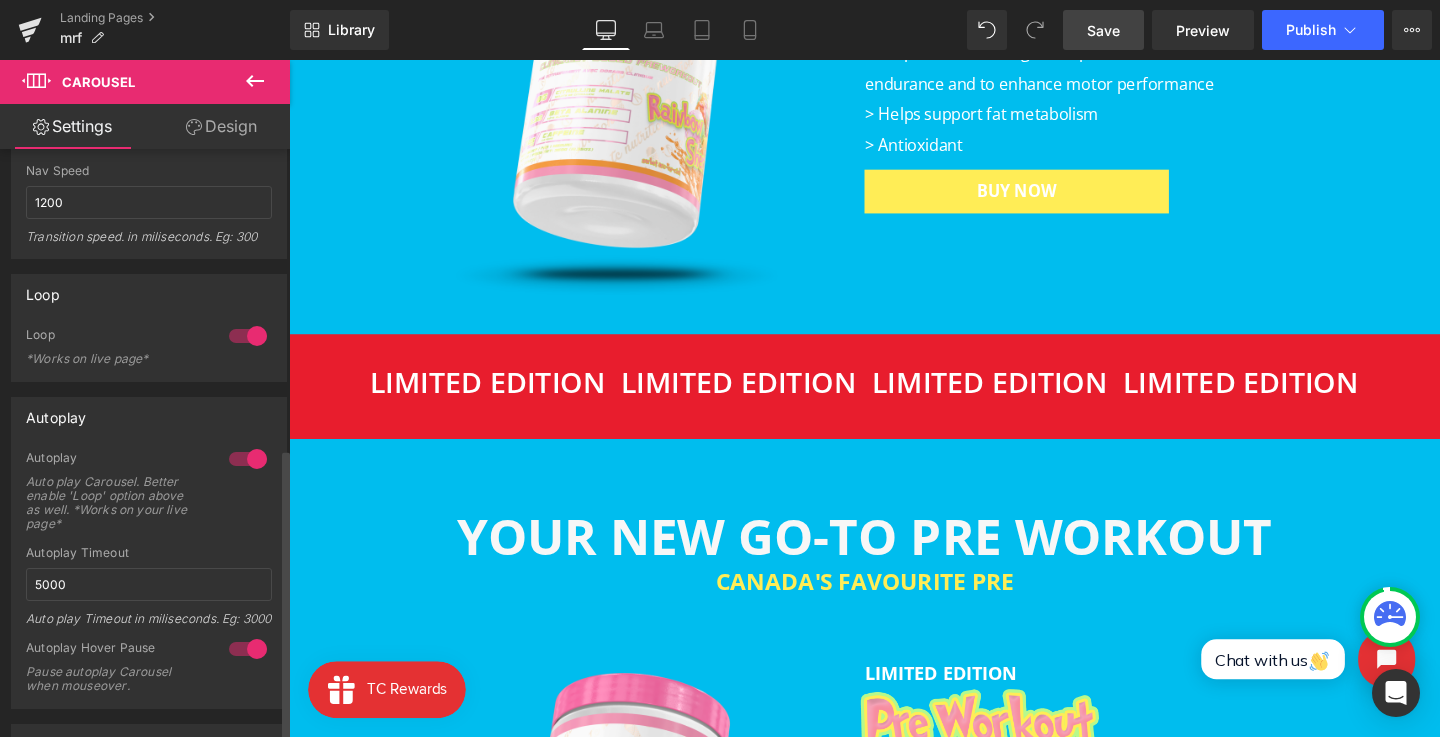 scroll, scrollTop: 621, scrollLeft: 0, axis: vertical 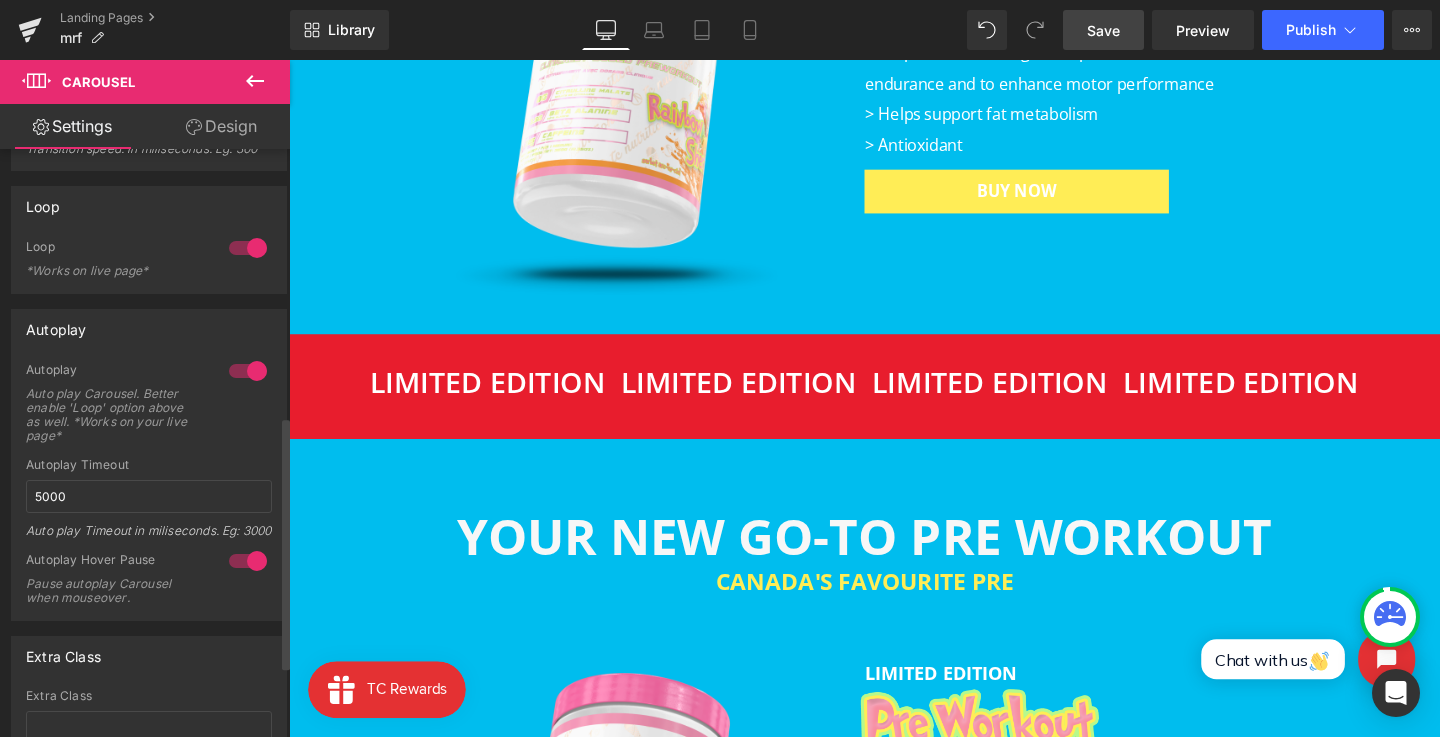 click at bounding box center (248, 561) 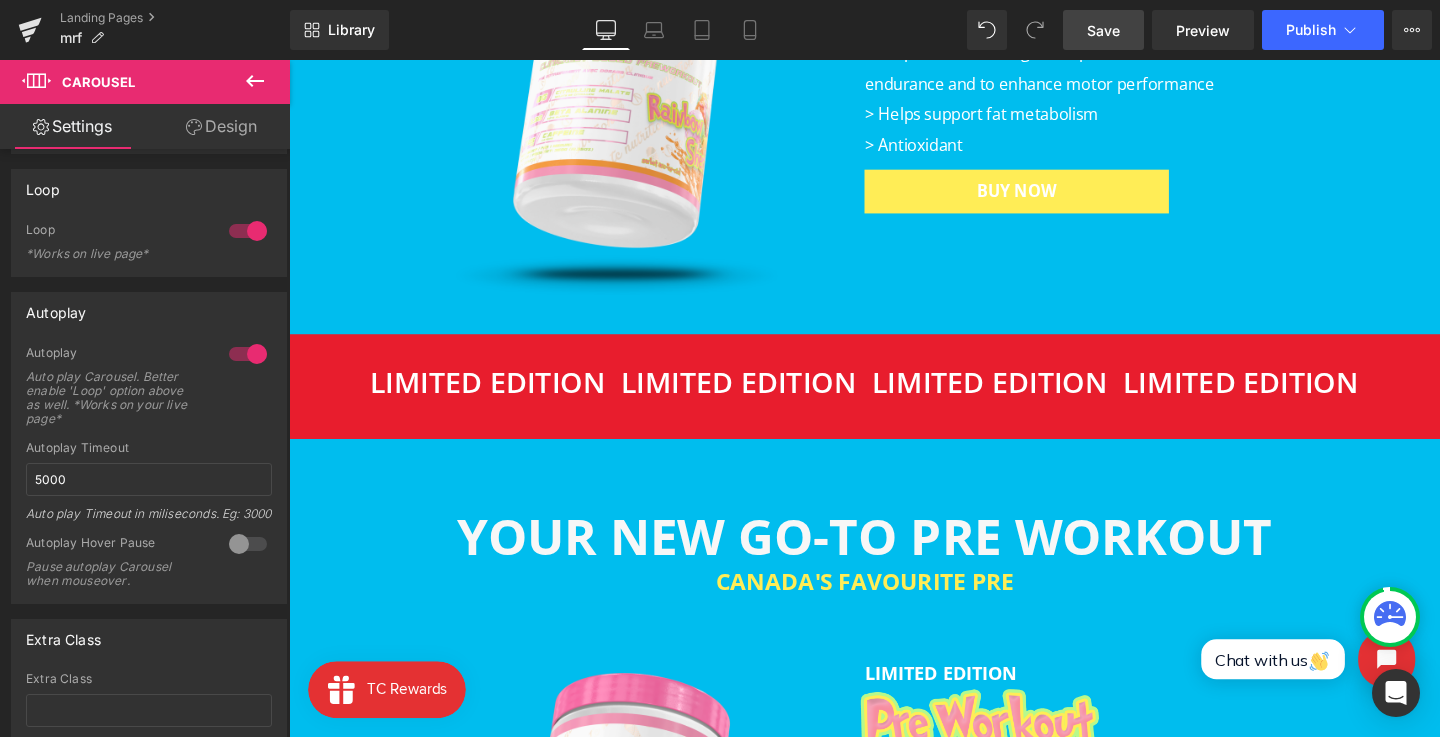 scroll, scrollTop: 637, scrollLeft: 0, axis: vertical 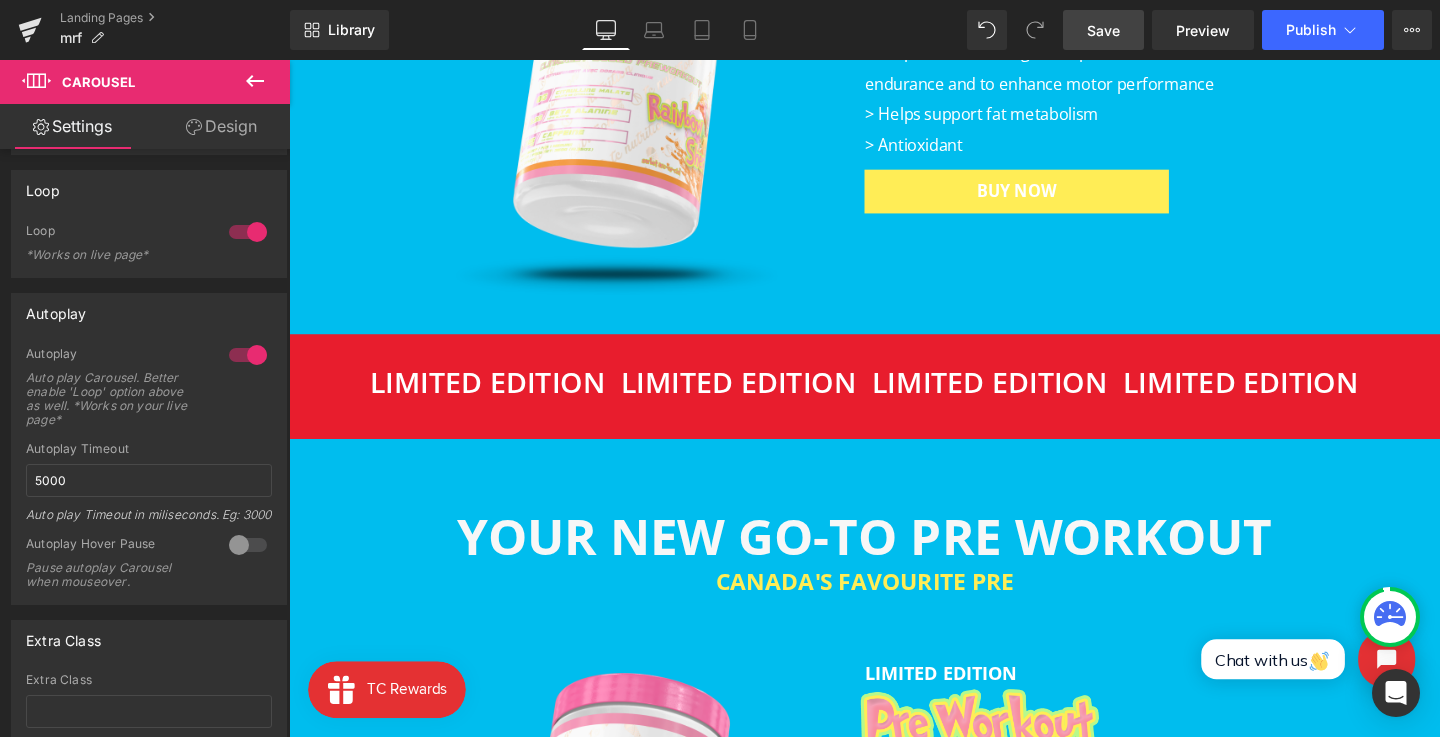 click on "Save" at bounding box center [1103, 30] 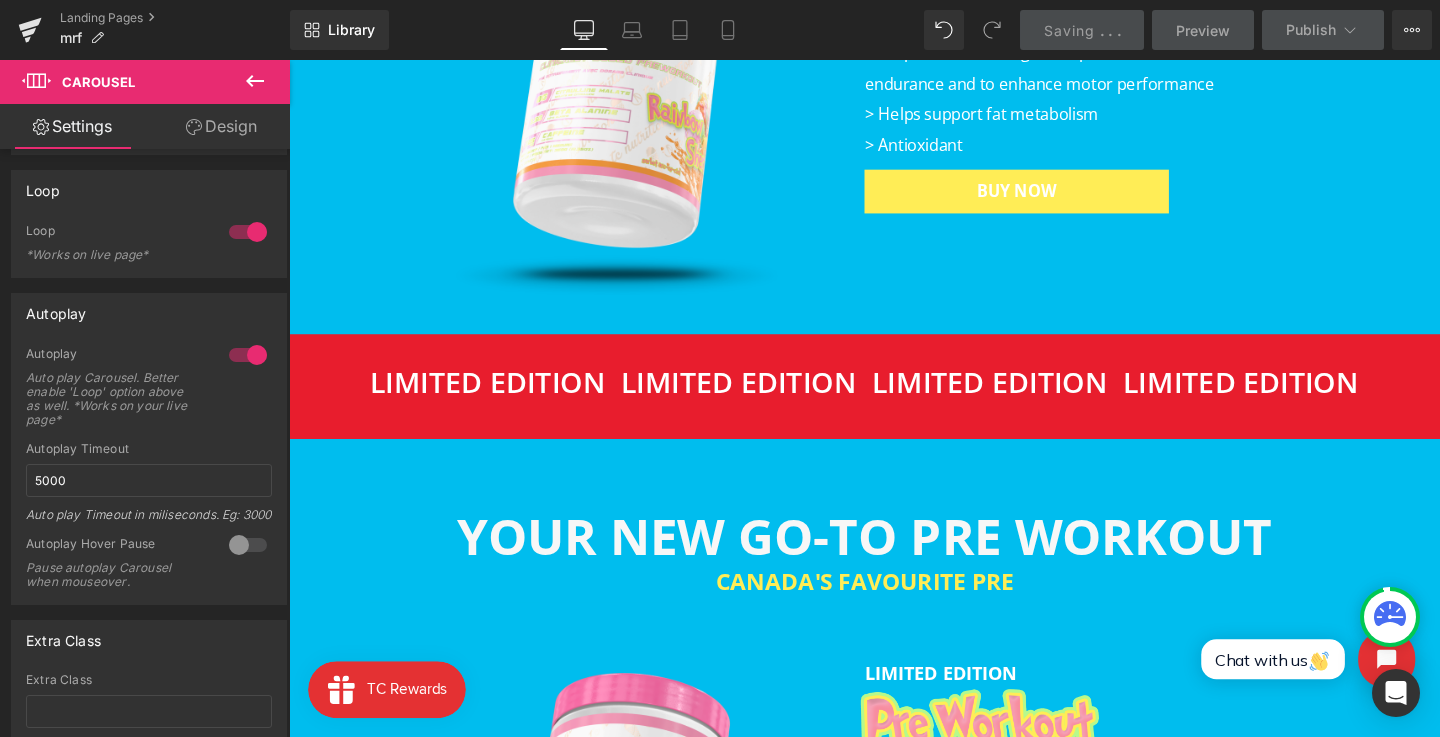click on "." at bounding box center [1119, 30] 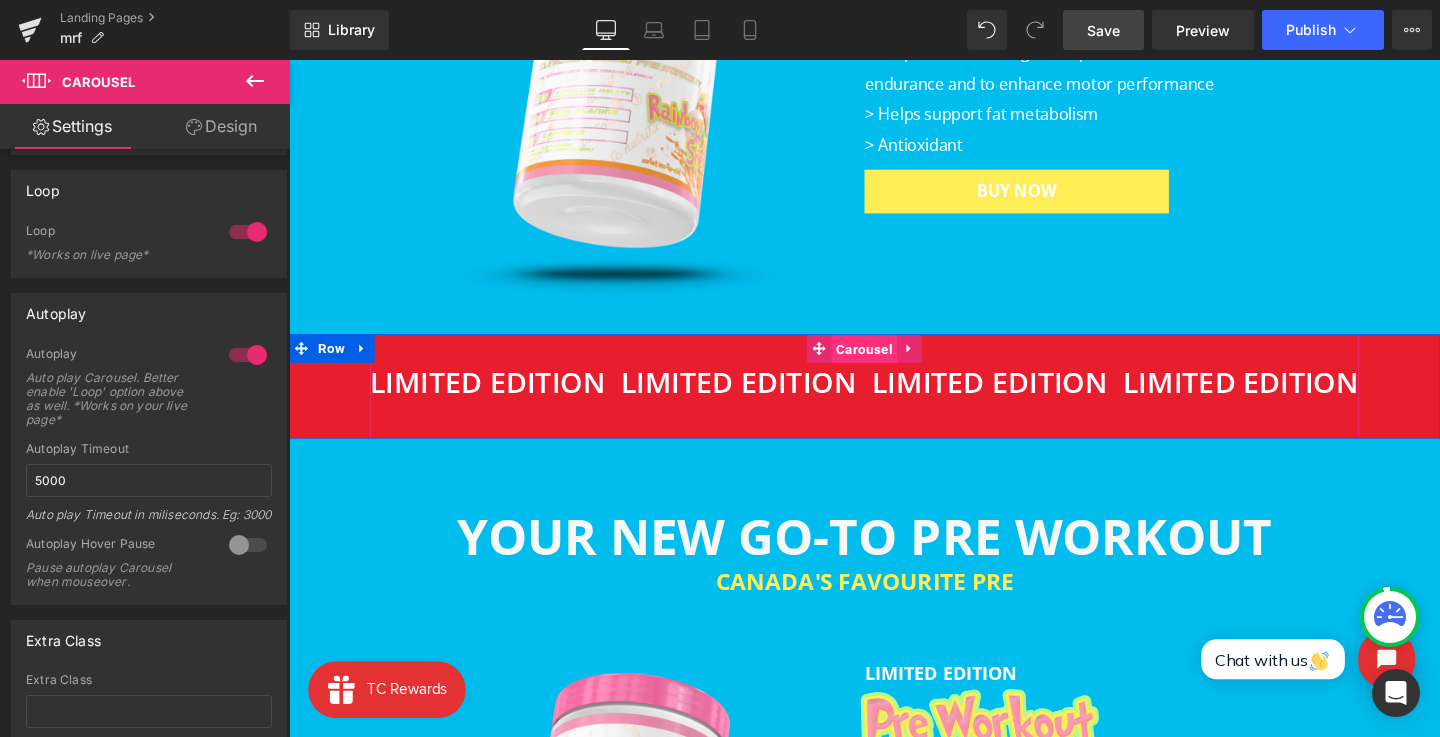 click on "Carousel" at bounding box center [893, 364] 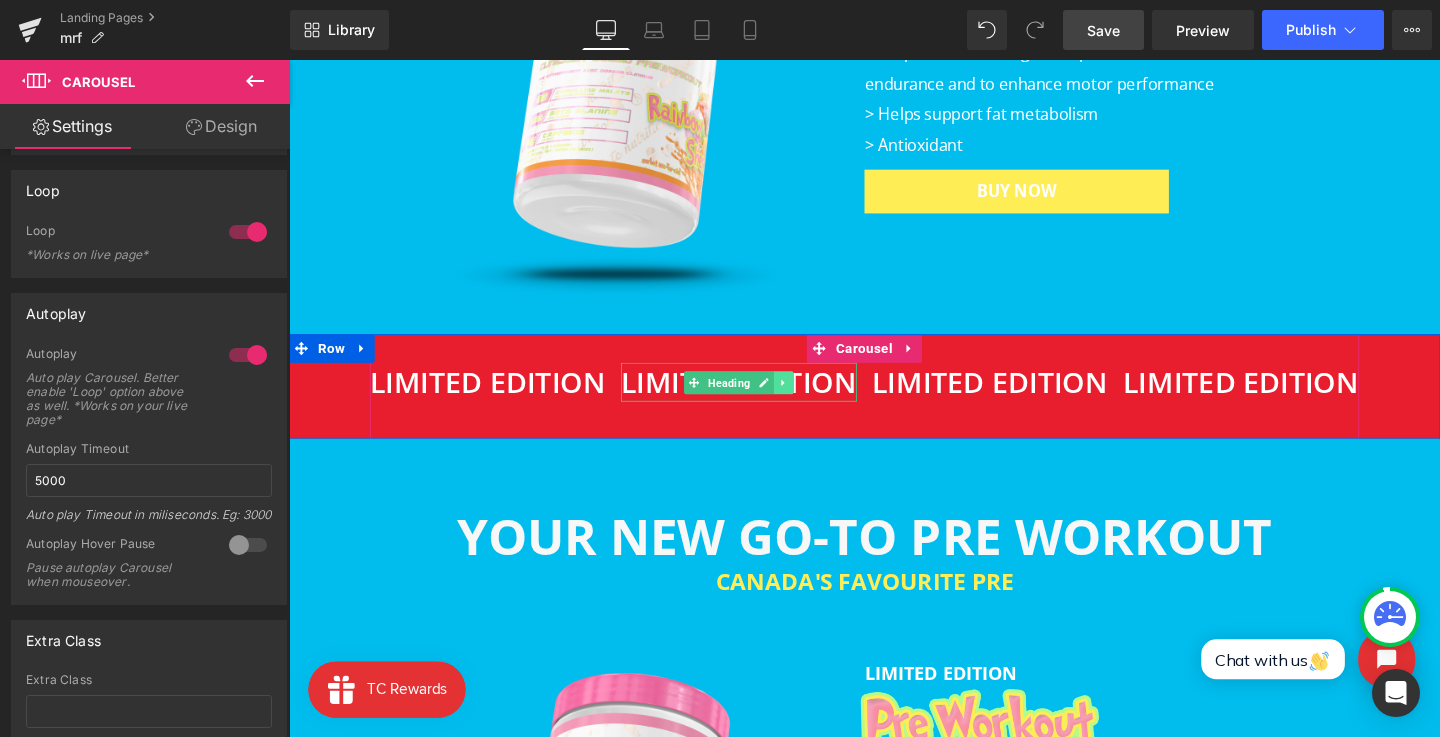 click 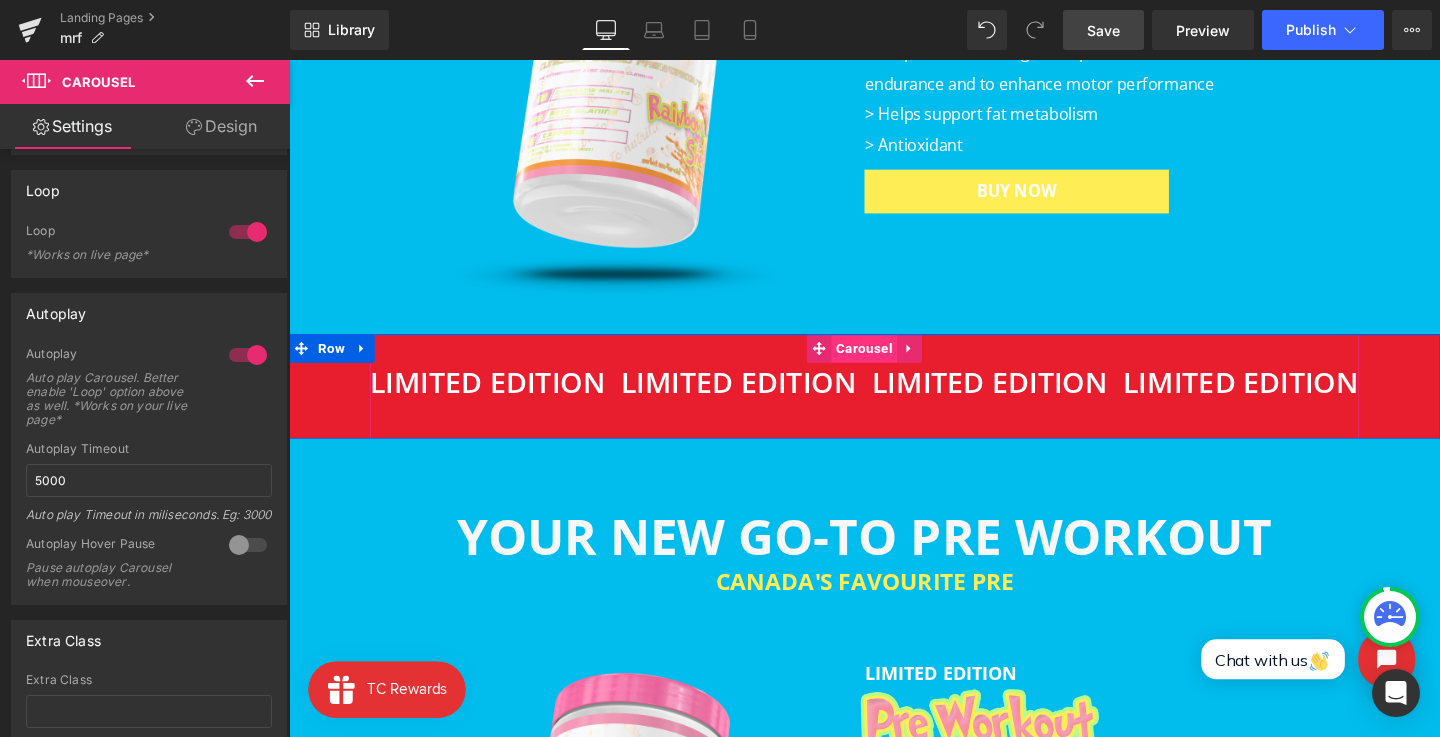 click on "Carousel" at bounding box center [893, 363] 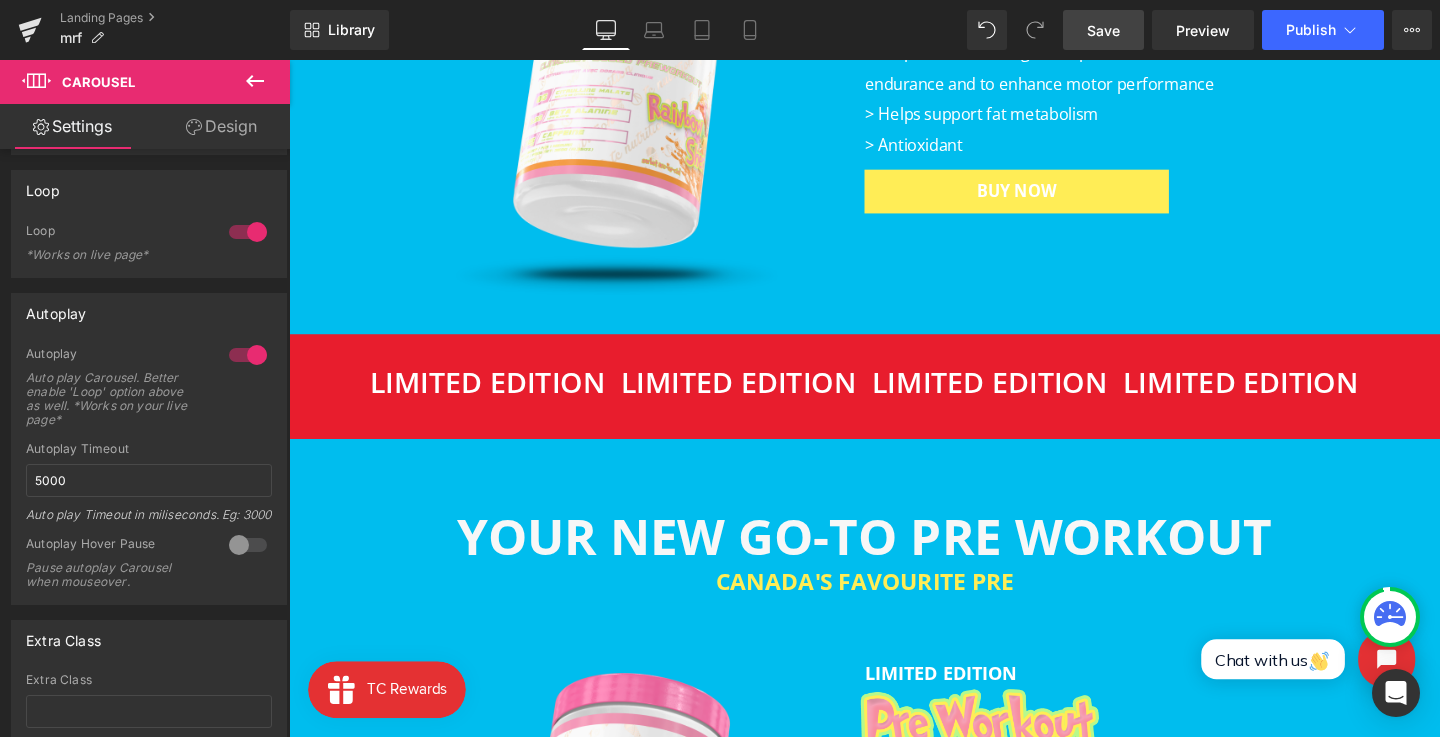 click at bounding box center (255, 82) 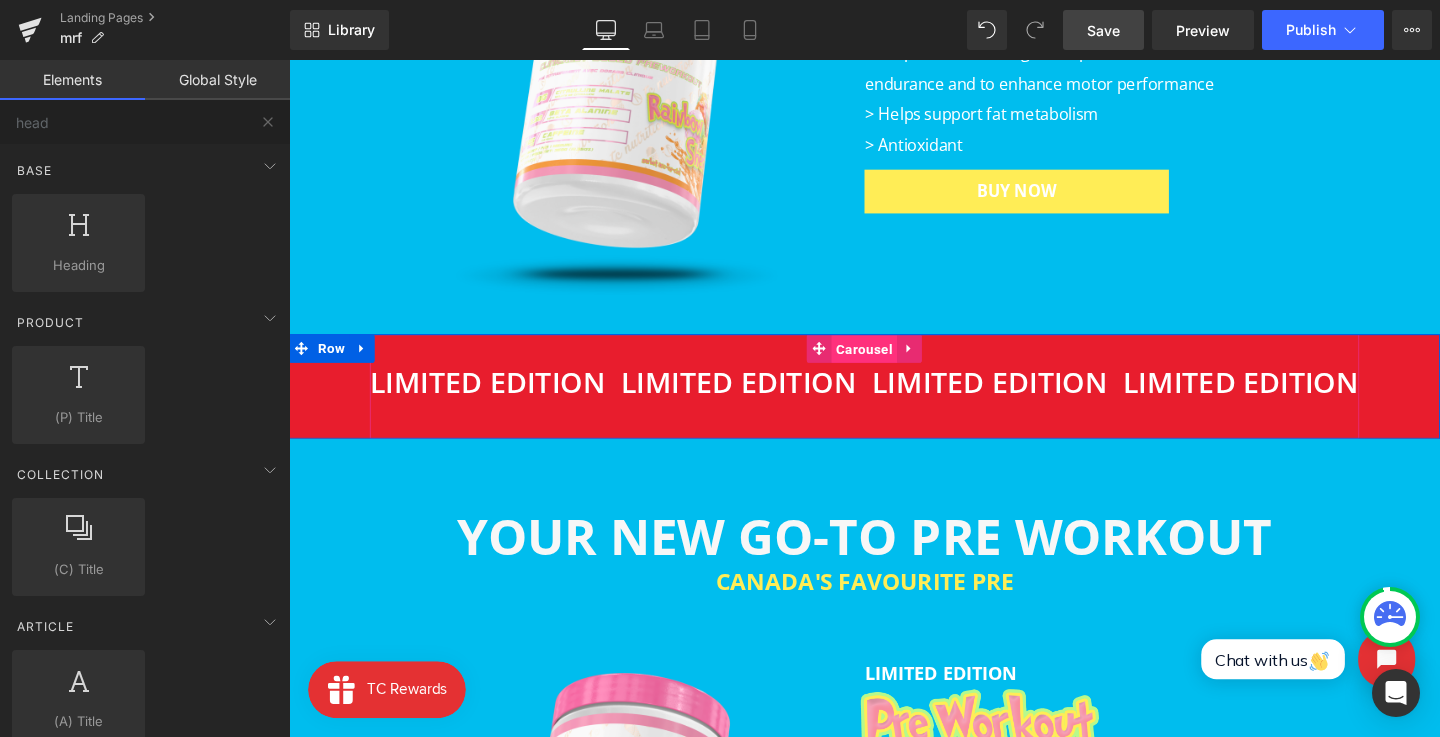 click on "Carousel" at bounding box center (893, 364) 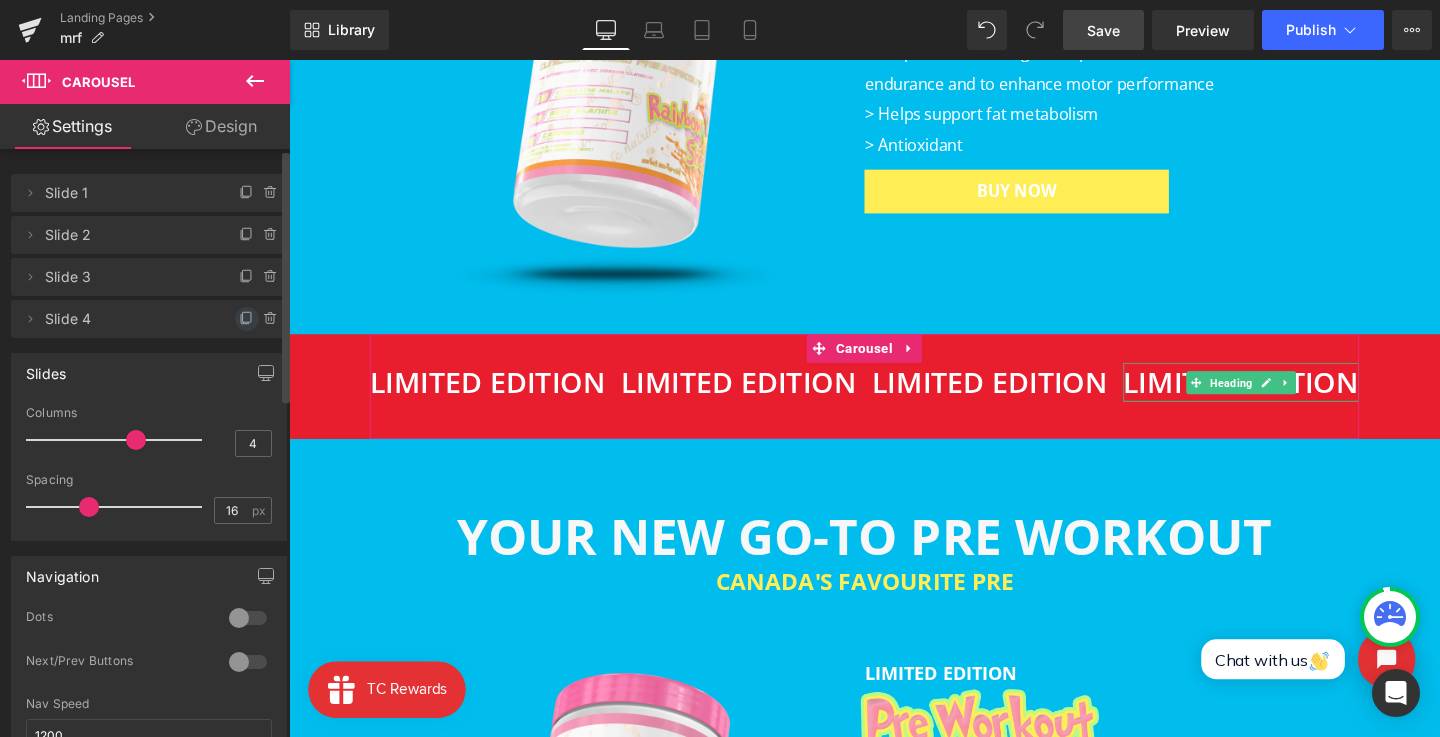 click 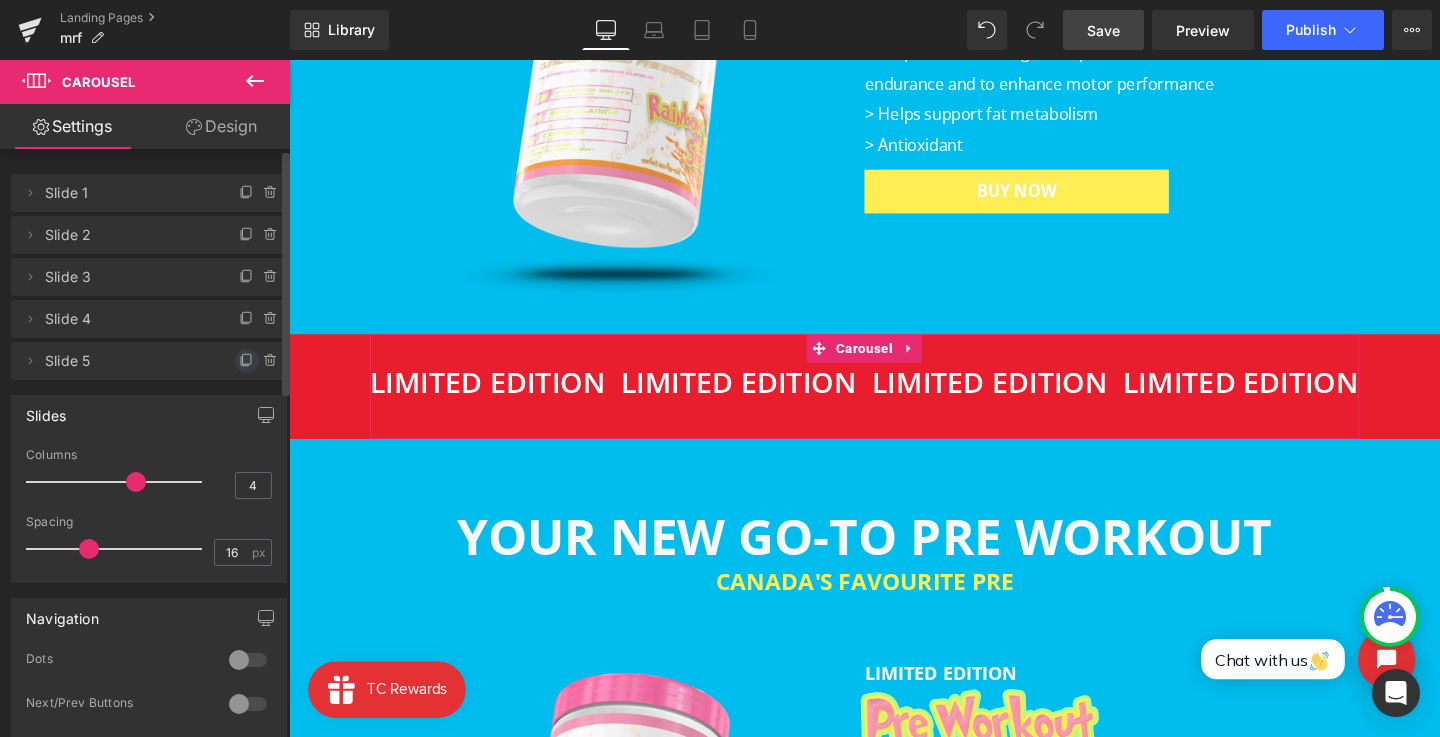 click 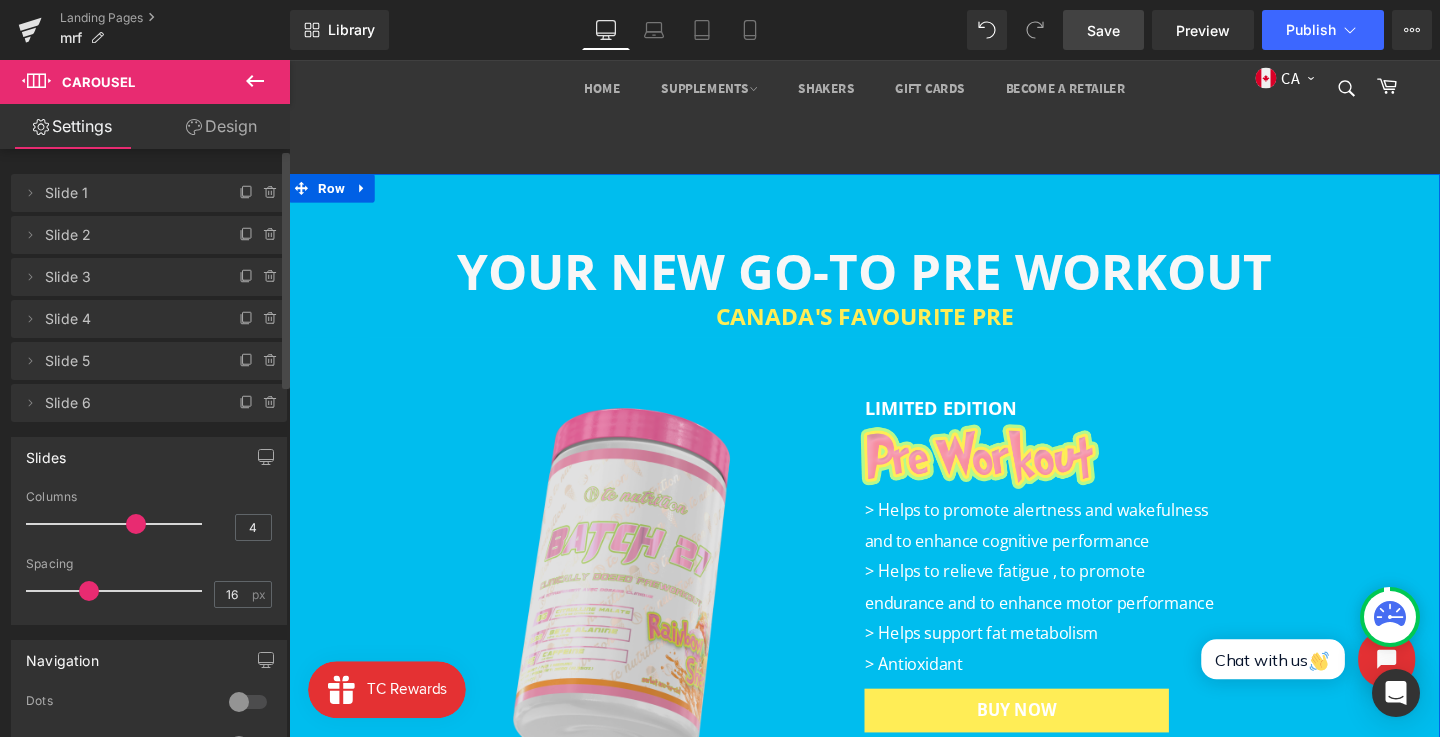 scroll, scrollTop: 548, scrollLeft: 0, axis: vertical 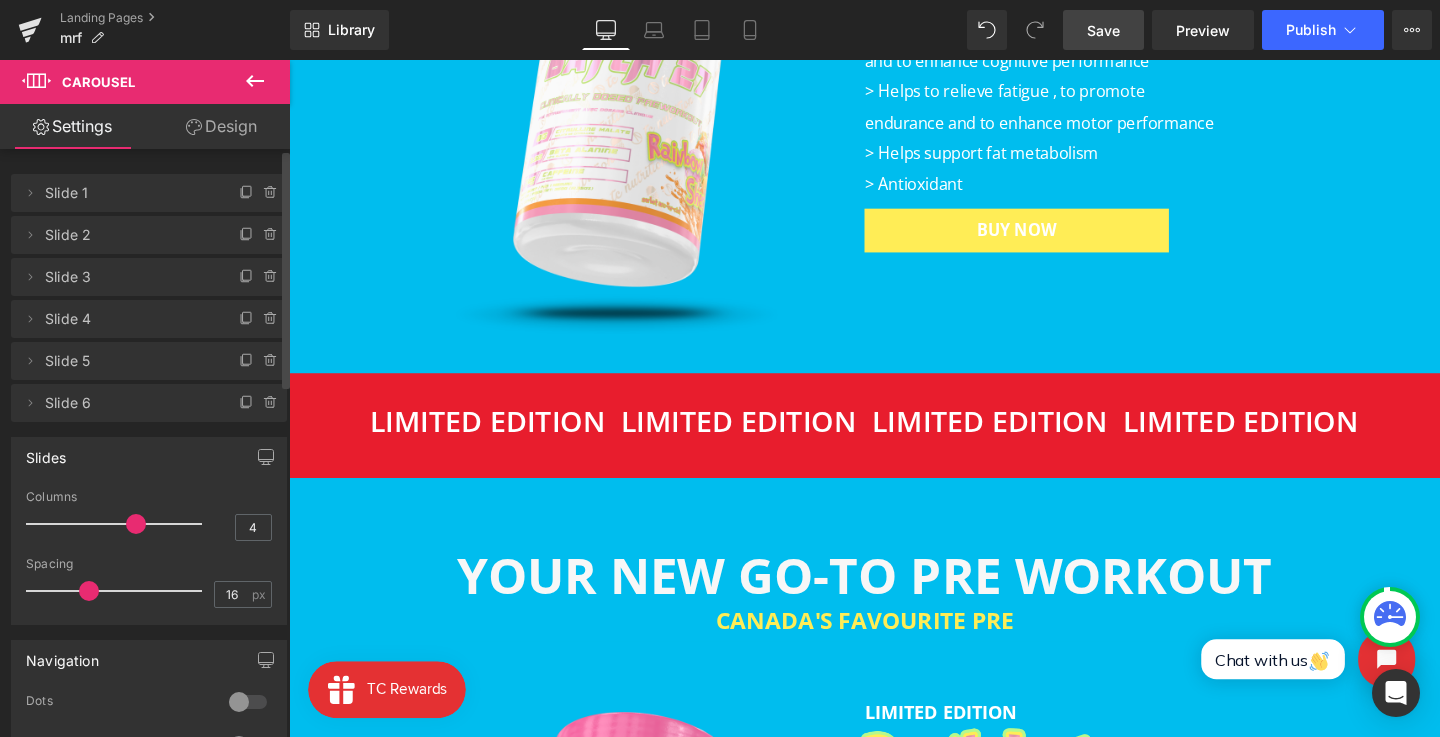 click on "Save" at bounding box center (1103, 30) 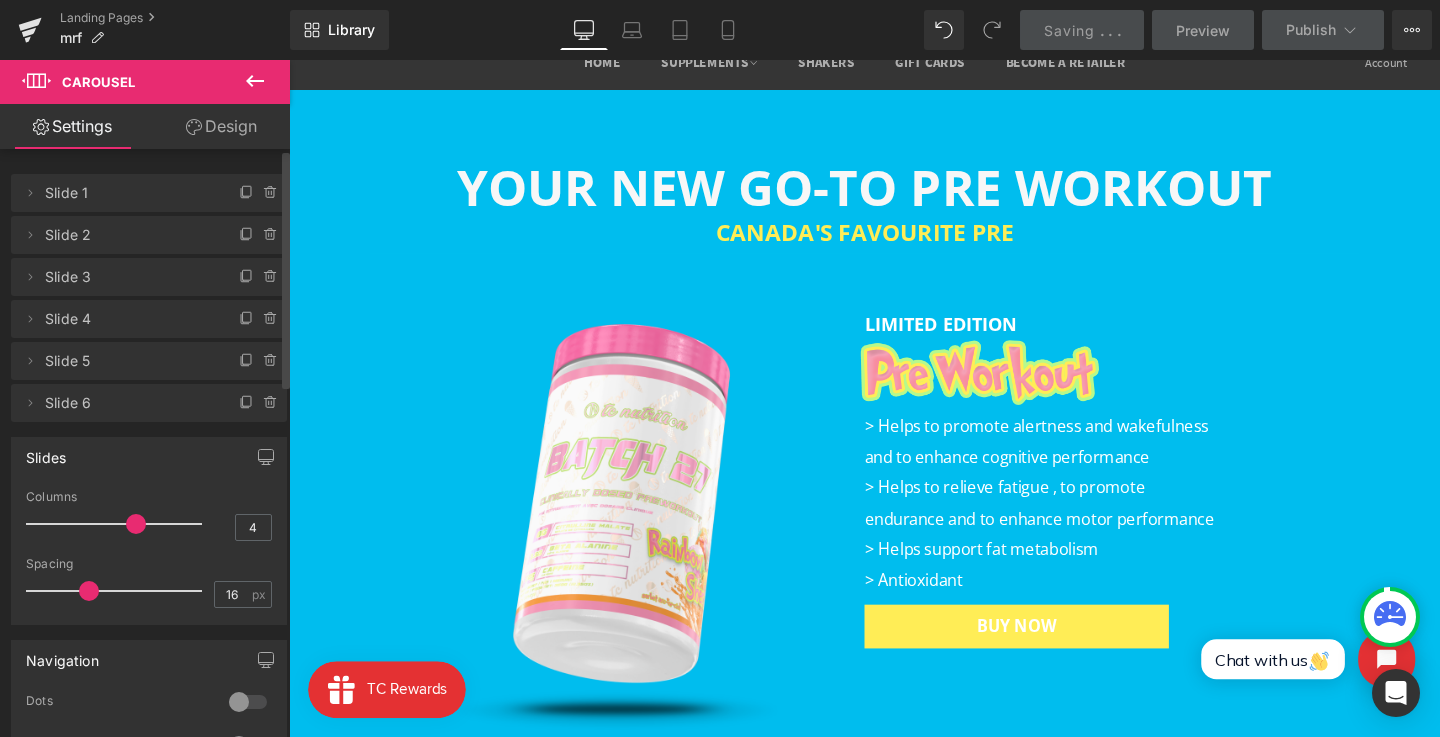 scroll, scrollTop: 61, scrollLeft: 0, axis: vertical 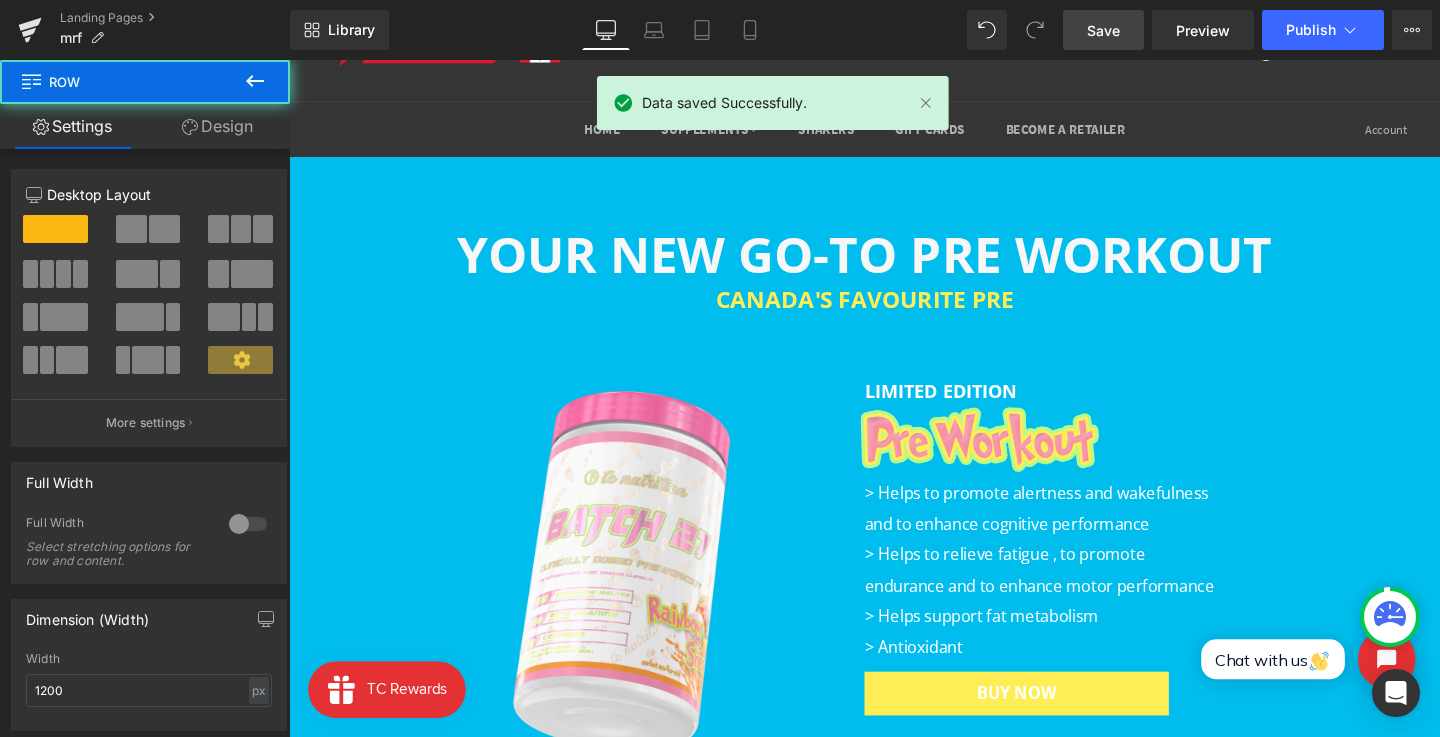 click on "YOUR NEW GO-TO PRE WORKOUT Heading         CA NADA 'S FAVOURITE PRE Heading         Row   53px" at bounding box center [894, 254] 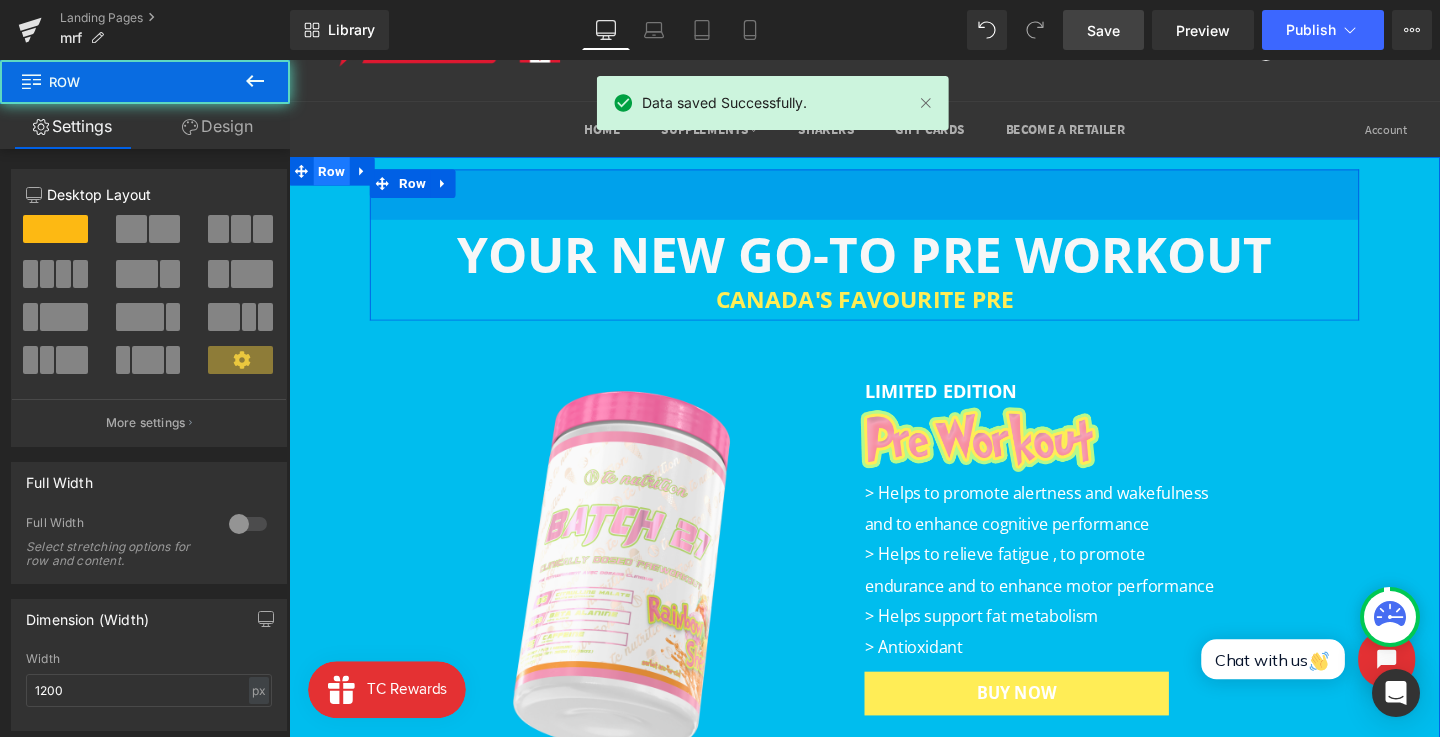 click on "Row" at bounding box center (334, 177) 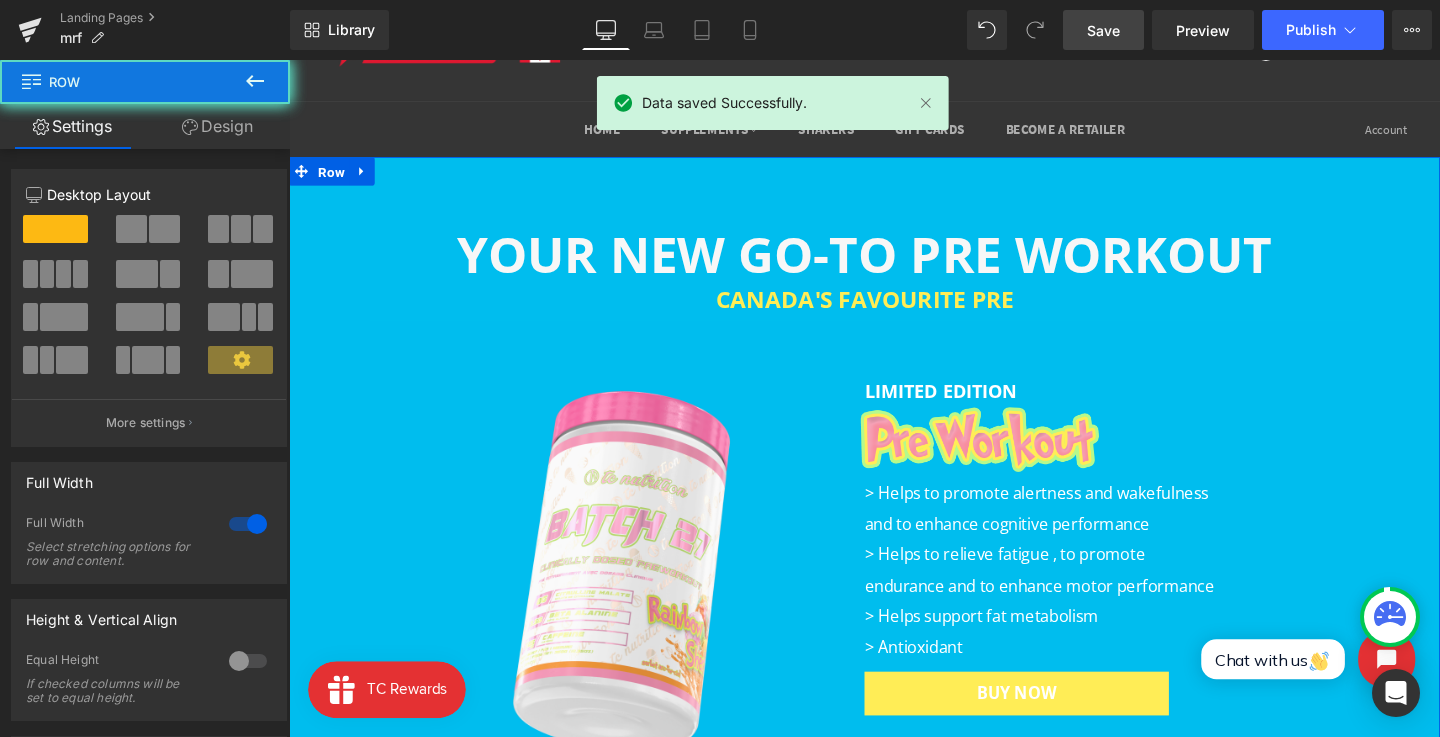 click on "Design" at bounding box center [217, 126] 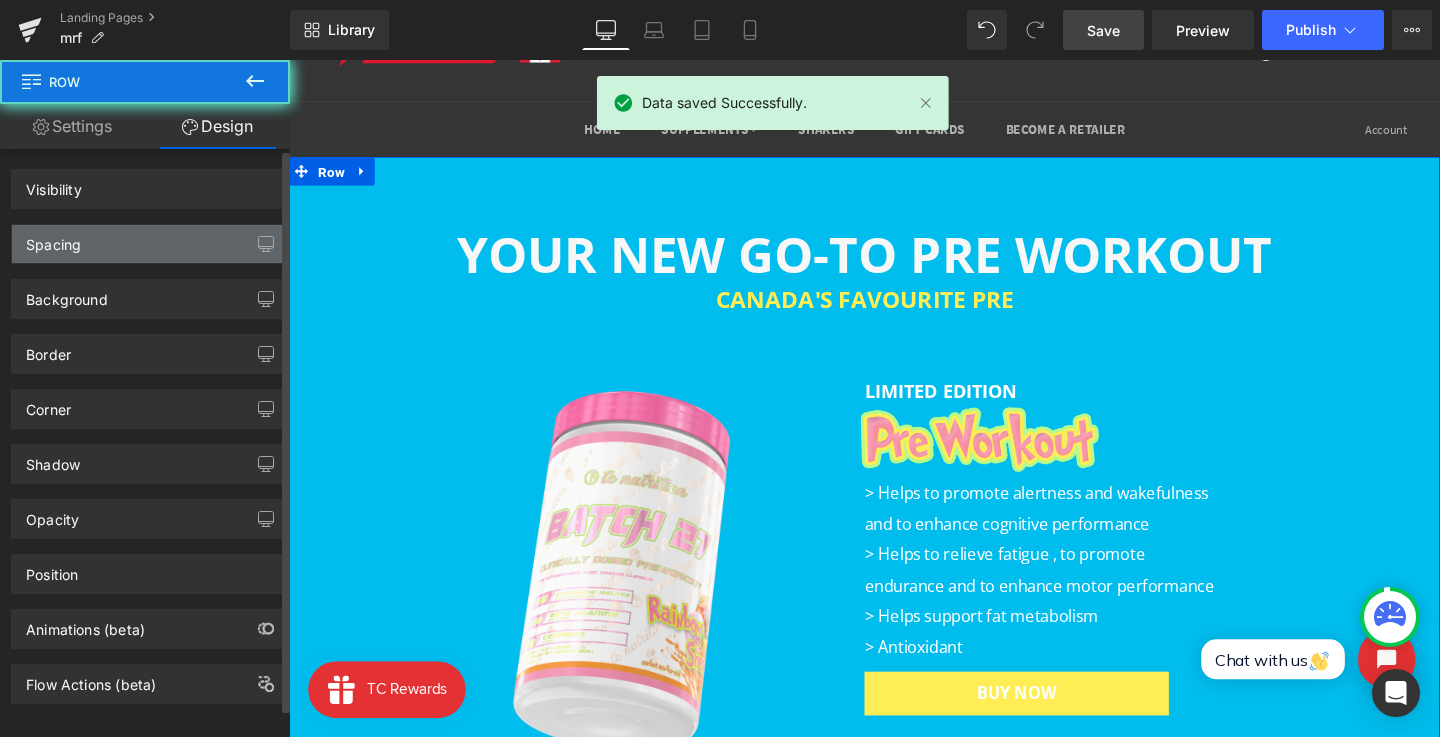 click on "Spacing" at bounding box center [149, 244] 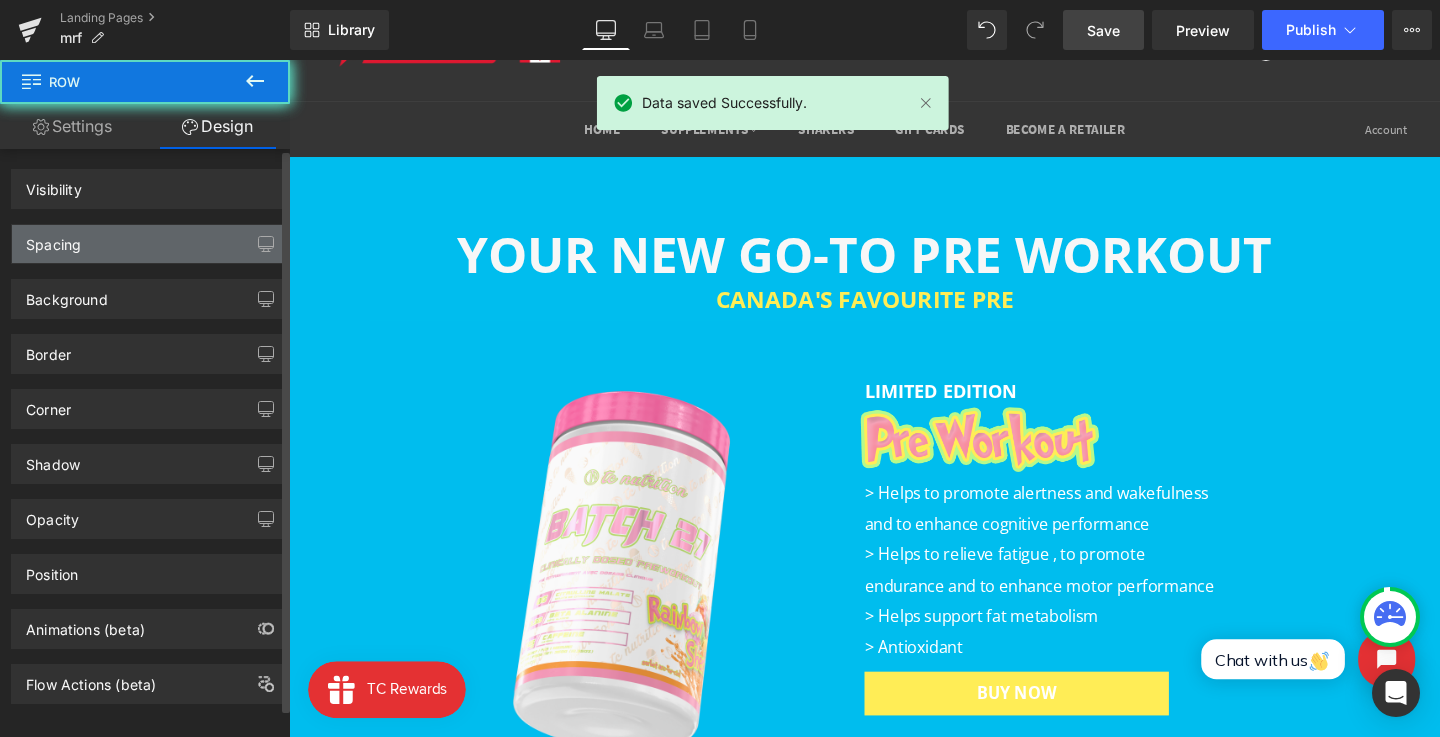 drag, startPoint x: 212, startPoint y: 351, endPoint x: 44, endPoint y: 238, distance: 202.46729 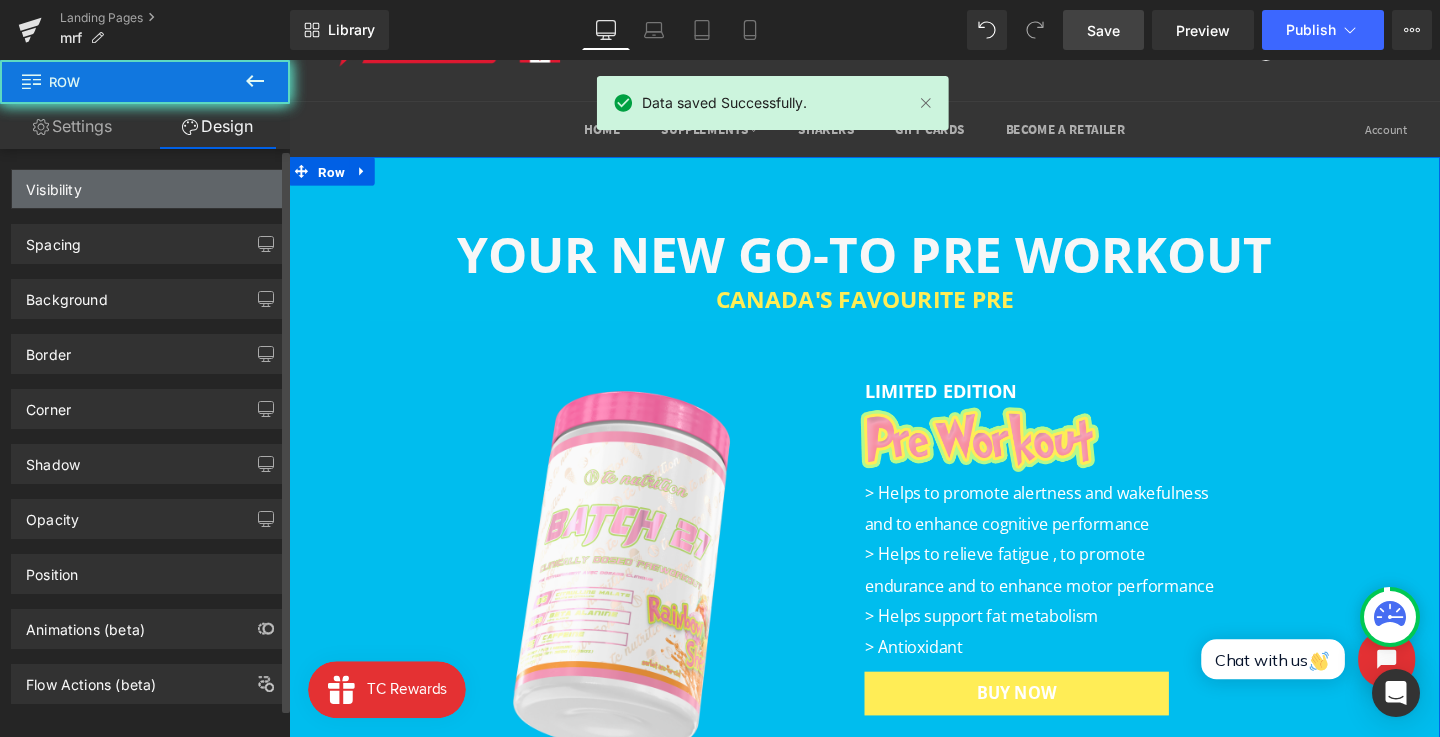 click on "Visibility" at bounding box center [54, 184] 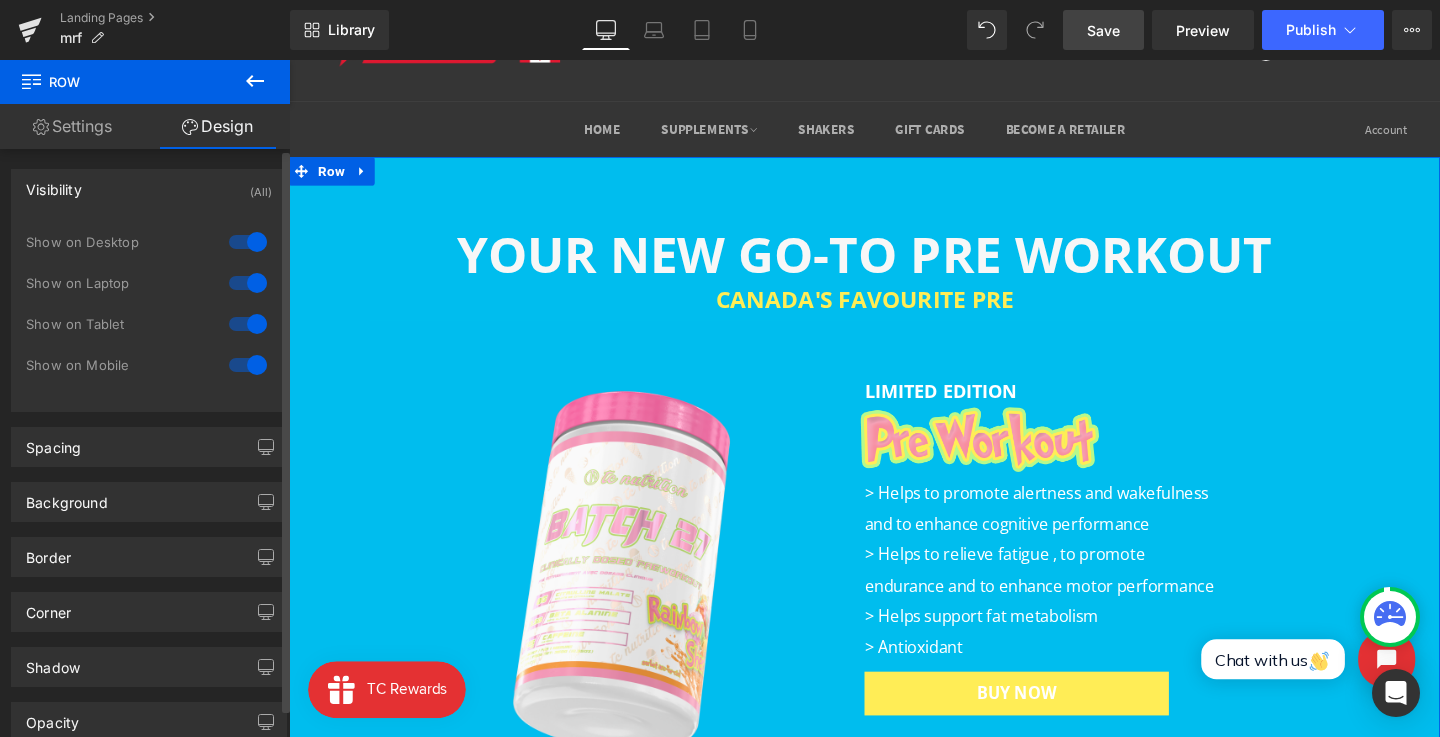 click on "Visibility" at bounding box center (54, 184) 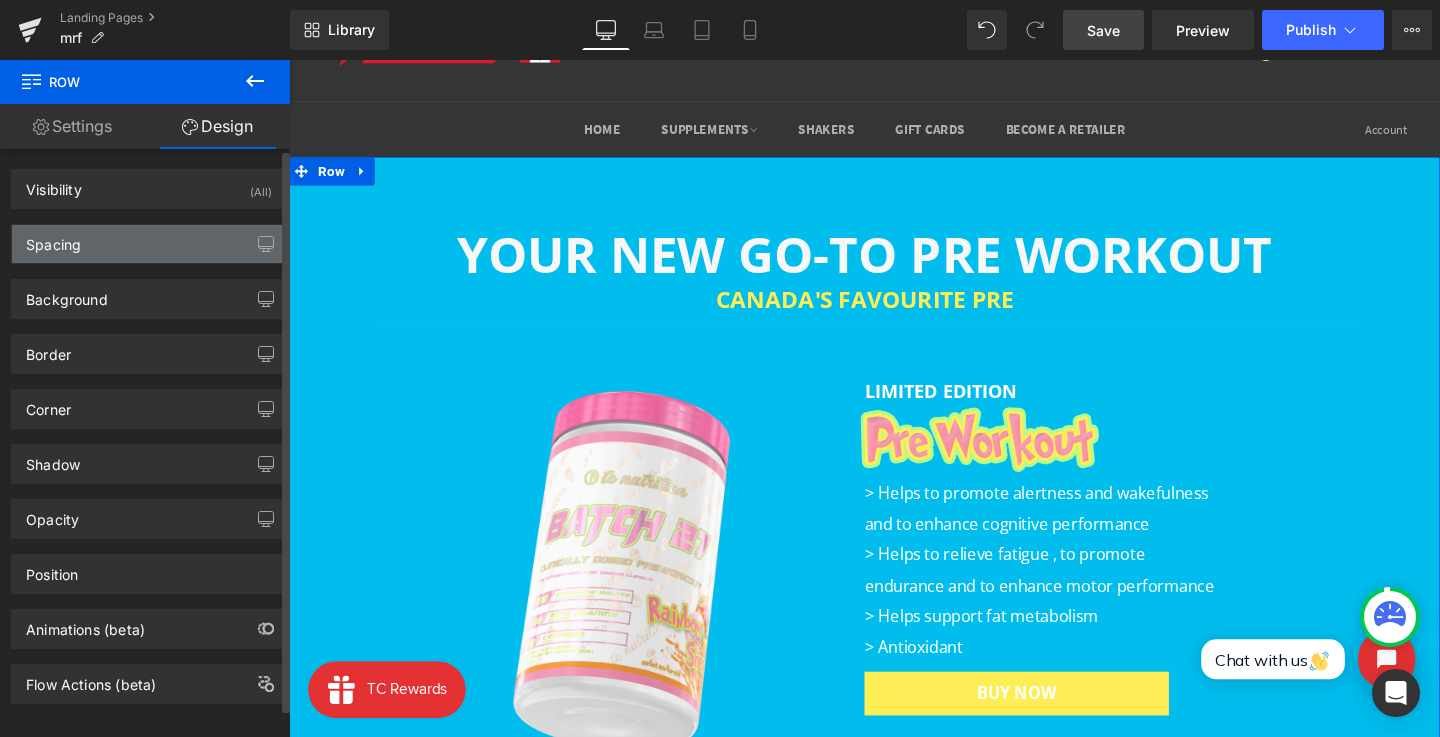 click on "Spacing" at bounding box center (53, 239) 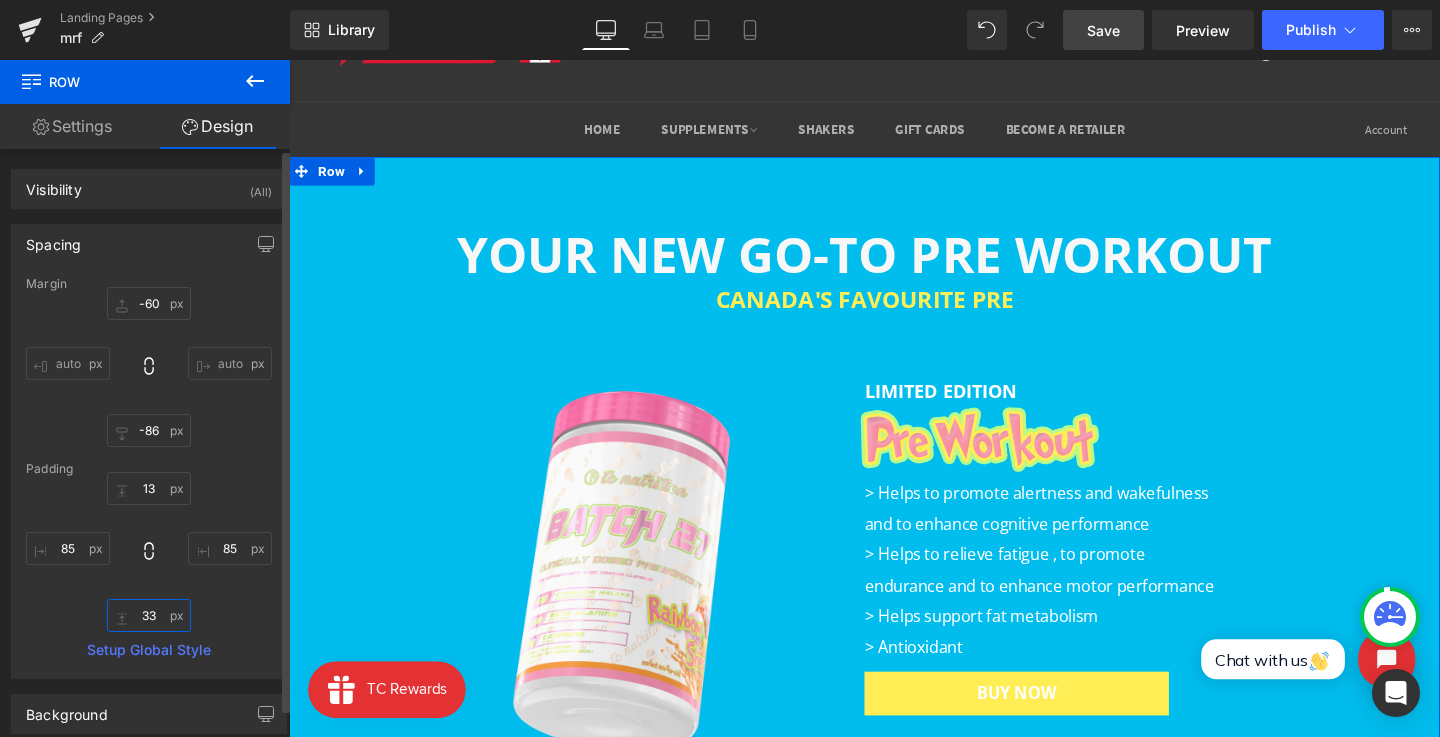 click on "33" at bounding box center [149, 615] 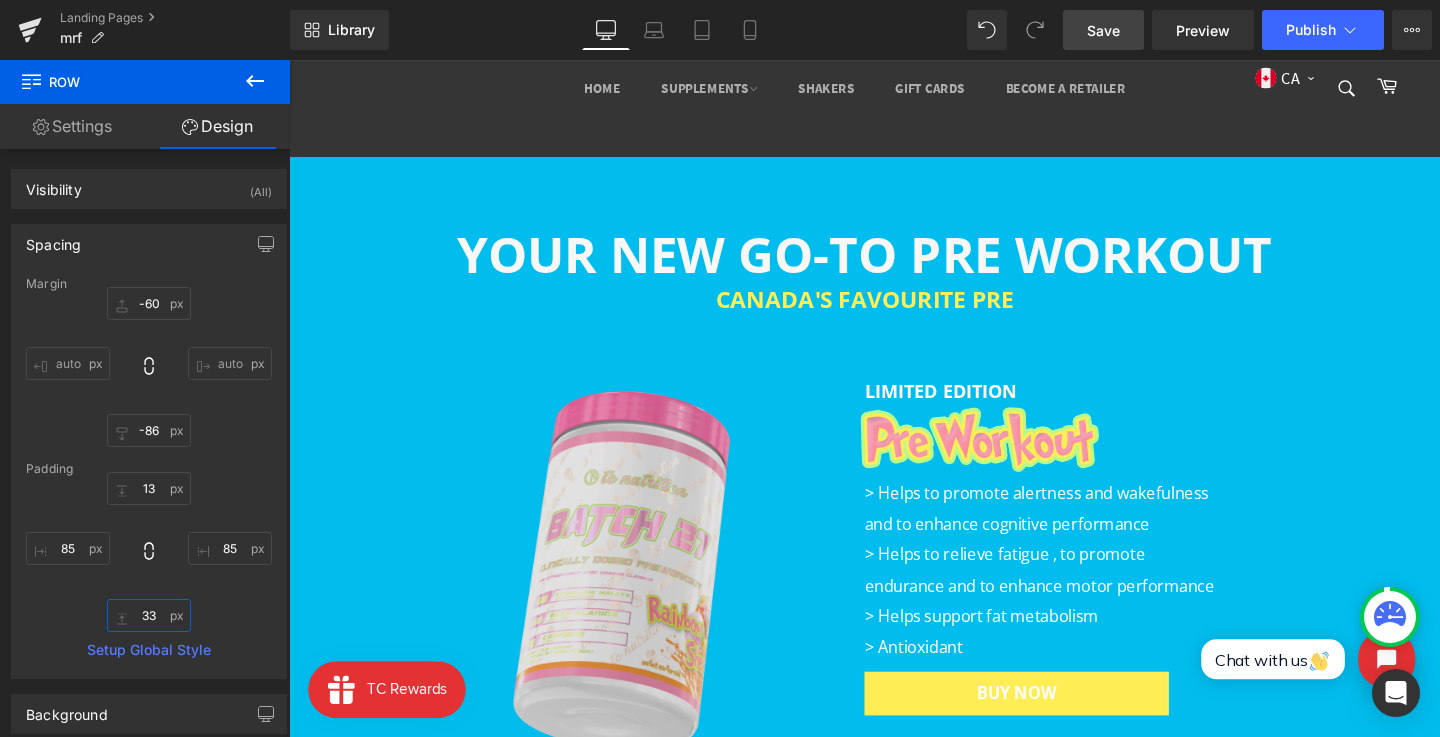 scroll, scrollTop: 448, scrollLeft: 0, axis: vertical 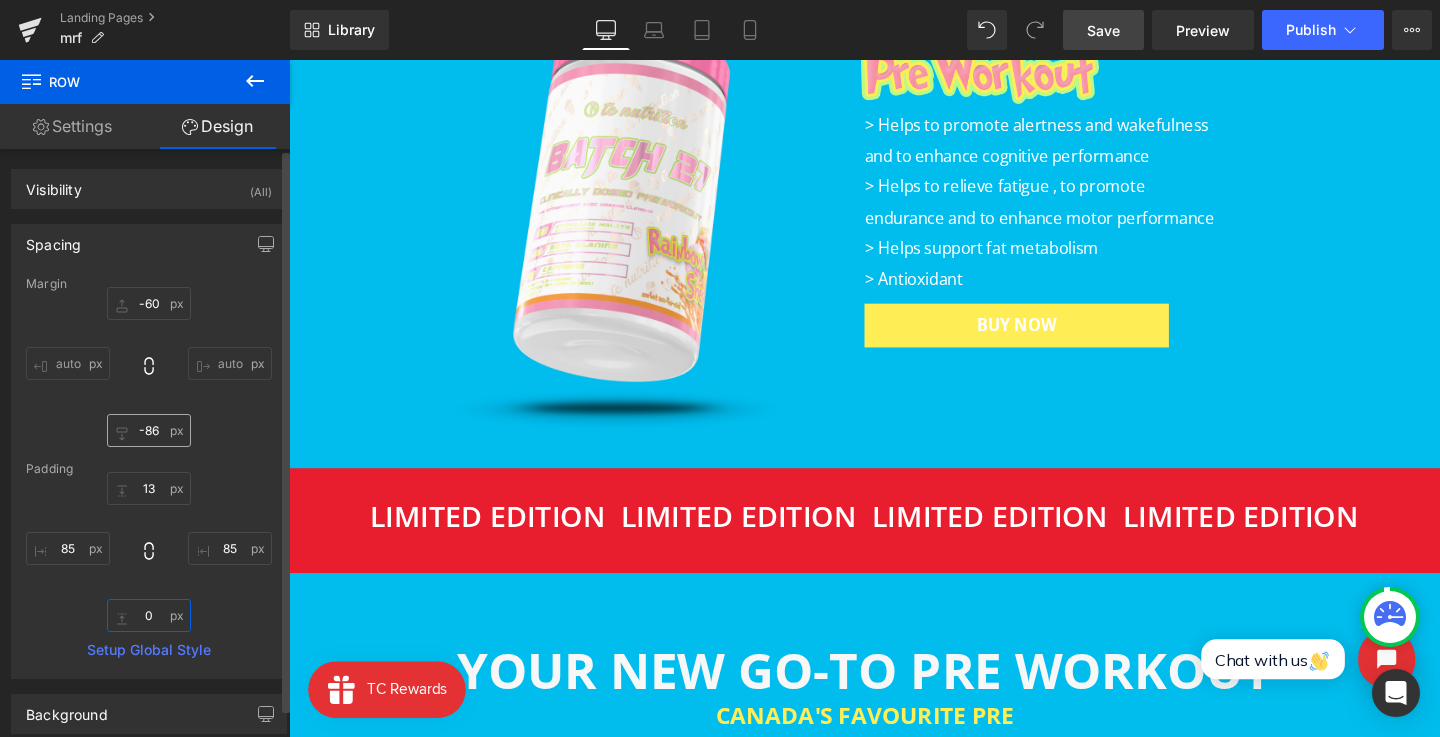 type 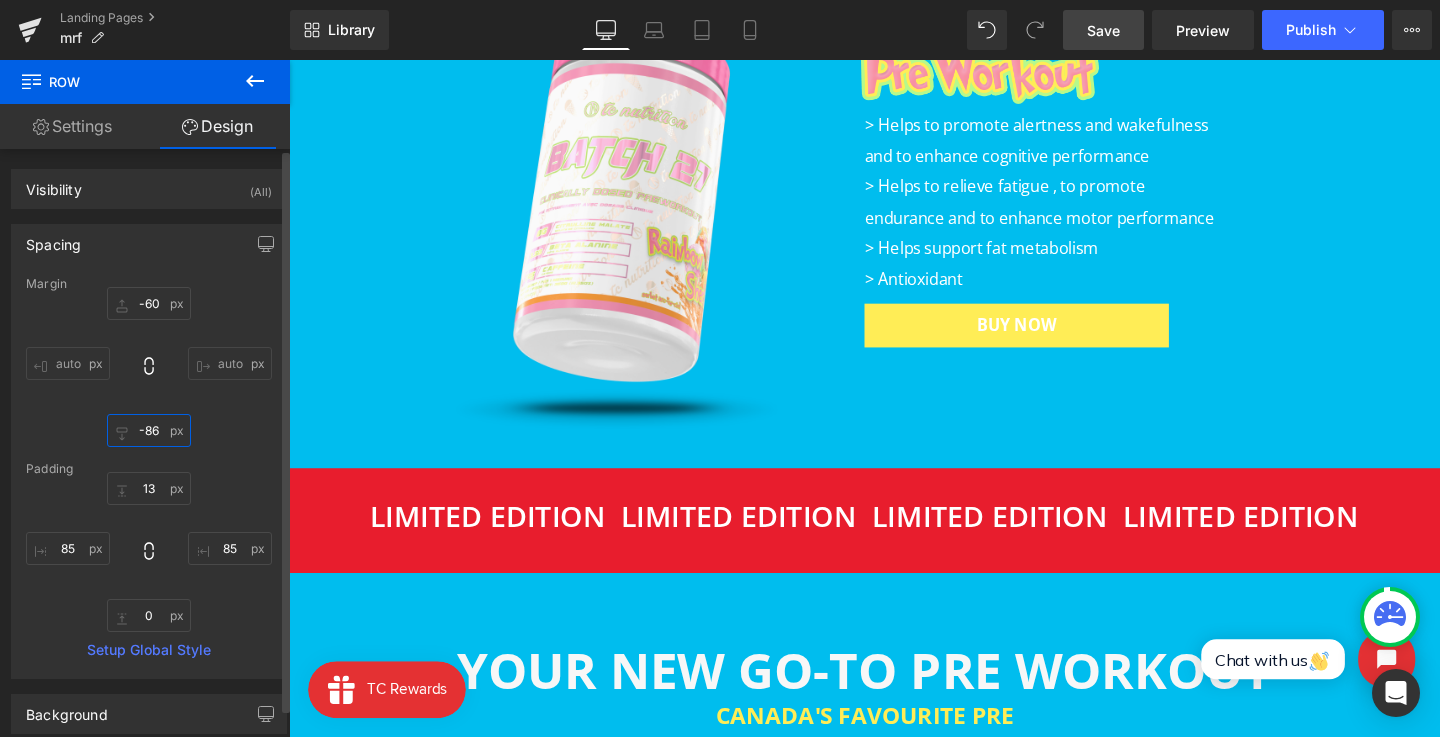 click on "-86" at bounding box center [149, 430] 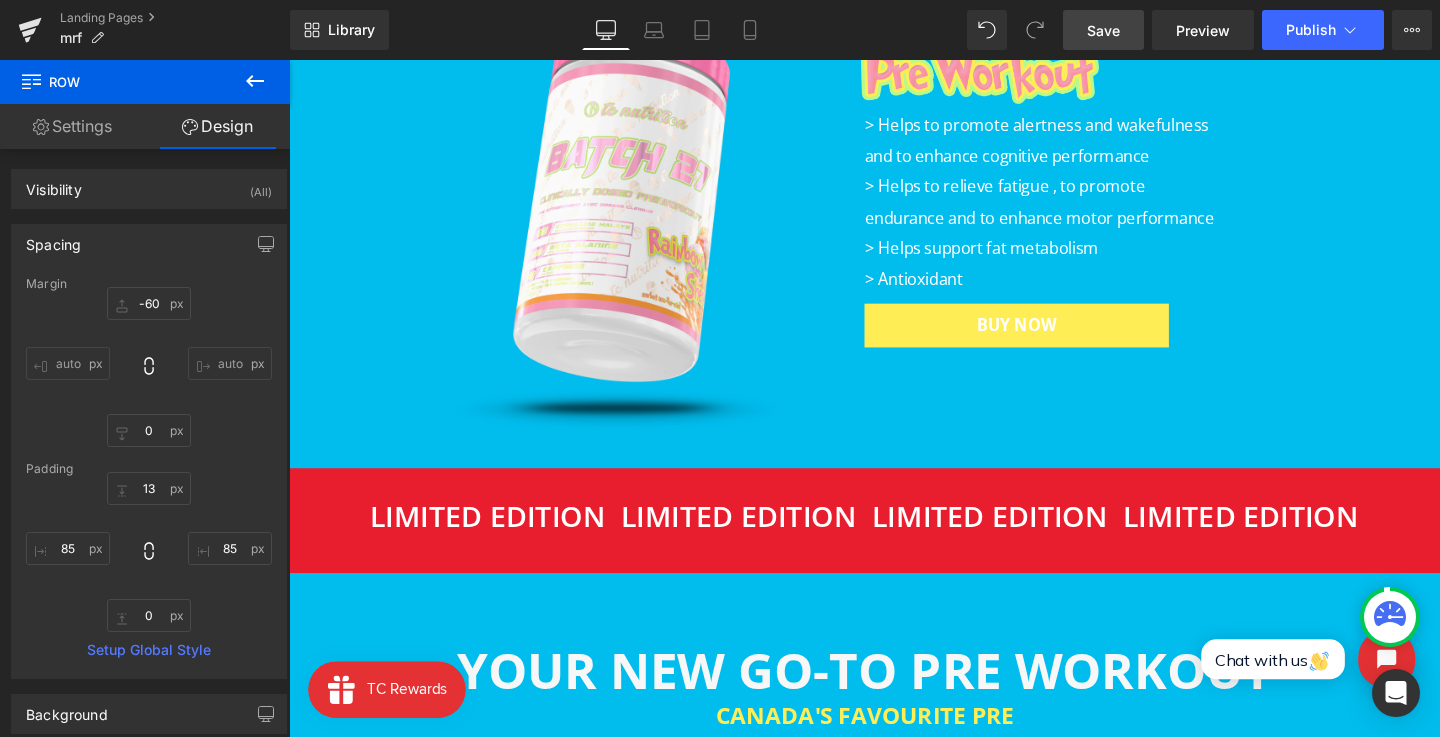 click on "Image         LIMITED EDITION Text Block         Image         > Helps to promote alertness and wakefulness and to enhance cognitive performance > Helps to relieve fatigue , to promote endurance and to enhance motor performance > Helps support fat metabolism > Antioxidant Text Block         BUY NOW Button         Row   59px" at bounding box center (894, 218) 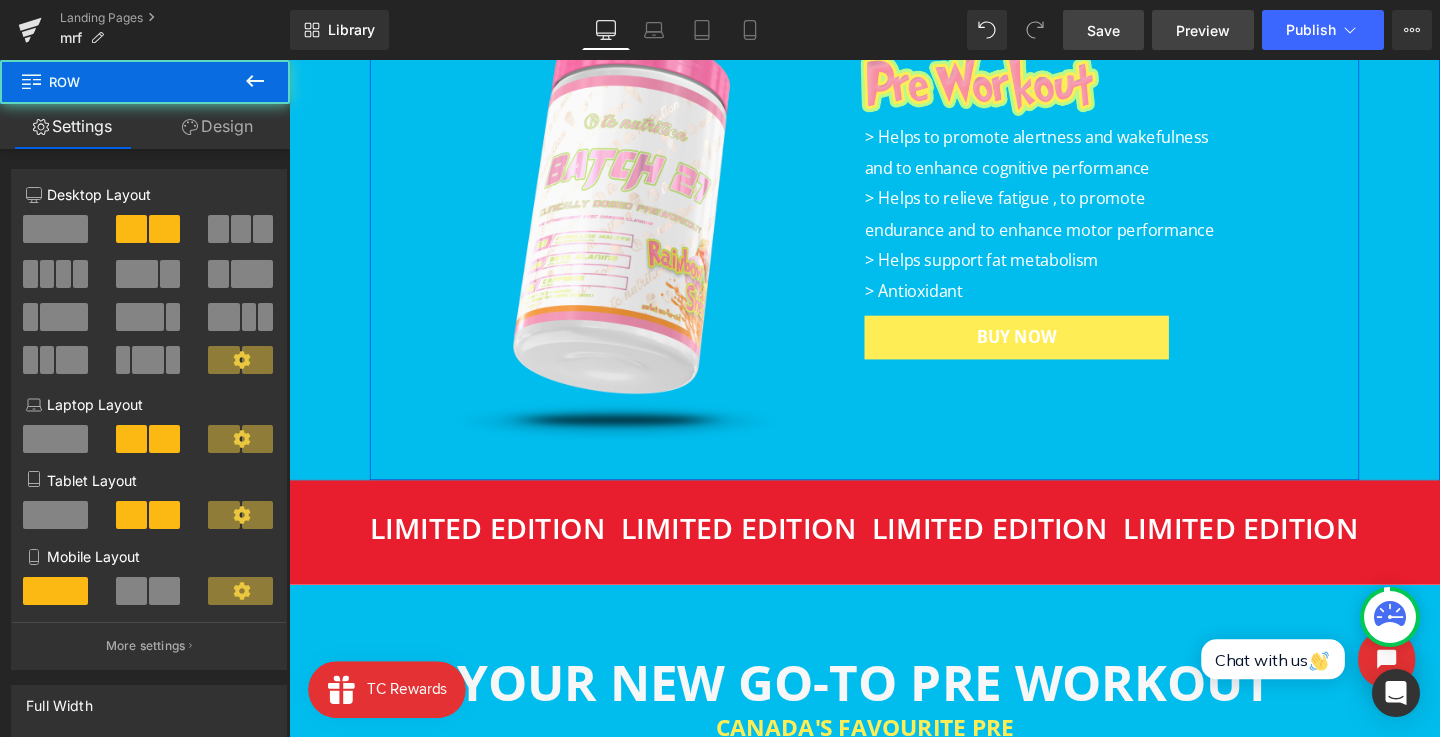 scroll, scrollTop: 215, scrollLeft: 0, axis: vertical 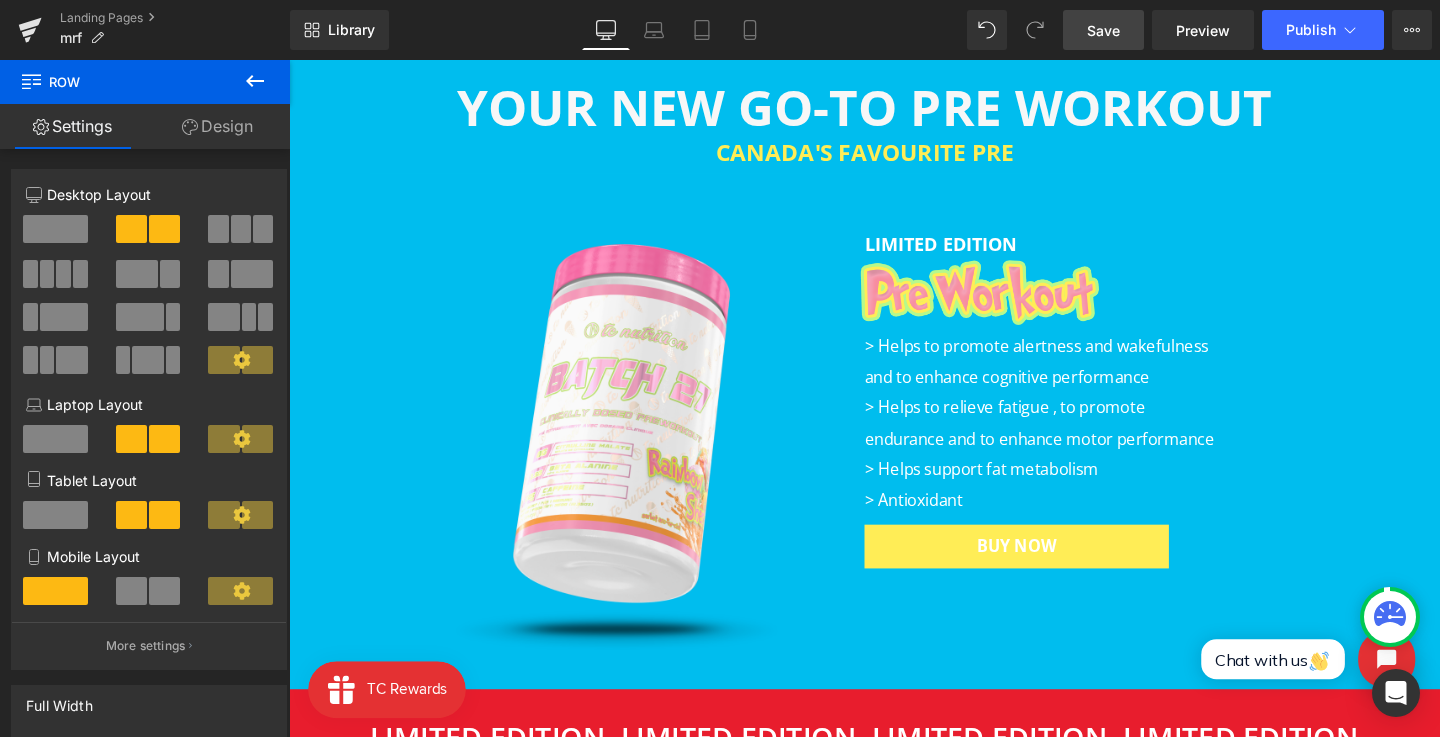 click on "Save" at bounding box center [1103, 30] 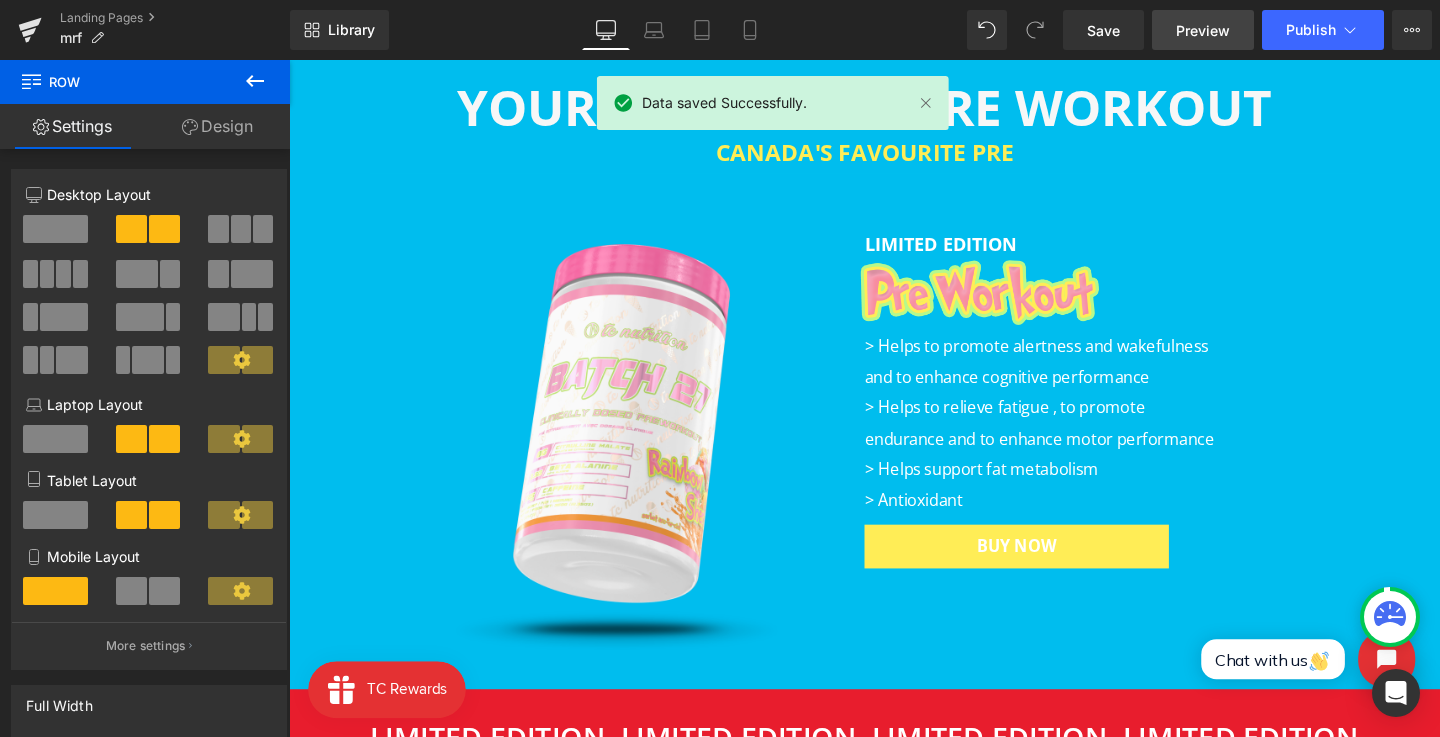 click on "Preview" at bounding box center (1203, 30) 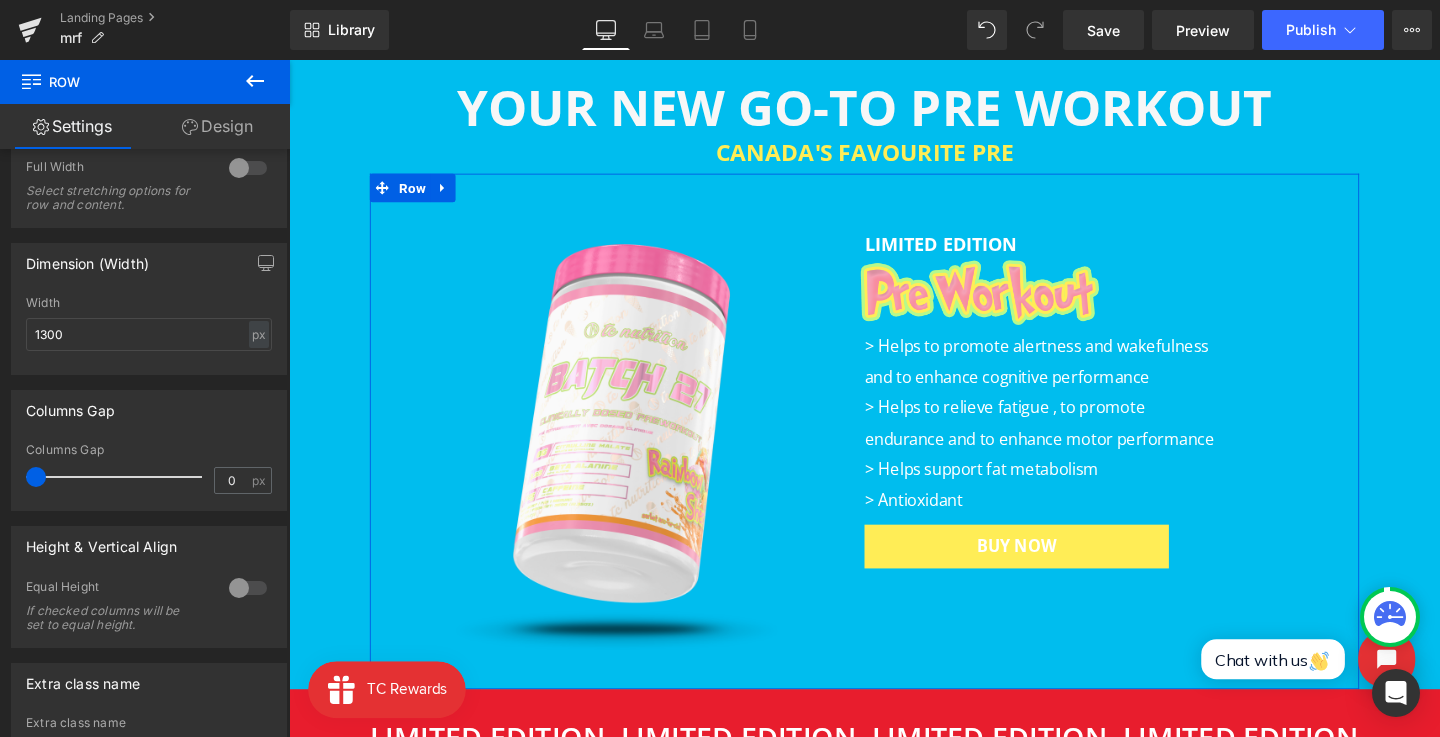scroll, scrollTop: 649, scrollLeft: 0, axis: vertical 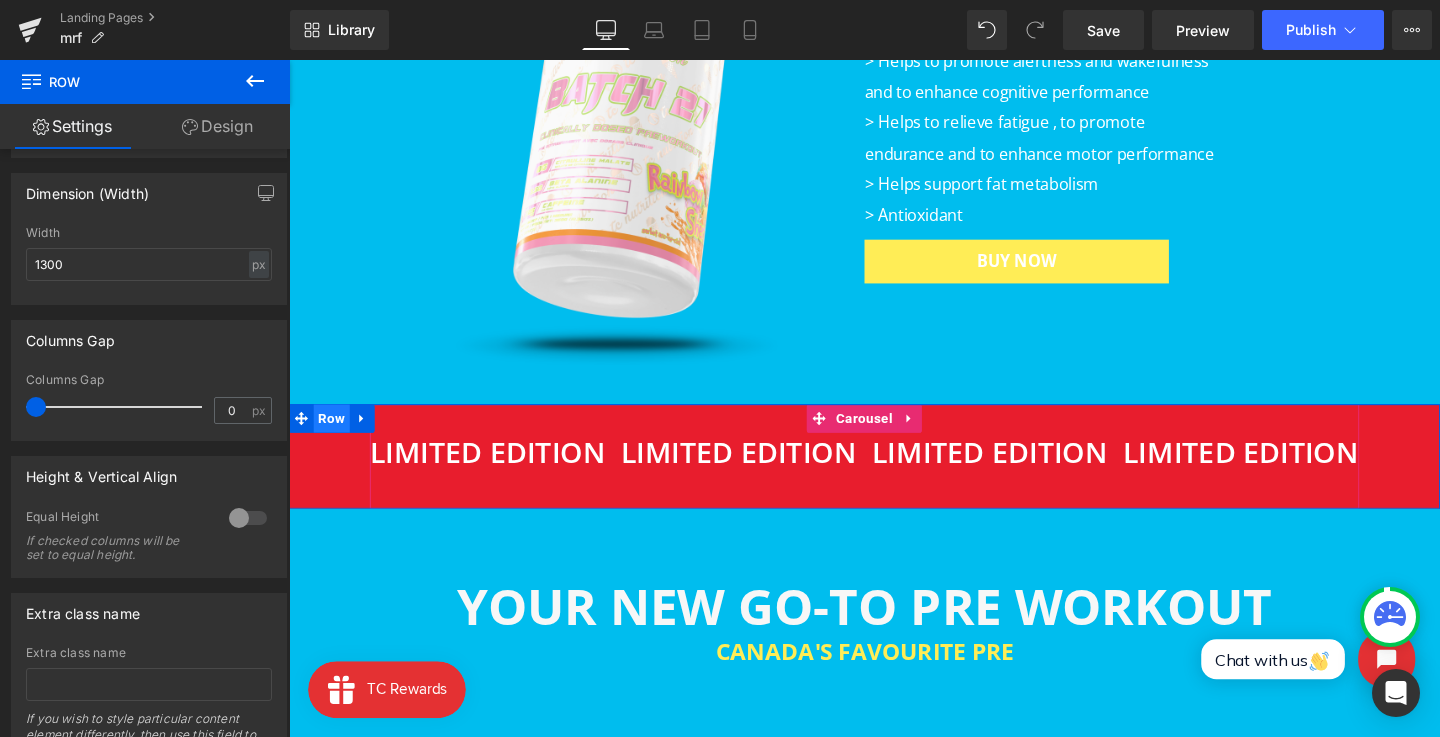 click on "Row" at bounding box center [334, 437] 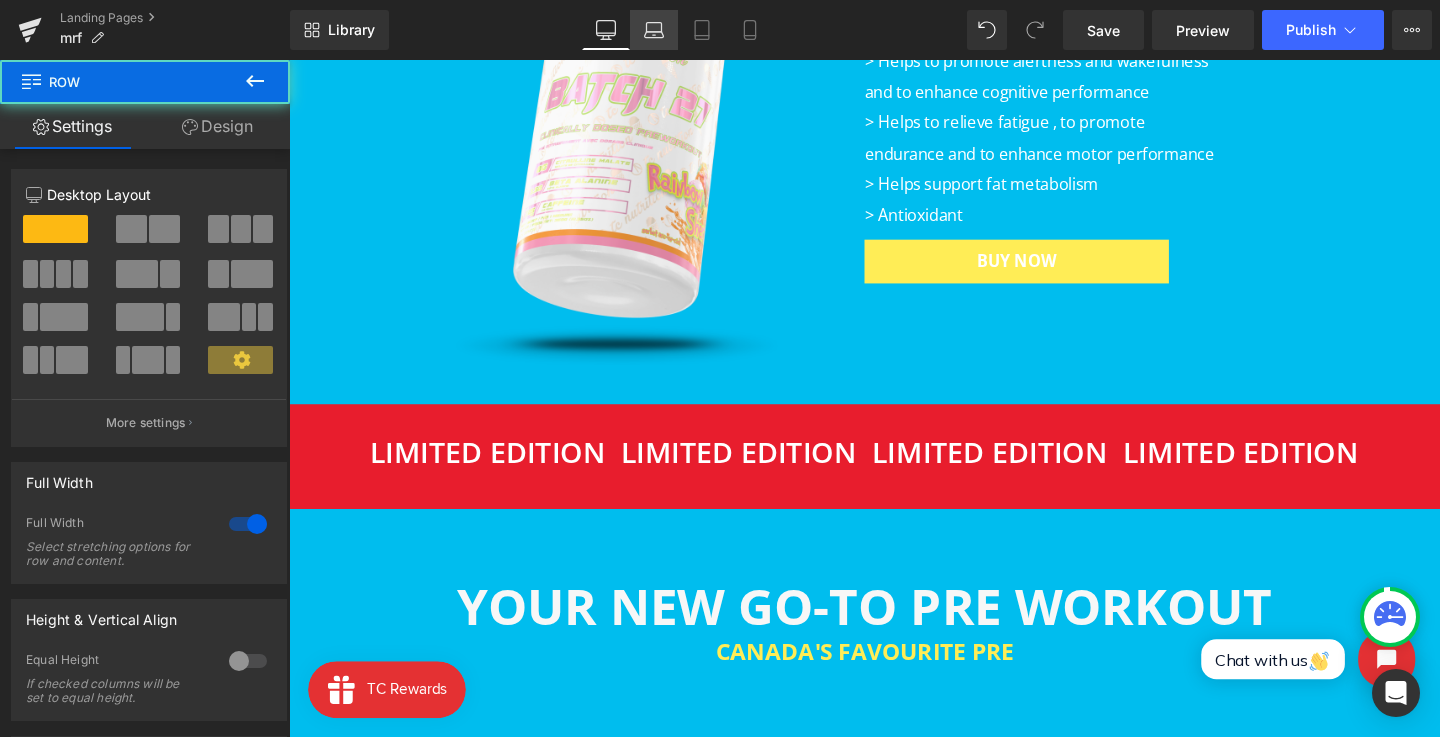 click on "Laptop" at bounding box center [654, 30] 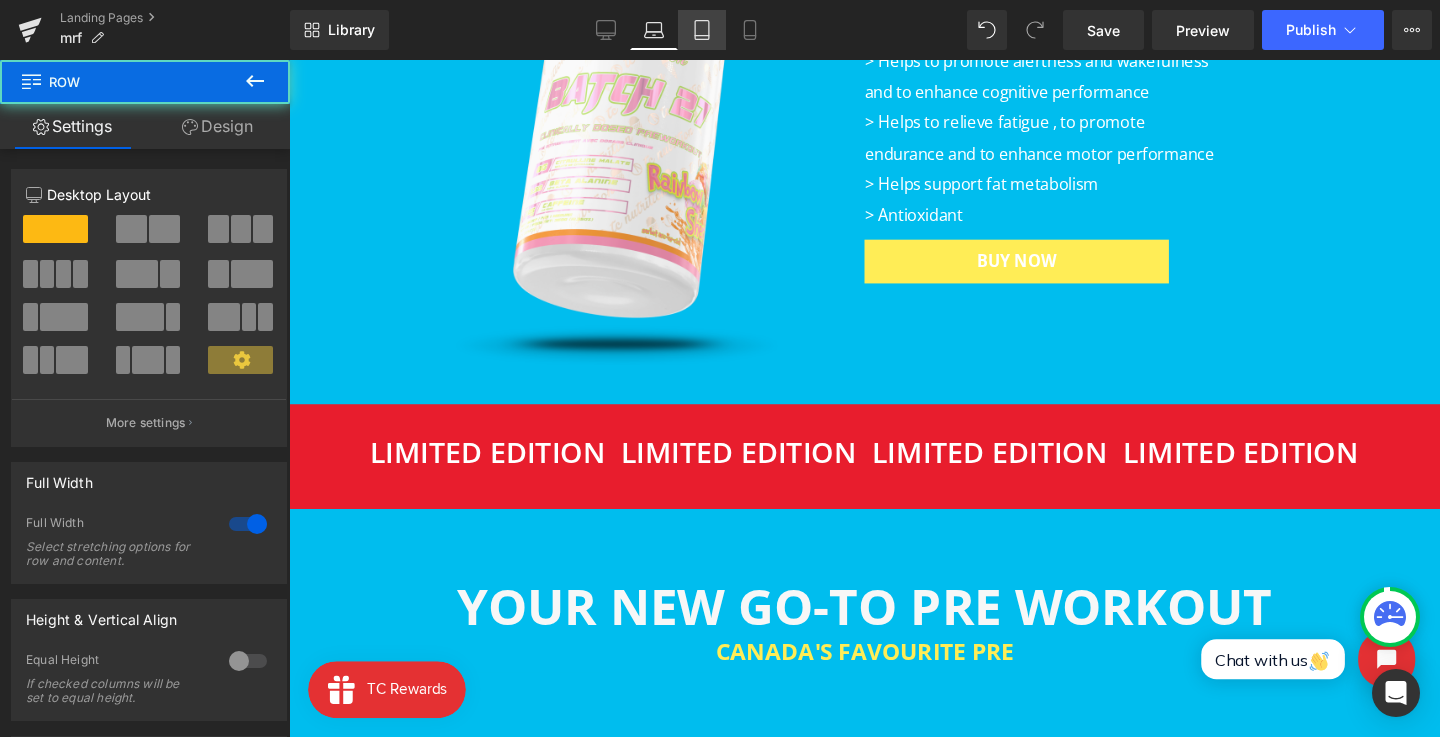 click 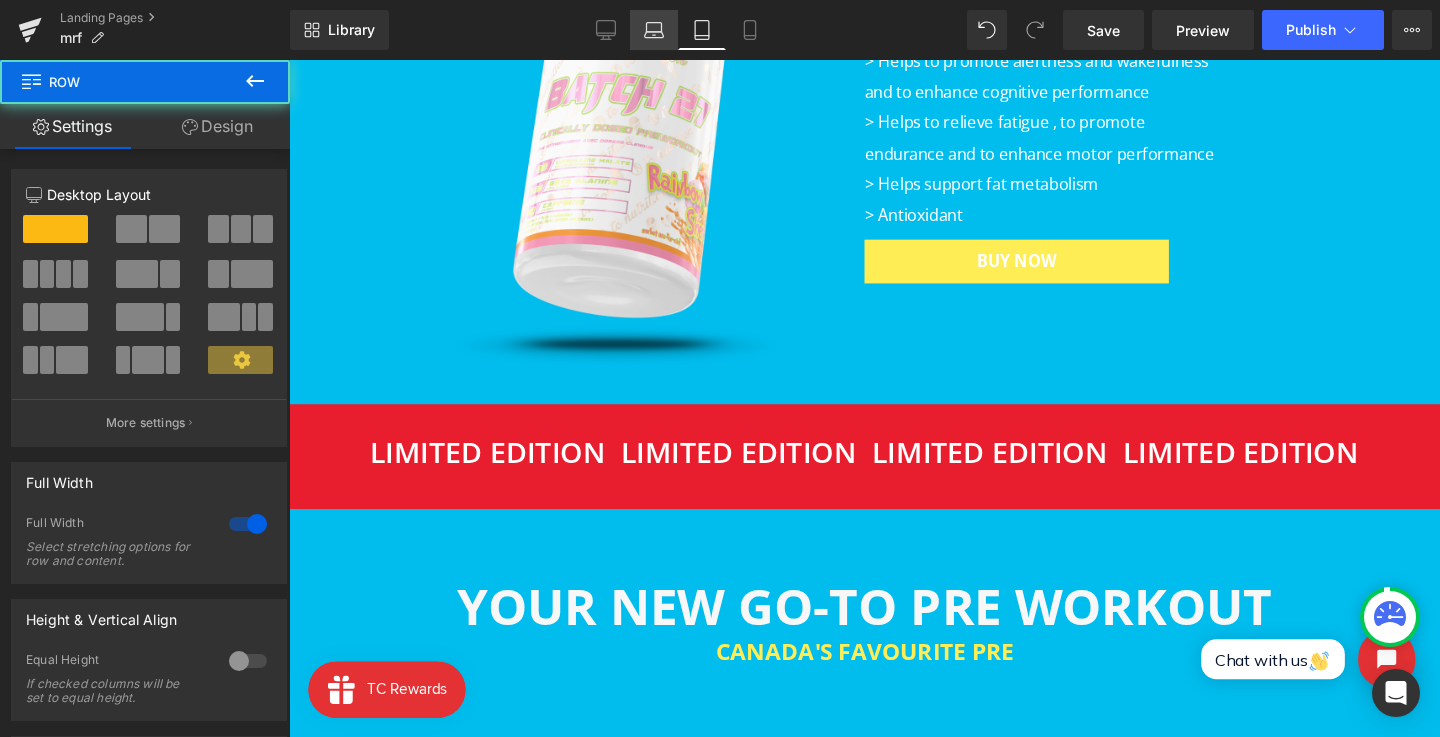 click on "Laptop" at bounding box center (654, 30) 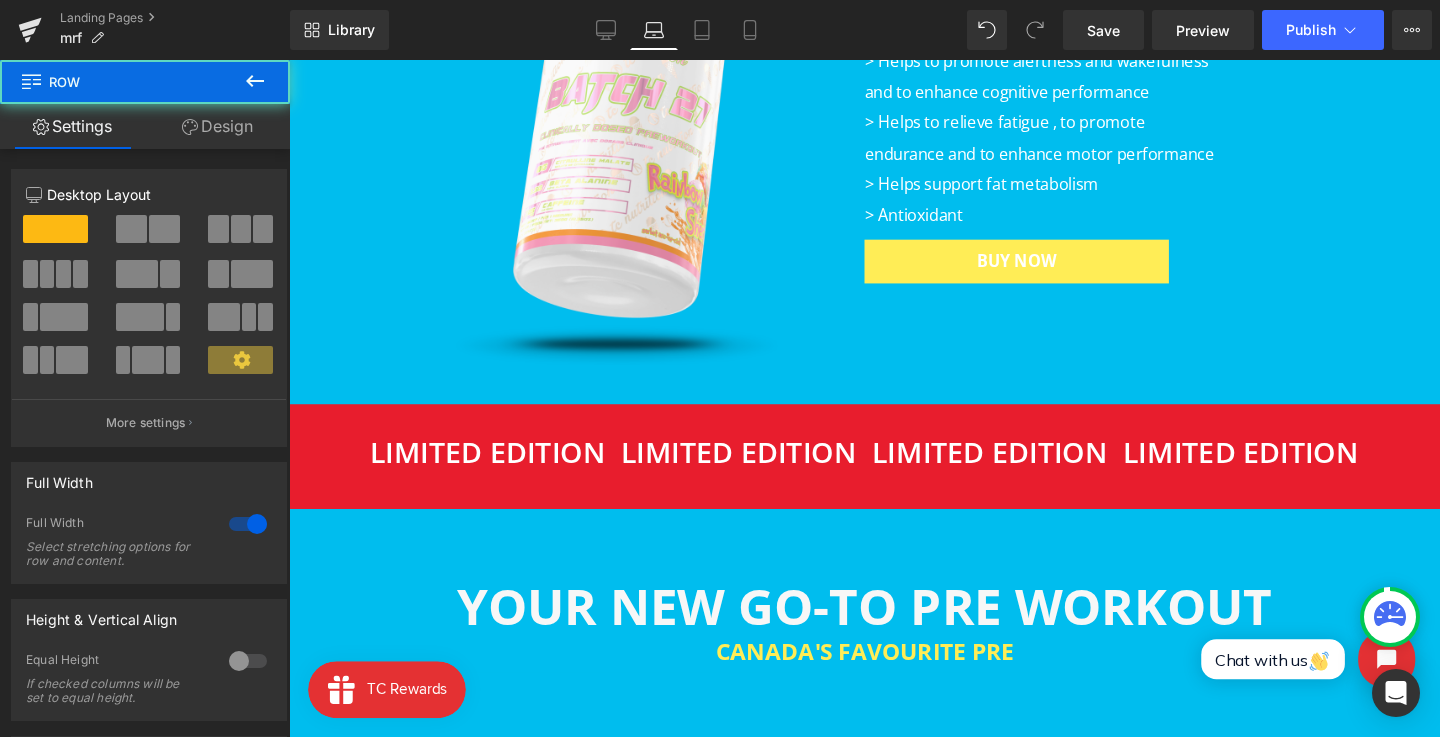 click on "Laptop" at bounding box center (654, 30) 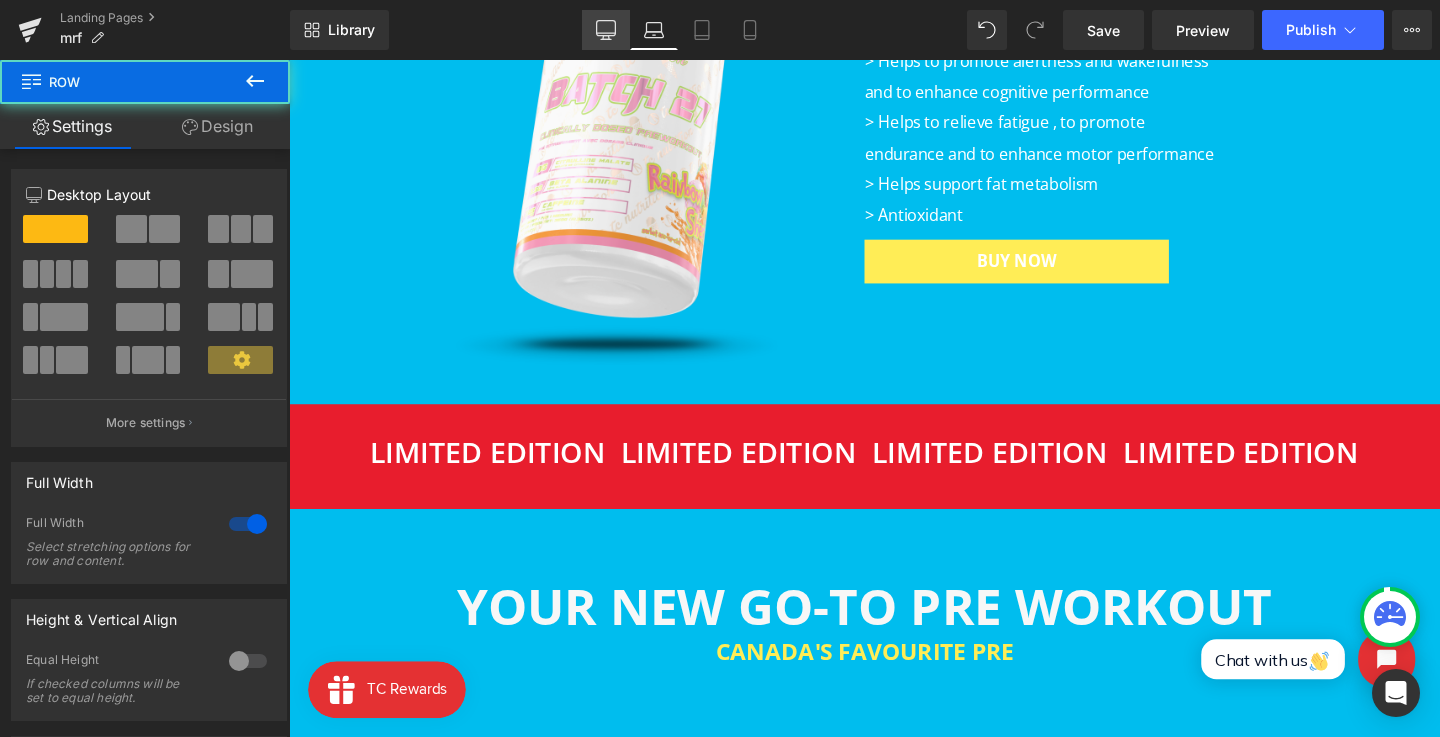 click 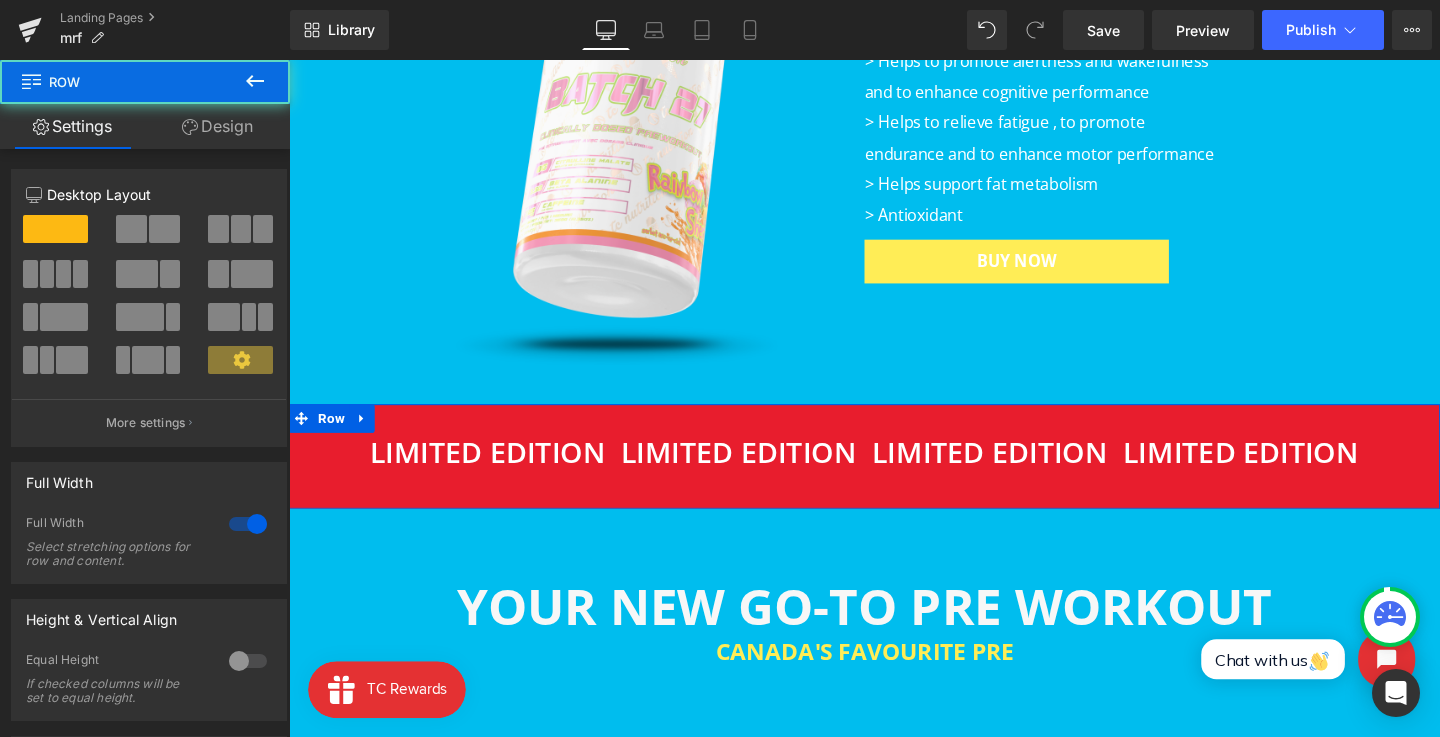 click on "LIMITED EDITION
Heading
LIMITED EDITION Heading
LIMITED EDITION Heading
LIMITED EDITION Heading
LIMITED EDITION Heading
LIMITED EDITION Heading
‹ ›
Carousel         Row" at bounding box center [894, 477] 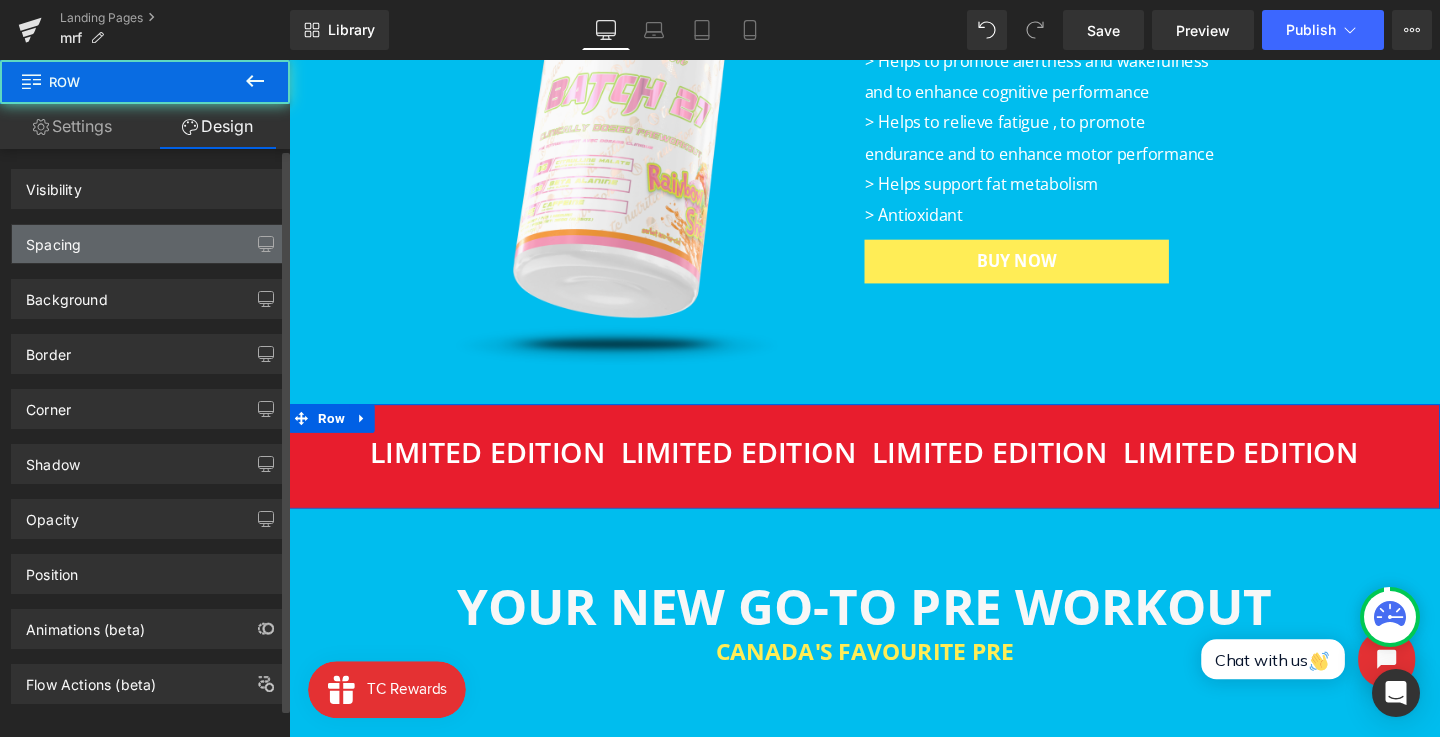click on "Spacing" at bounding box center [149, 244] 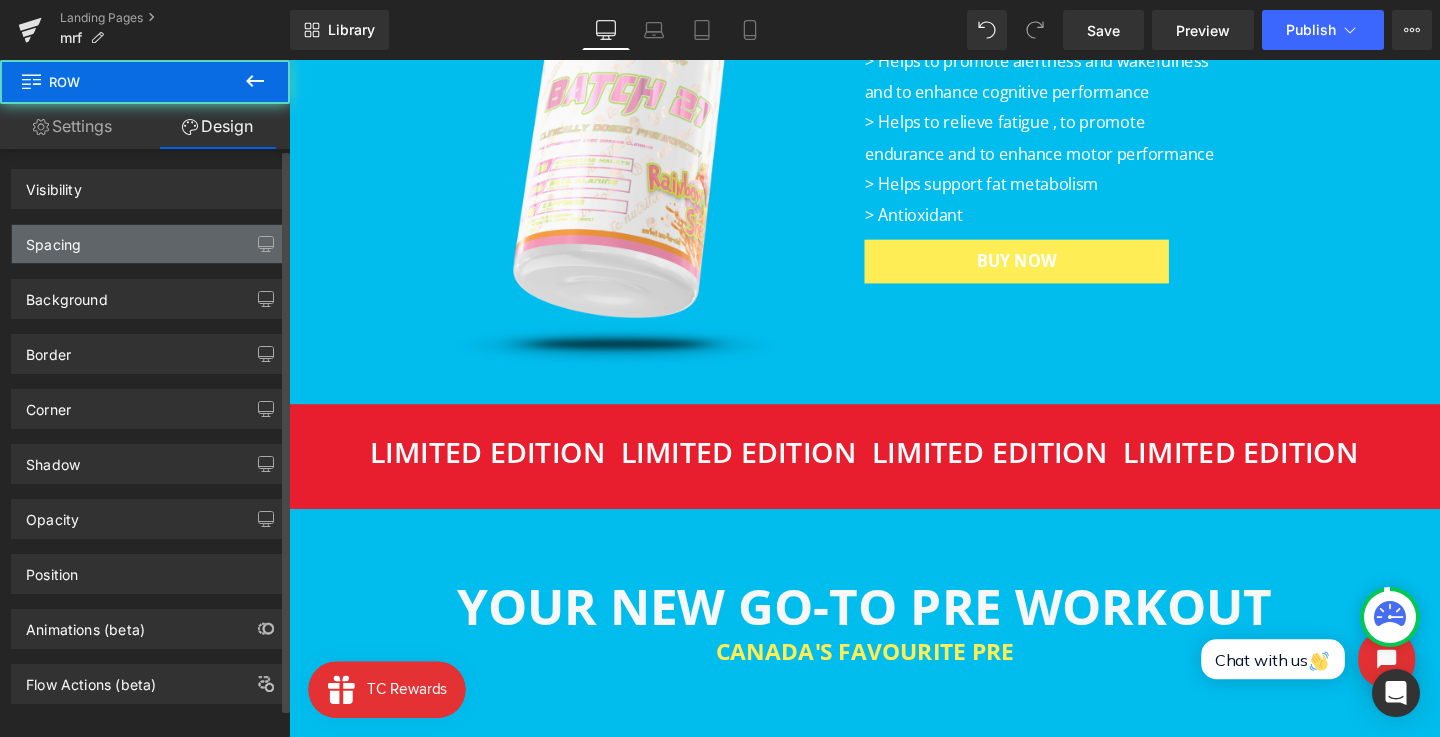 click on "Spacing" at bounding box center (149, 244) 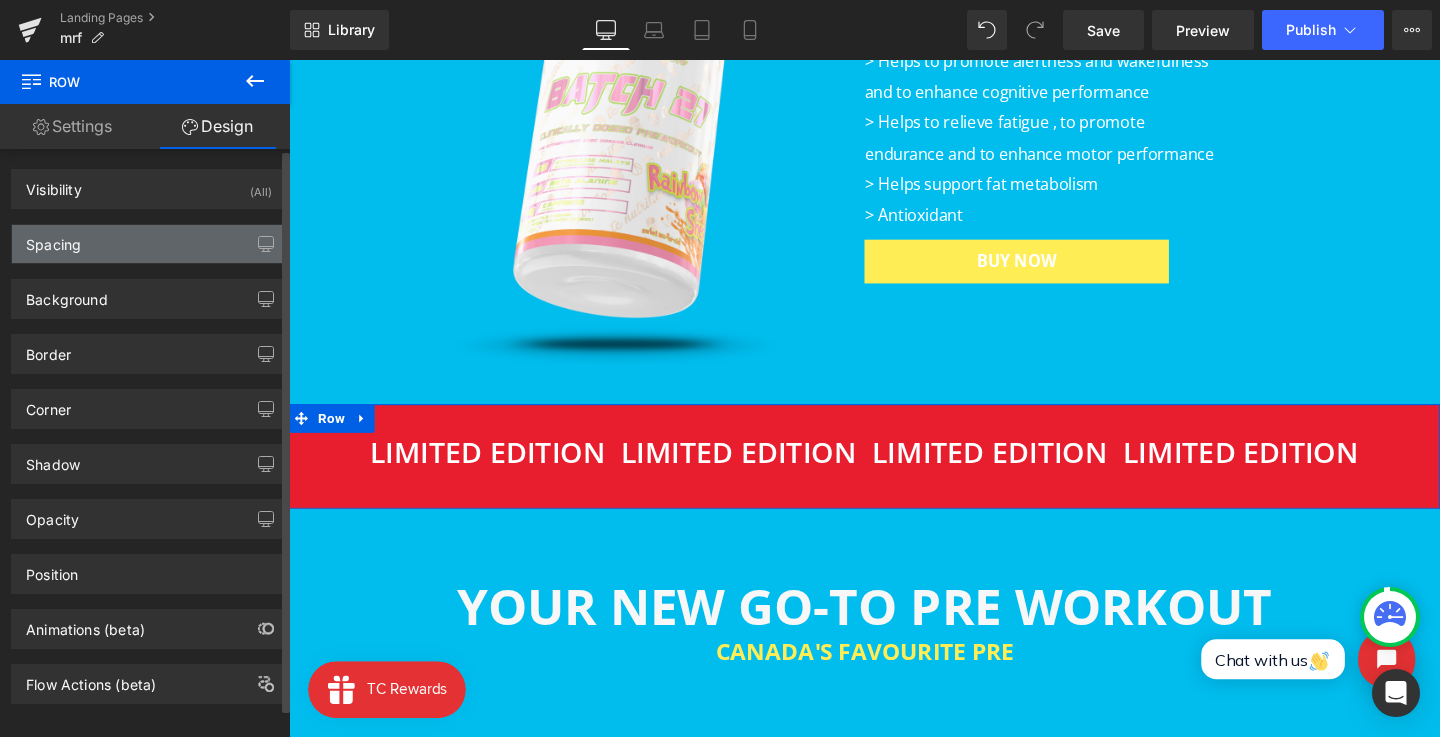 click on "Spacing" at bounding box center (149, 244) 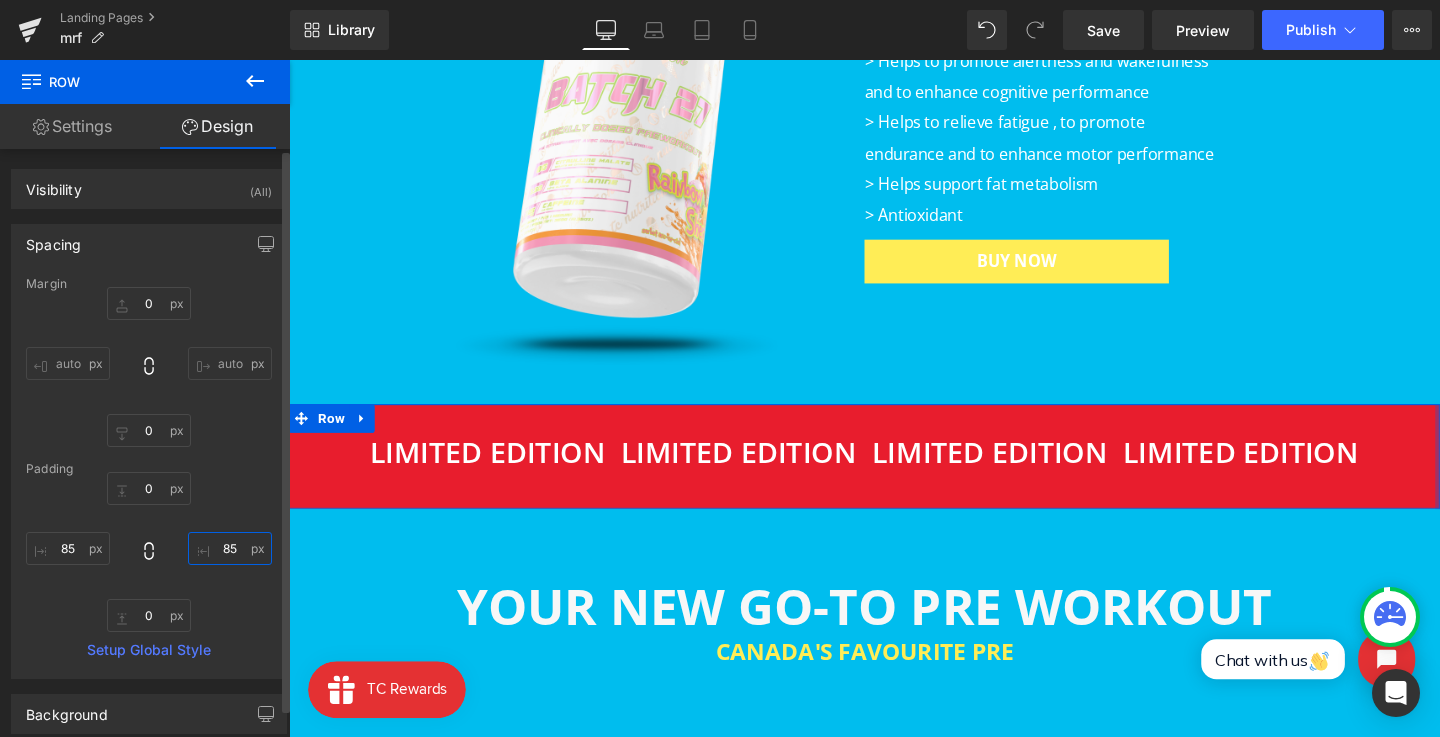 click on "85" at bounding box center [230, 548] 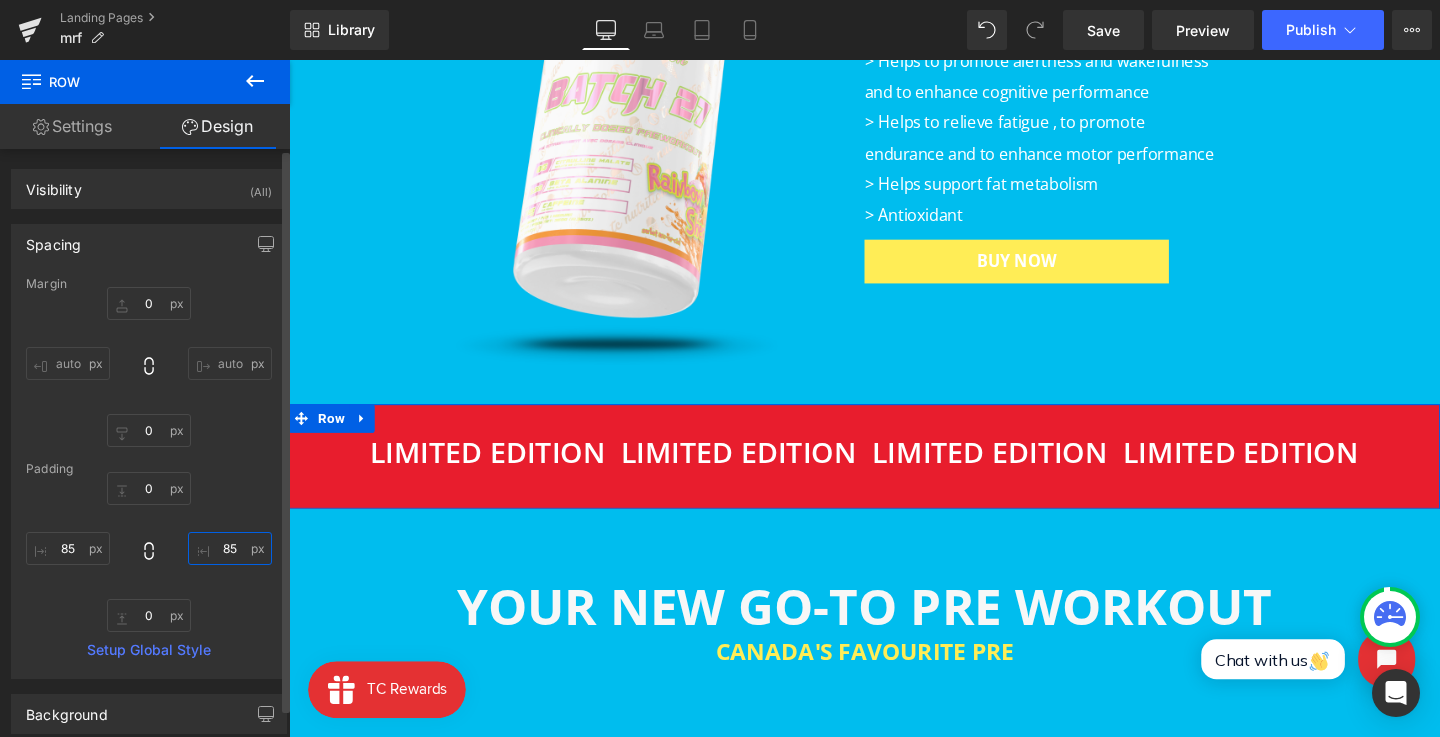 click on "85" at bounding box center (230, 548) 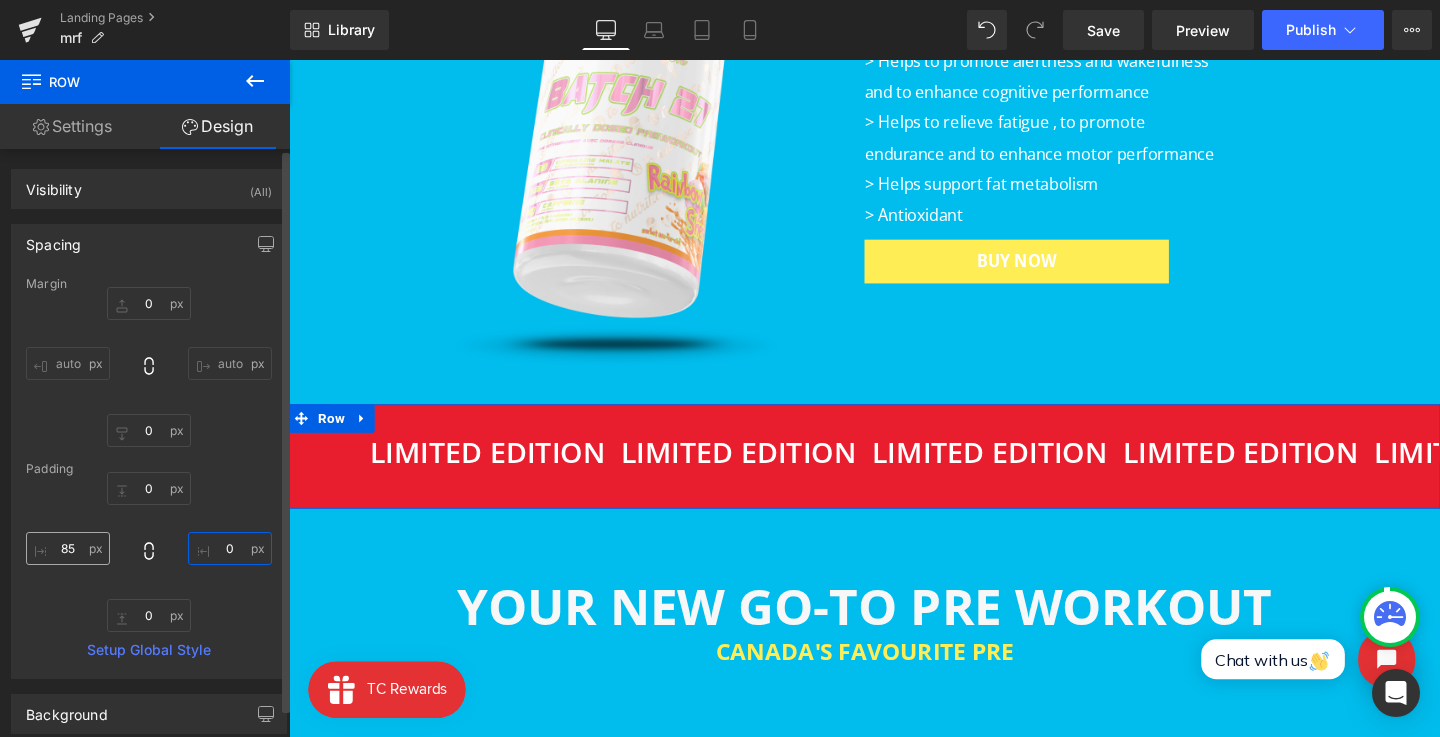 type 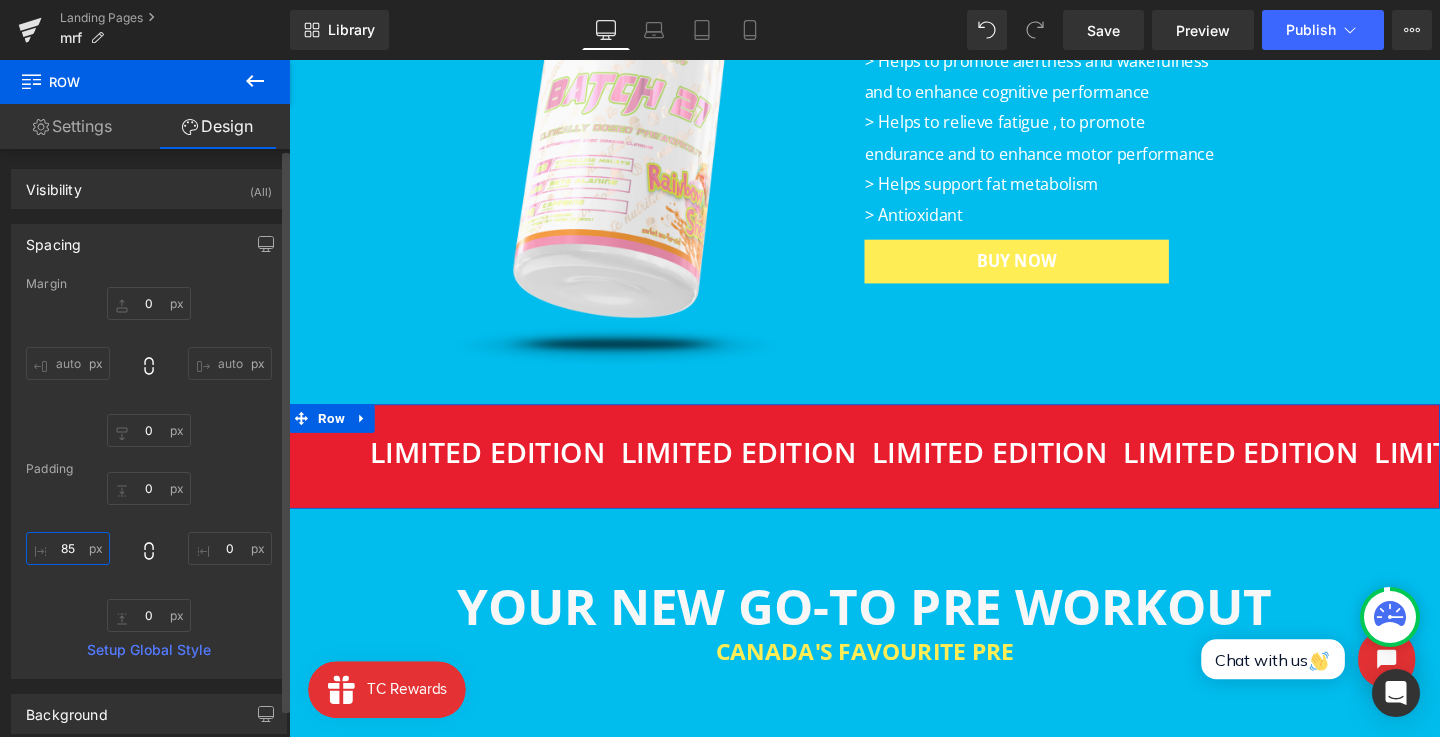 click on "85" at bounding box center (68, 548) 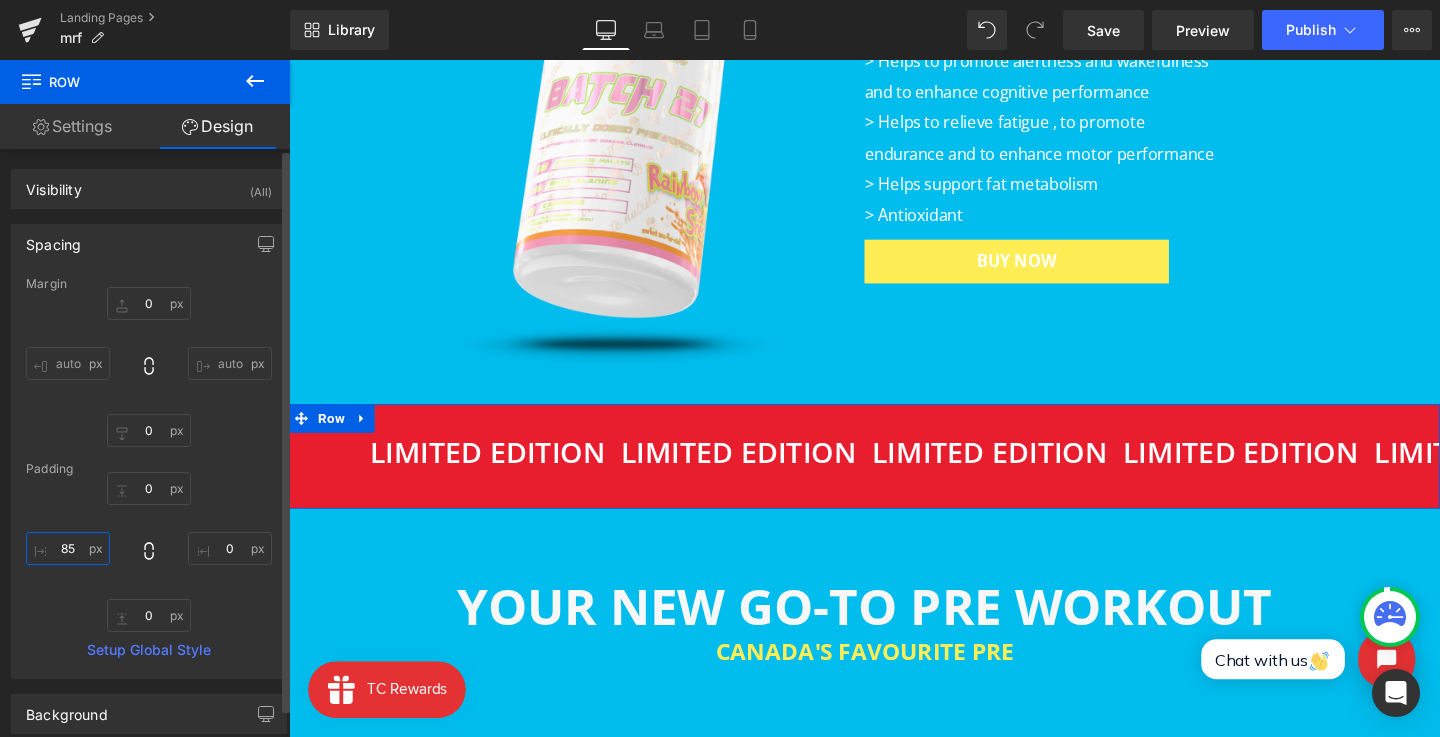 type on "5" 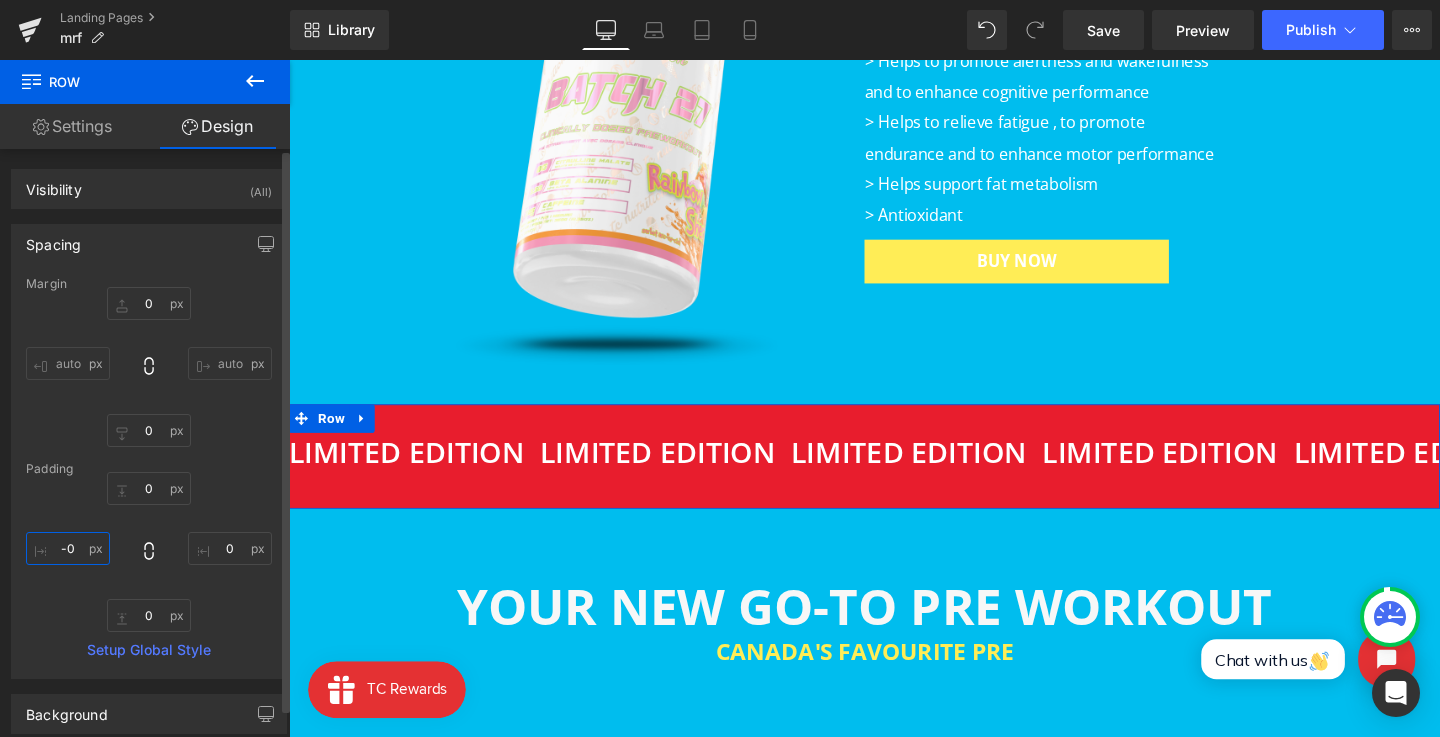 type on "-" 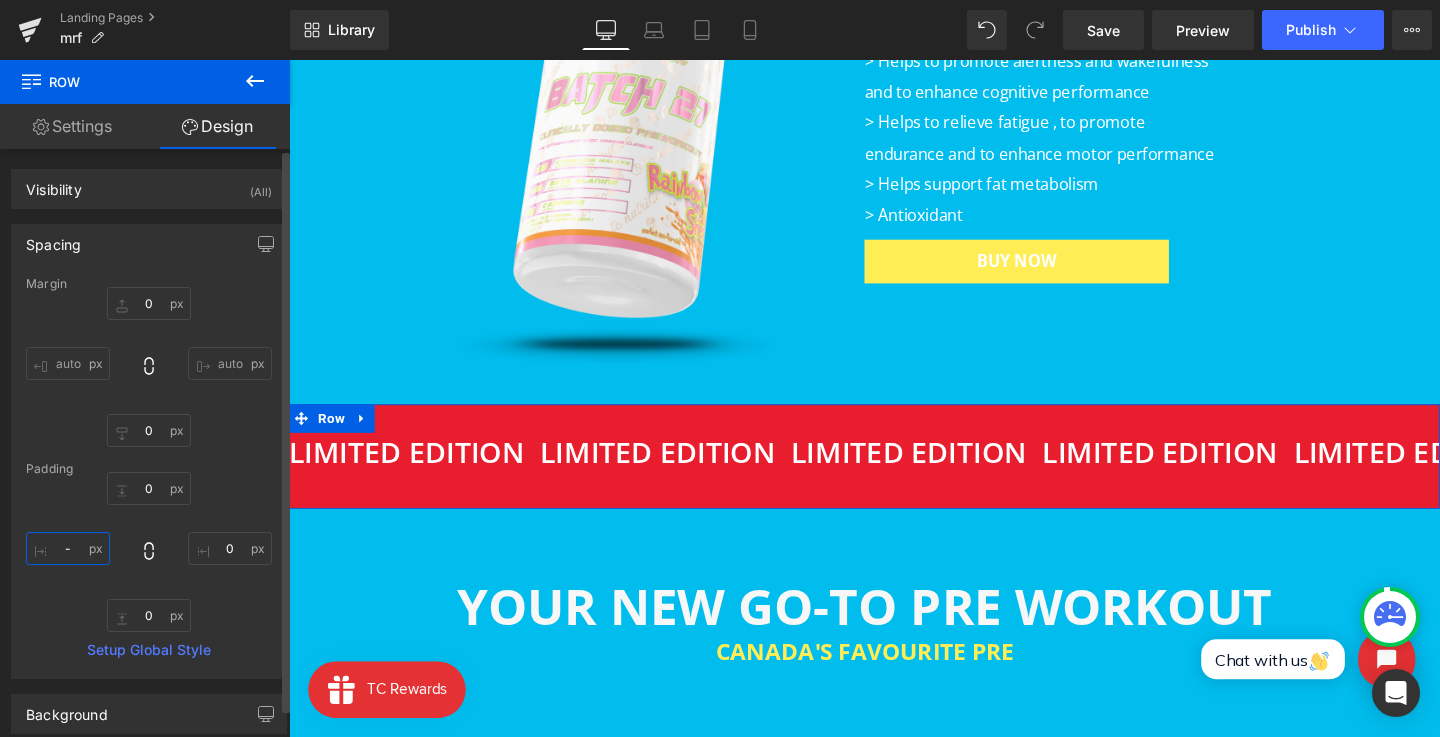 type 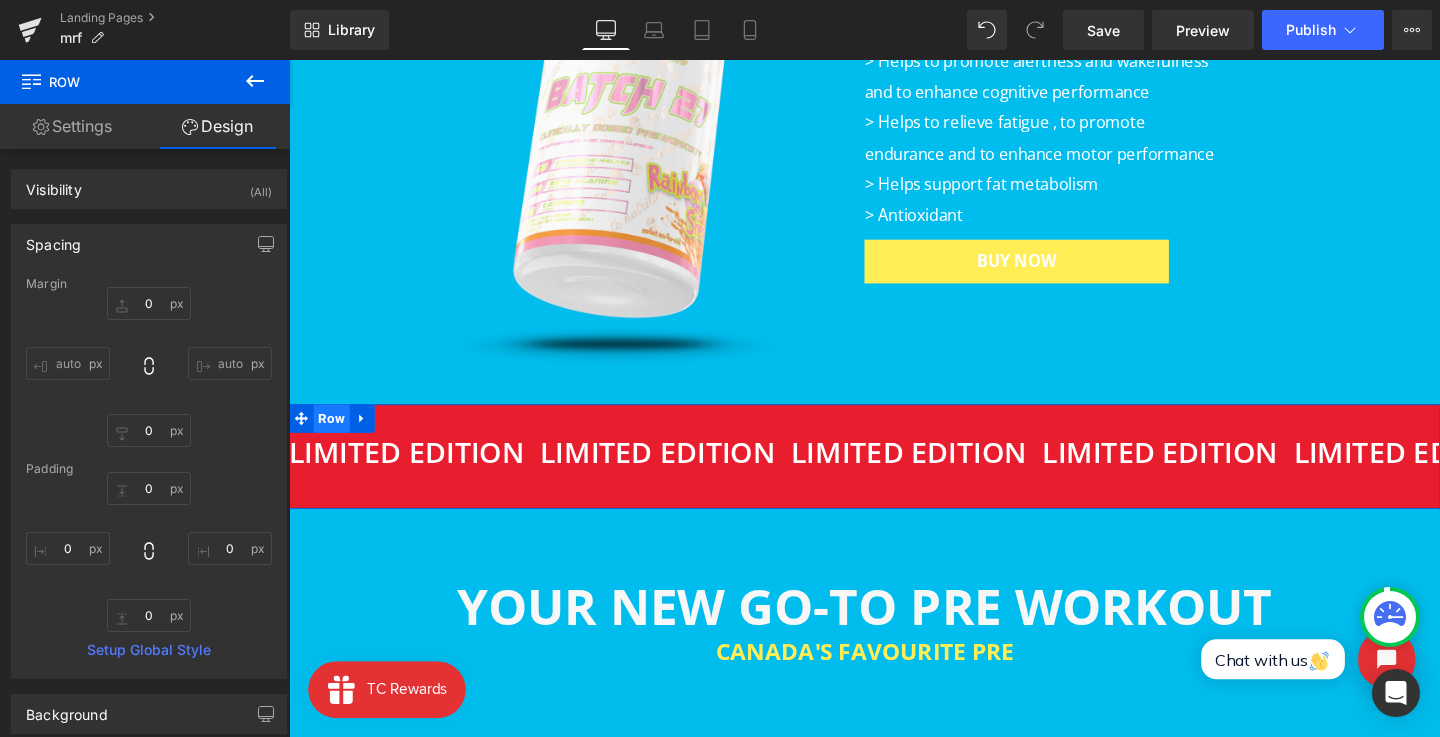 click on "Row" at bounding box center (334, 437) 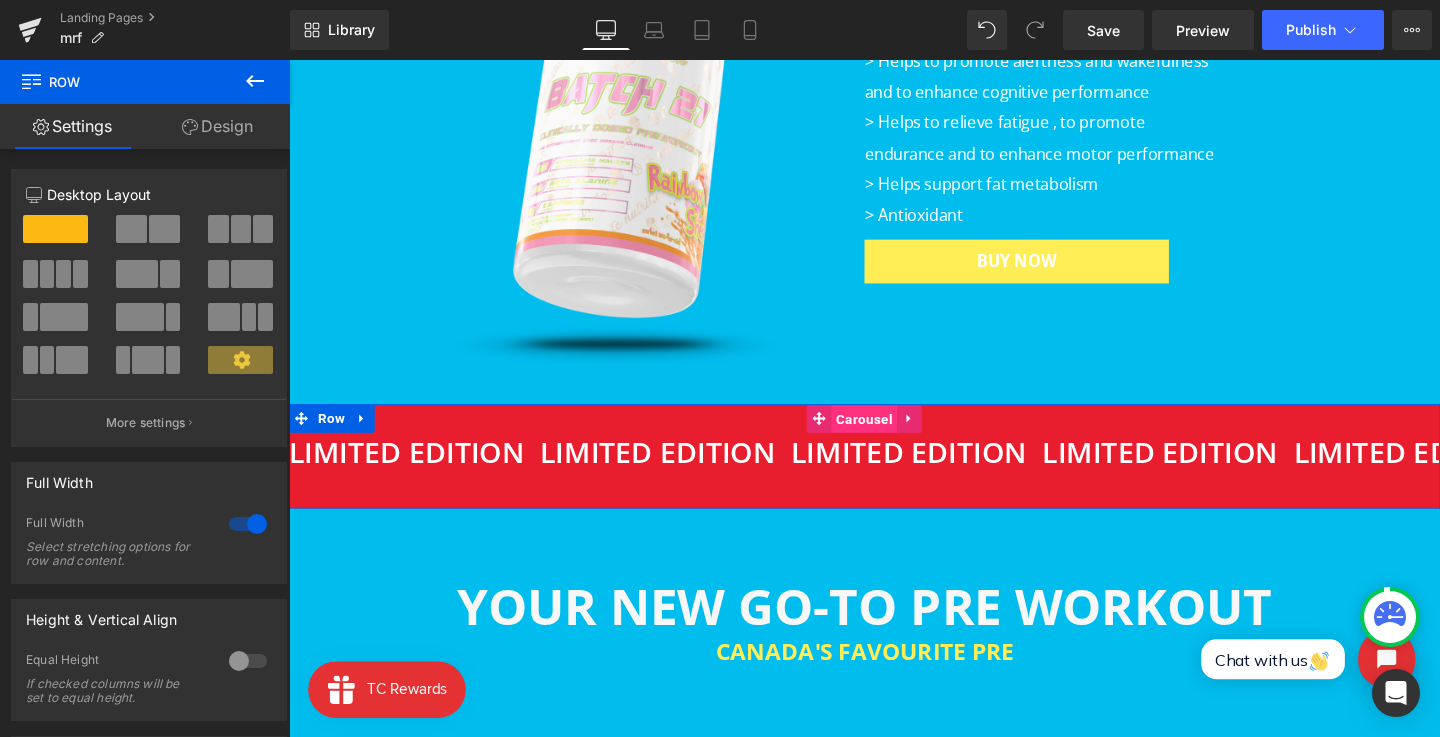 click on "Carousel" at bounding box center [893, 438] 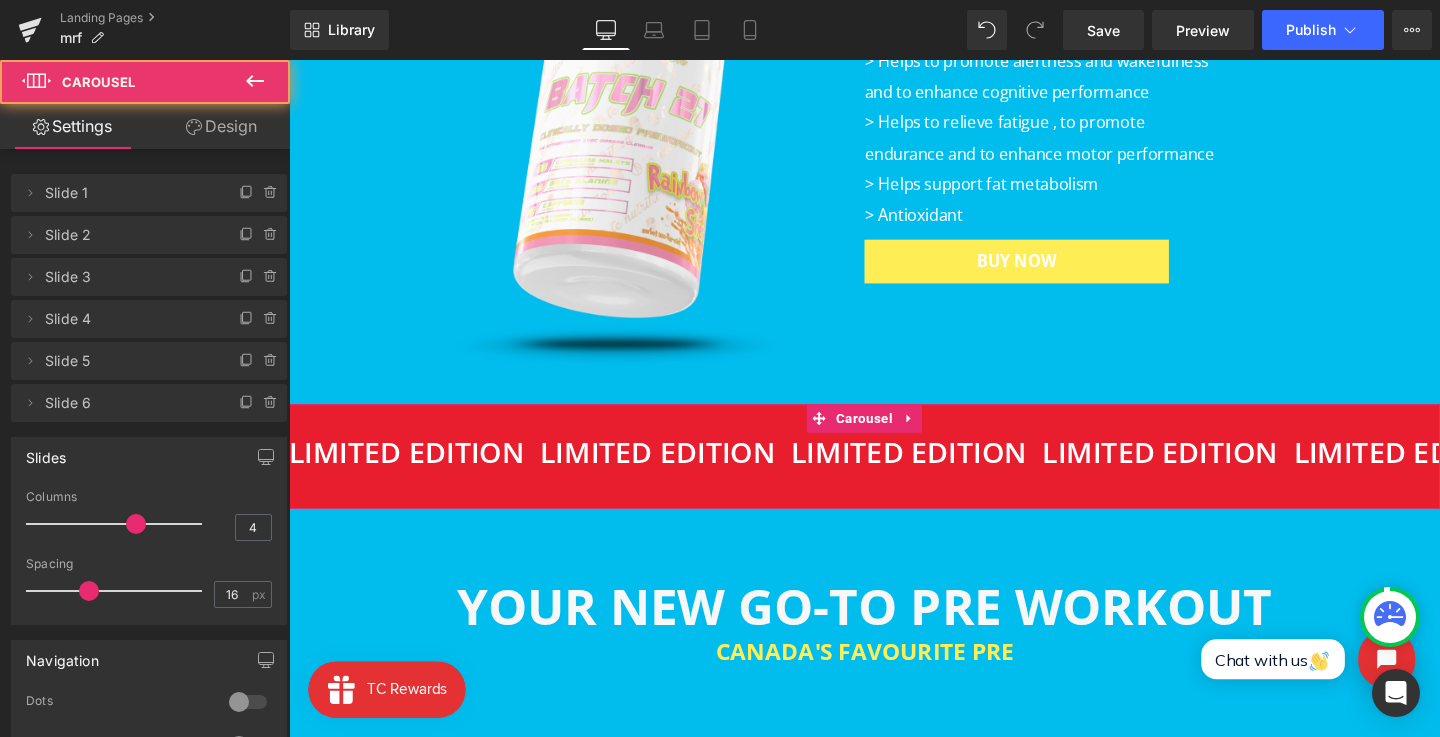 click on "Design" at bounding box center (221, 126) 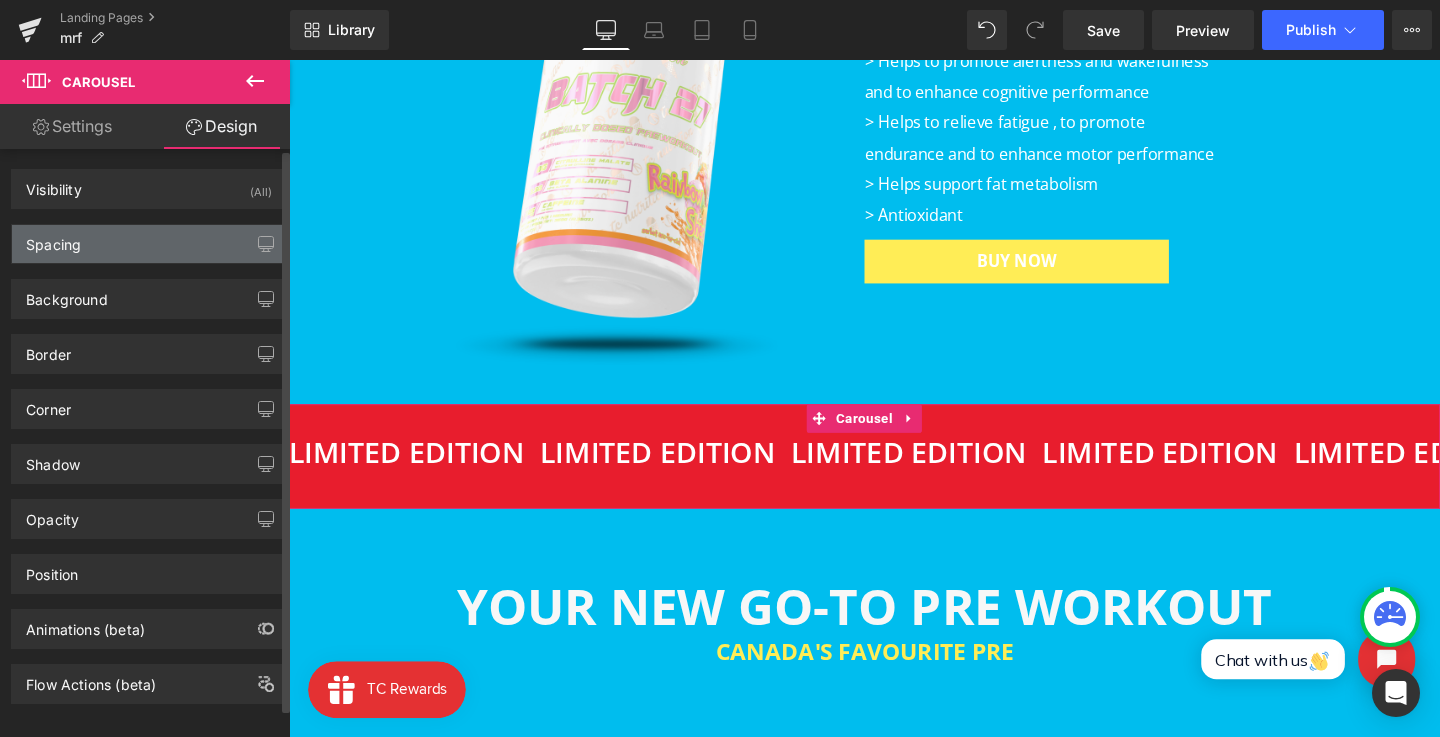 click on "Spacing" at bounding box center (149, 244) 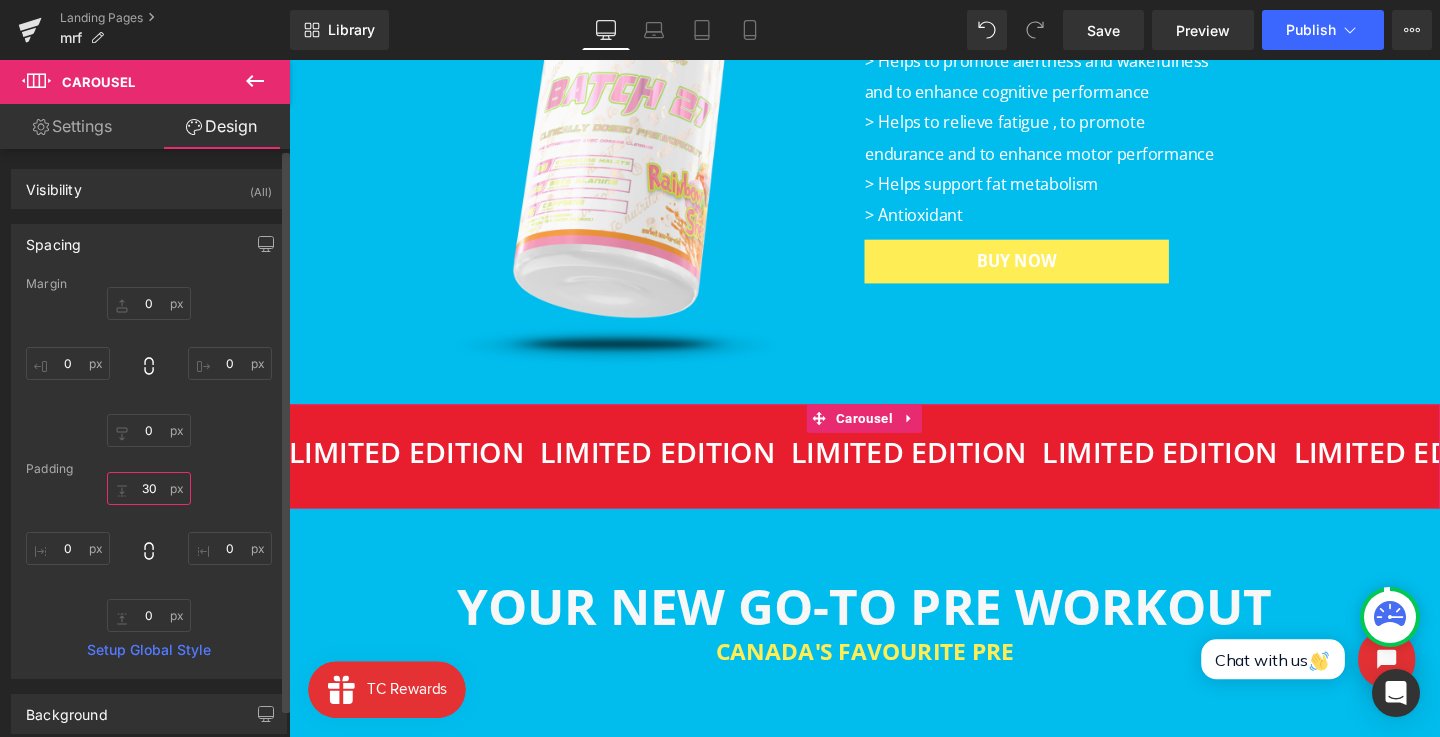 click on "30" at bounding box center (149, 488) 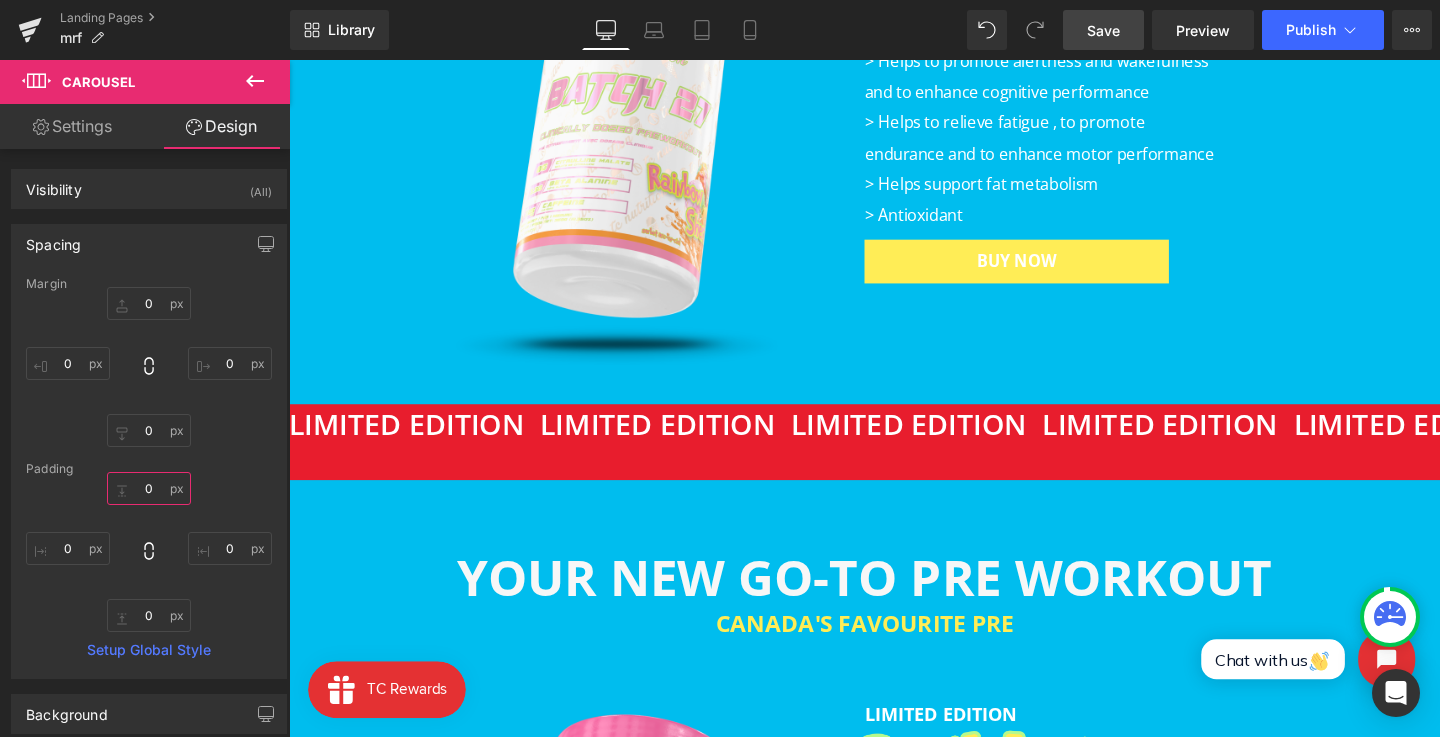 type on "0" 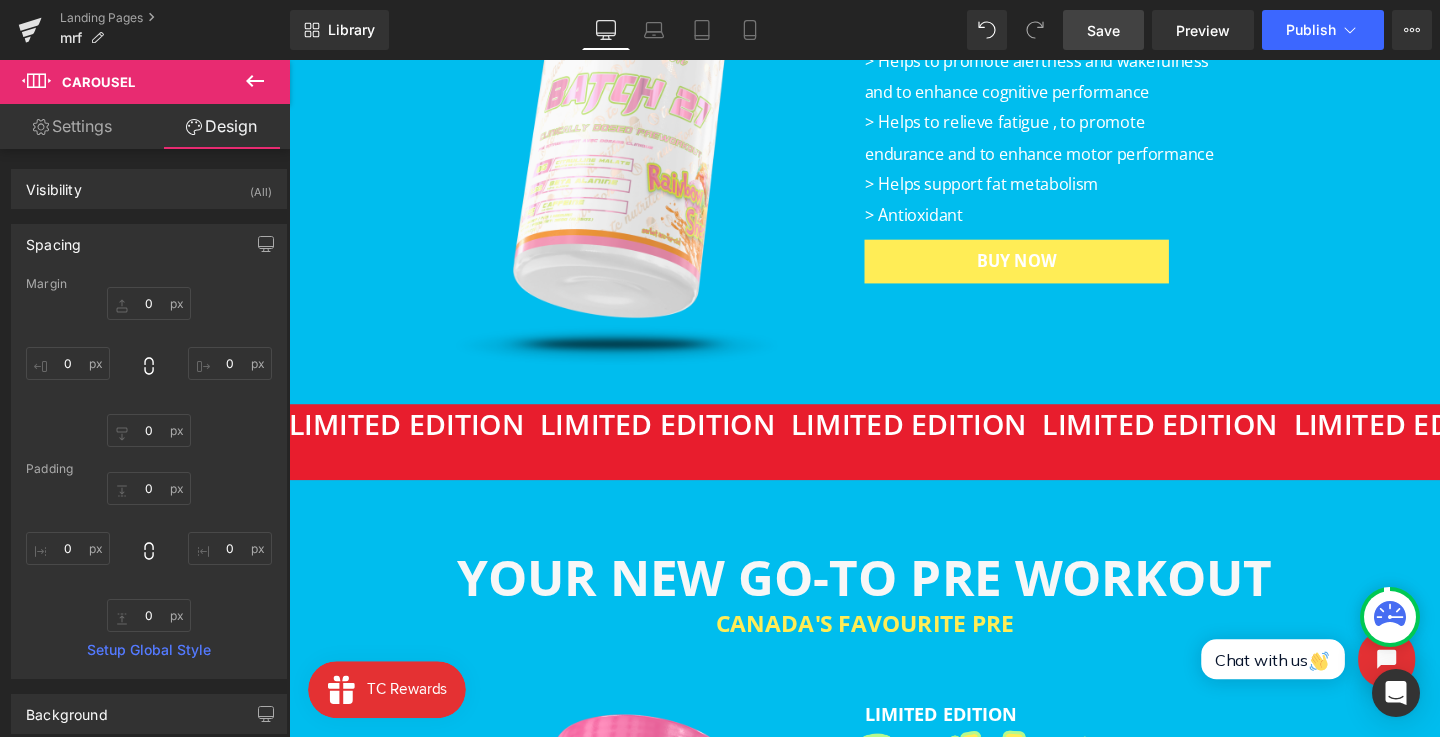 click on "Save" at bounding box center (1103, 30) 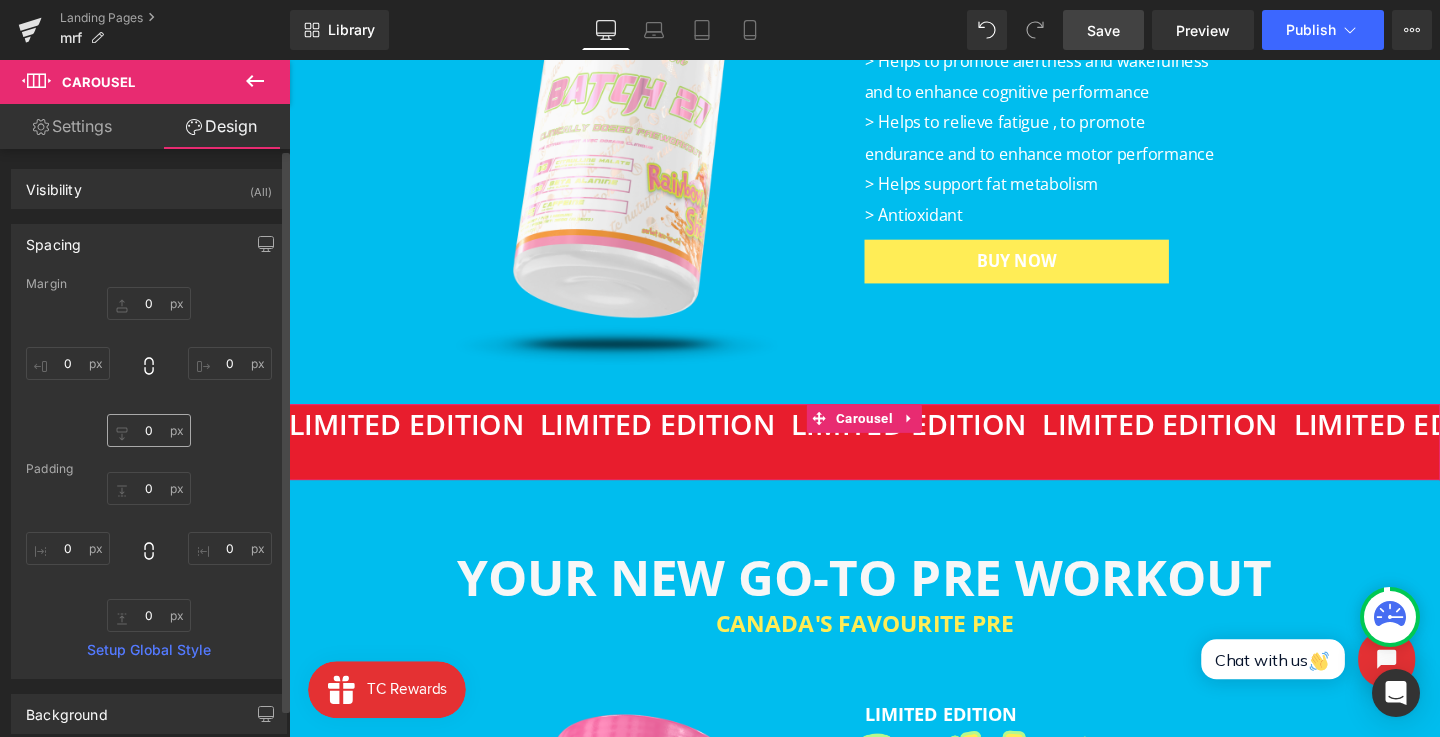 scroll, scrollTop: 257, scrollLeft: 0, axis: vertical 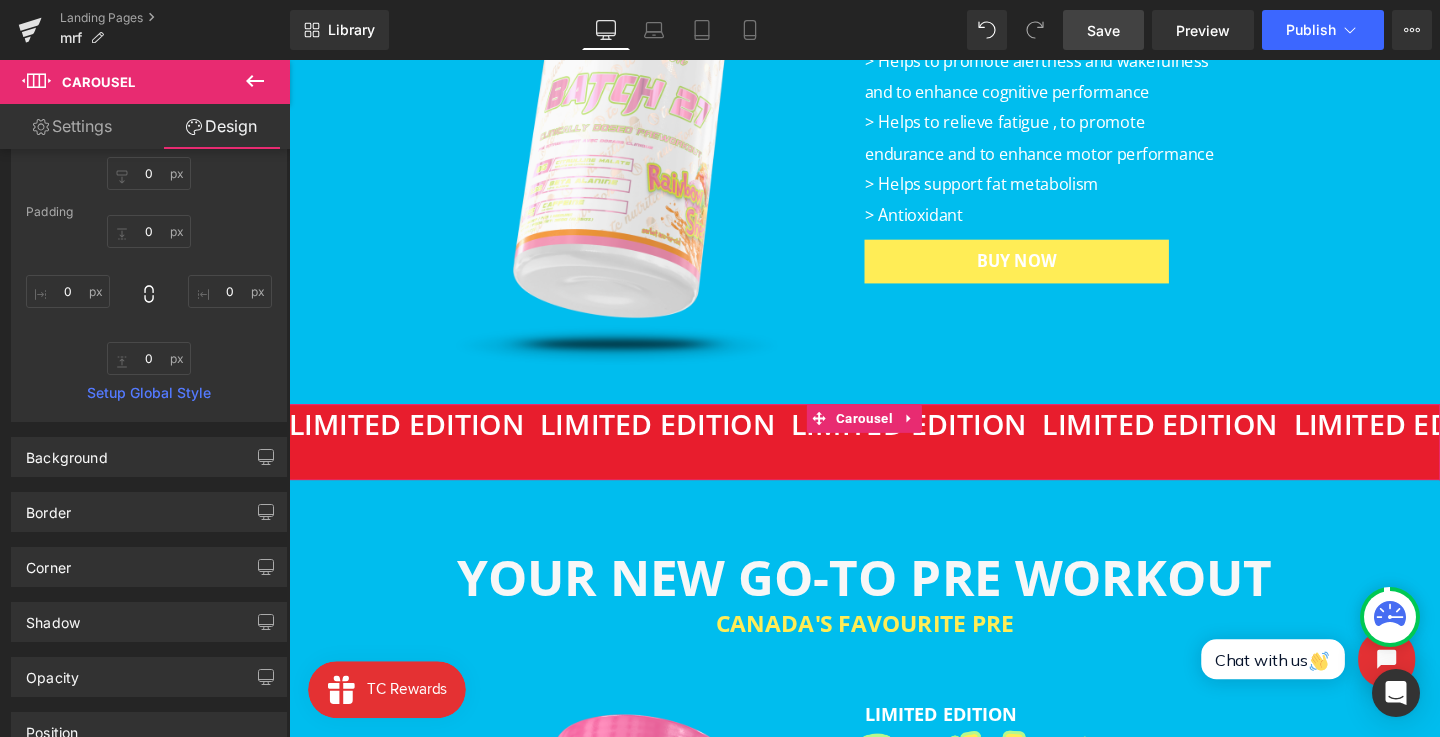 click on "Settings" at bounding box center (72, 126) 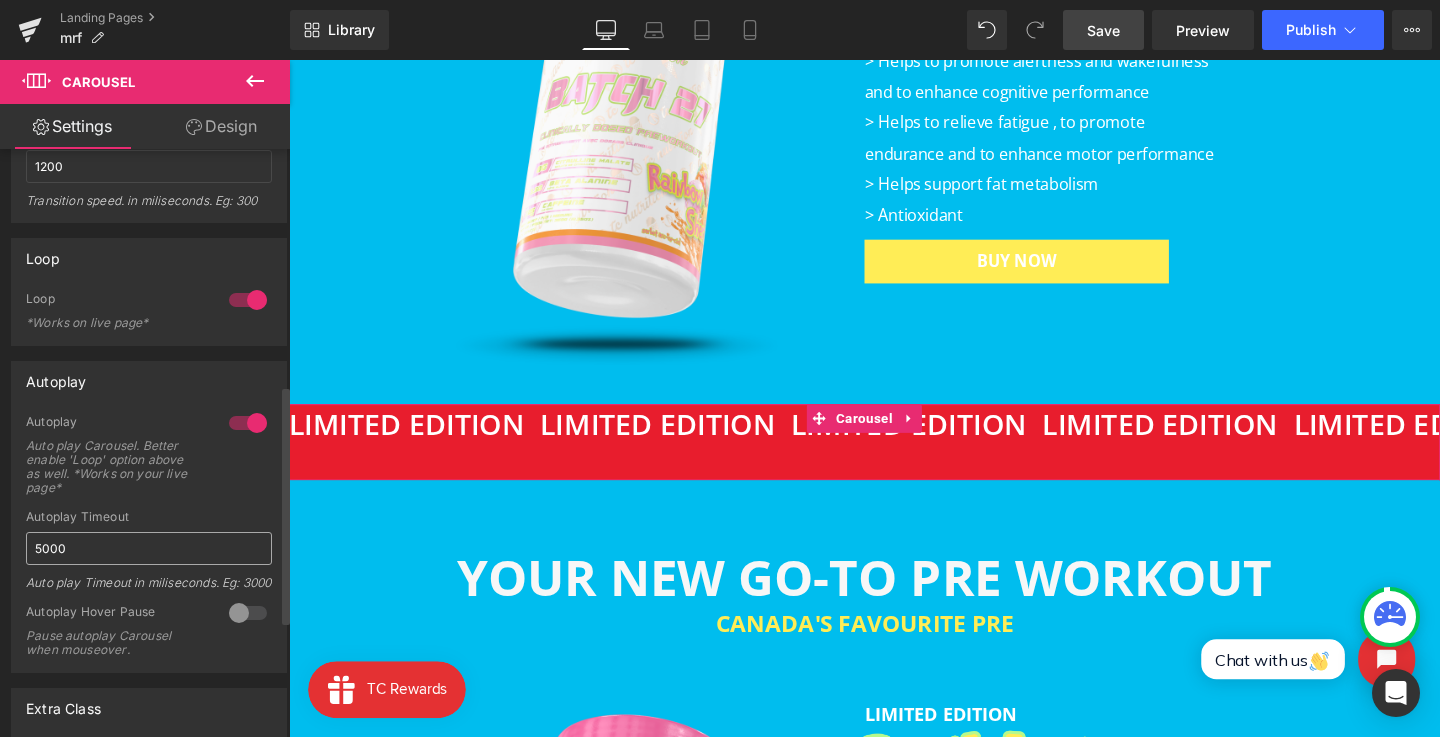 scroll, scrollTop: 719, scrollLeft: 0, axis: vertical 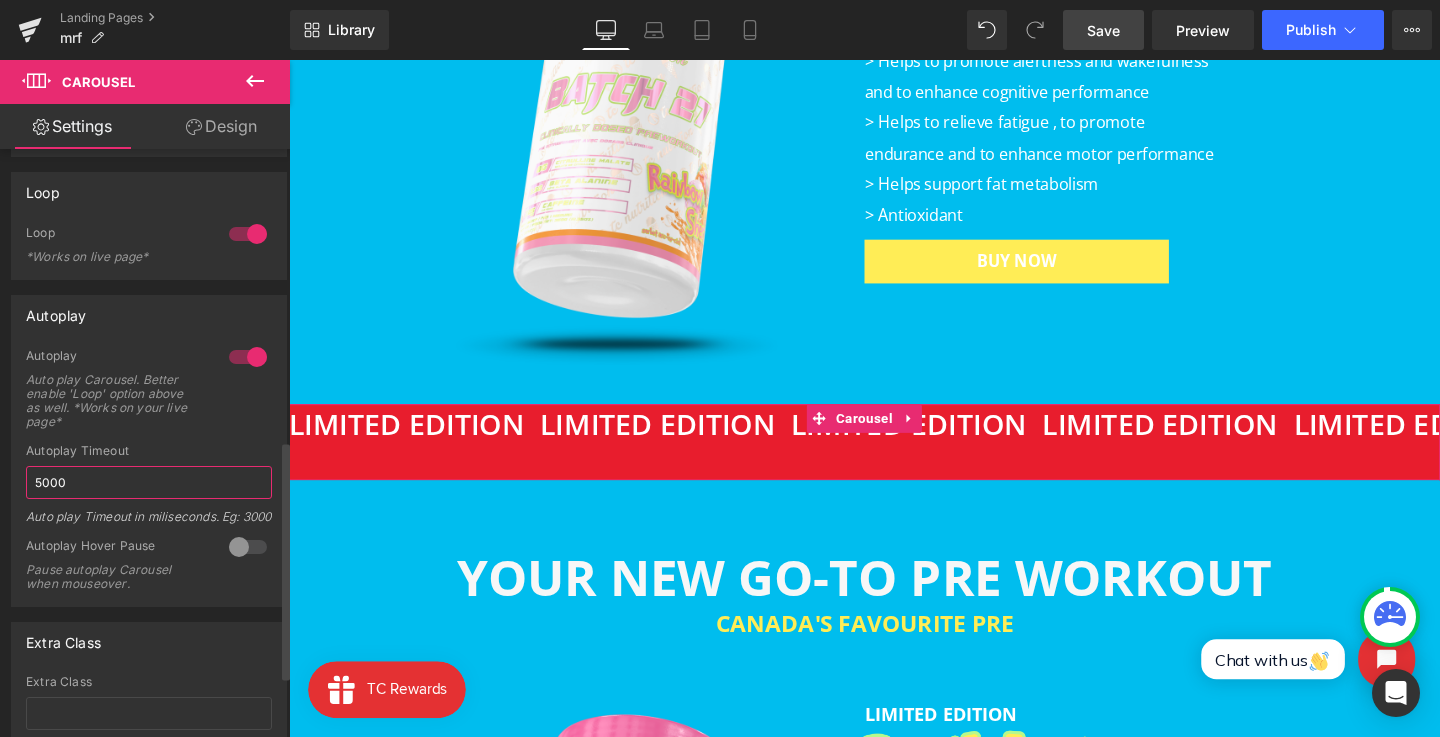 click on "5000" at bounding box center (149, 482) 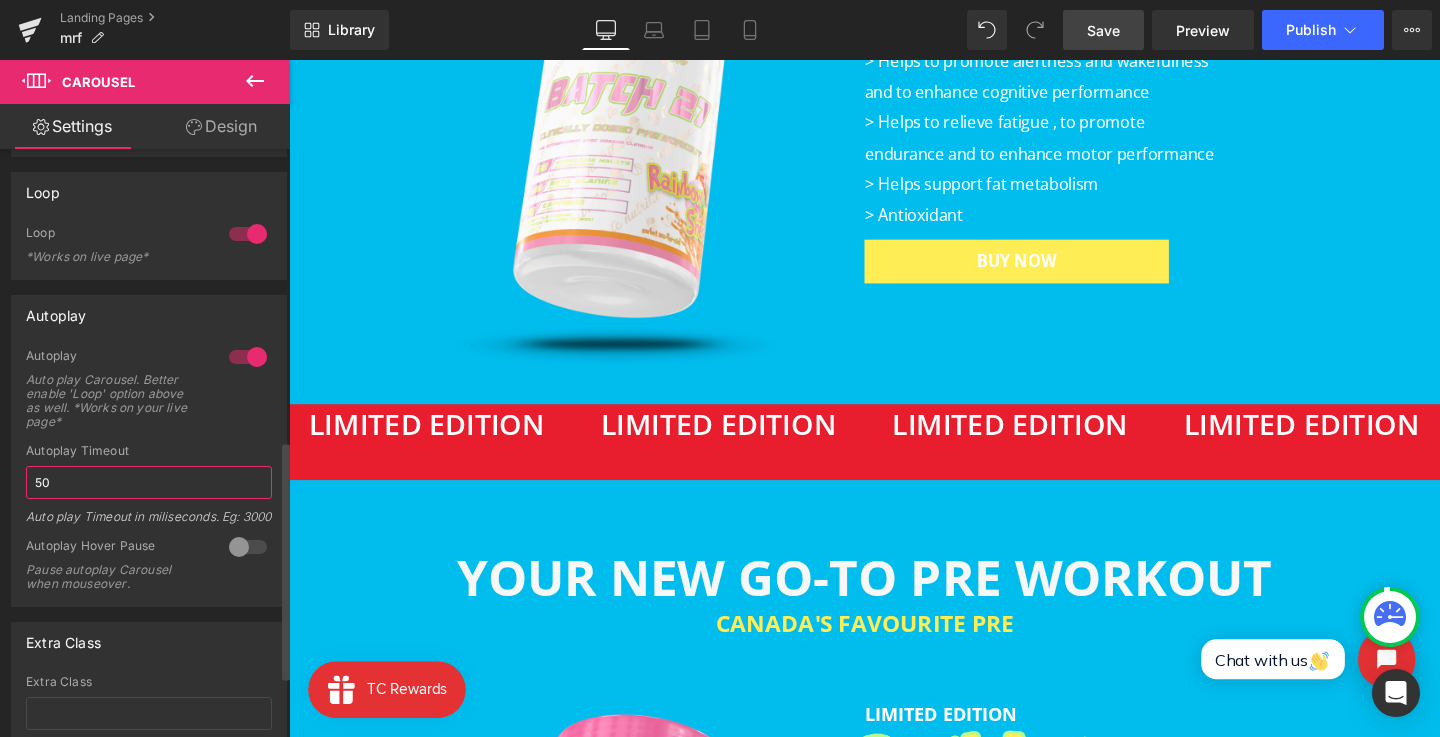 type on "5" 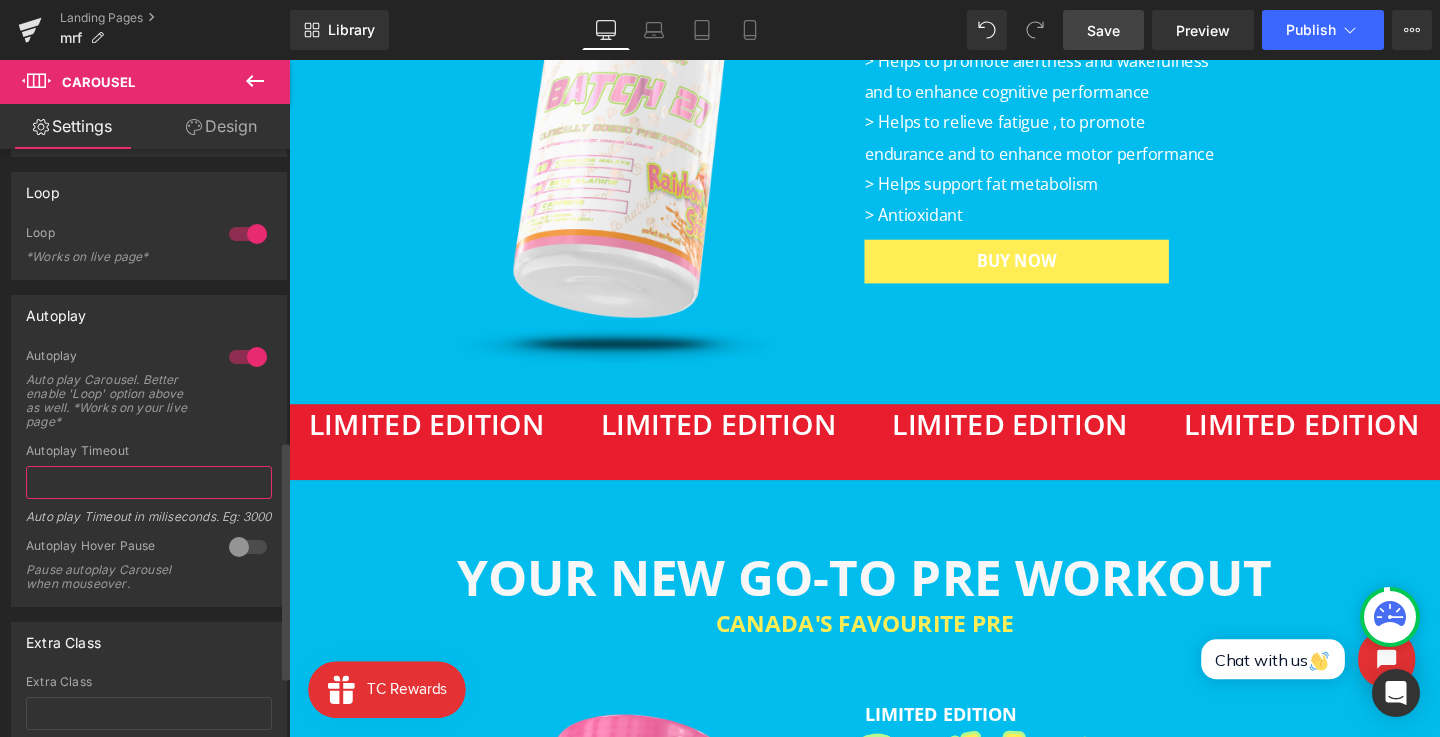 type on "-" 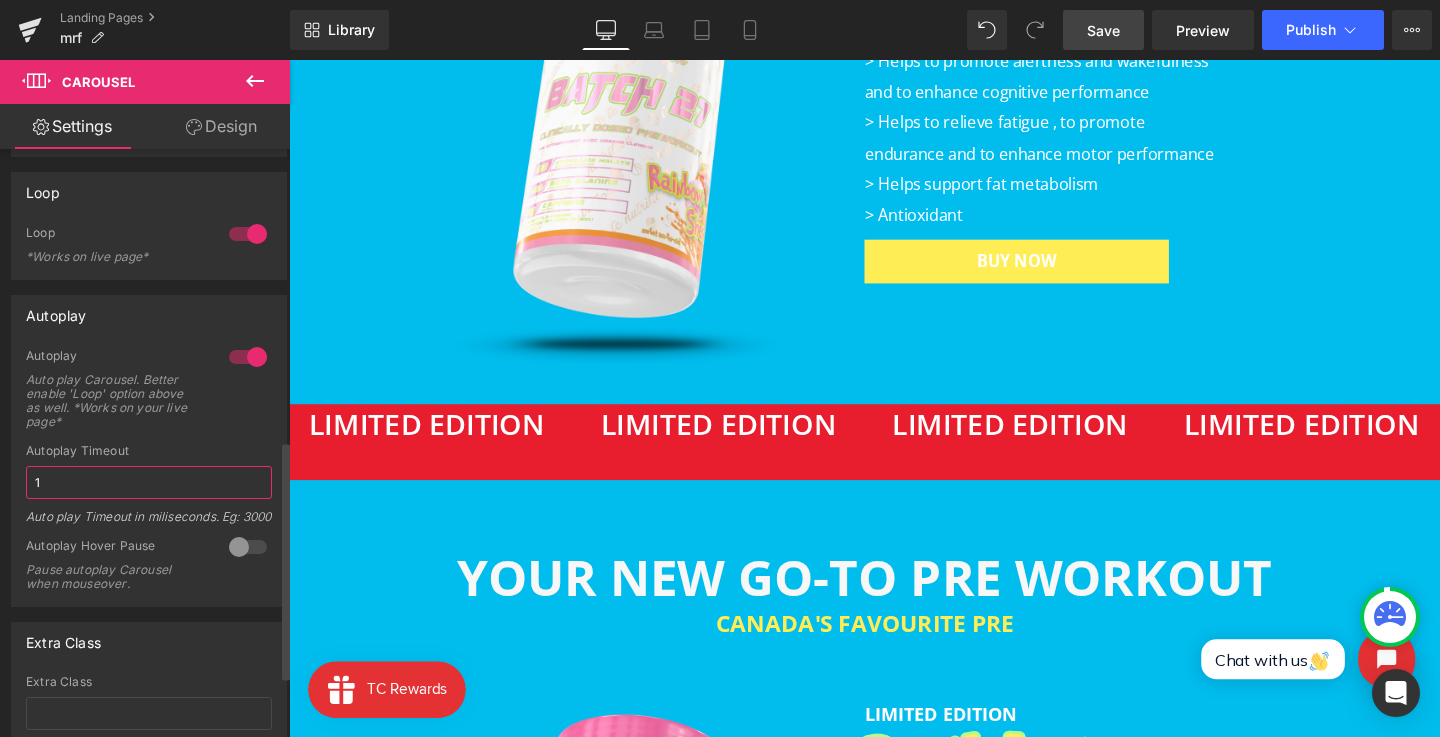 type on "1" 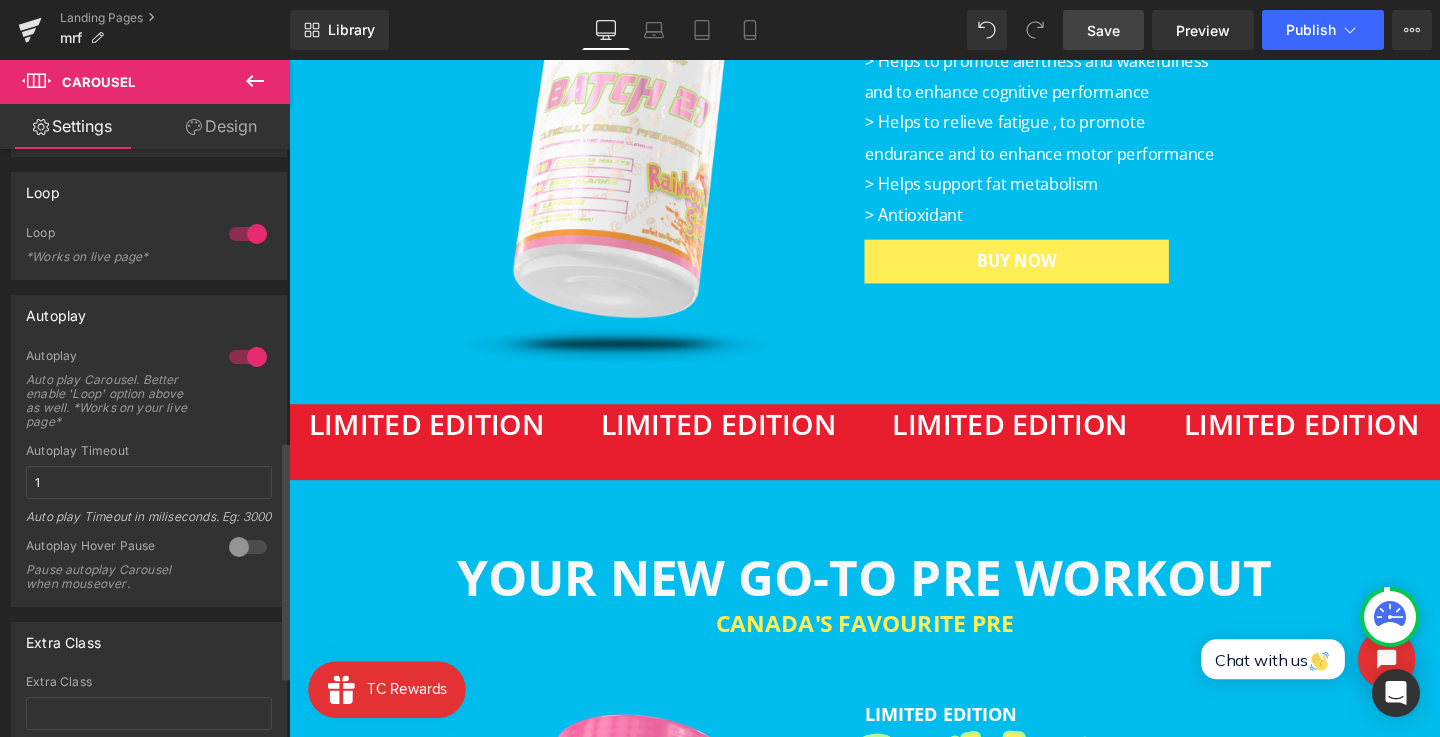 click on "Autoplay Timeout 1 Auto play Timeout in miliseconds. Eg: 3000" at bounding box center (149, 491) 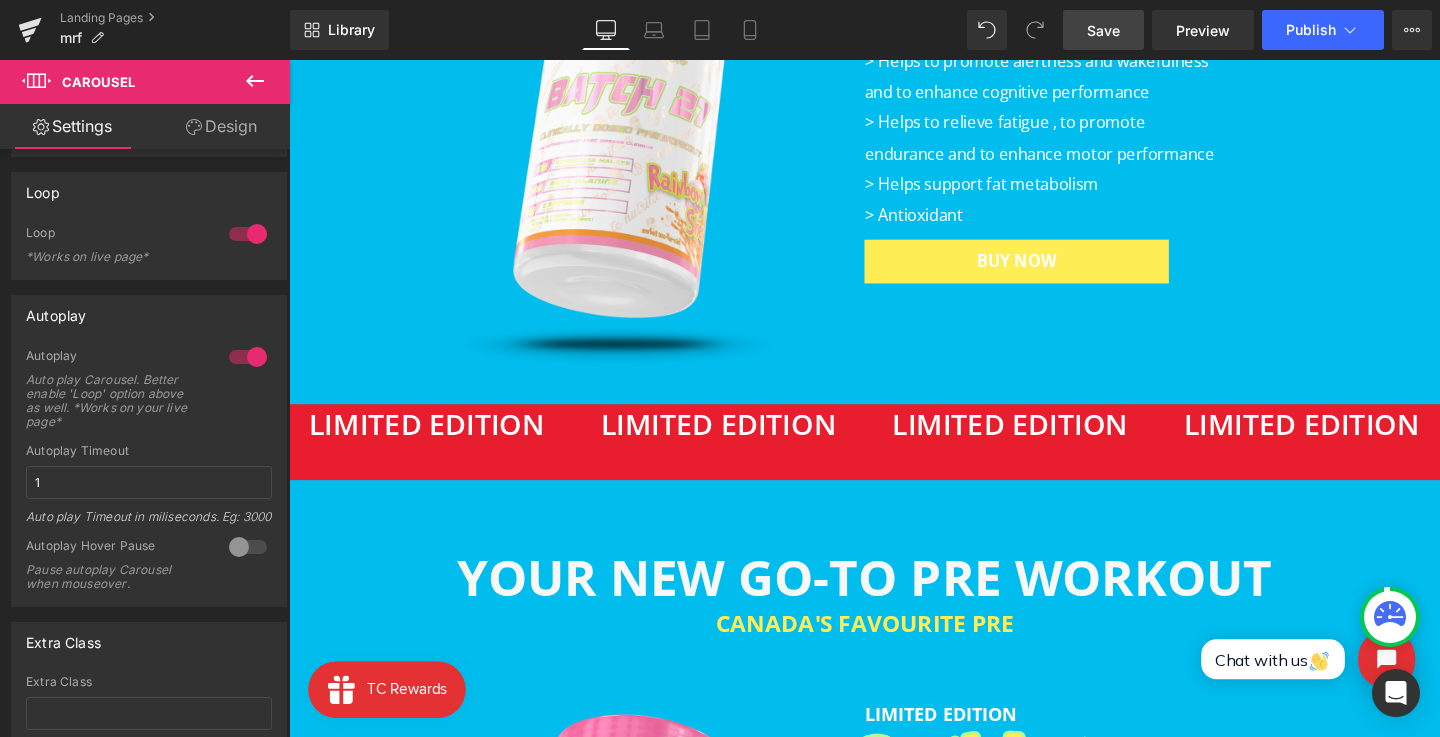 click on "Save" at bounding box center (1103, 30) 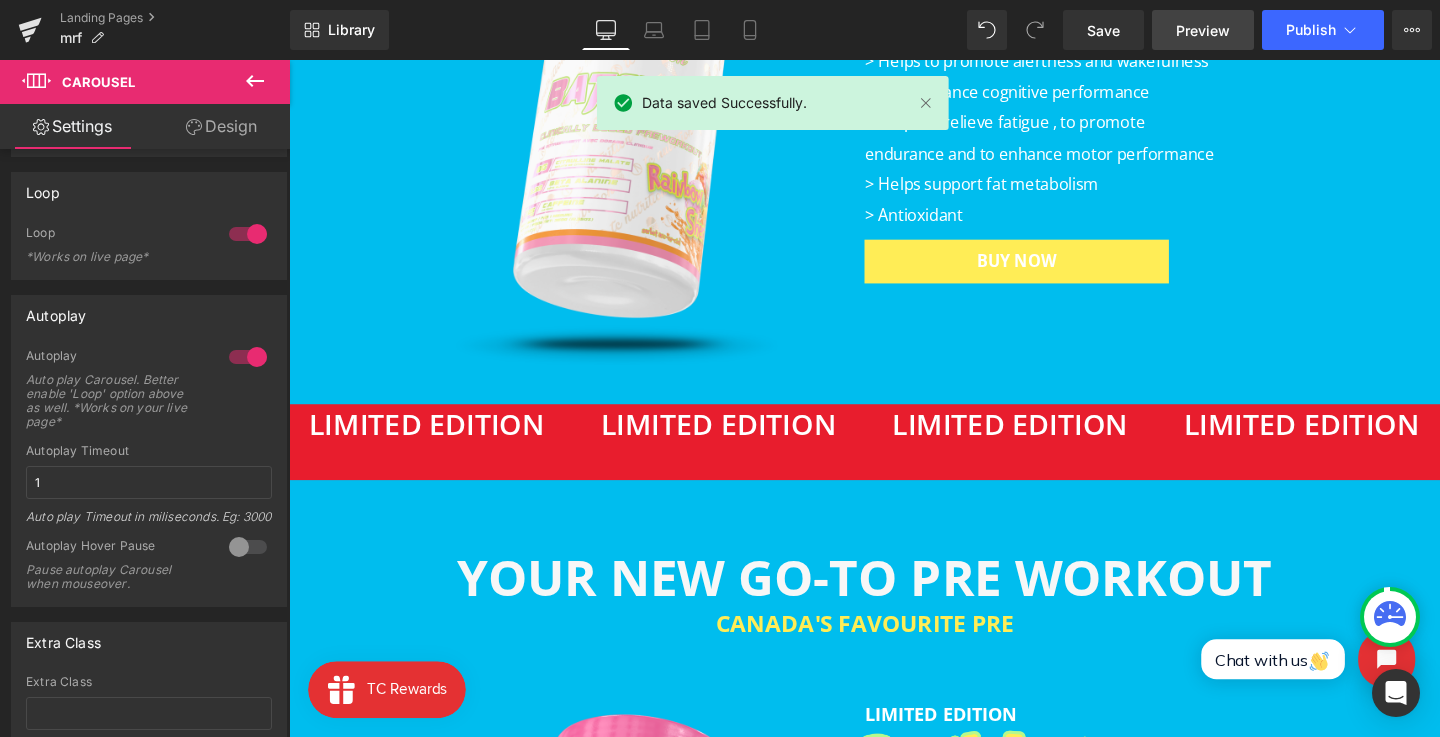click on "Preview" at bounding box center (1203, 30) 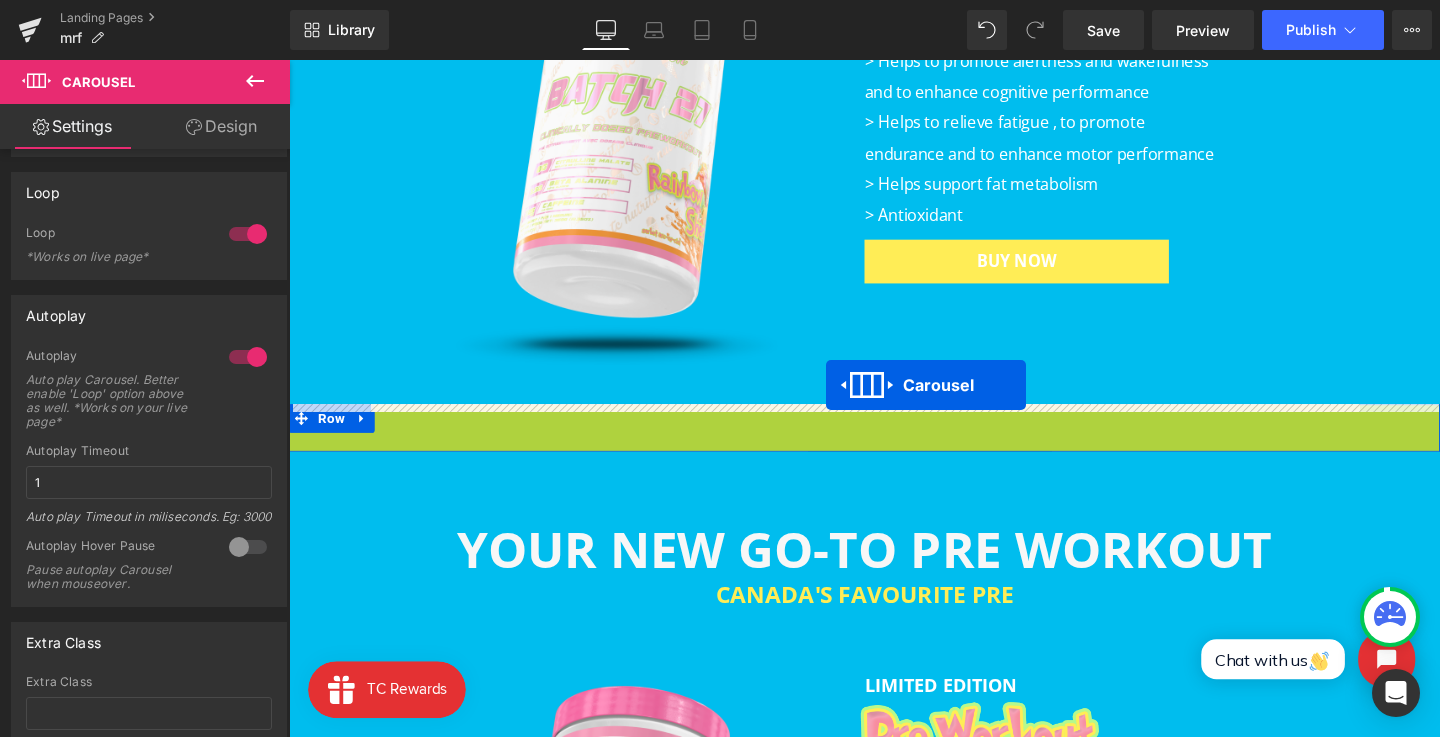 drag, startPoint x: 854, startPoint y: 435, endPoint x: 854, endPoint y: 402, distance: 33 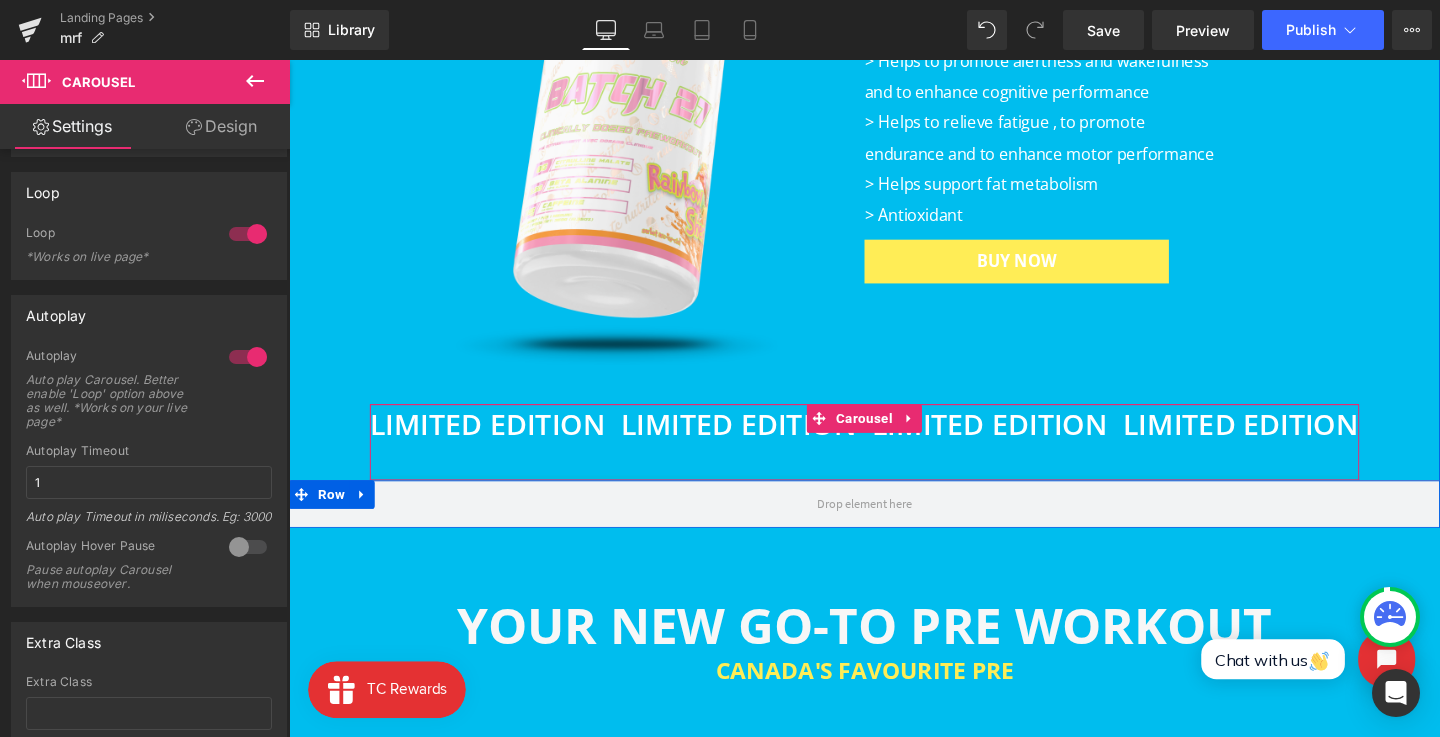 drag, startPoint x: 701, startPoint y: 497, endPoint x: 705, endPoint y: 460, distance: 37.215588 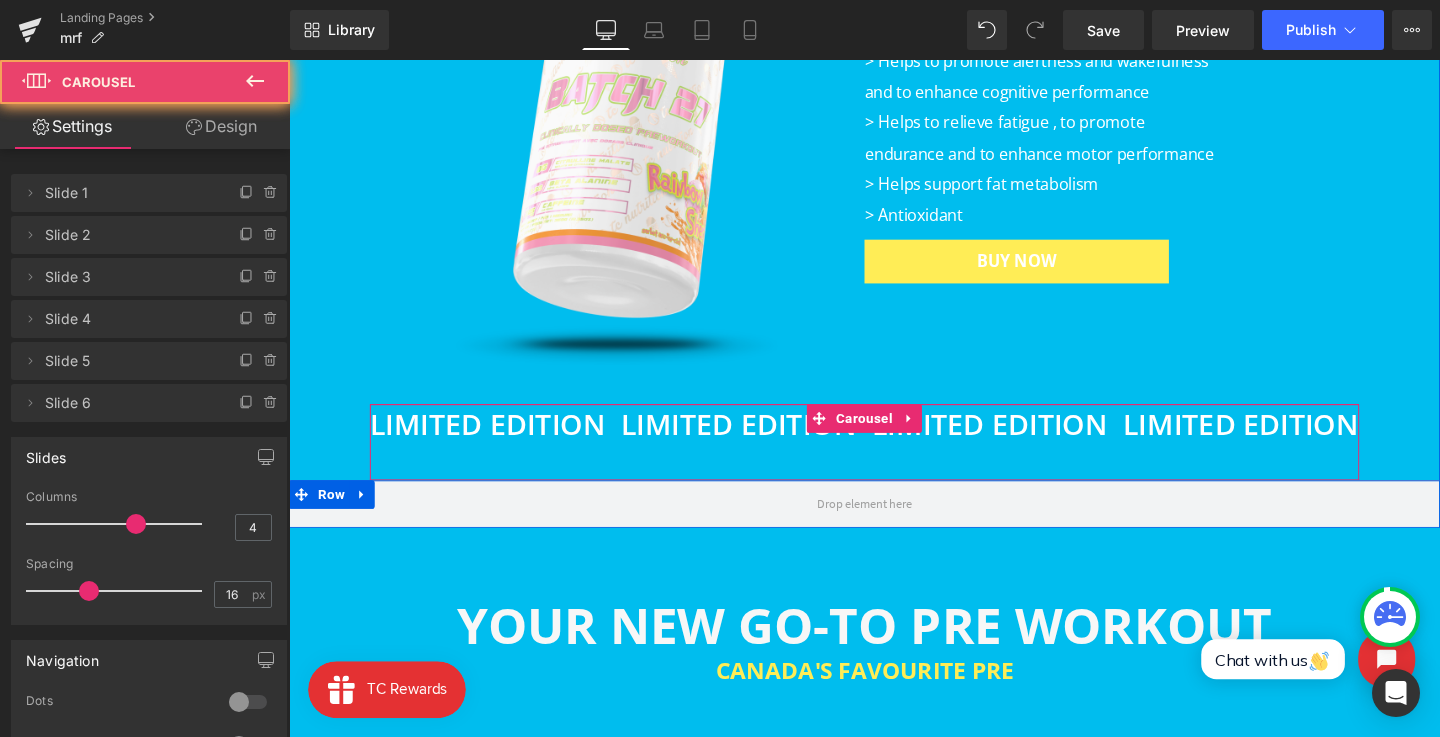 click on "LIMITED EDITION
Heading
LIMITED EDITION Heading
LIMITED EDITION Heading
LIMITED EDITION Heading
LIMITED EDITION Heading
LIMITED EDITION Heading
‹ ›
Carousel" at bounding box center [894, 462] 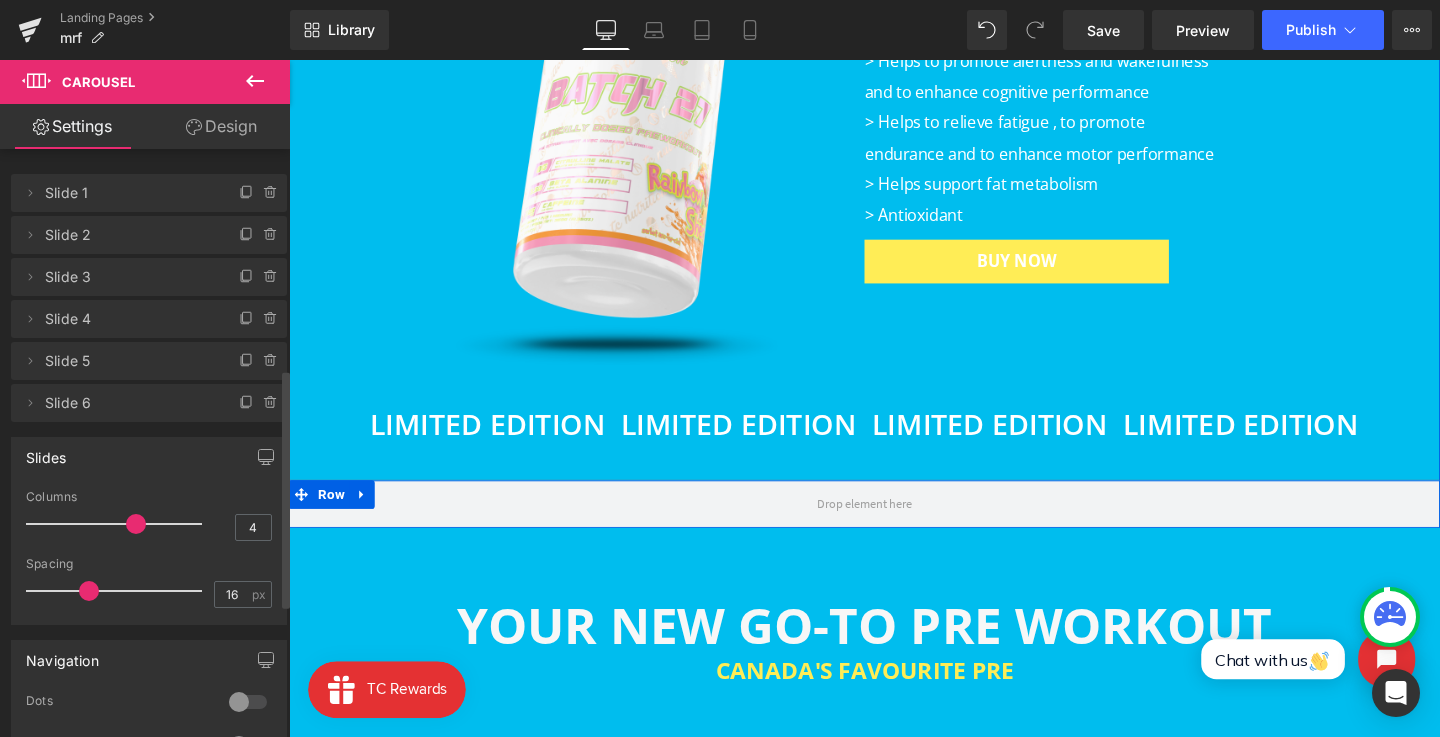 scroll, scrollTop: 396, scrollLeft: 0, axis: vertical 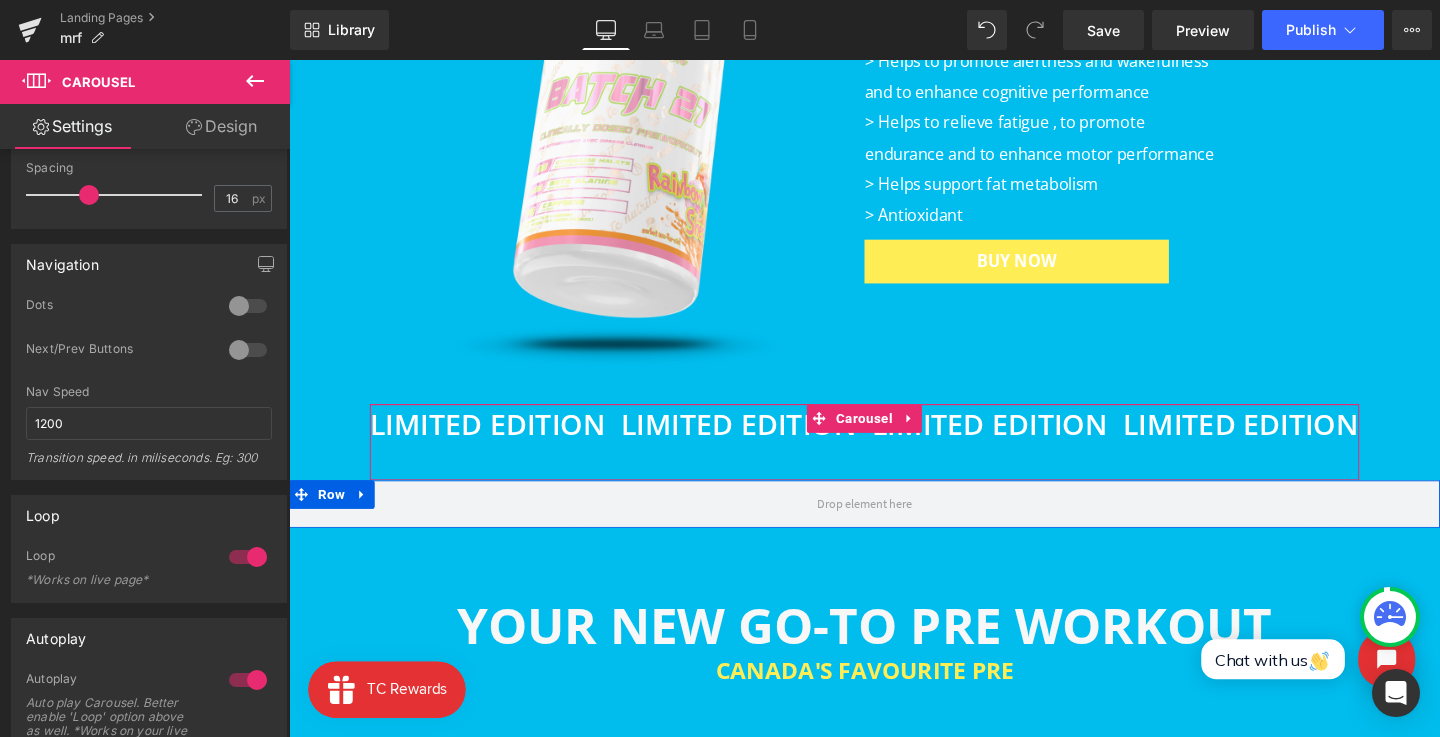 click on "Design" at bounding box center [221, 126] 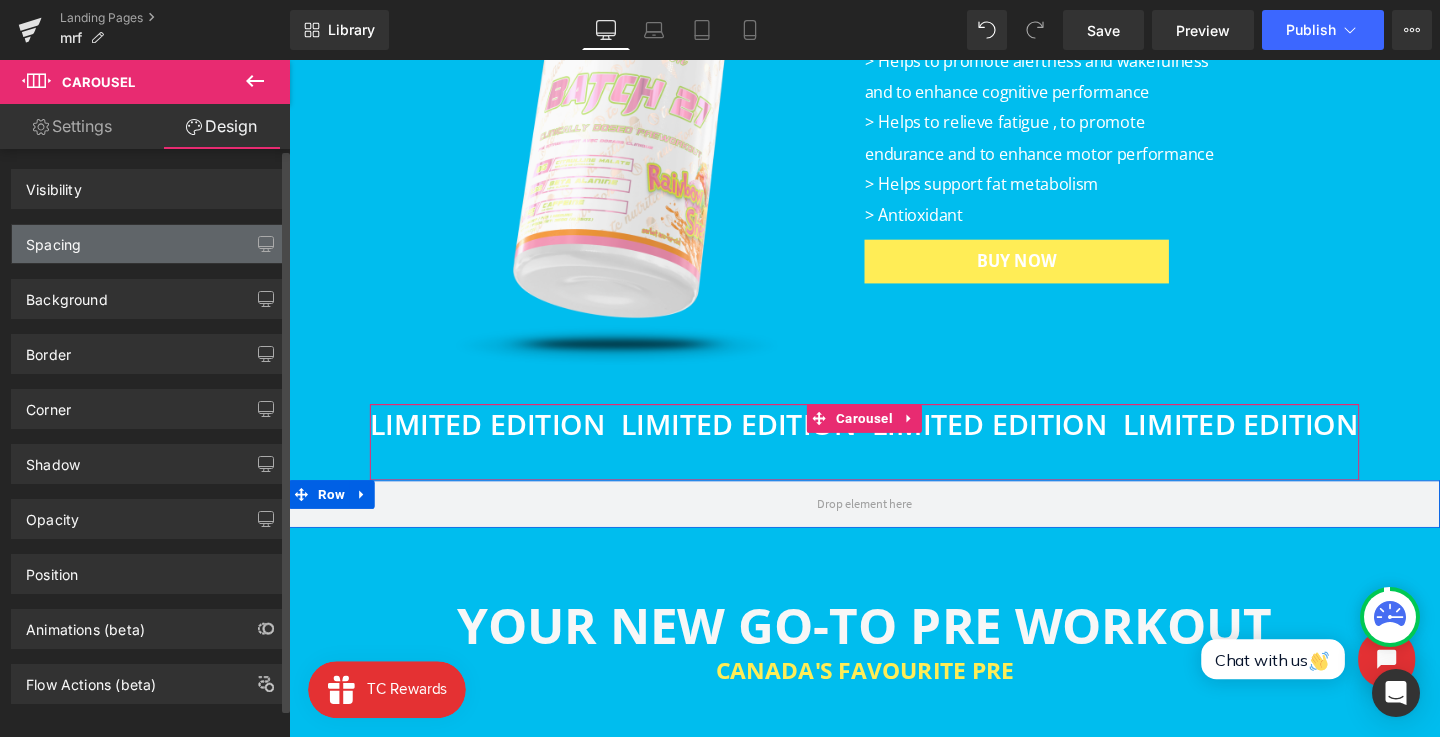 click on "Spacing" at bounding box center [149, 244] 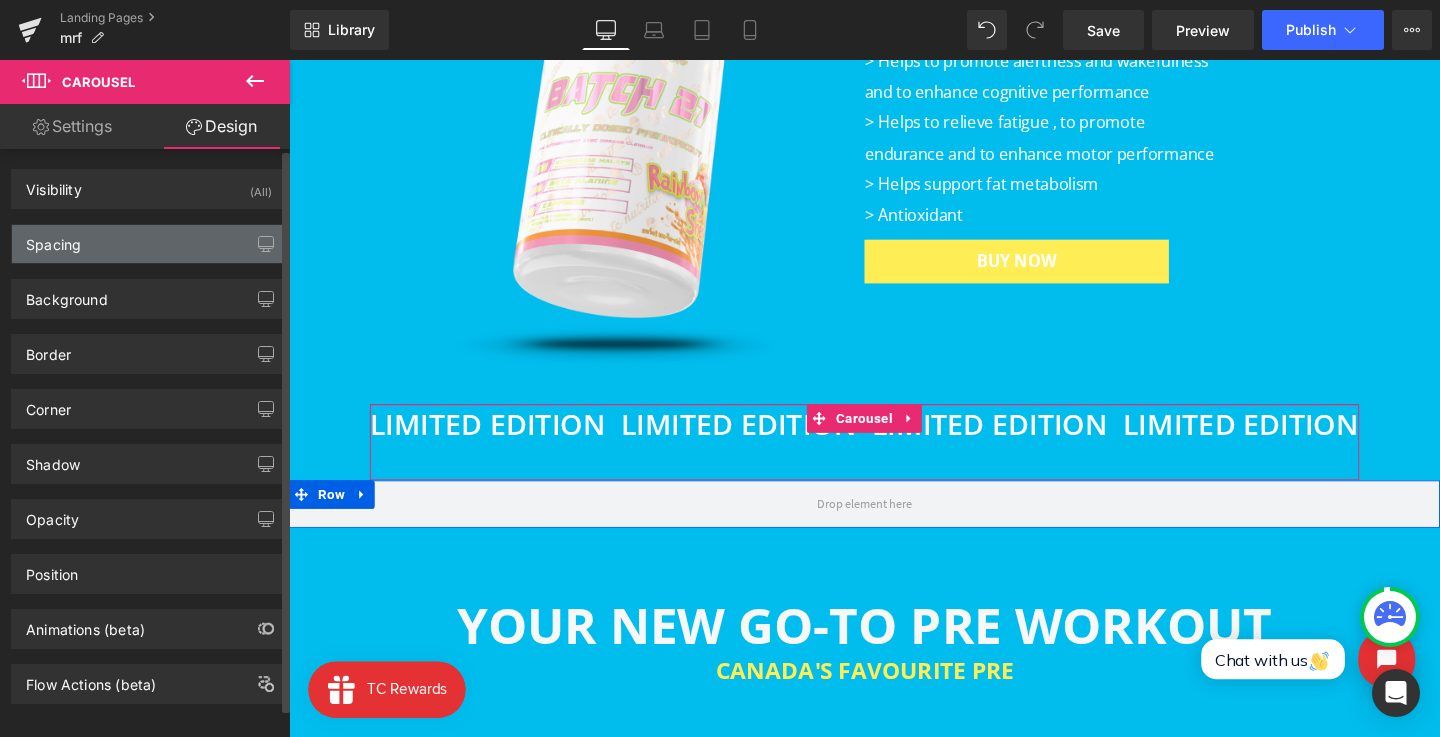 click on "Spacing" at bounding box center (149, 244) 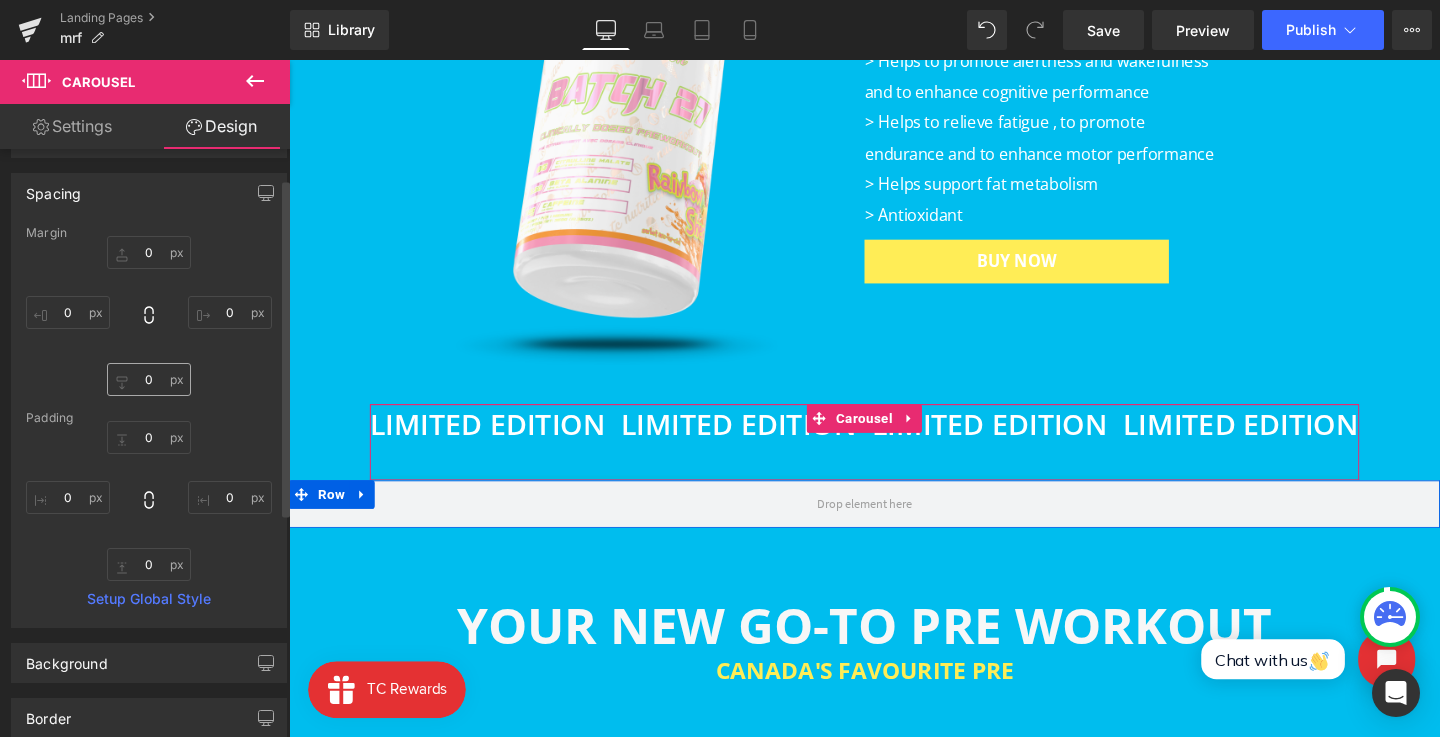 scroll, scrollTop: 0, scrollLeft: 0, axis: both 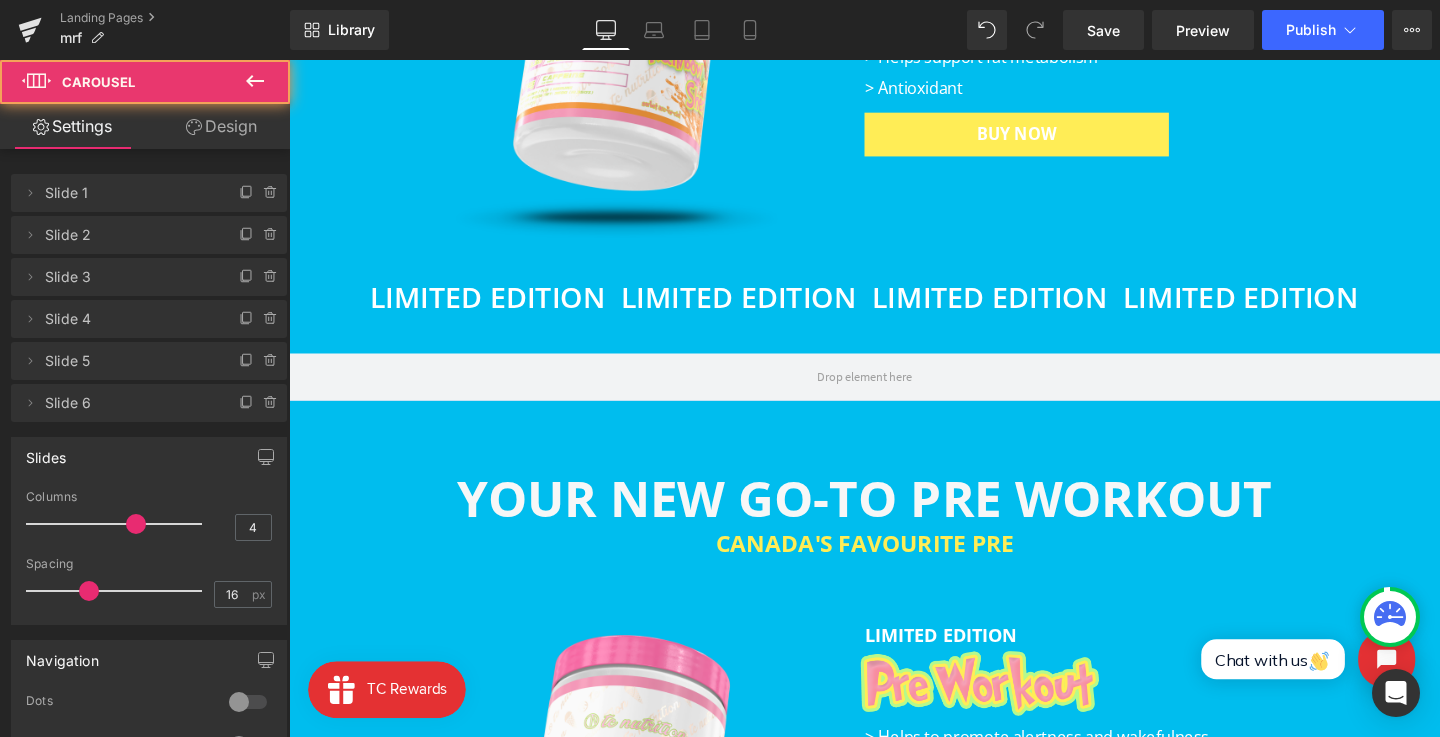 click on "LIMITED EDITION
Heading
LIMITED EDITION Heading
LIMITED EDITION Heading
LIMITED EDITION Heading
LIMITED EDITION Heading
LIMITED EDITION Heading
‹ ›" at bounding box center (894, 328) 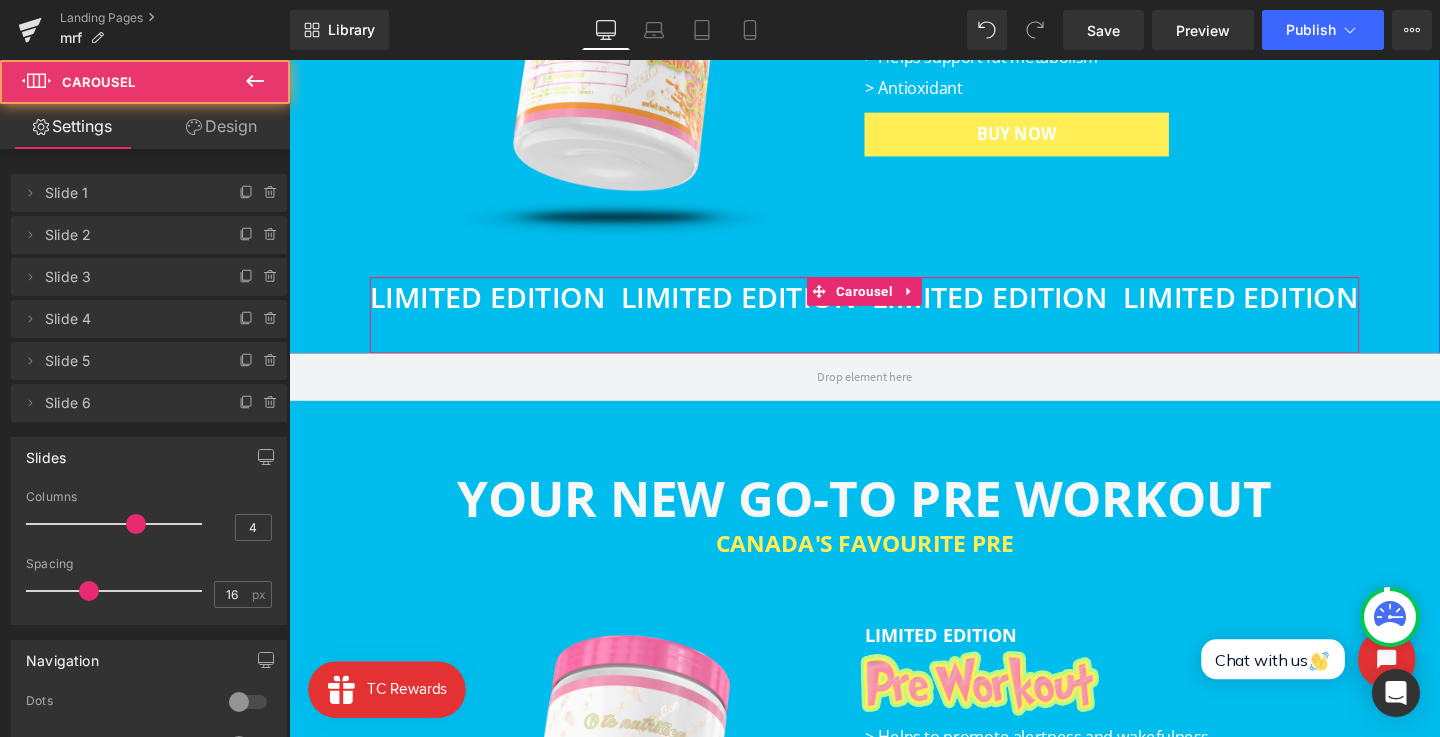 click on "LIMITED EDITION" at bounding box center (762, 308) 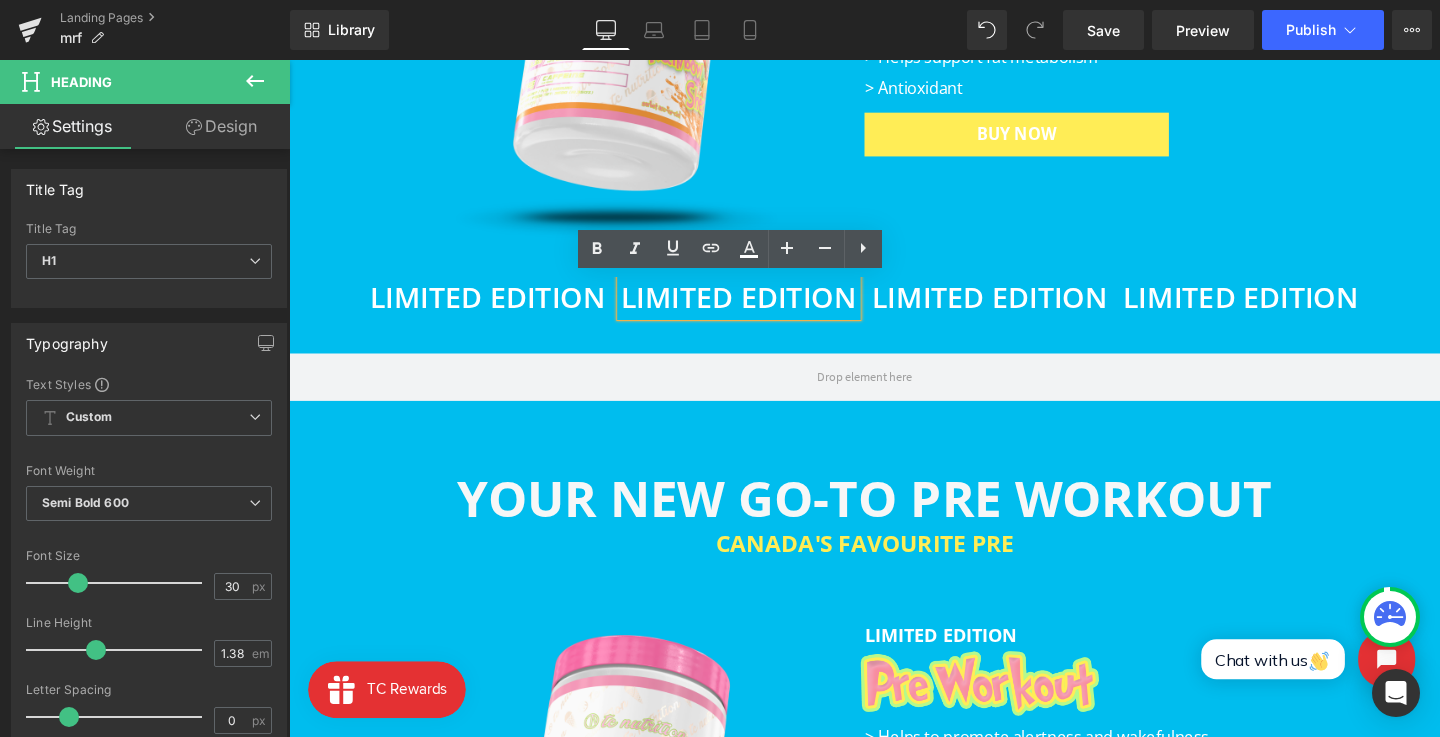 click on "LIMITED EDITION" at bounding box center (762, 308) 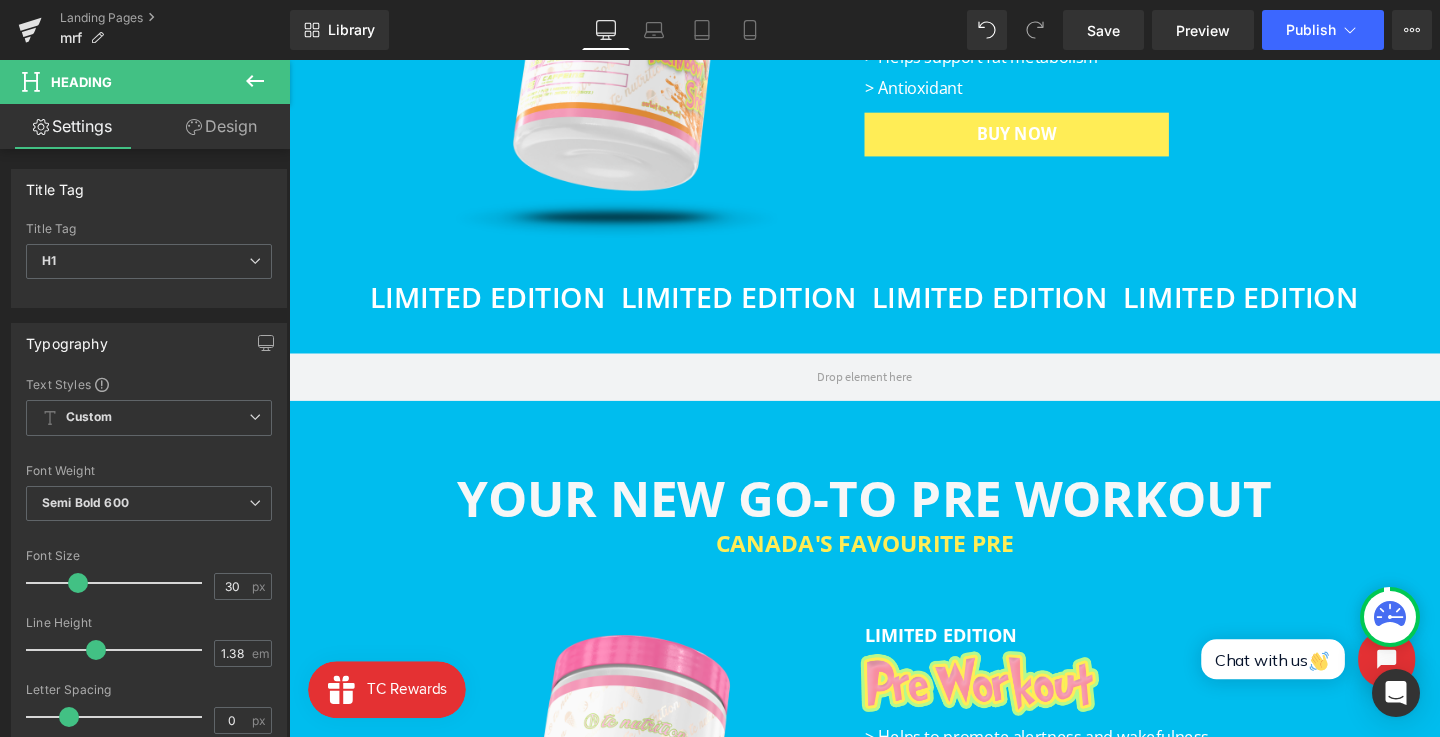 click at bounding box center (255, 82) 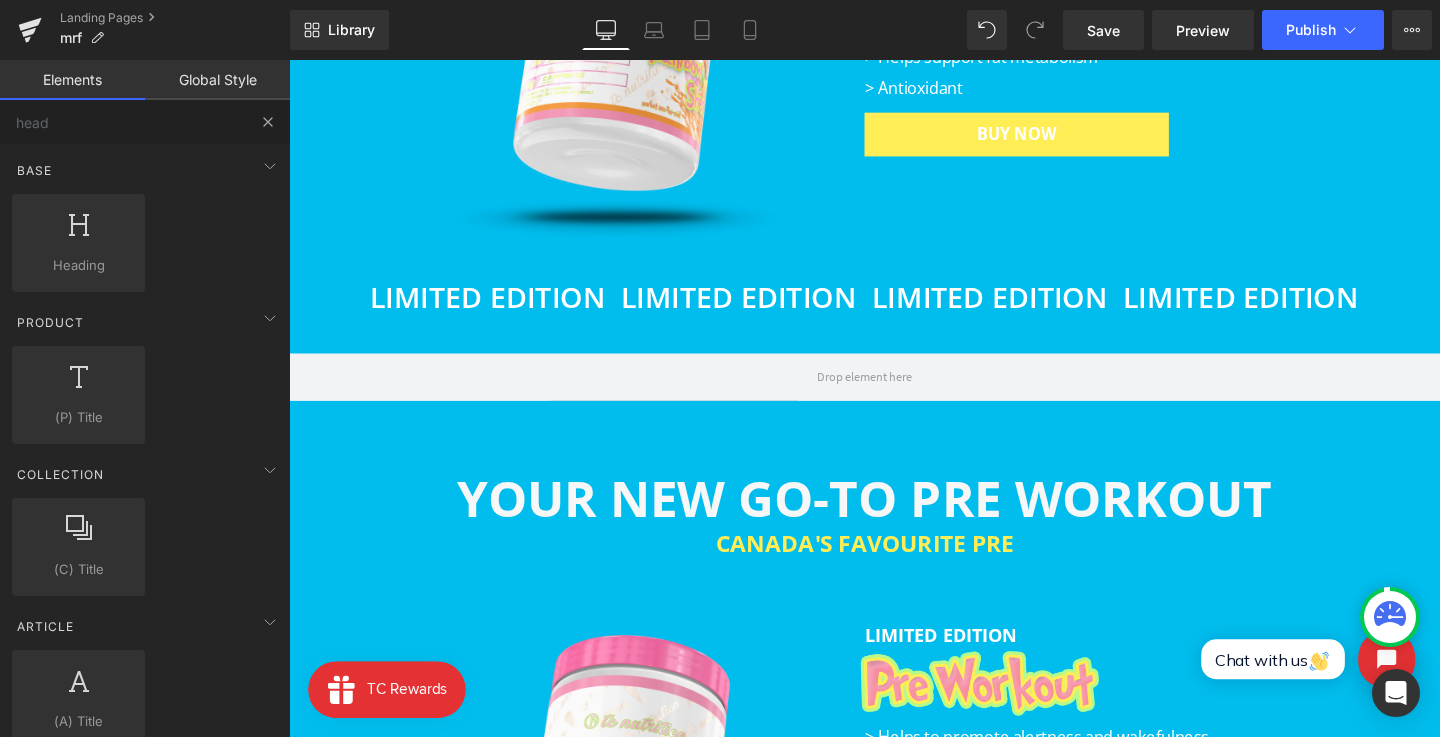 type 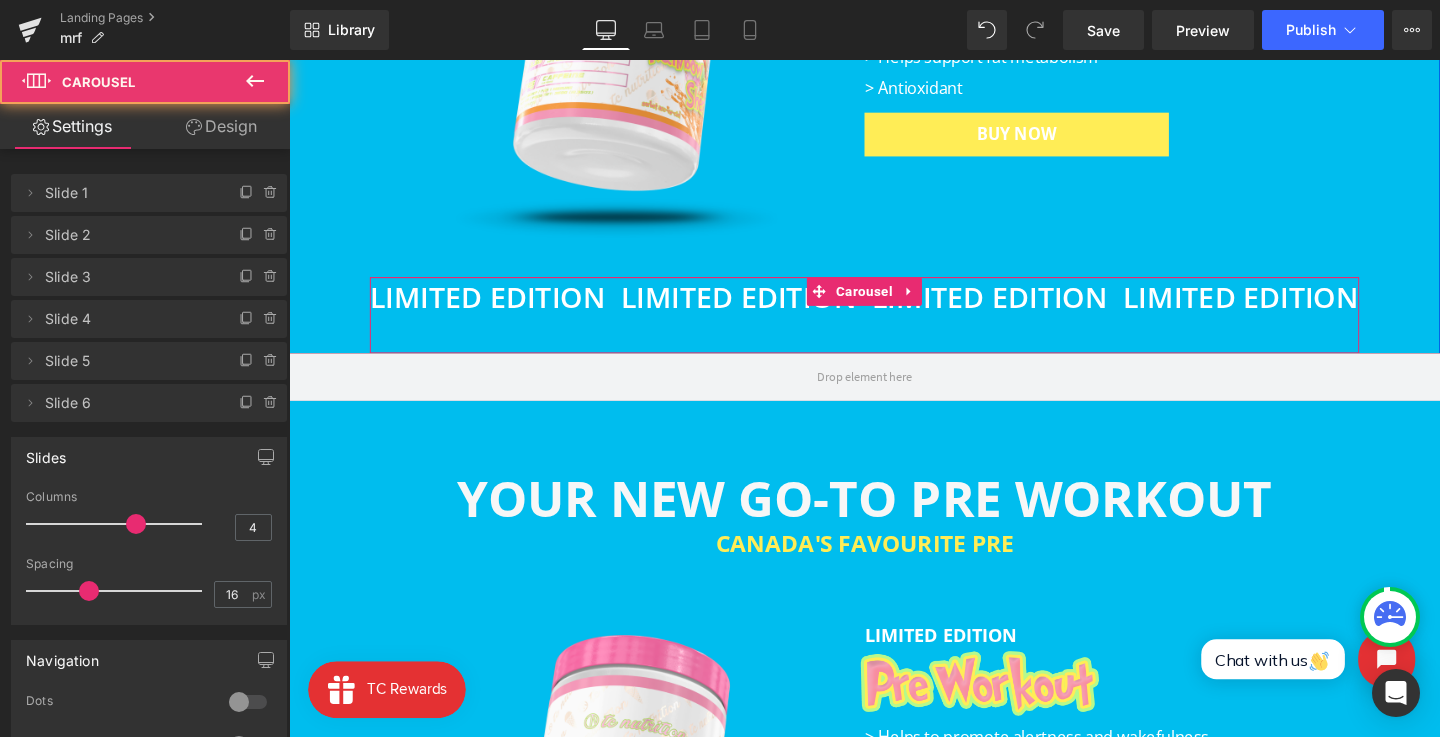 click on "LIMITED EDITION
Heading" at bounding box center (498, 313) 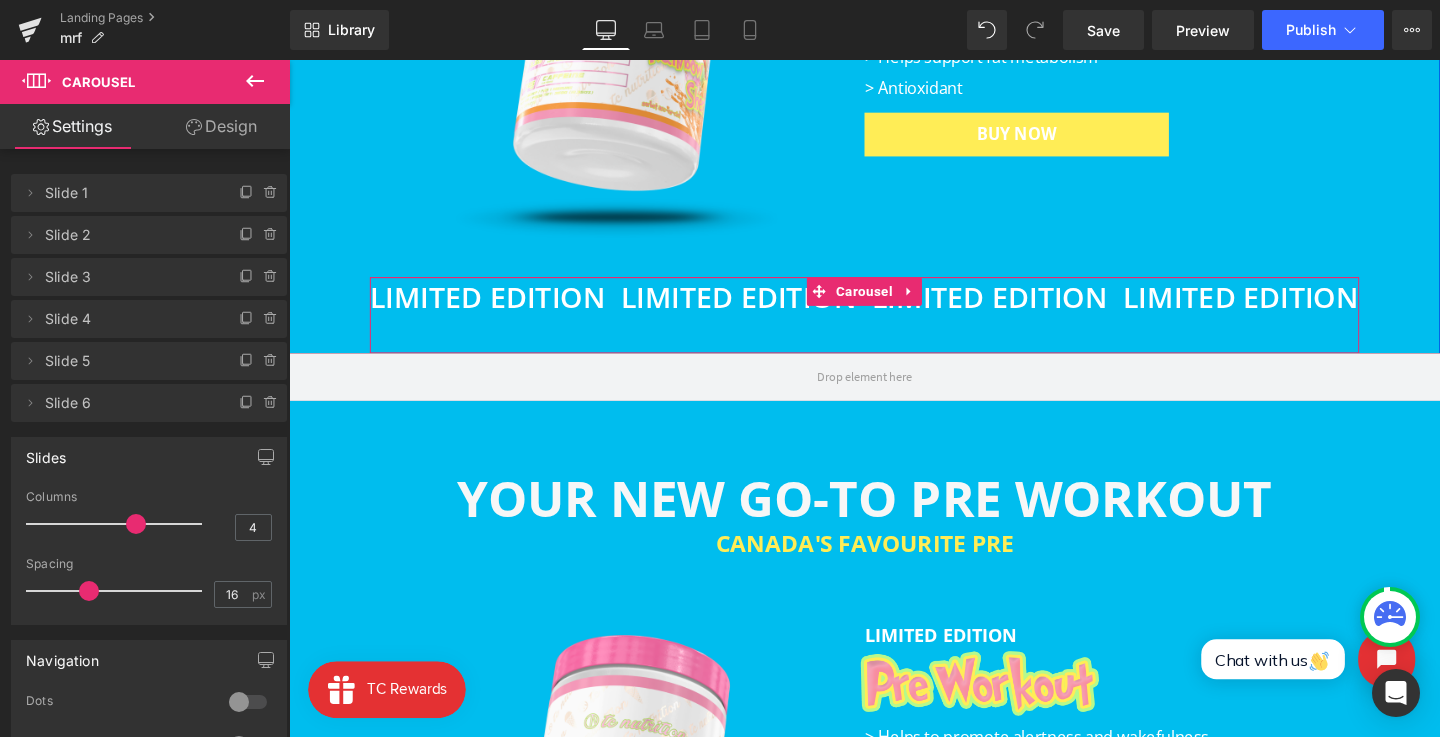 click on "LIMITED EDITION" at bounding box center [498, 308] 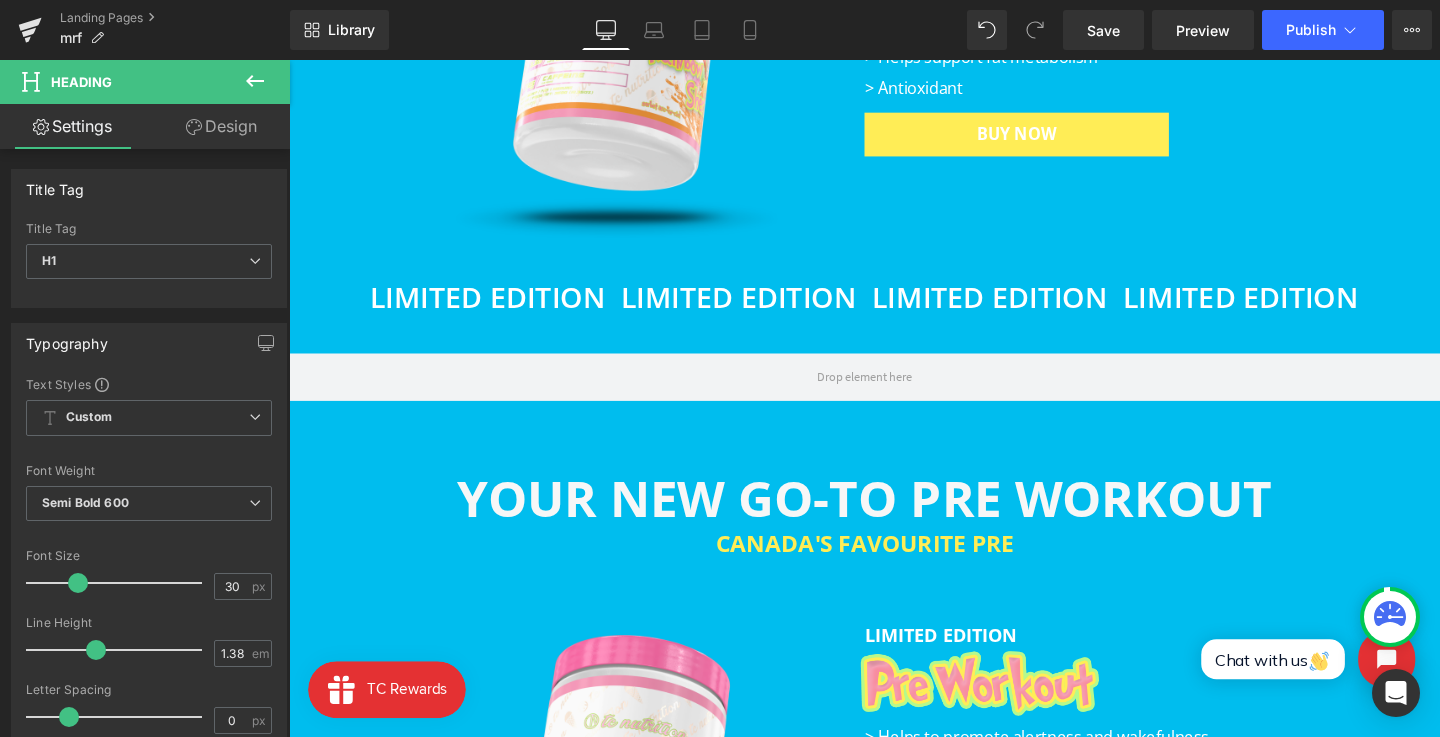 click on "Design" at bounding box center [221, 126] 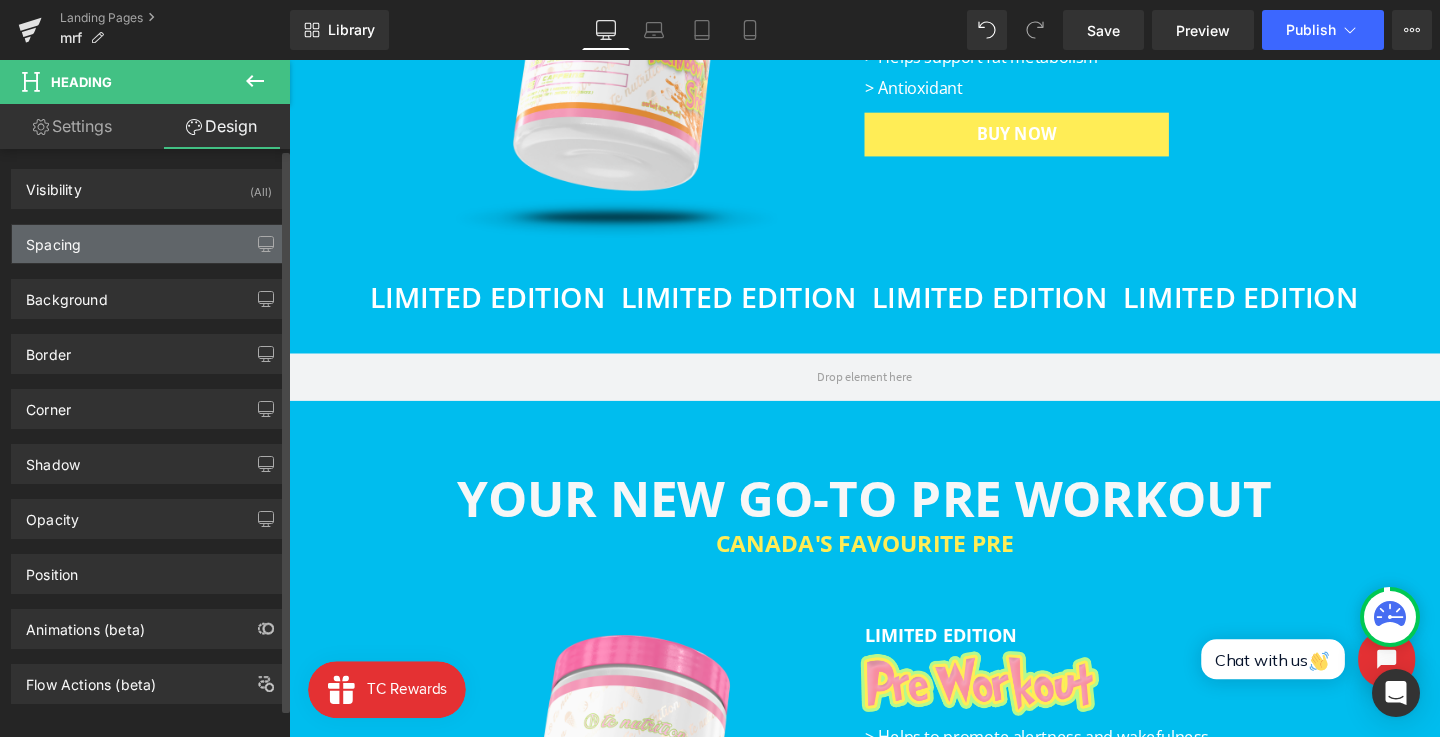 drag, startPoint x: 146, startPoint y: 216, endPoint x: 140, endPoint y: 246, distance: 30.594116 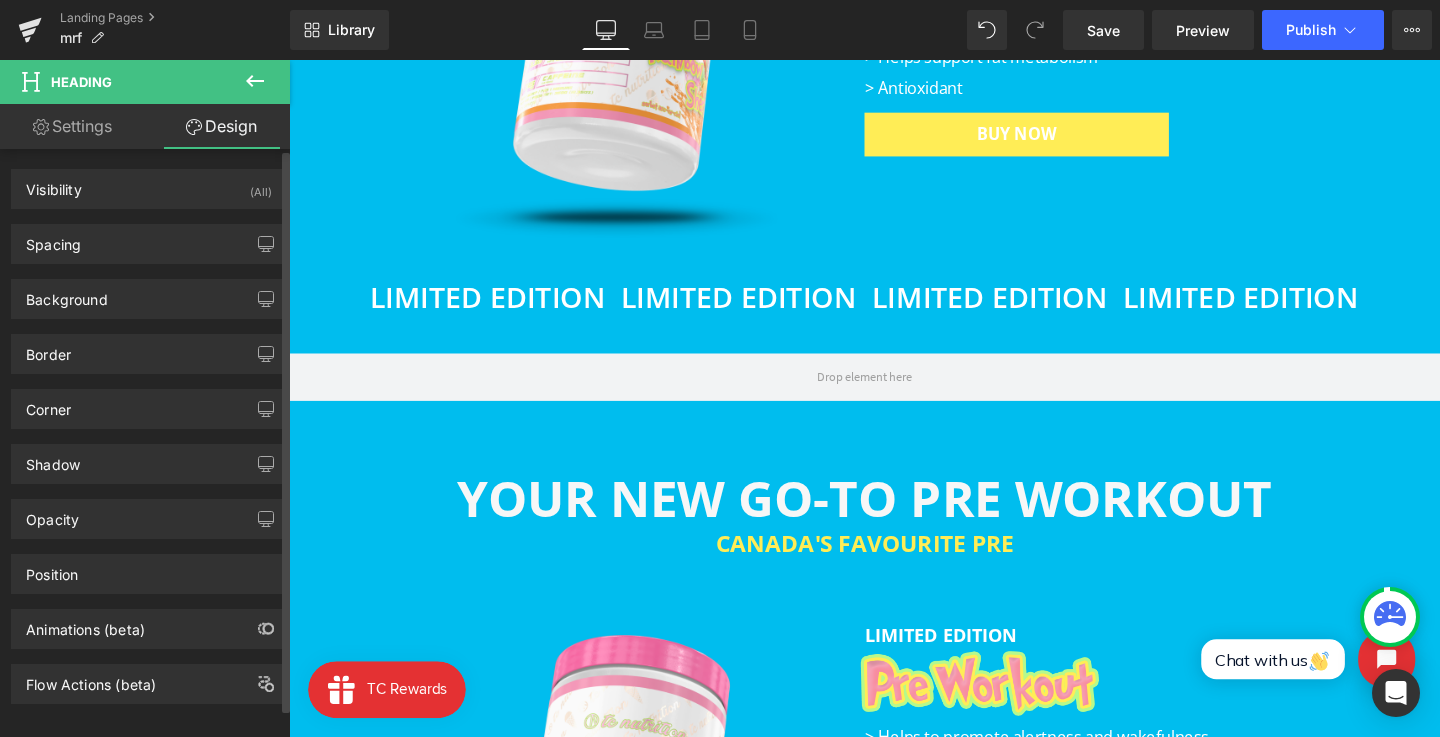 drag, startPoint x: 140, startPoint y: 246, endPoint x: 140, endPoint y: 282, distance: 36 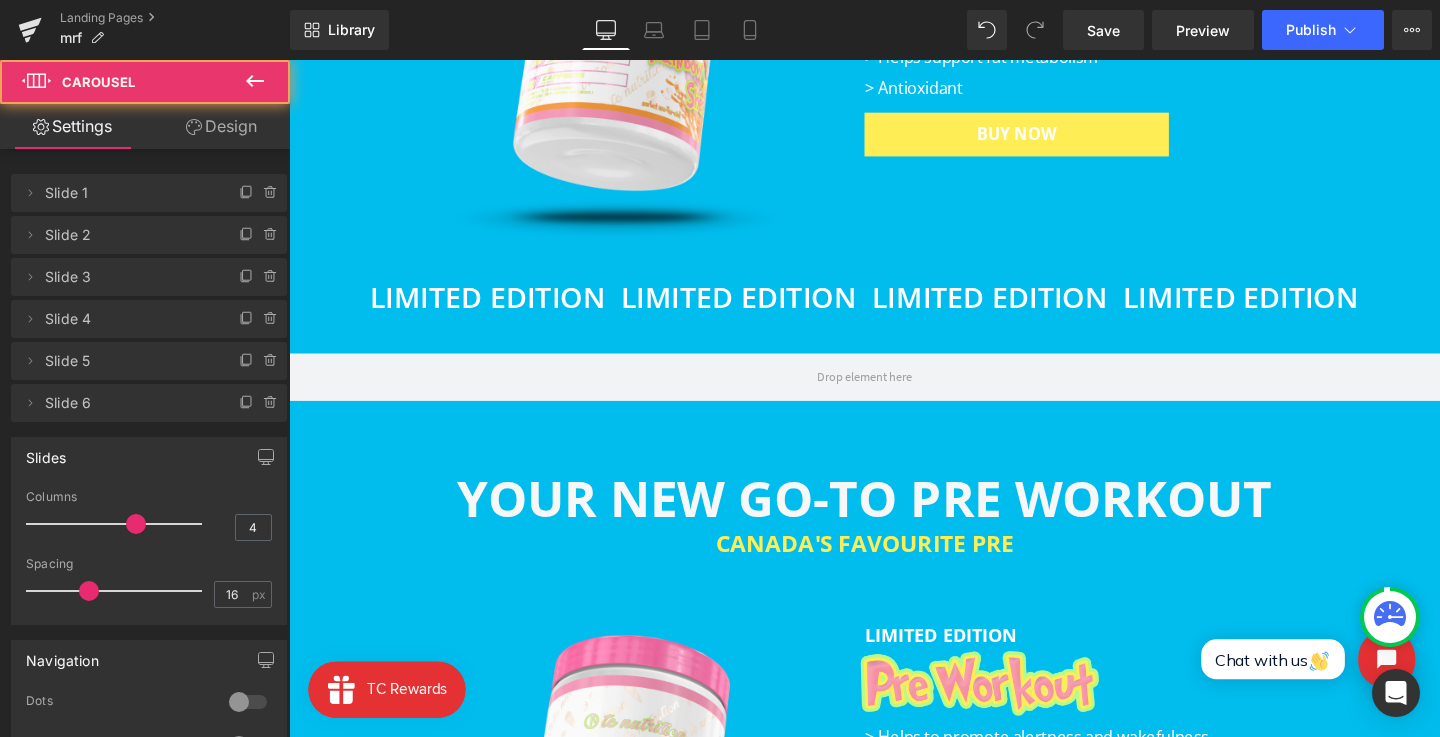 click on "LIMITED EDITION
Heading" at bounding box center (498, 313) 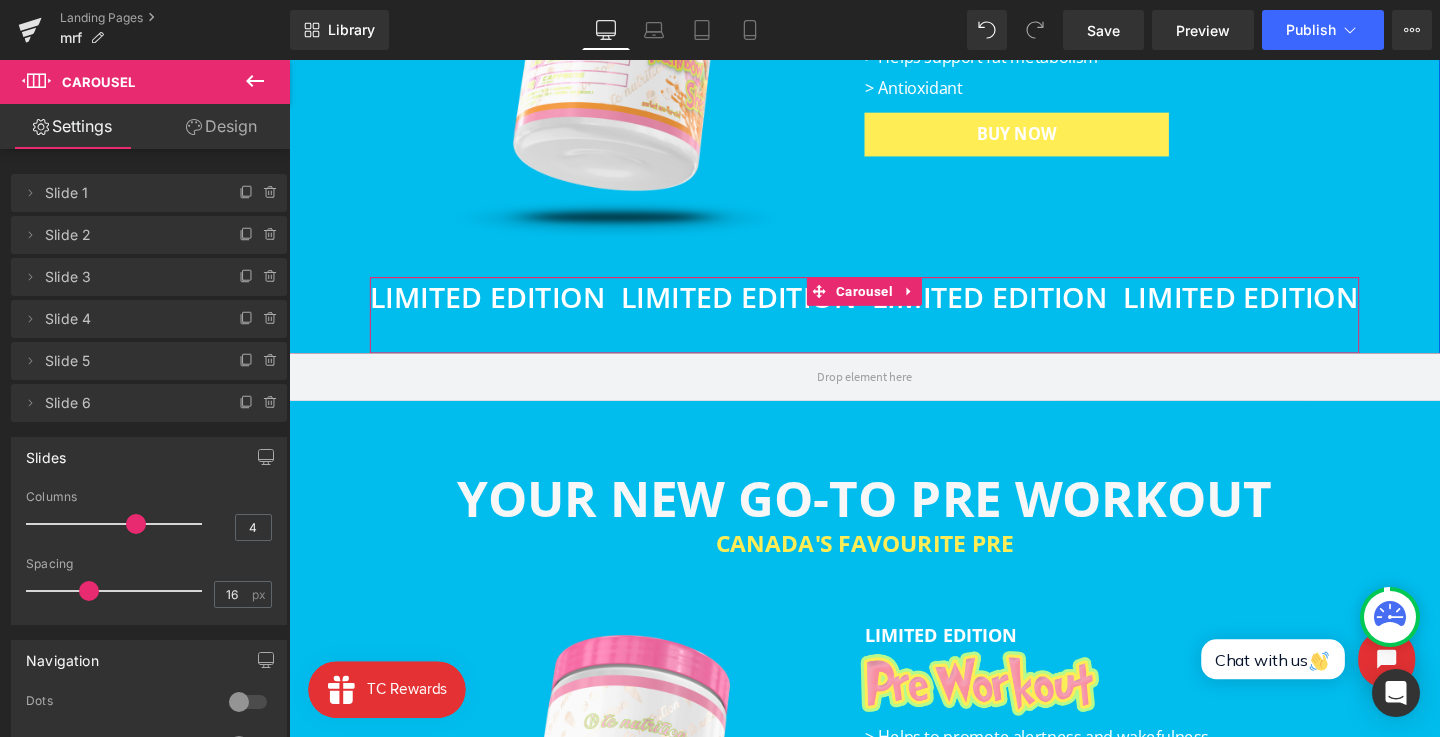 click at bounding box center (450, 309) 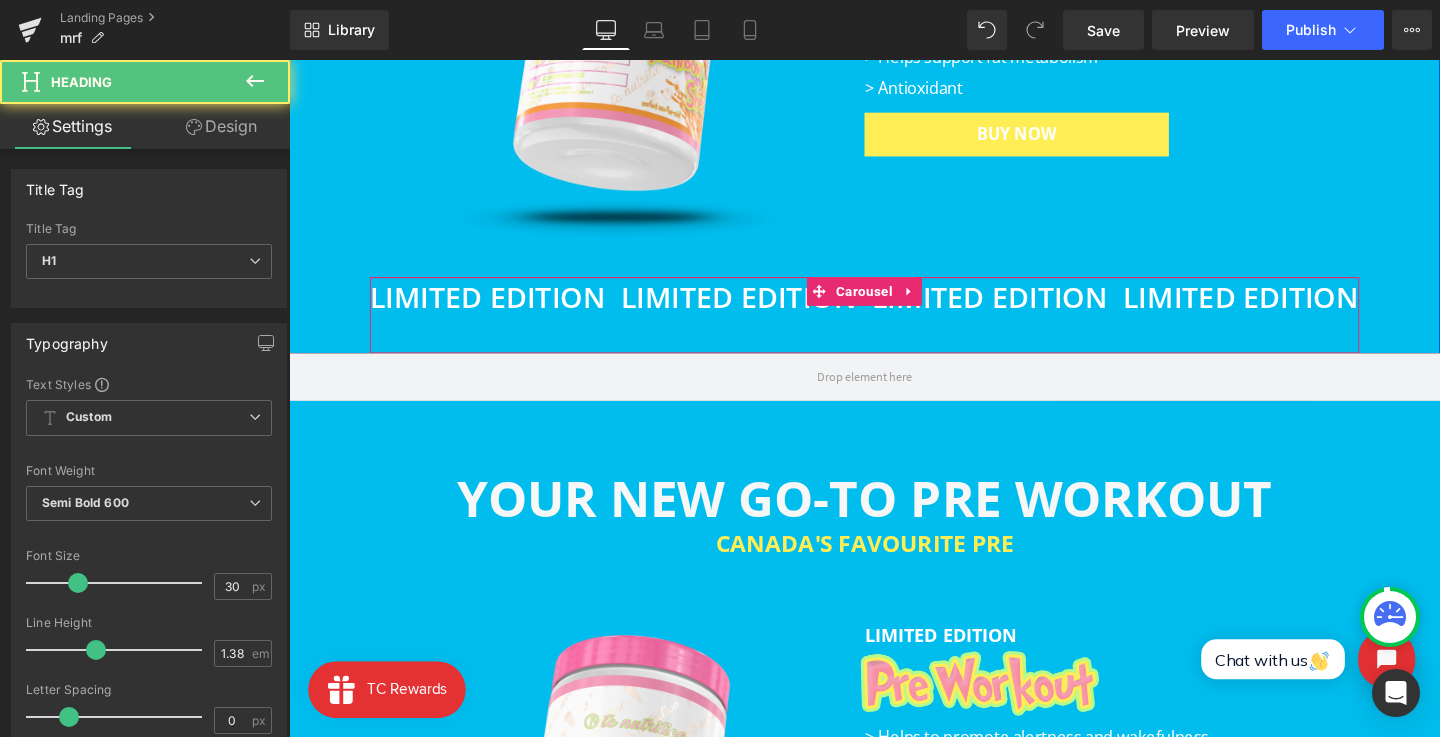 click on "LIMITED EDITION
Heading
LIMITED EDITION Heading
LIMITED EDITION Heading
LIMITED EDITION Heading
LIMITED EDITION Heading
LIMITED EDITION Heading
‹ ›" at bounding box center [894, 328] 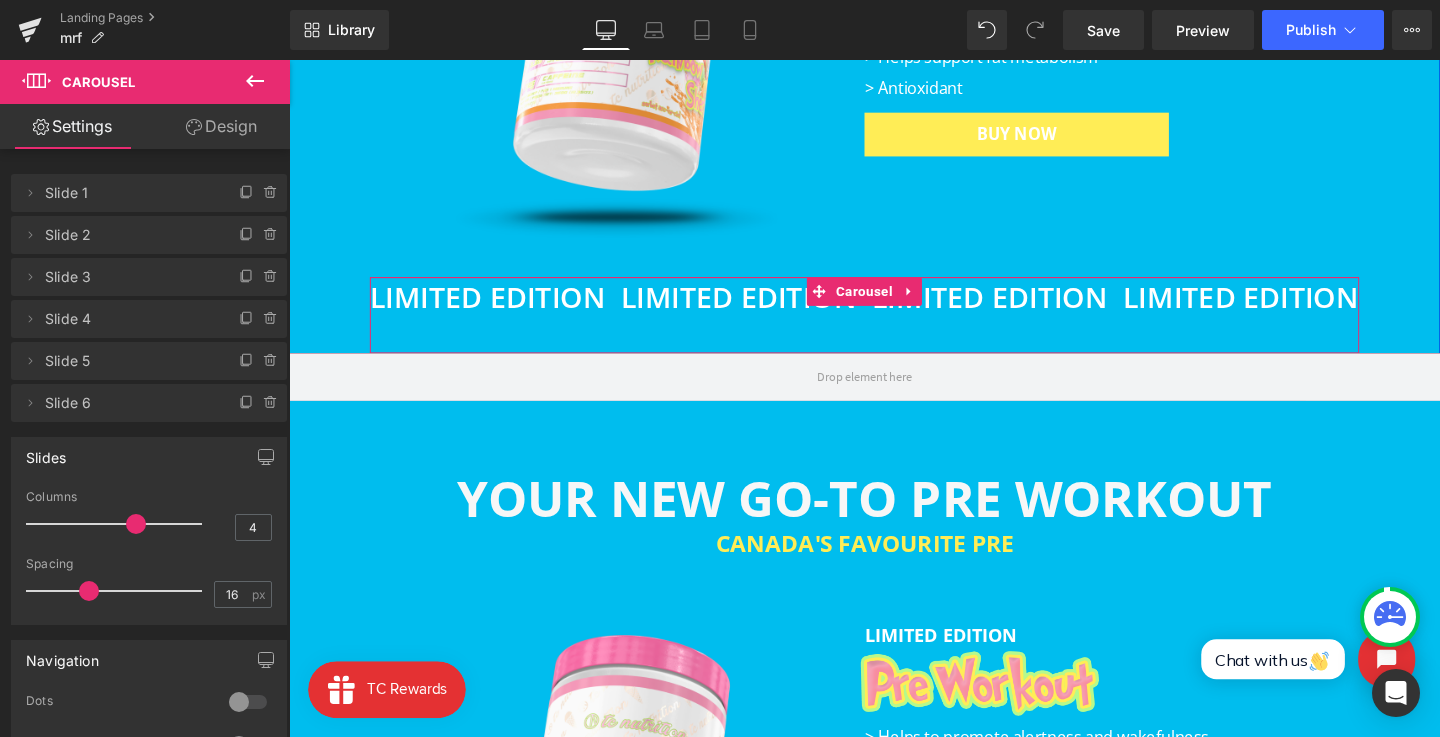 click on "LIMITED EDITION" at bounding box center [498, 308] 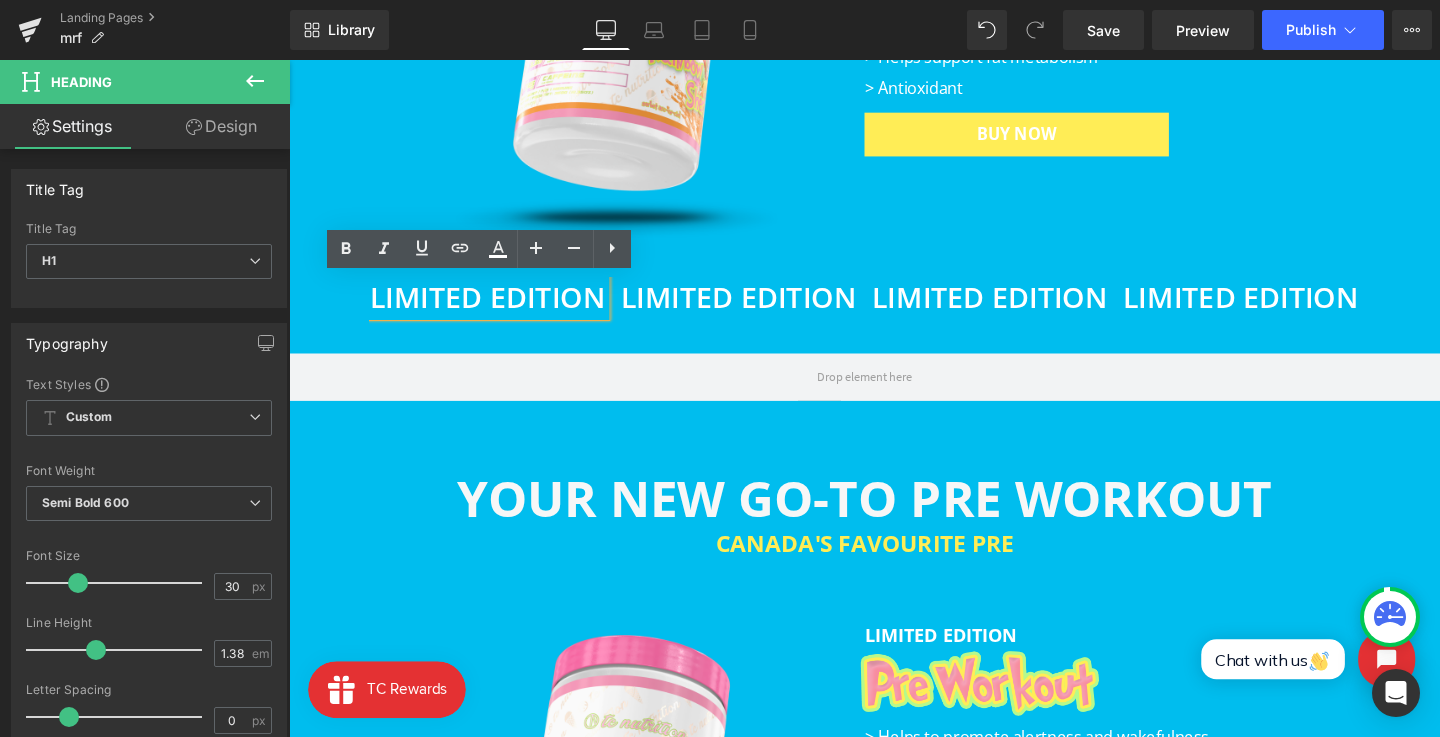 click on "LIMITED EDITION" at bounding box center (498, 308) 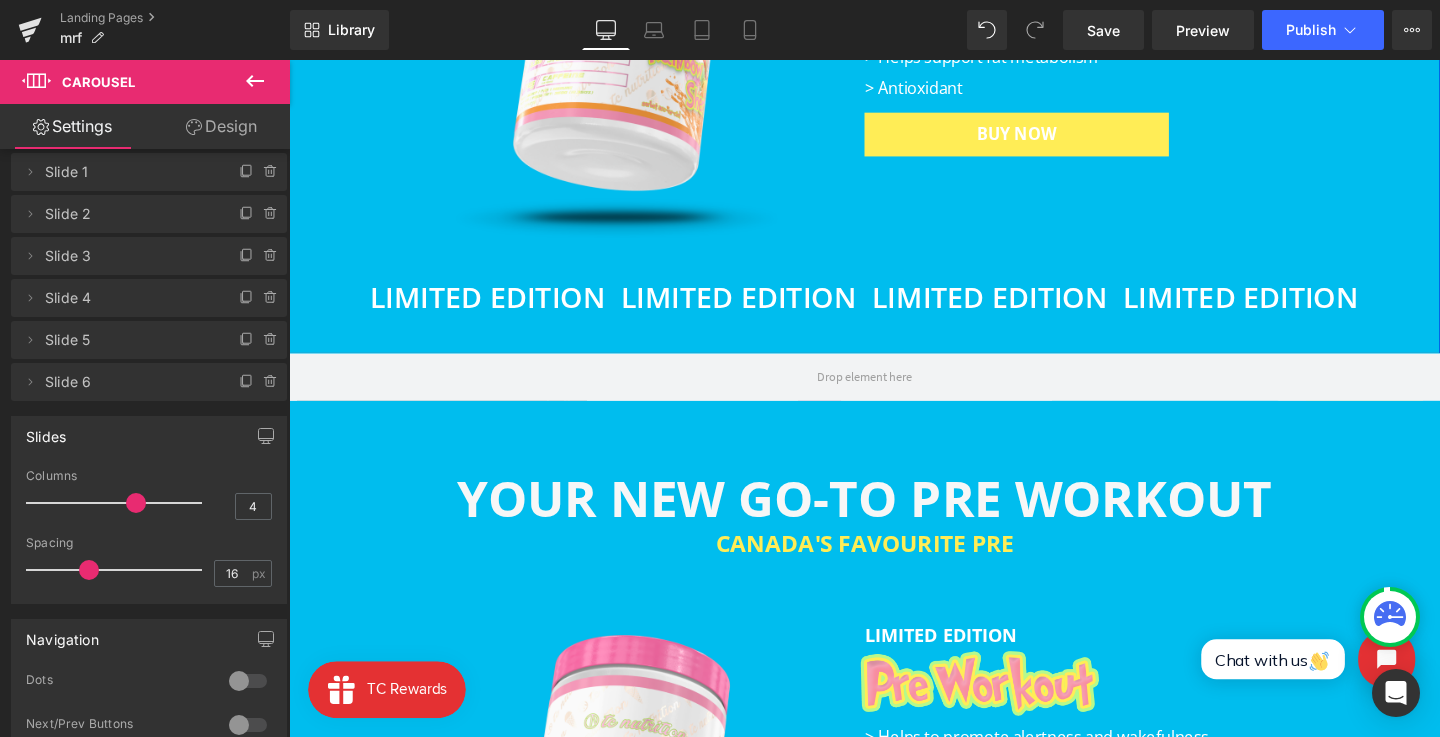 scroll, scrollTop: 0, scrollLeft: 0, axis: both 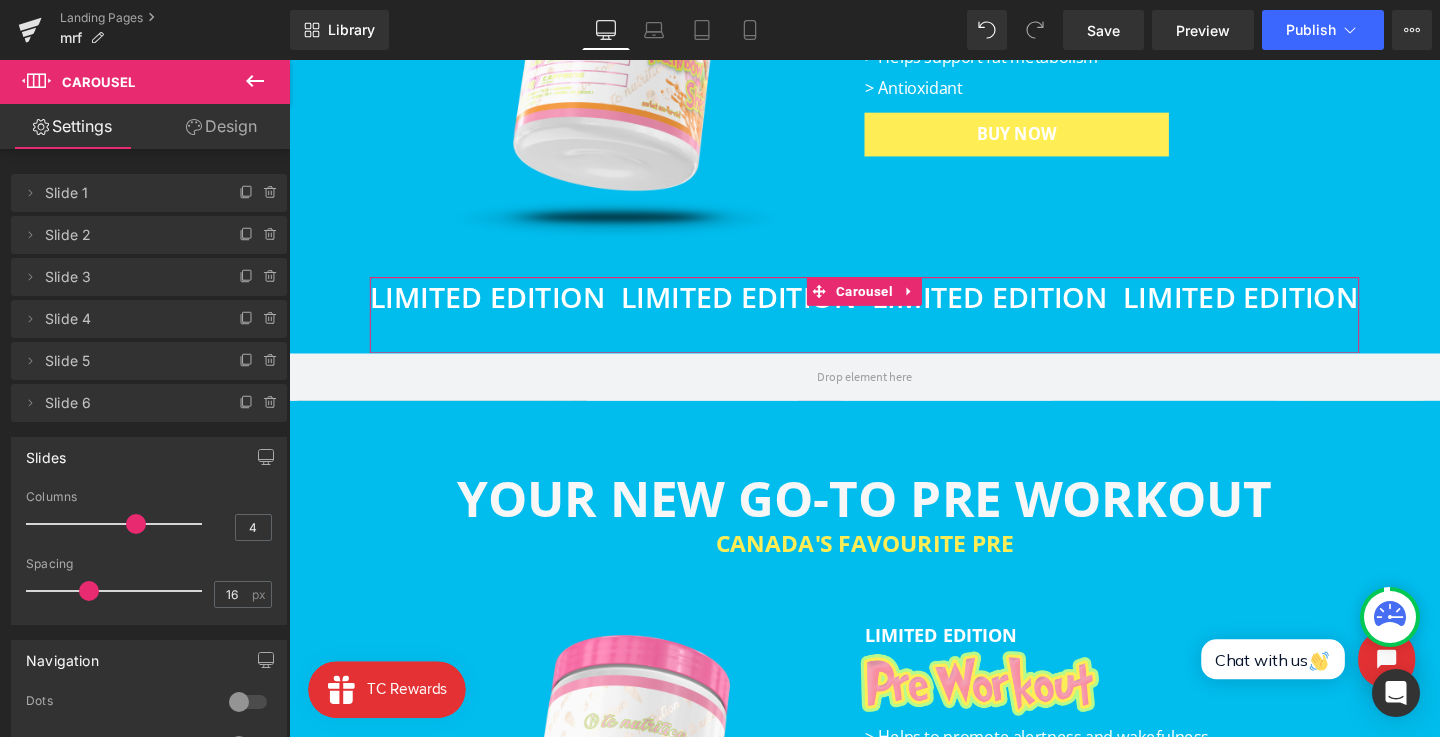 click on "Design" at bounding box center [221, 126] 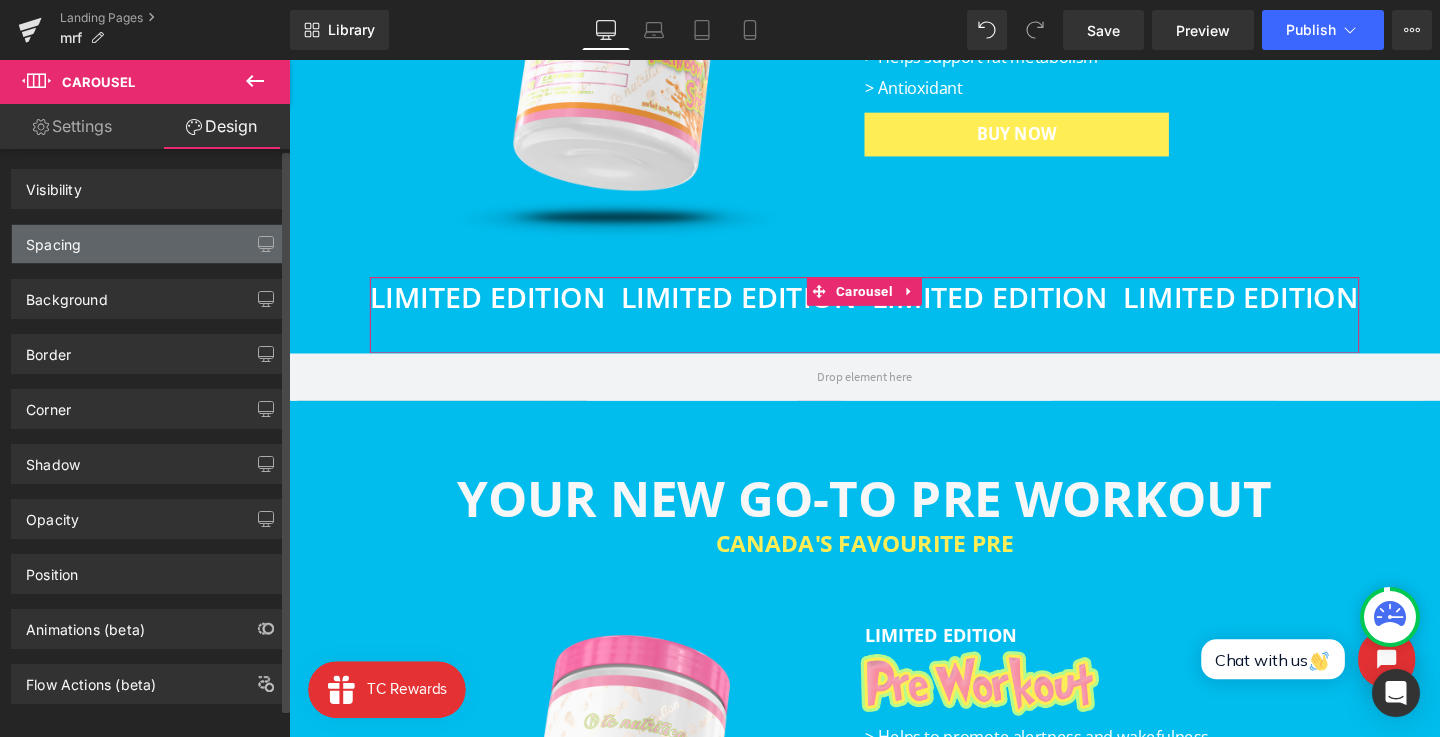 click on "Spacing" at bounding box center (149, 244) 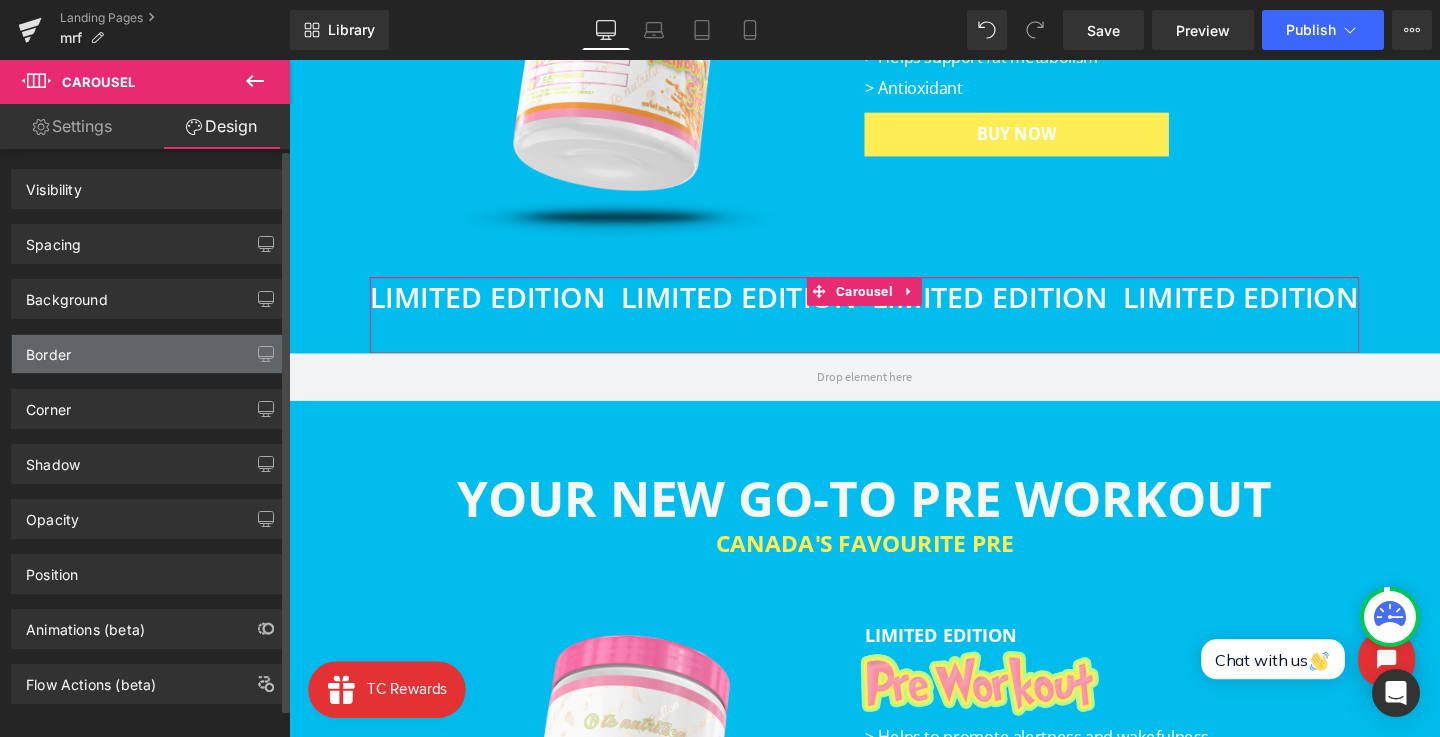 click on "Spacing" at bounding box center (149, 244) 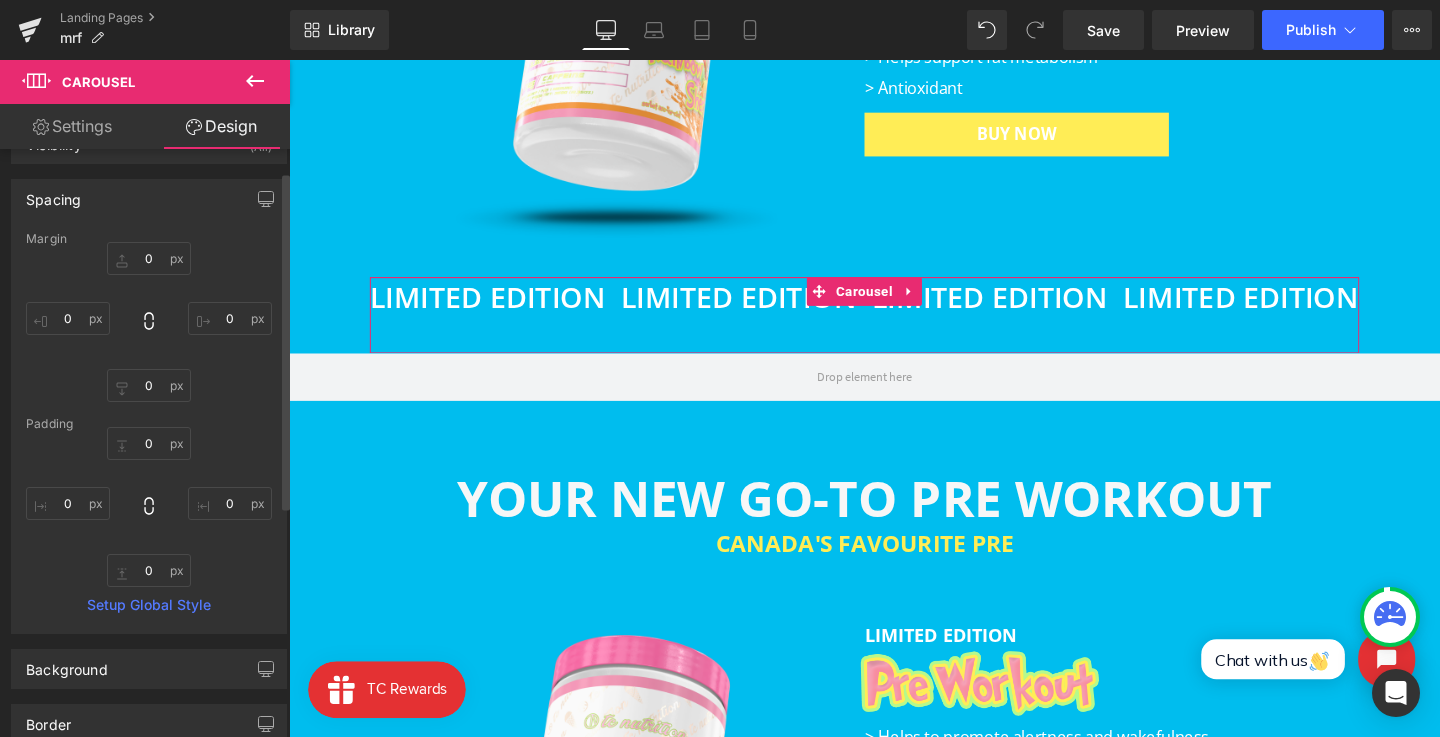scroll, scrollTop: 49, scrollLeft: 0, axis: vertical 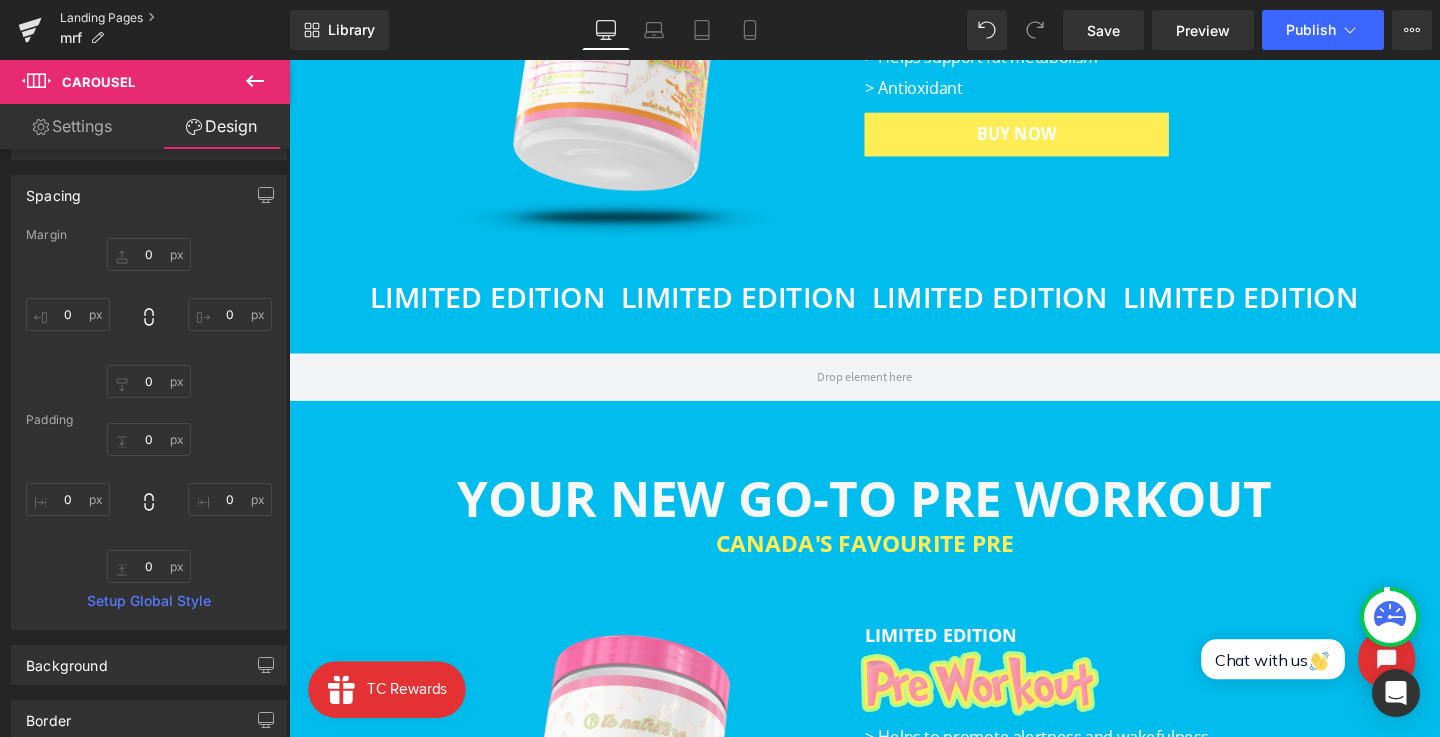 click on "Landing Pages" at bounding box center [175, 18] 